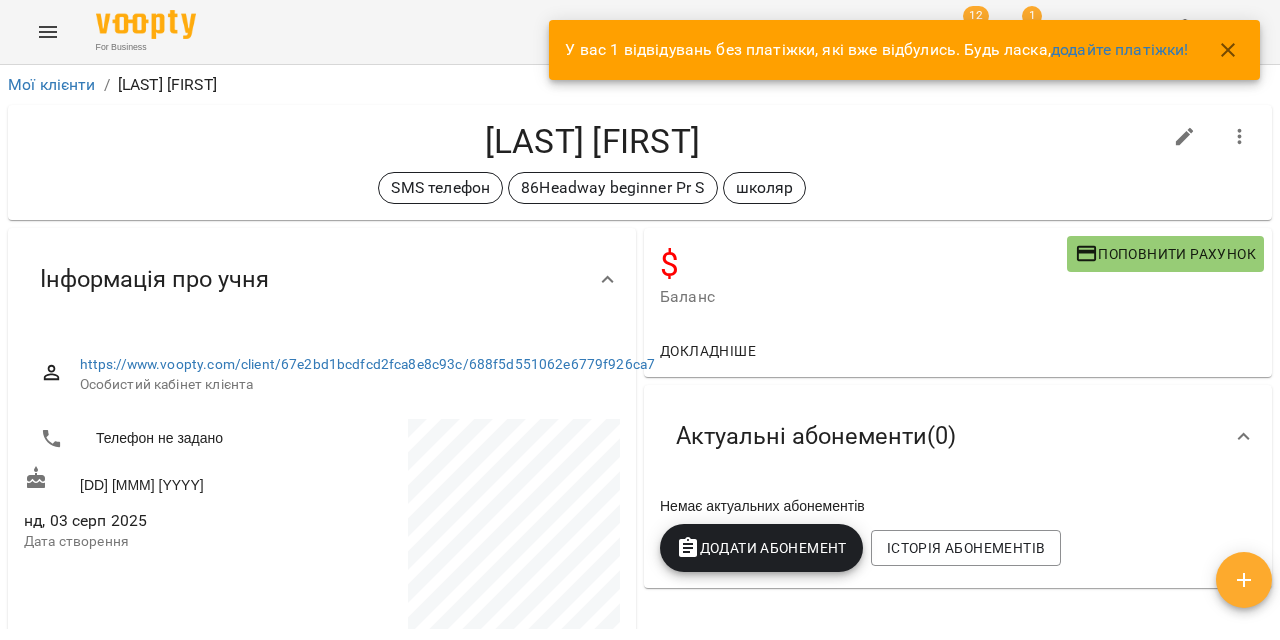 scroll, scrollTop: 0, scrollLeft: 0, axis: both 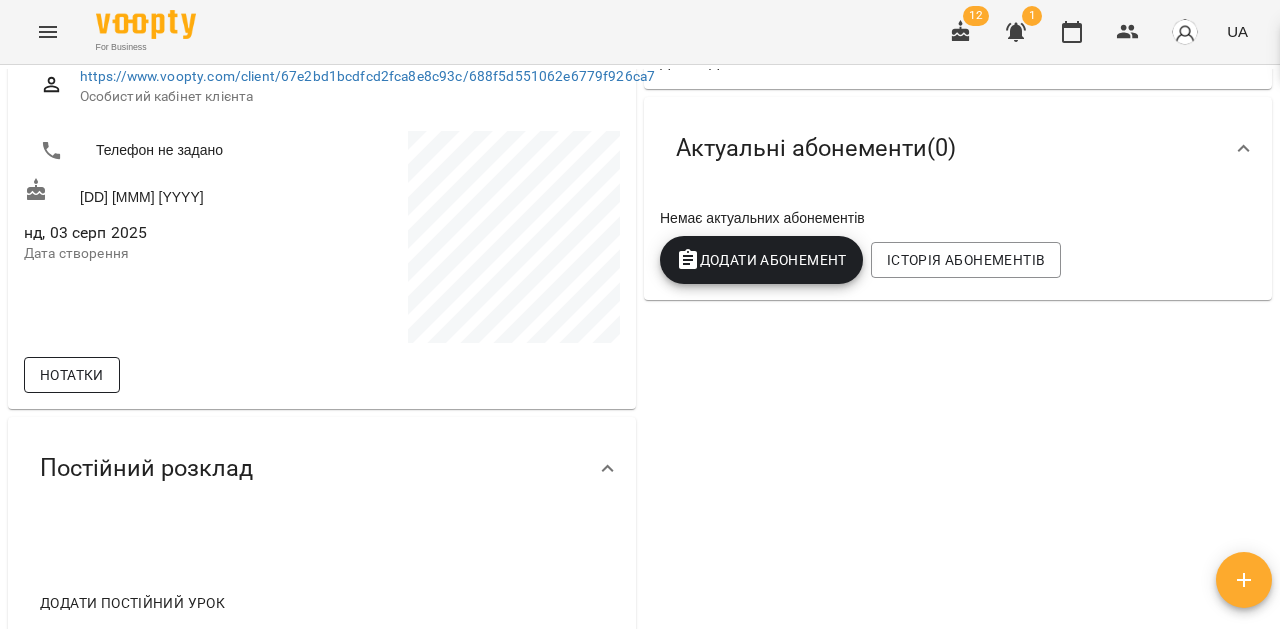 click on "Нотатки" at bounding box center (72, 375) 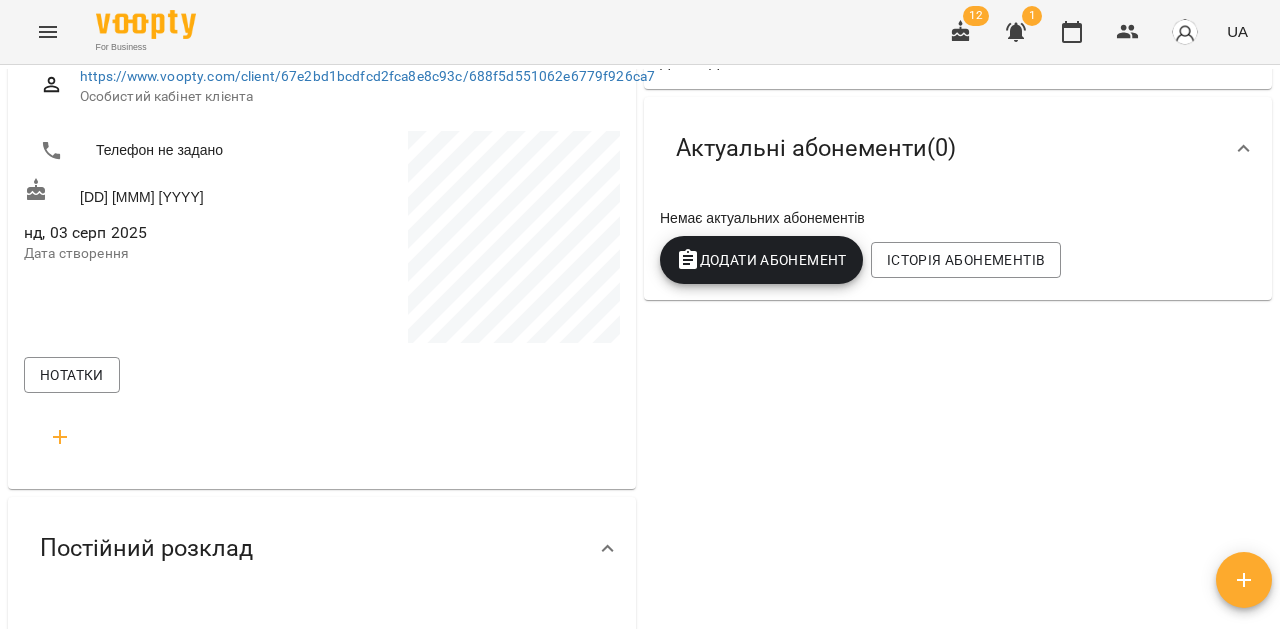 click 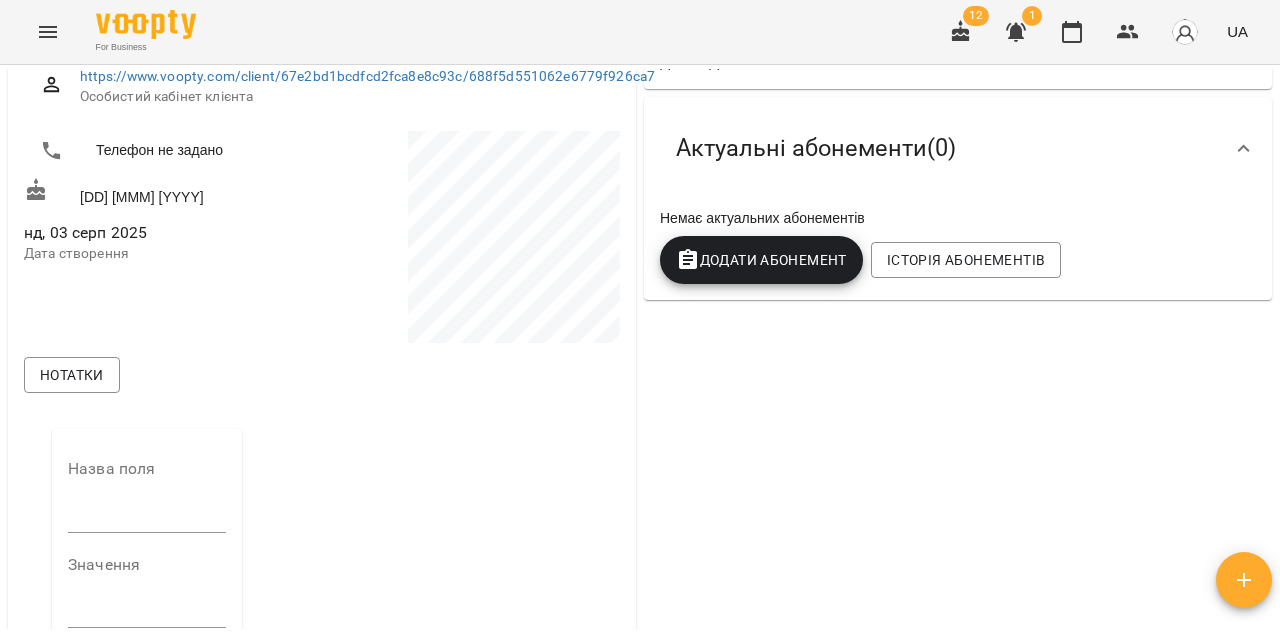 click at bounding box center (147, 517) 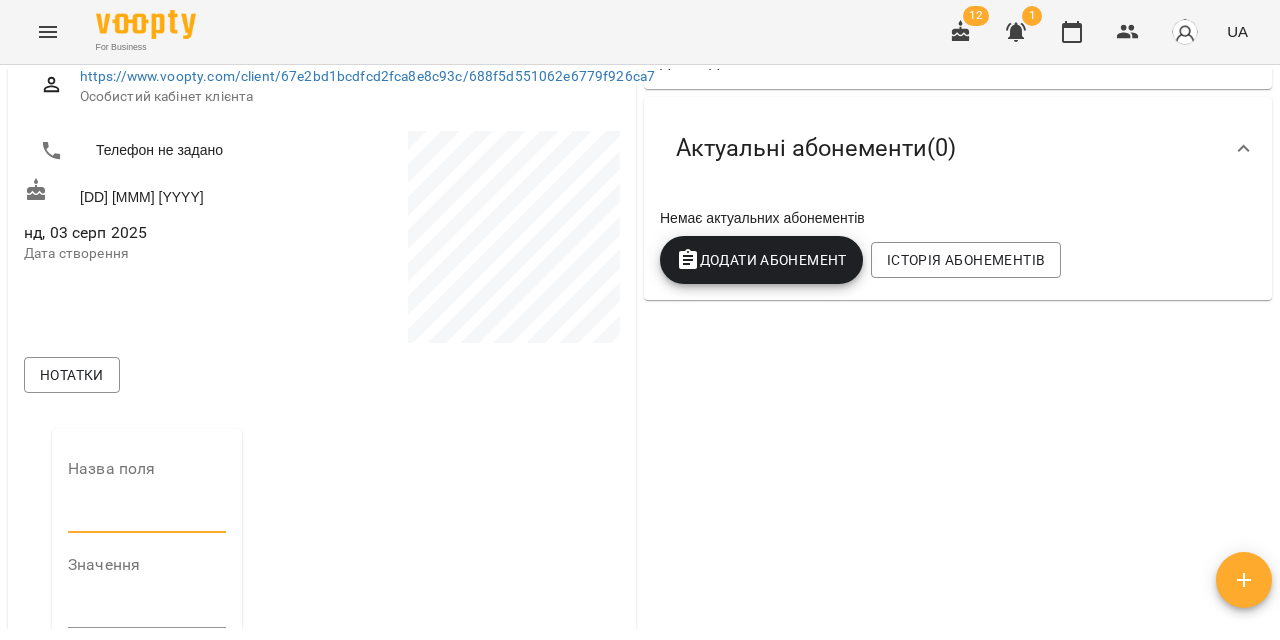 type on "**********" 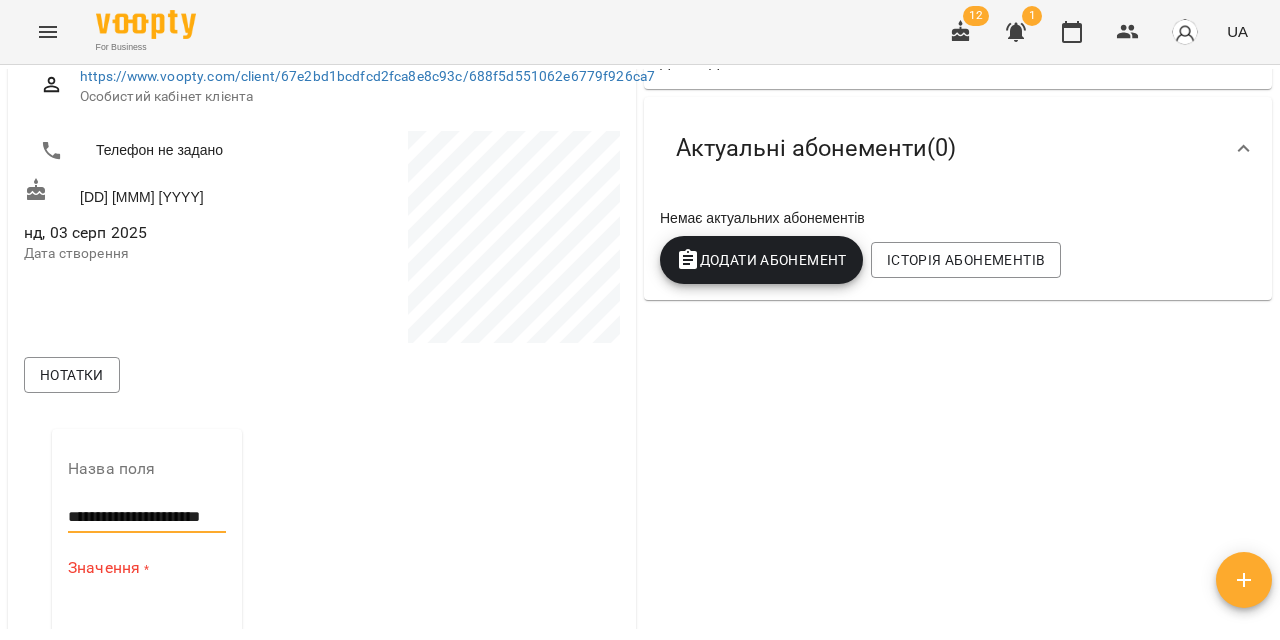 scroll, scrollTop: 420, scrollLeft: 0, axis: vertical 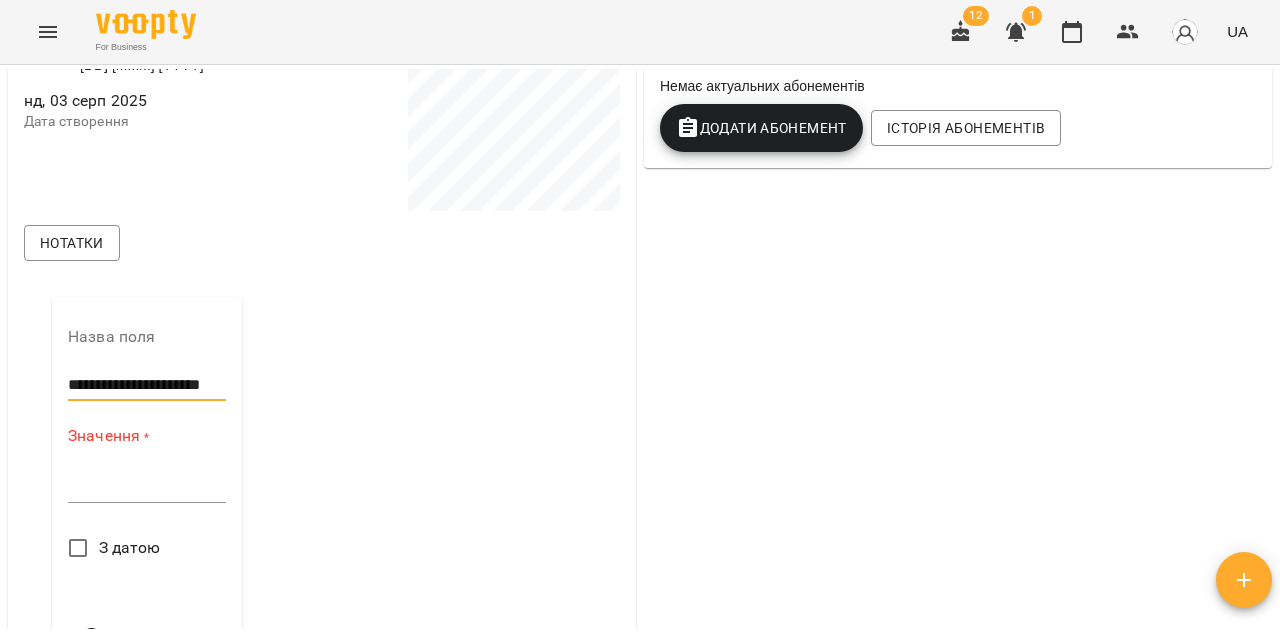 click on "*" at bounding box center [147, 487] 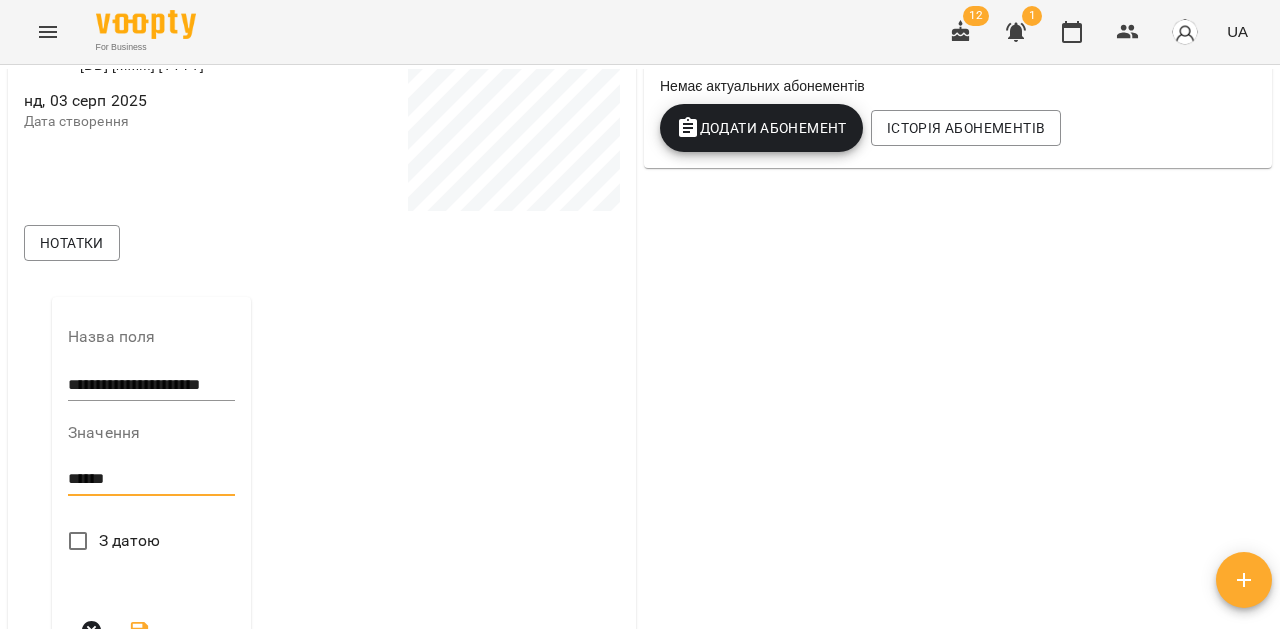 scroll, scrollTop: 0, scrollLeft: 0, axis: both 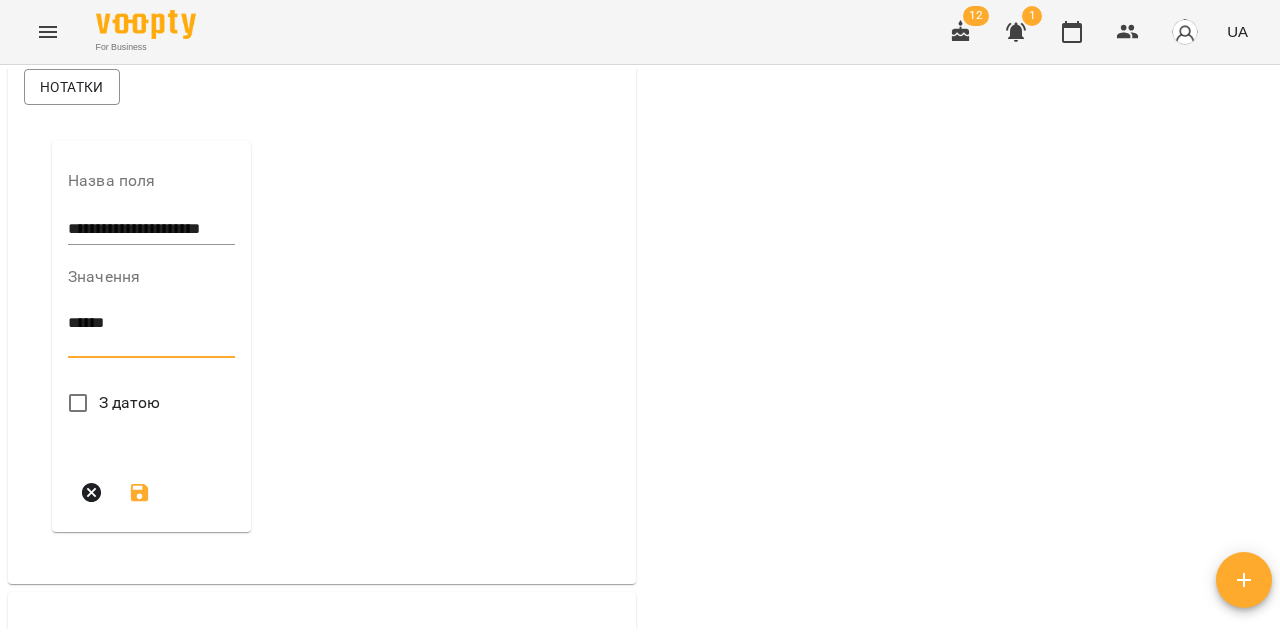type on "*****" 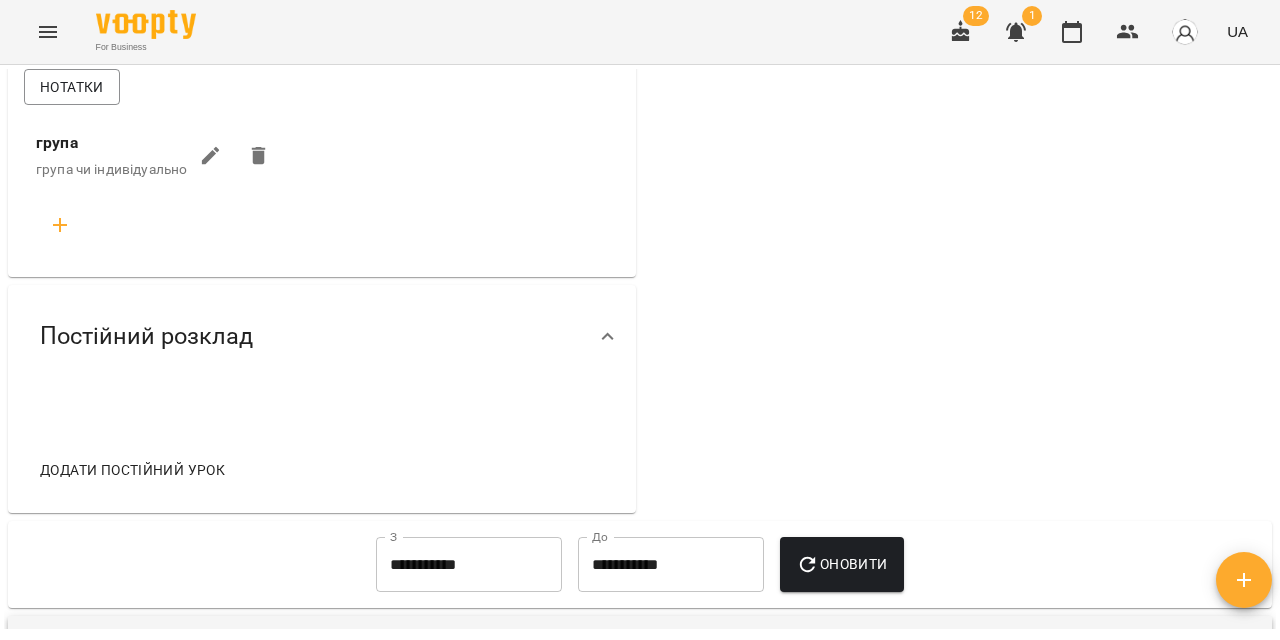click 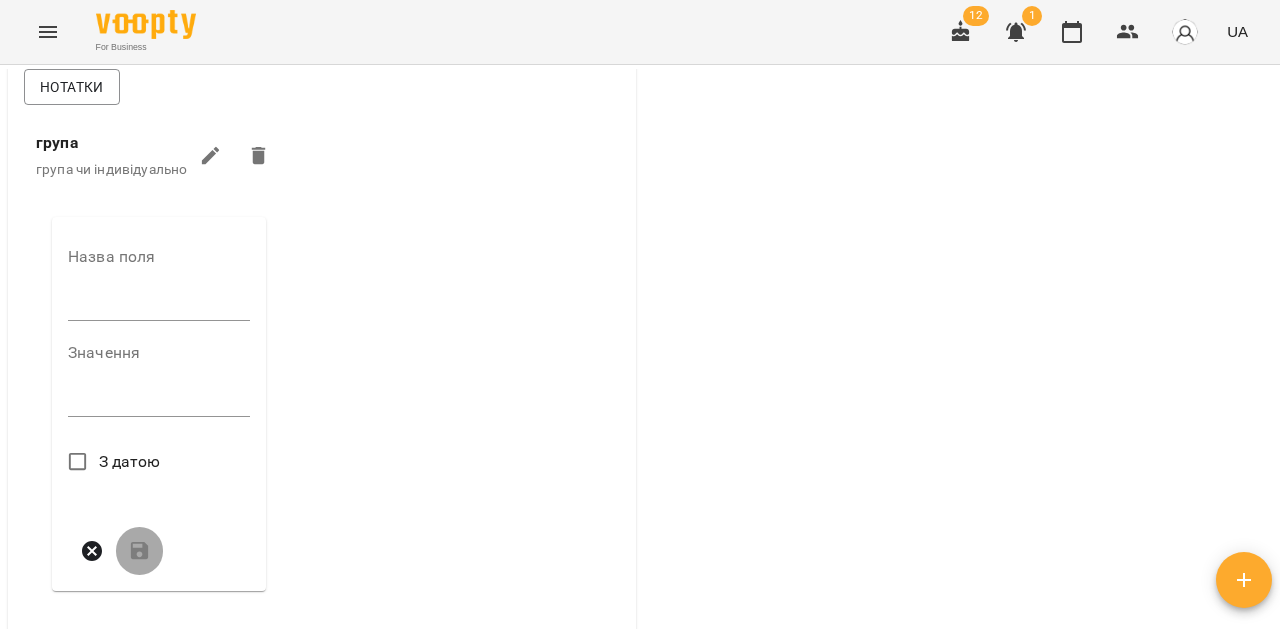 click at bounding box center (159, 305) 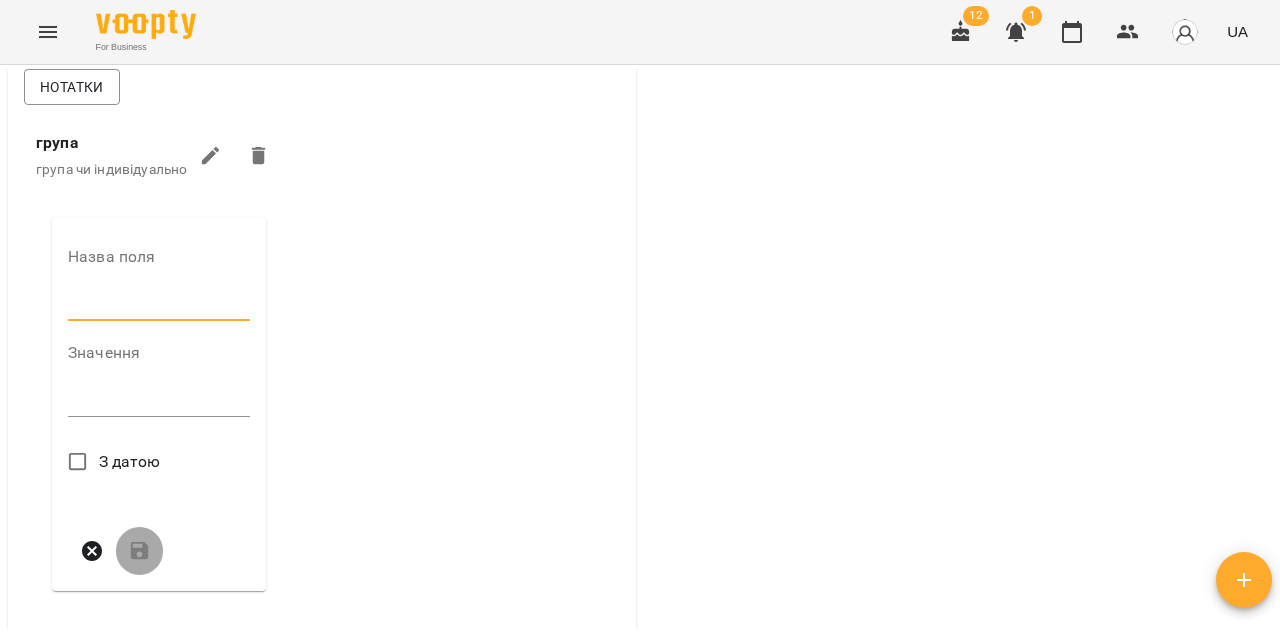 type on "**********" 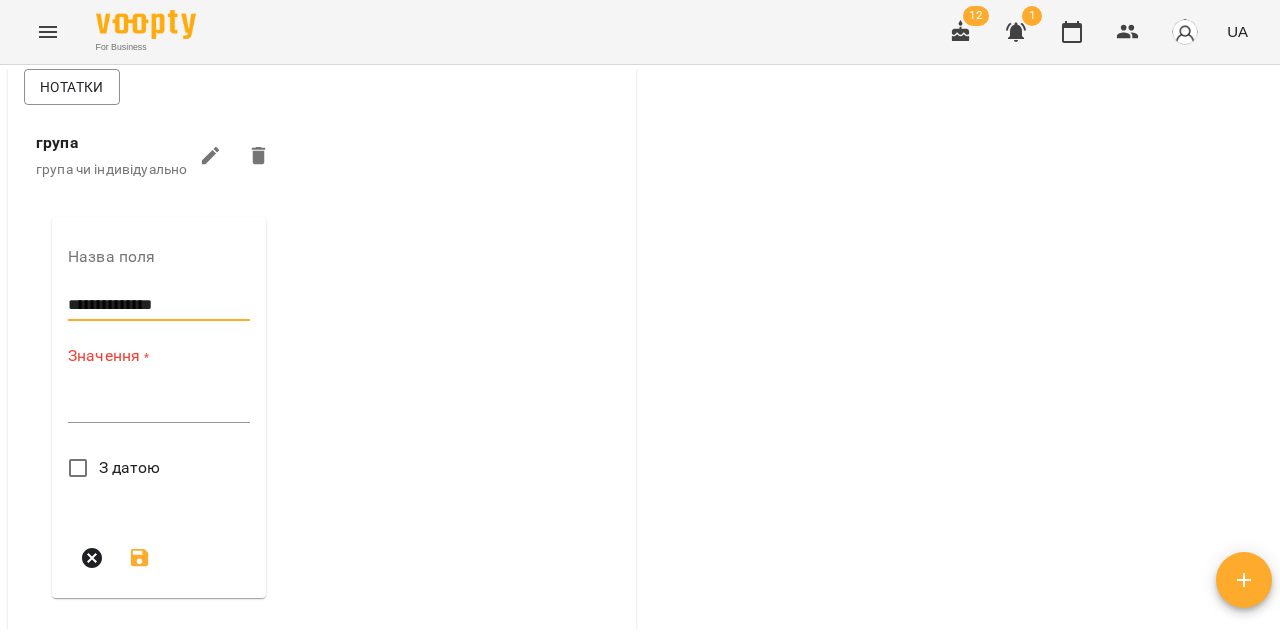 click at bounding box center [159, 406] 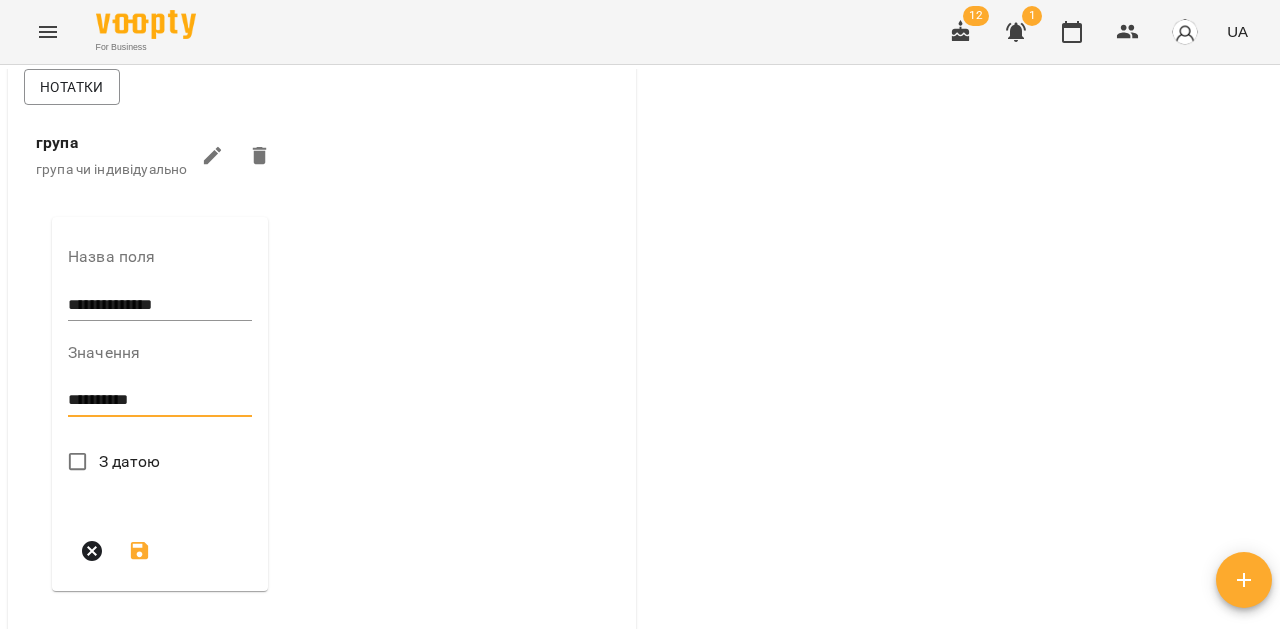 type on "**********" 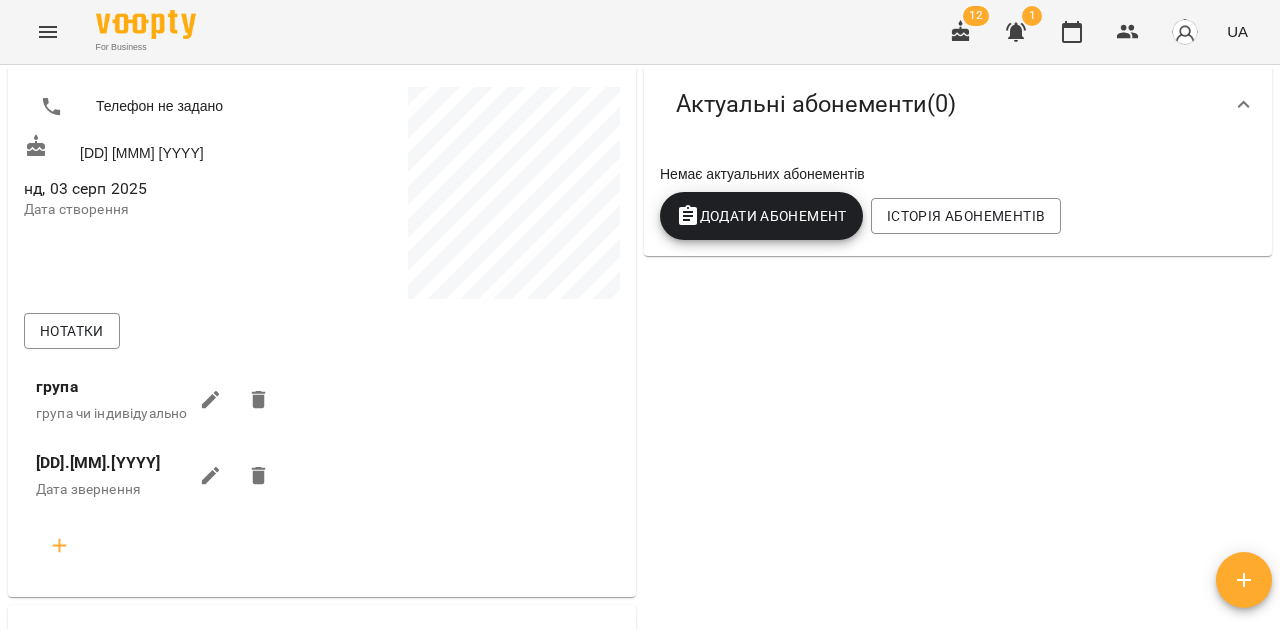 scroll, scrollTop: 0, scrollLeft: 0, axis: both 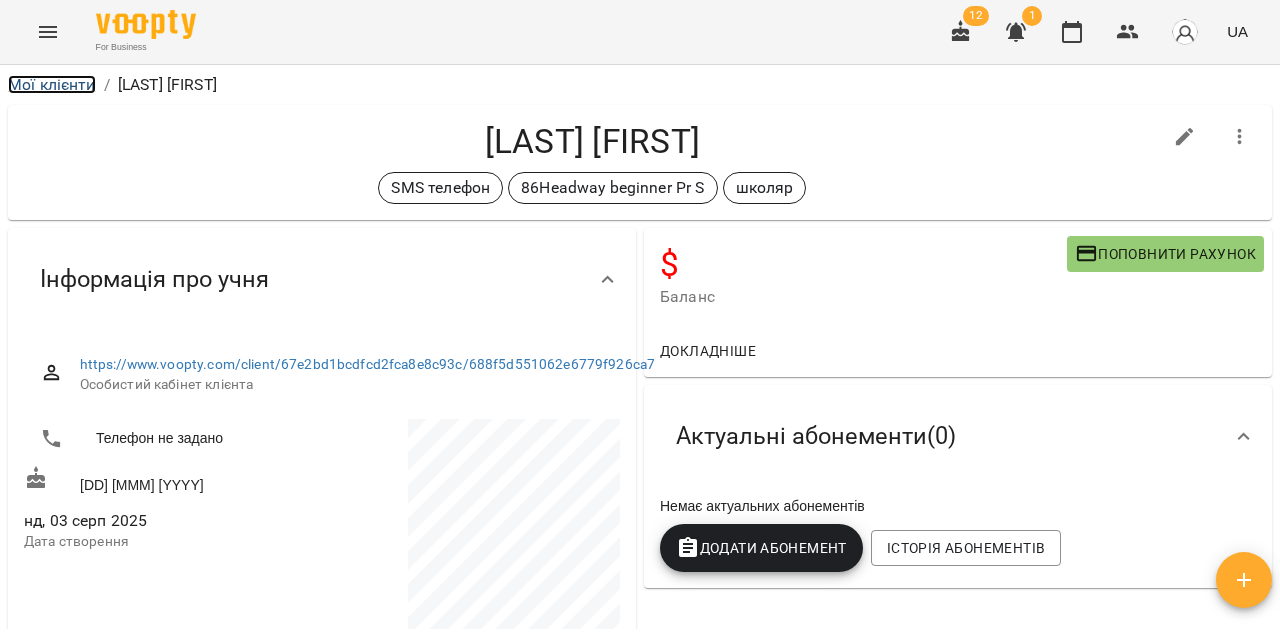 click on "Мої клієнти" at bounding box center [52, 84] 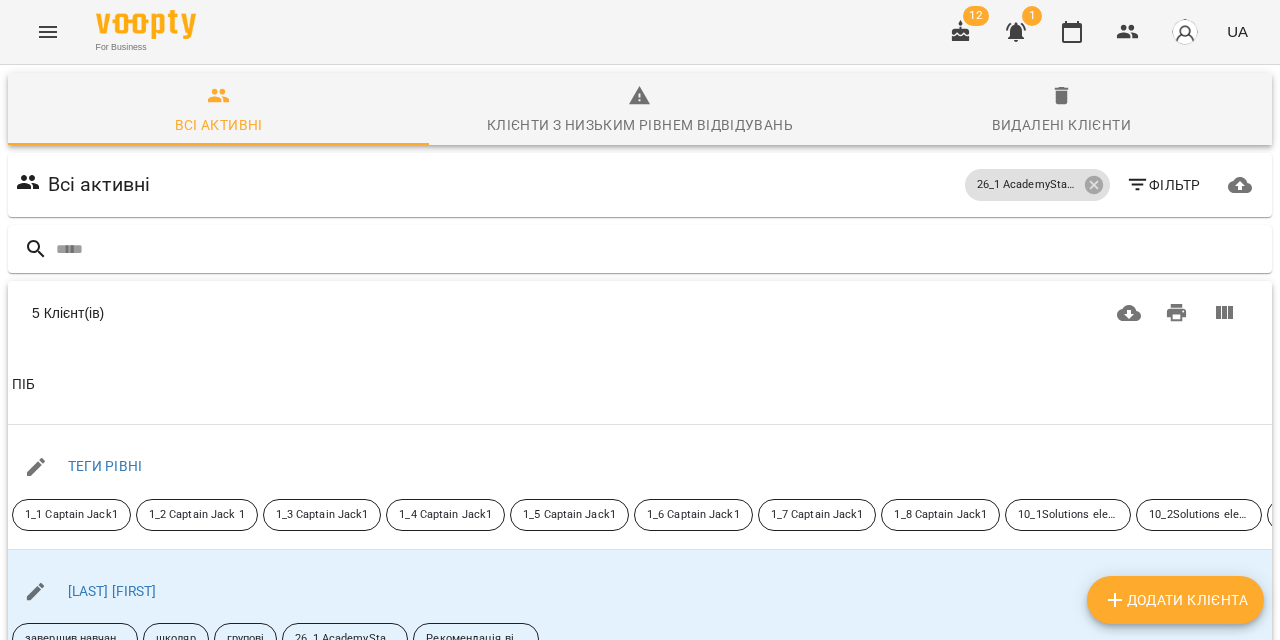 click on "Додати клієнта" at bounding box center (1175, 600) 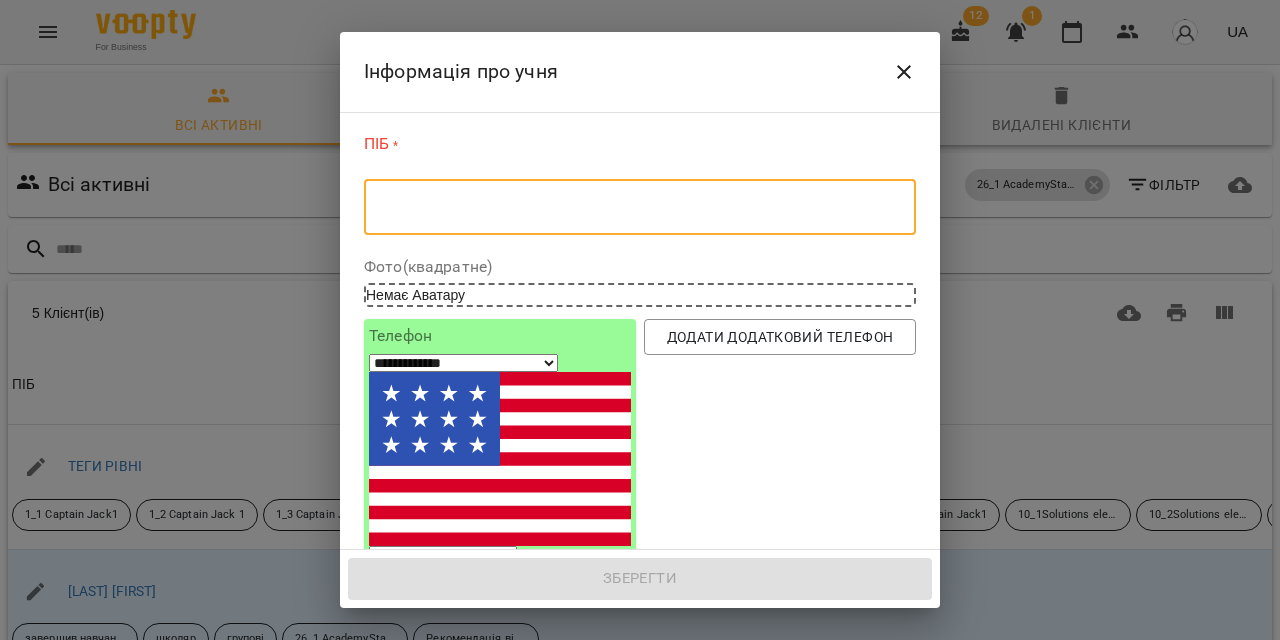 click at bounding box center [640, 207] 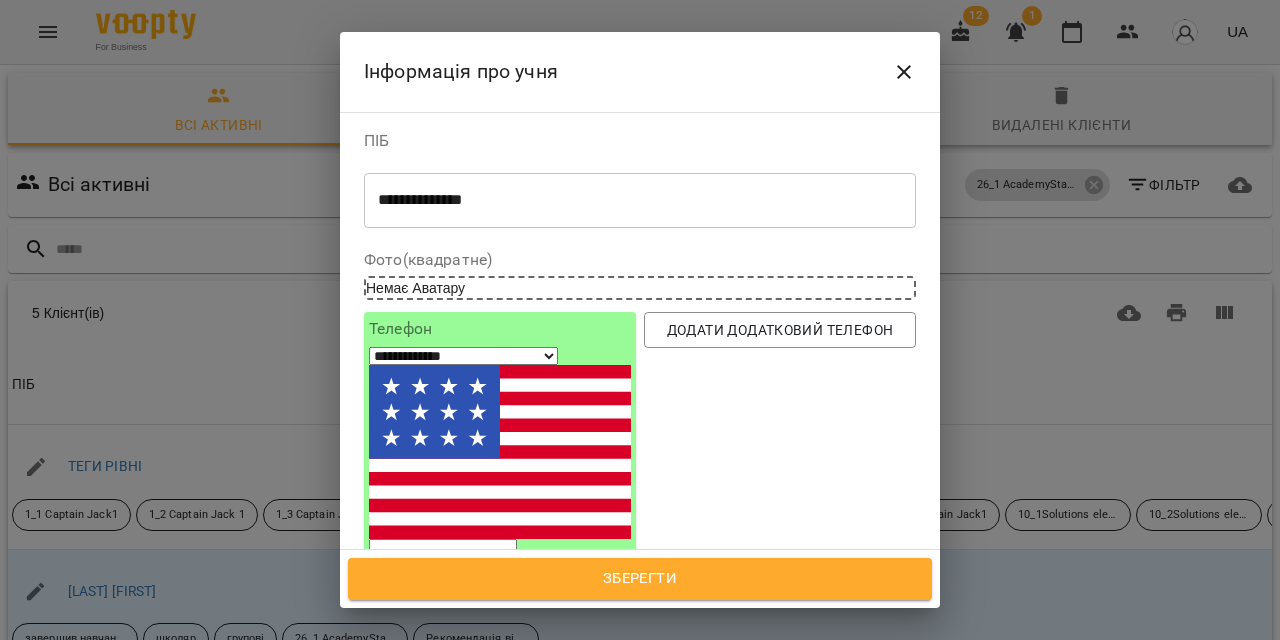 type on "**********" 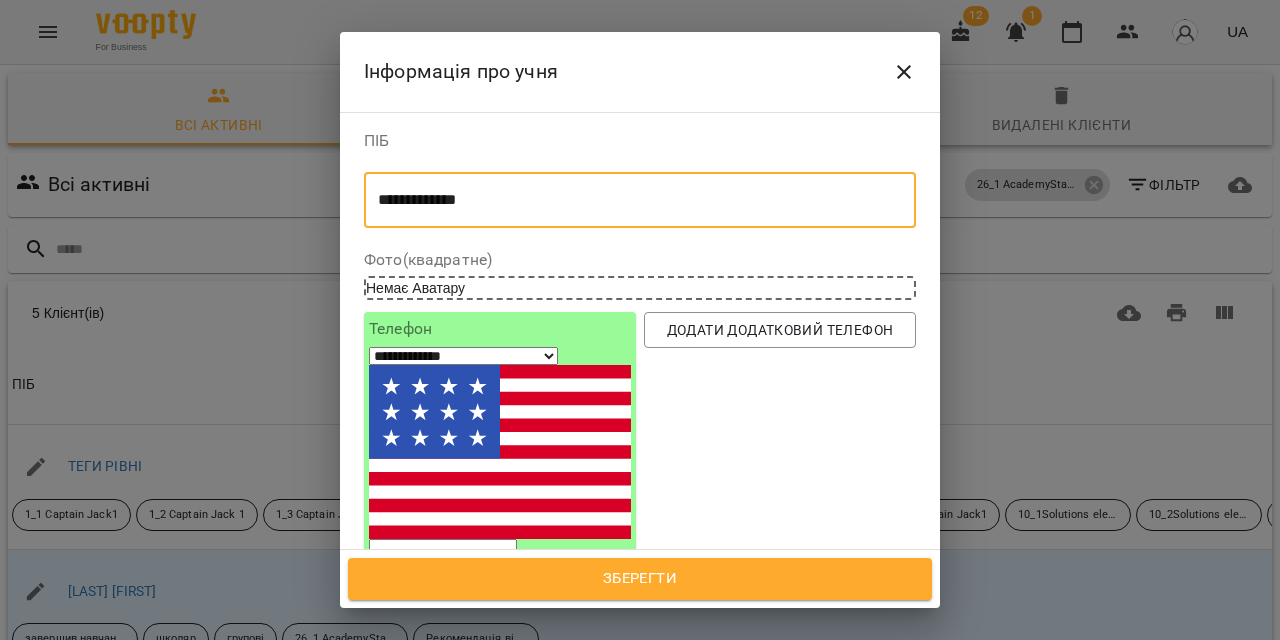 click on "**********" at bounding box center [463, 356] 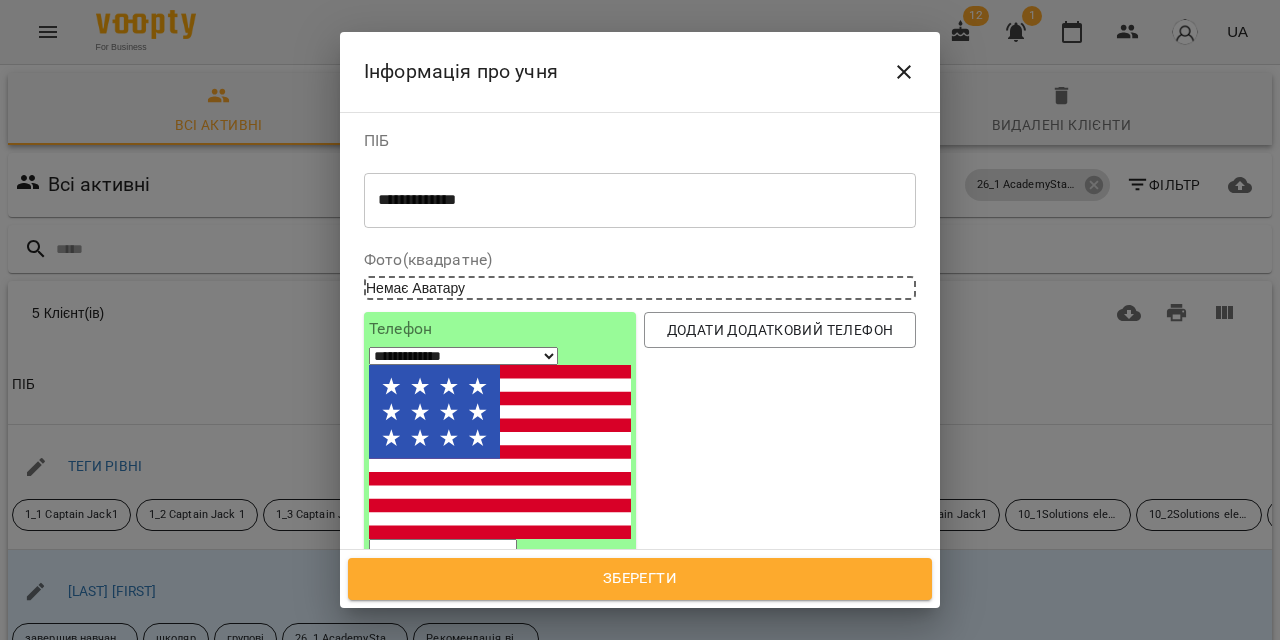 select on "**" 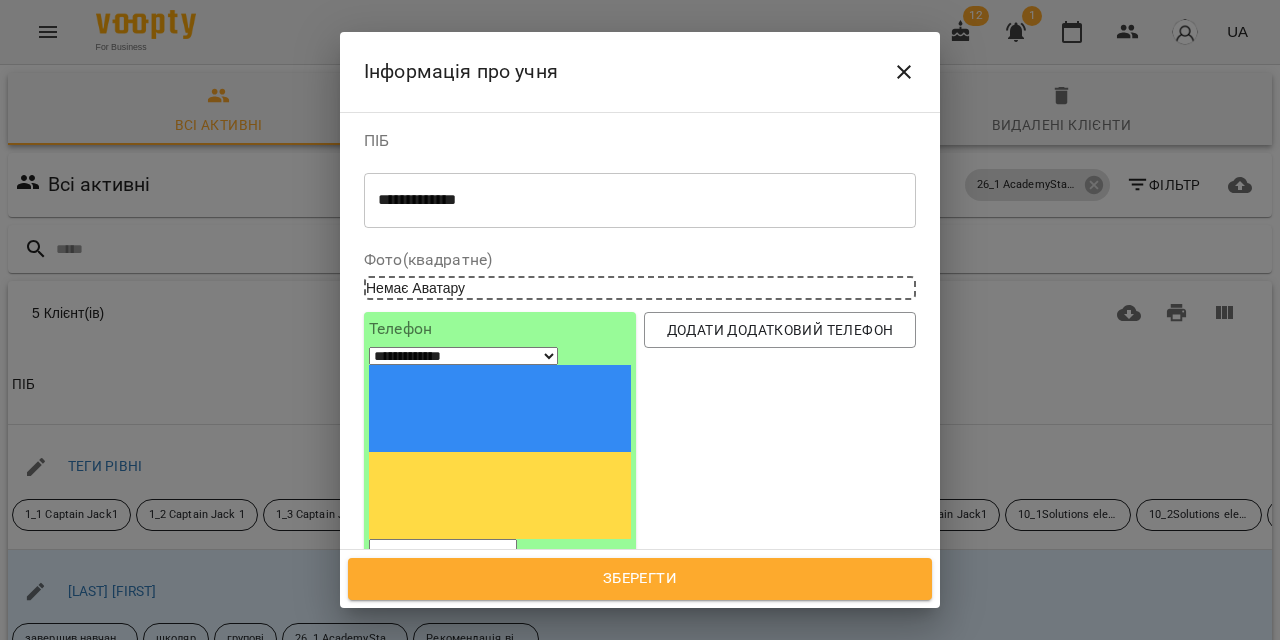 click at bounding box center (443, 552) 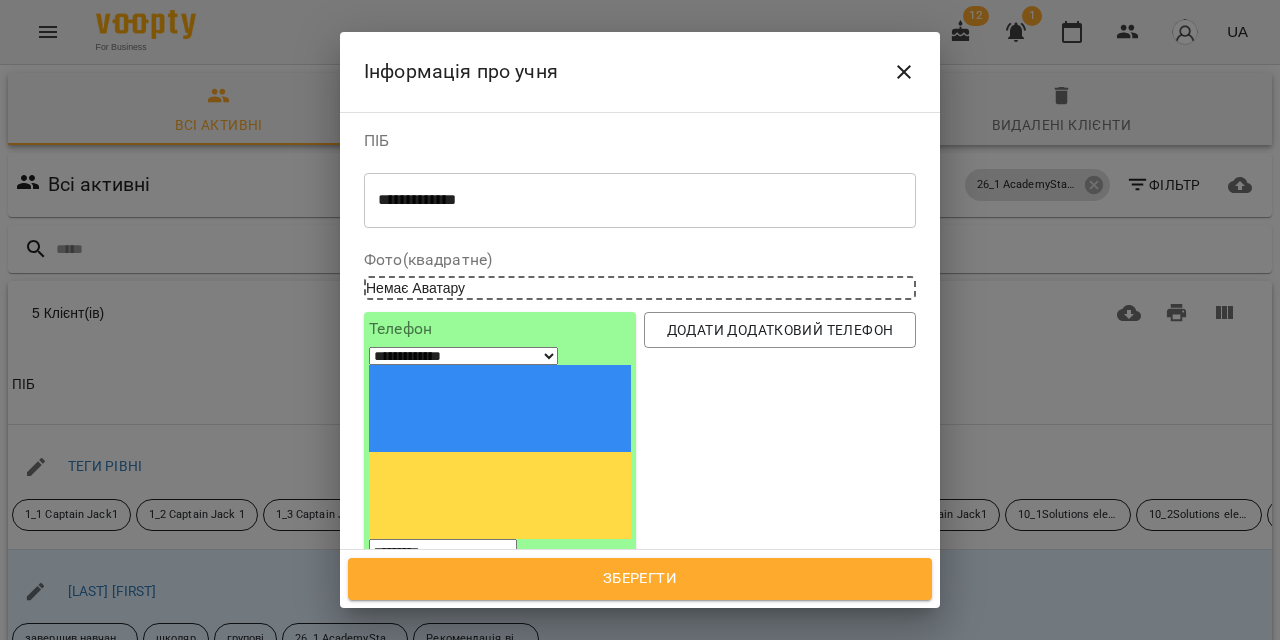 click on "*********" at bounding box center (443, 552) 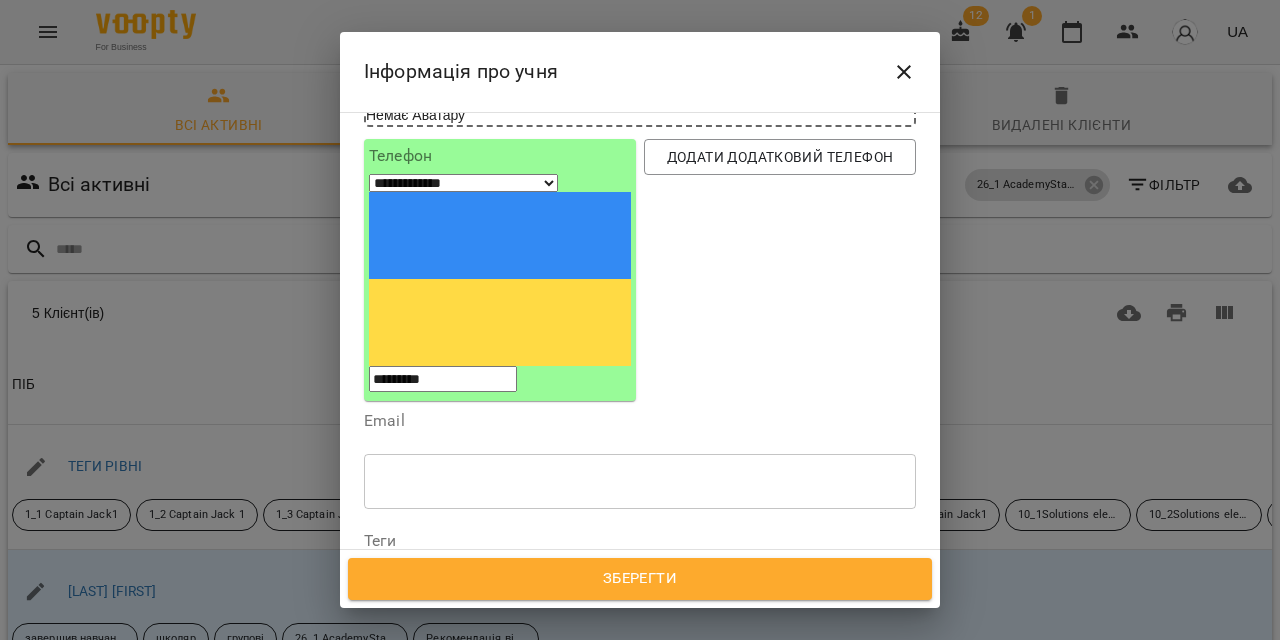 scroll, scrollTop: 176, scrollLeft: 0, axis: vertical 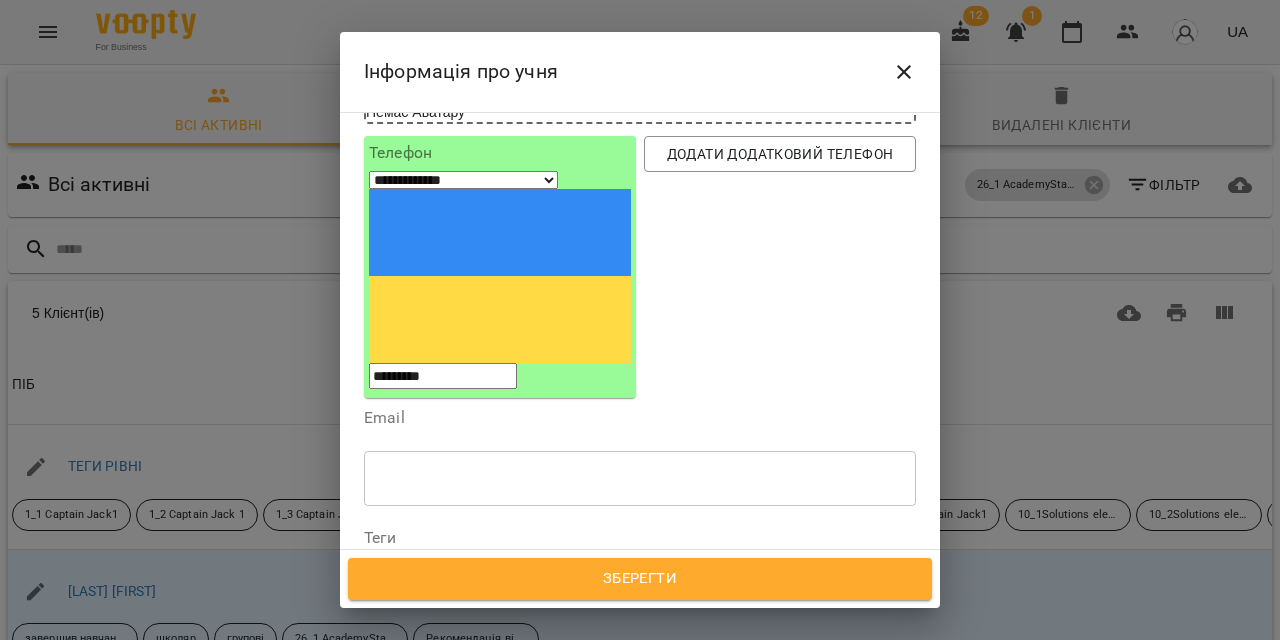 type on "*********" 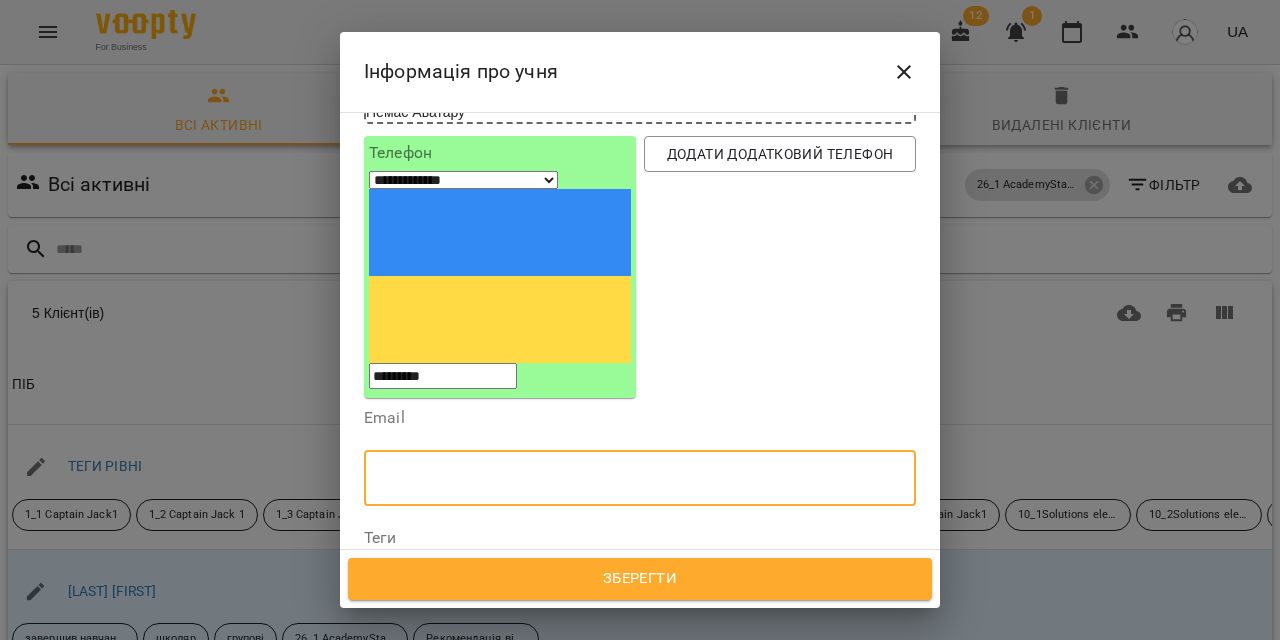 paste on "**********" 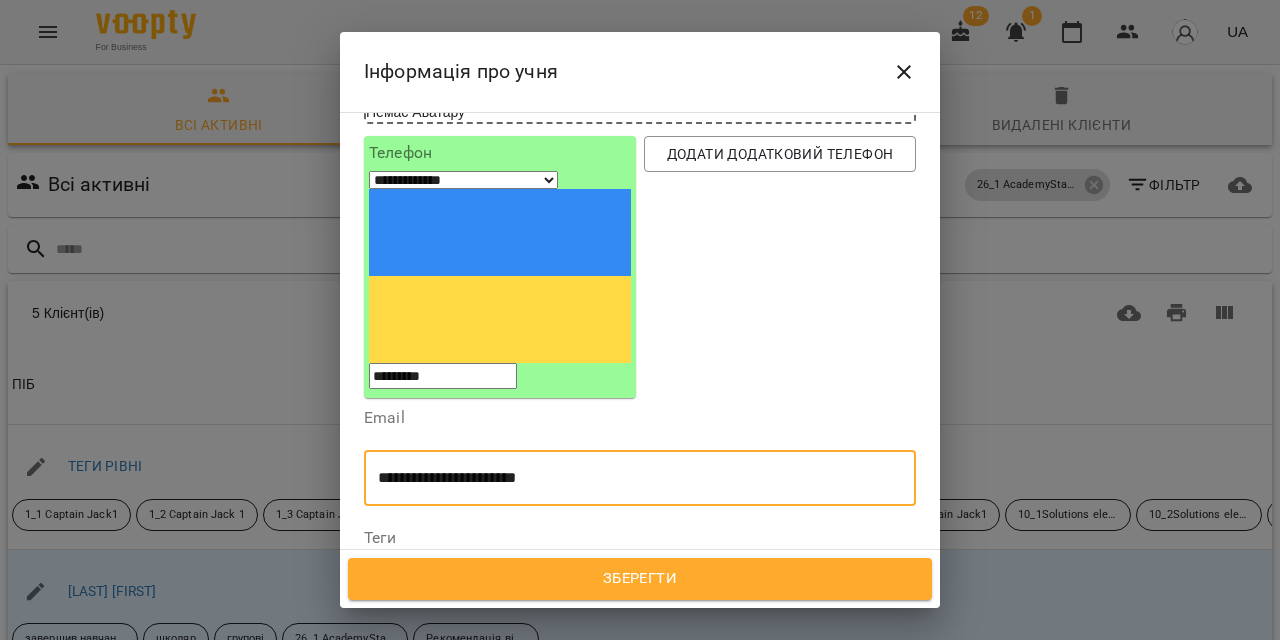 type on "**********" 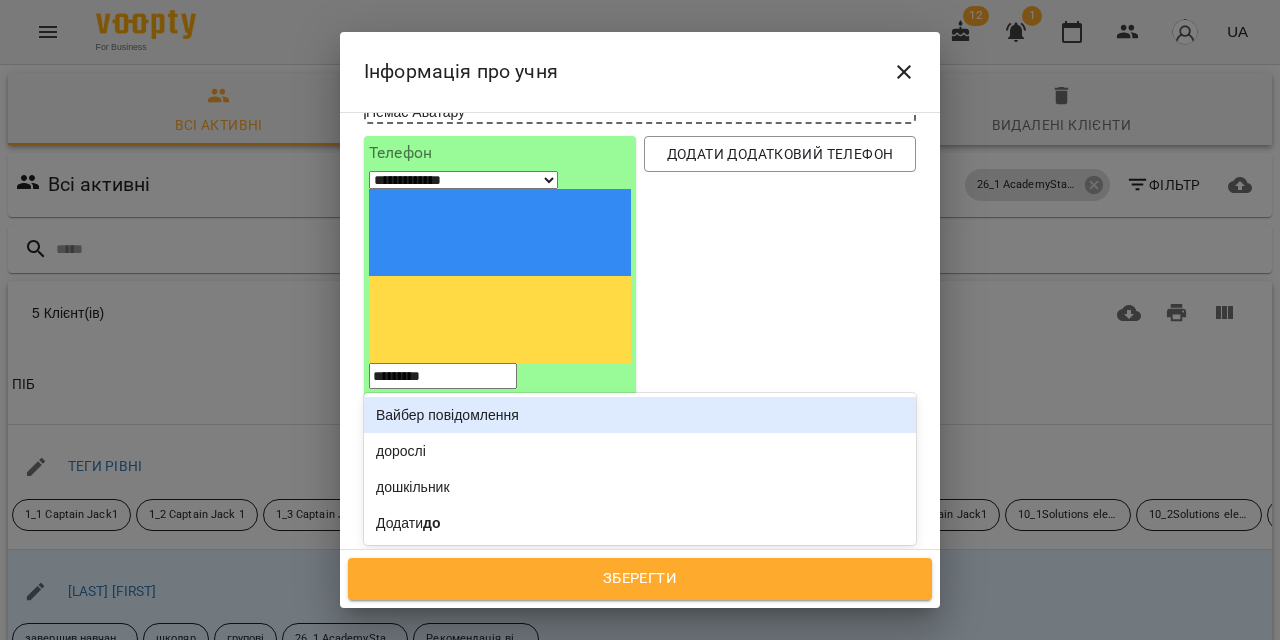type on "****" 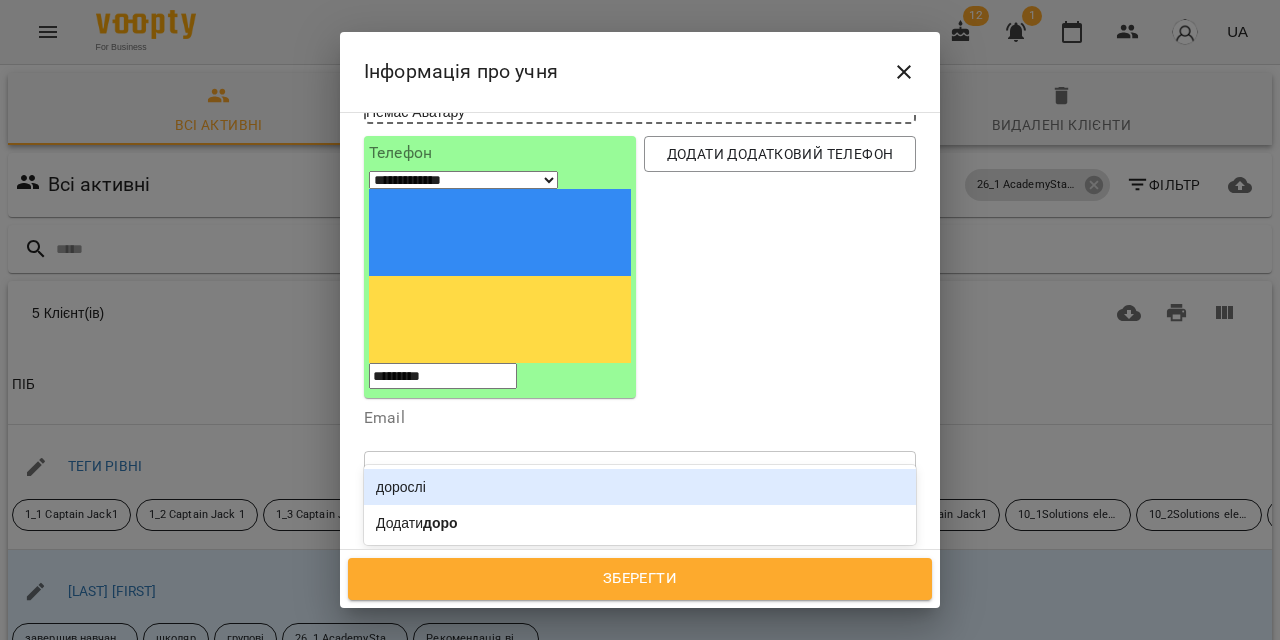 click on "дорослі" at bounding box center [640, 487] 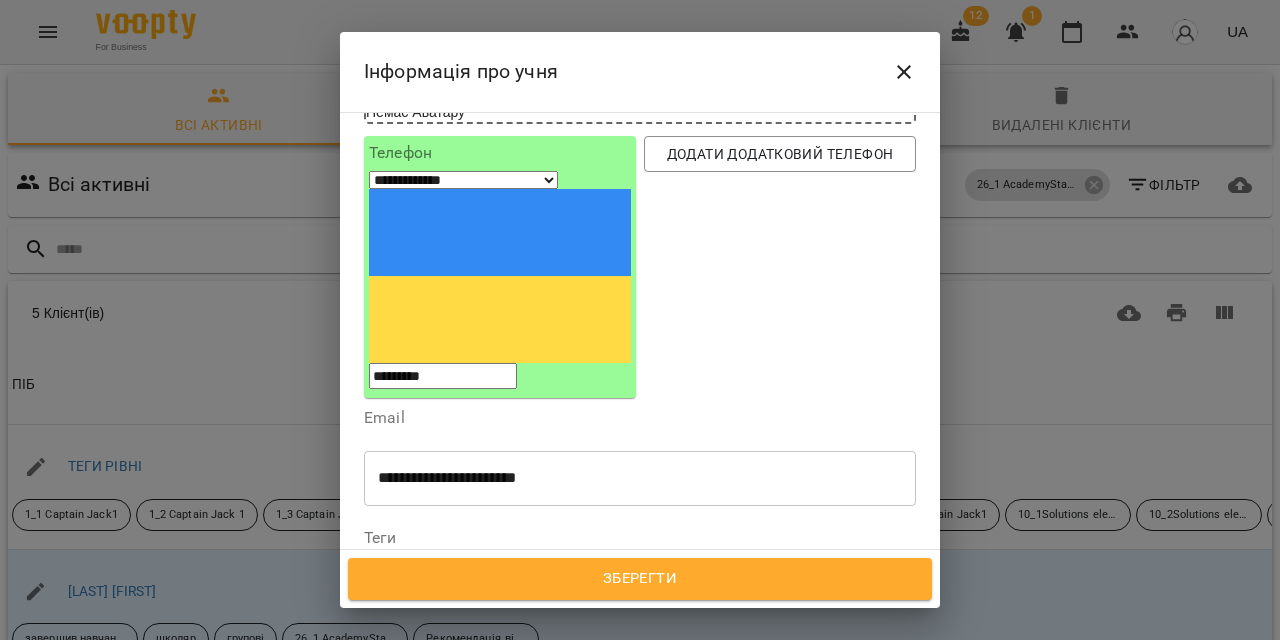 paste on "**********" 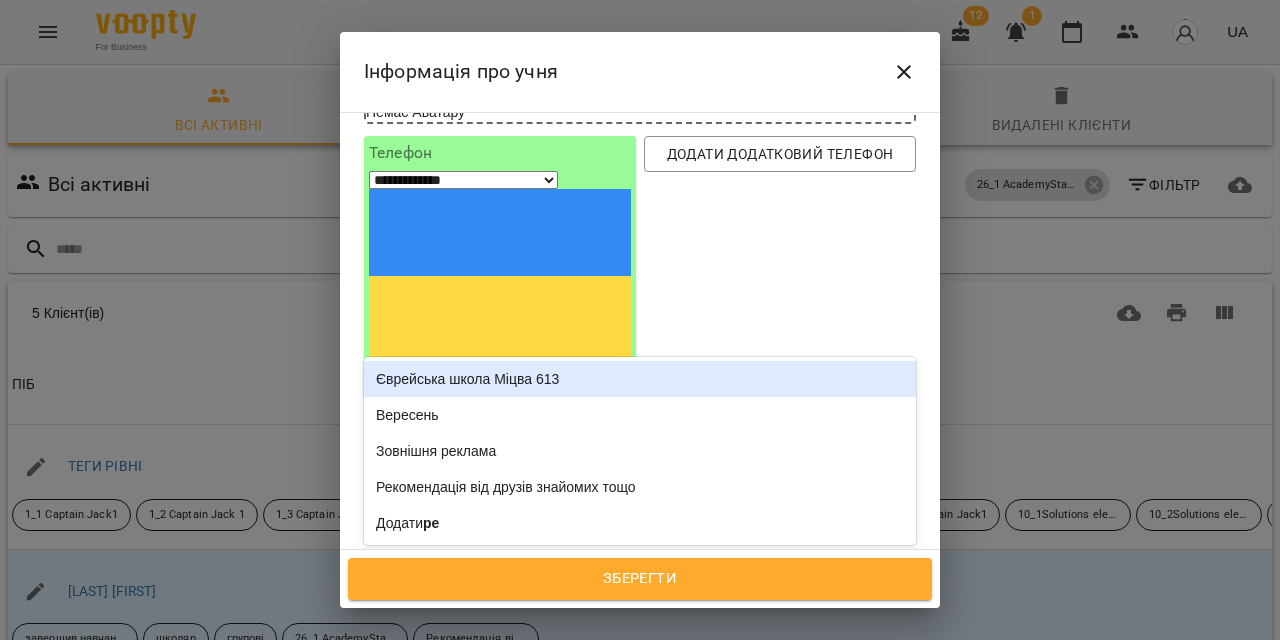 type on "***" 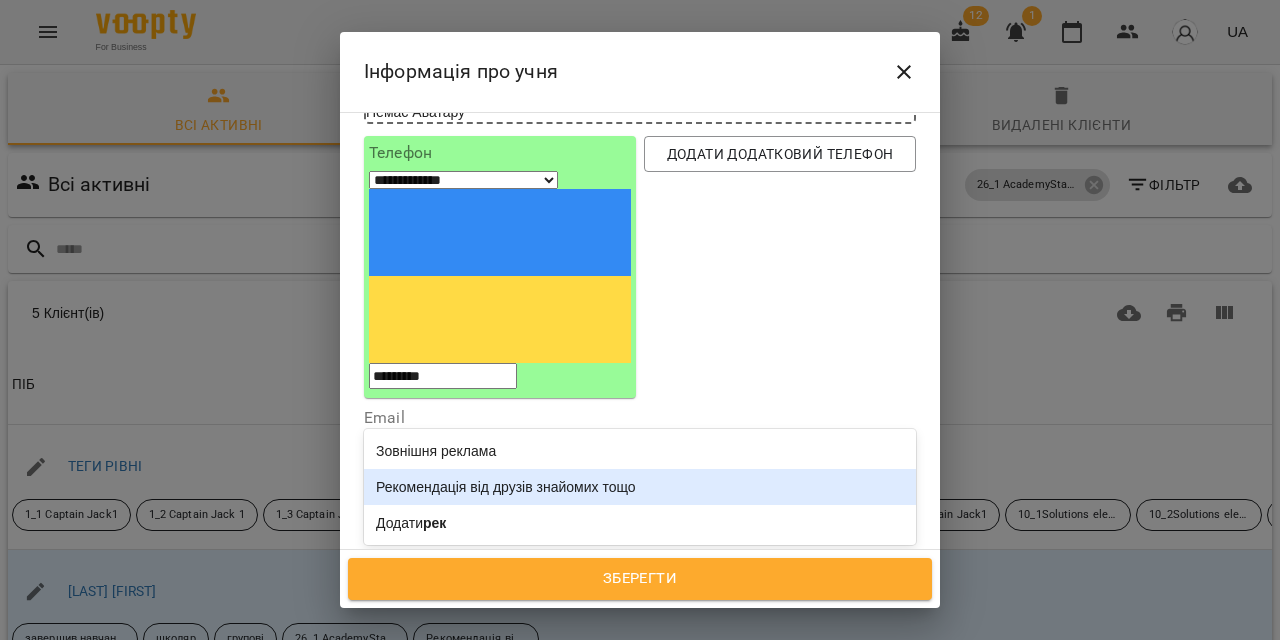click on "Рекомендація від друзів знайомих тощо" at bounding box center [640, 487] 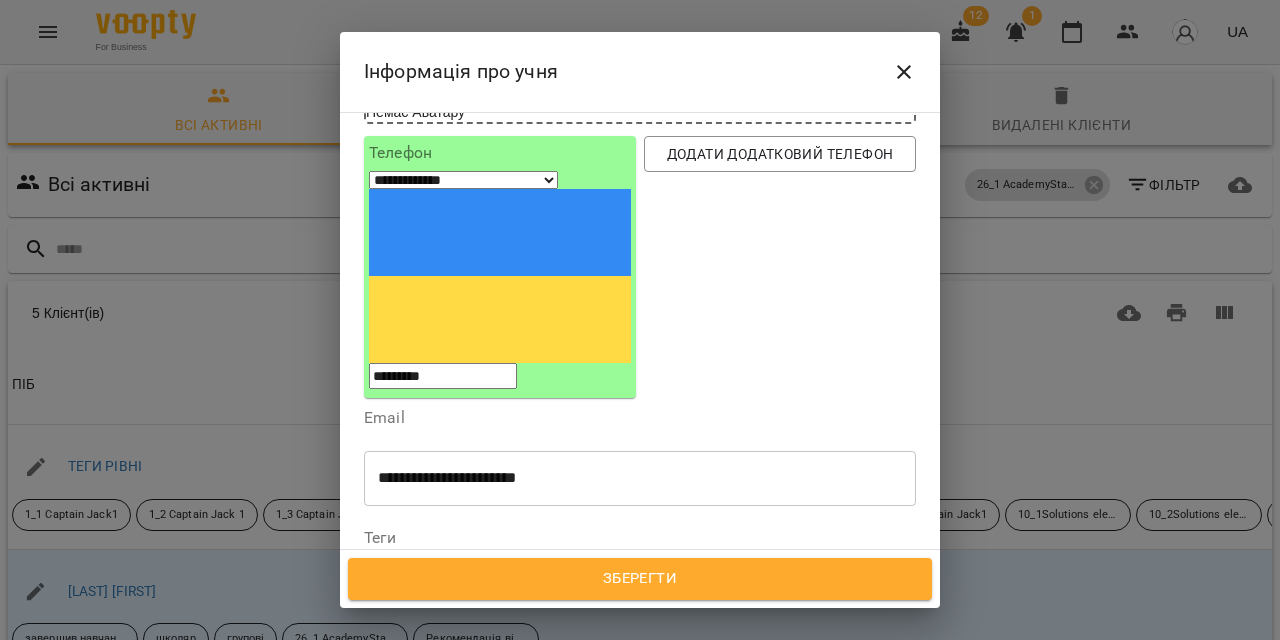 click on "Дата народження" at bounding box center (640, 645) 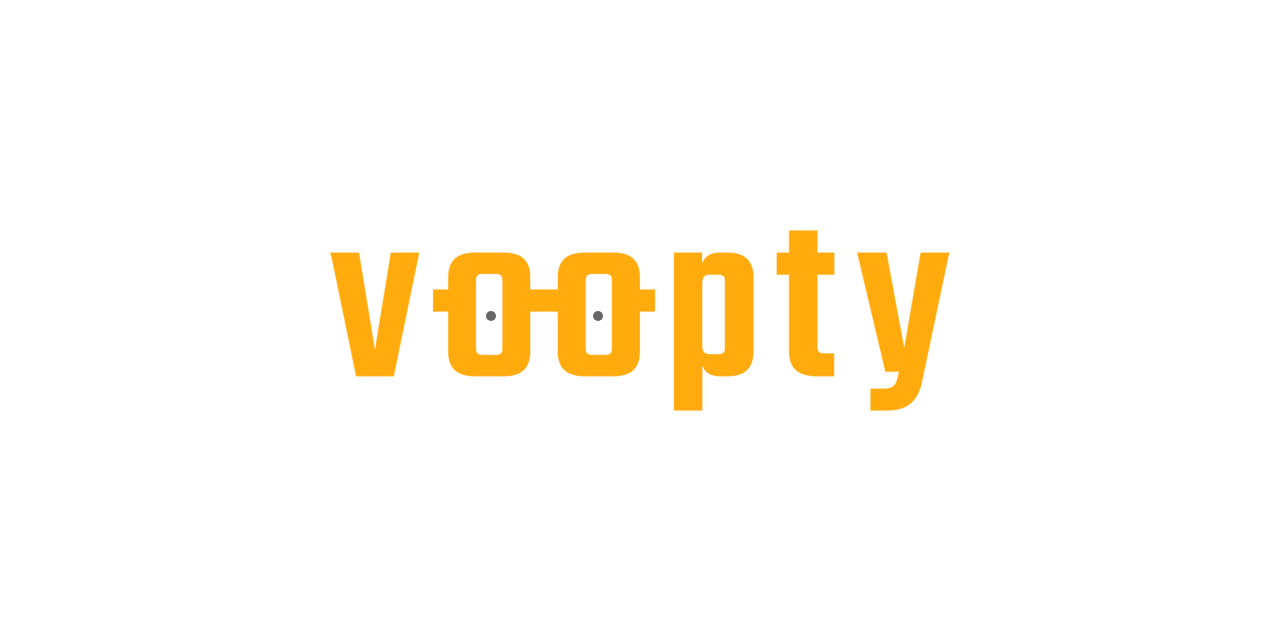 scroll, scrollTop: 0, scrollLeft: 0, axis: both 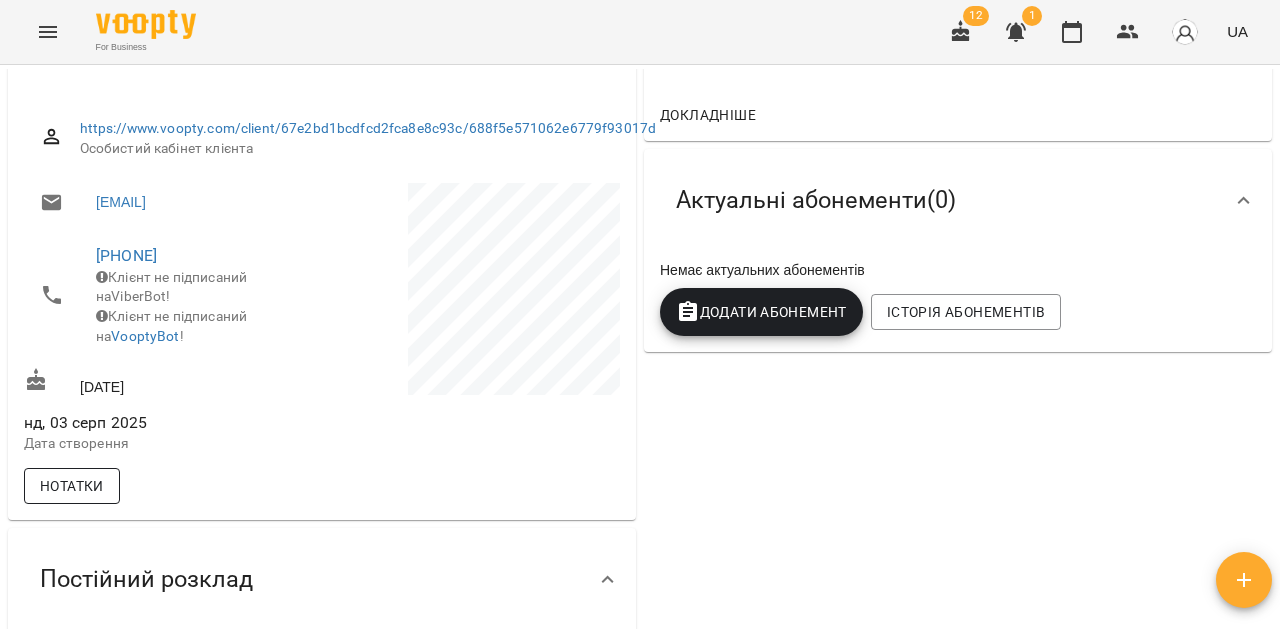 click on "Нотатки" at bounding box center (72, 486) 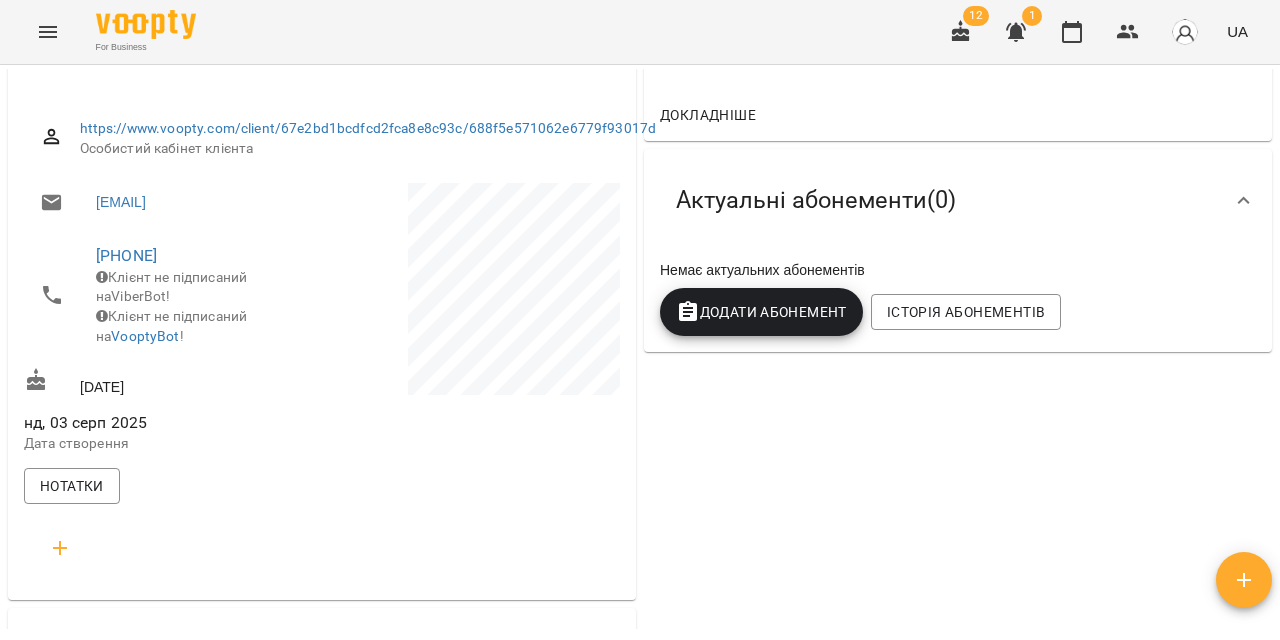 click 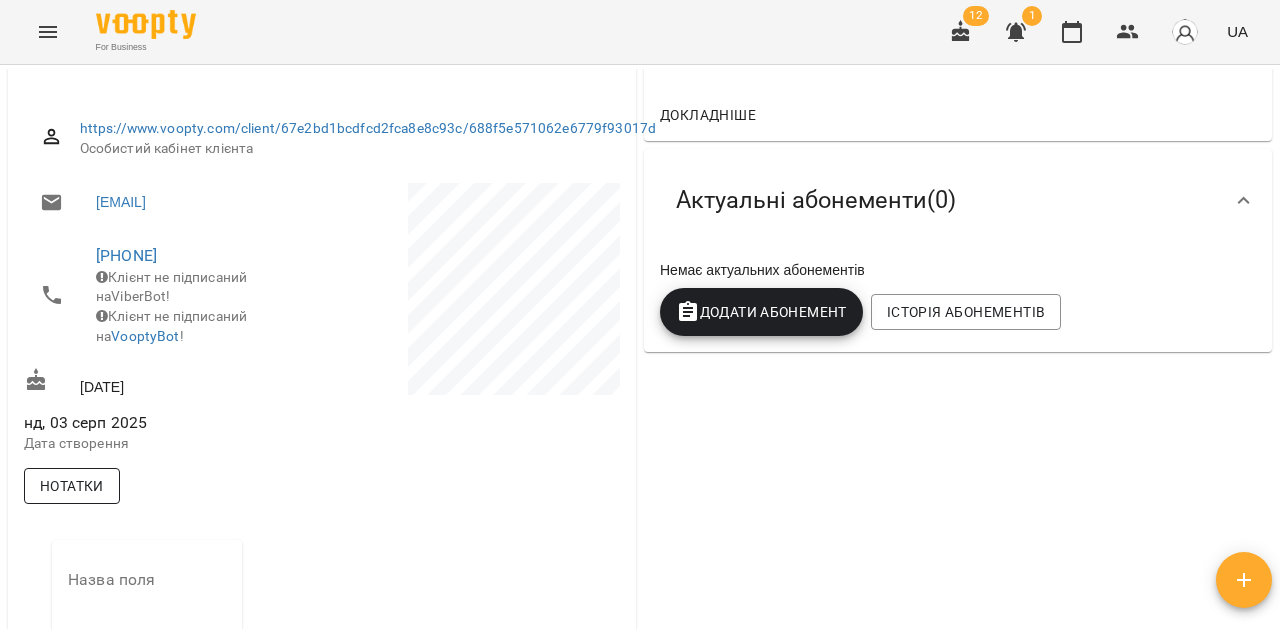click on "Нотатки" at bounding box center [72, 486] 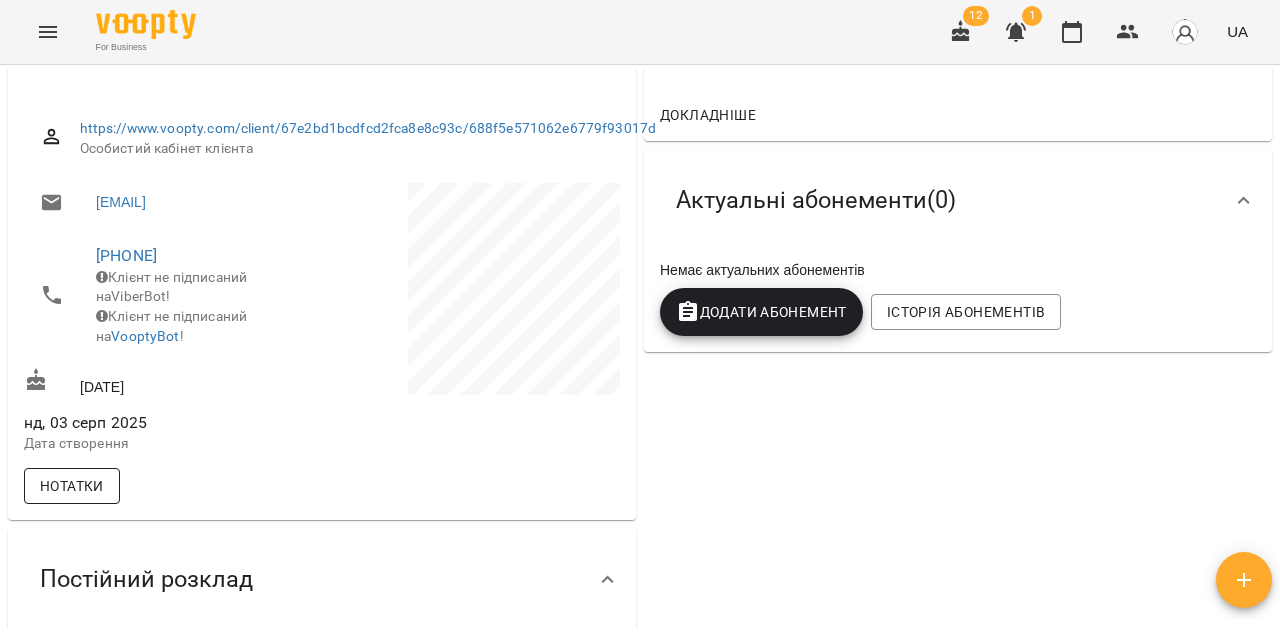 click on "Нотатки" at bounding box center (72, 486) 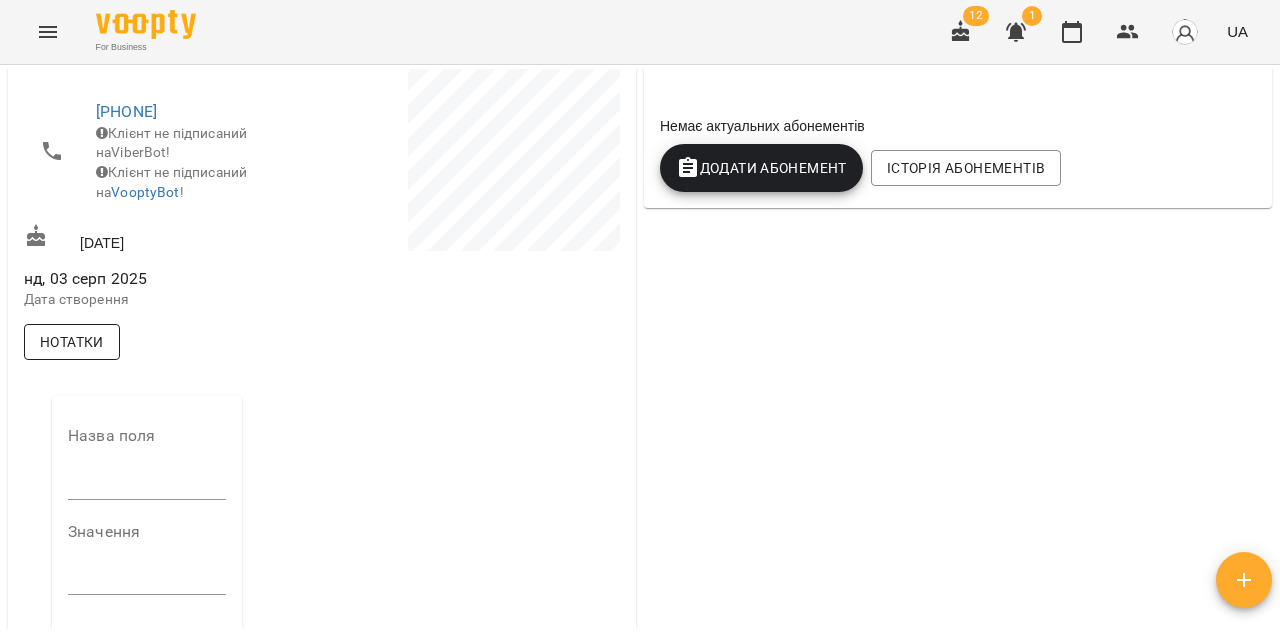 scroll, scrollTop: 382, scrollLeft: 0, axis: vertical 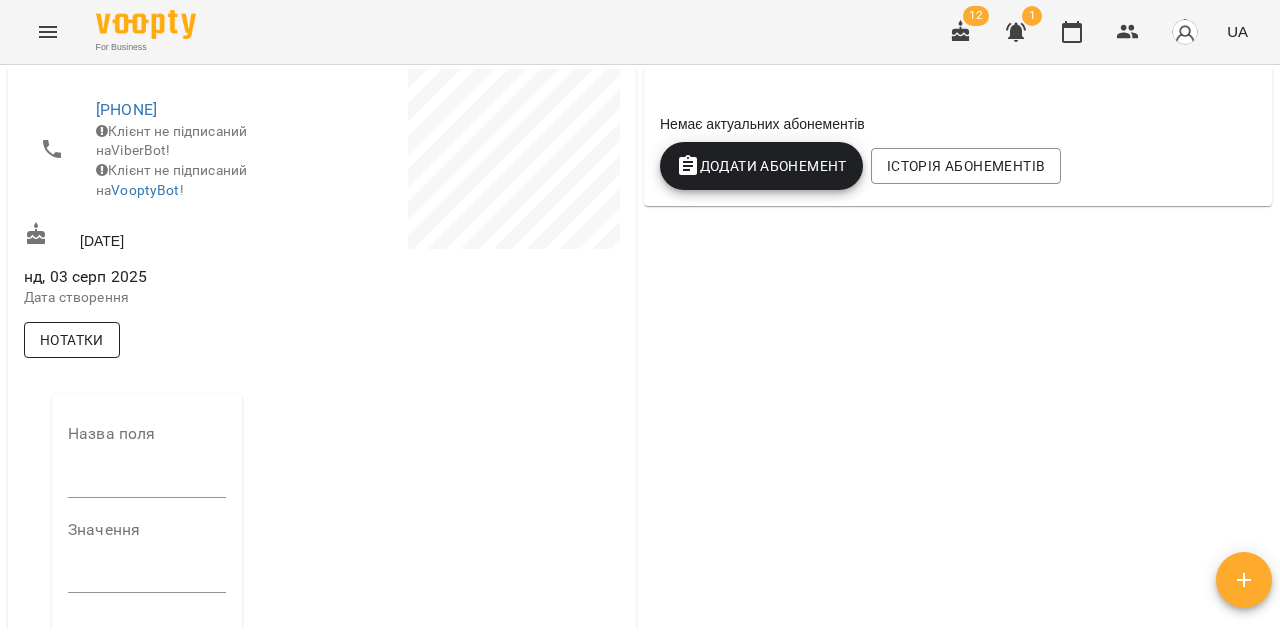 click at bounding box center (147, 482) 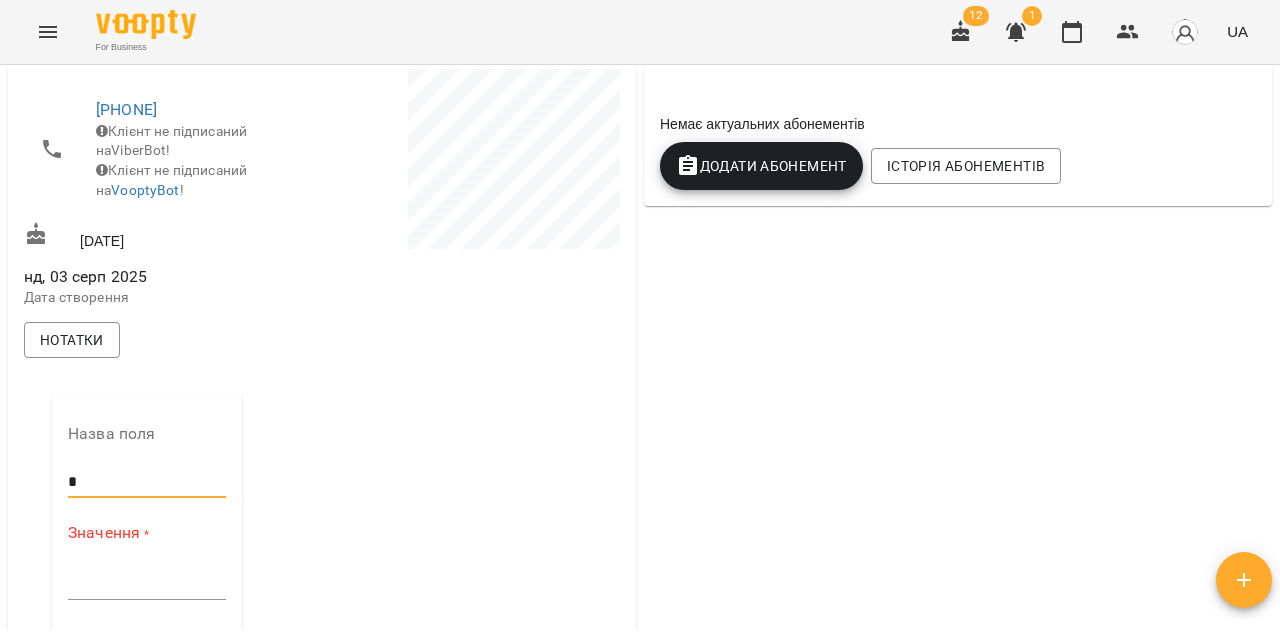 type on "**********" 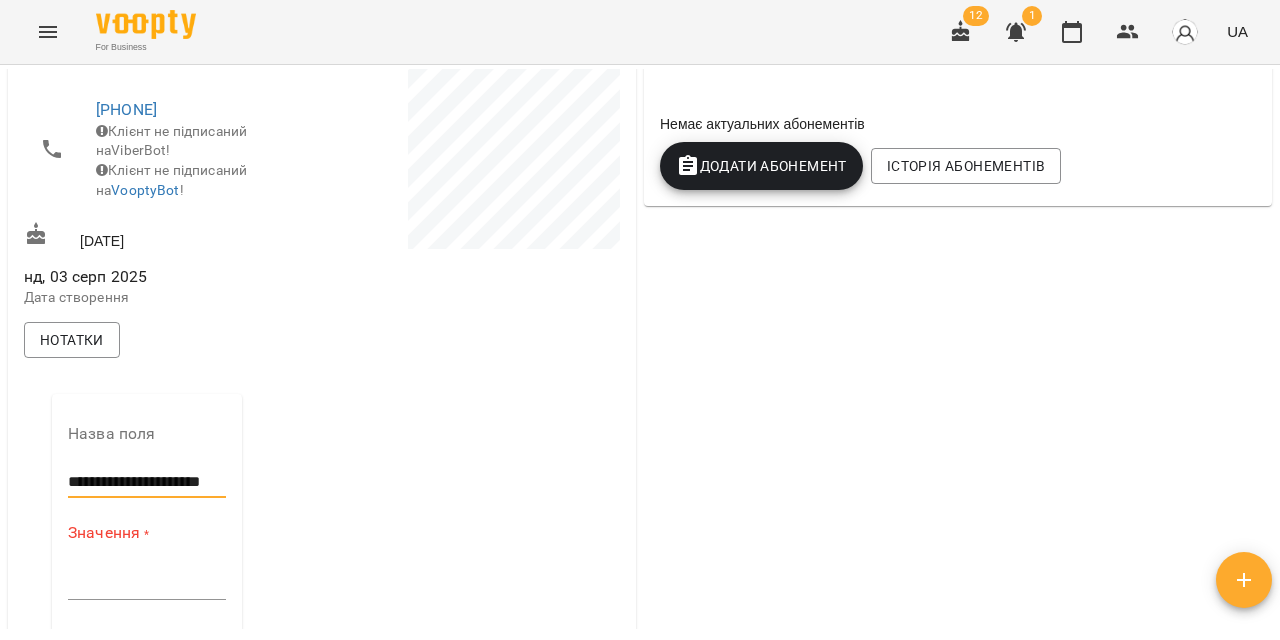 click at bounding box center [147, 583] 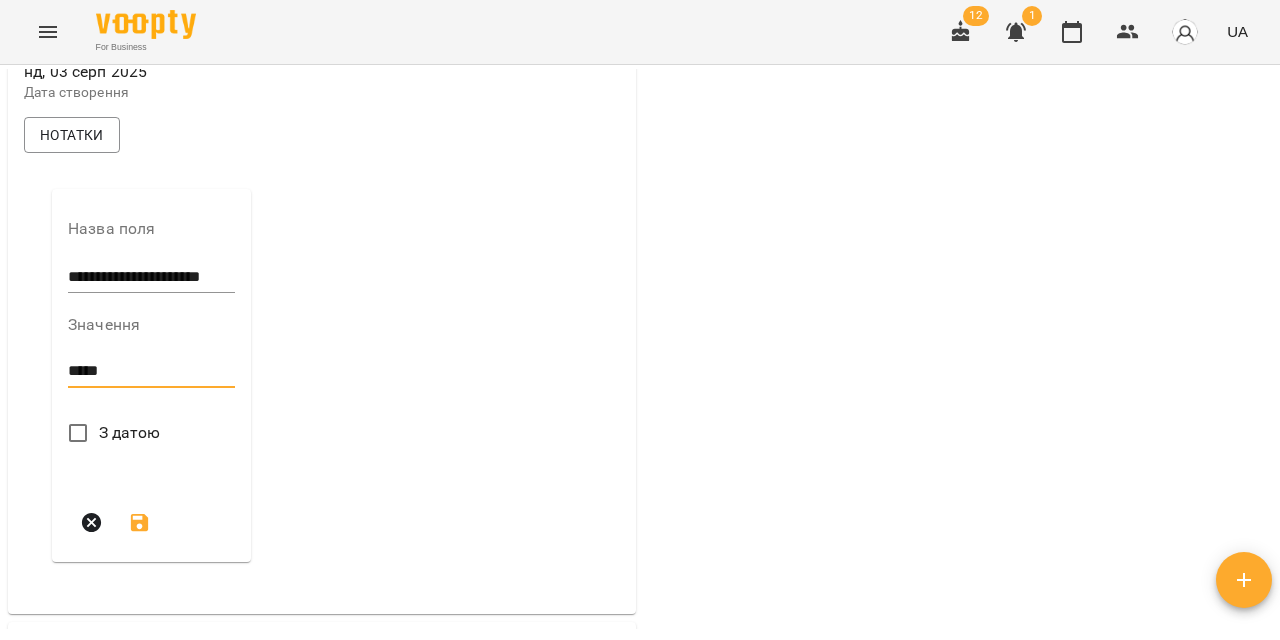 scroll, scrollTop: 592, scrollLeft: 0, axis: vertical 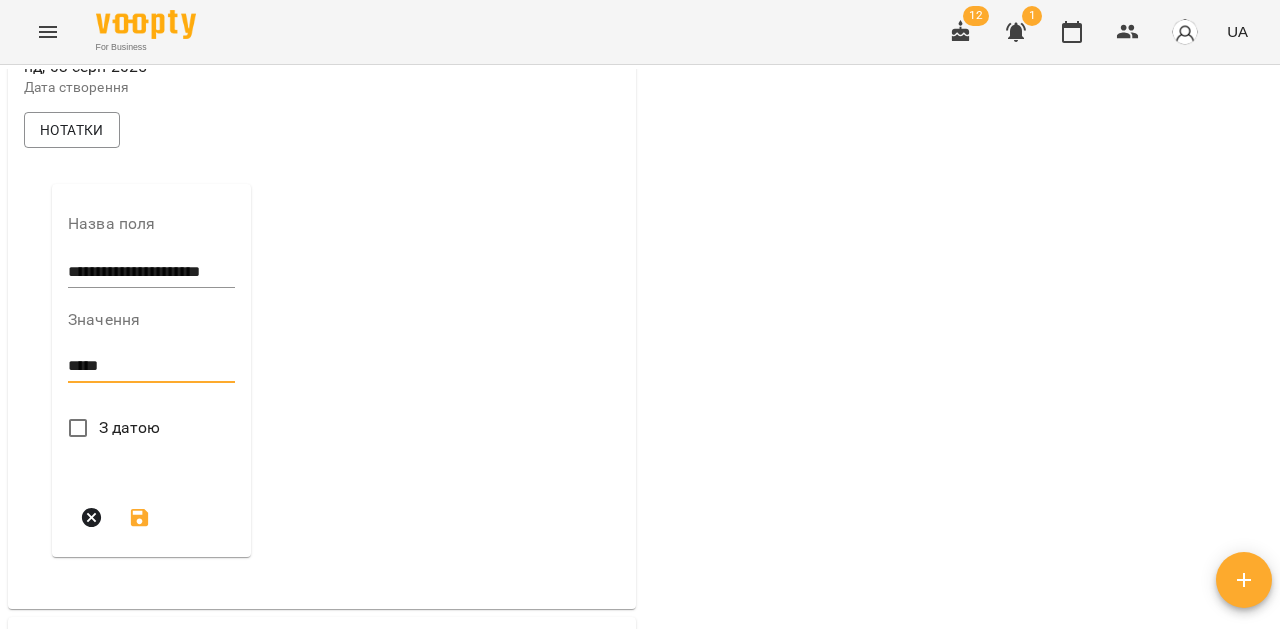 type on "*****" 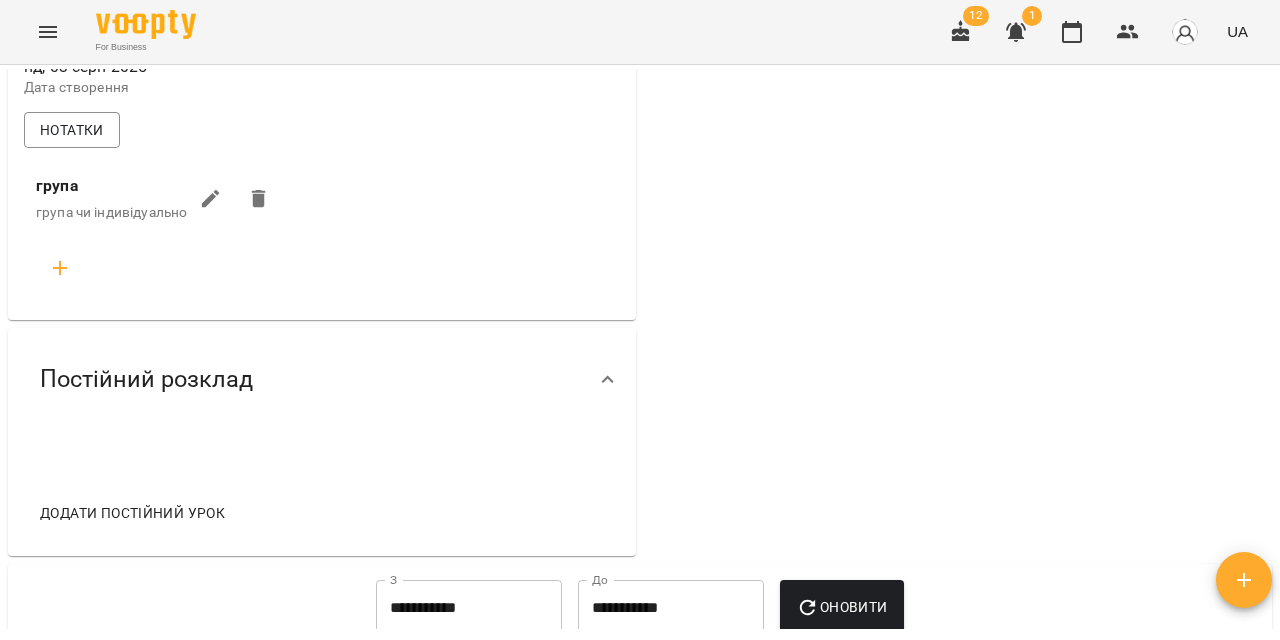 click 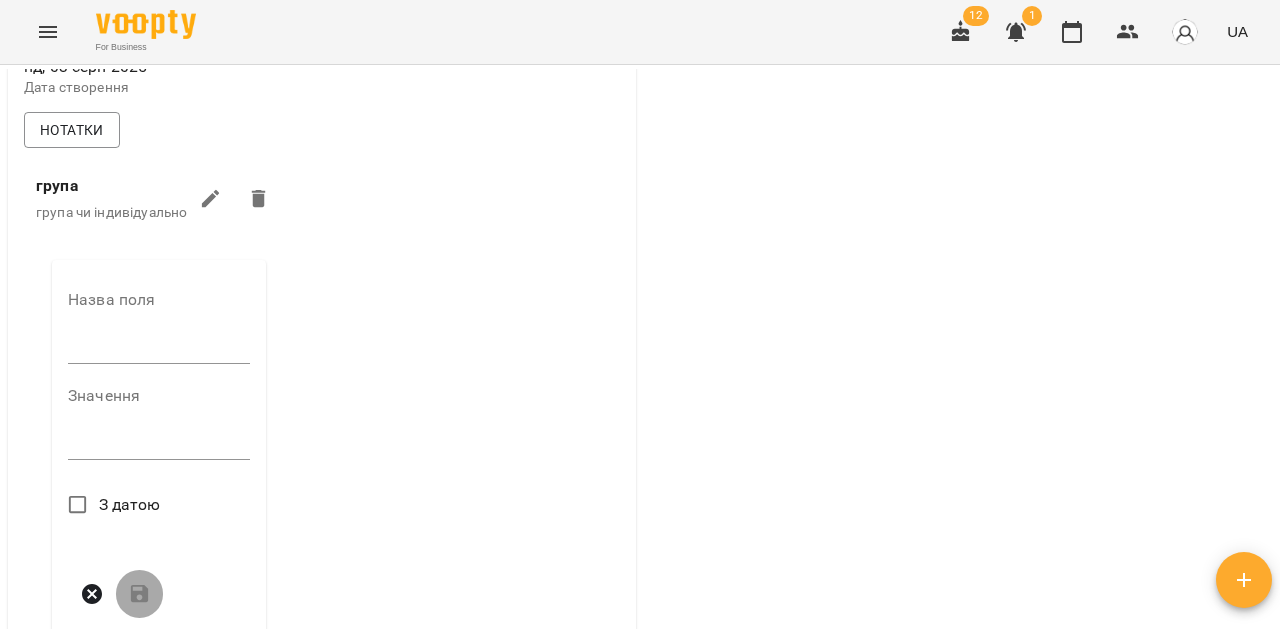 click on "Назва поля" at bounding box center [159, 331] 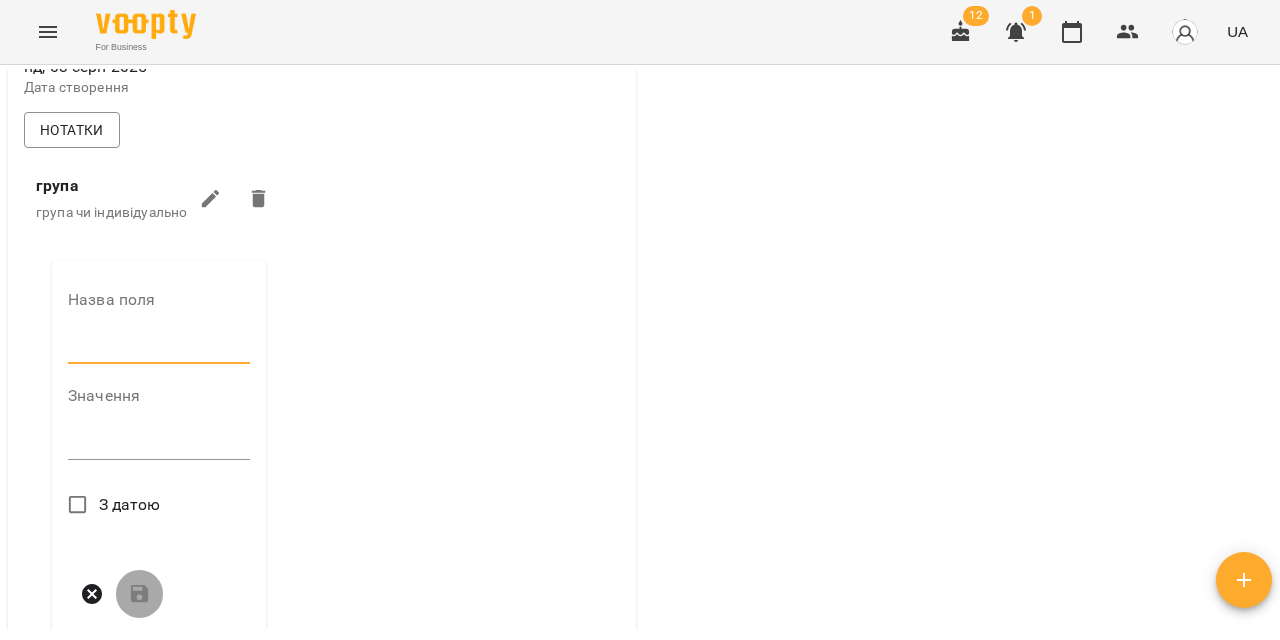type on "**********" 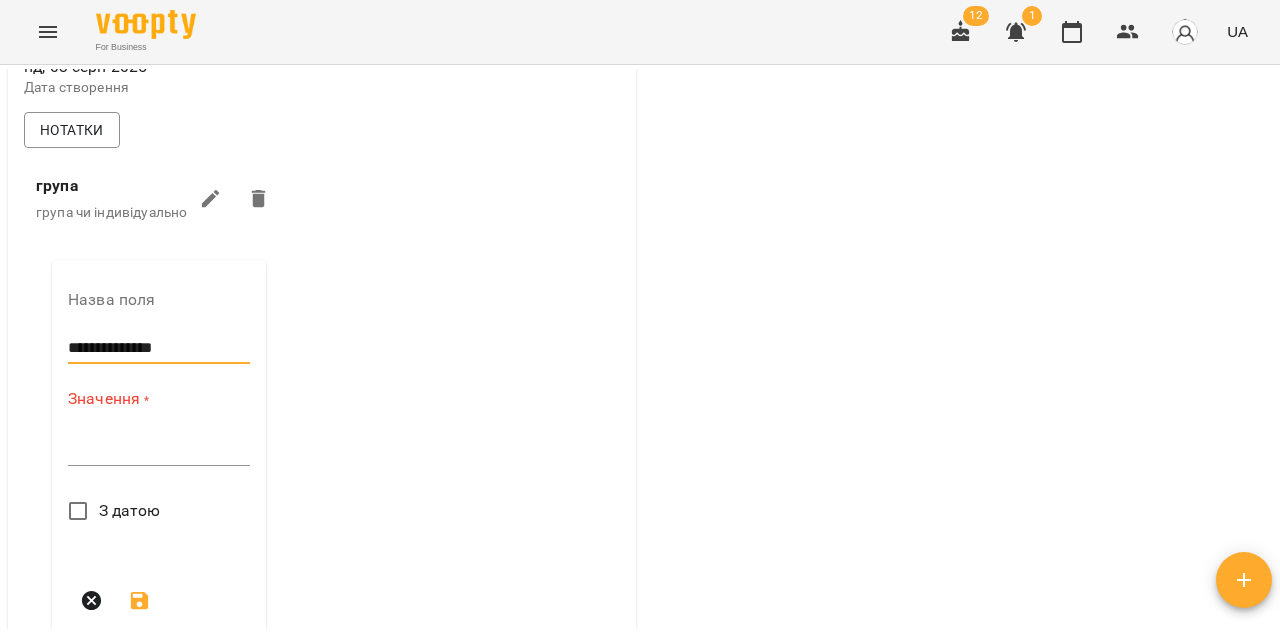 click at bounding box center [159, 449] 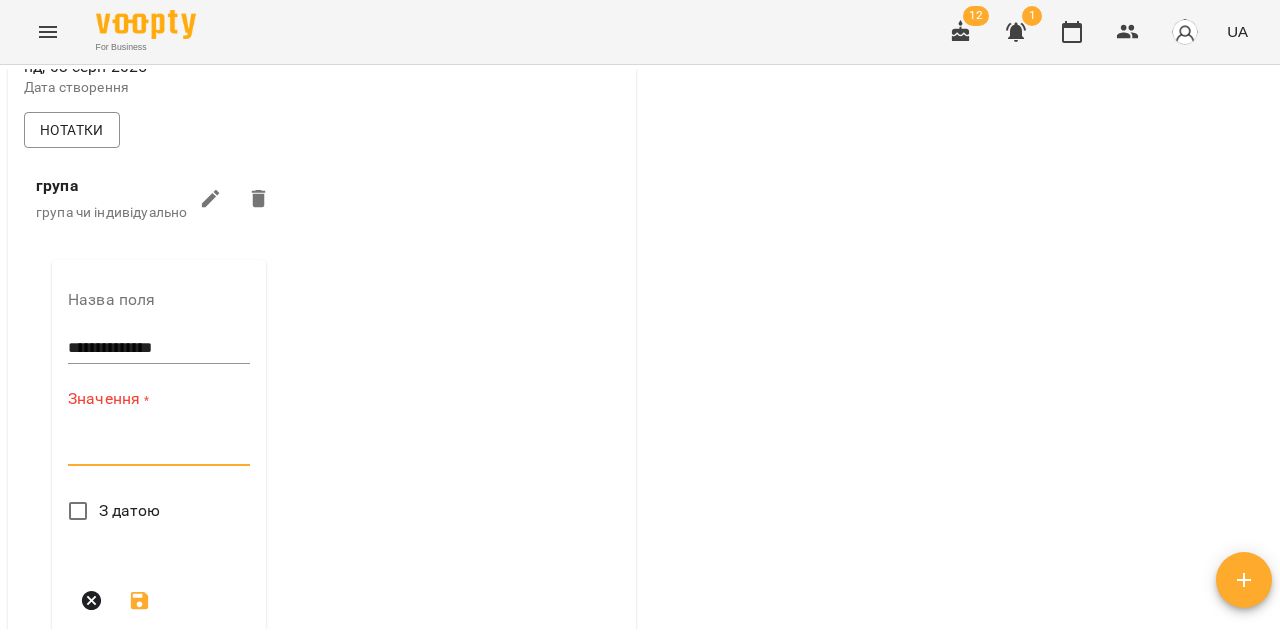 paste on "**********" 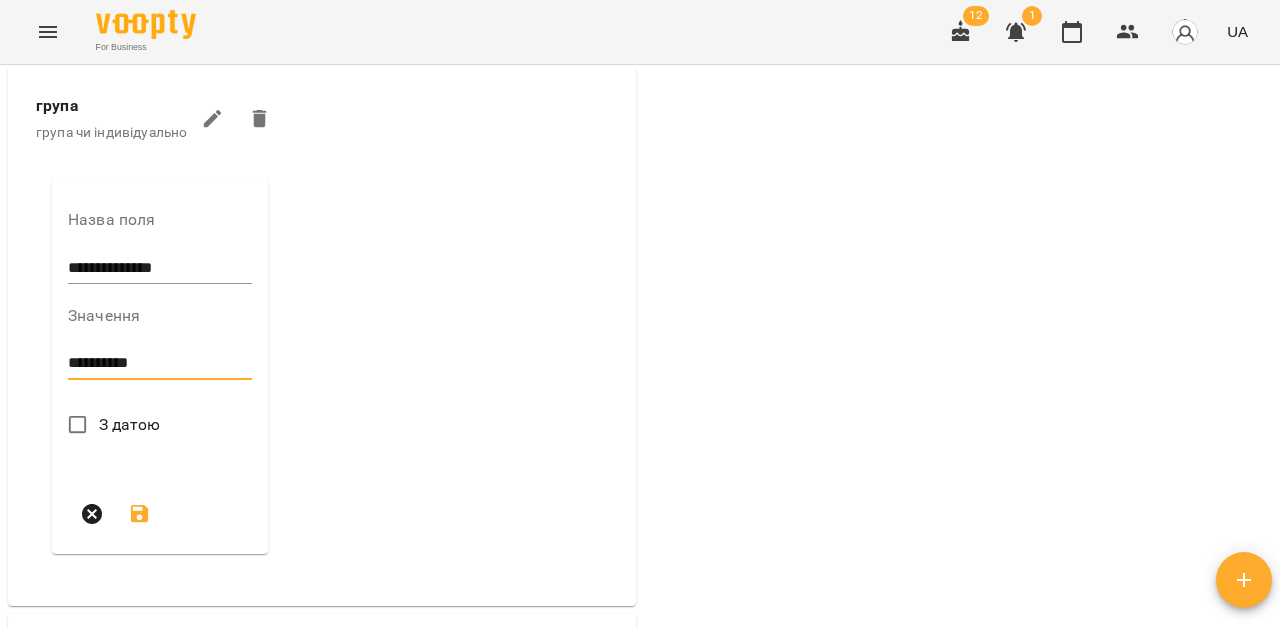 scroll, scrollTop: 677, scrollLeft: 0, axis: vertical 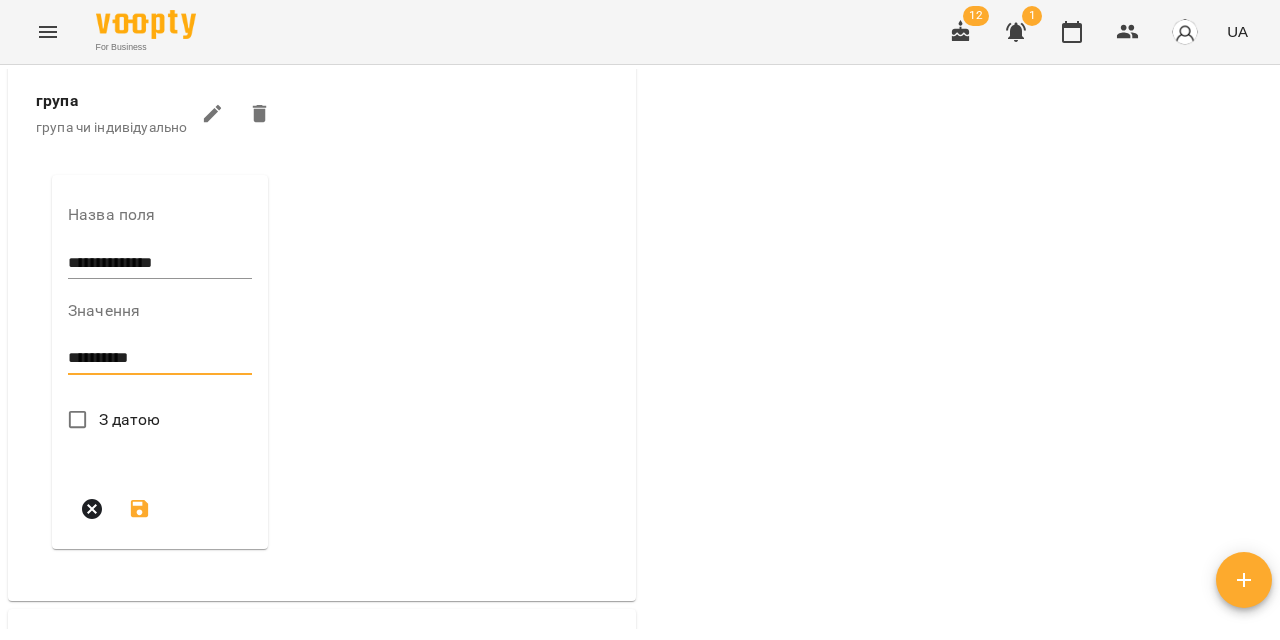 type on "**********" 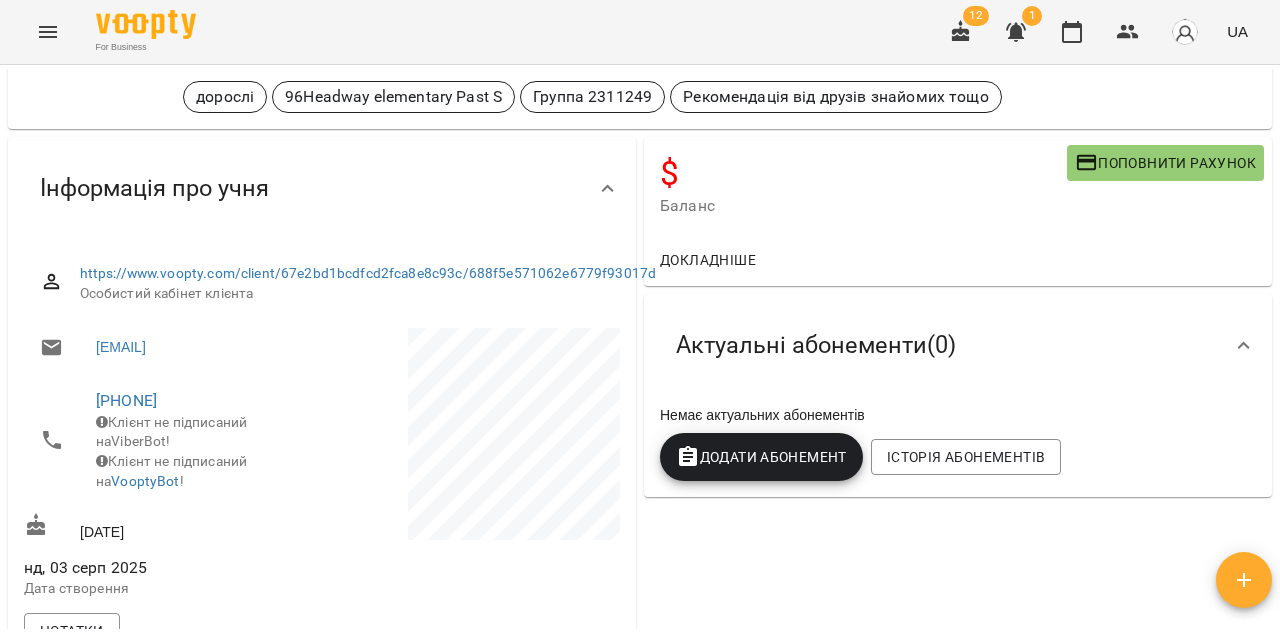 scroll, scrollTop: 0, scrollLeft: 0, axis: both 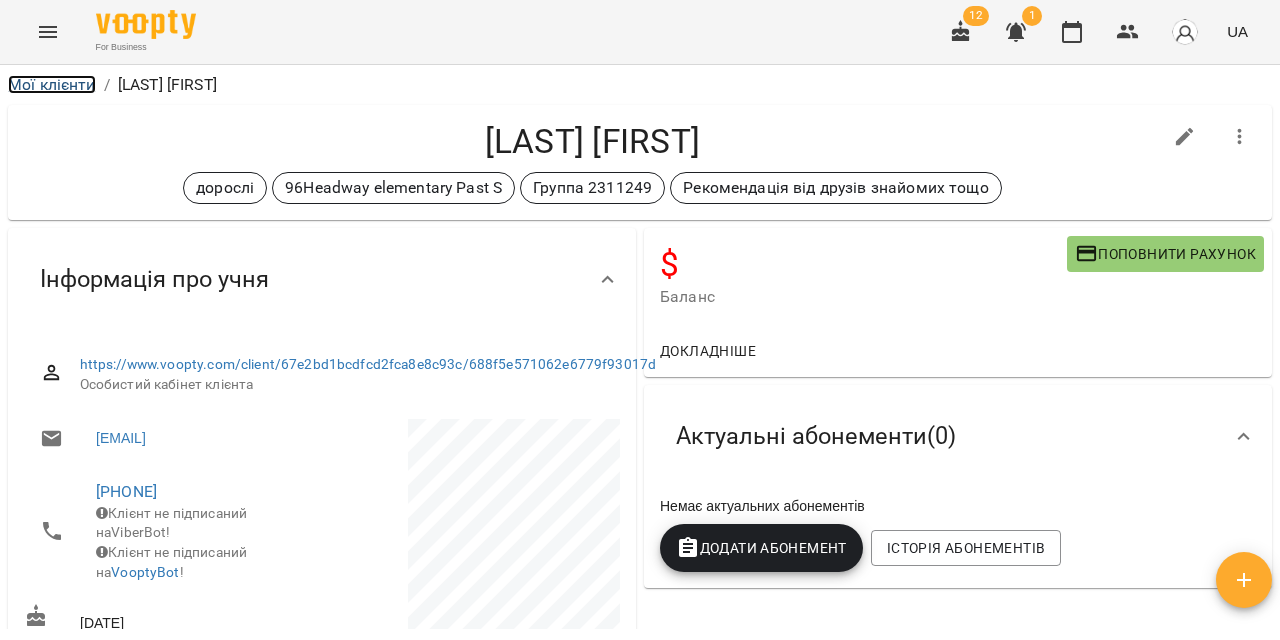 click on "Мої клієнти" at bounding box center [52, 84] 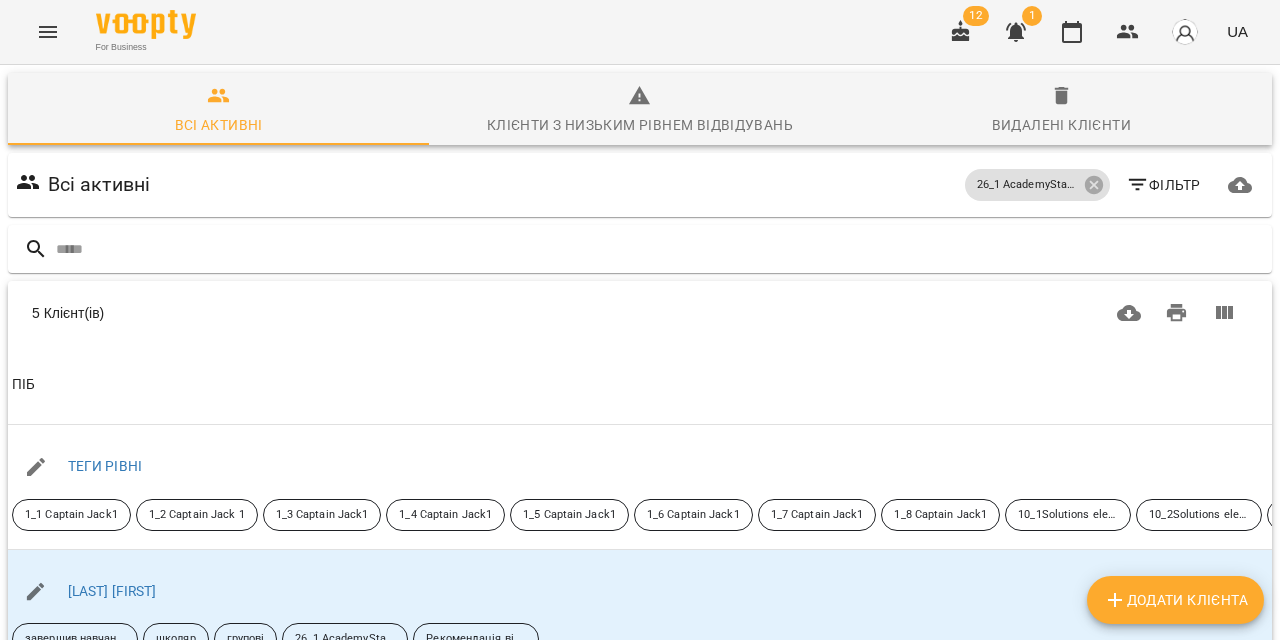 click on "Додати клієнта" at bounding box center [1175, 600] 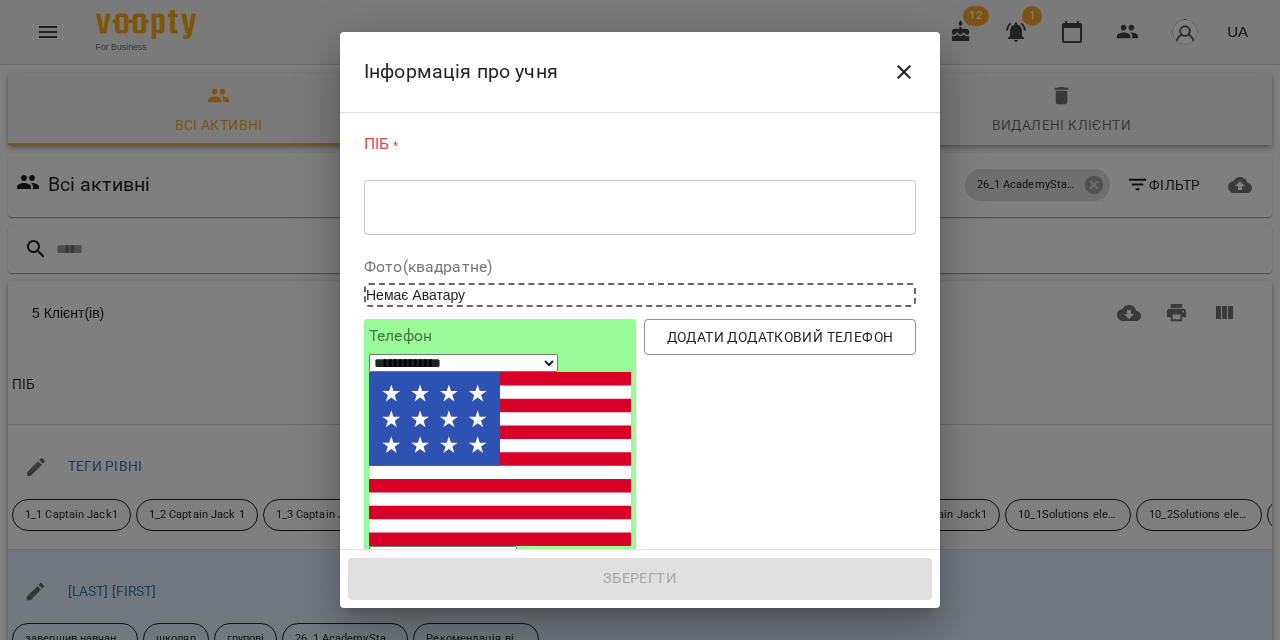 click on "* ​" at bounding box center (640, 207) 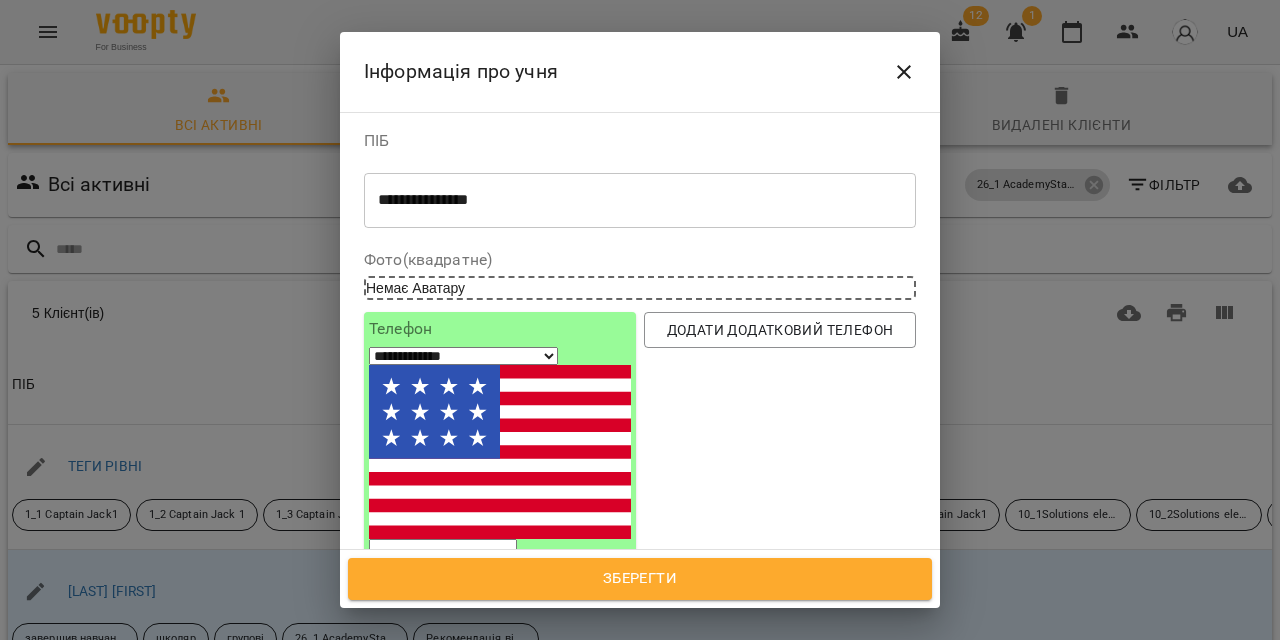 type on "**********" 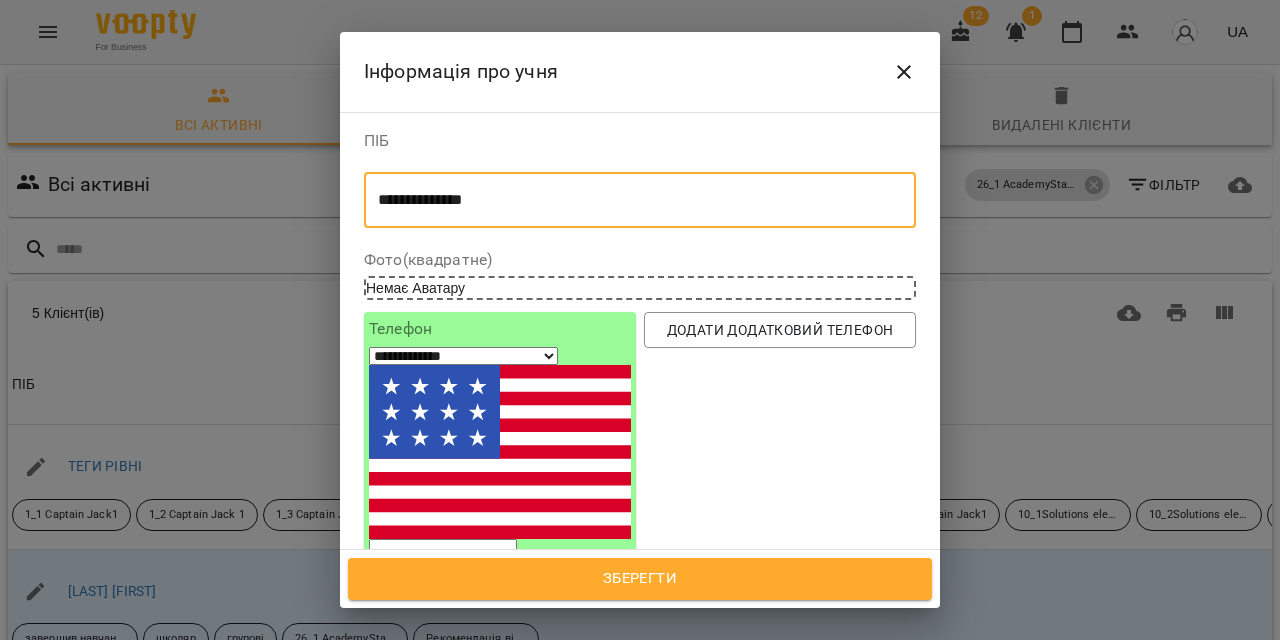 click at bounding box center (443, 552) 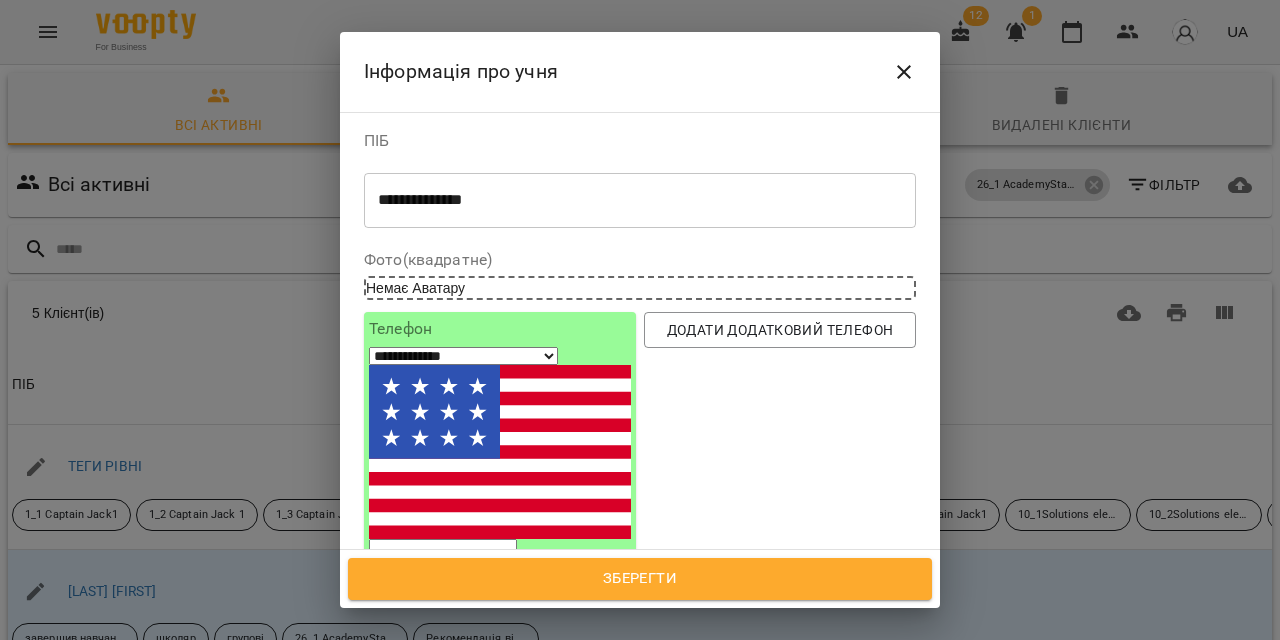 paste on "**********" 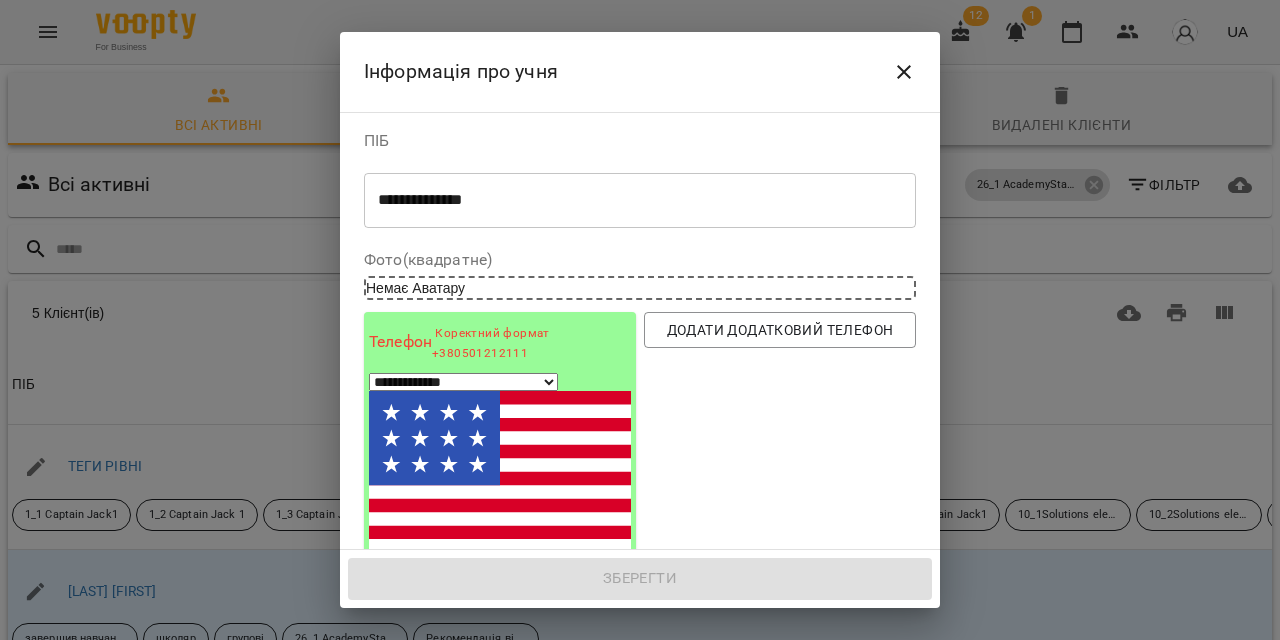 type on "**********" 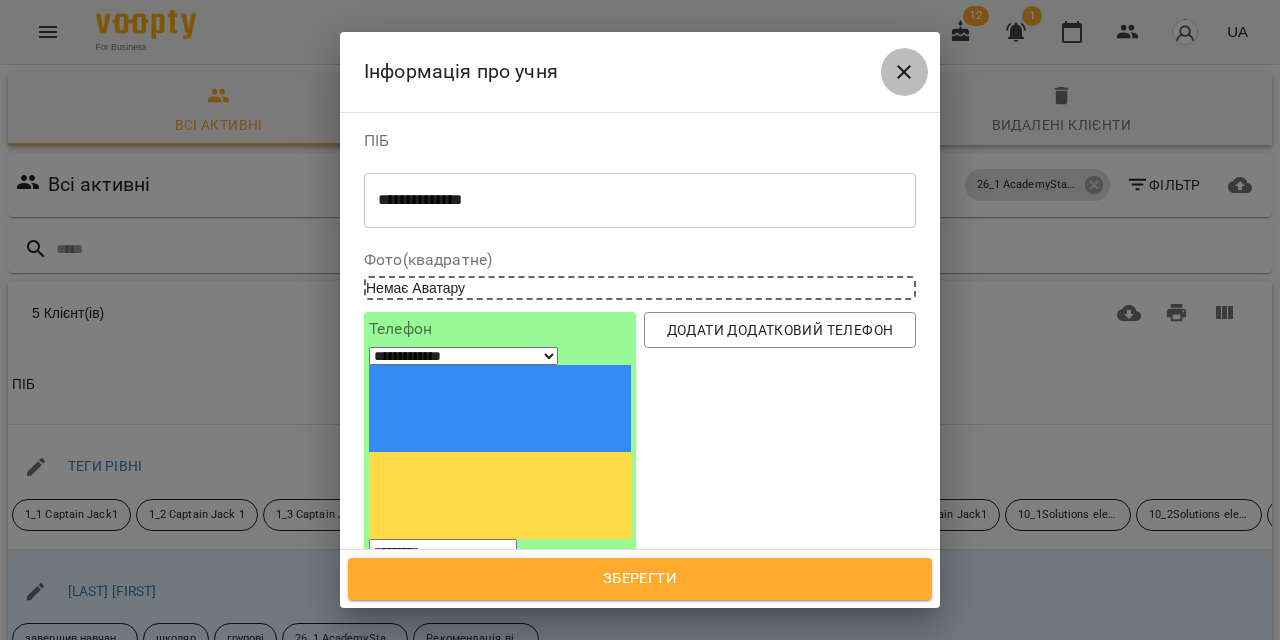 click 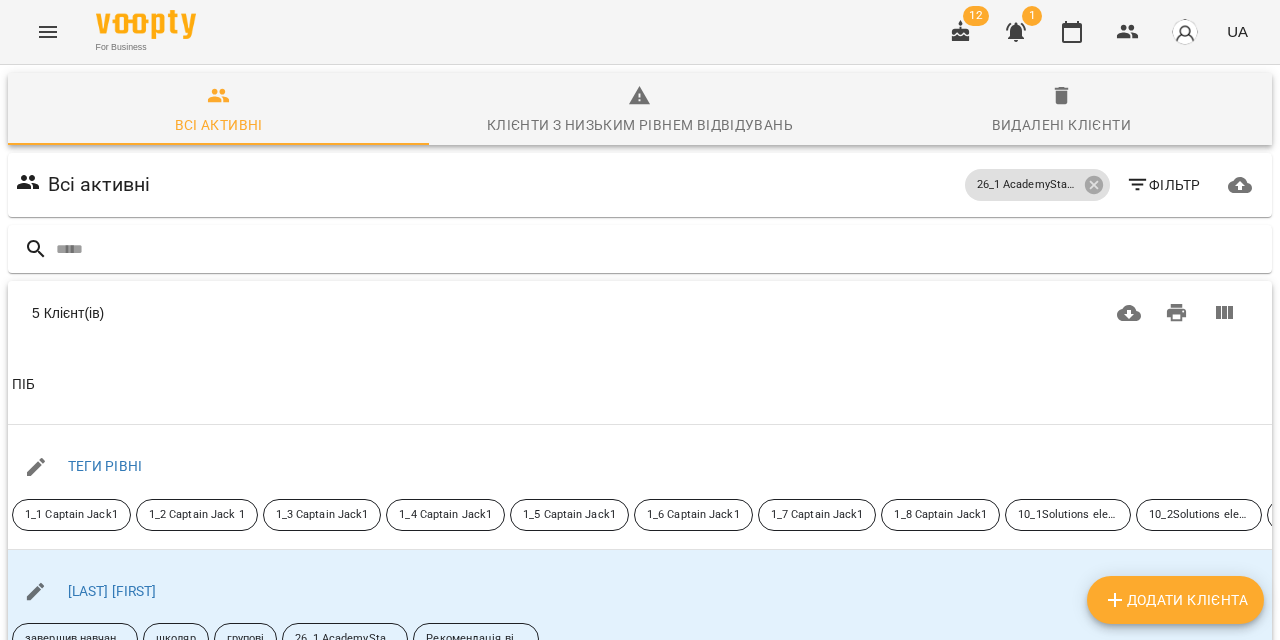 click on "Додати клієнта" at bounding box center [1175, 600] 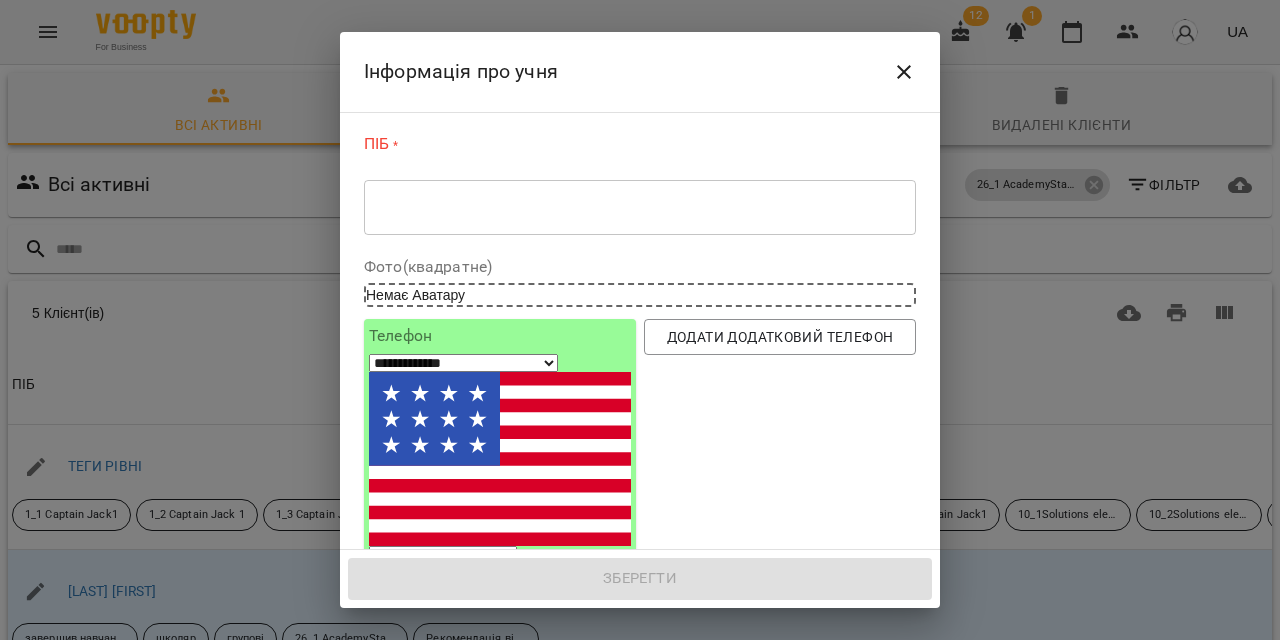 click at bounding box center (640, 207) 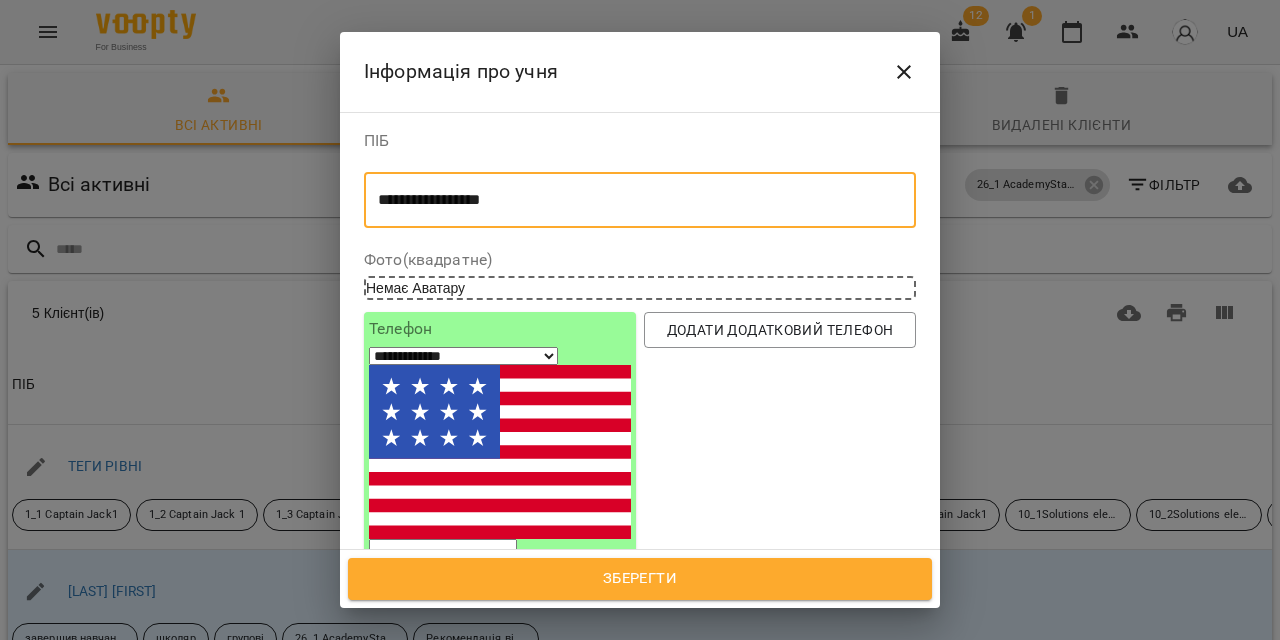 type on "**********" 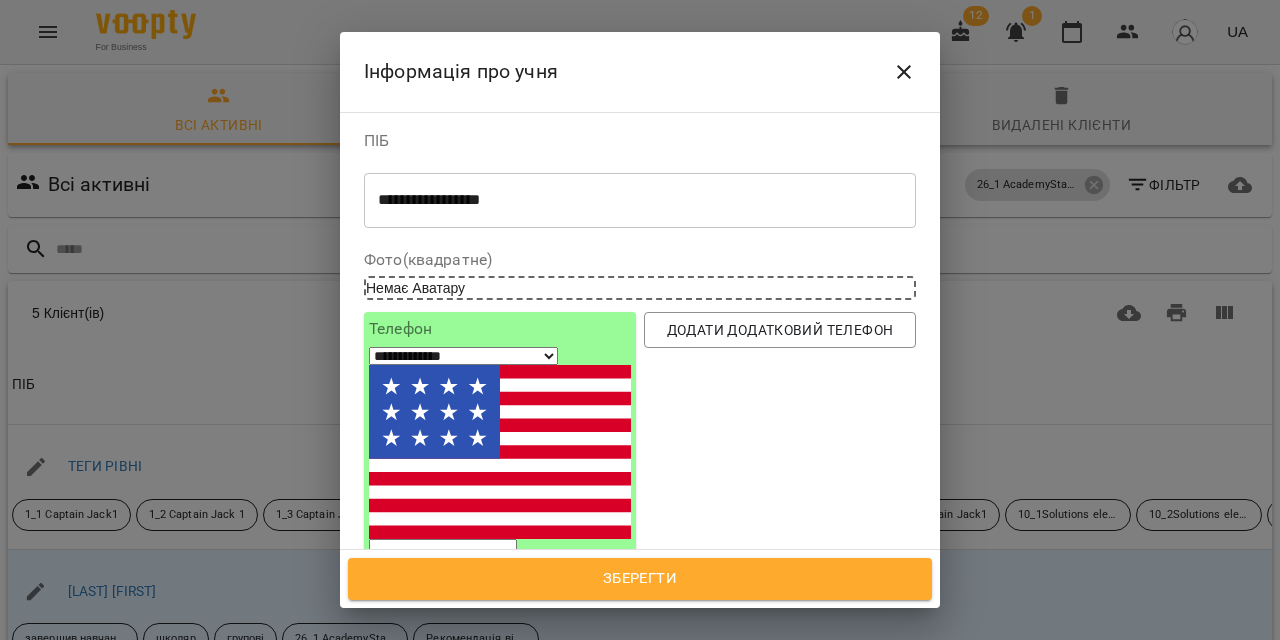 select on "**" 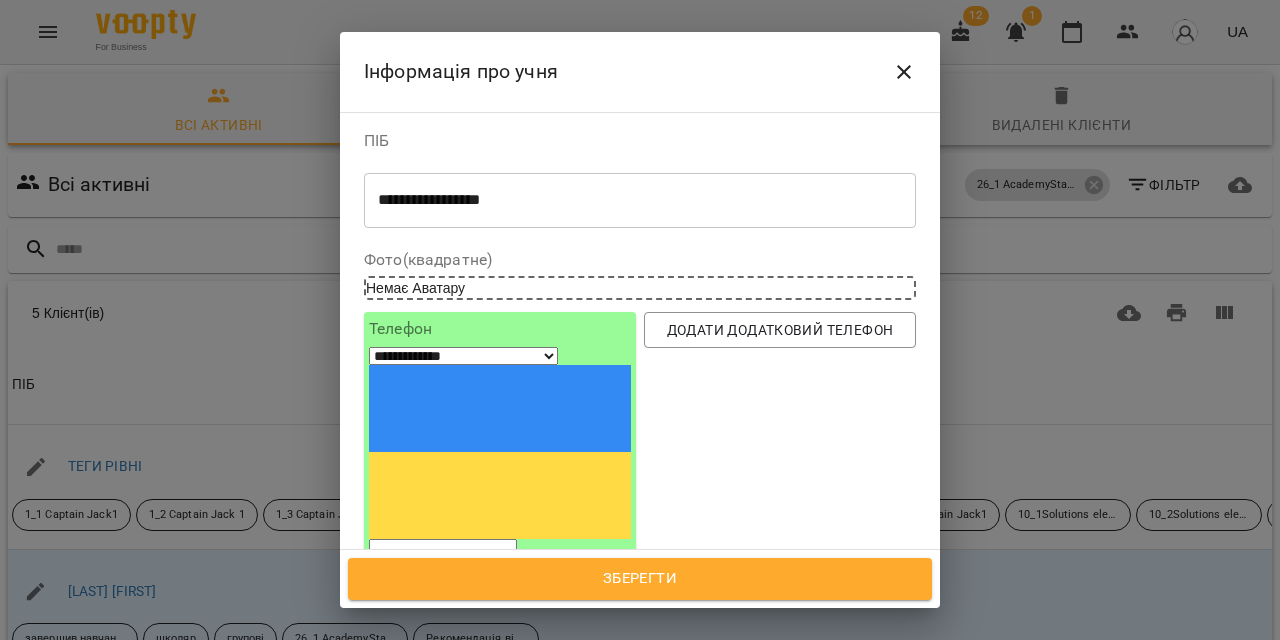 paste on "*********" 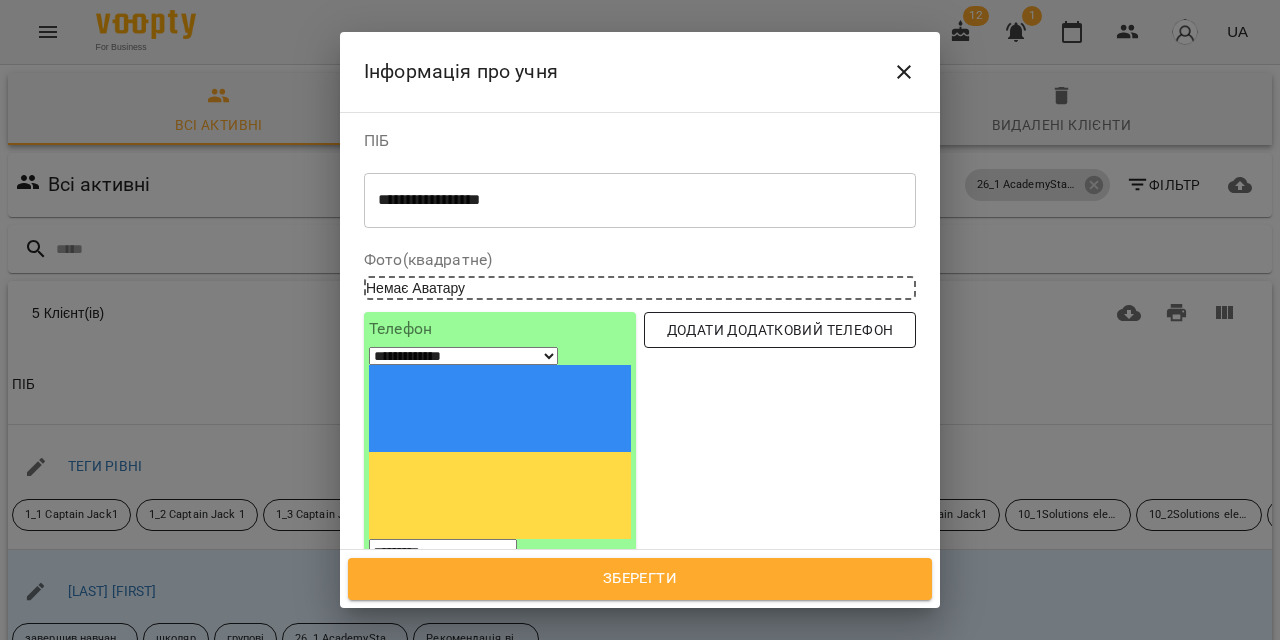 type on "*********" 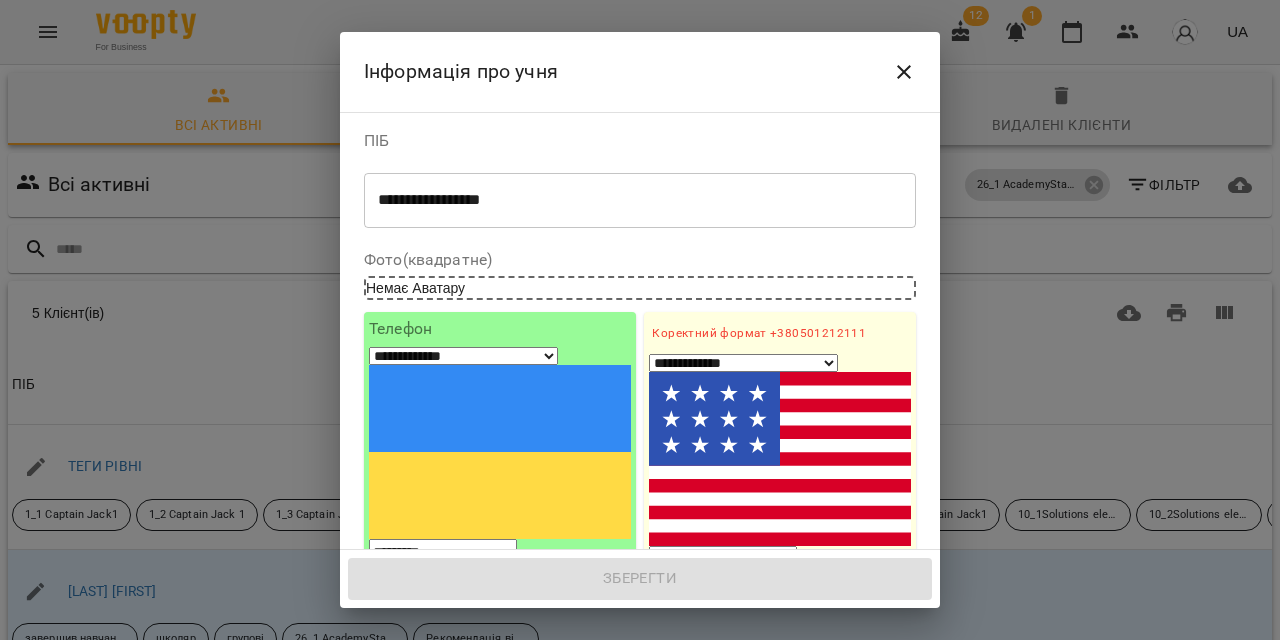click on "1. Ім'я" at bounding box center [780, 628] 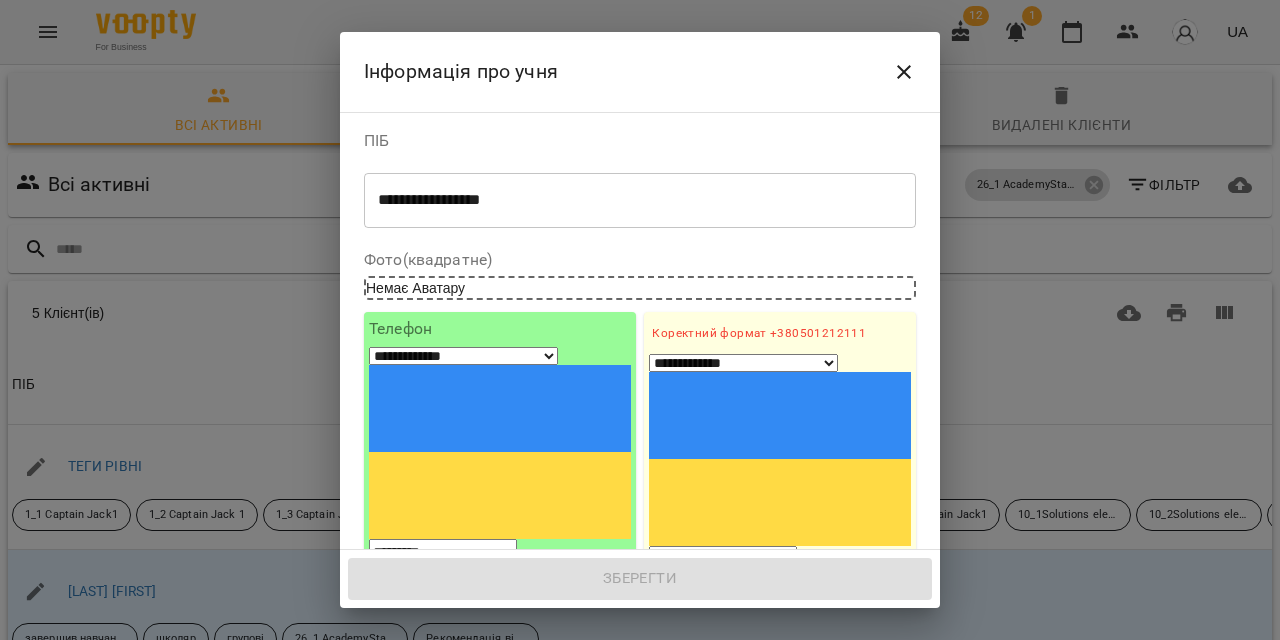 paste on "**********" 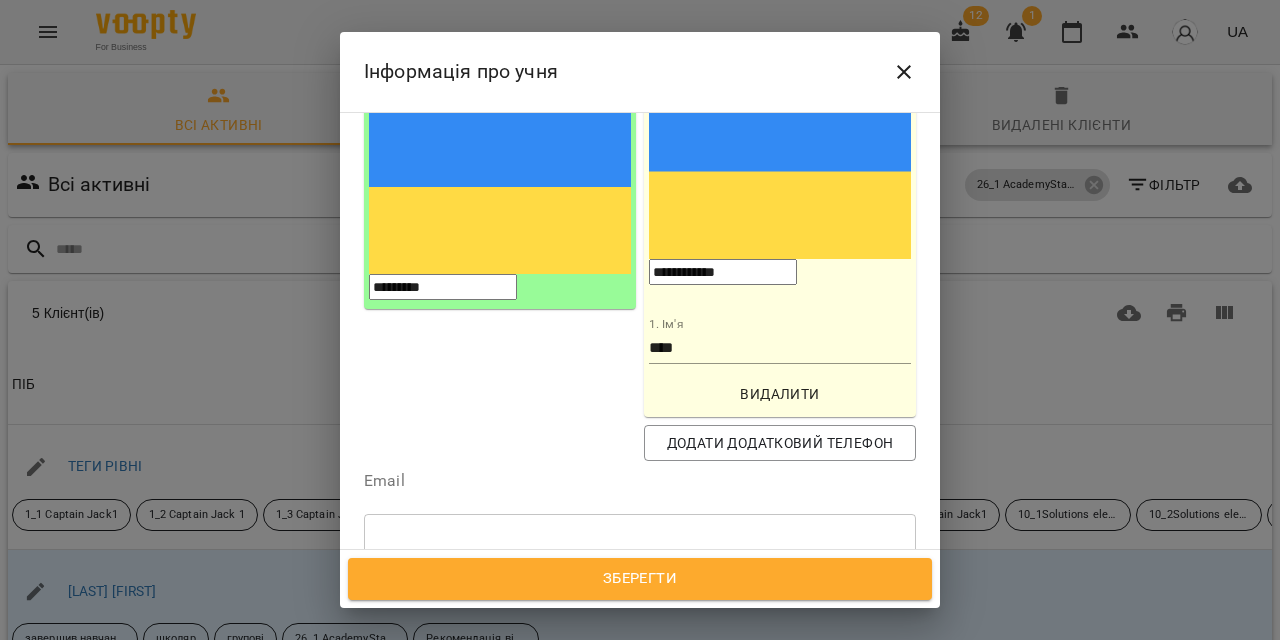 scroll, scrollTop: 269, scrollLeft: 0, axis: vertical 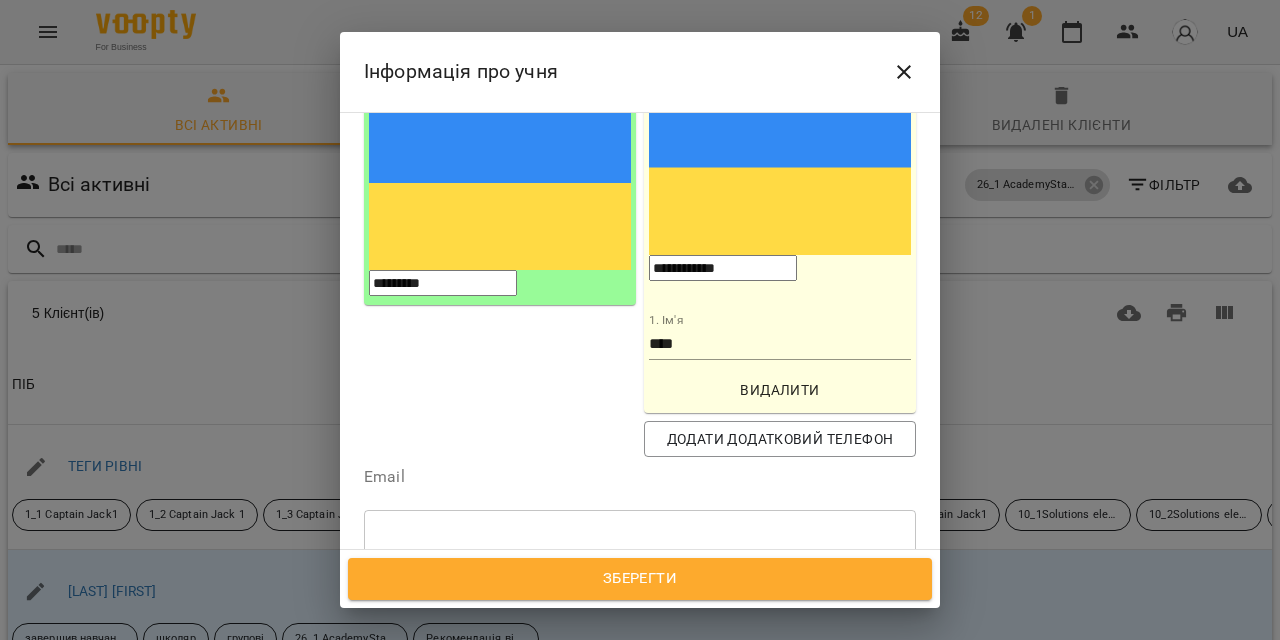 type on "**********" 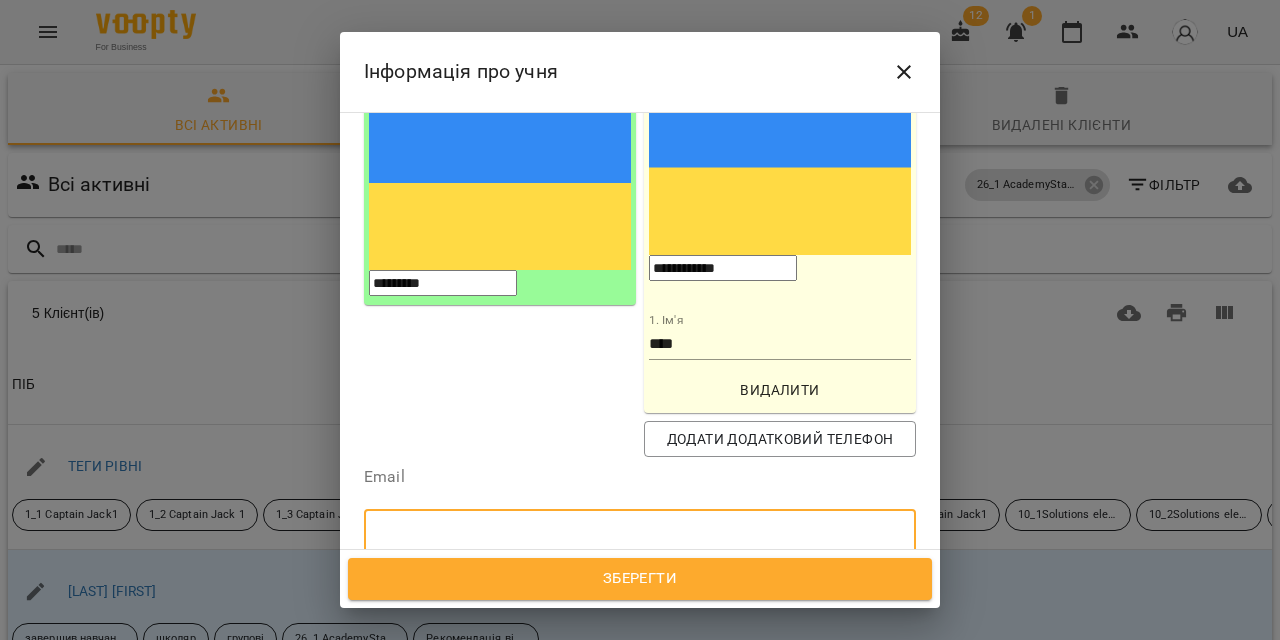 paste on "**********" 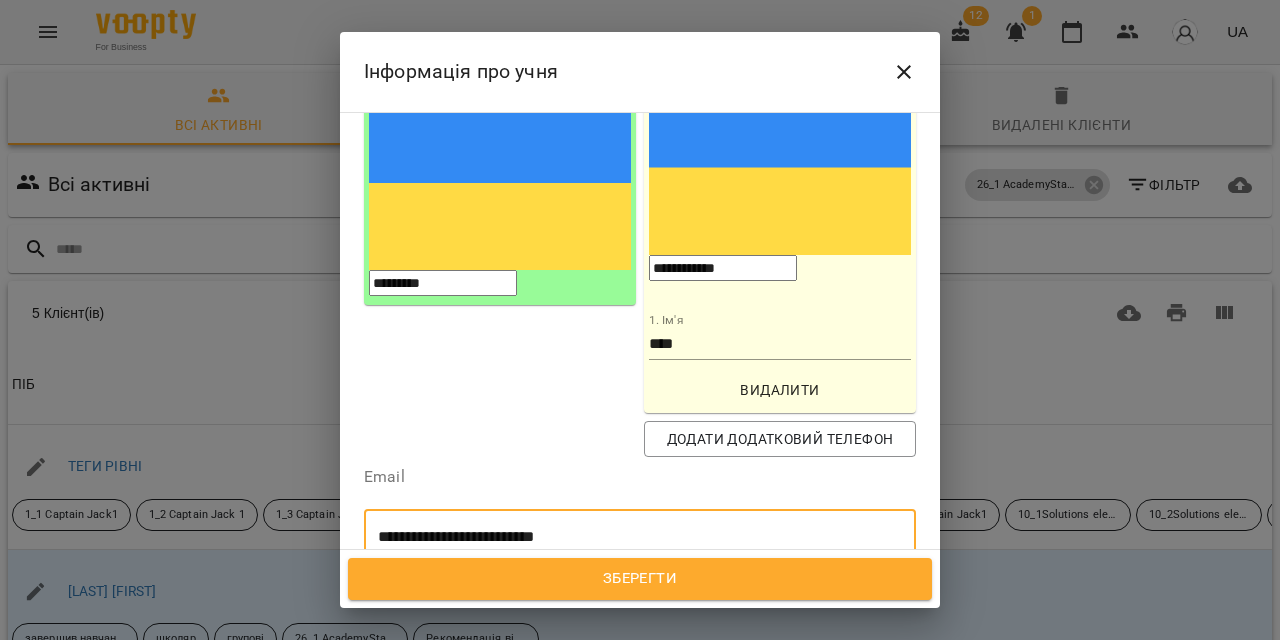 type on "**********" 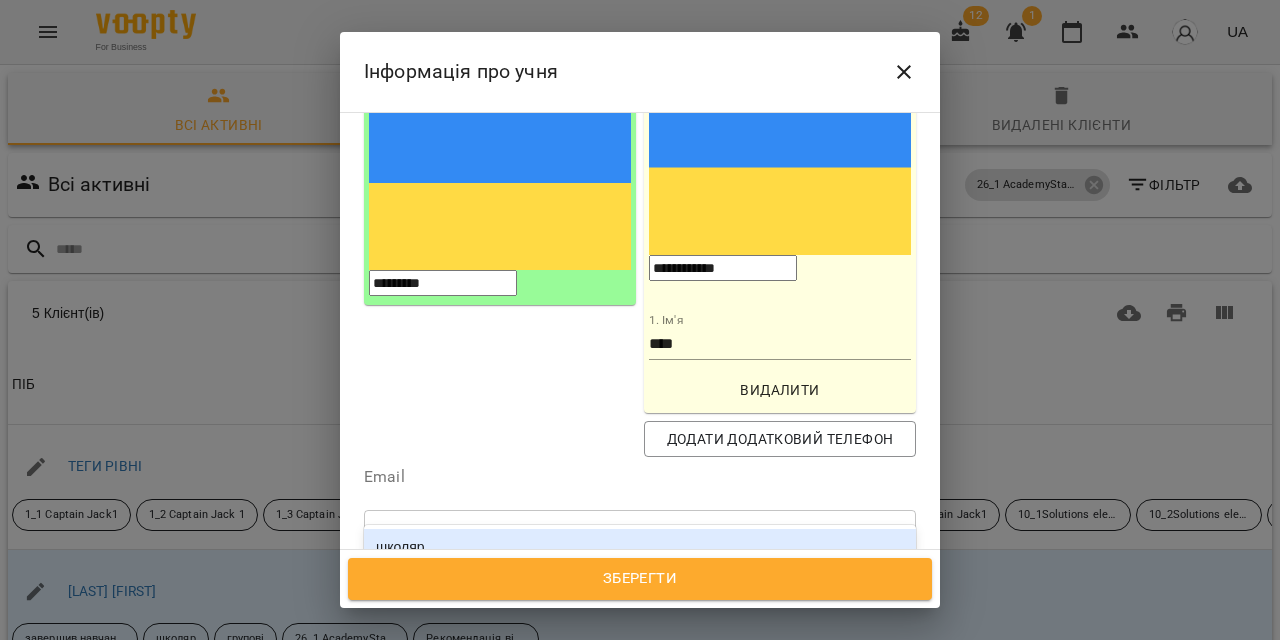 type on "******" 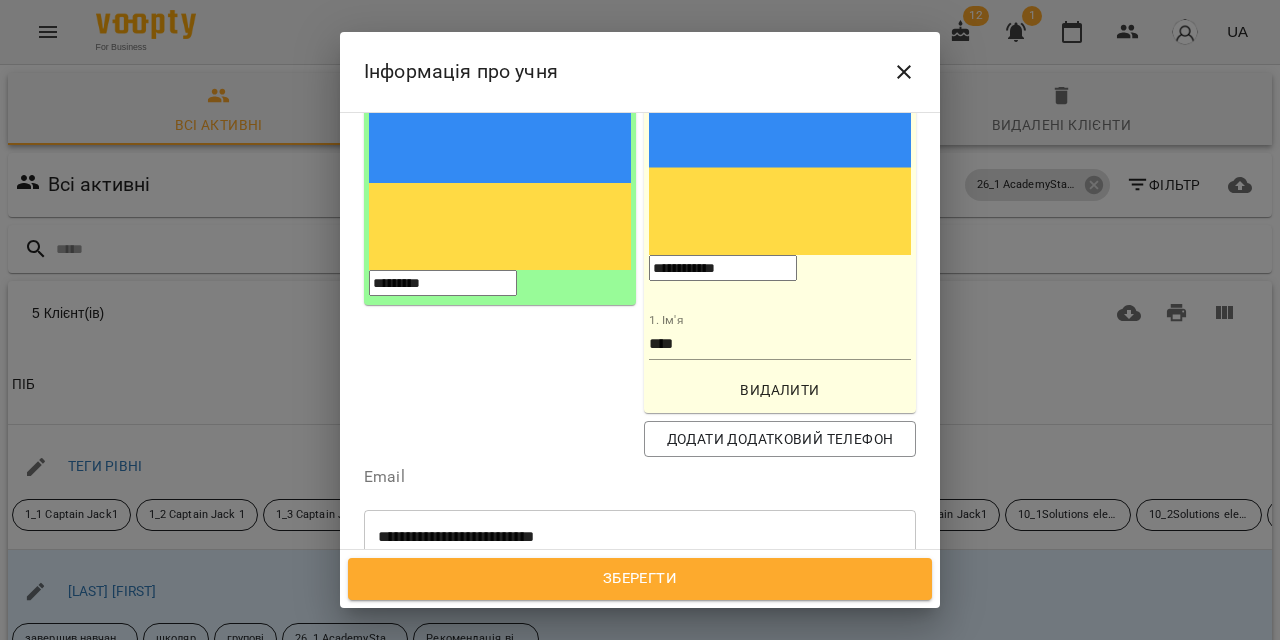paste on "**********" 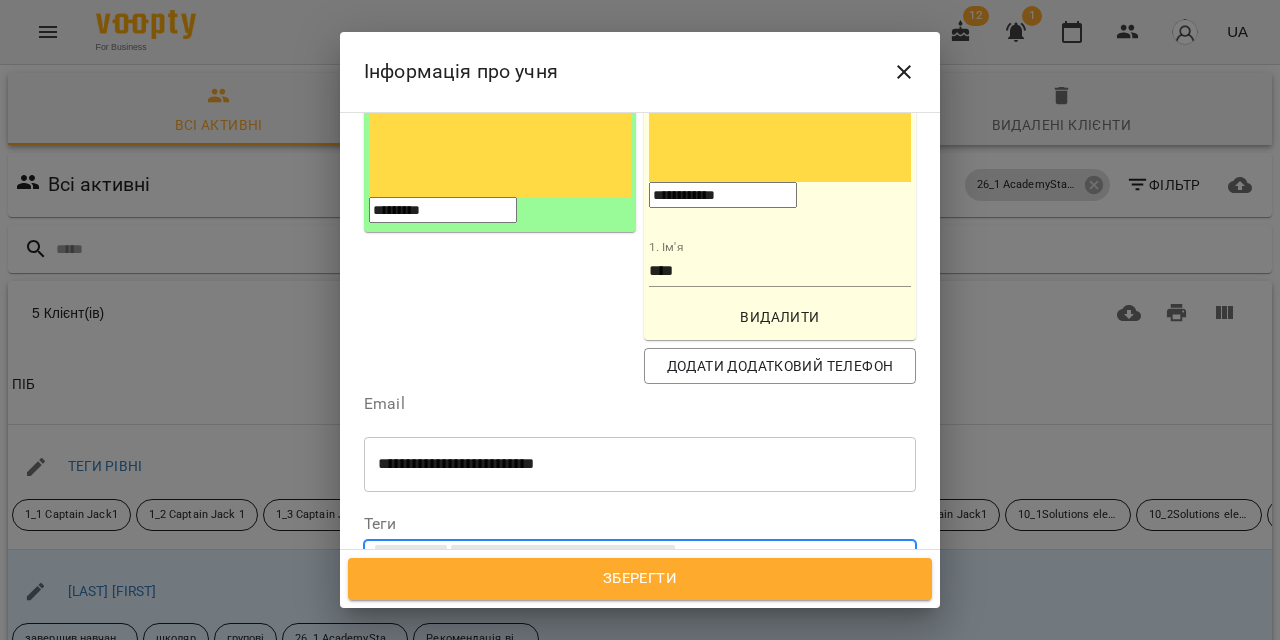 scroll, scrollTop: 344, scrollLeft: 0, axis: vertical 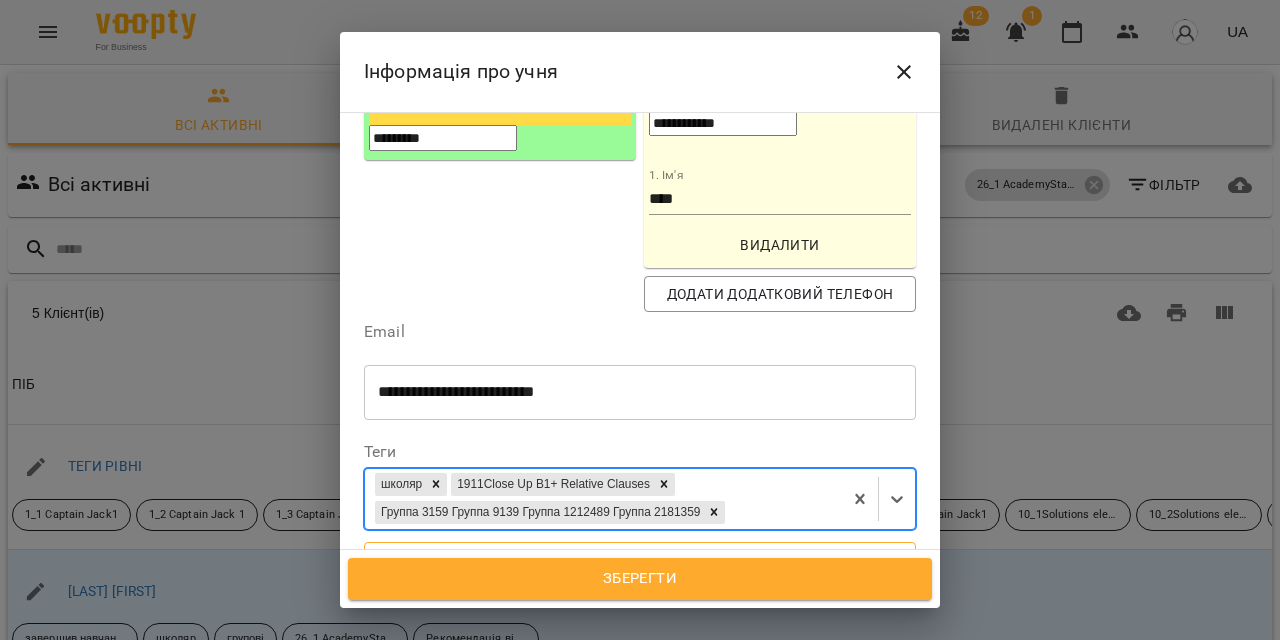 click on "Дата народження" at bounding box center (640, 560) 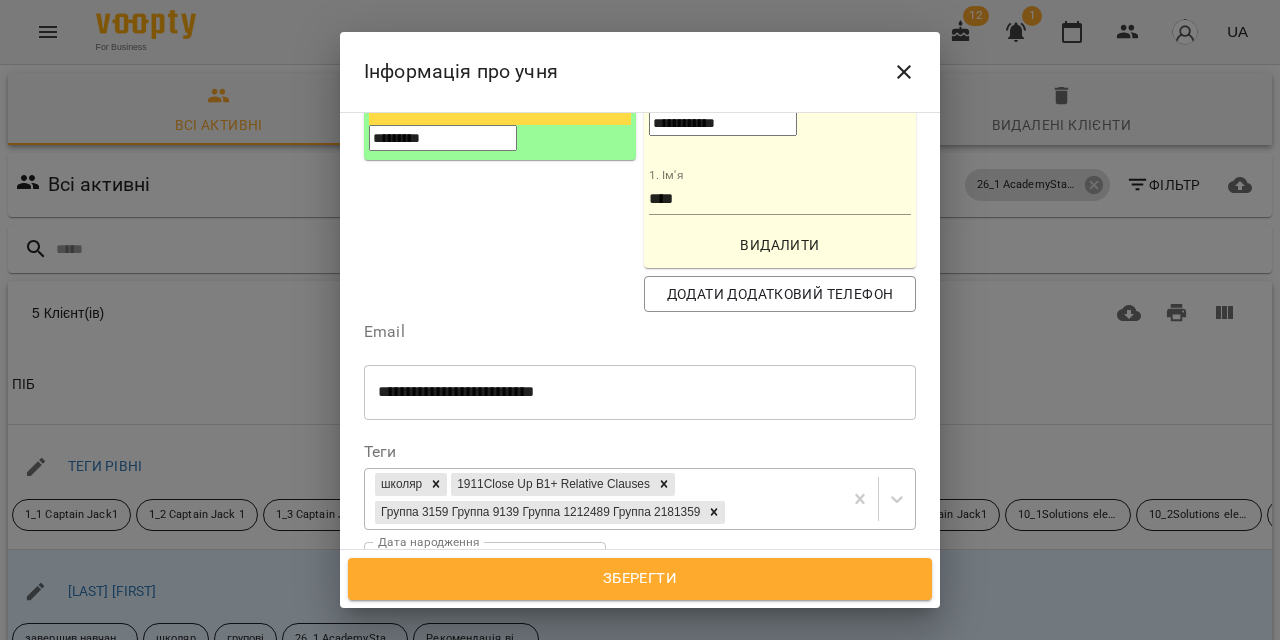 click on "**********" at bounding box center [450, 570] 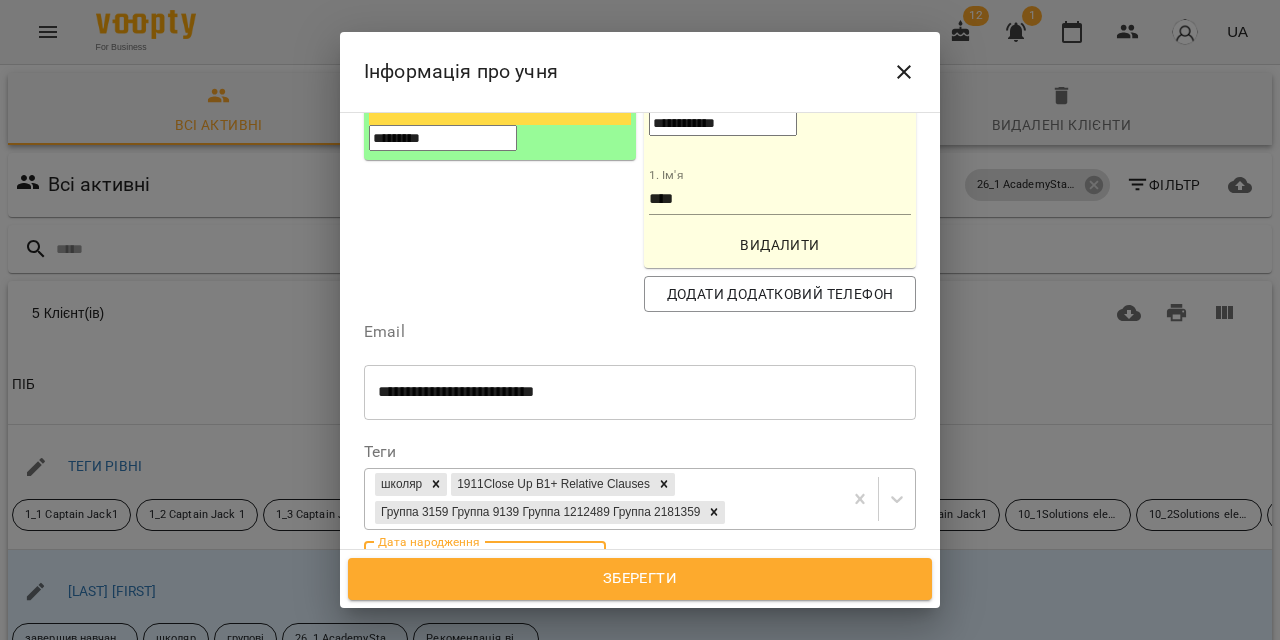 paste 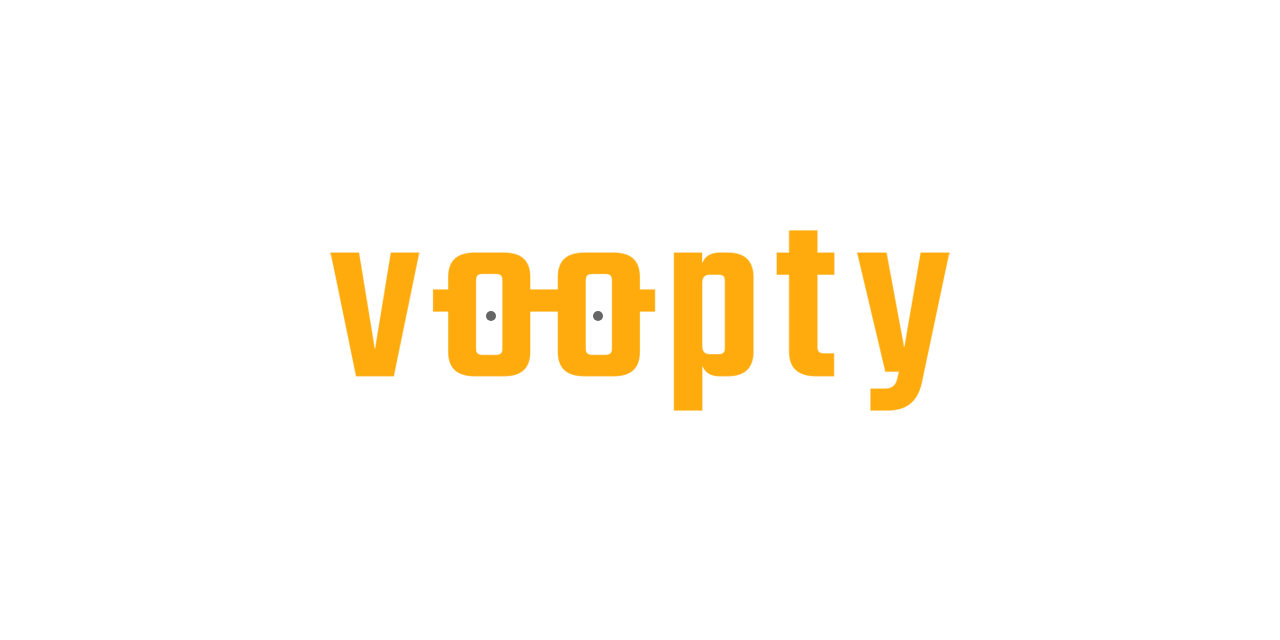 scroll, scrollTop: 0, scrollLeft: 0, axis: both 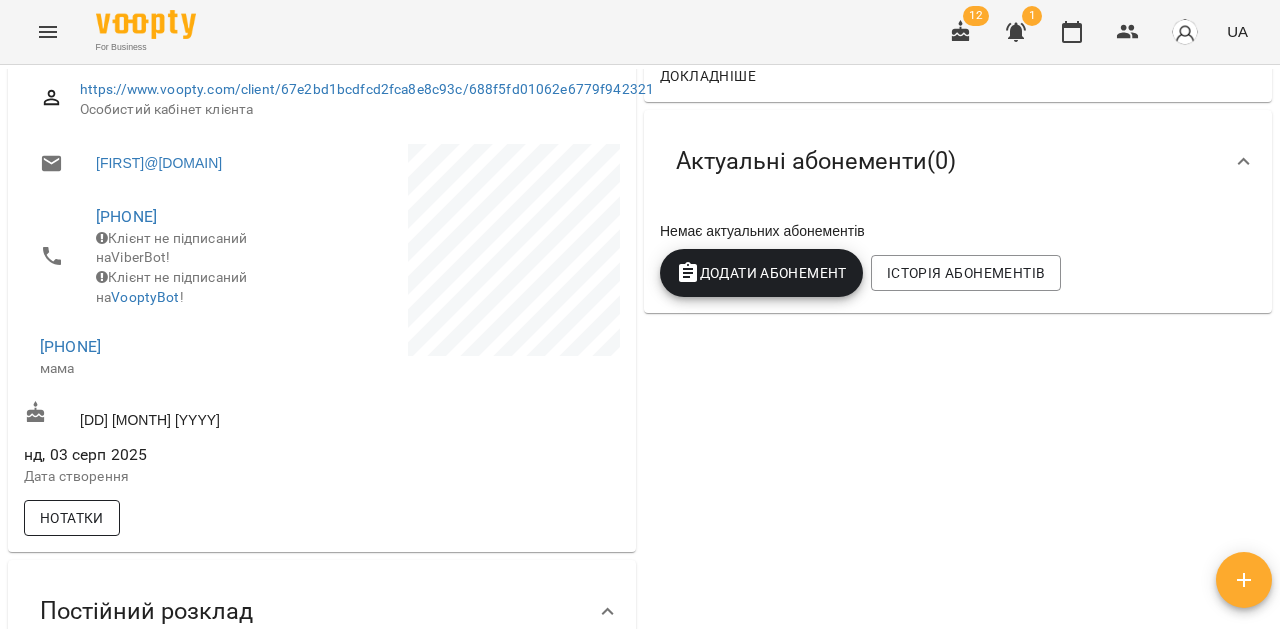 click on "Нотатки" at bounding box center [72, 518] 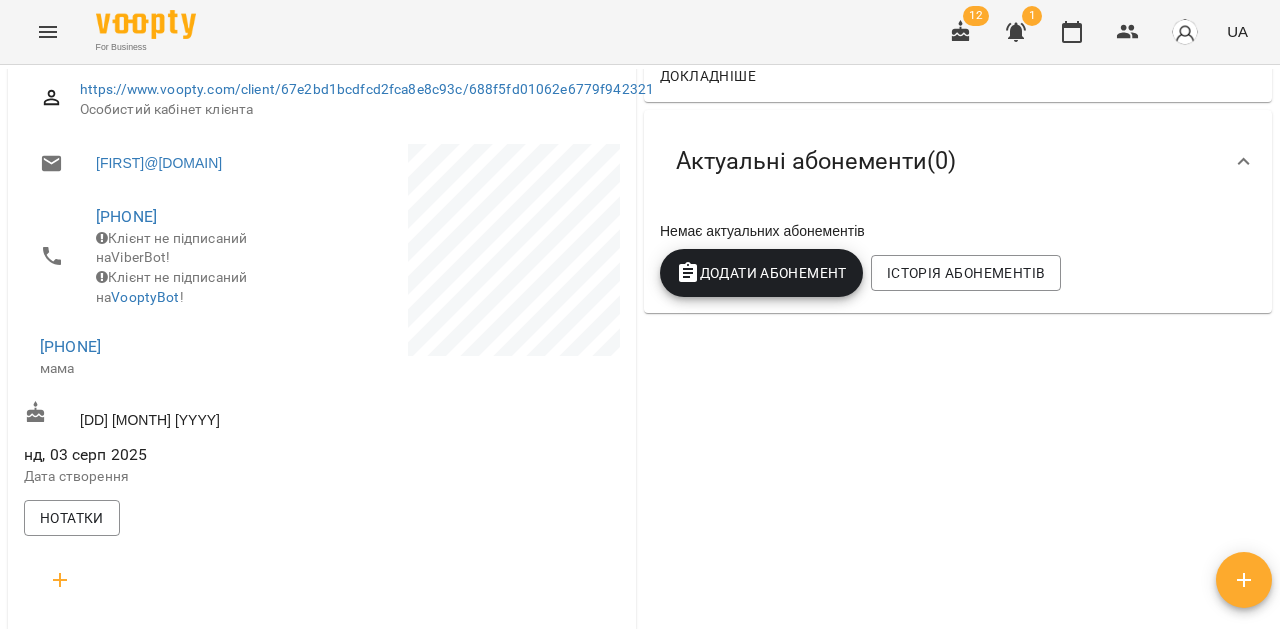 click 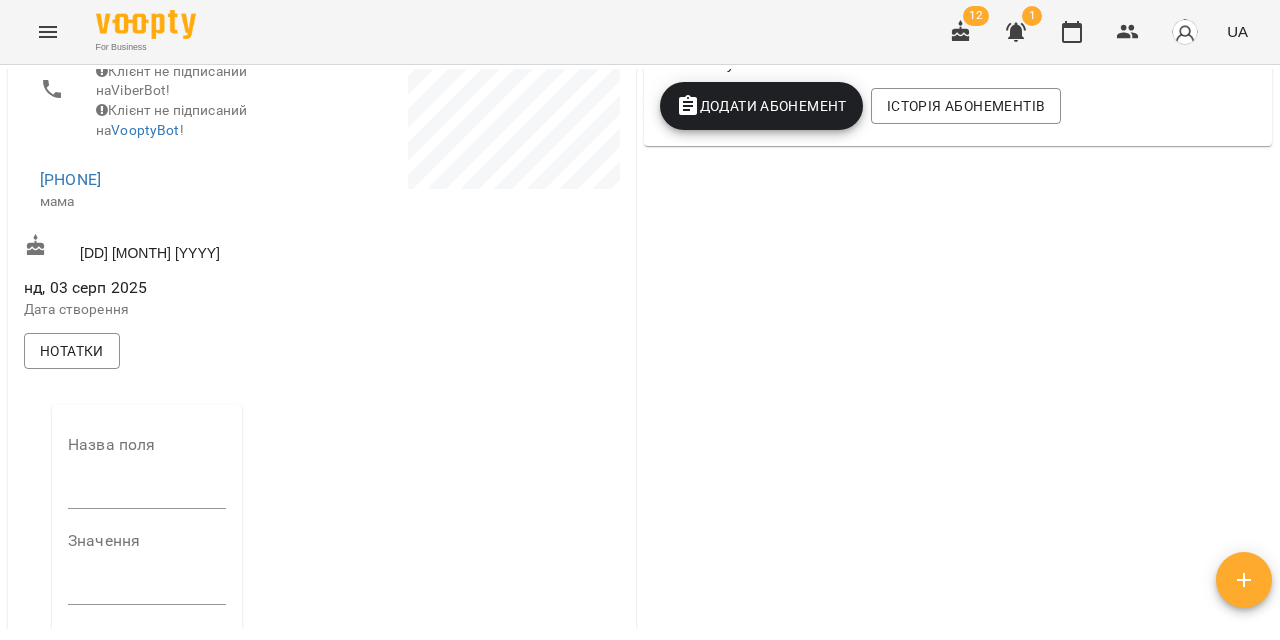 scroll, scrollTop: 470, scrollLeft: 0, axis: vertical 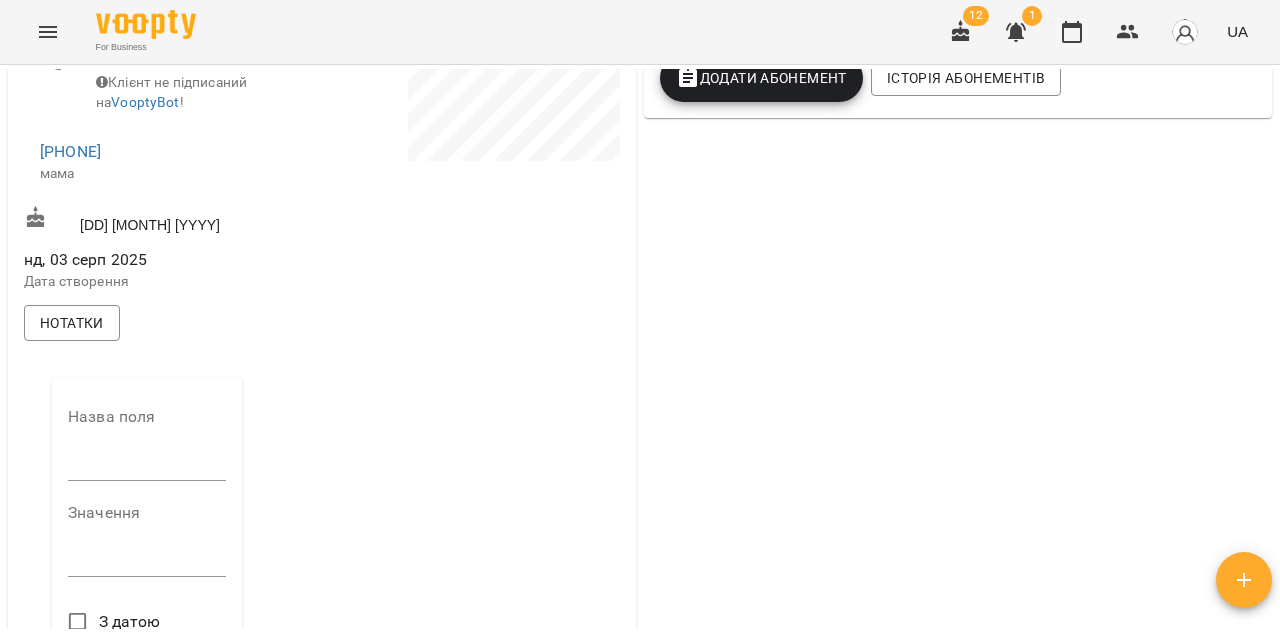 click at bounding box center (147, 465) 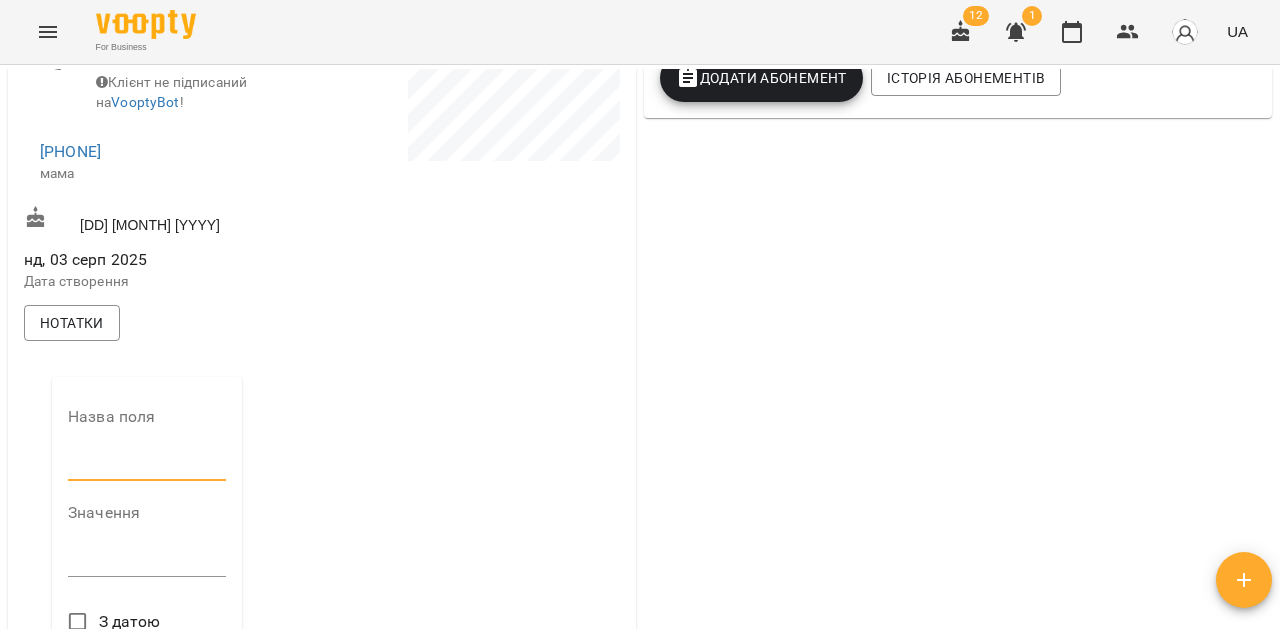 type on "**********" 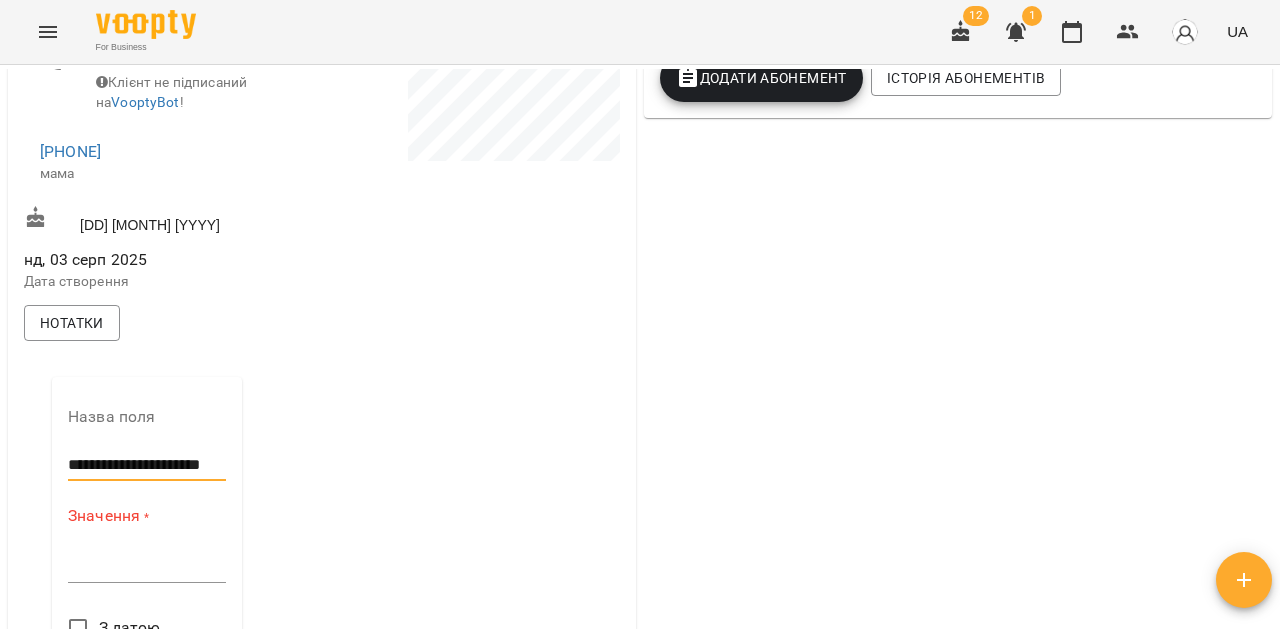 click on "Значення   * *" at bounding box center [147, 548] 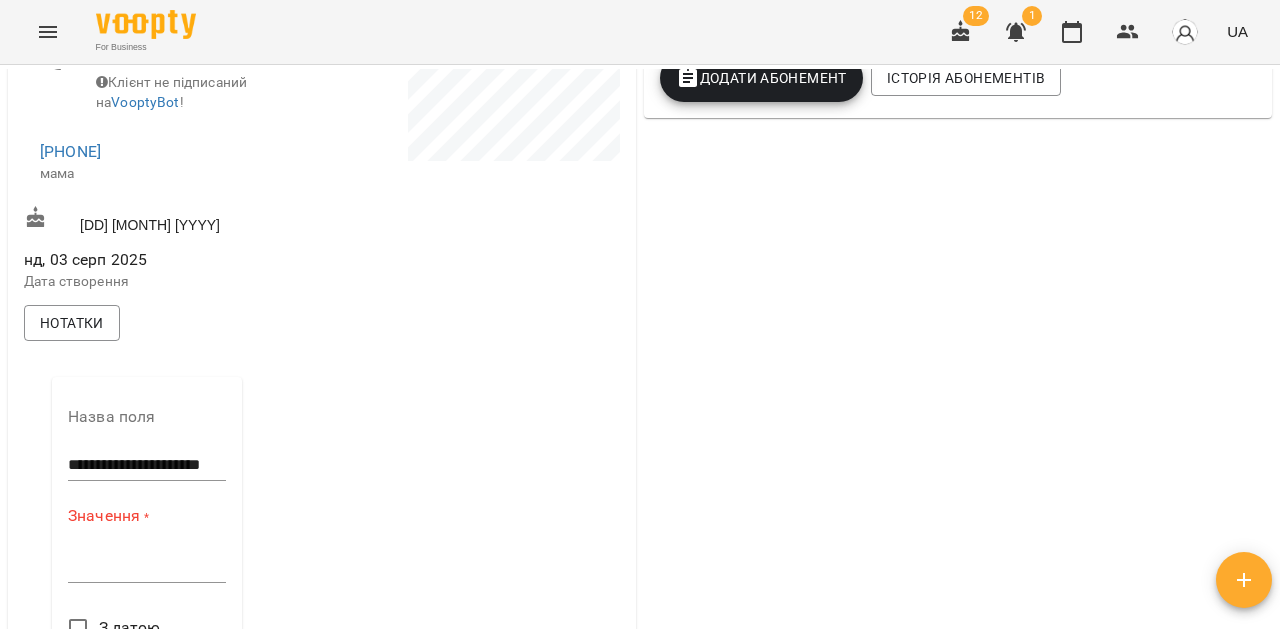 click at bounding box center [147, 566] 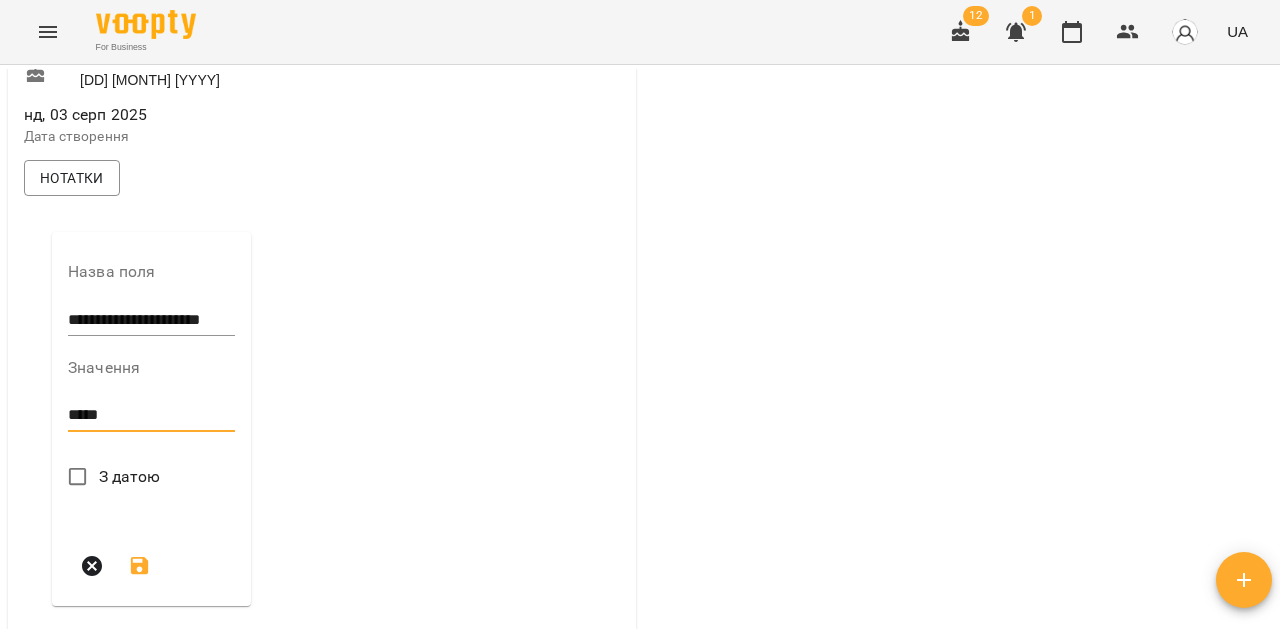 scroll, scrollTop: 618, scrollLeft: 0, axis: vertical 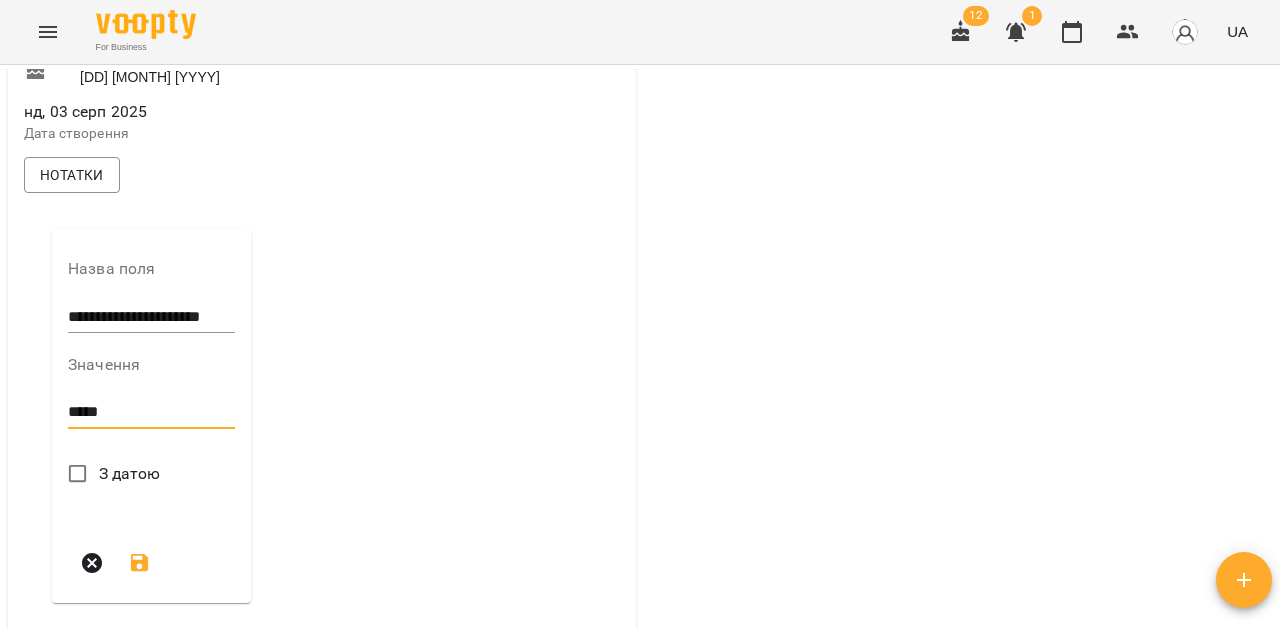 type on "*****" 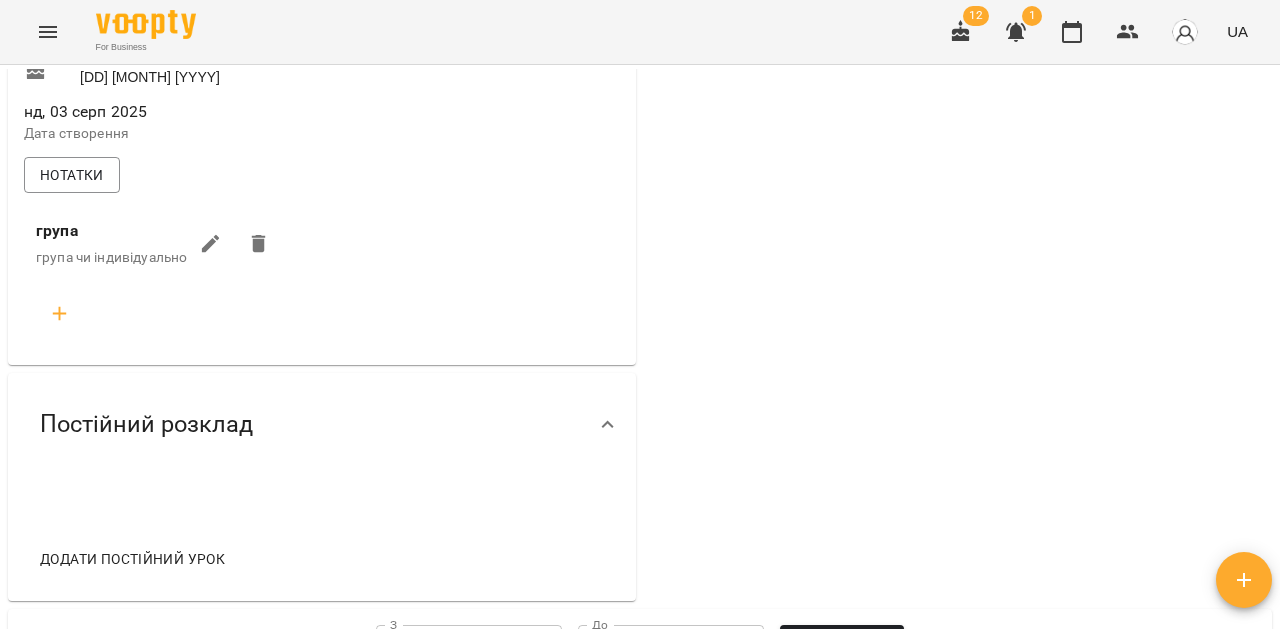 click 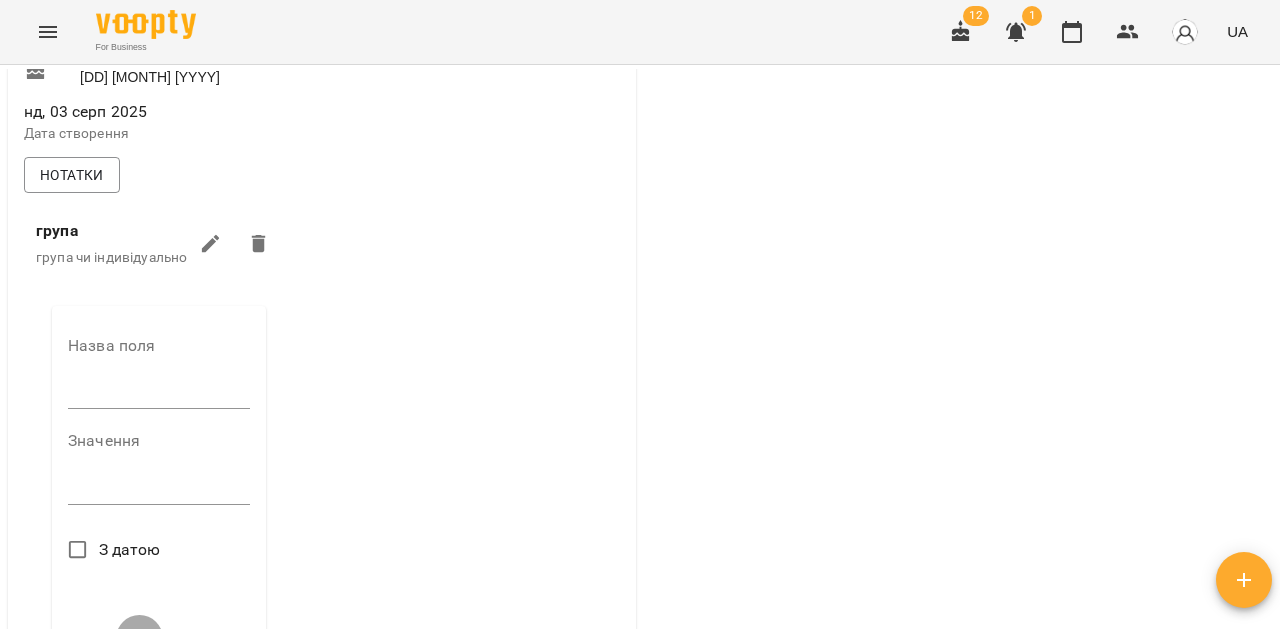 click at bounding box center [159, 393] 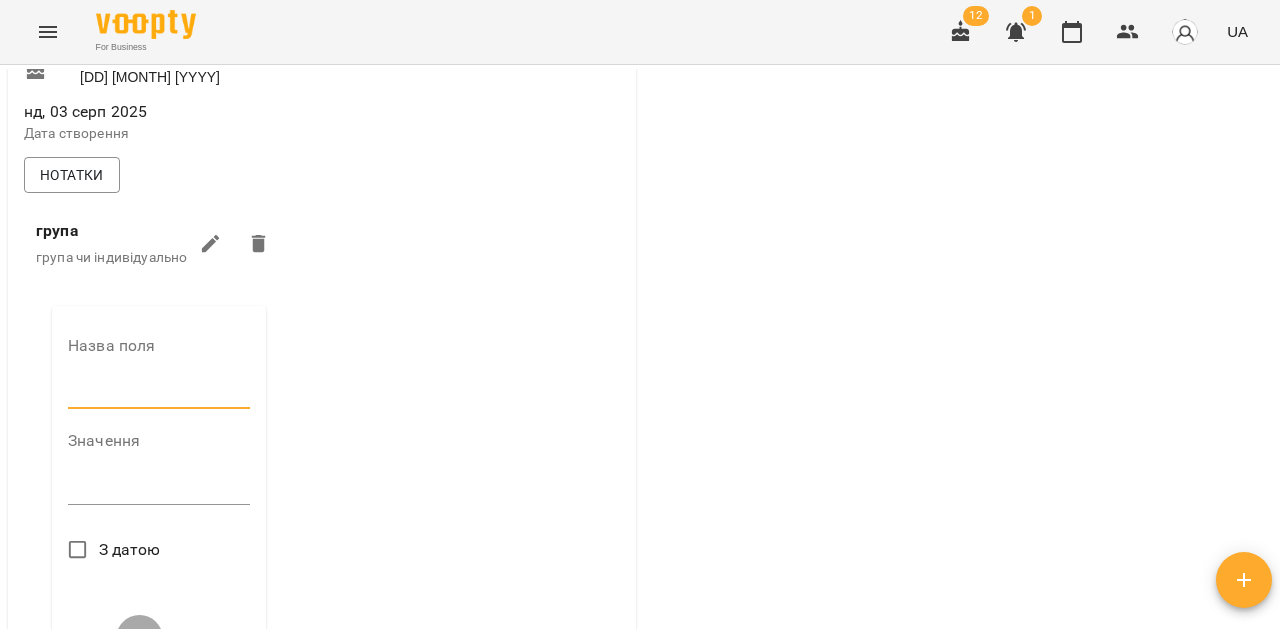 type on "**********" 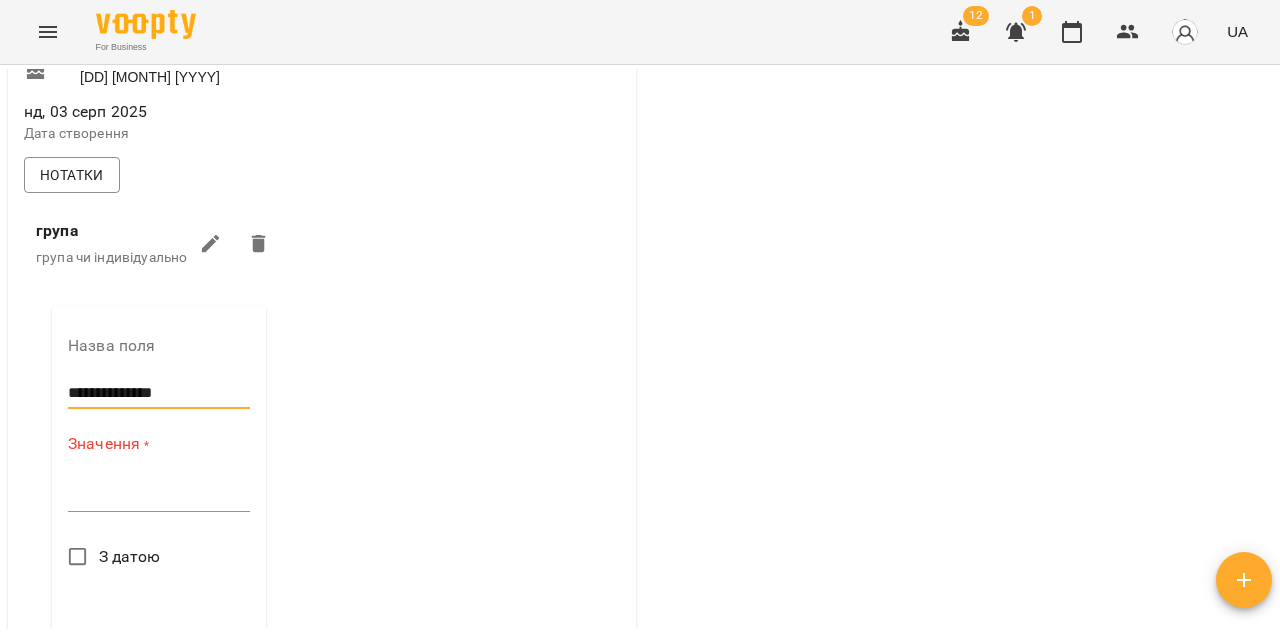click on "*" at bounding box center (159, 496) 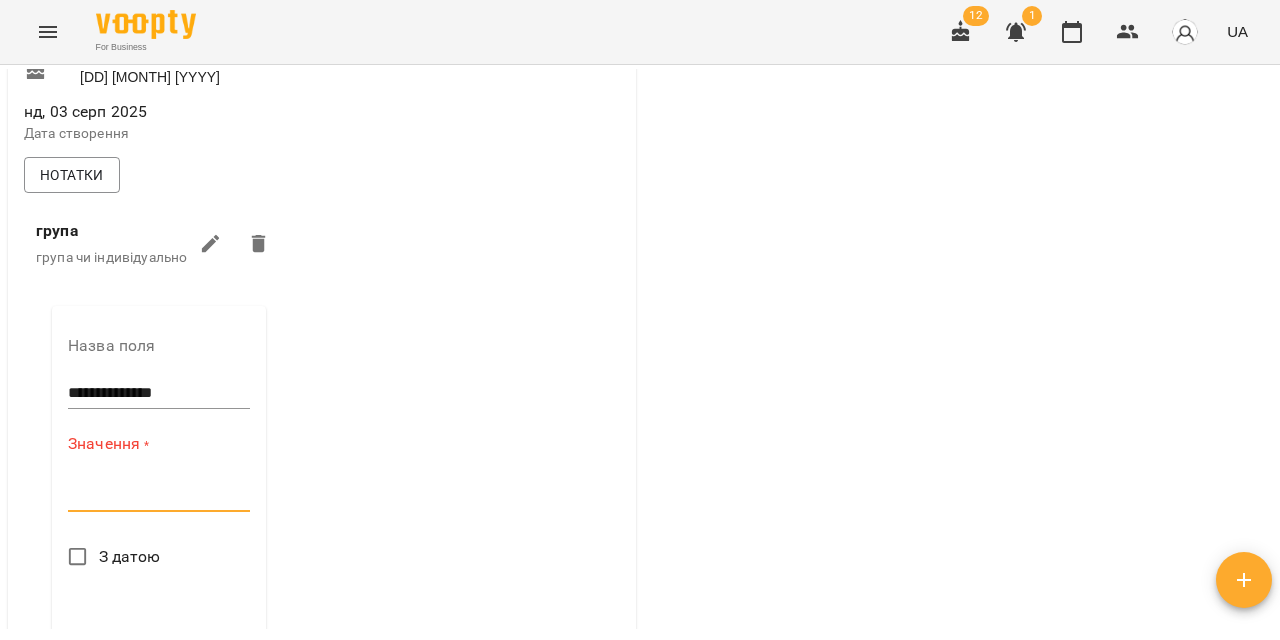 paste on "**********" 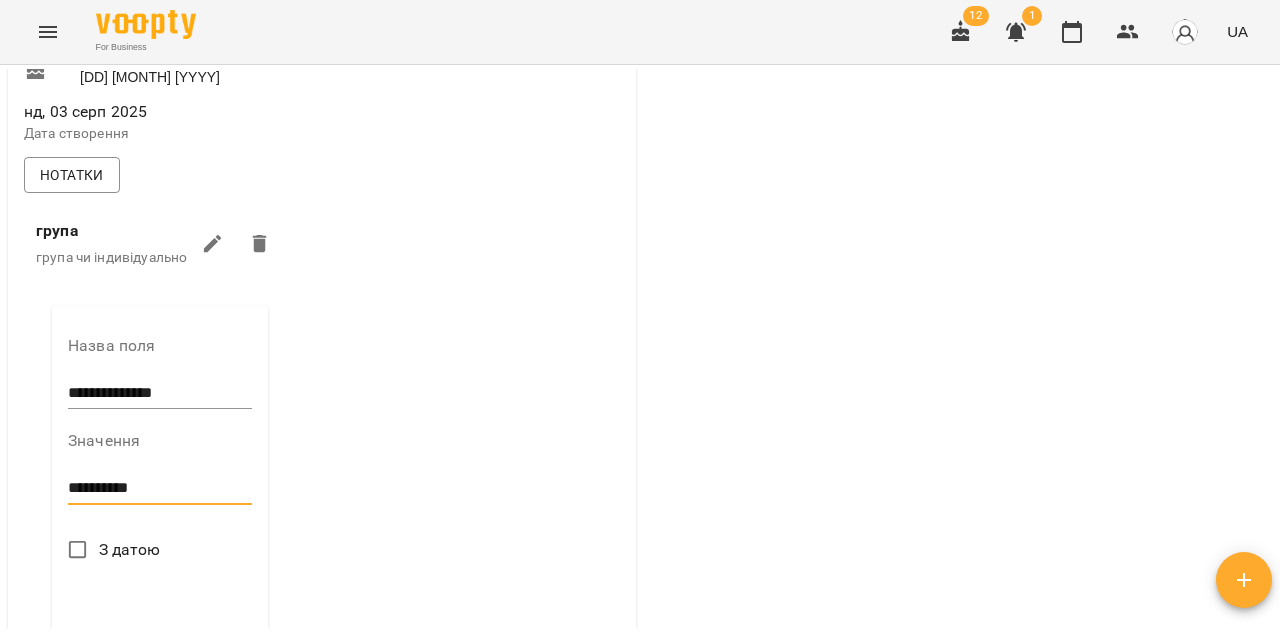 scroll, scrollTop: 848, scrollLeft: 0, axis: vertical 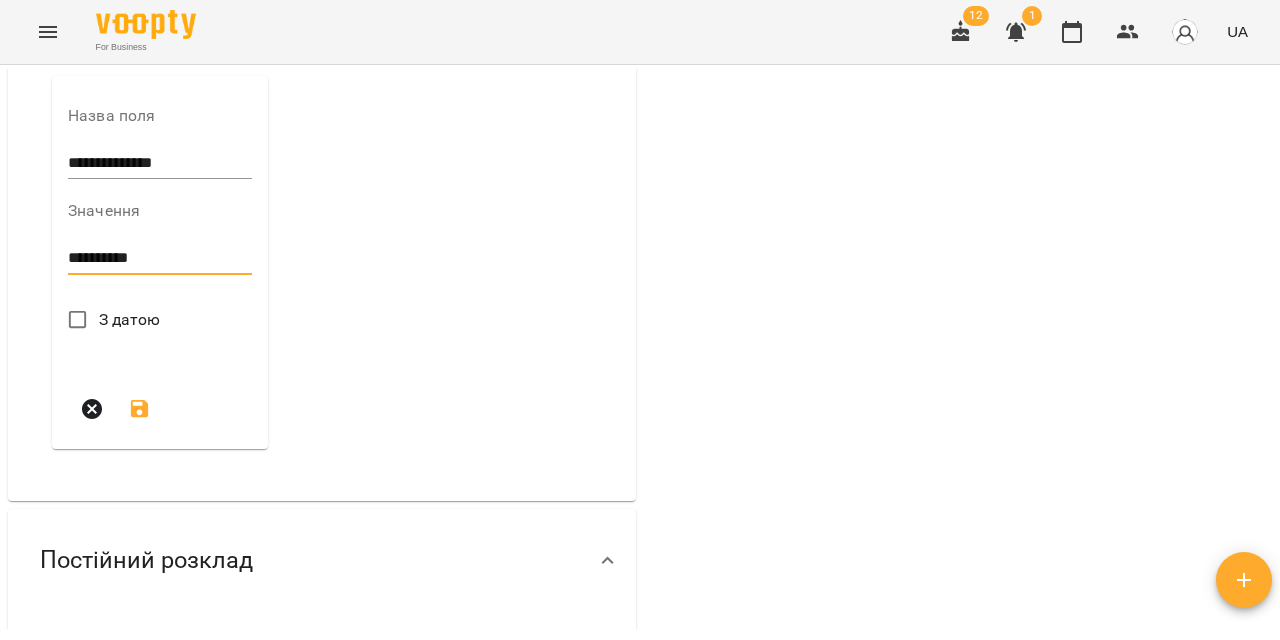 type on "**********" 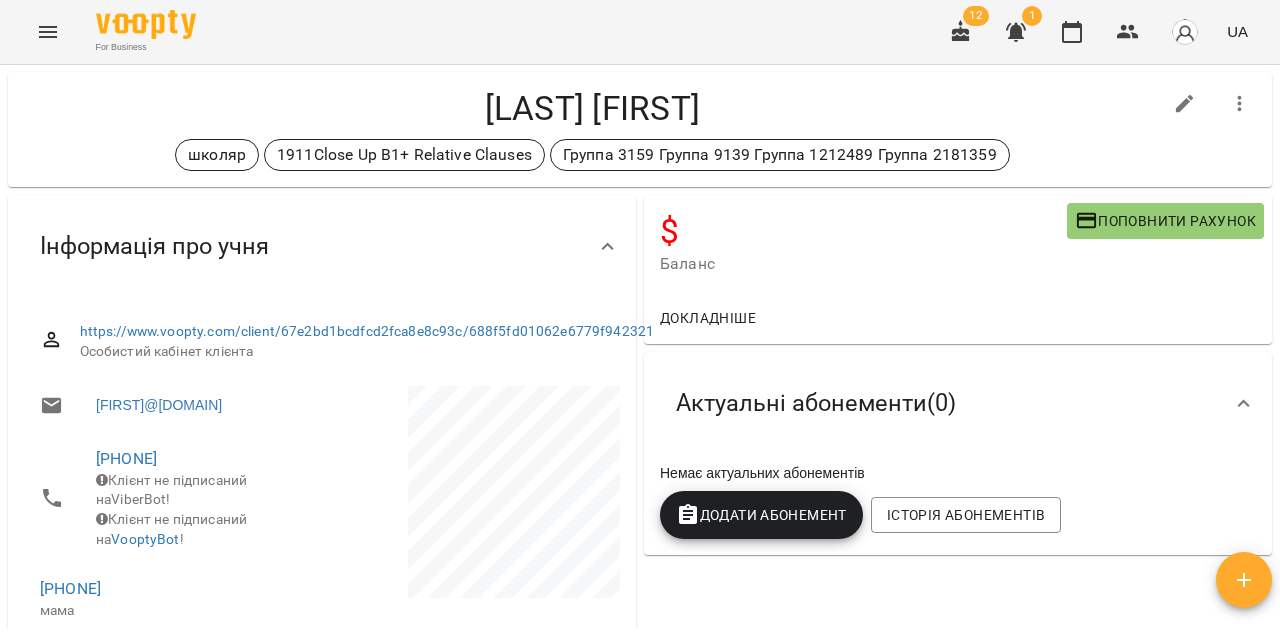 scroll, scrollTop: 0, scrollLeft: 0, axis: both 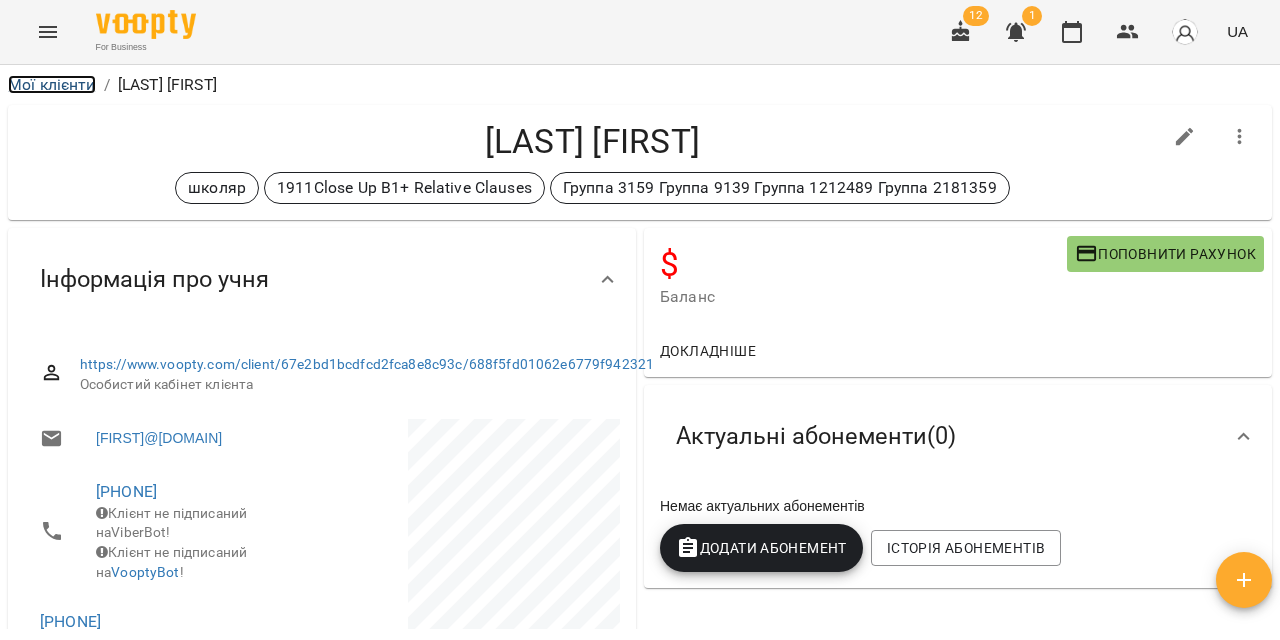 click on "Мої клієнти" at bounding box center (52, 84) 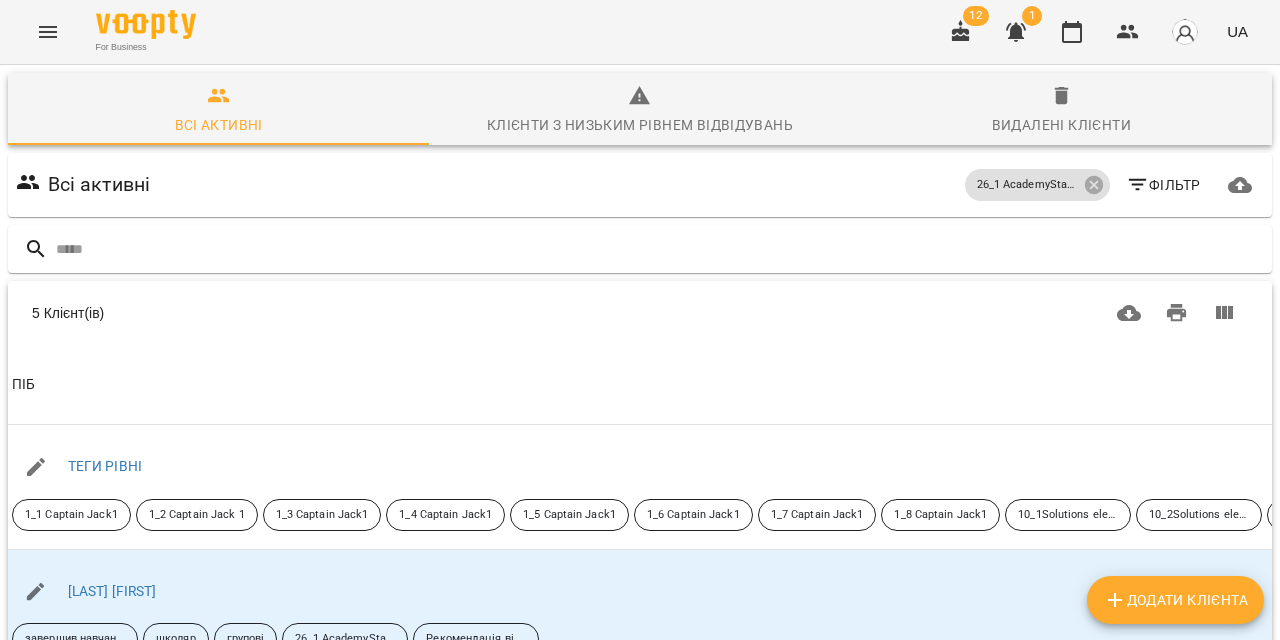 click on "Додати клієнта" at bounding box center [1175, 600] 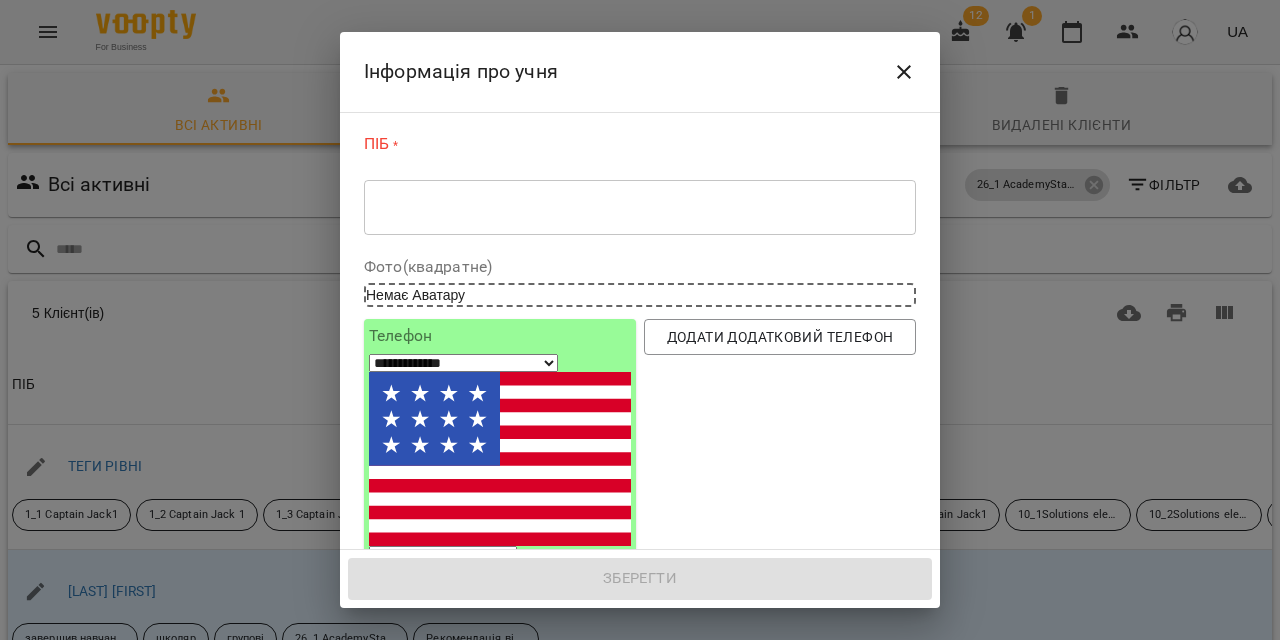 click on "* ​" at bounding box center [640, 207] 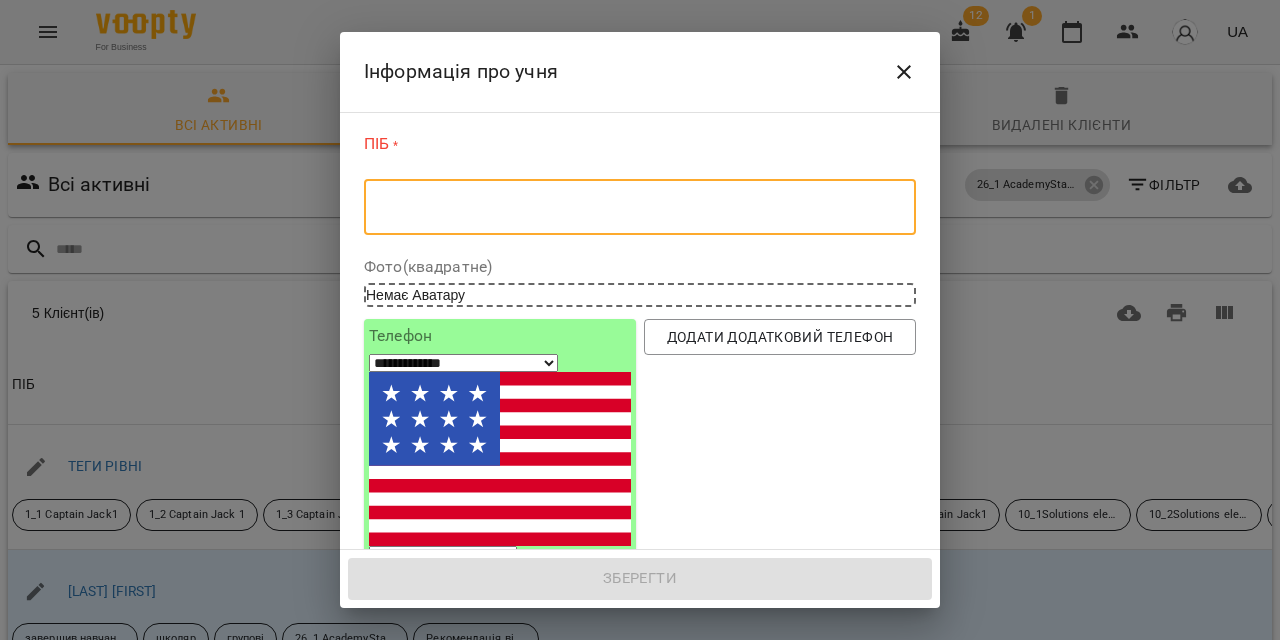 type on "*" 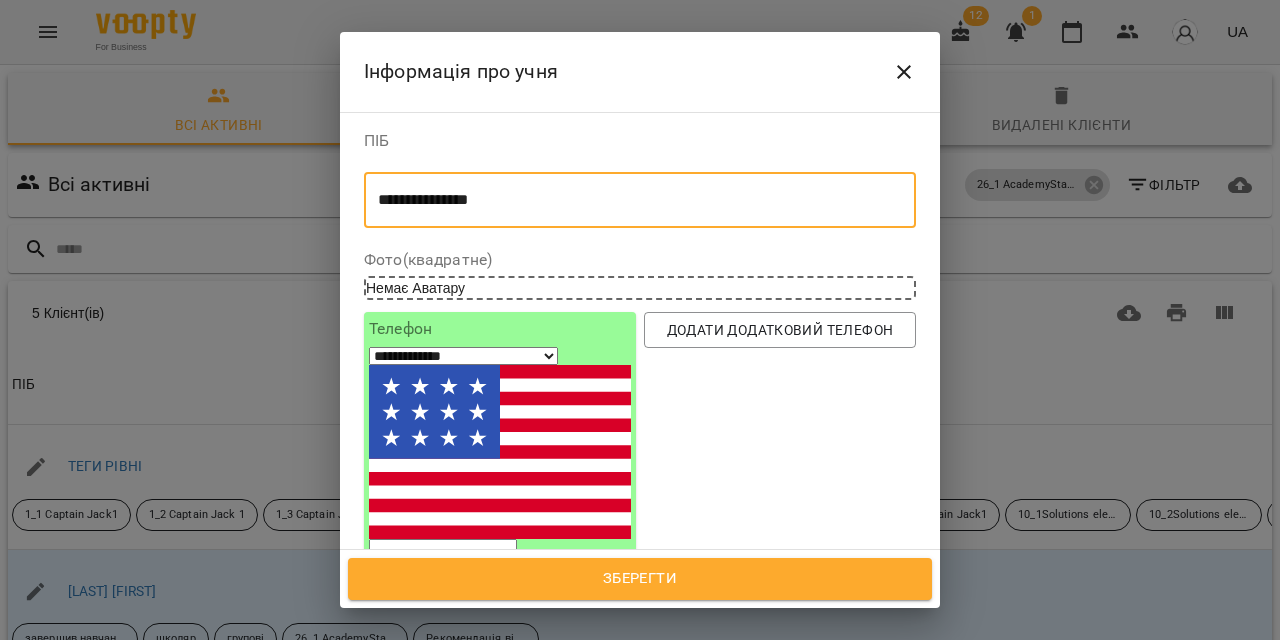 type on "**********" 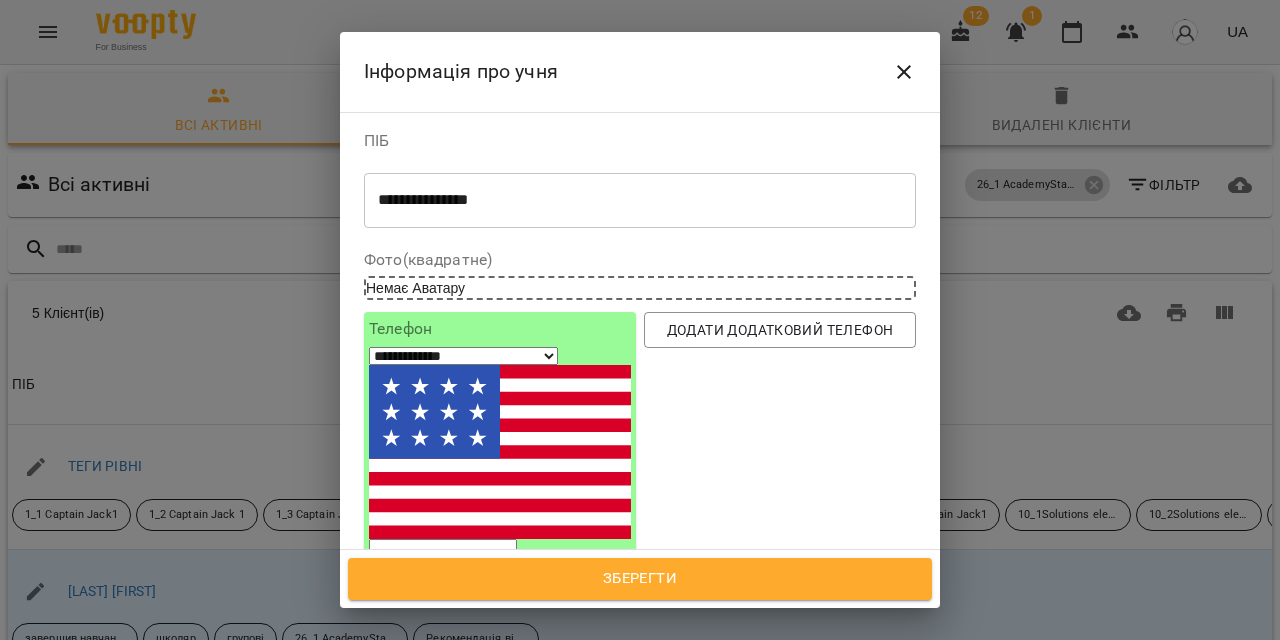 click on "**********" at bounding box center (463, 356) 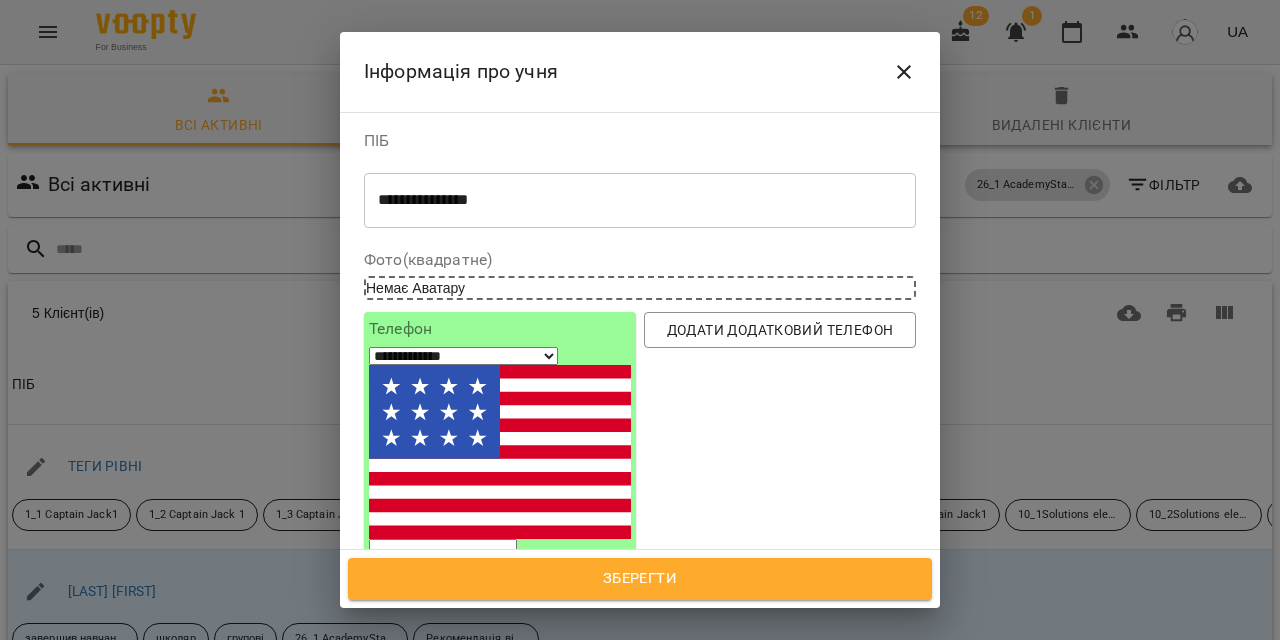 select on "**" 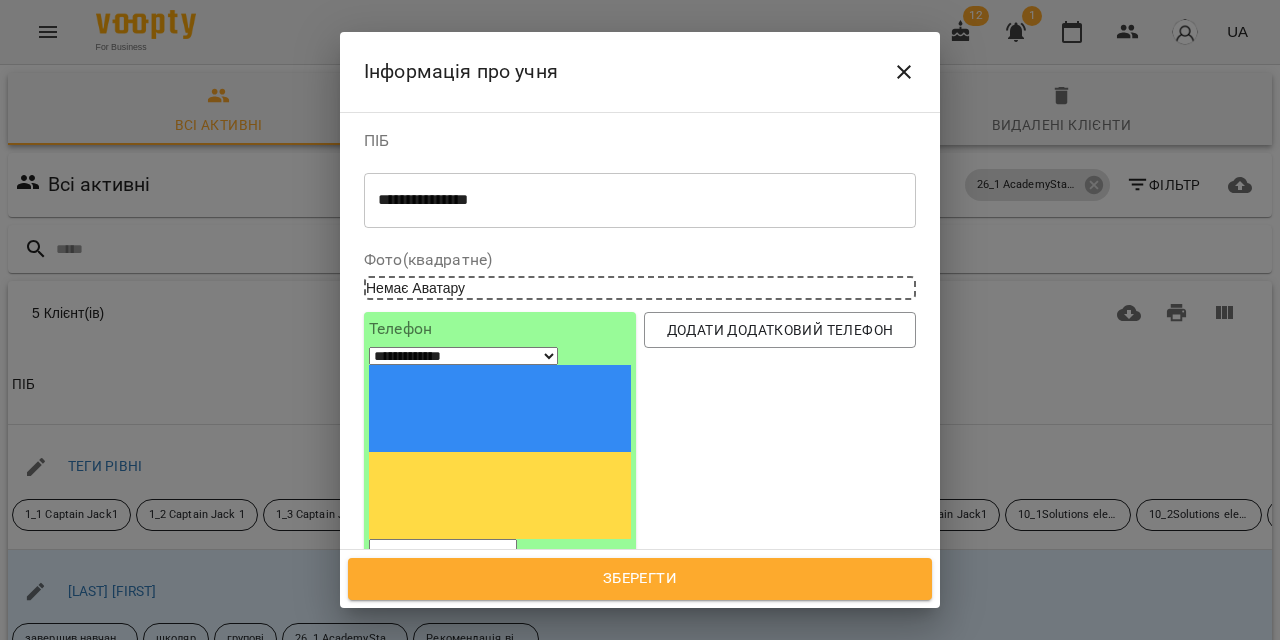 paste on "*********" 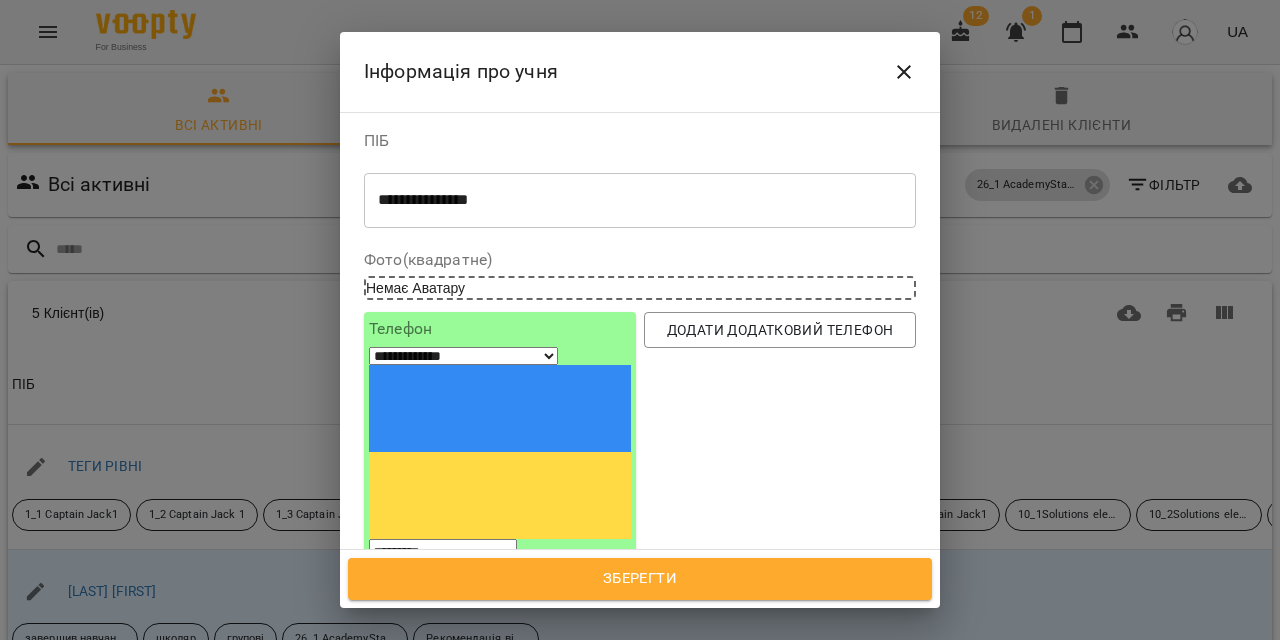 type on "*********" 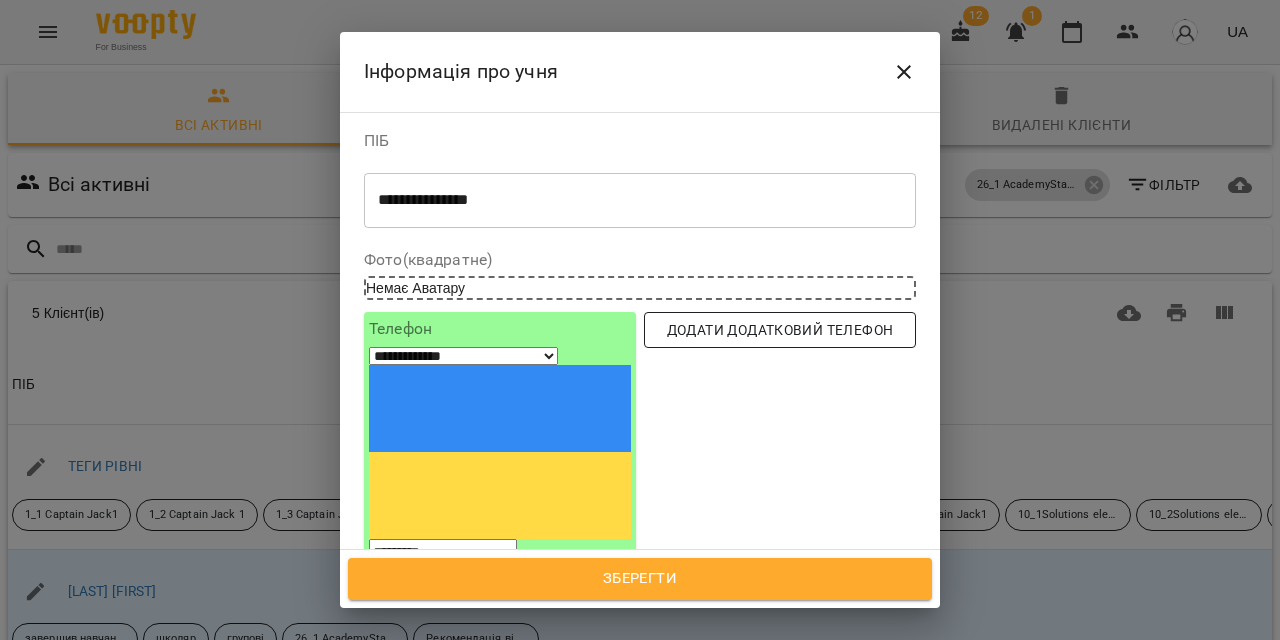 click on "Додати додатковий телефон" at bounding box center (780, 330) 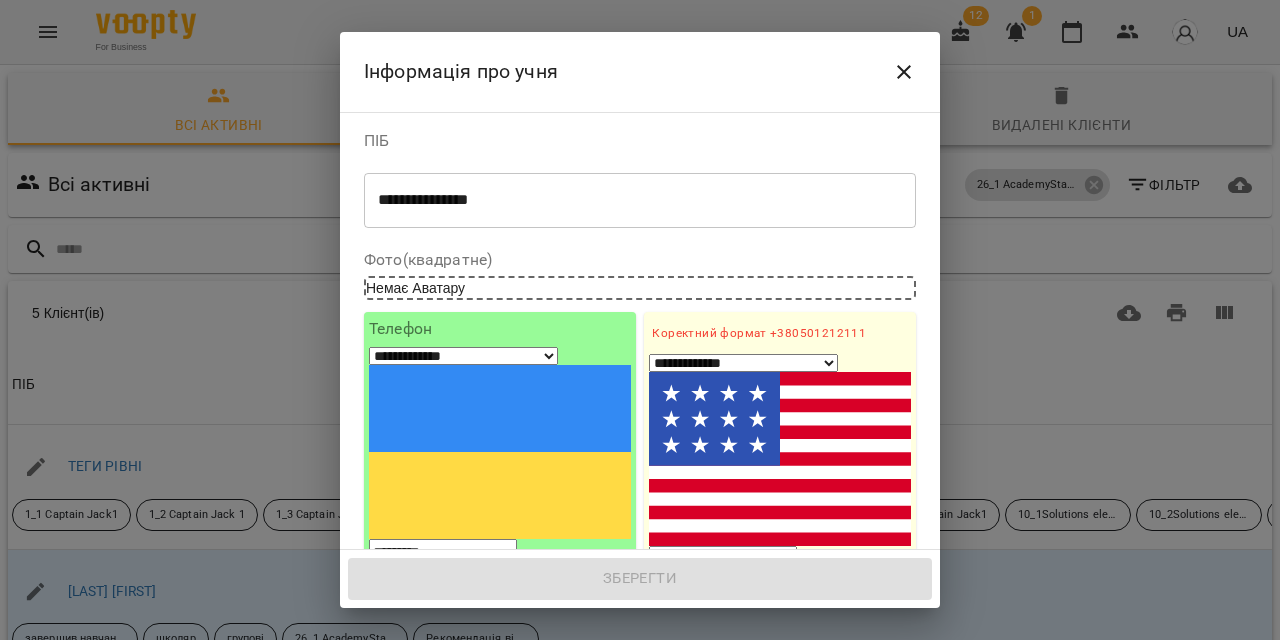 click on "**********" at bounding box center [743, 363] 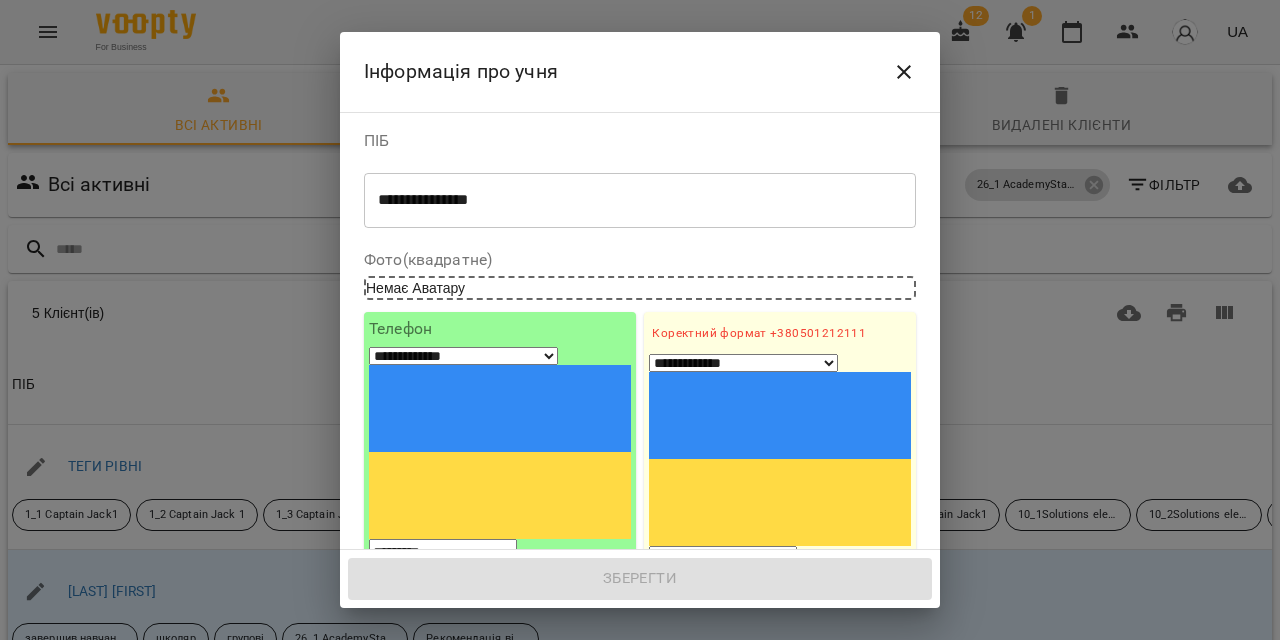click on "1. Ім'я" at bounding box center [780, 636] 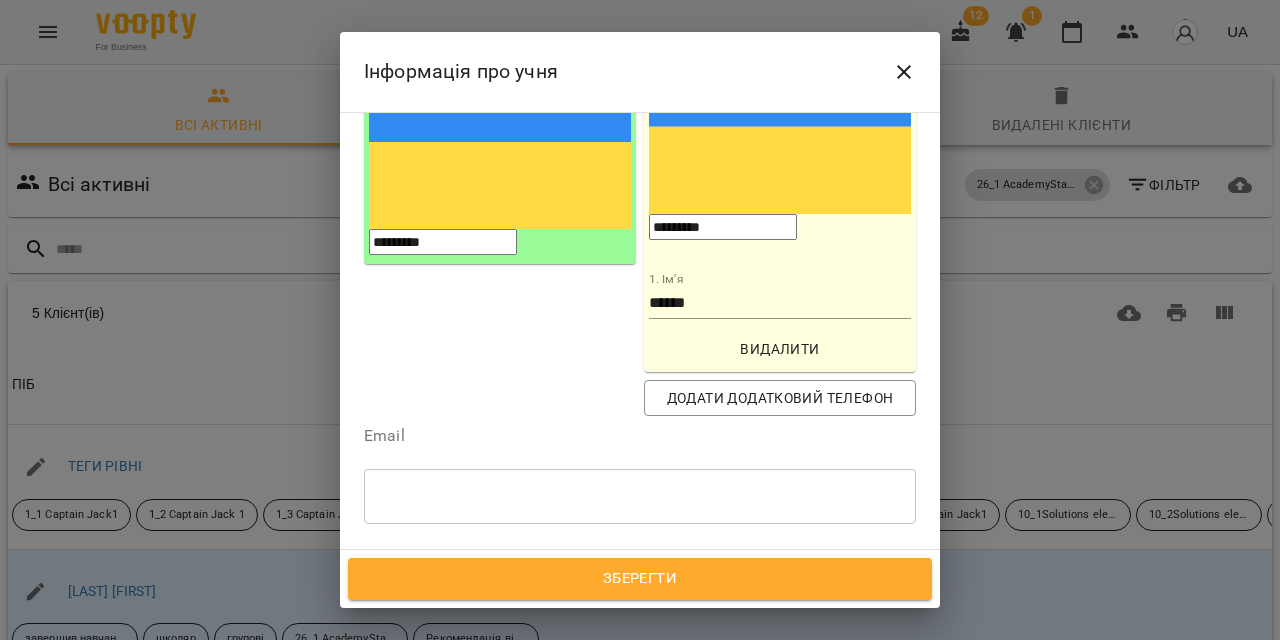 scroll, scrollTop: 319, scrollLeft: 0, axis: vertical 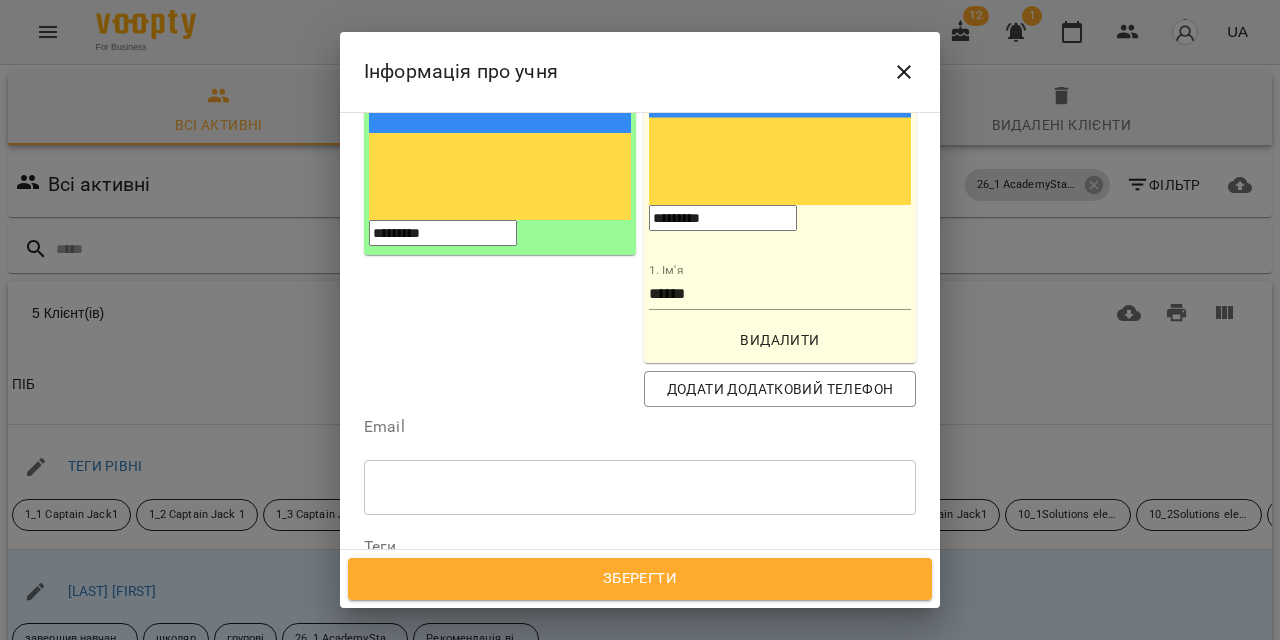 type on "*********" 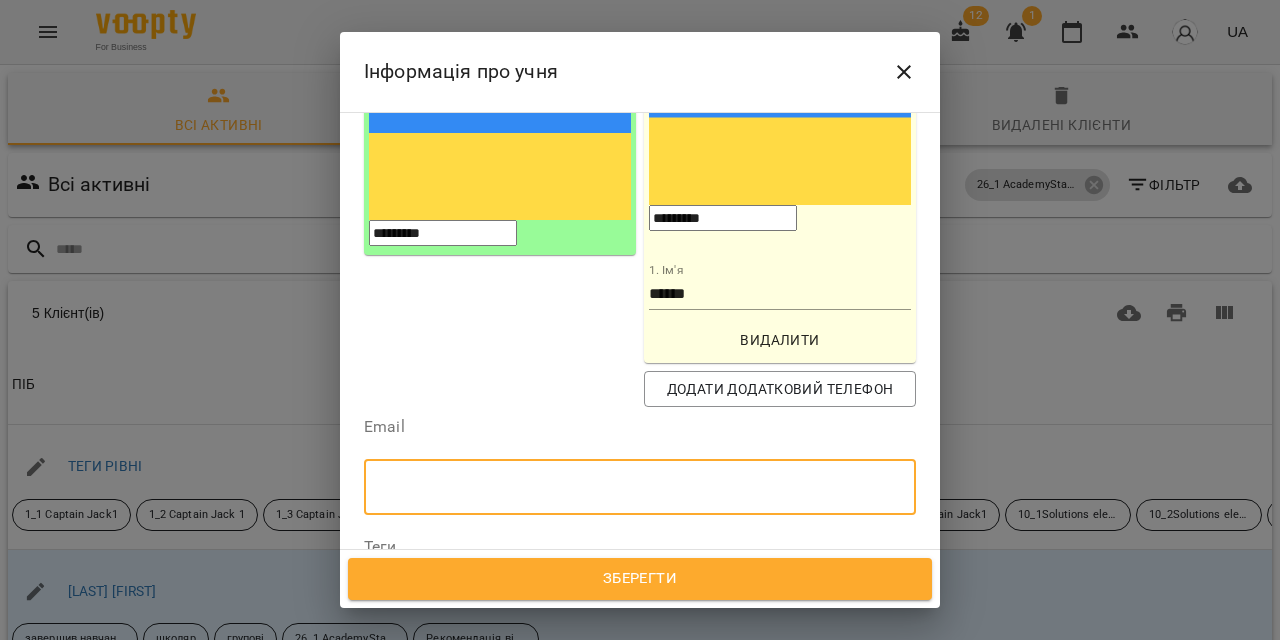 click at bounding box center (640, 487) 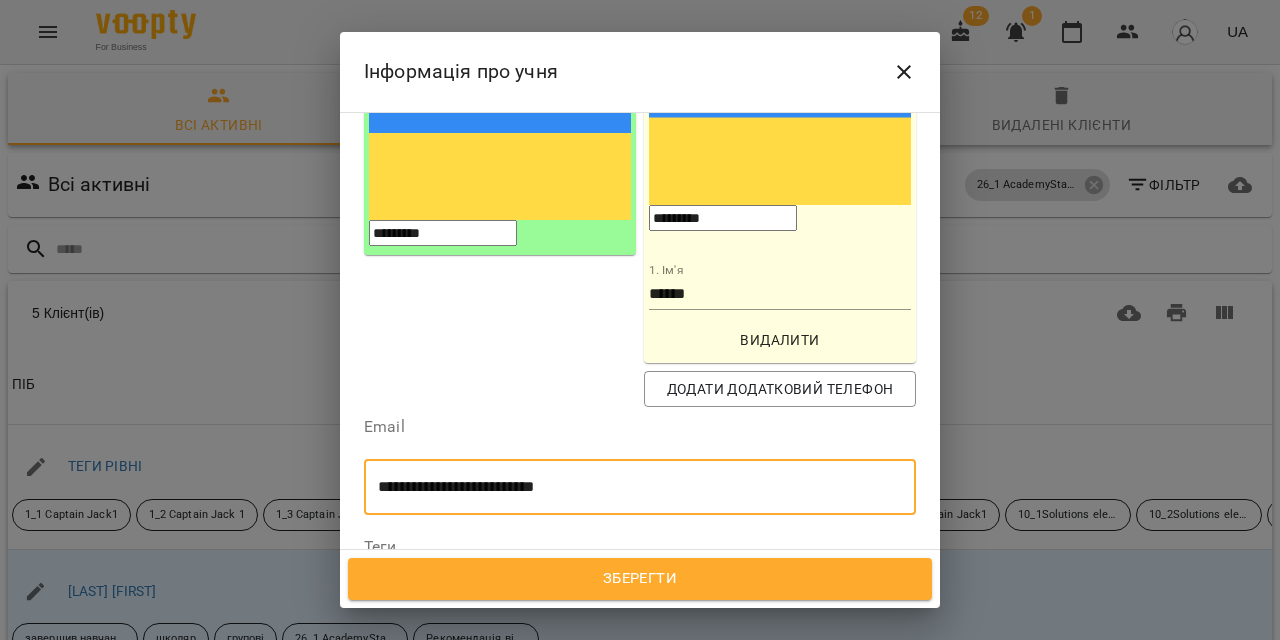 type on "**********" 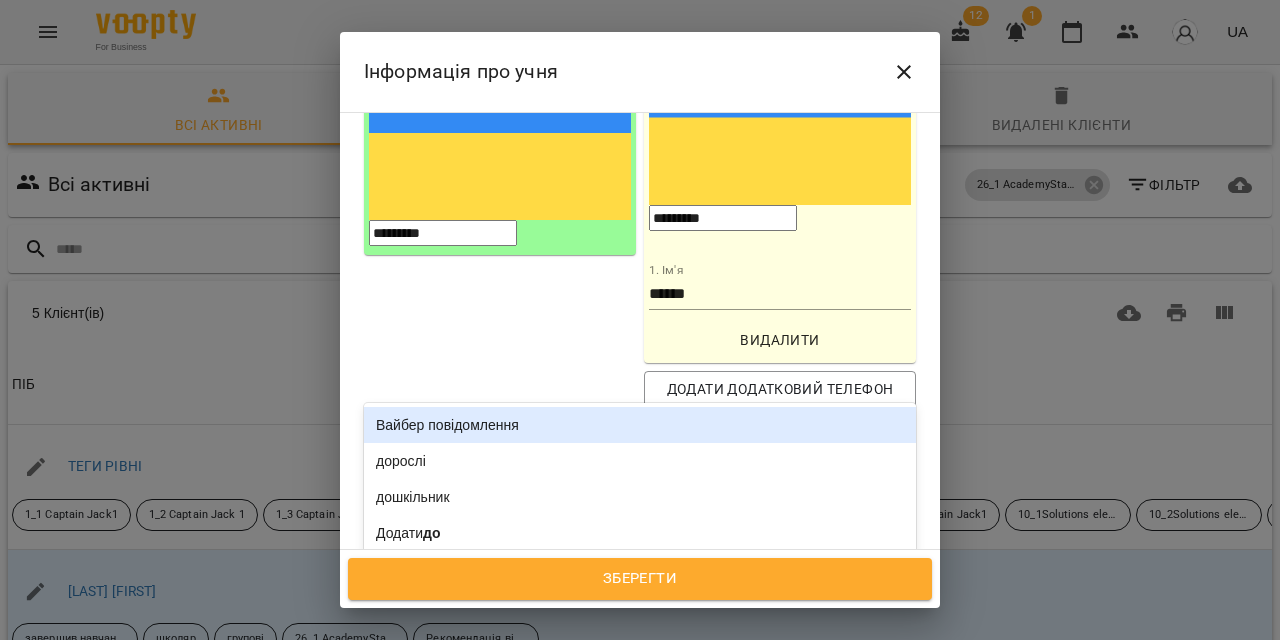 type on "***" 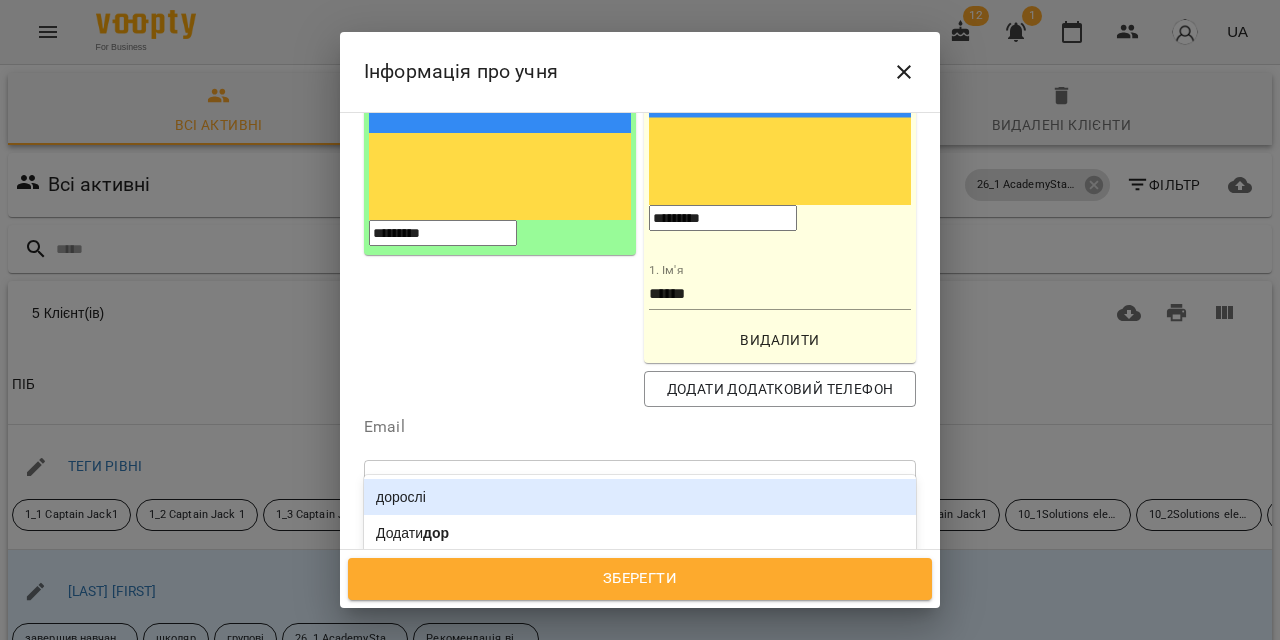 click on "дорослі" at bounding box center (640, 497) 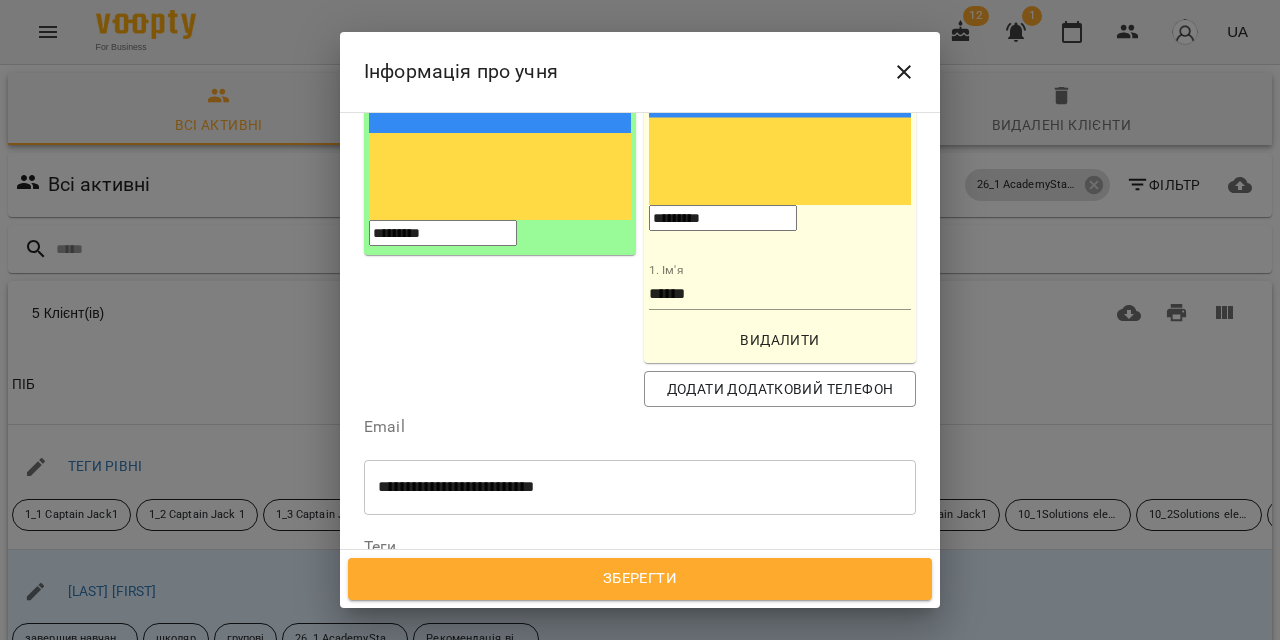 paste on "**********" 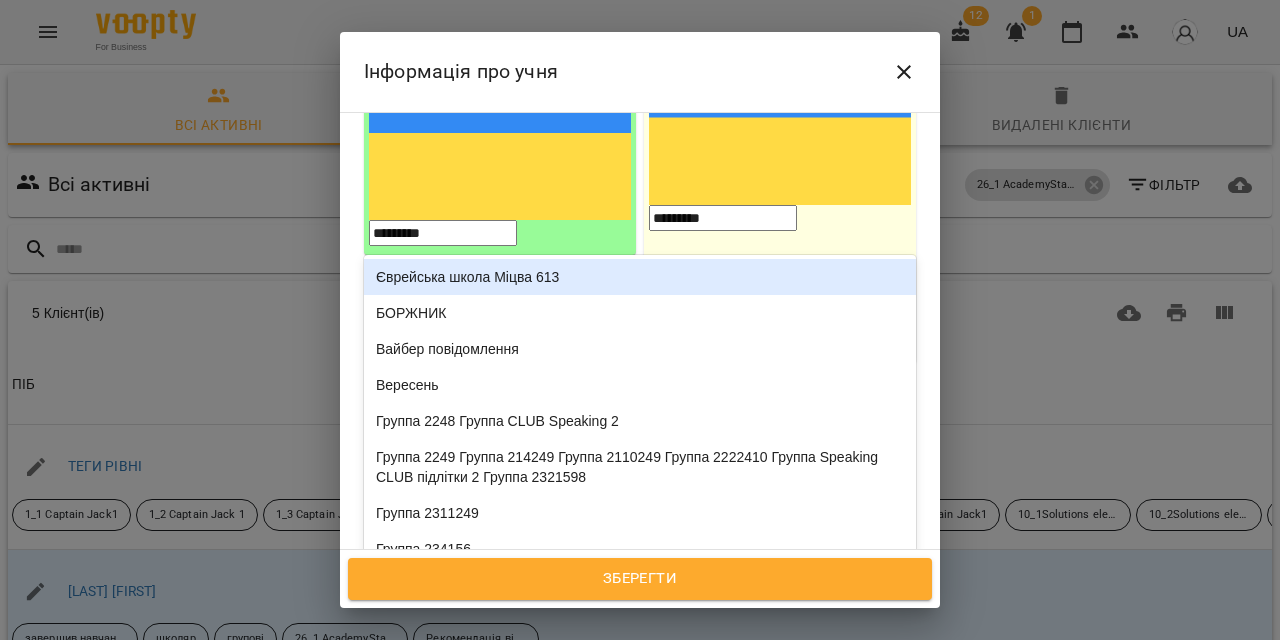 type on "**" 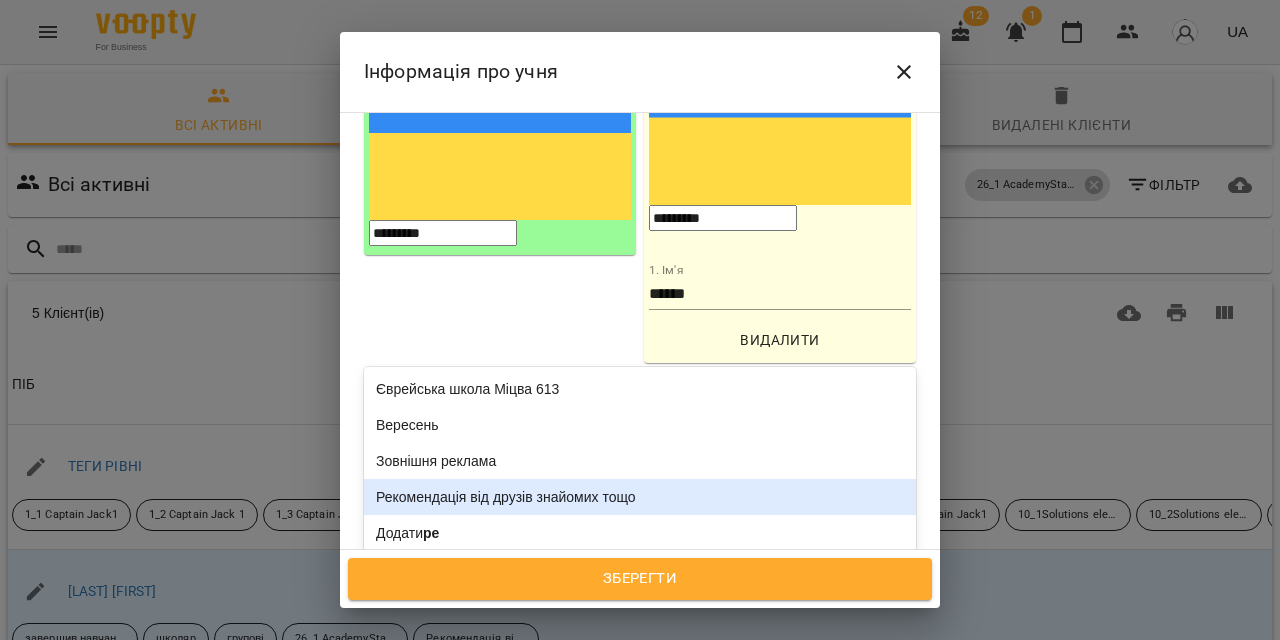 click on "Рекомендація від друзів знайомих тощо" at bounding box center (640, 497) 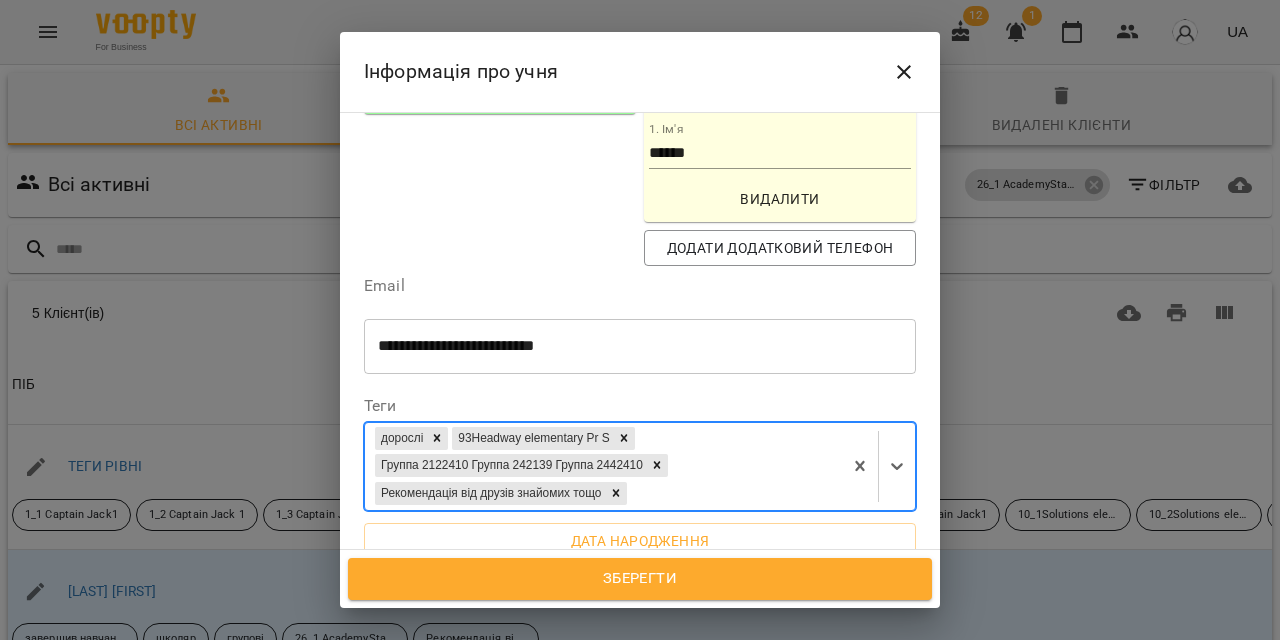 scroll, scrollTop: 490, scrollLeft: 0, axis: vertical 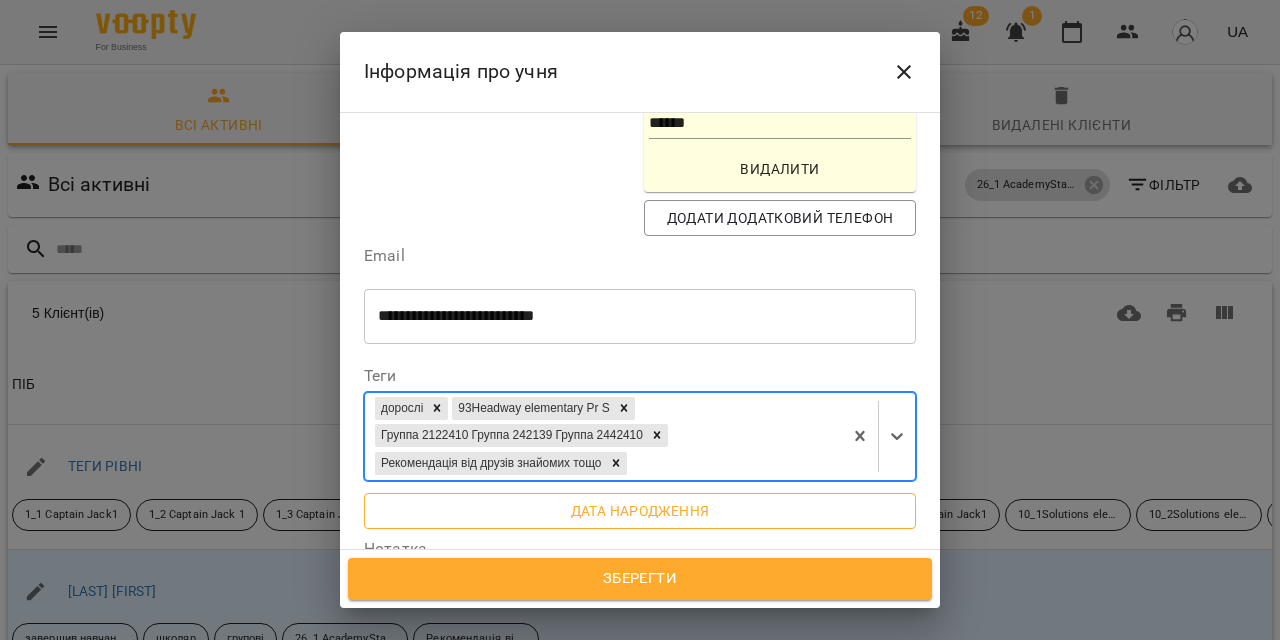 click on "Дата народження" at bounding box center (640, 511) 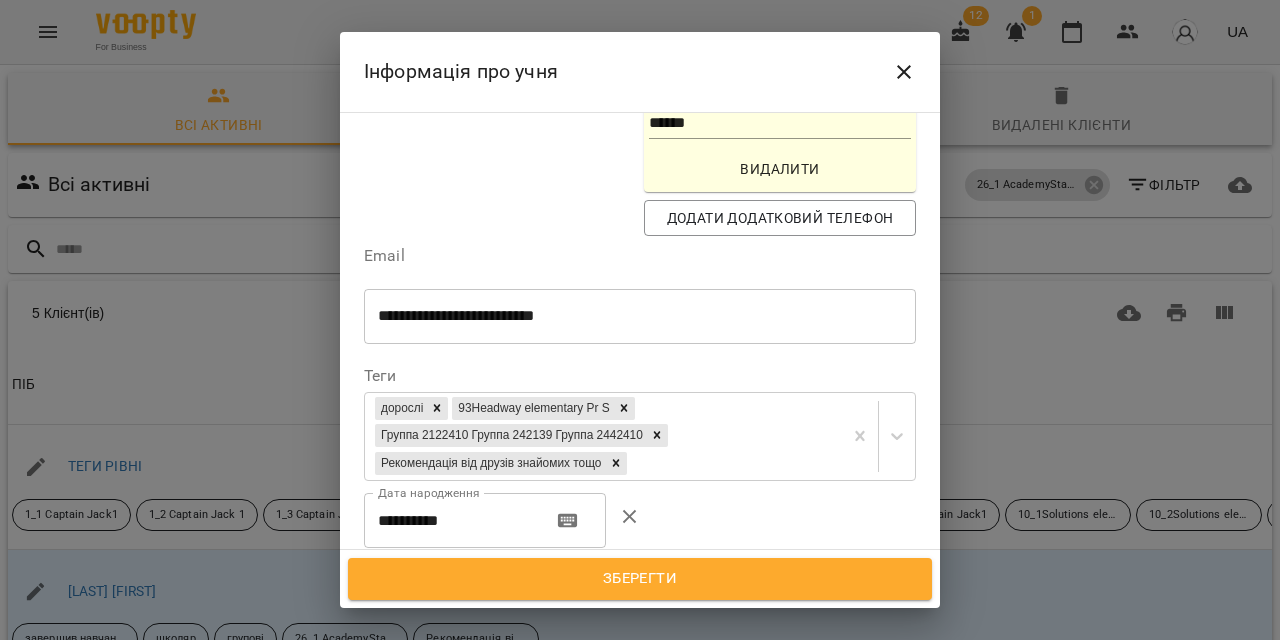 click on "**********" at bounding box center (450, 521) 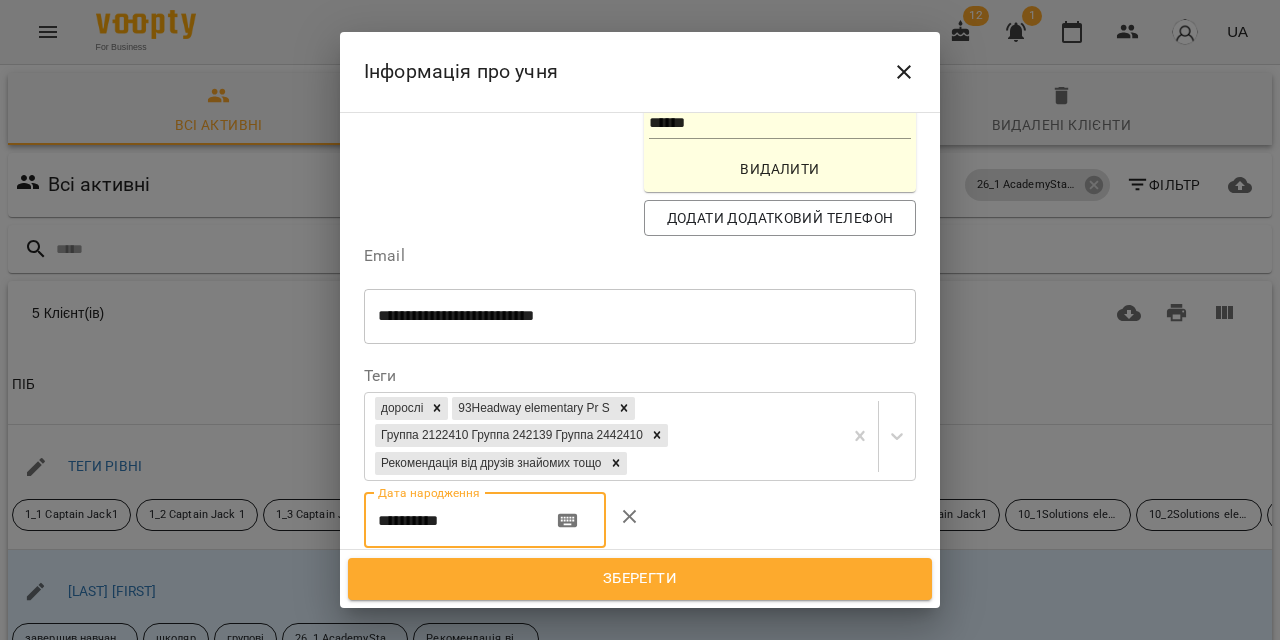 paste 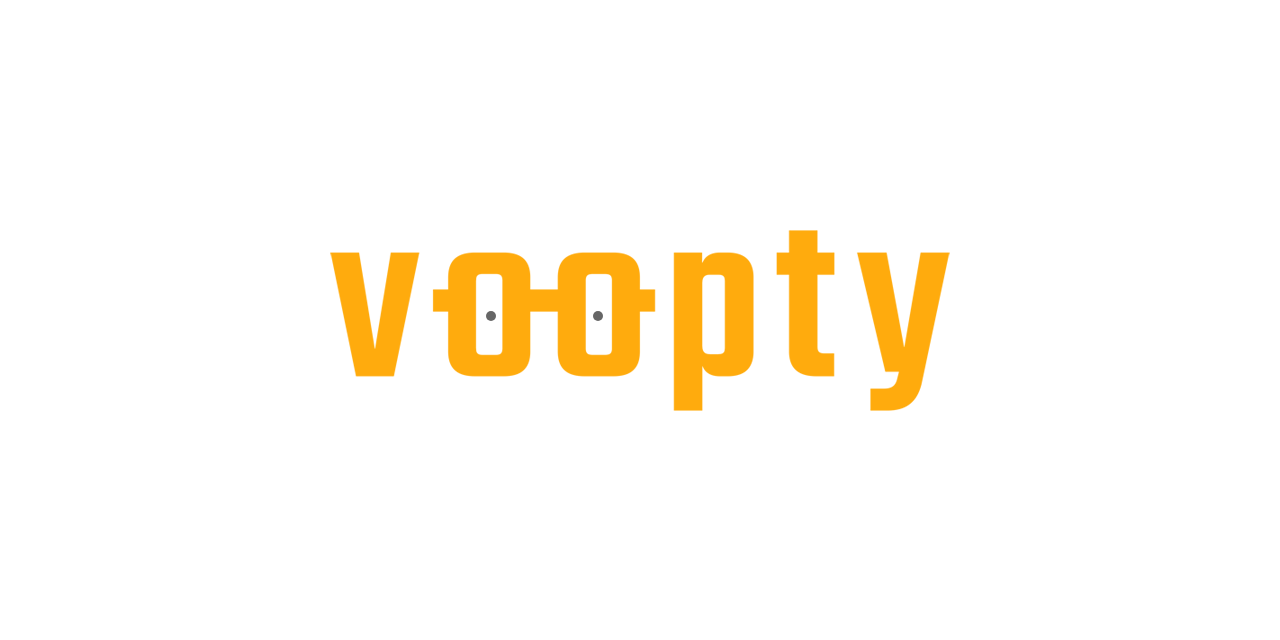scroll, scrollTop: 0, scrollLeft: 0, axis: both 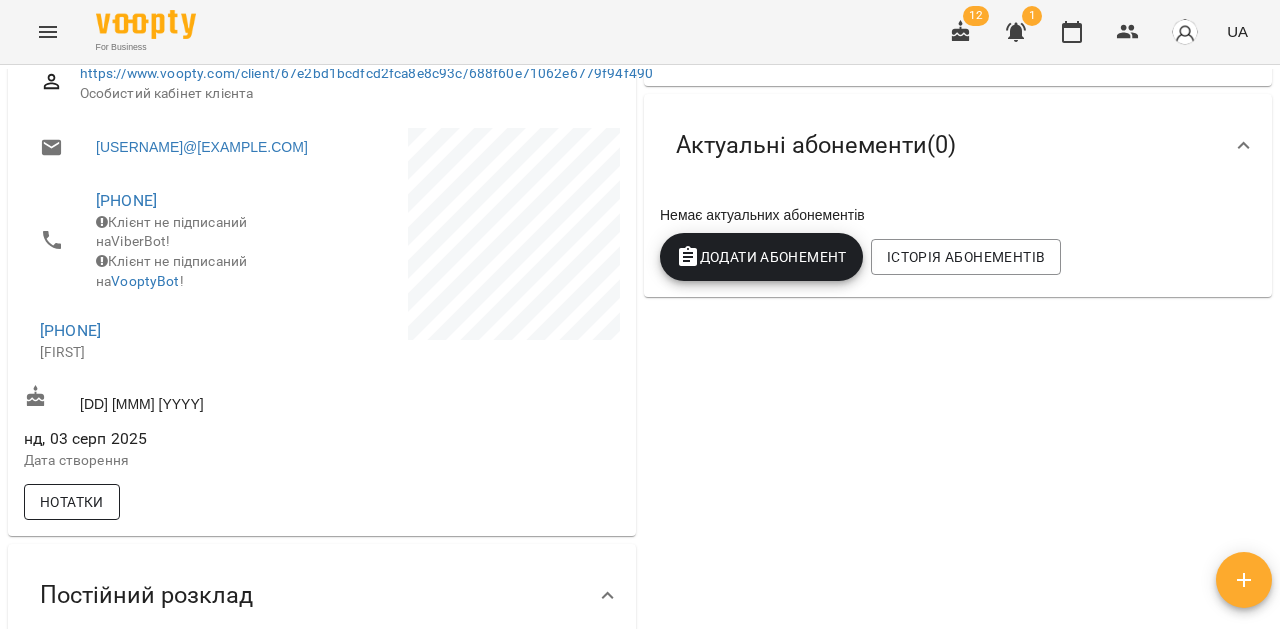 click on "Нотатки" at bounding box center [72, 502] 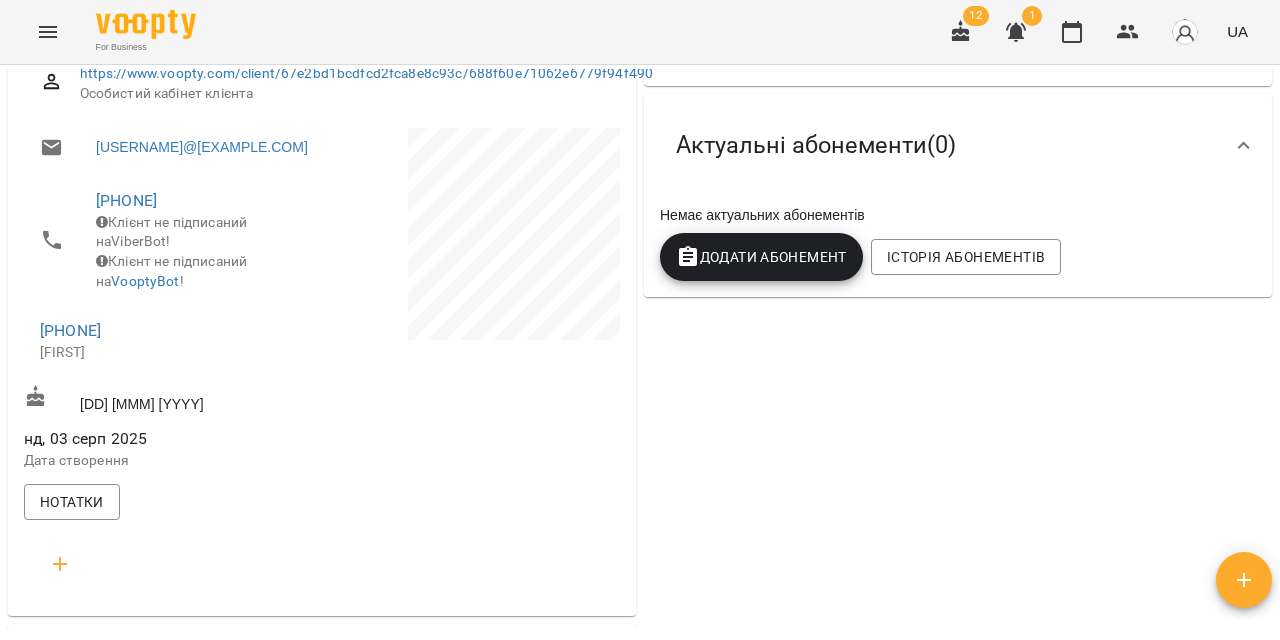 click 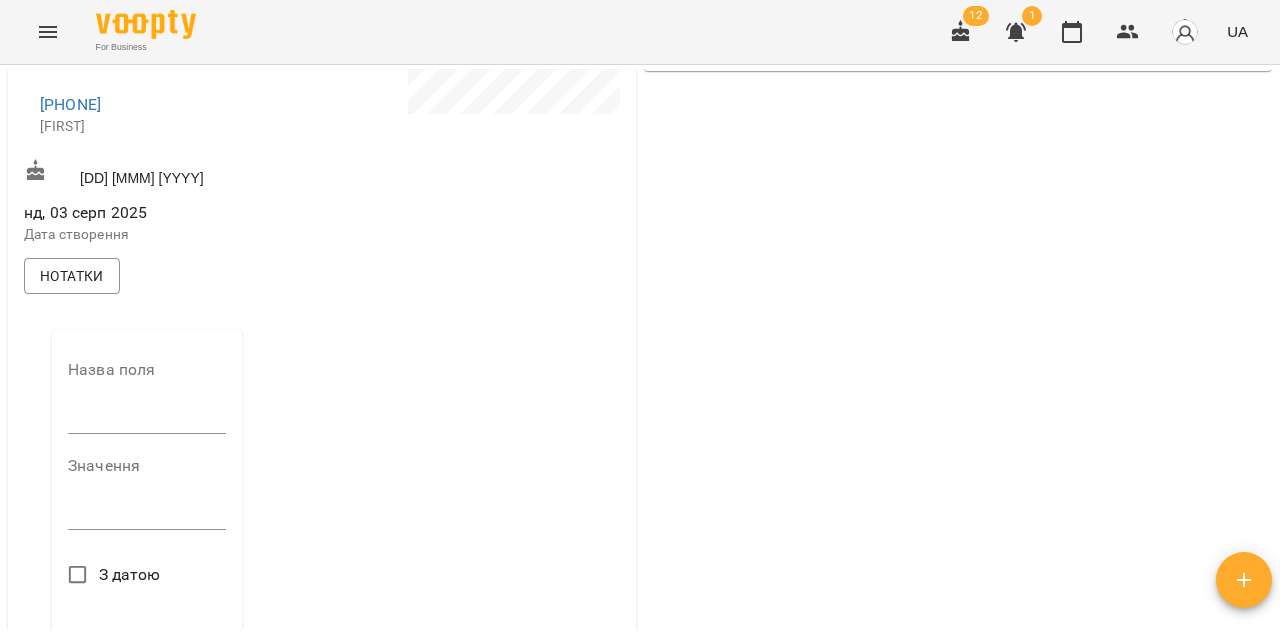 scroll, scrollTop: 541, scrollLeft: 0, axis: vertical 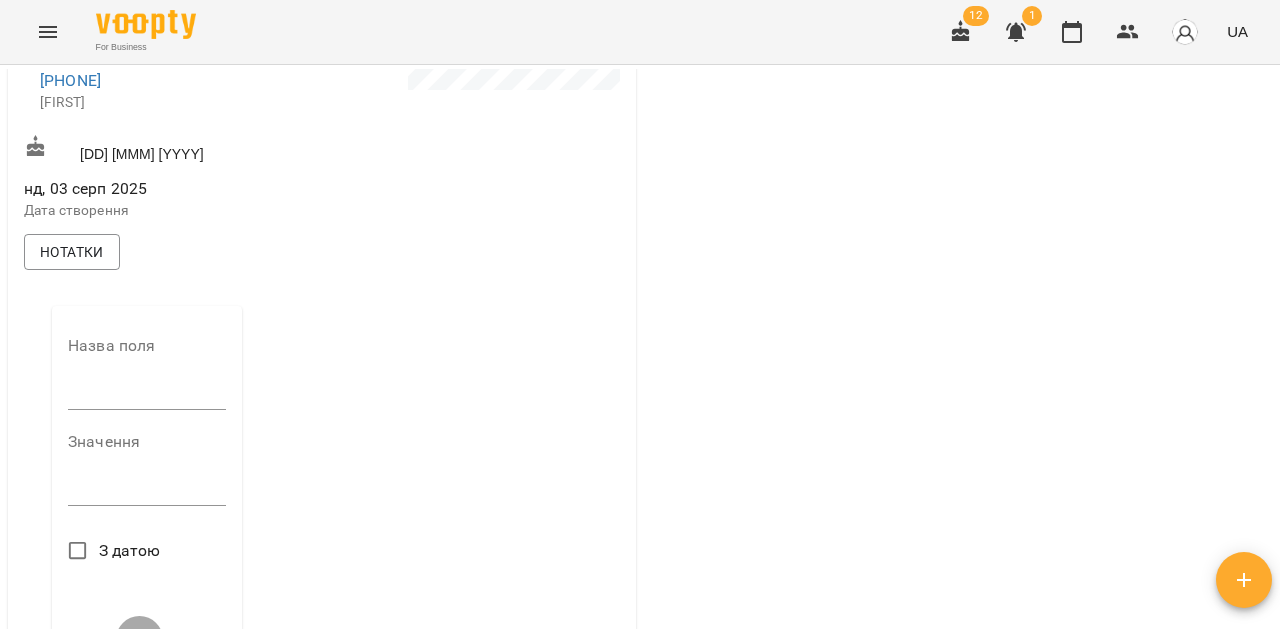 click at bounding box center [147, 394] 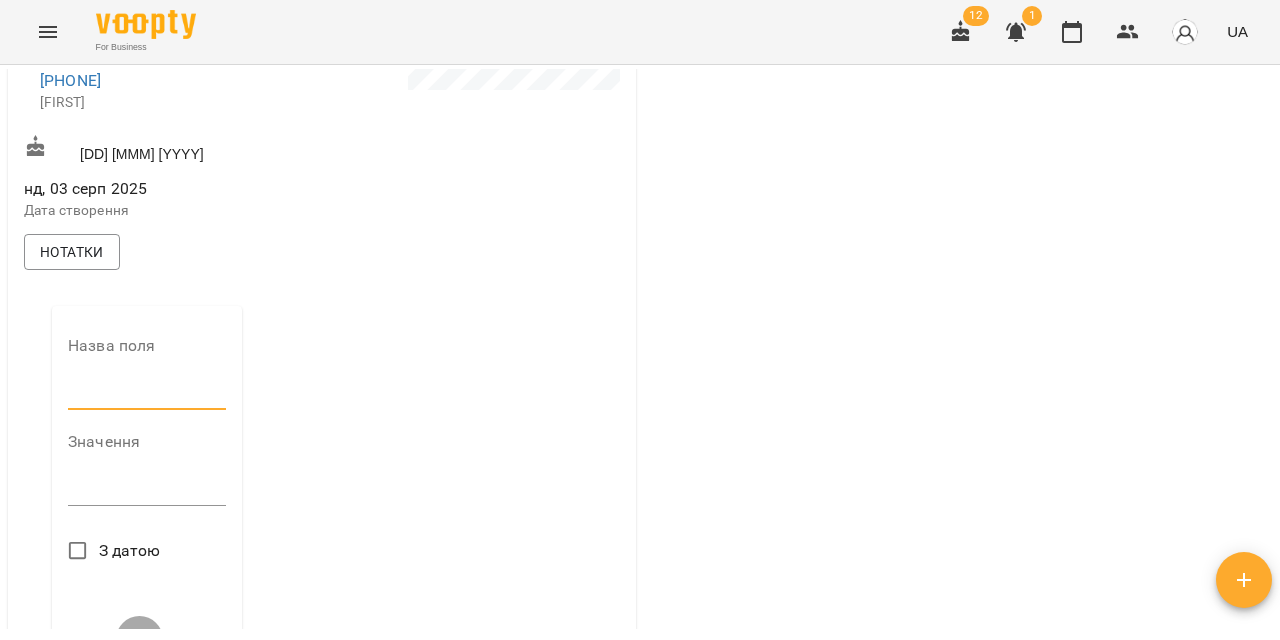 type on "**********" 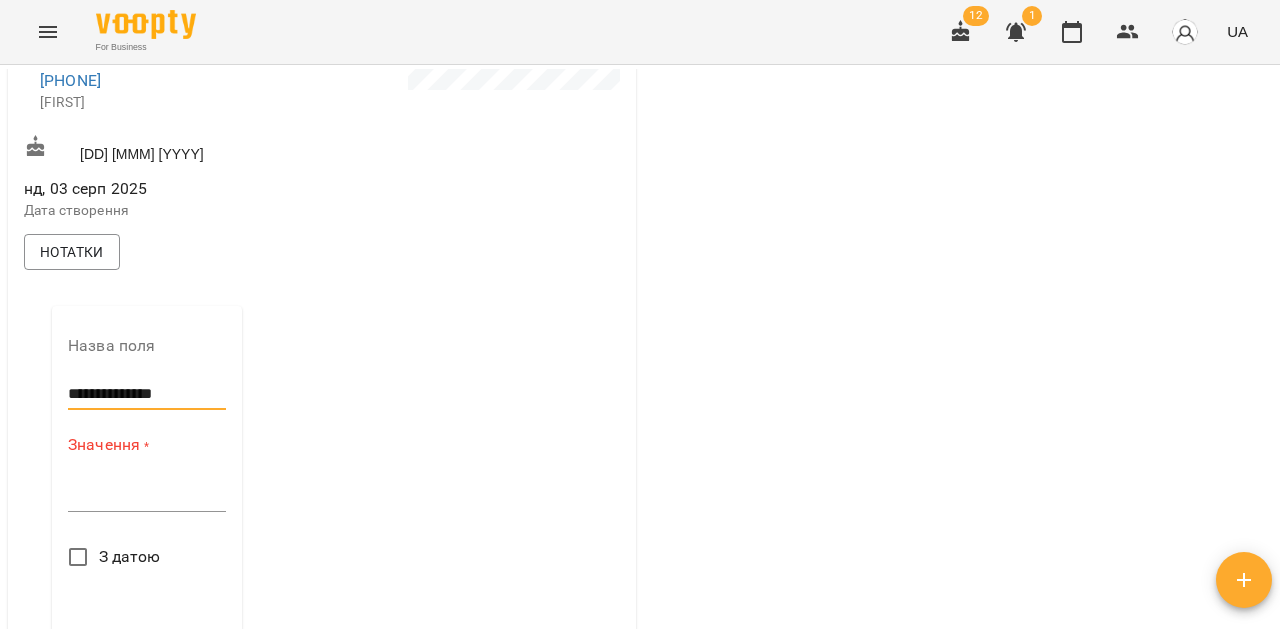 click at bounding box center [147, 495] 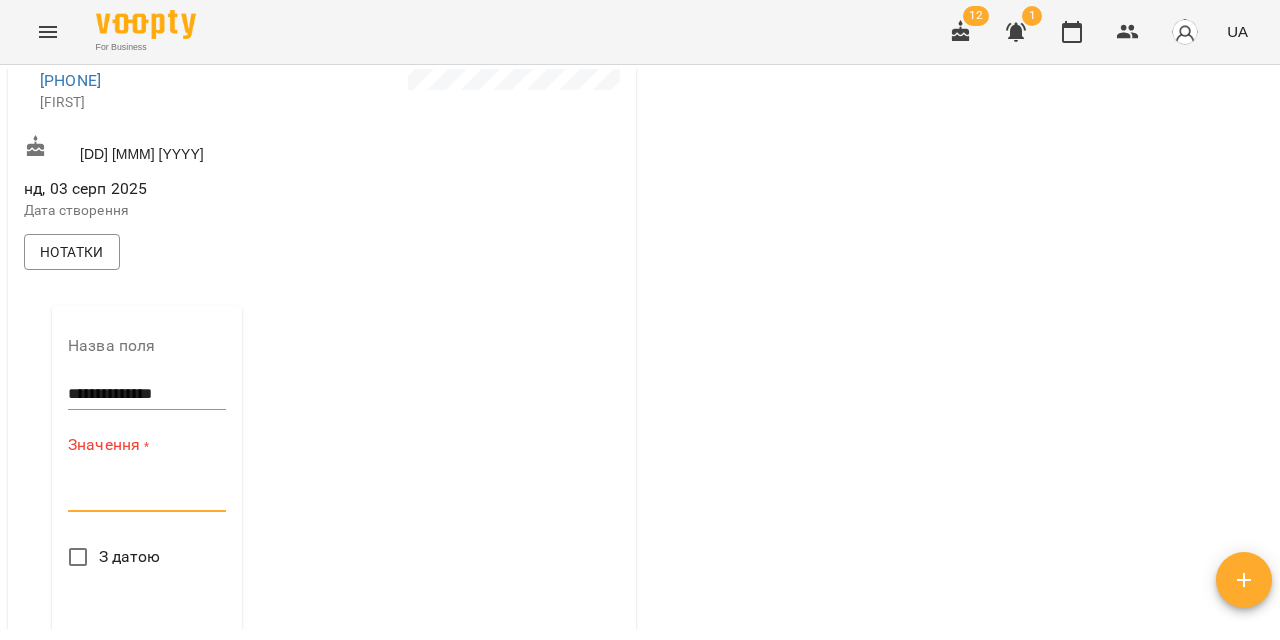 paste on "**********" 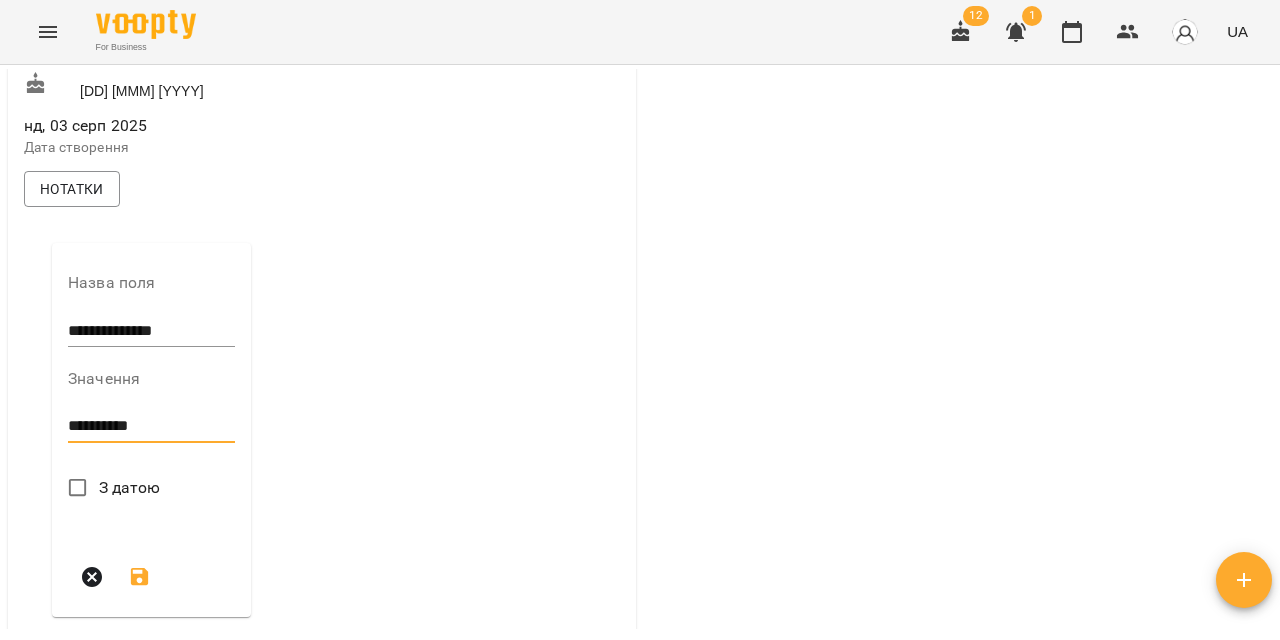 scroll, scrollTop: 628, scrollLeft: 0, axis: vertical 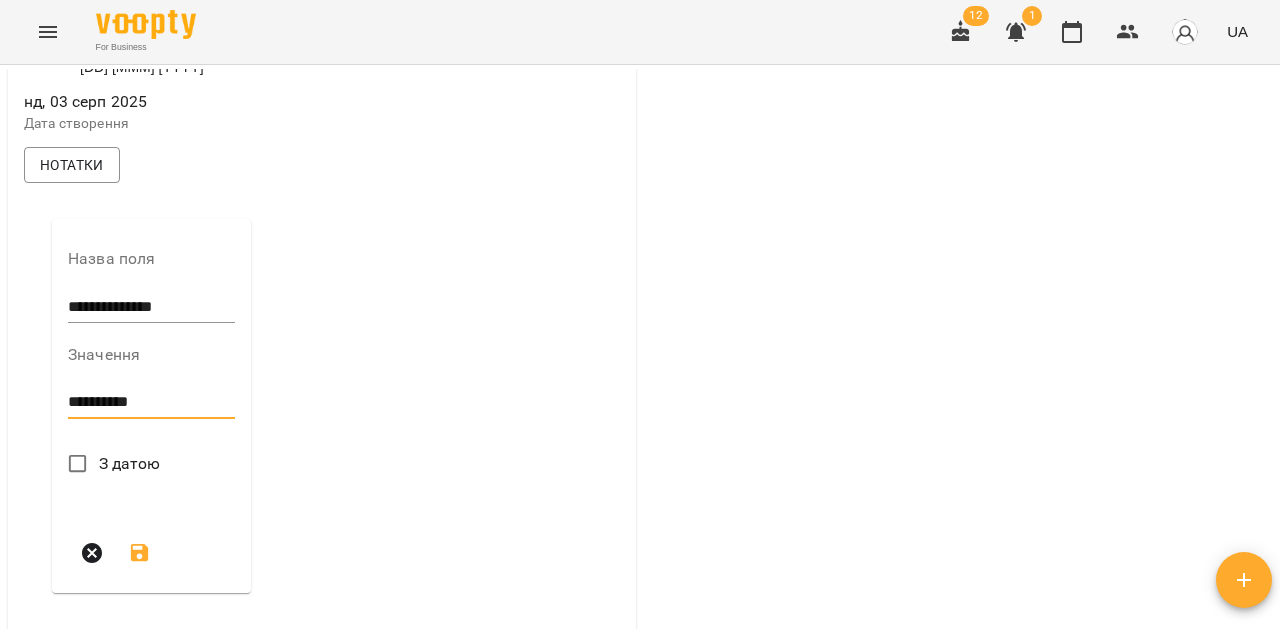 type on "**********" 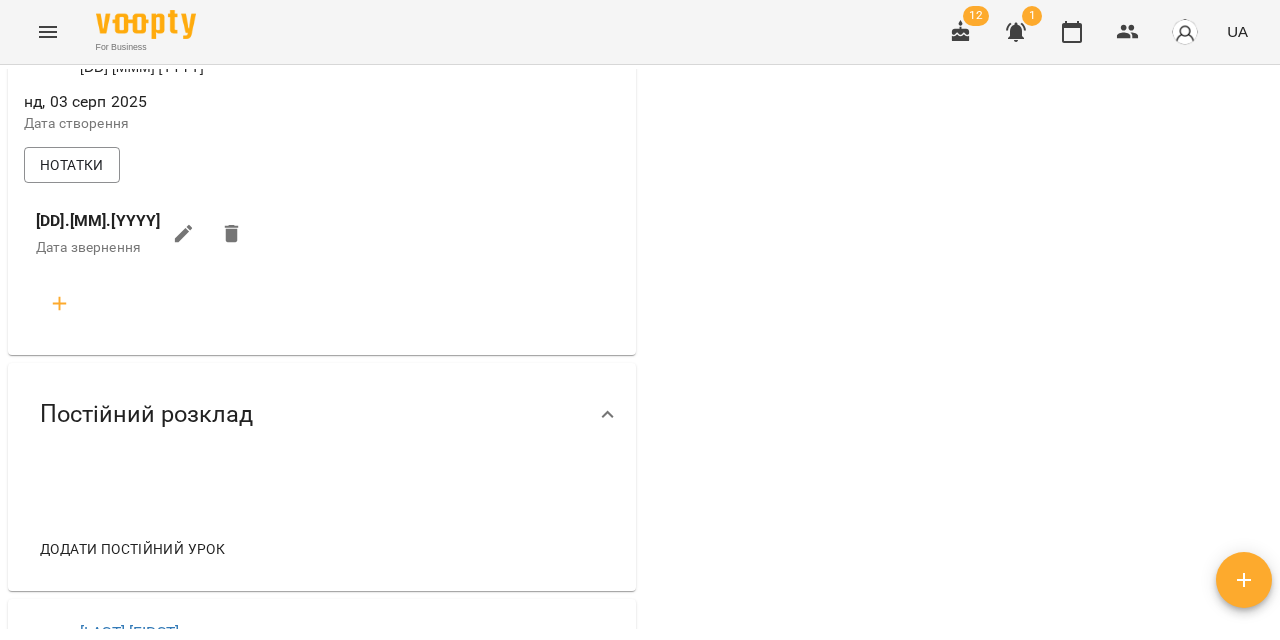 click 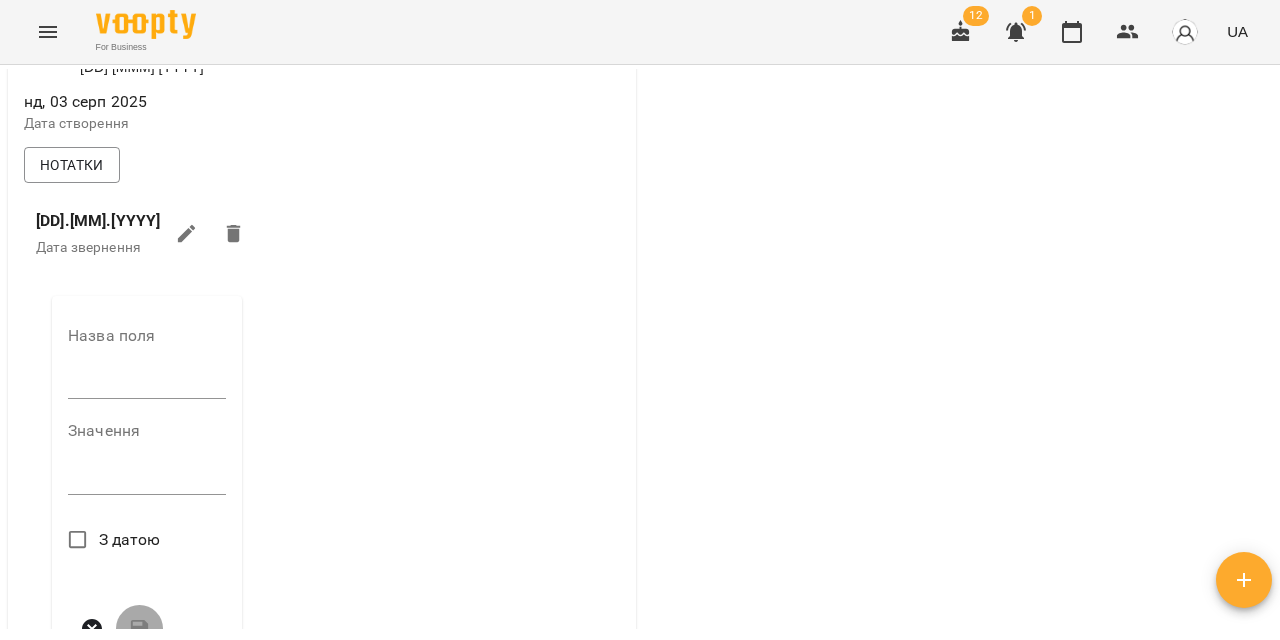 click on "Назва поля" at bounding box center [147, 367] 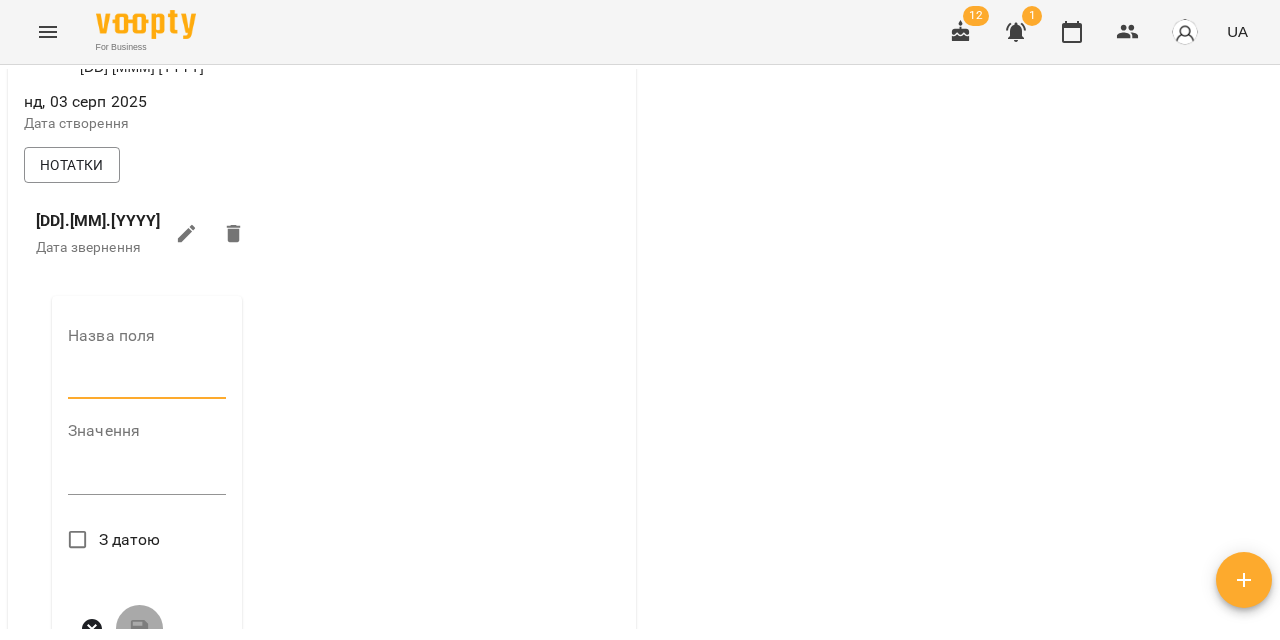 type on "**********" 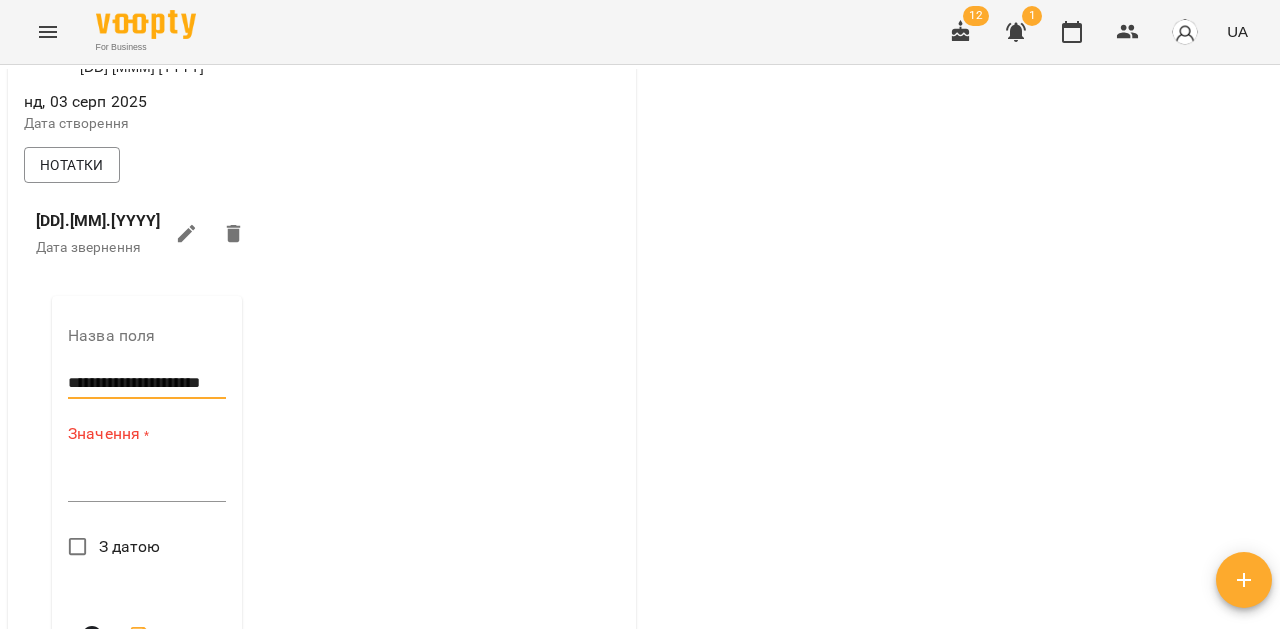 click at bounding box center [147, 485] 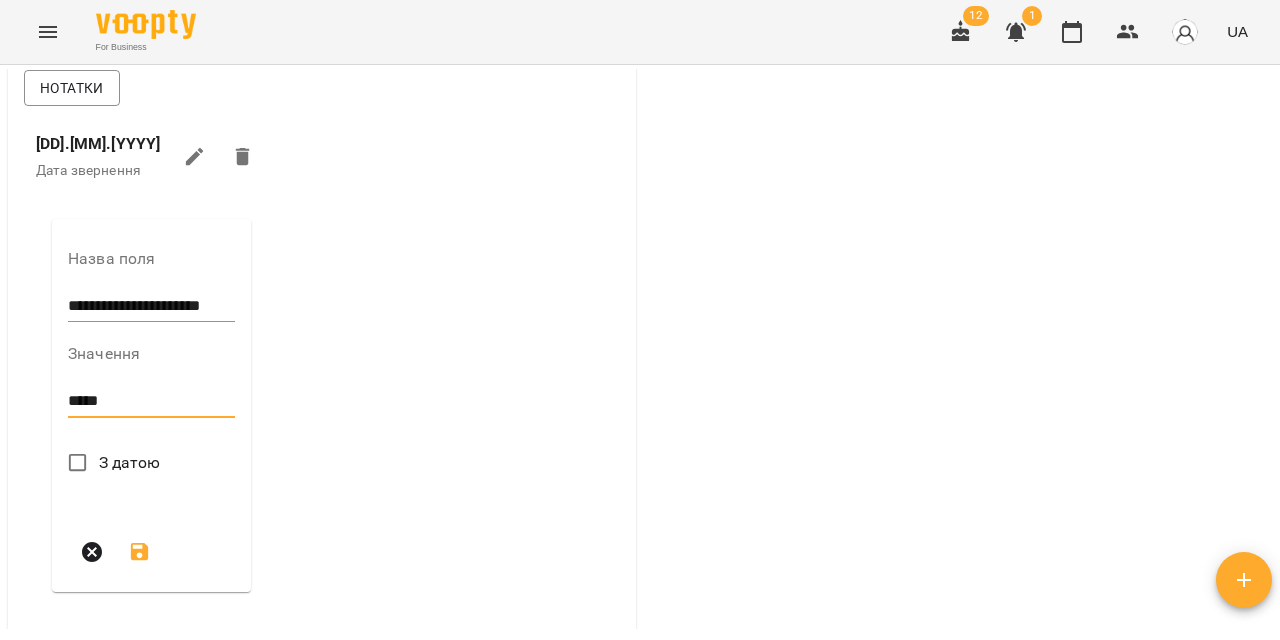 scroll, scrollTop: 716, scrollLeft: 0, axis: vertical 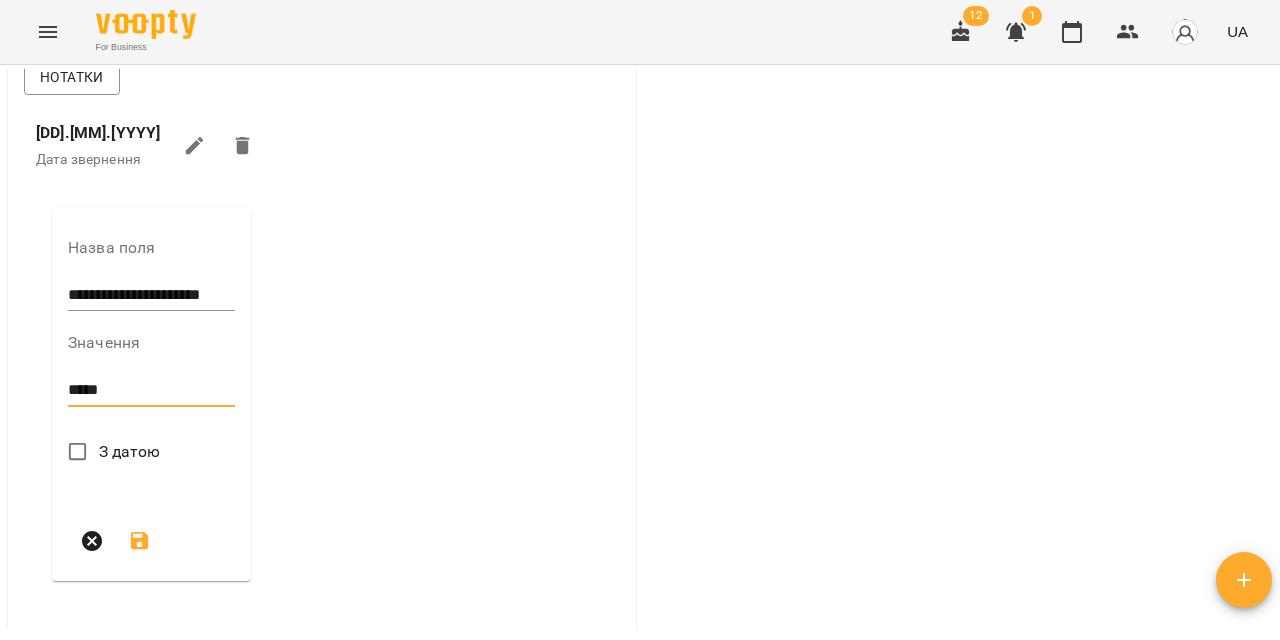 type on "*****" 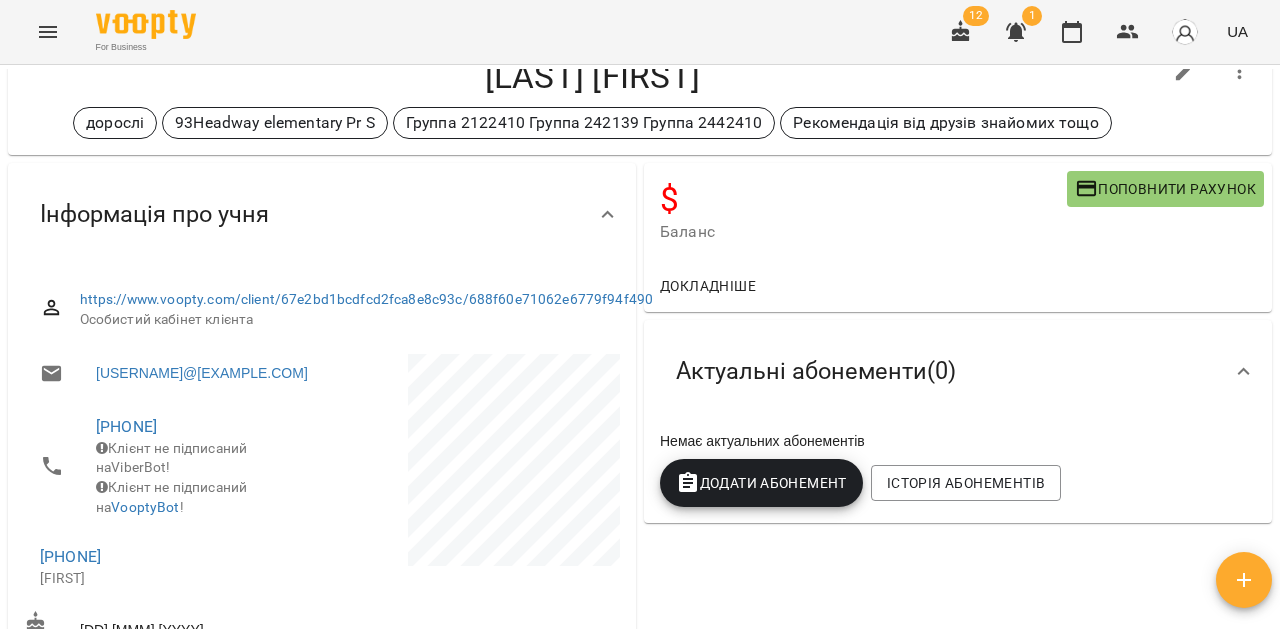 scroll, scrollTop: 0, scrollLeft: 0, axis: both 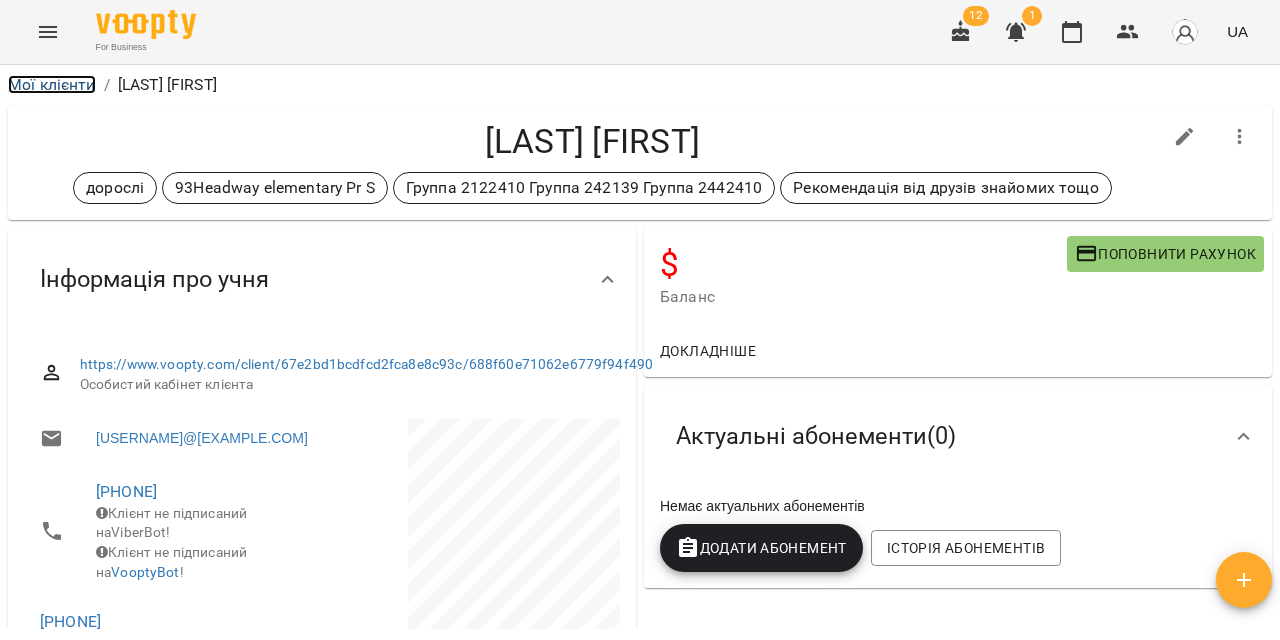 click on "Мої клієнти" at bounding box center [52, 84] 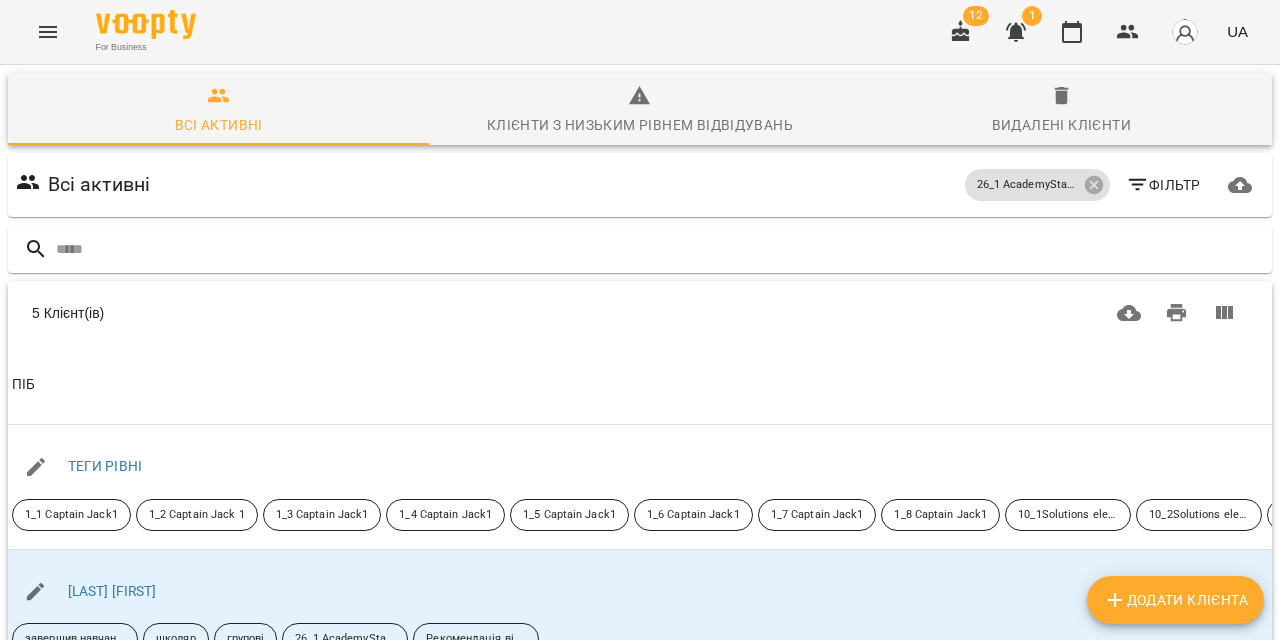 click on "Додати клієнта" at bounding box center (1175, 600) 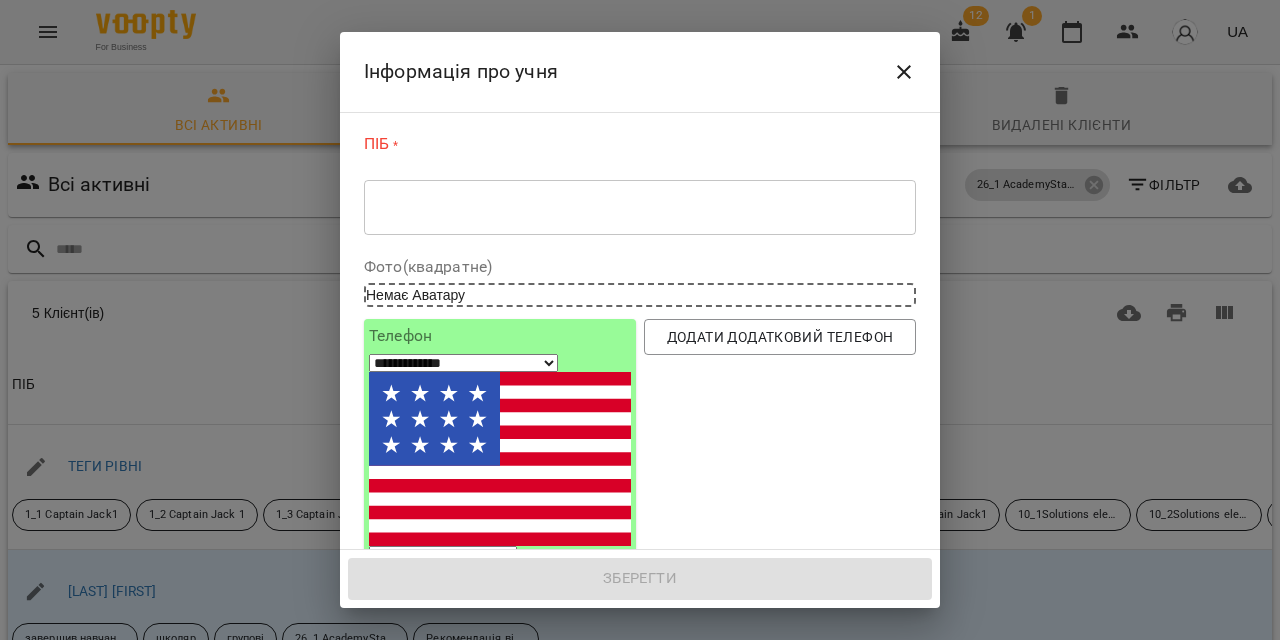 click on "* ​" at bounding box center (640, 207) 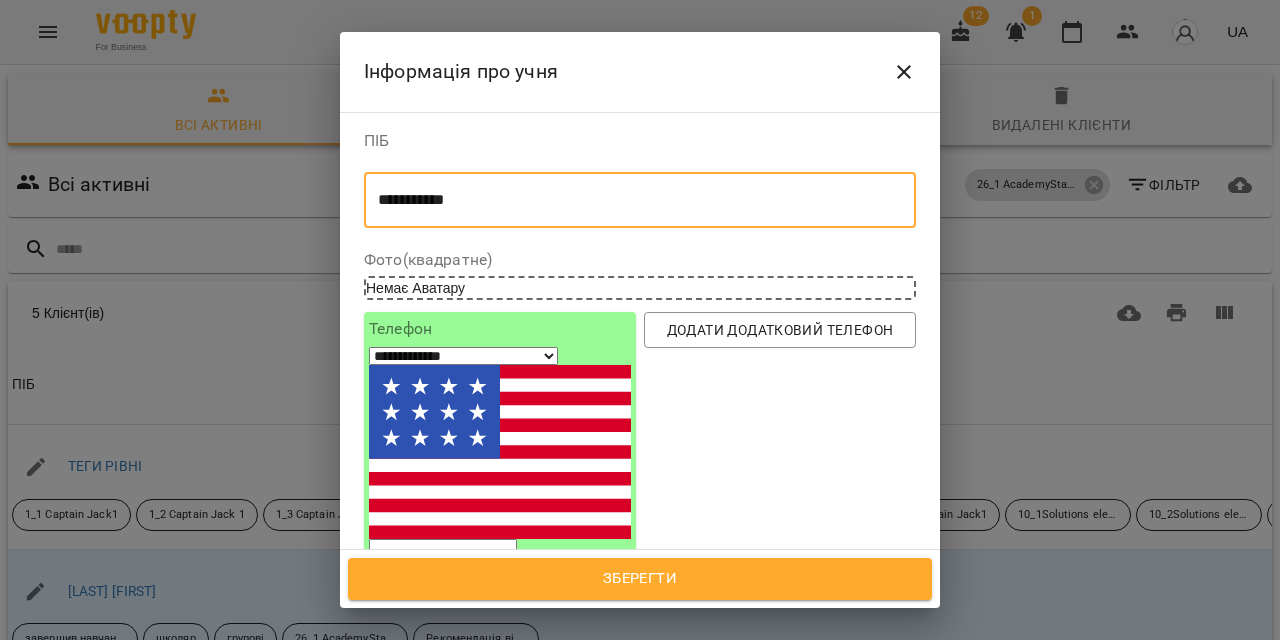 type on "**********" 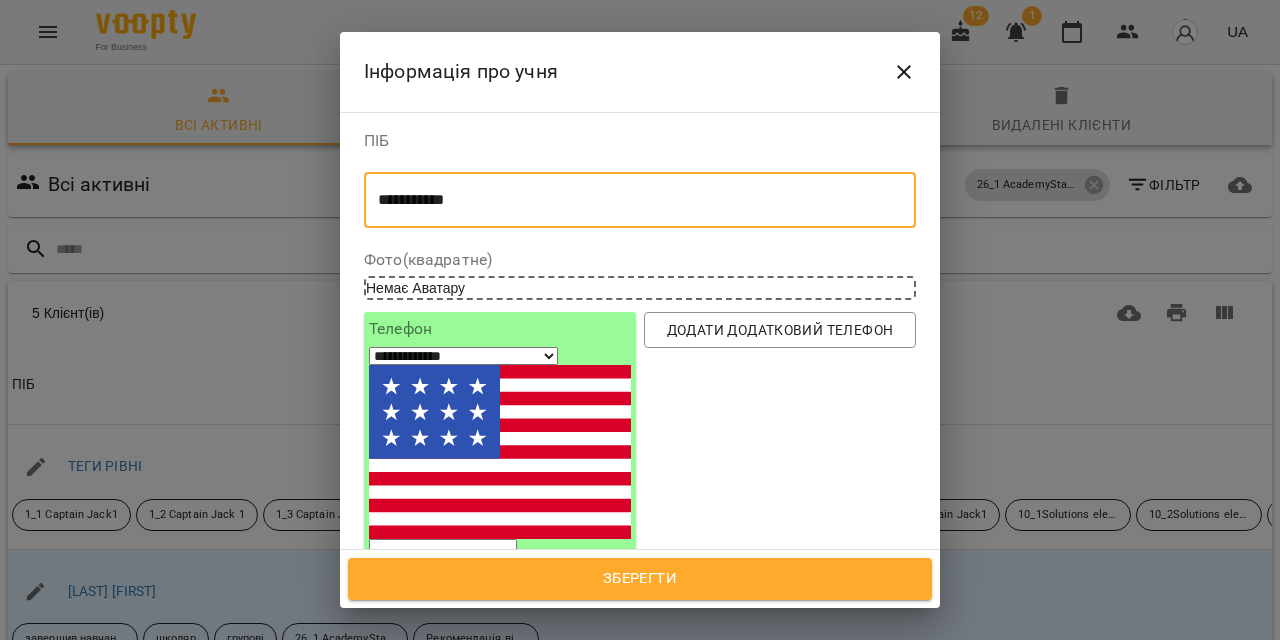 click on "**********" at bounding box center [463, 356] 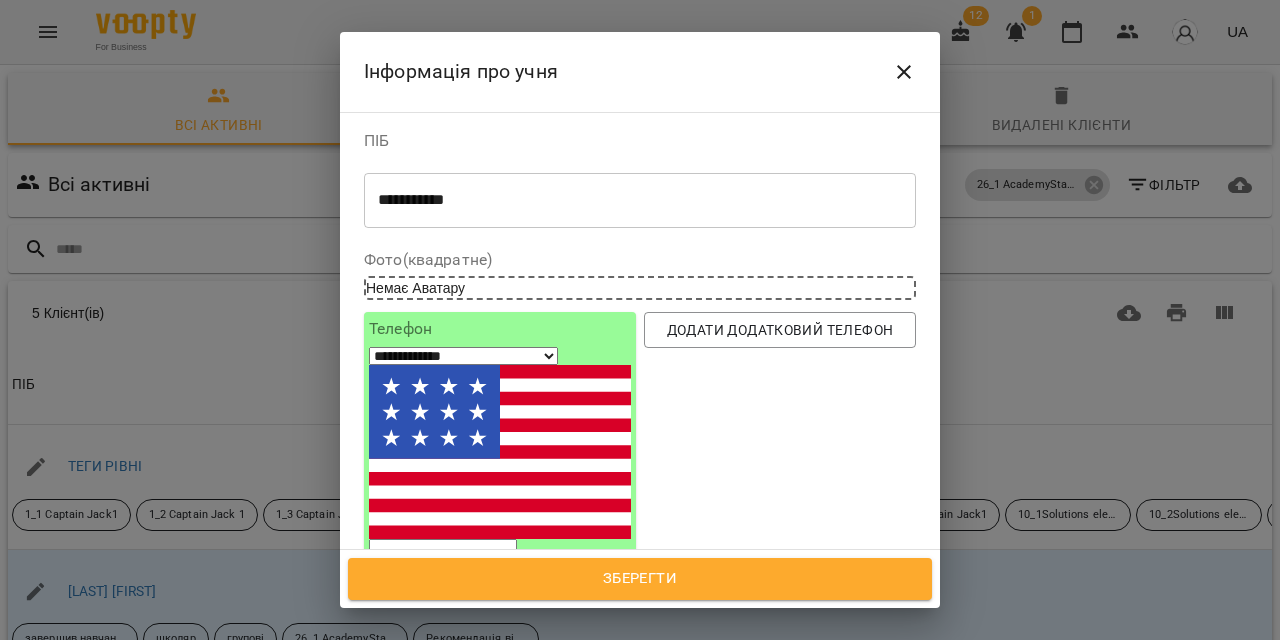 select on "**" 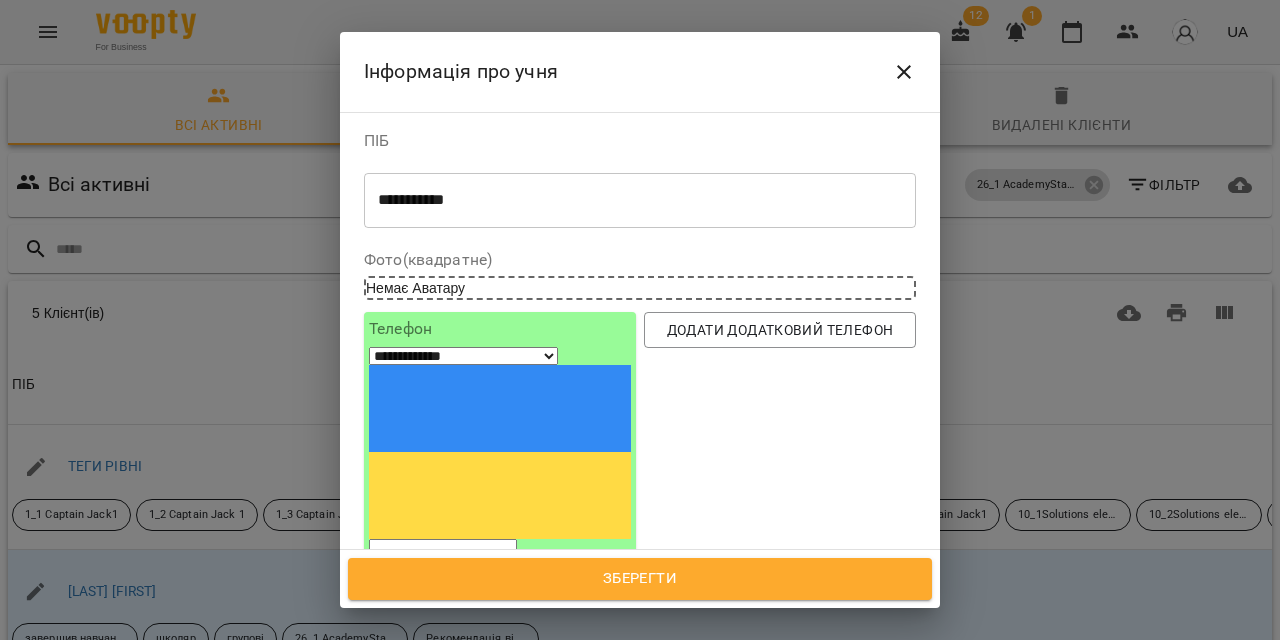 paste on "*********" 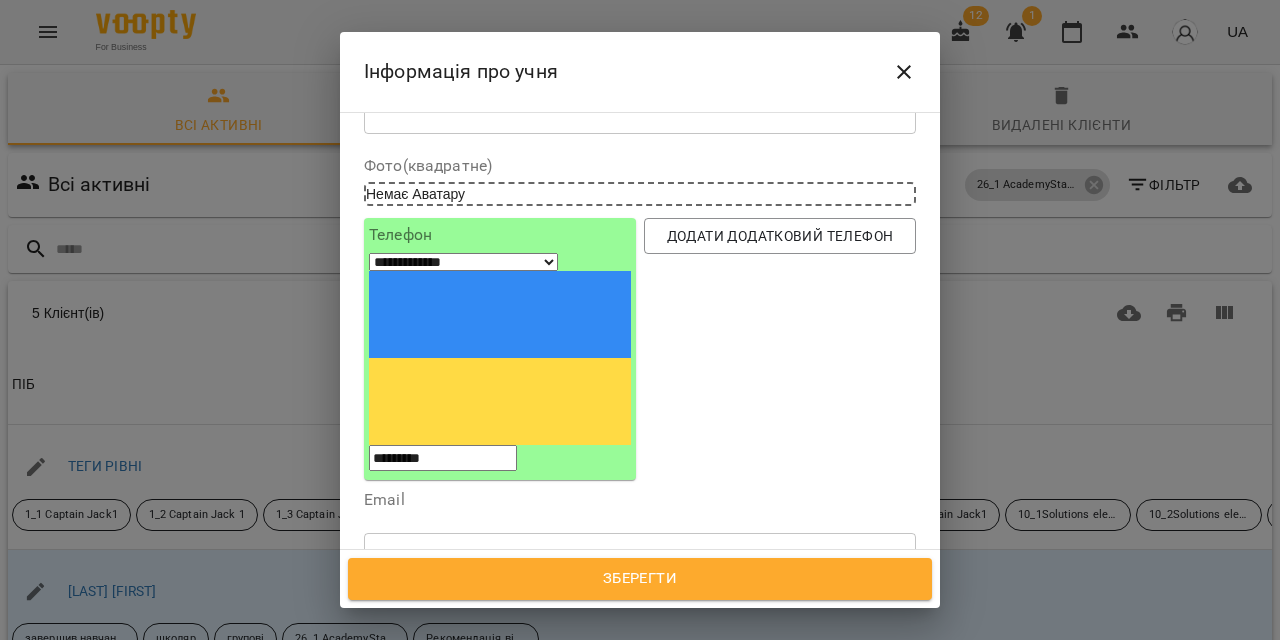 scroll, scrollTop: 109, scrollLeft: 0, axis: vertical 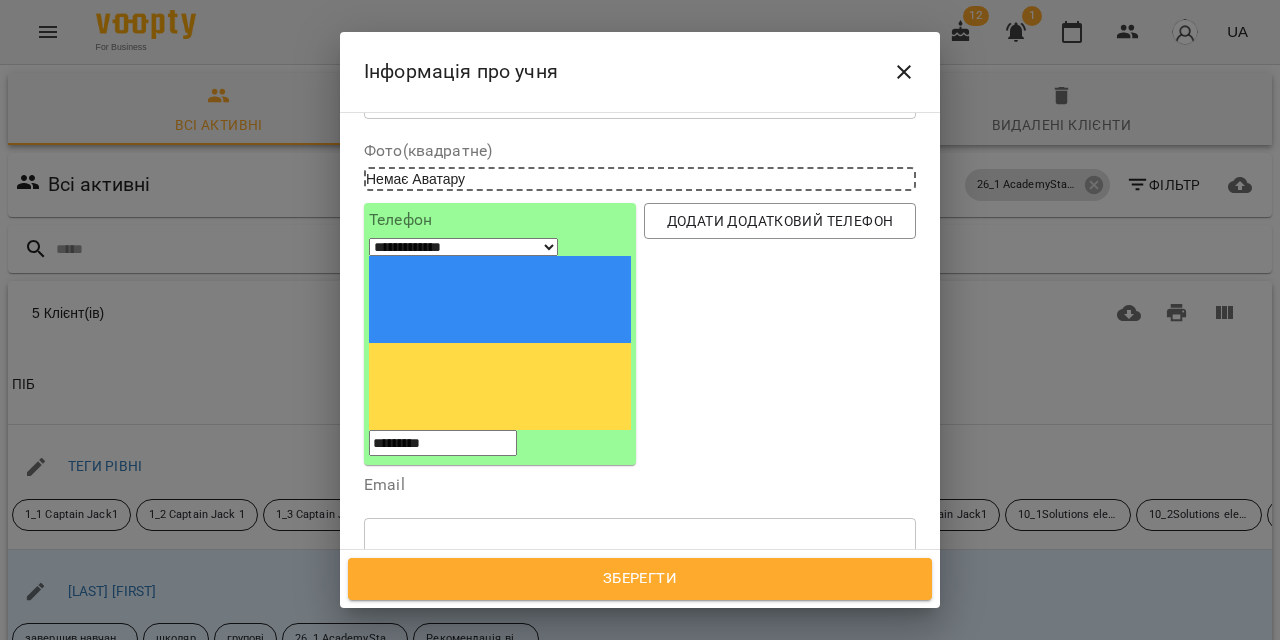 type on "*********" 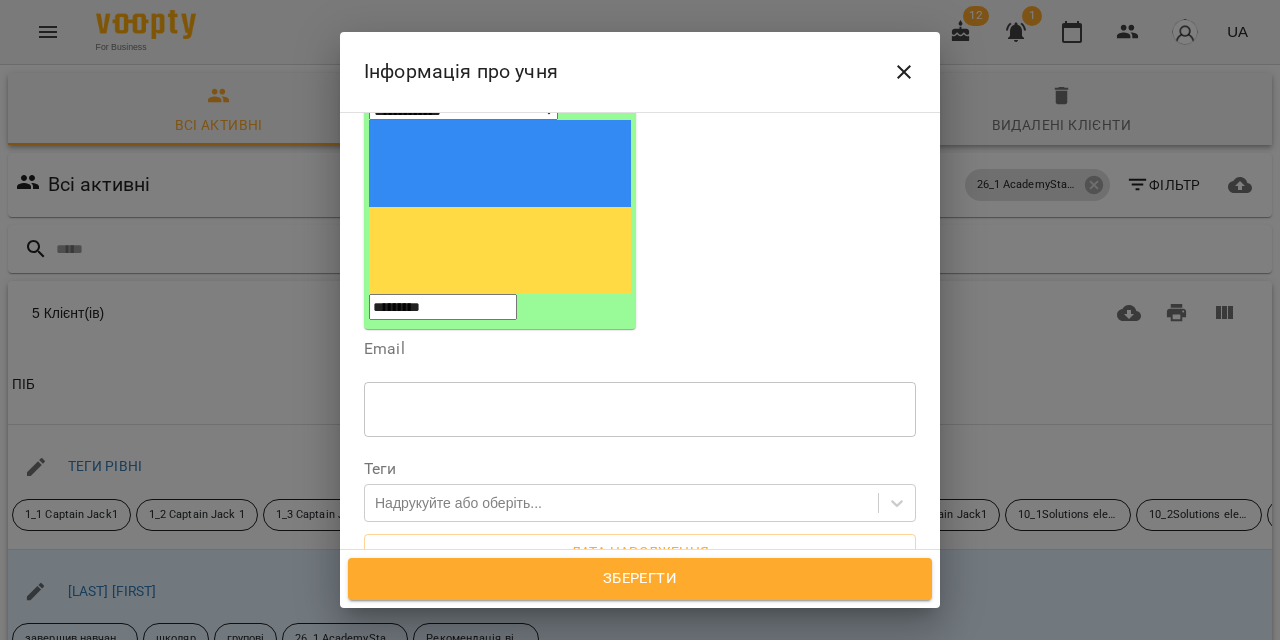 scroll, scrollTop: 246, scrollLeft: 0, axis: vertical 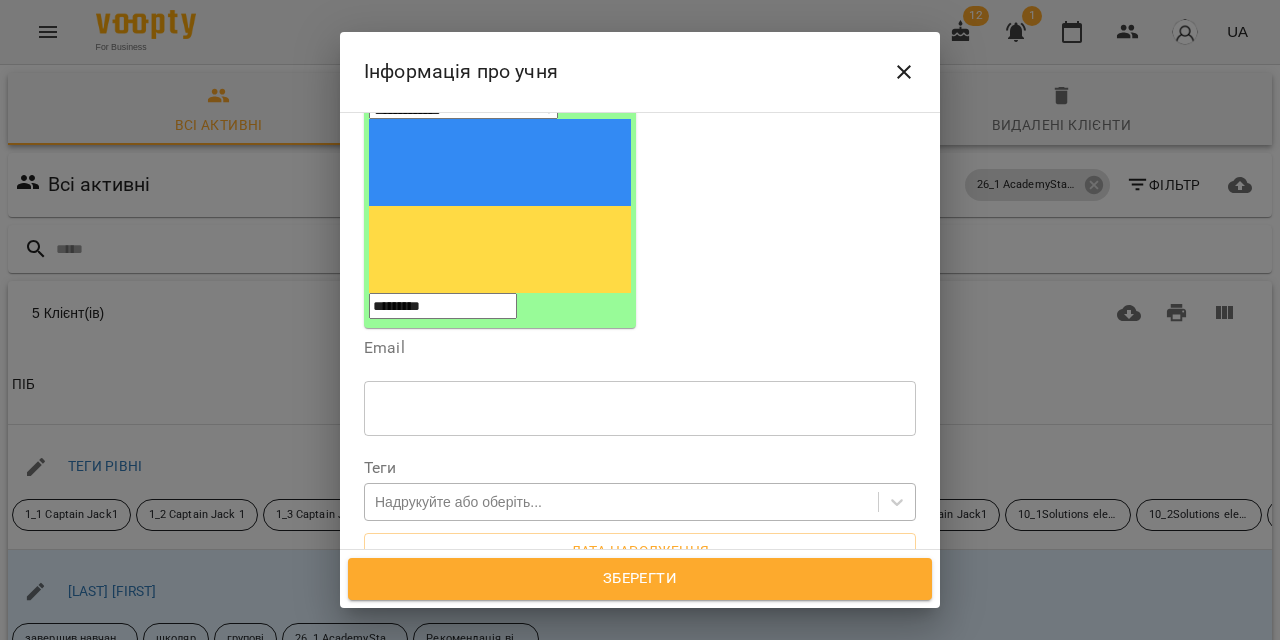 click on "Надрукуйте або оберіть..." at bounding box center (458, 502) 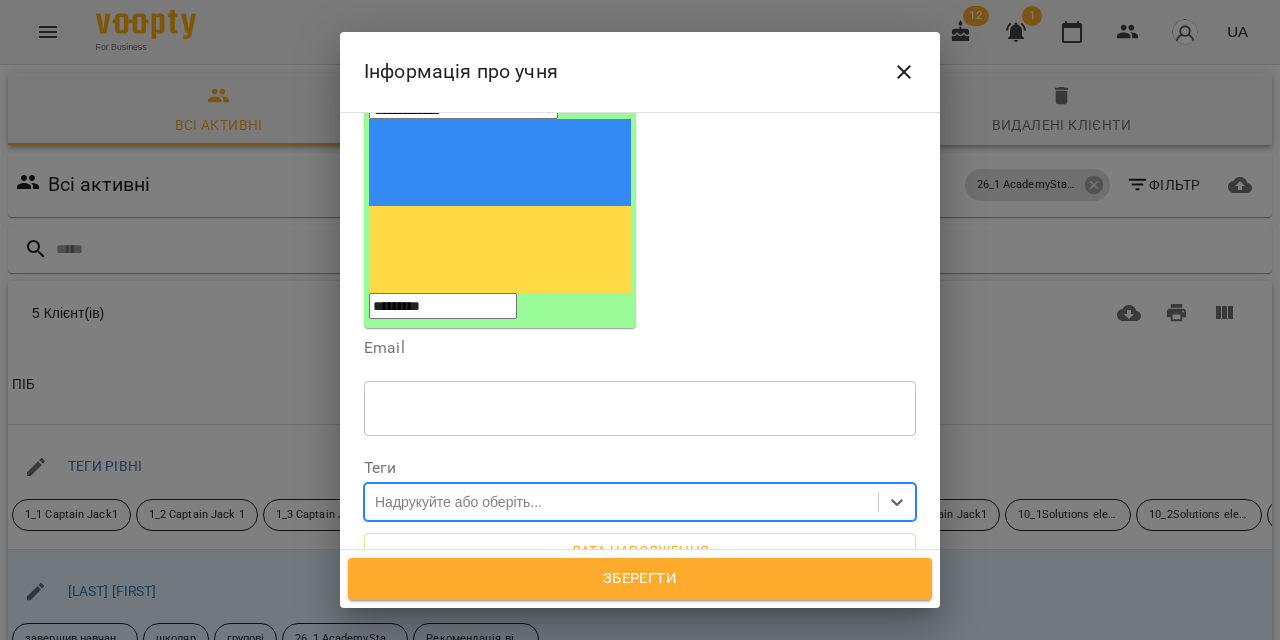 paste on "**********" 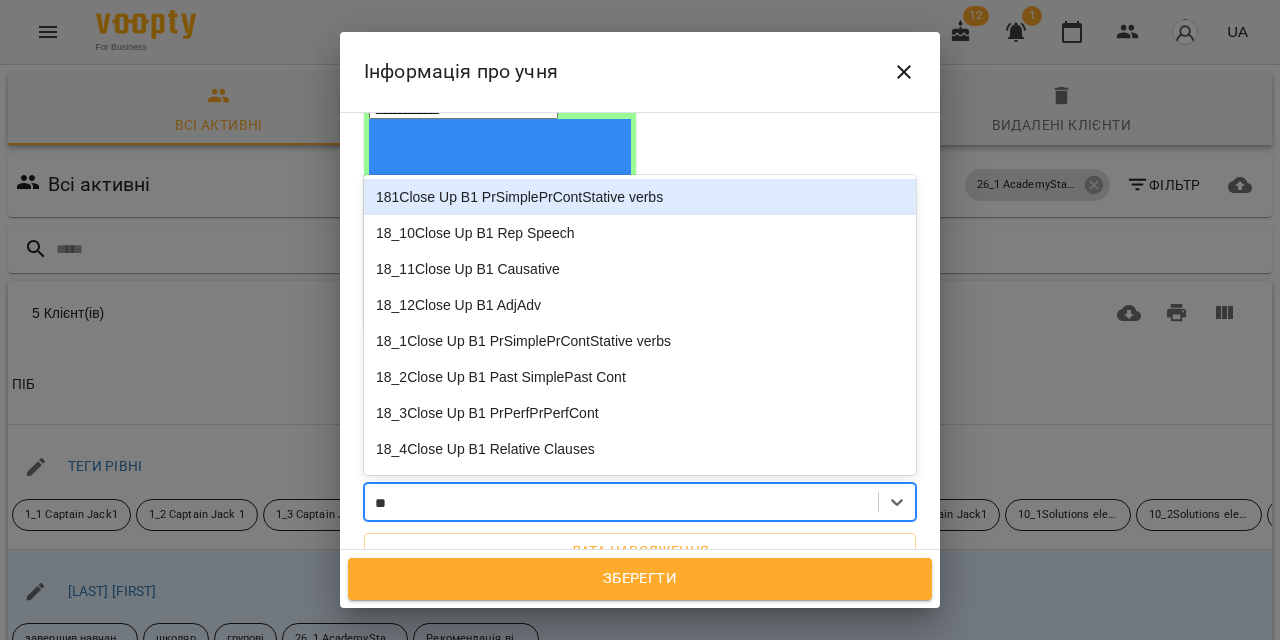 type on "*" 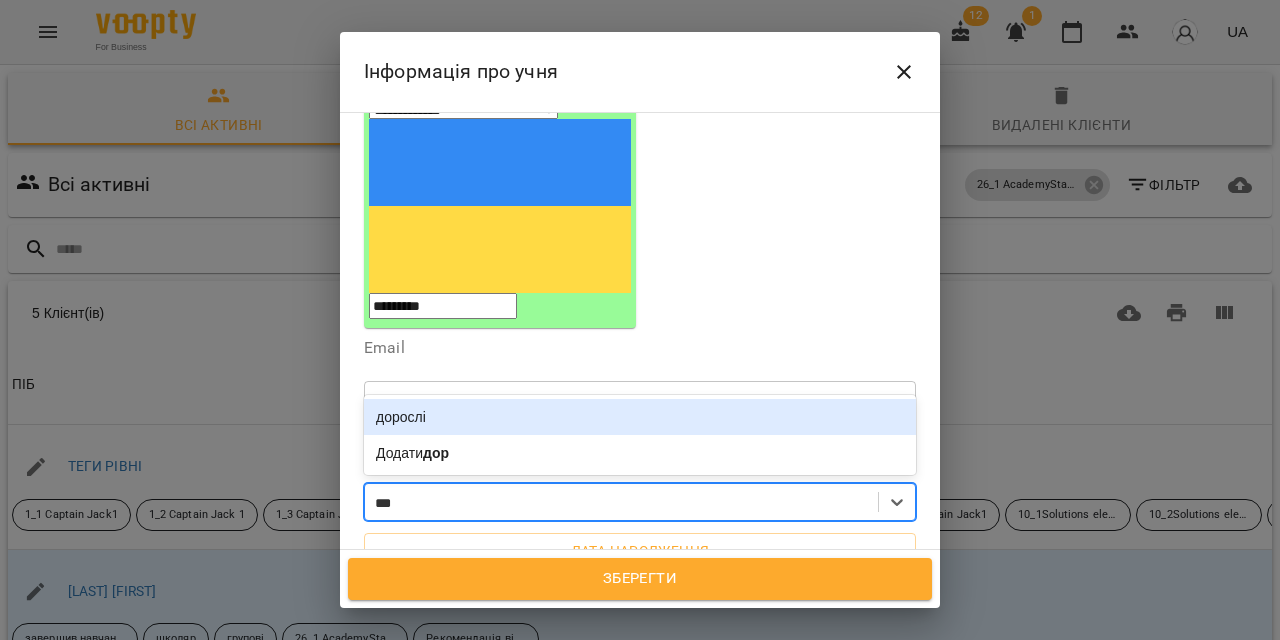type on "****" 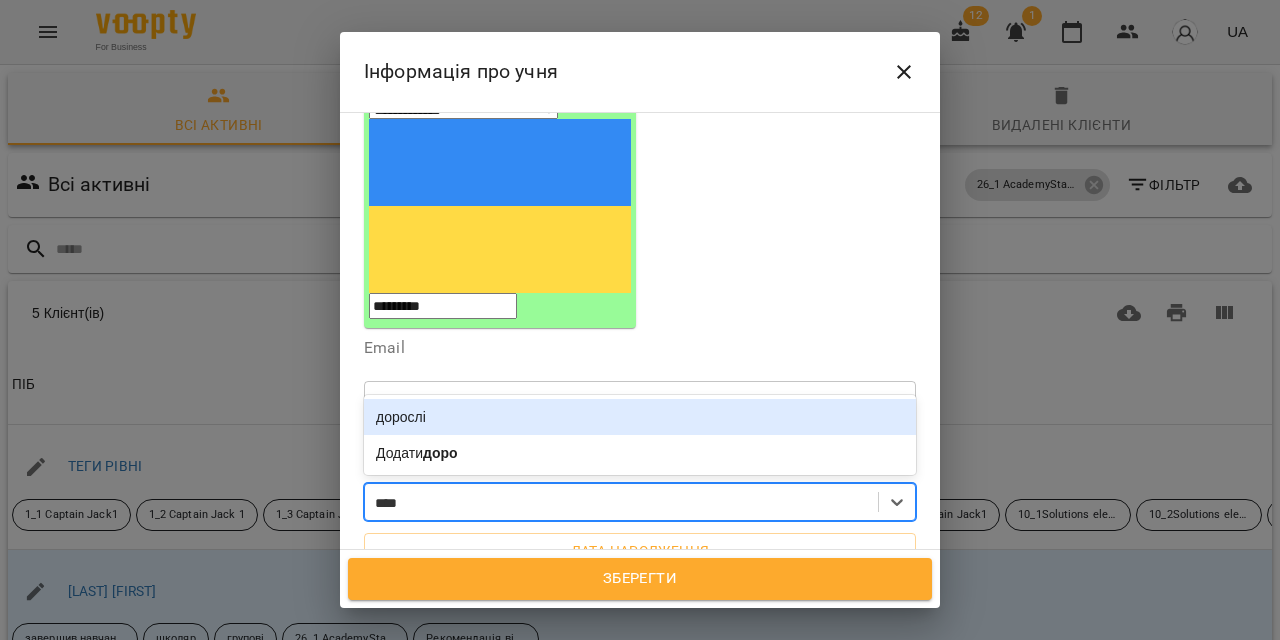 click on "дорослі" at bounding box center (640, 417) 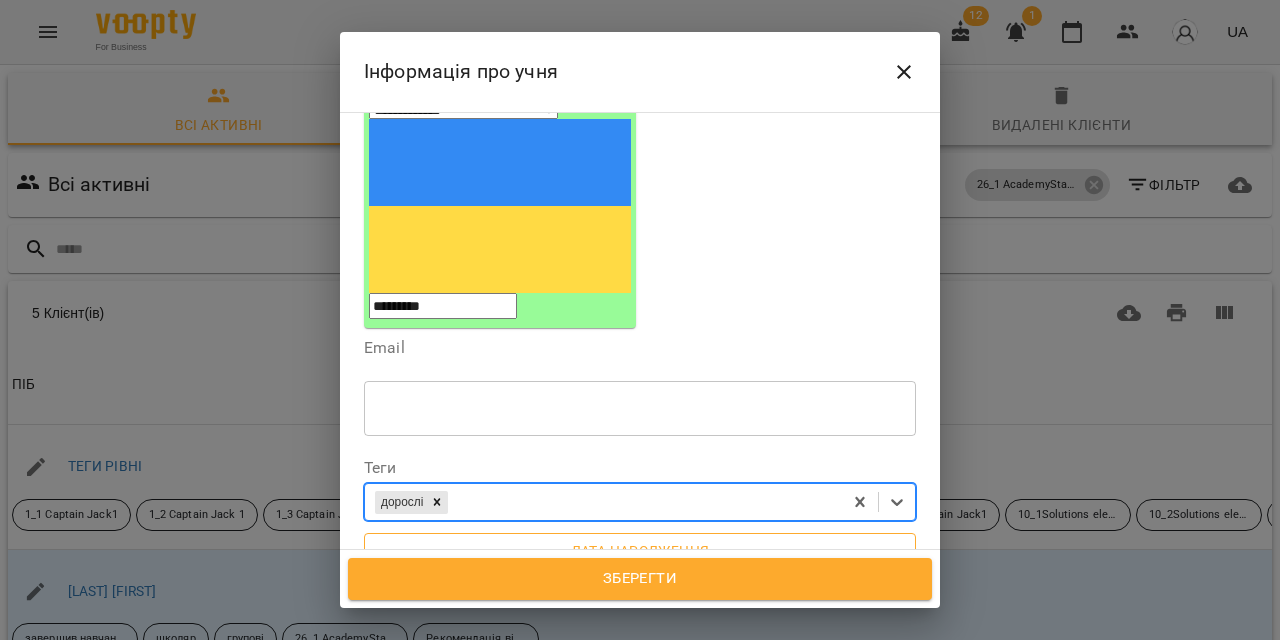 paste on "**********" 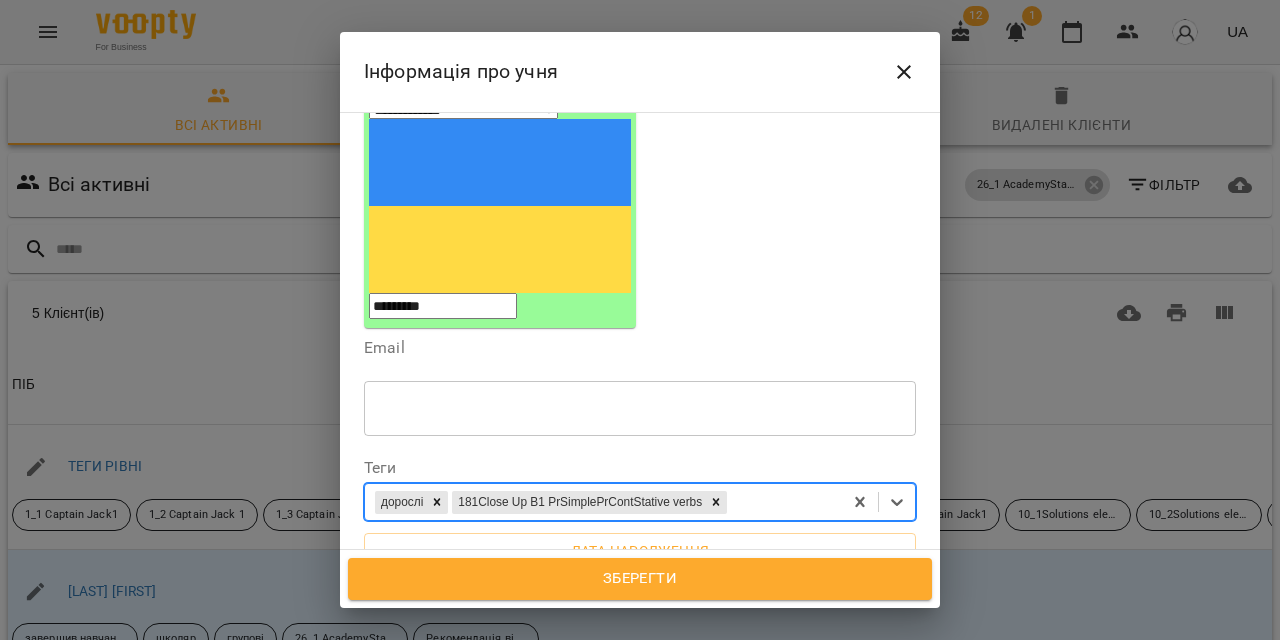 type on "*" 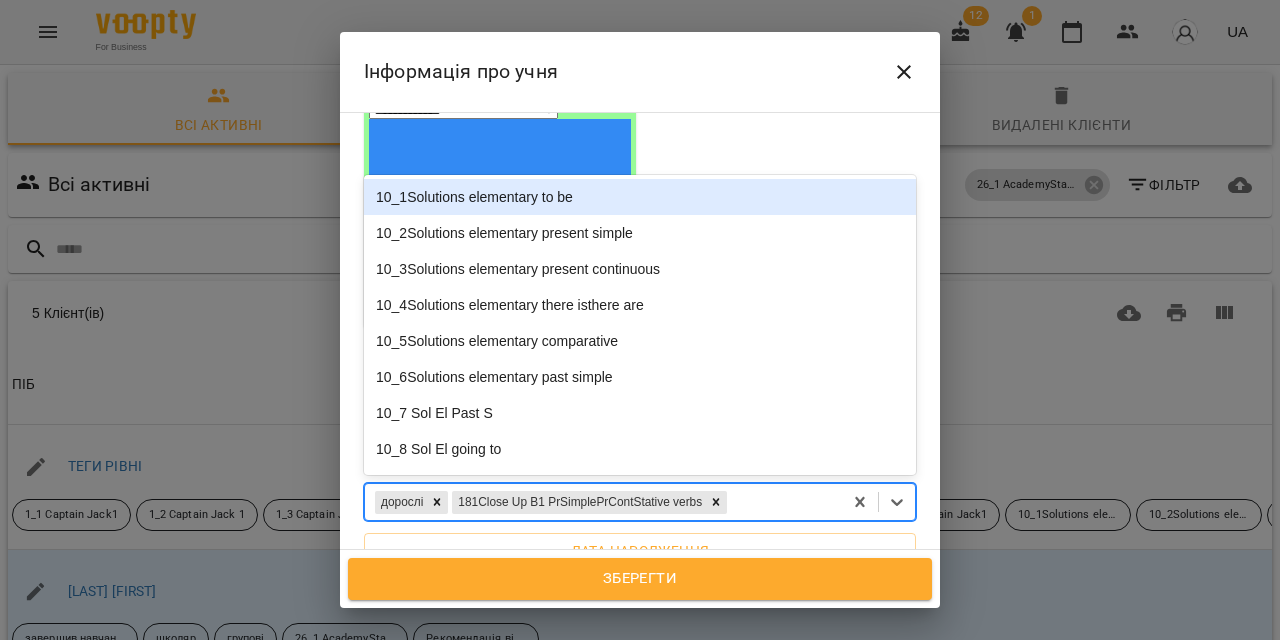 paste on "**********" 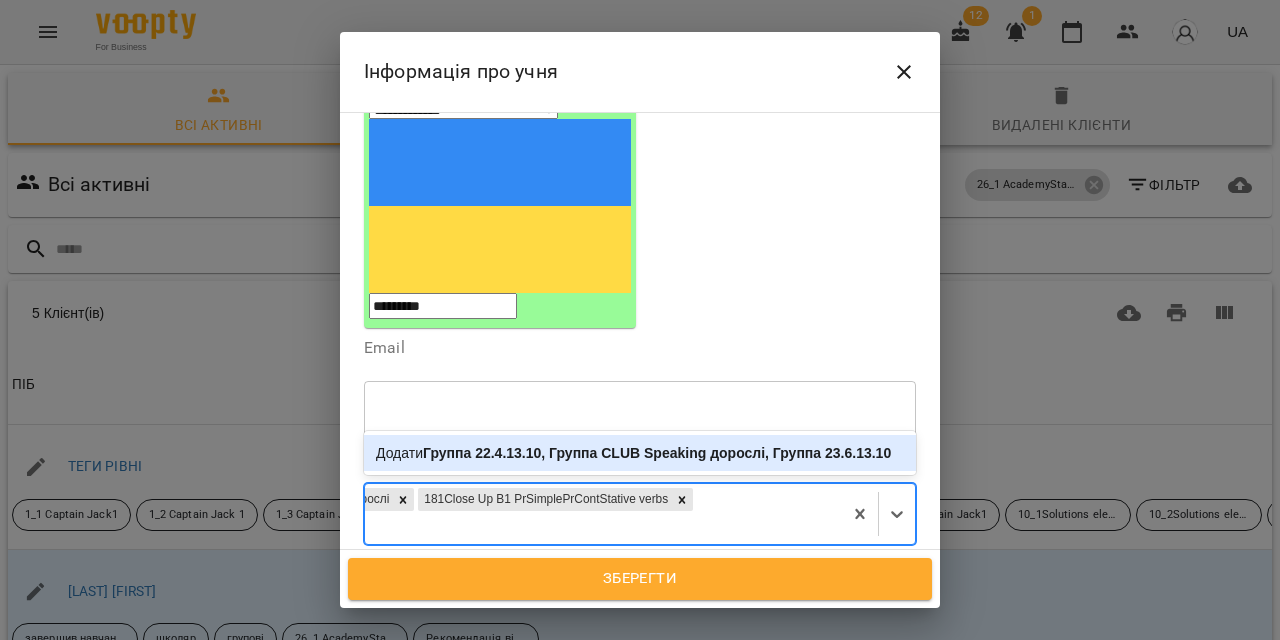 scroll, scrollTop: 0, scrollLeft: 0, axis: both 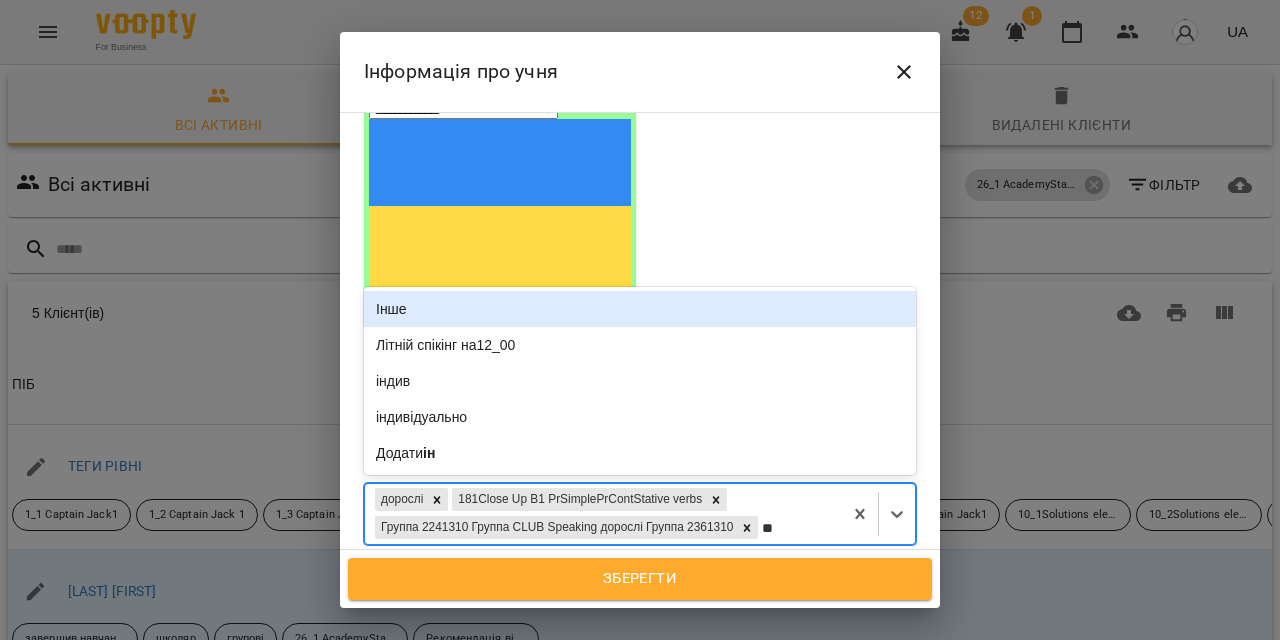 type on "*" 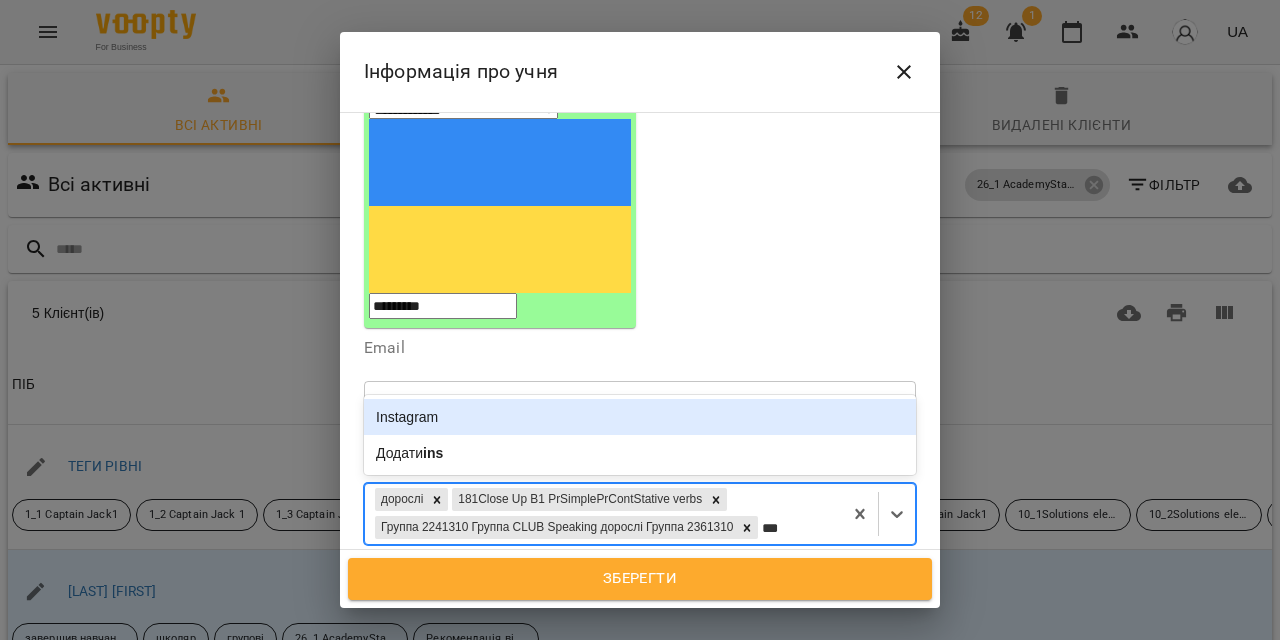 type on "****" 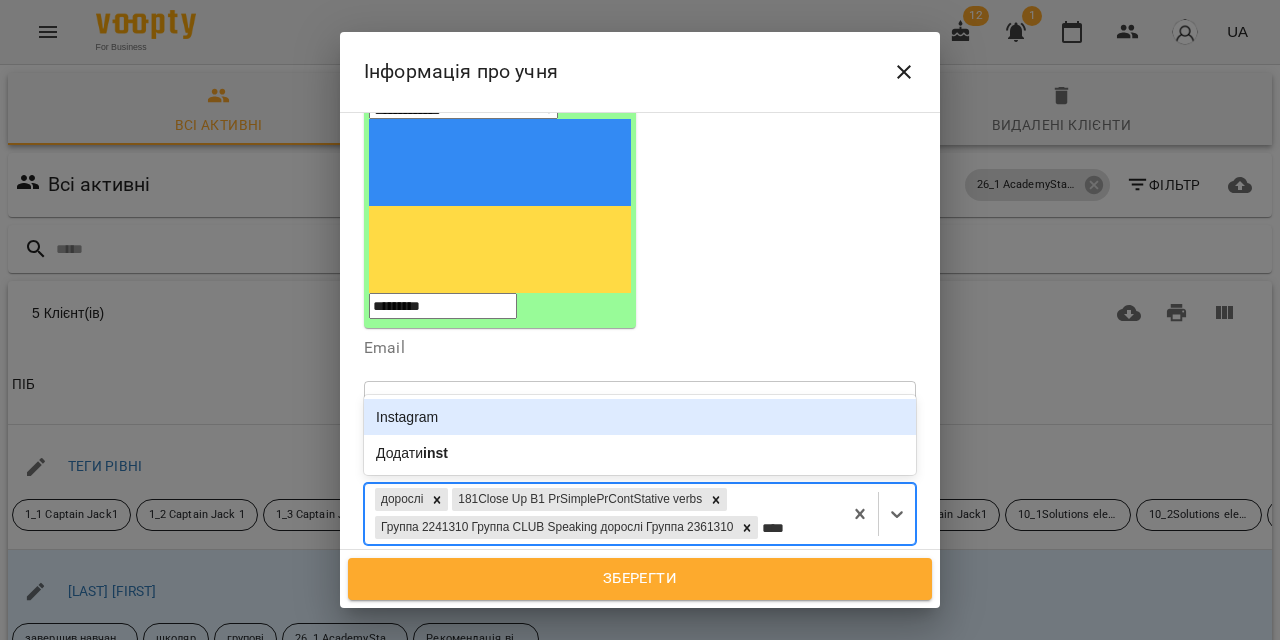 click on "Instagram" at bounding box center [640, 417] 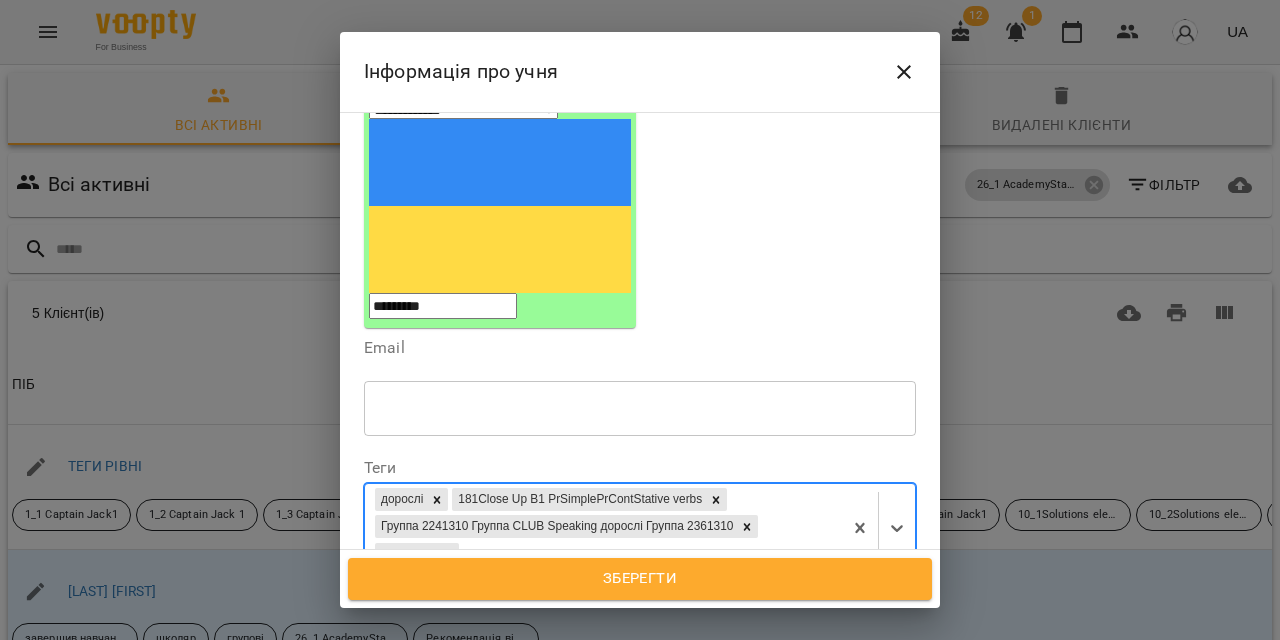 type 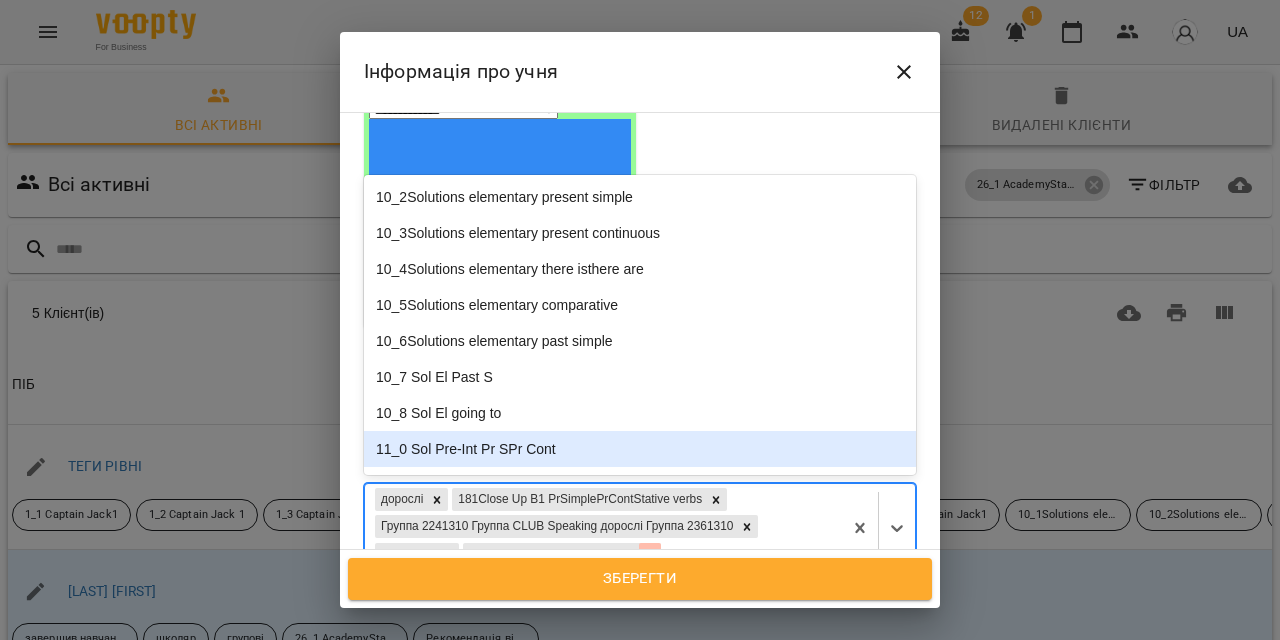 click at bounding box center [650, 554] 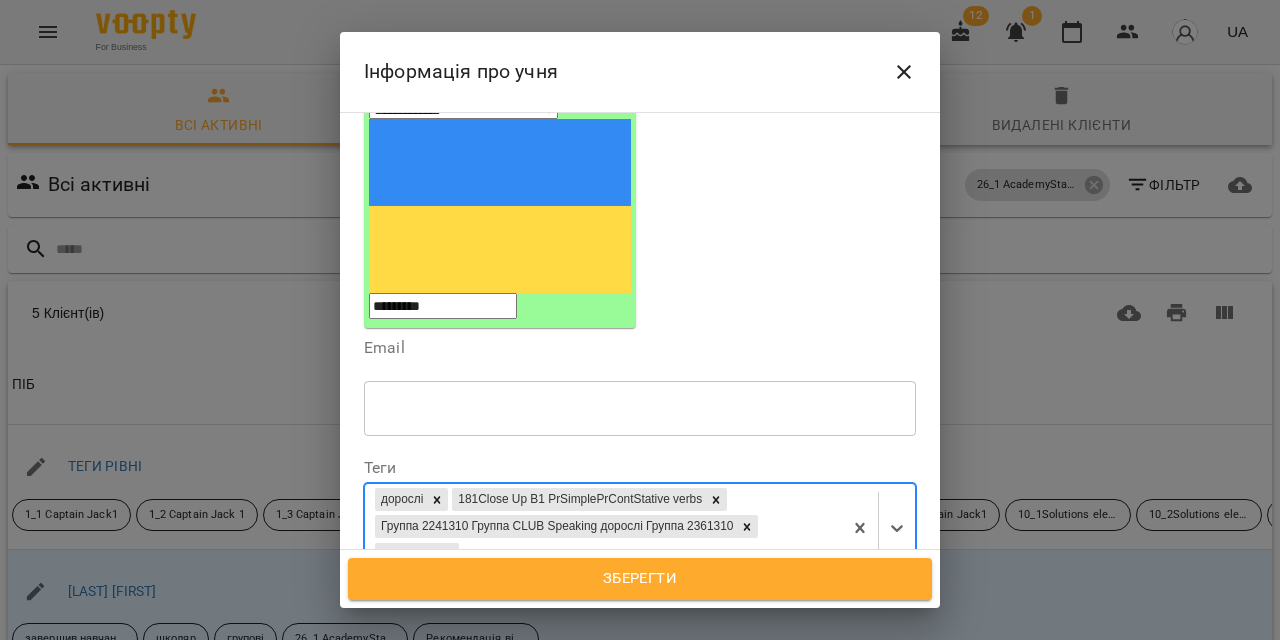 click on "Дата народження" at bounding box center (640, 602) 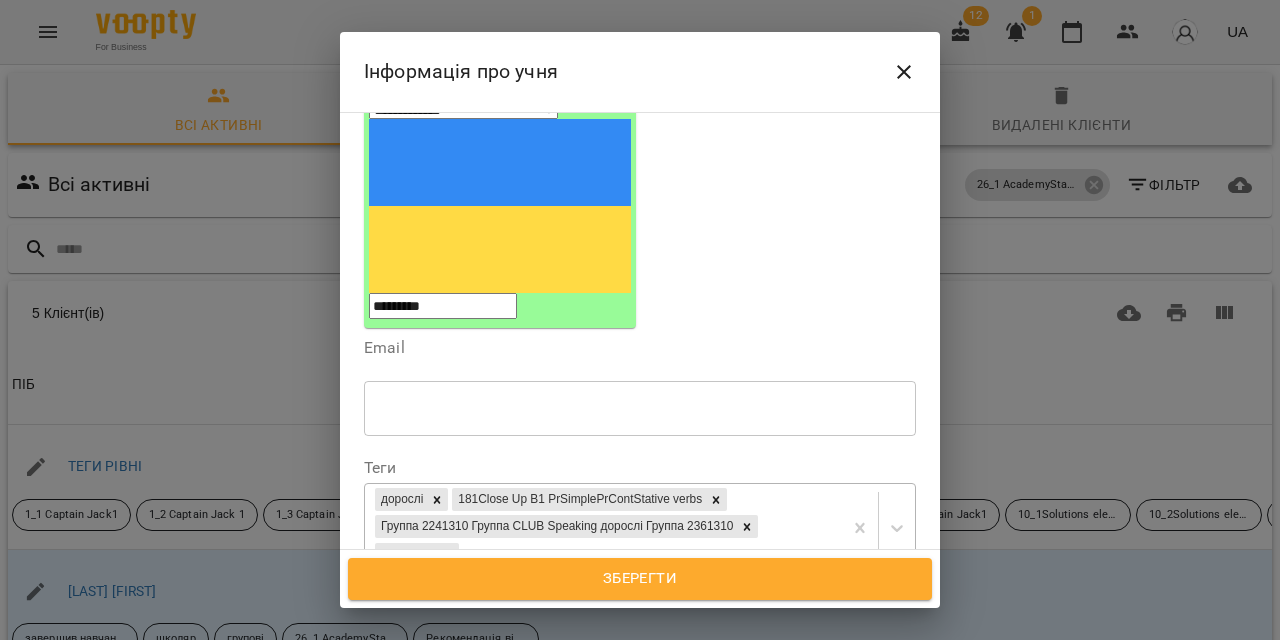 click on "**********" at bounding box center (450, 612) 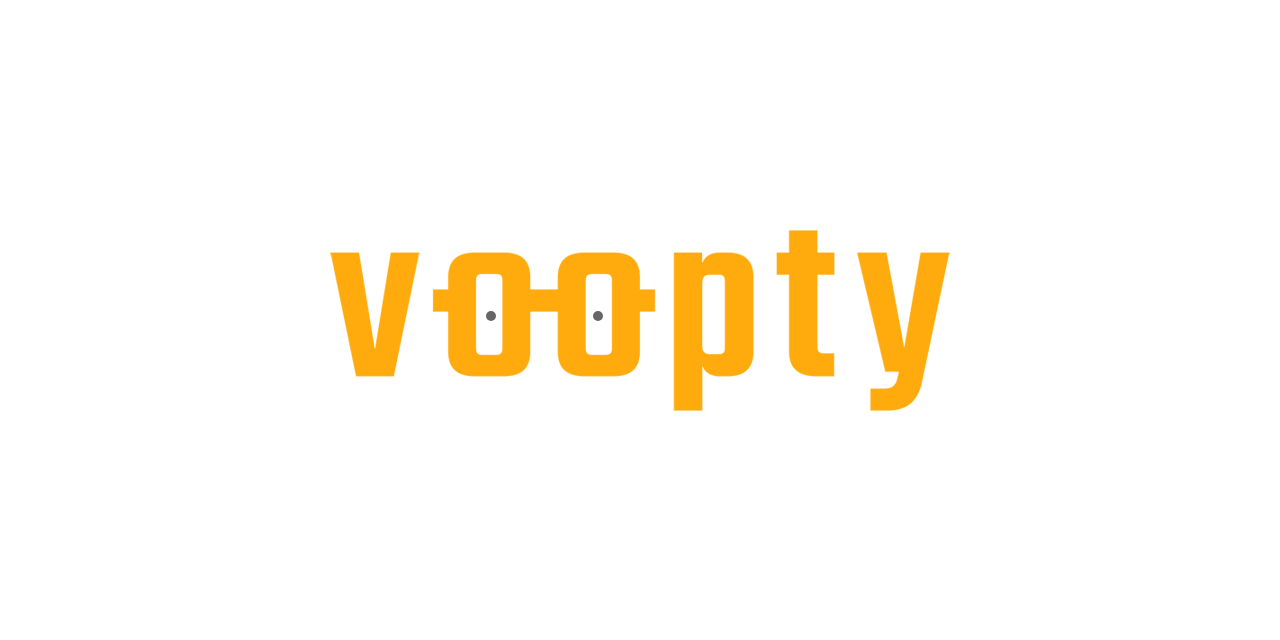 scroll, scrollTop: 0, scrollLeft: 0, axis: both 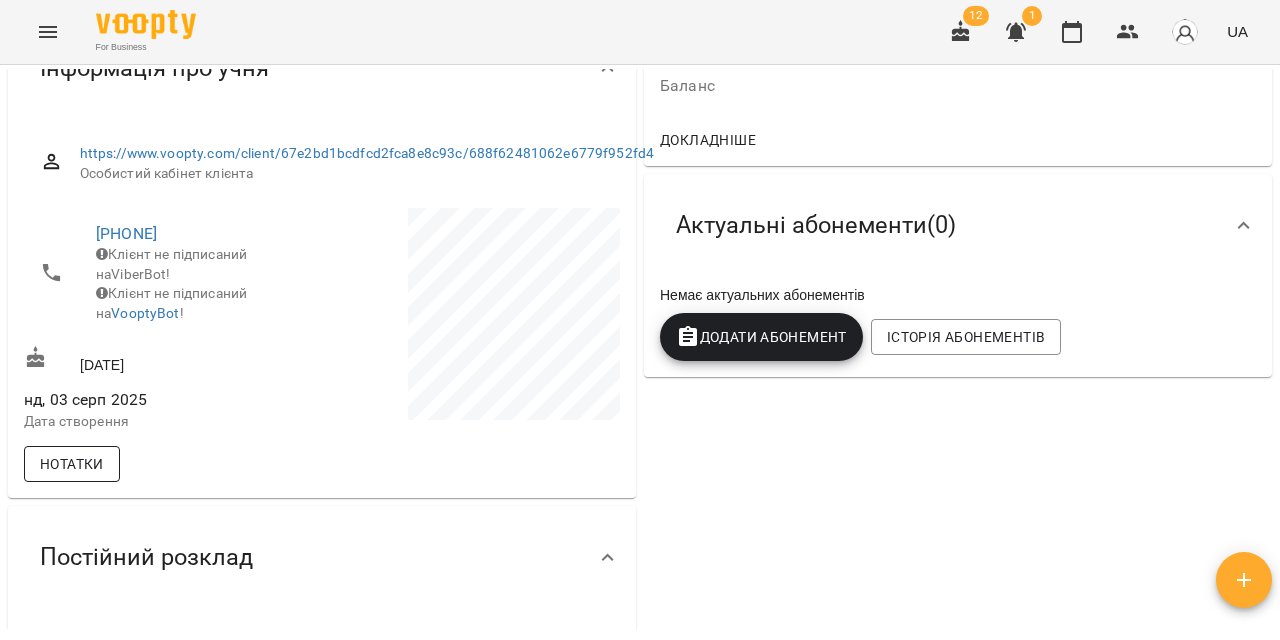 click on "Нотатки" at bounding box center (72, 464) 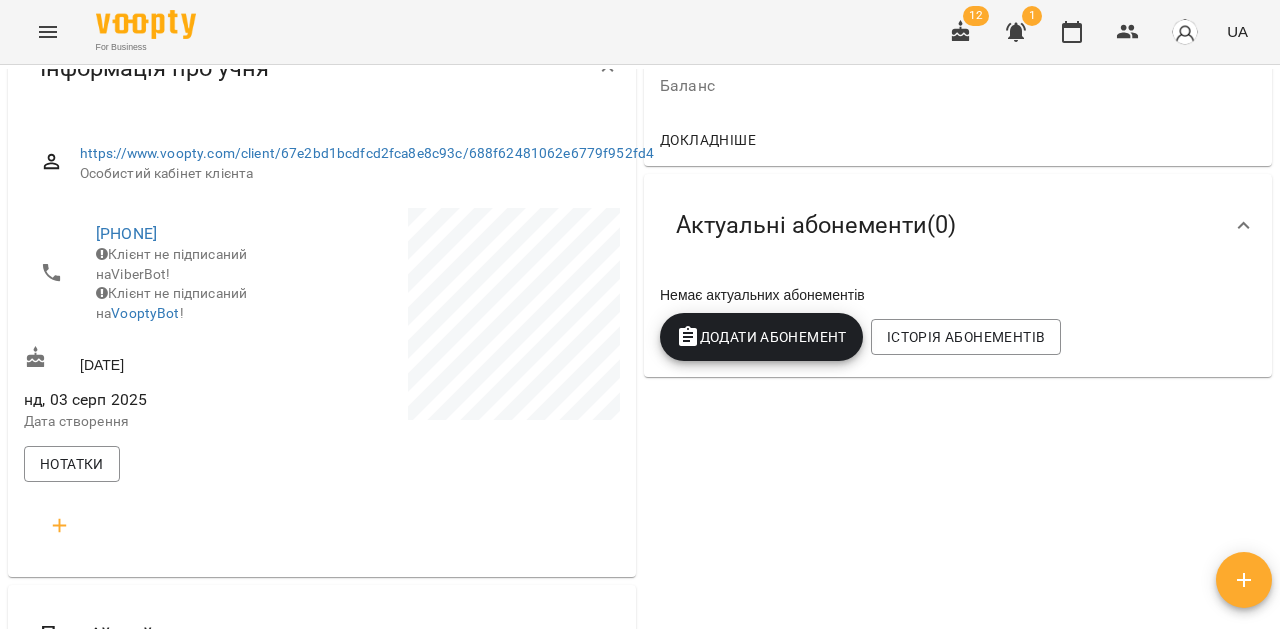 click 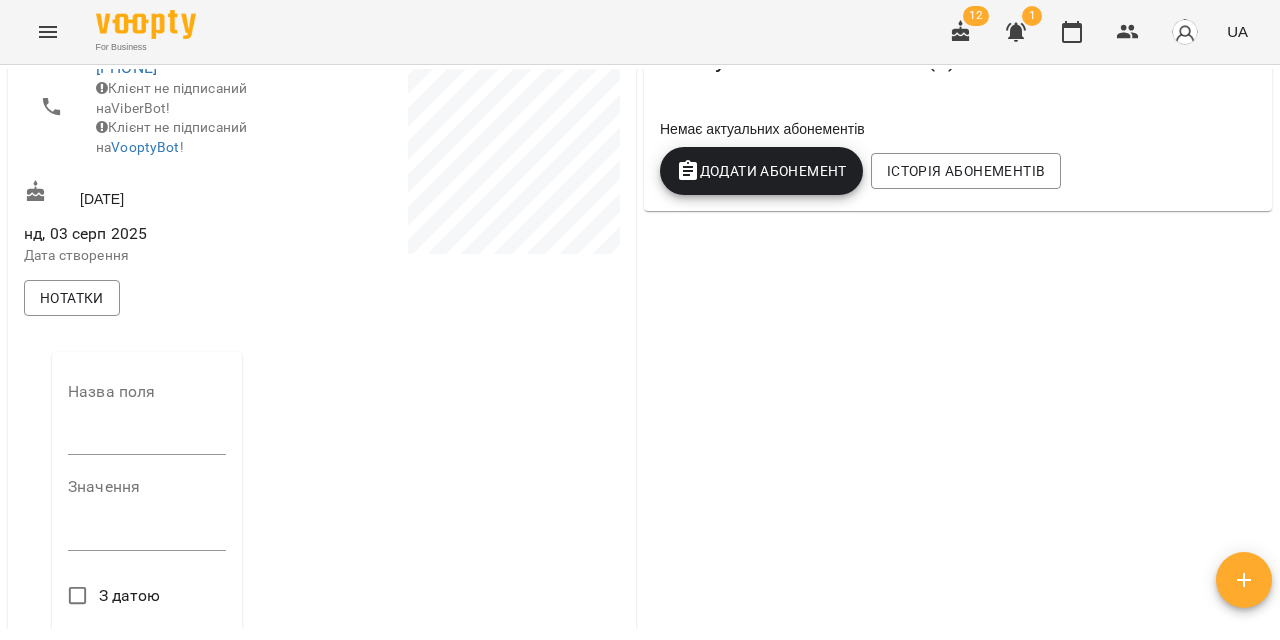scroll, scrollTop: 386, scrollLeft: 0, axis: vertical 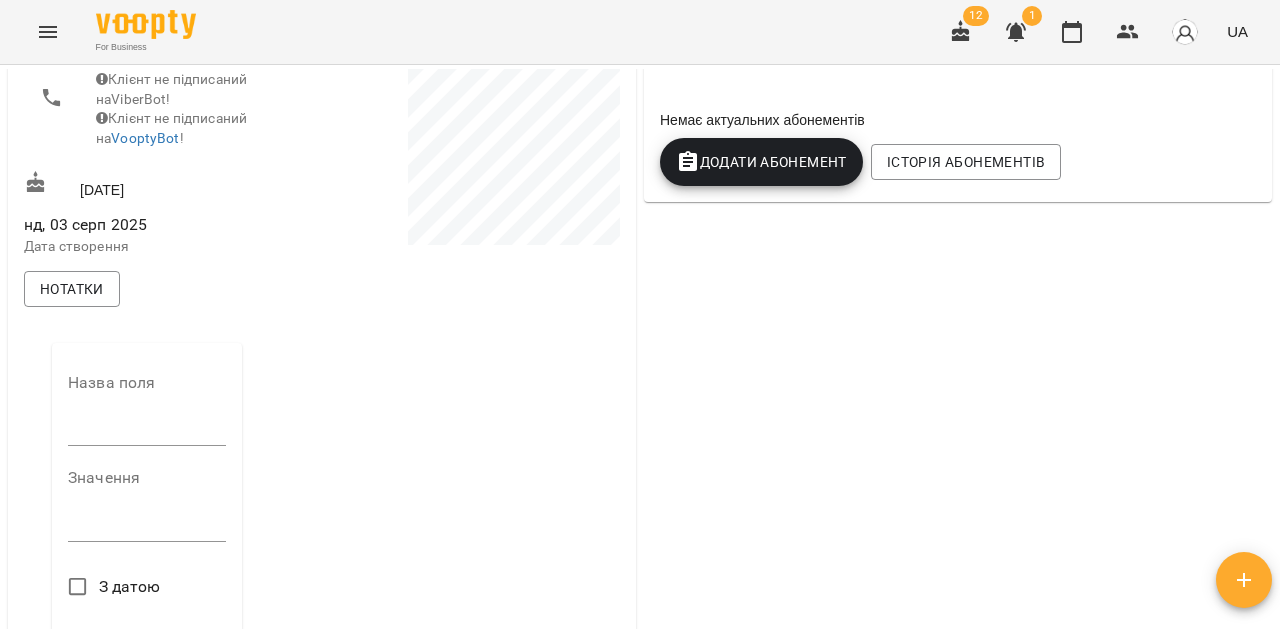 click at bounding box center (147, 430) 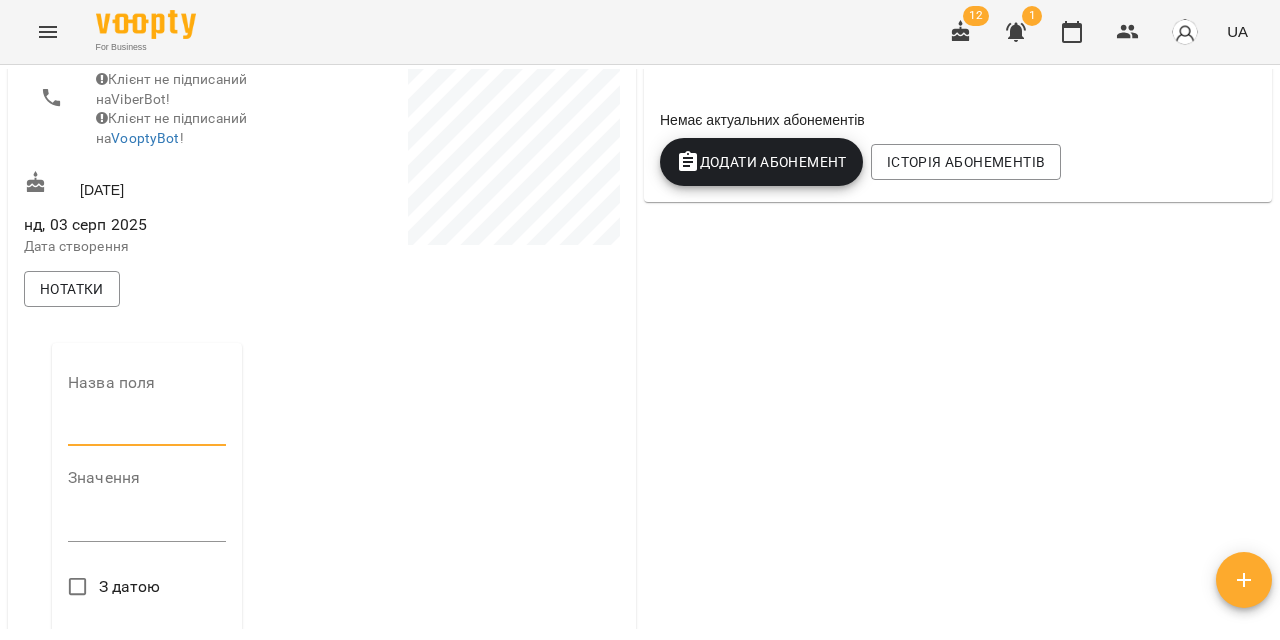 type on "**********" 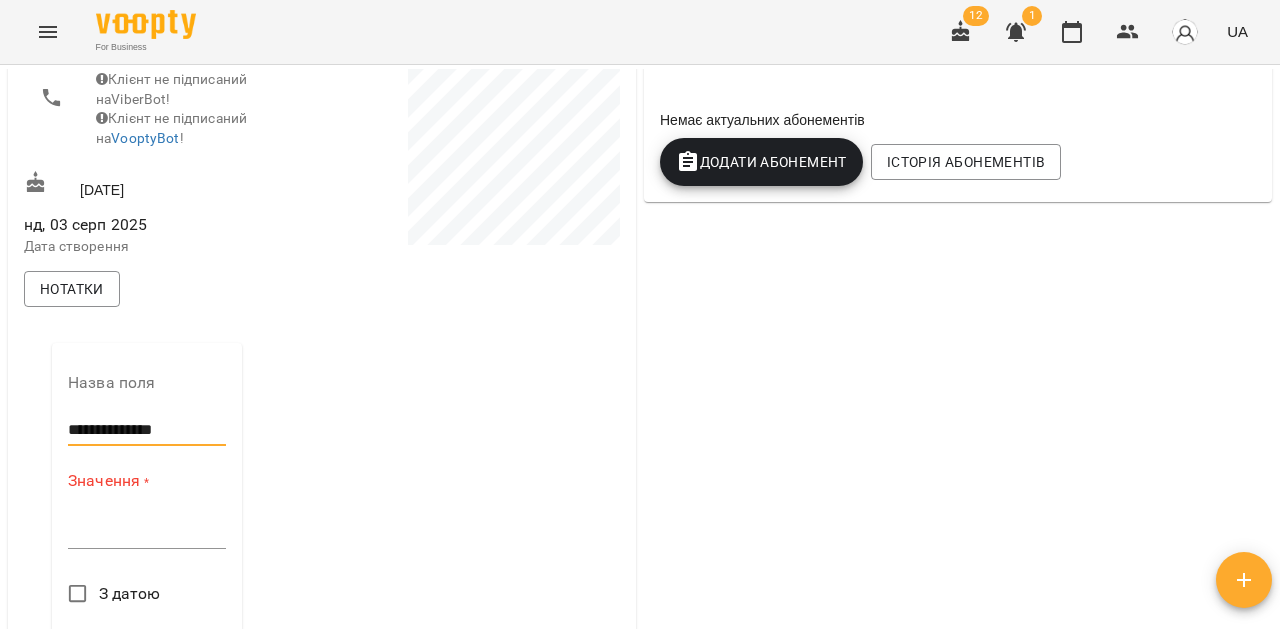 click on "*" at bounding box center [147, 533] 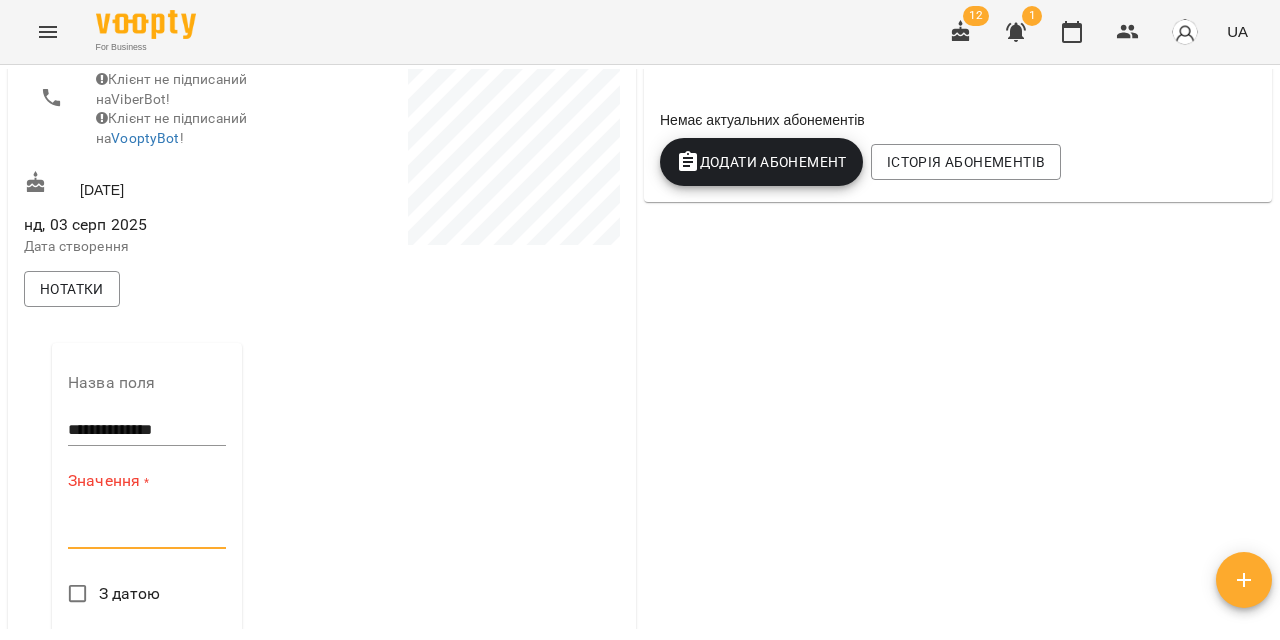 paste on "**********" 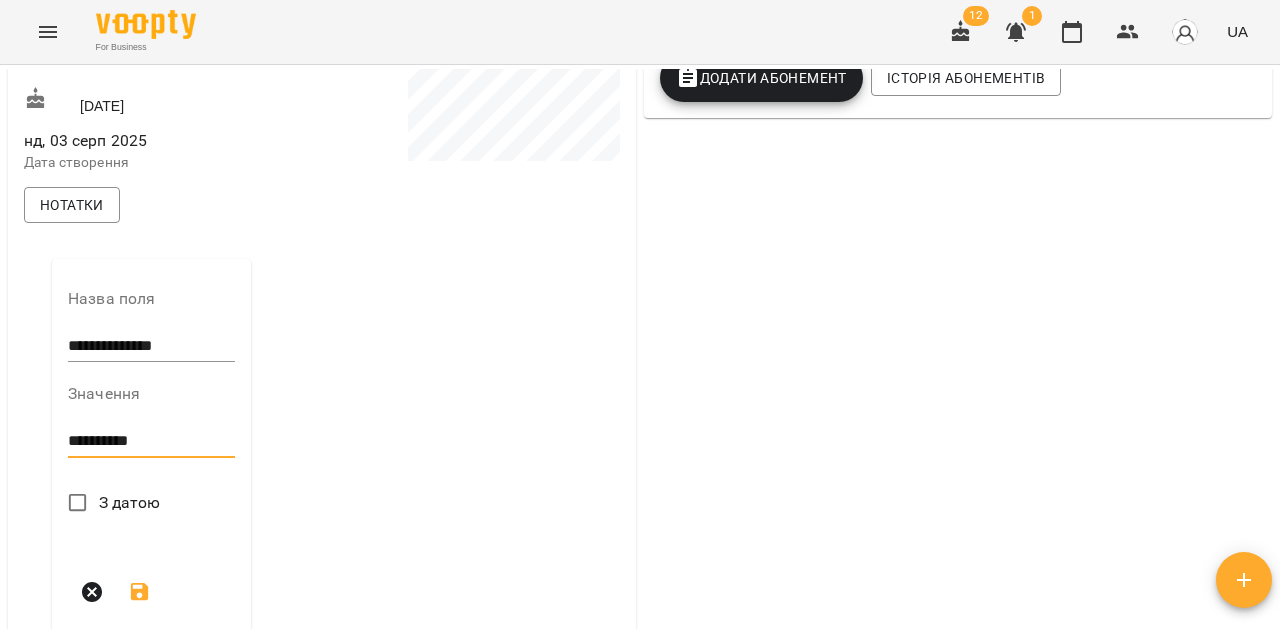 scroll, scrollTop: 490, scrollLeft: 0, axis: vertical 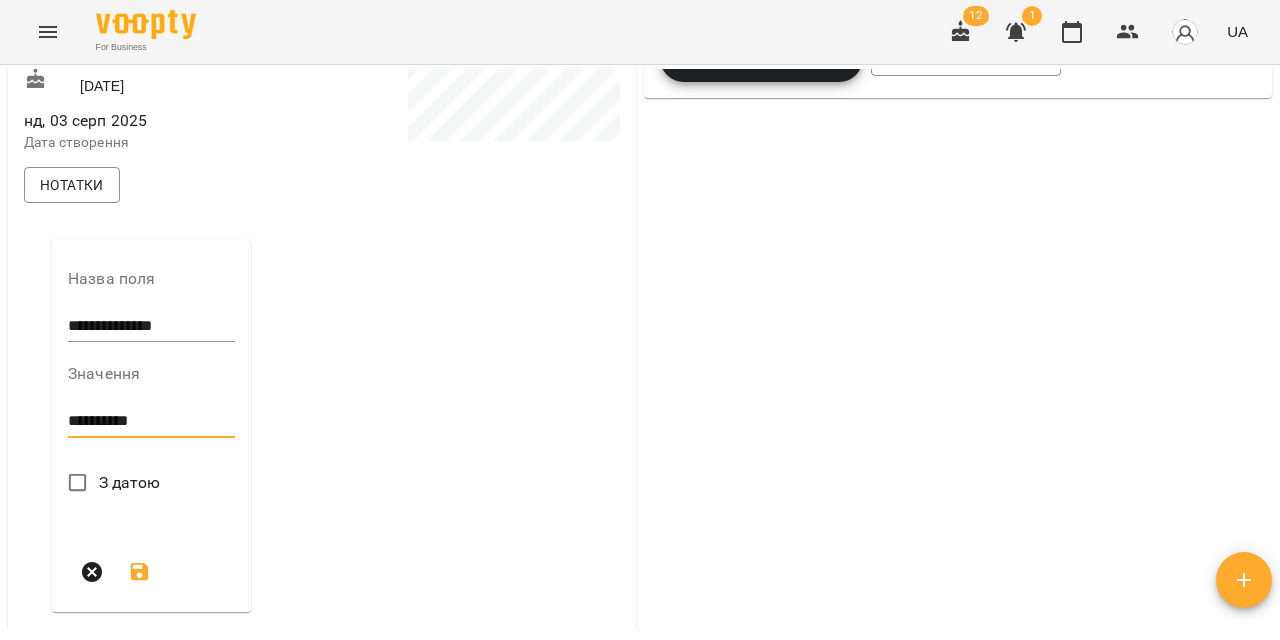 type on "**********" 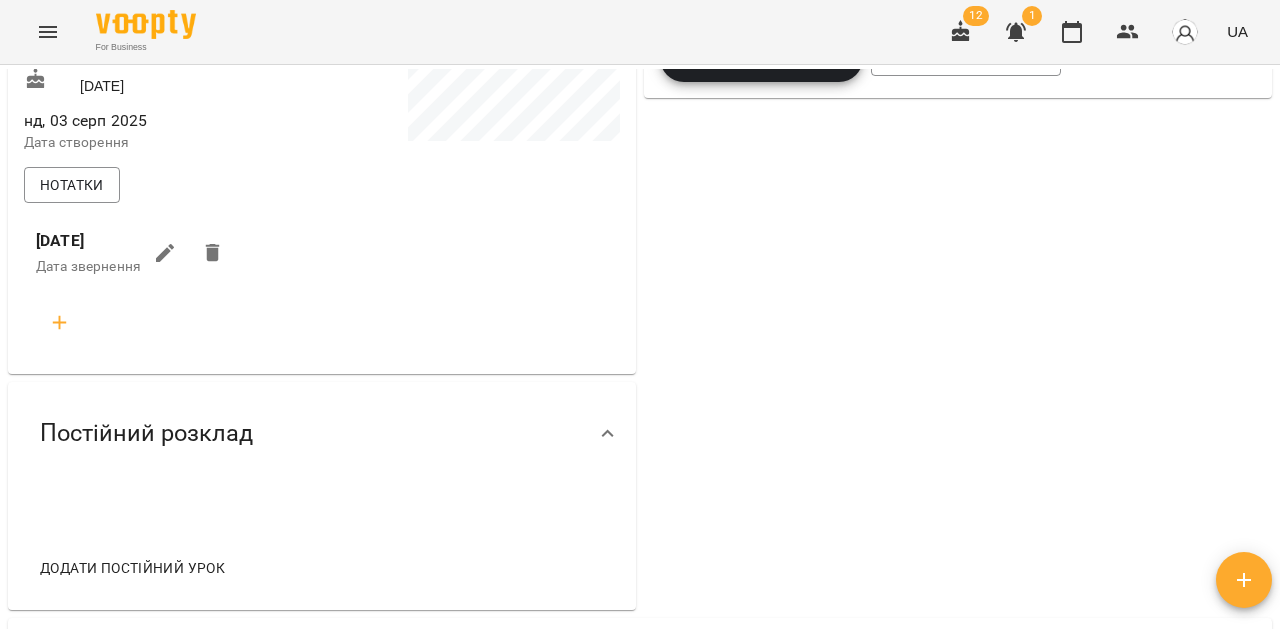 click 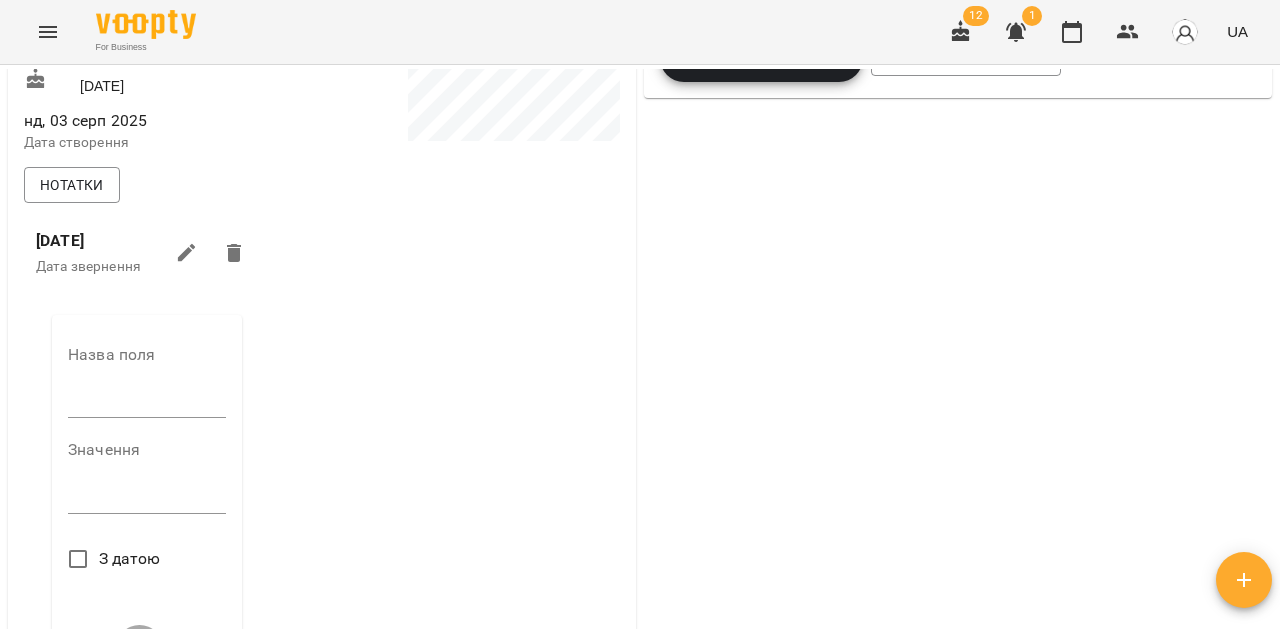 click at bounding box center [147, 403] 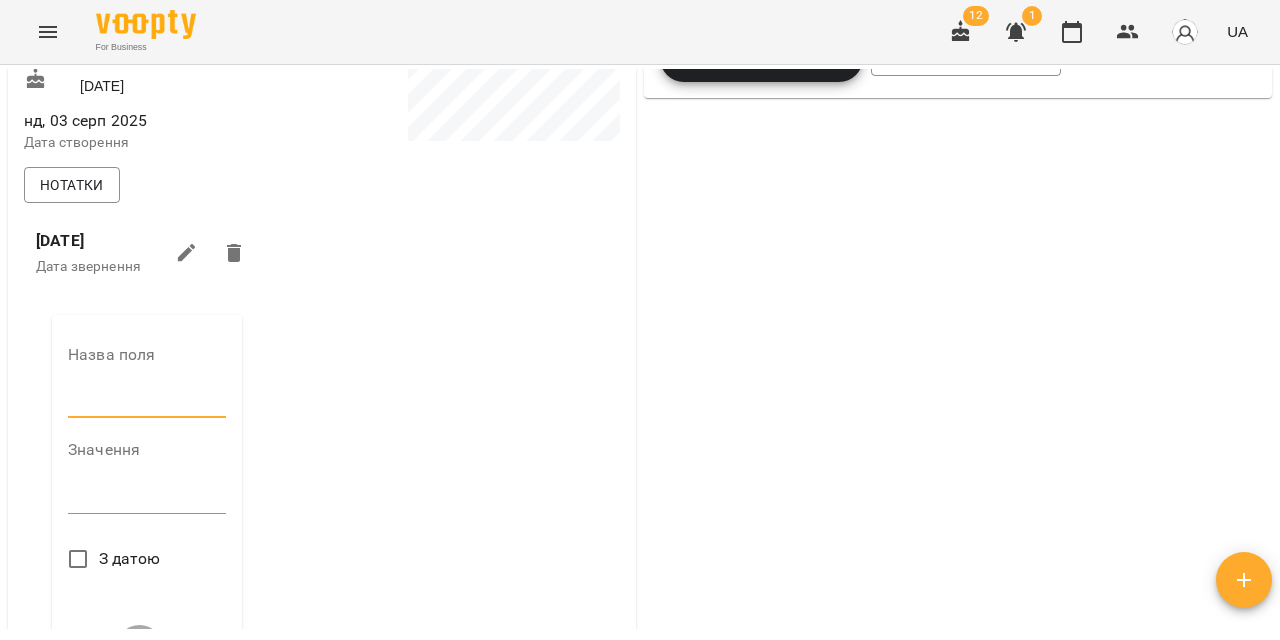 type on "**********" 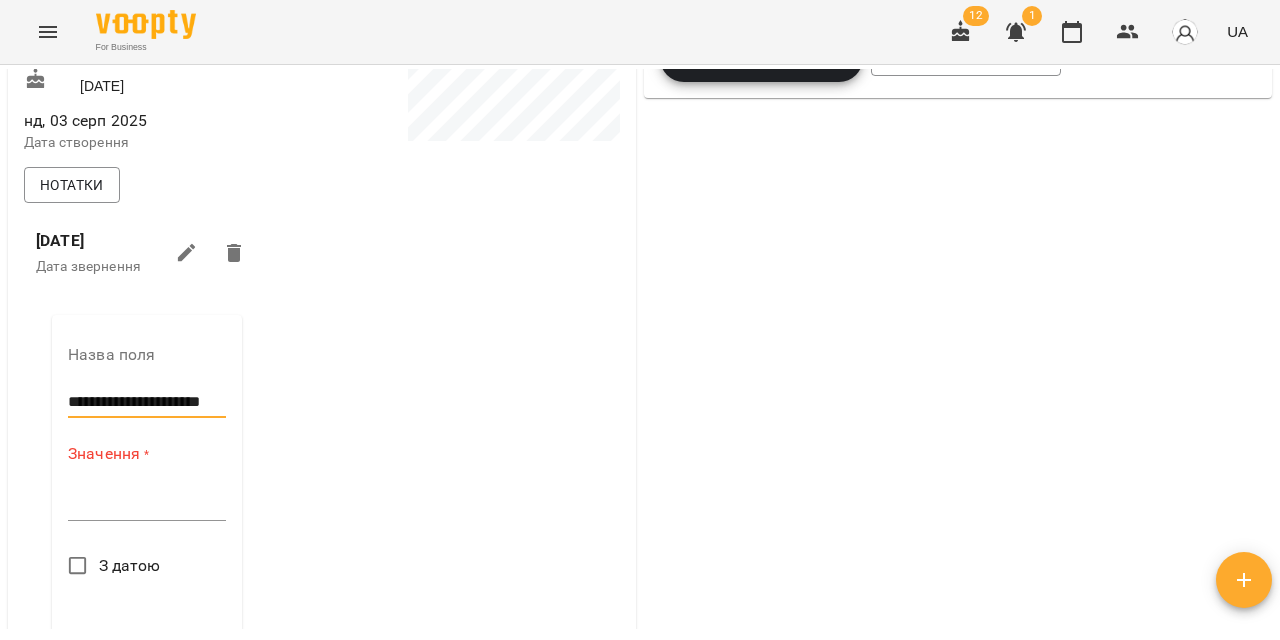 click at bounding box center (147, 504) 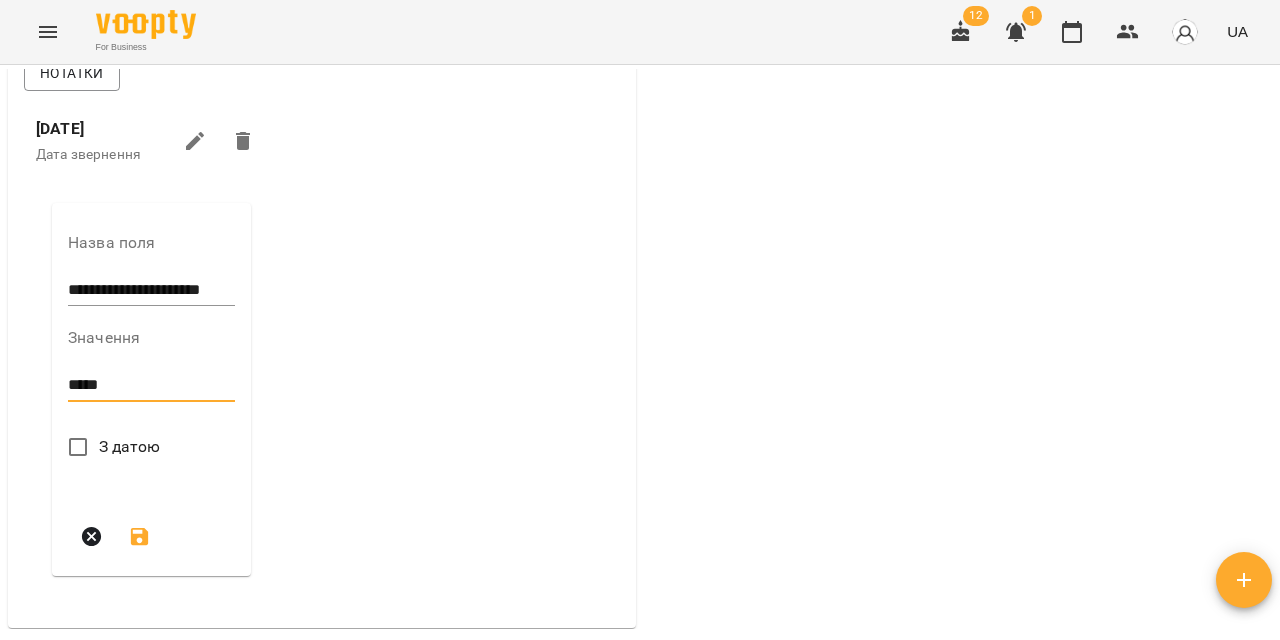 scroll, scrollTop: 605, scrollLeft: 0, axis: vertical 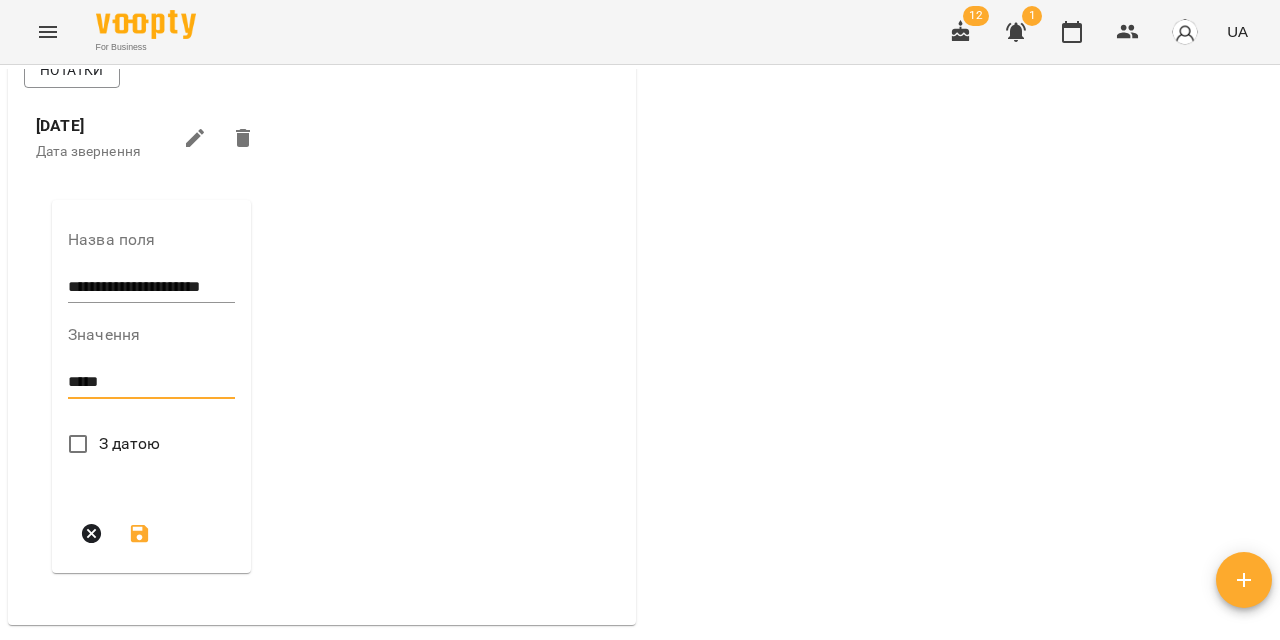 type on "*****" 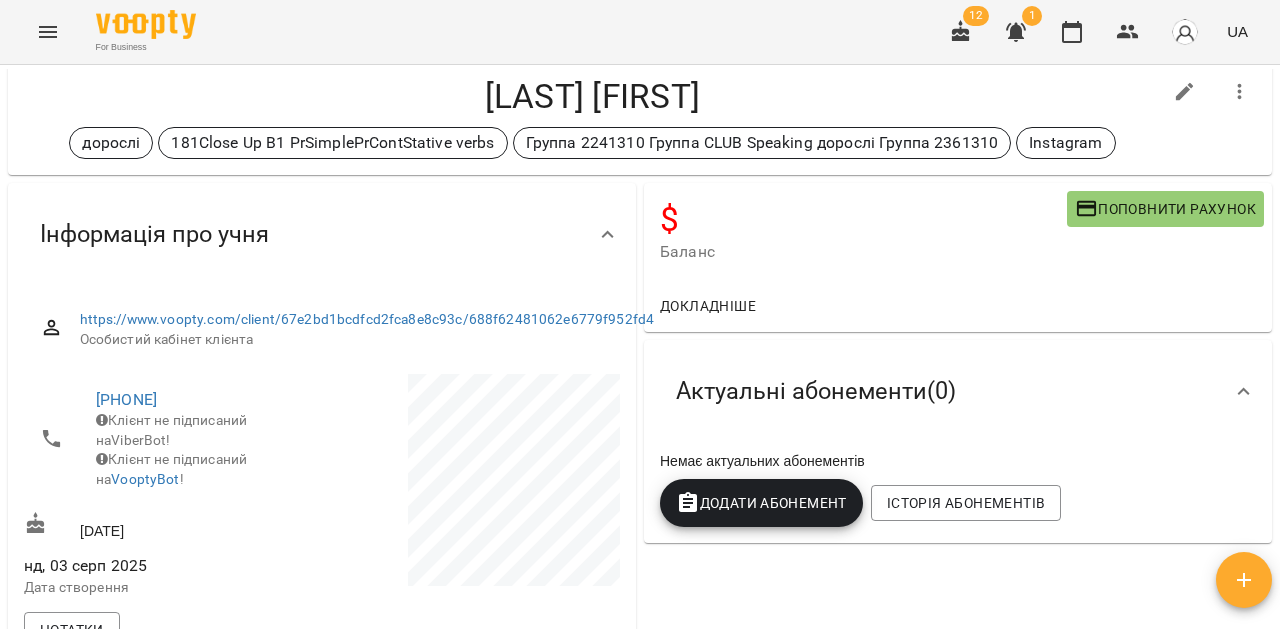 scroll, scrollTop: 0, scrollLeft: 0, axis: both 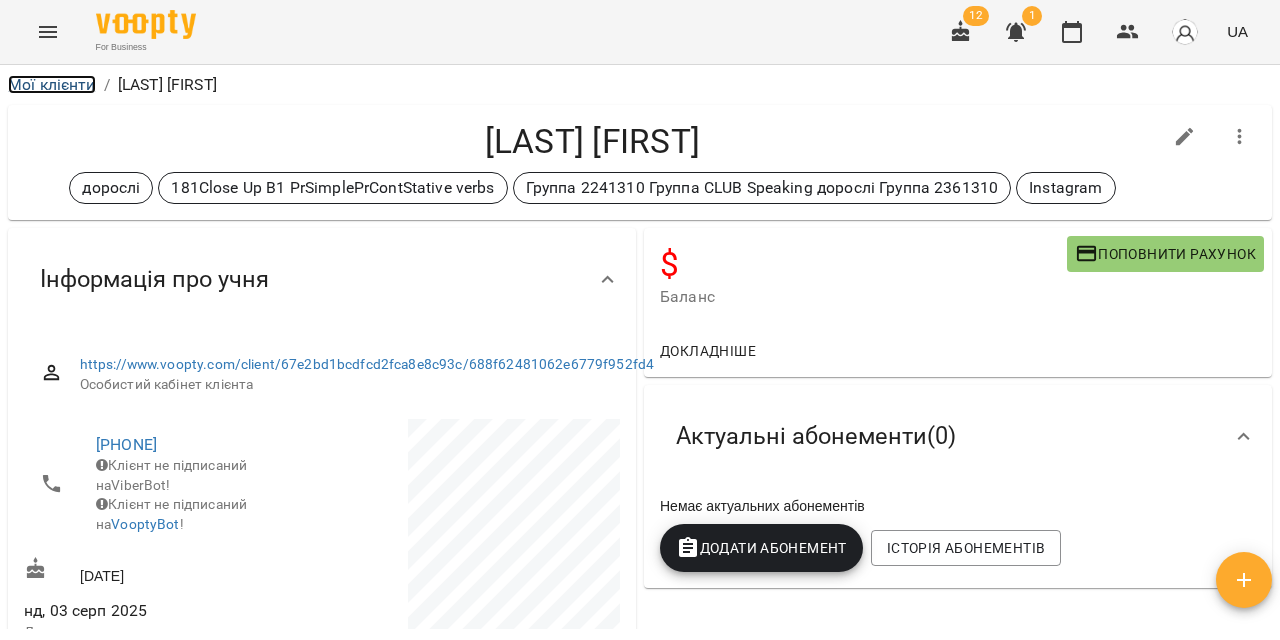 click on "Мої клієнти" at bounding box center [52, 84] 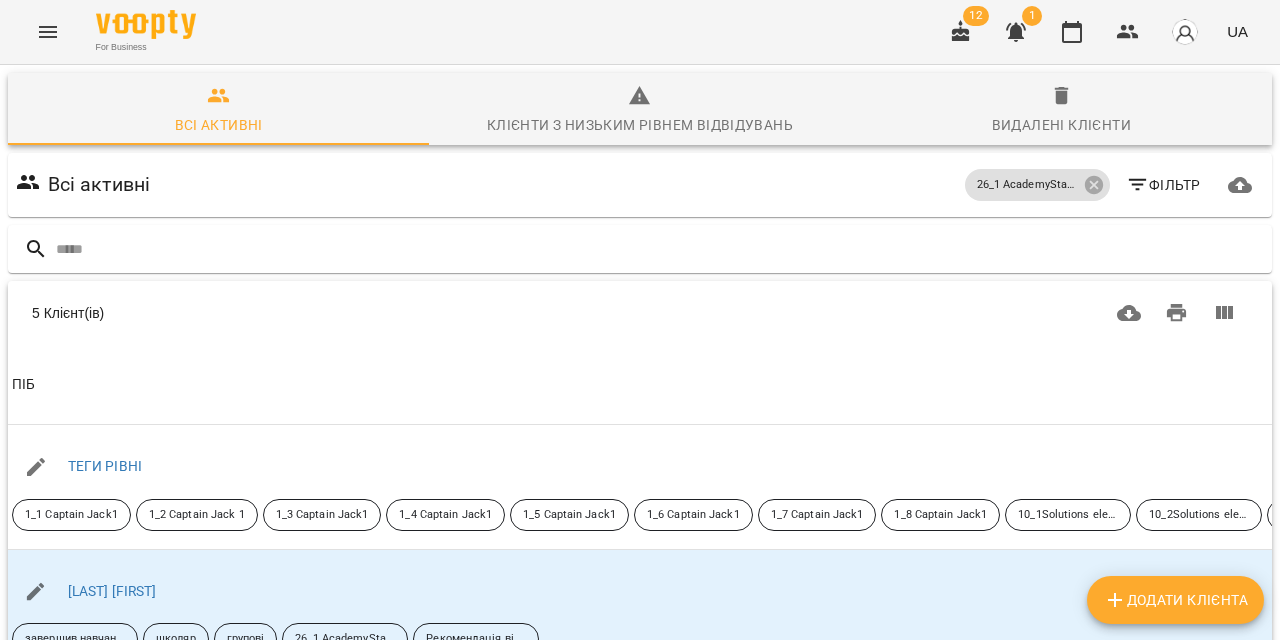 click on "Додати клієнта" at bounding box center [1175, 600] 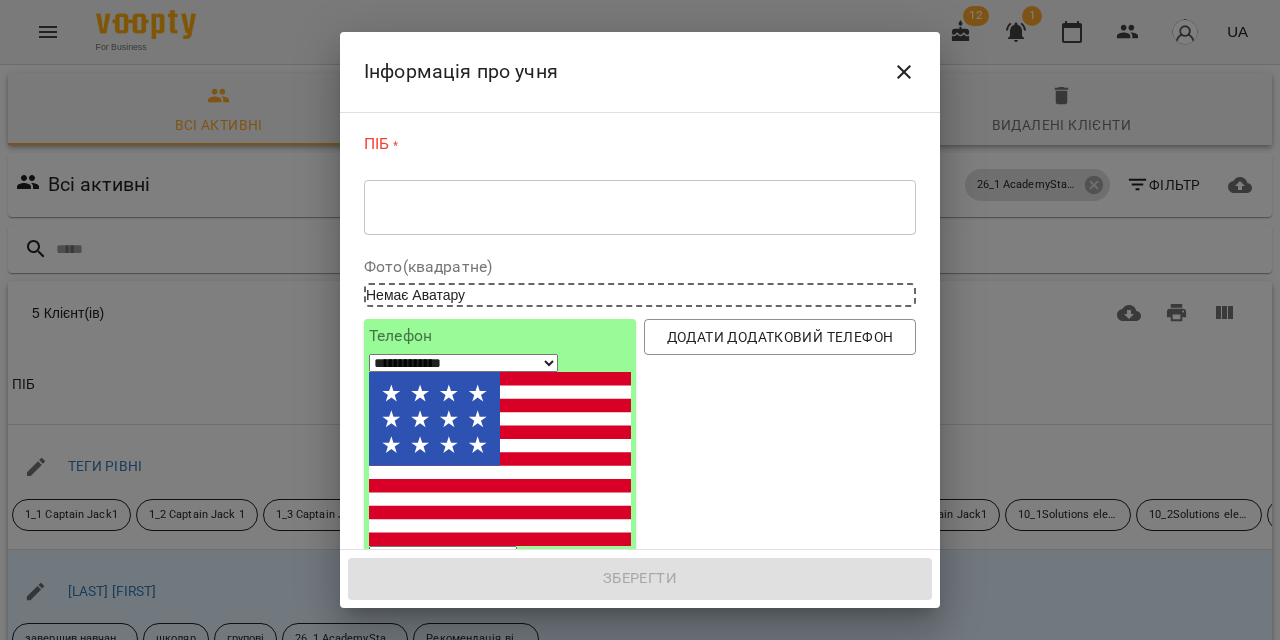 click at bounding box center [640, 207] 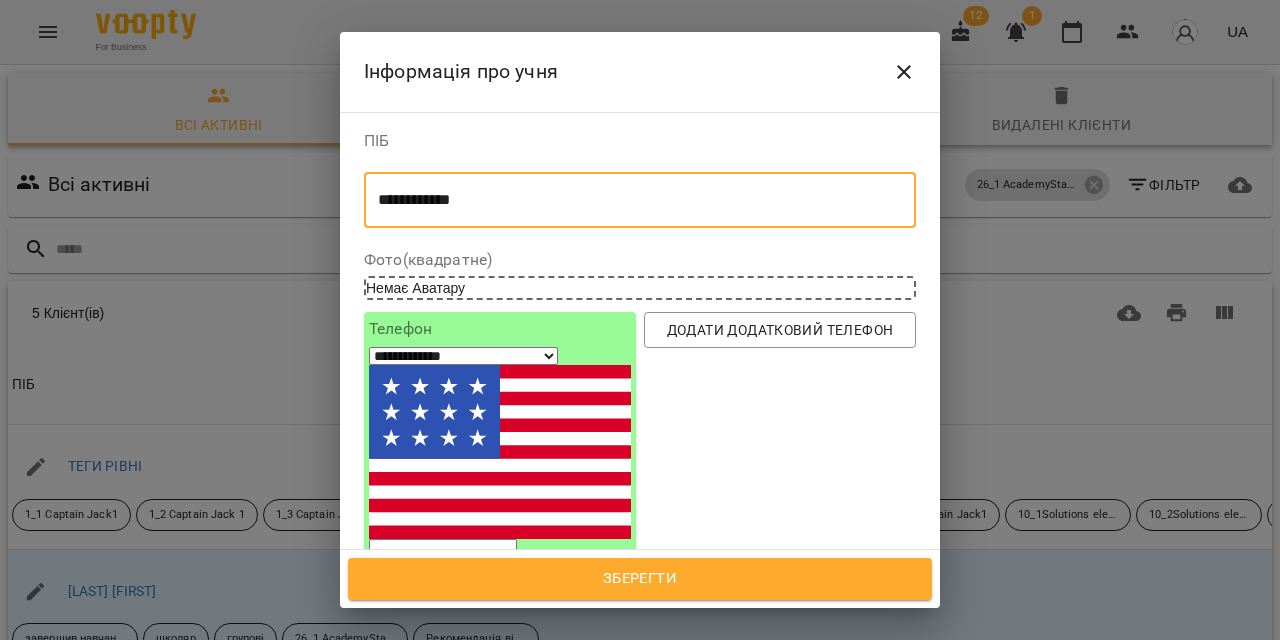 type on "**********" 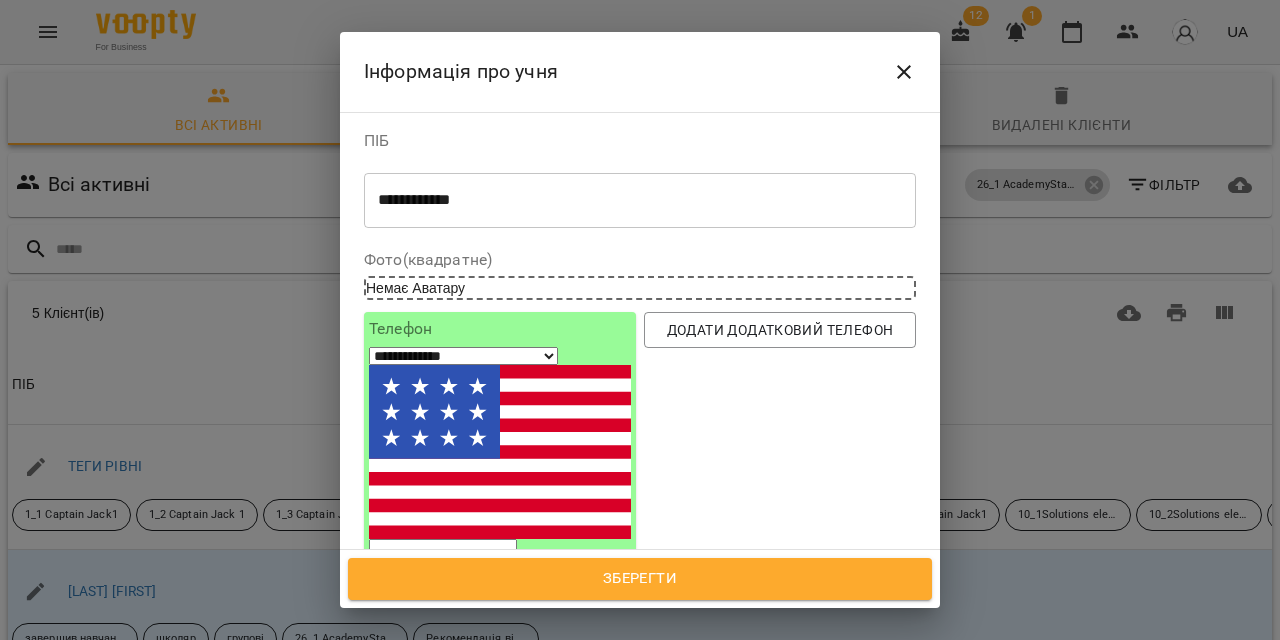 select on "**" 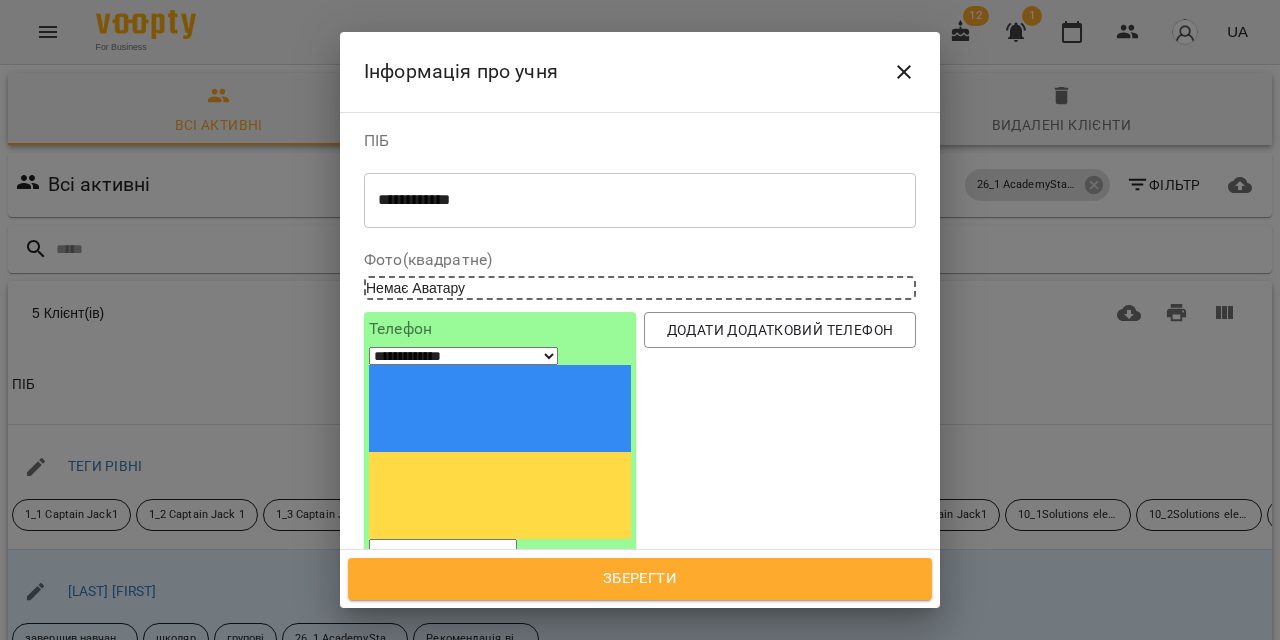 click at bounding box center [443, 552] 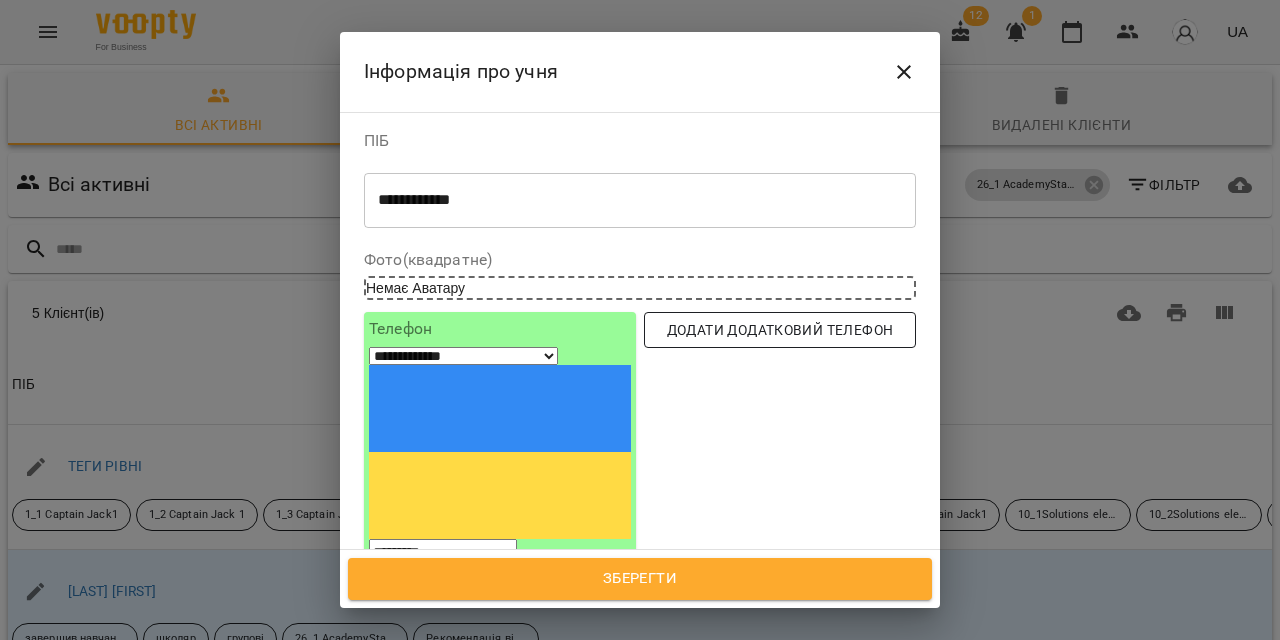 type on "*********" 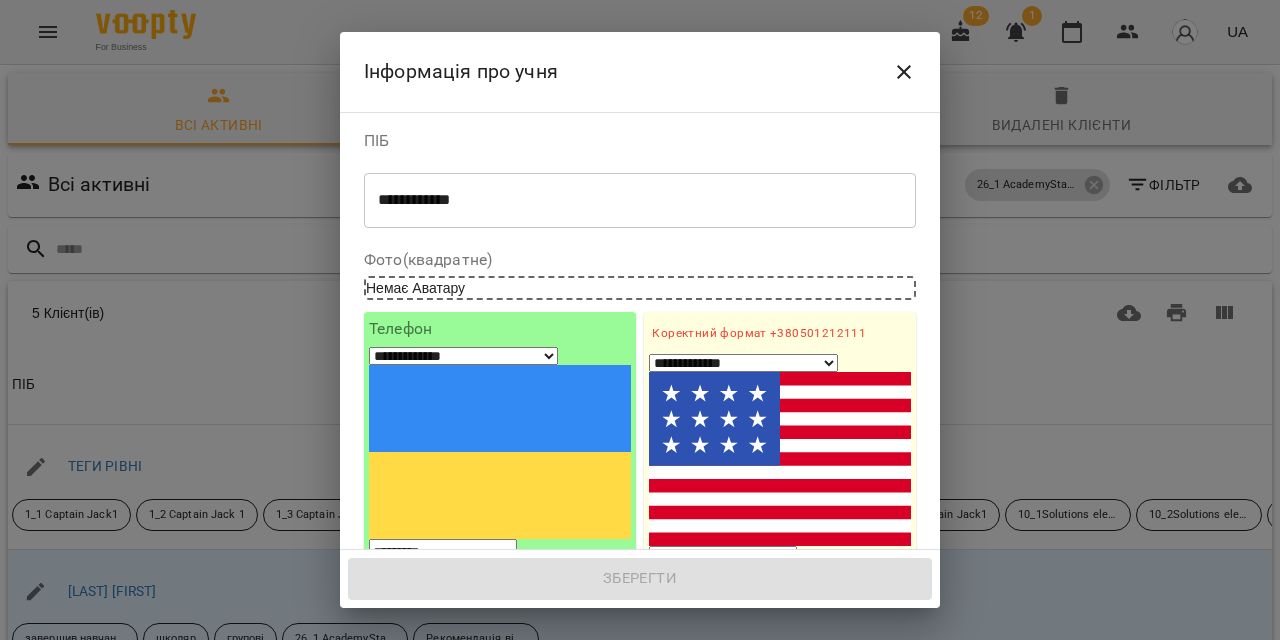 click on "1. Ім'я" at bounding box center (780, 636) 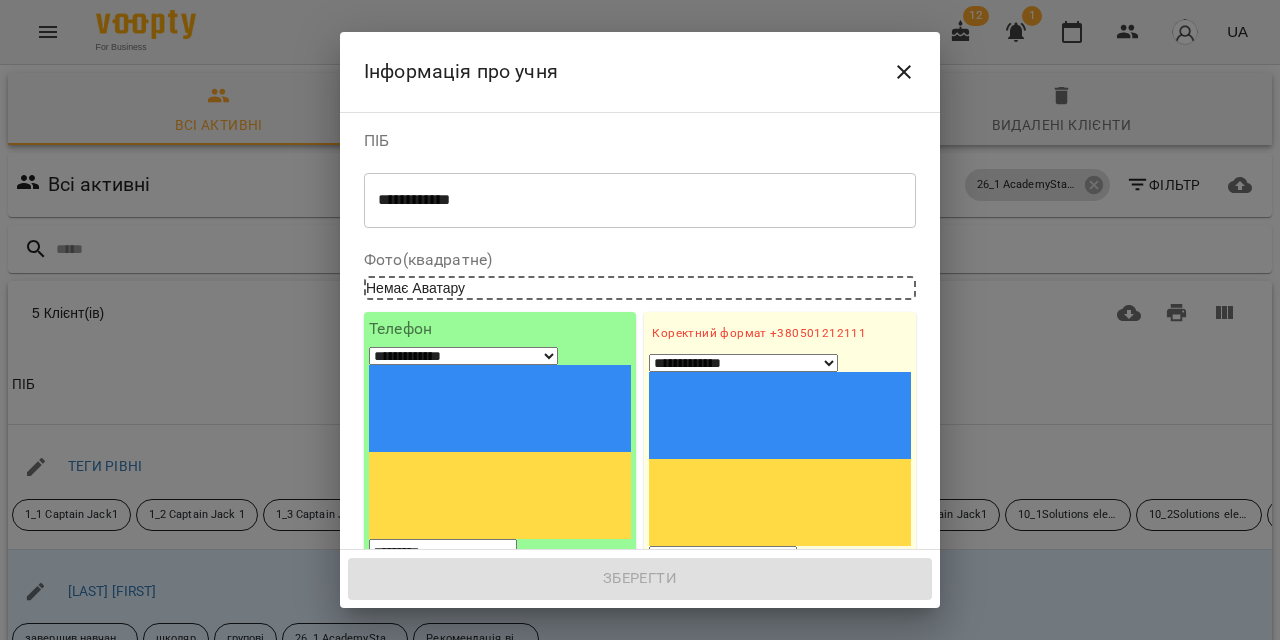 paste on "**********" 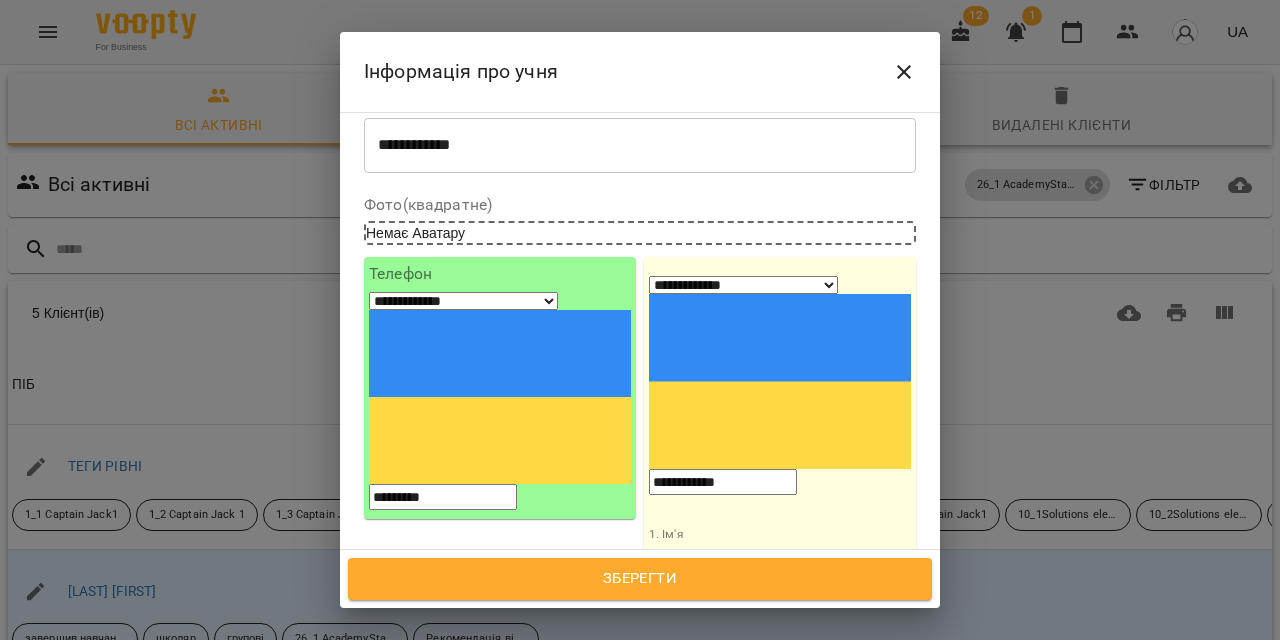 scroll, scrollTop: 58, scrollLeft: 0, axis: vertical 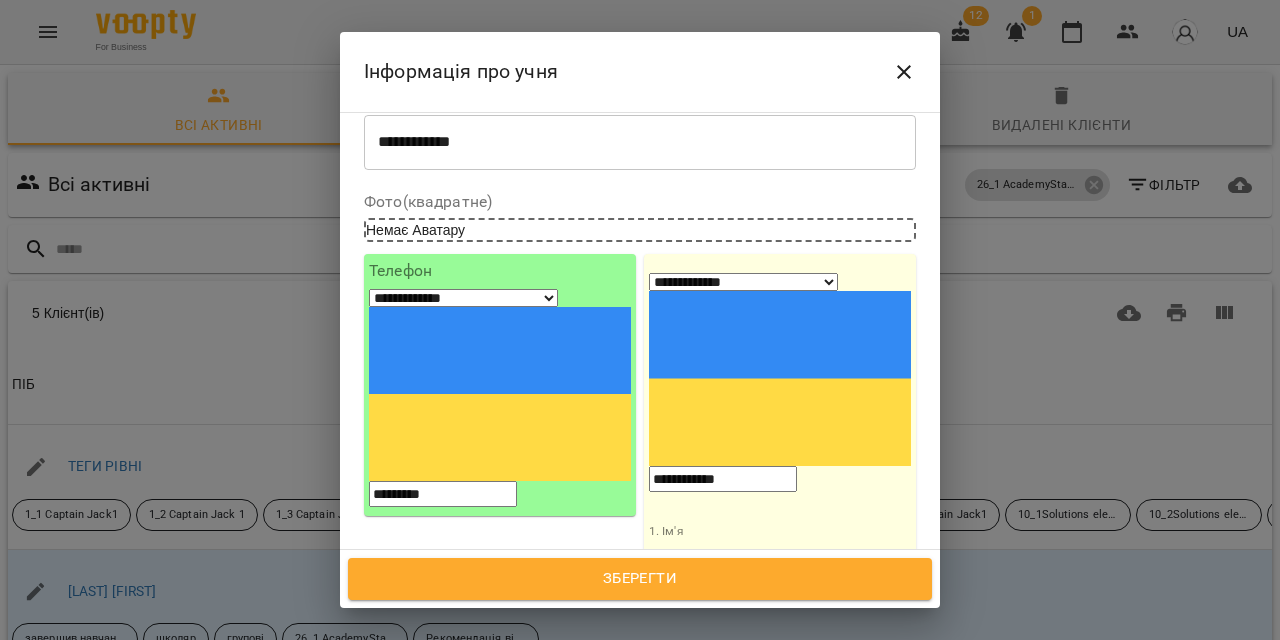 type on "**********" 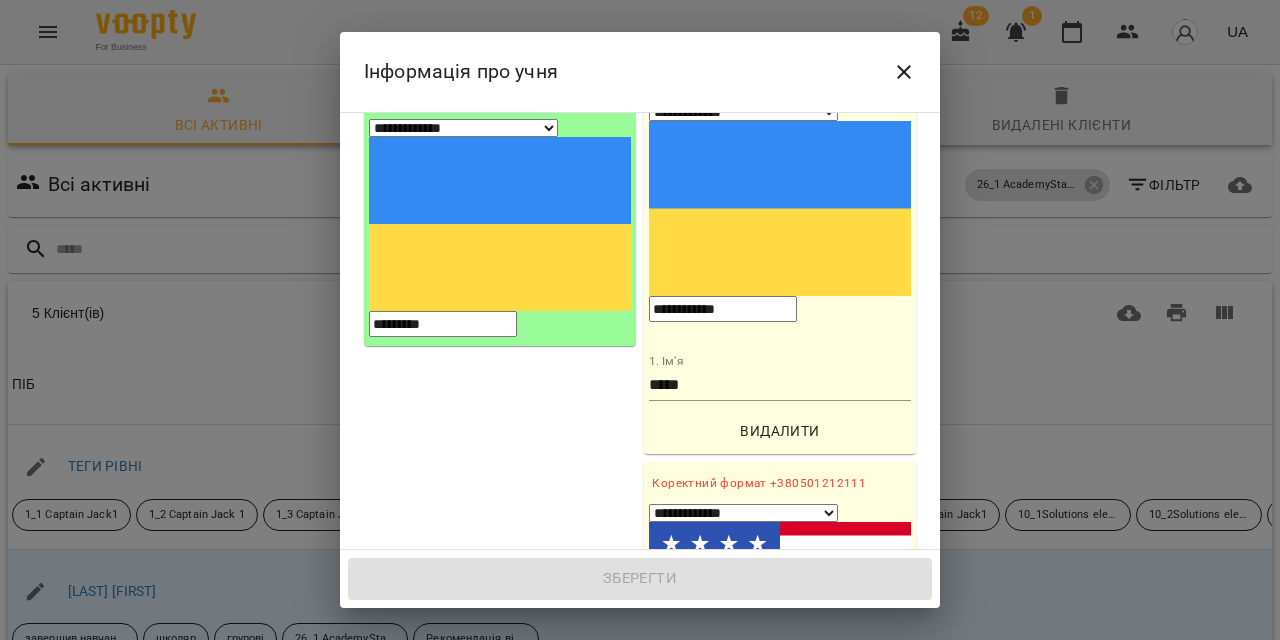 scroll, scrollTop: 243, scrollLeft: 0, axis: vertical 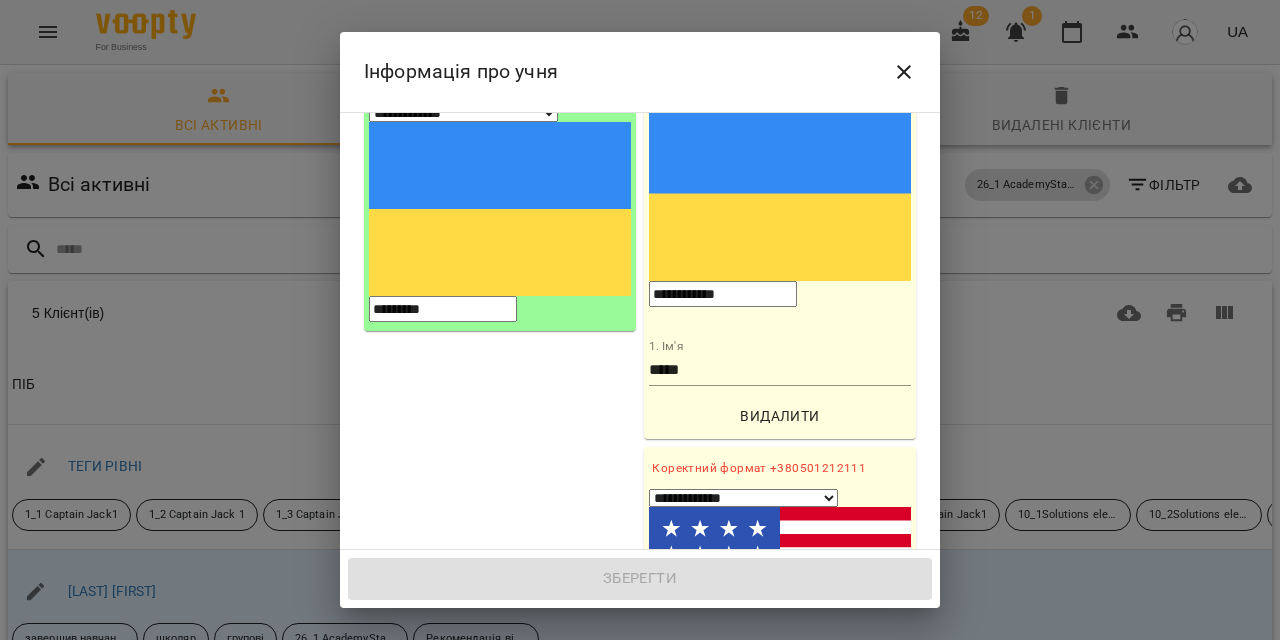 click on "**********" at bounding box center [743, 498] 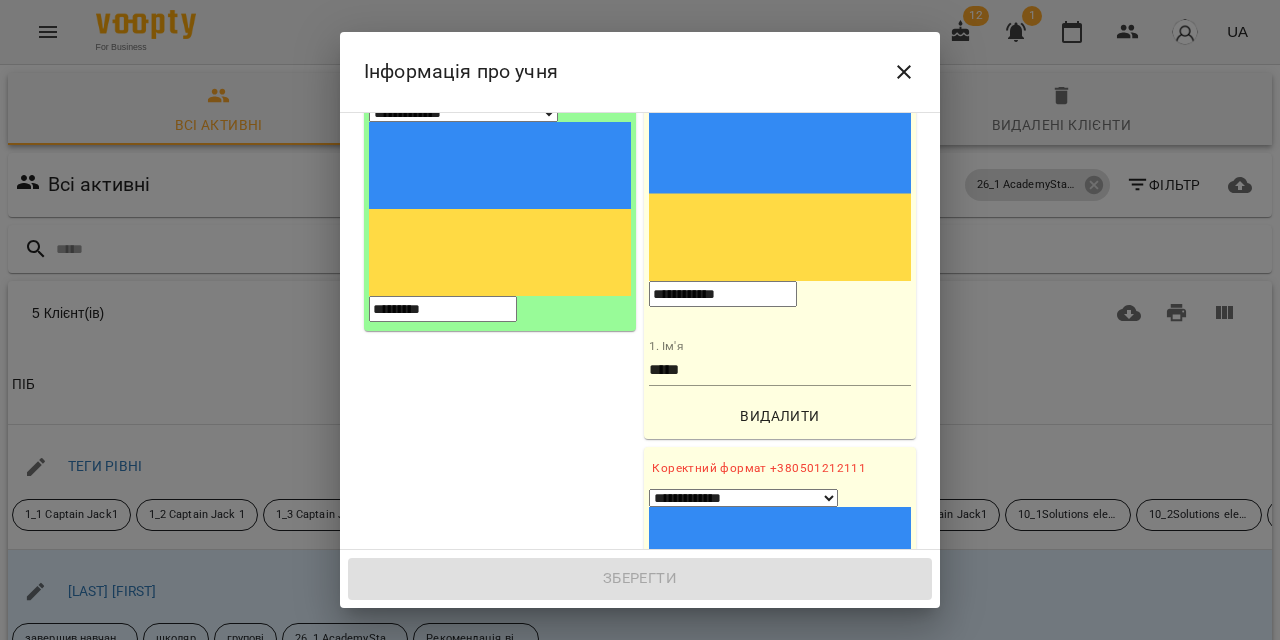 click on "2. Ім'я" at bounding box center [780, 772] 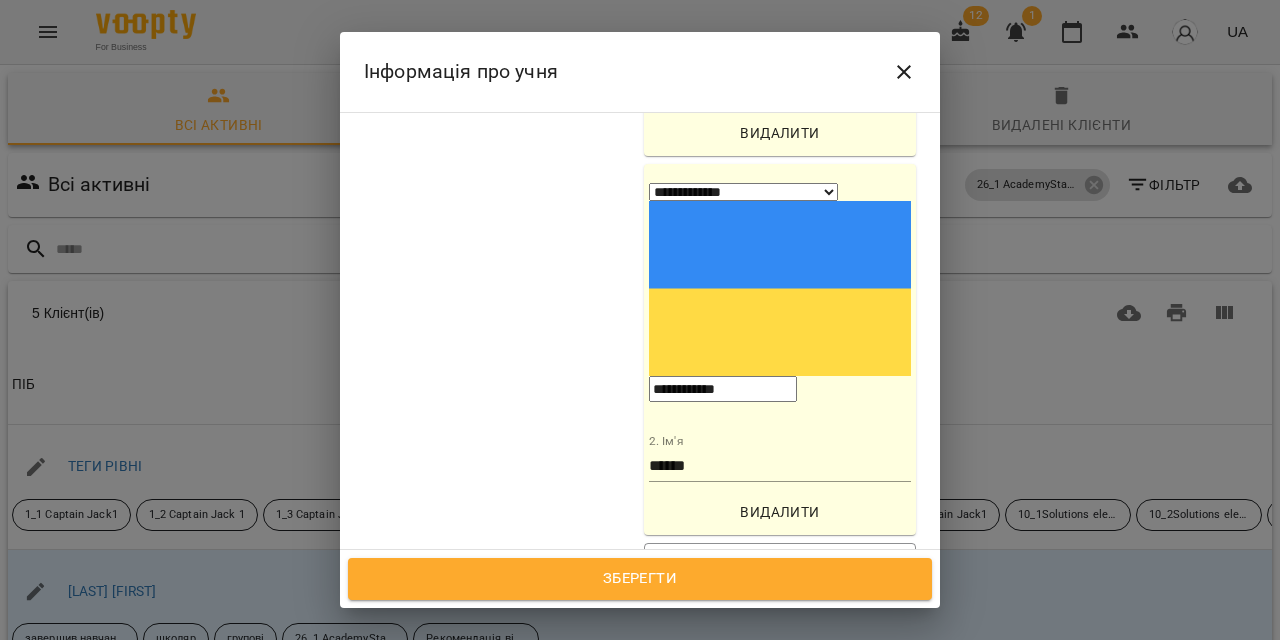 scroll, scrollTop: 533, scrollLeft: 0, axis: vertical 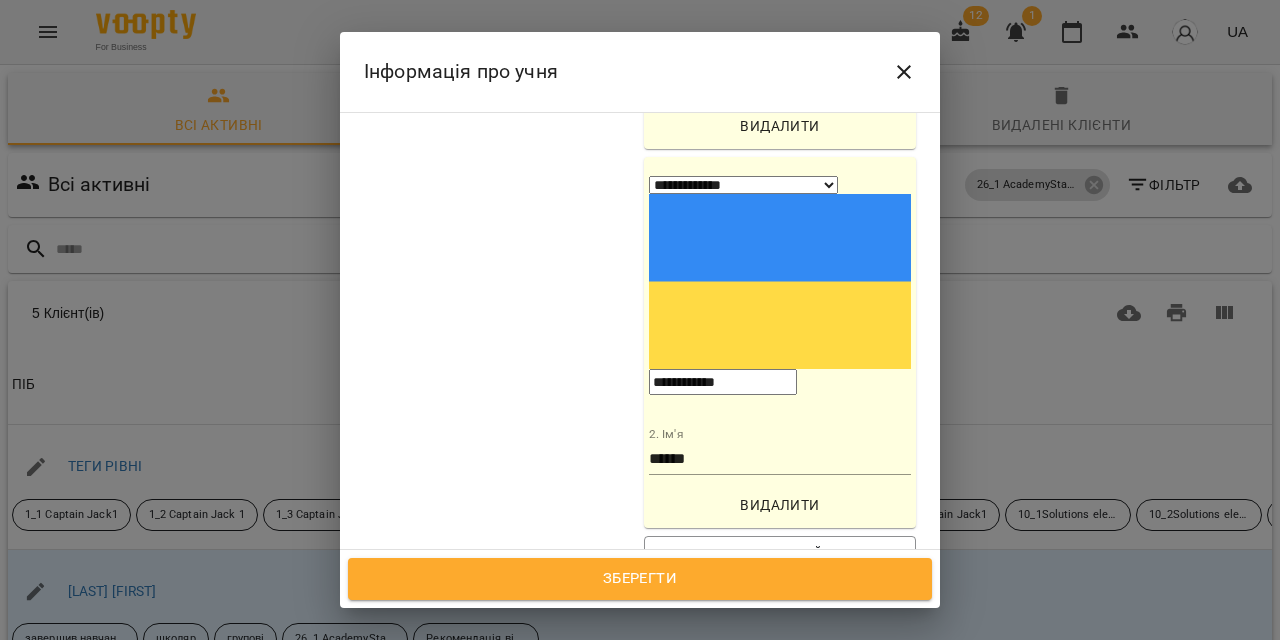 type on "**********" 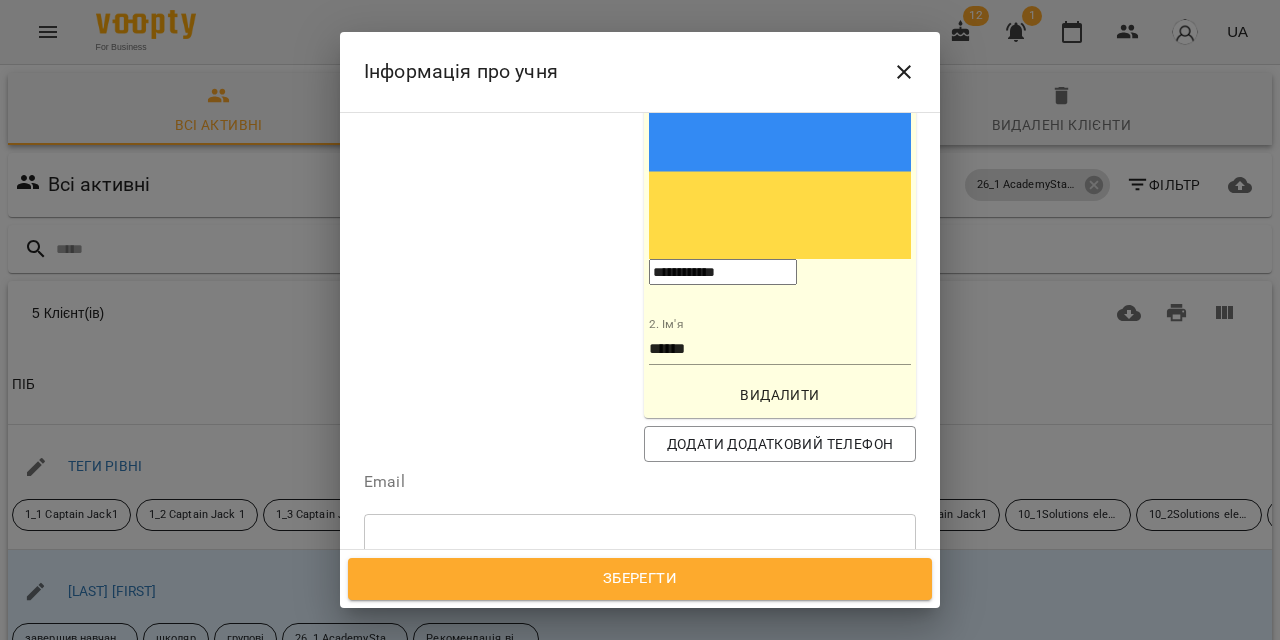 scroll, scrollTop: 648, scrollLeft: 0, axis: vertical 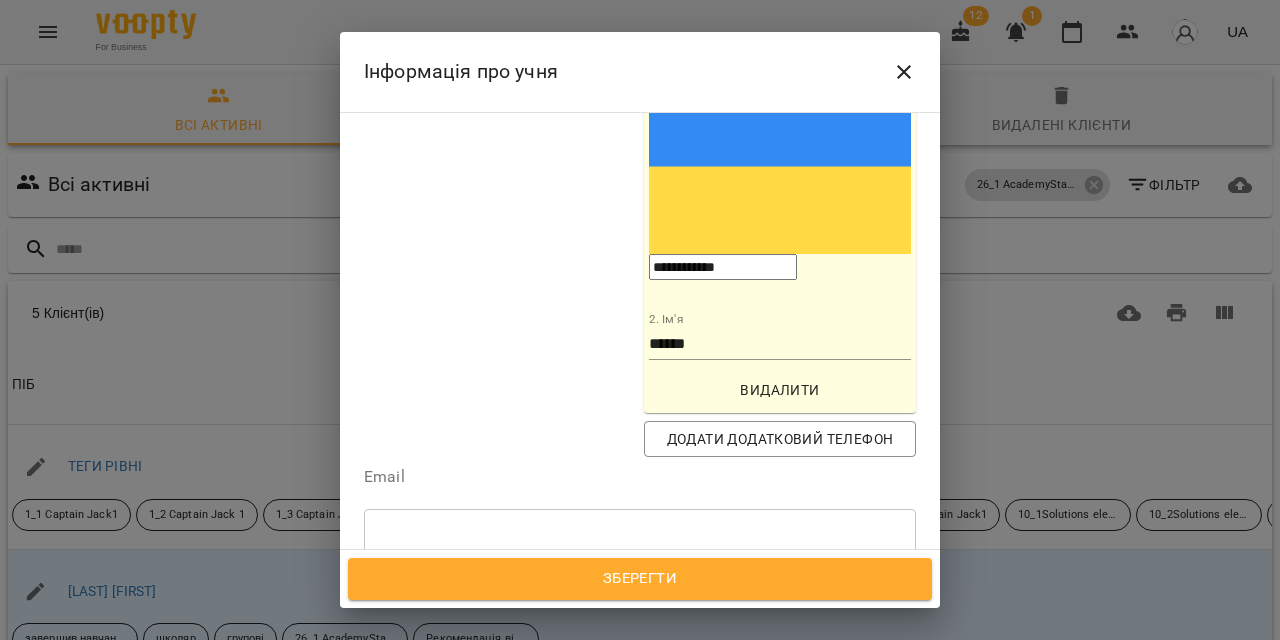 click on "Дата народження" at bounding box center (640, 680) 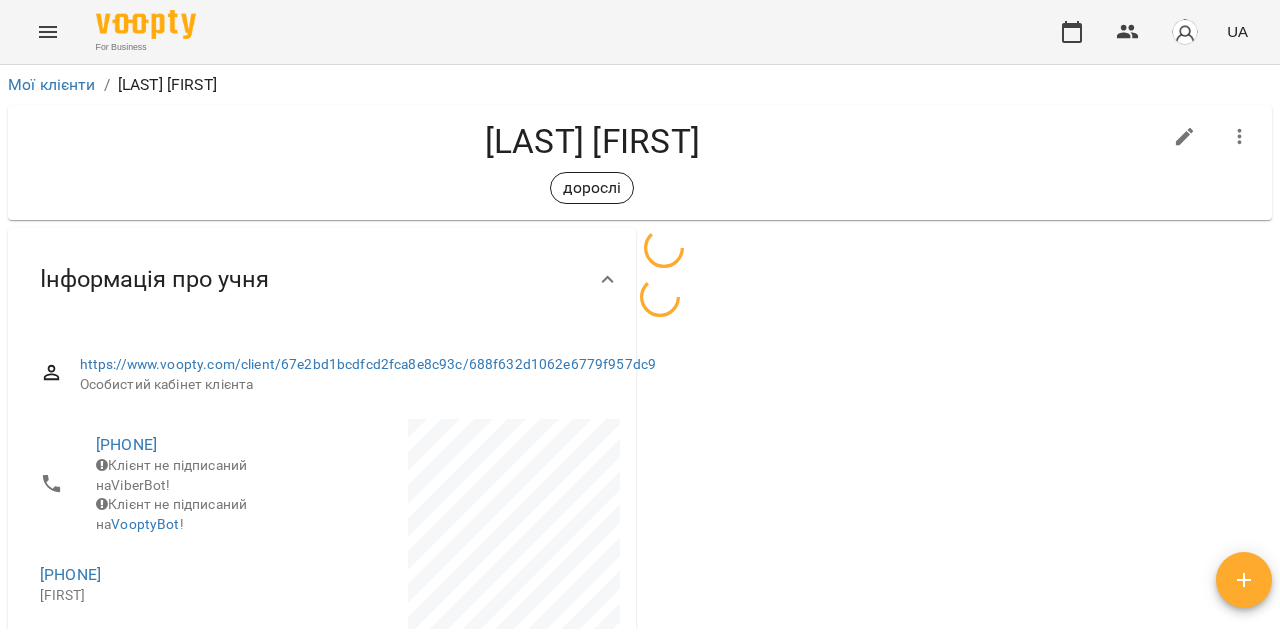 scroll, scrollTop: 0, scrollLeft: 0, axis: both 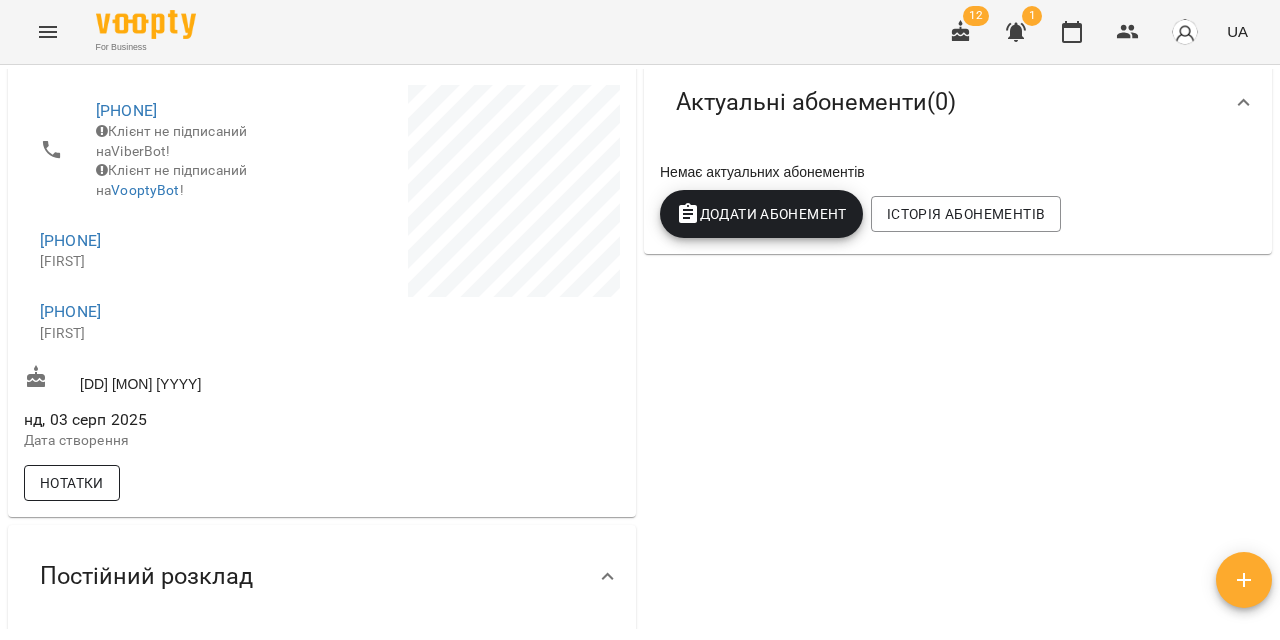 click on "Нотатки" at bounding box center [72, 483] 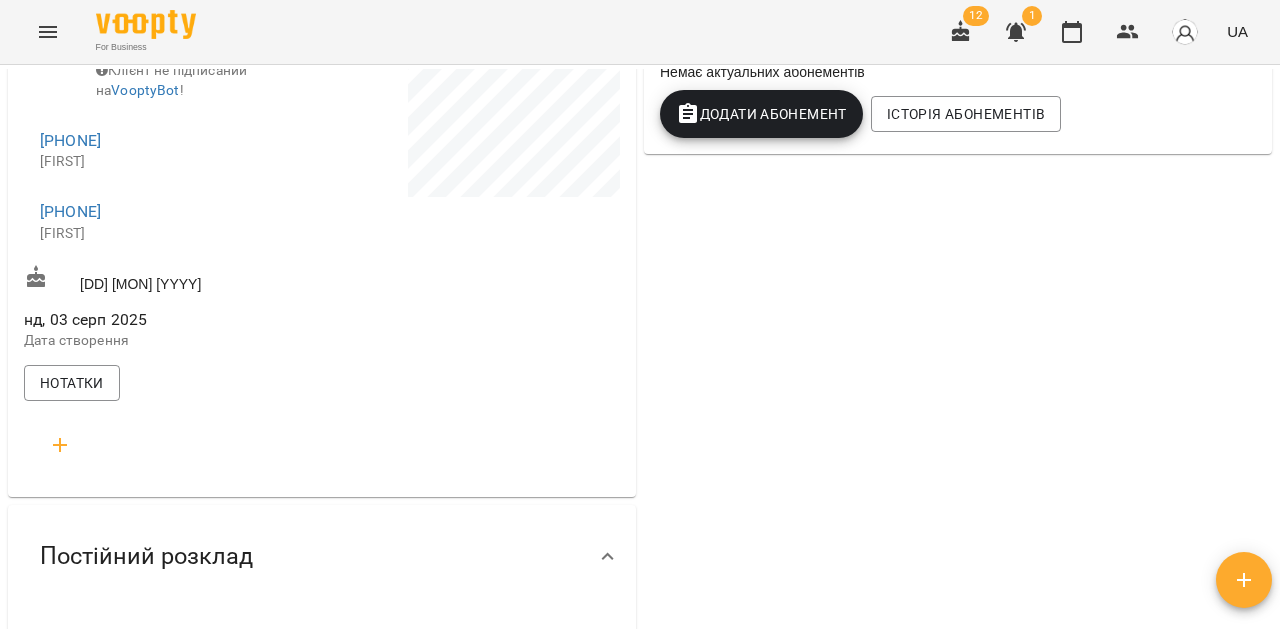 scroll, scrollTop: 436, scrollLeft: 0, axis: vertical 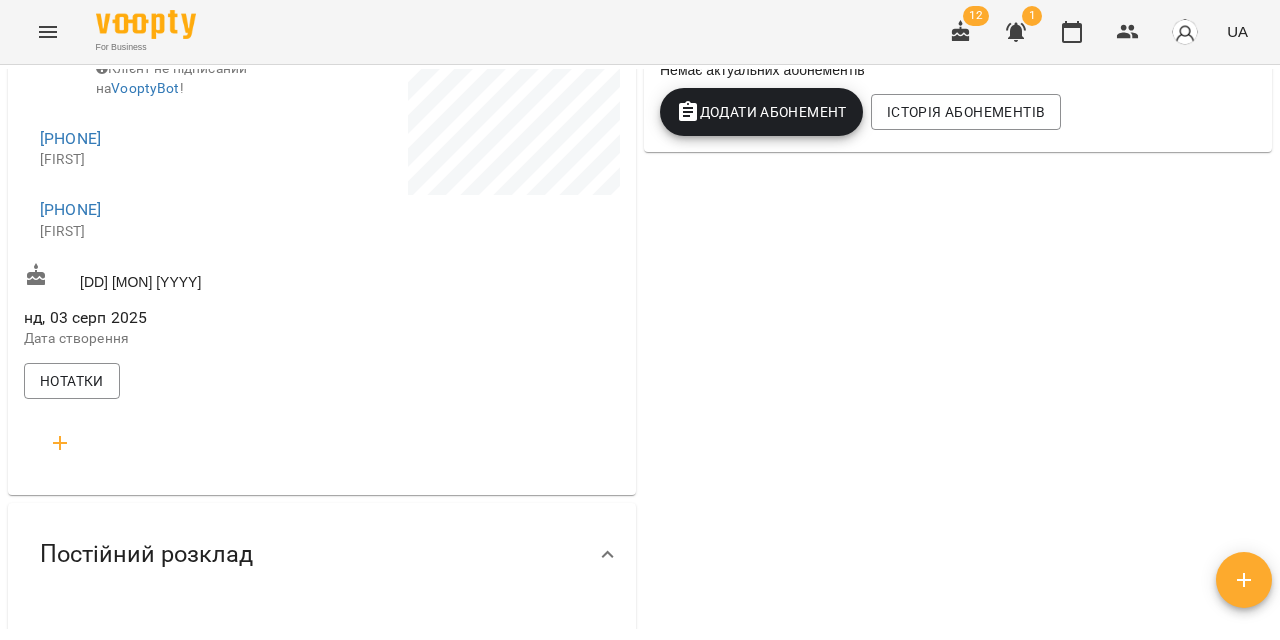 click 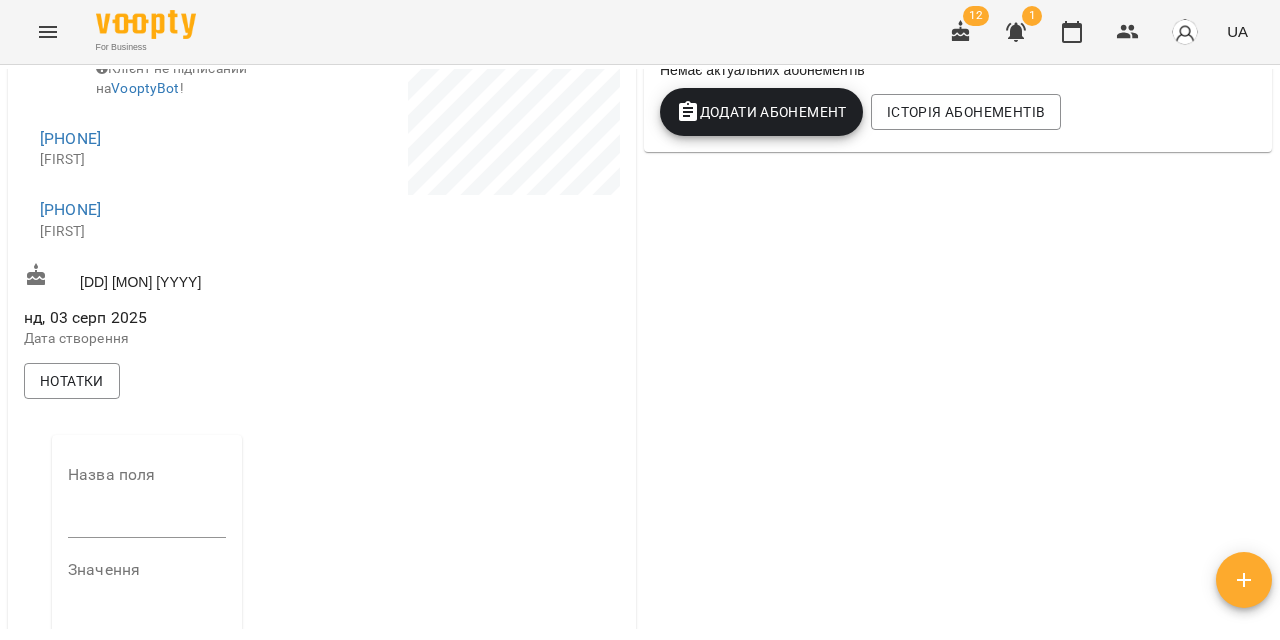 click at bounding box center (147, 523) 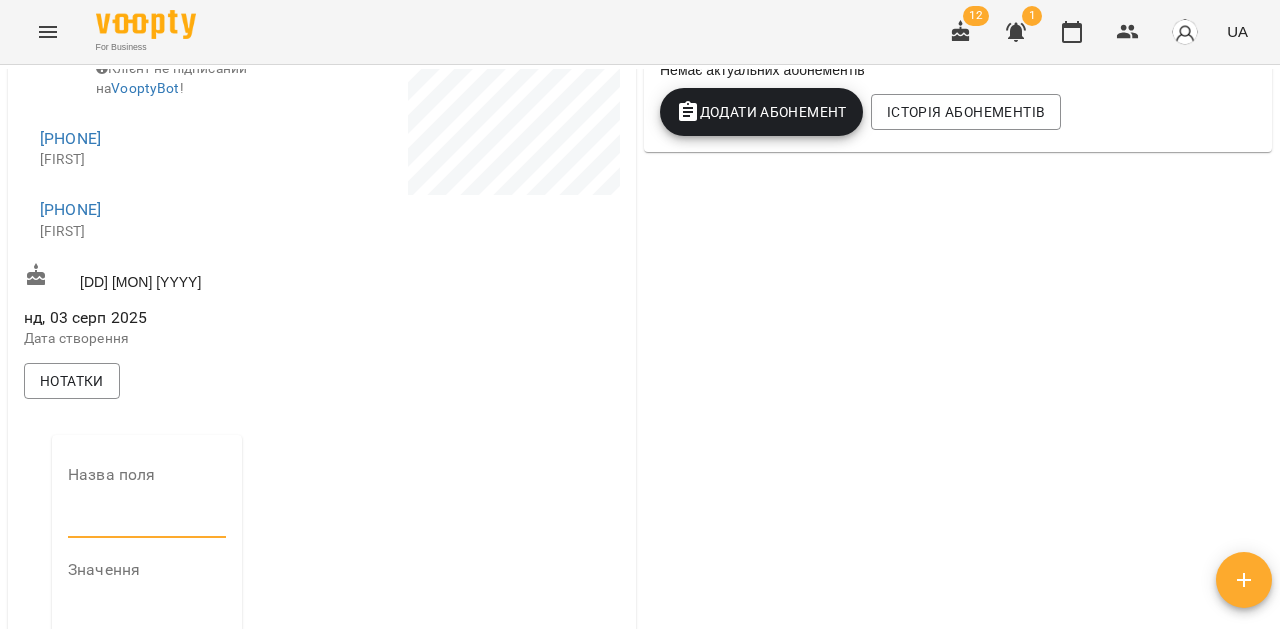 type on "**********" 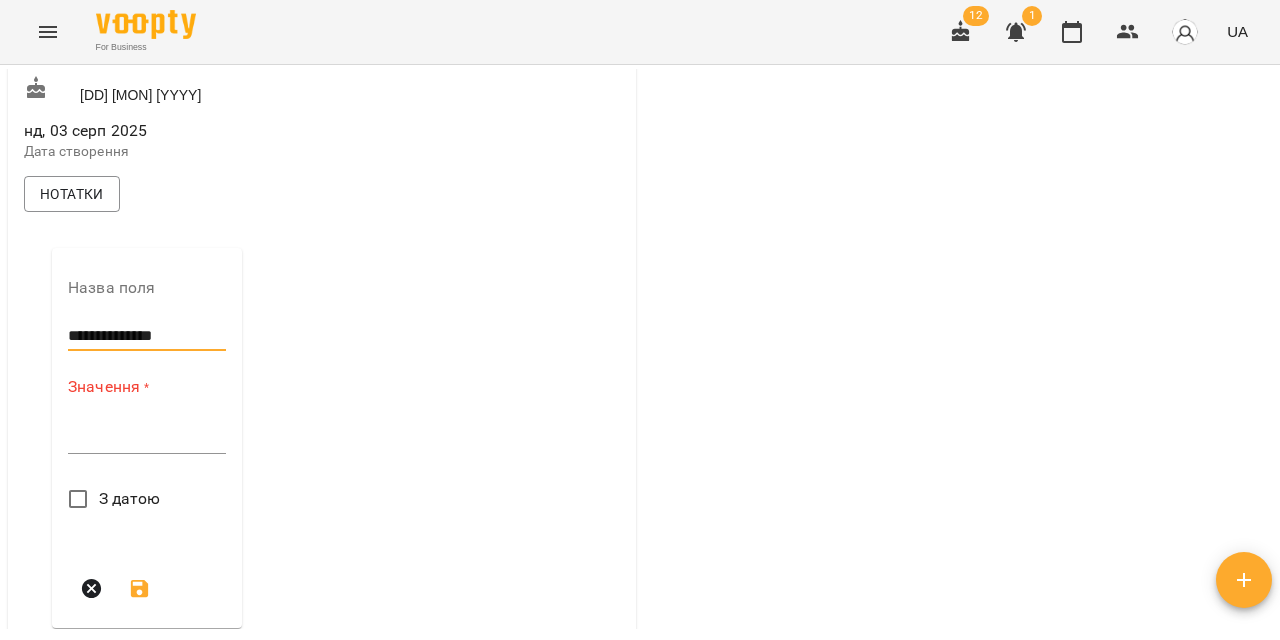 scroll, scrollTop: 629, scrollLeft: 0, axis: vertical 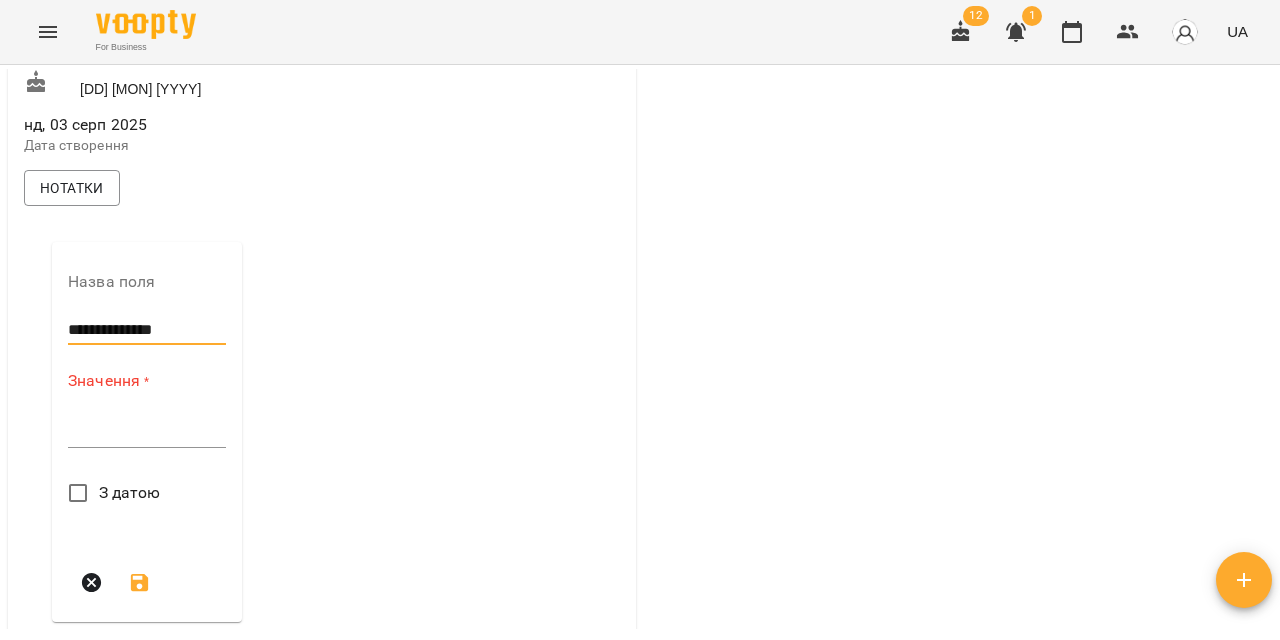 click at bounding box center [147, 431] 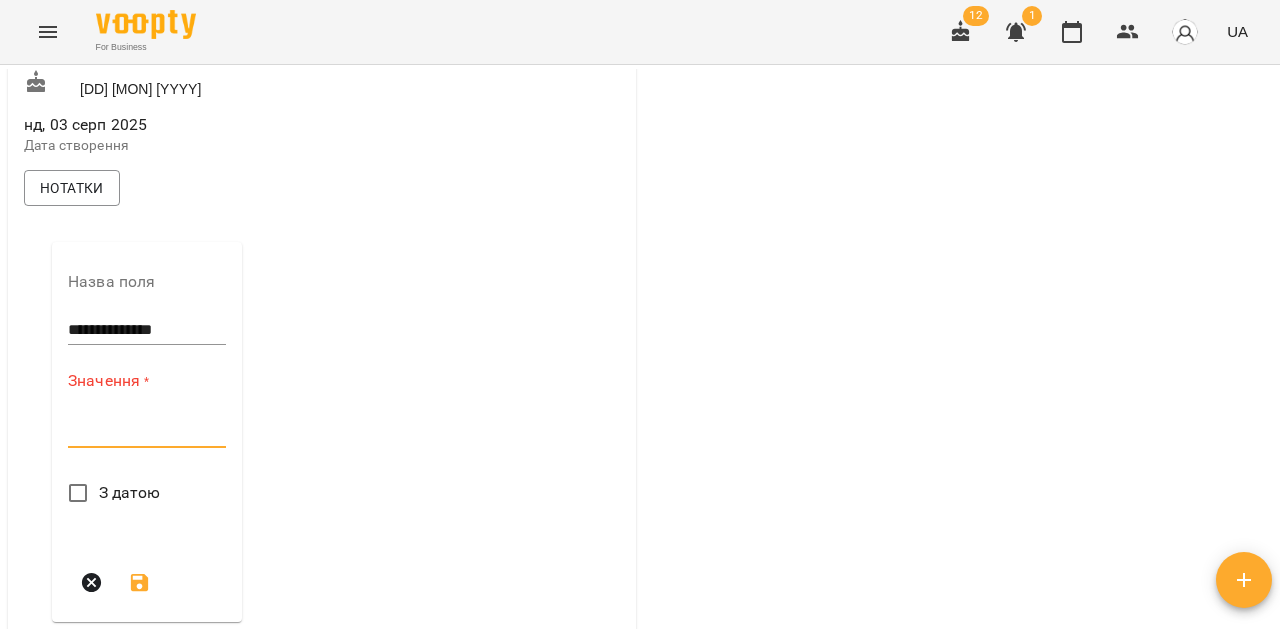 paste on "**********" 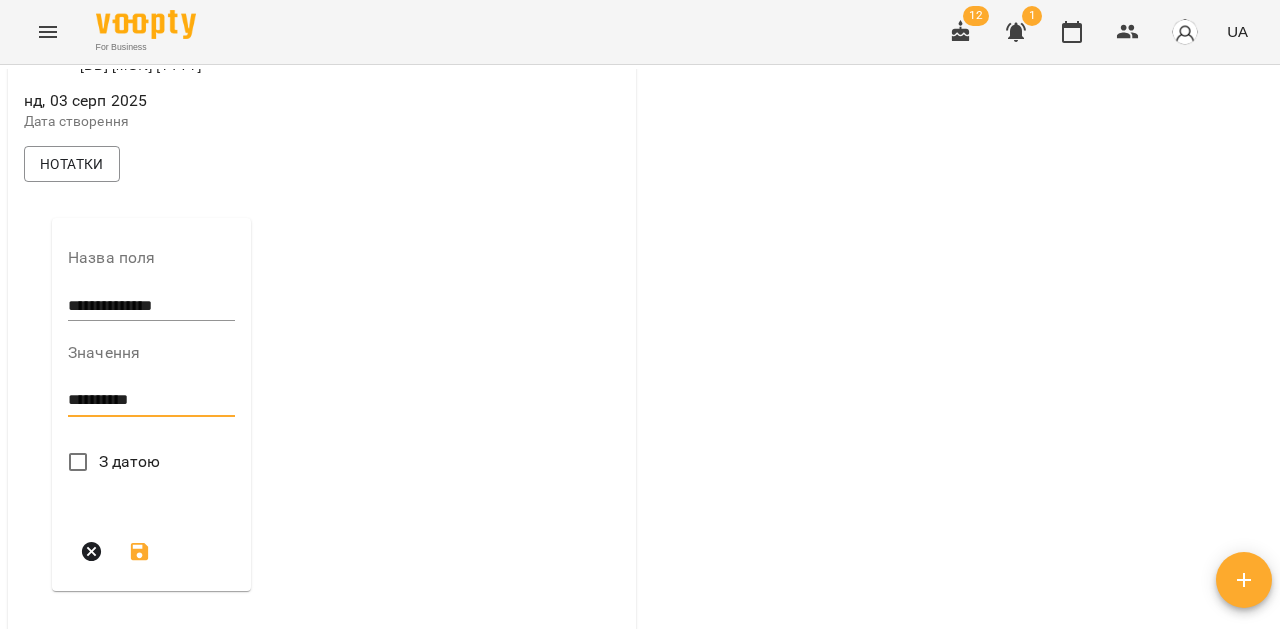 scroll, scrollTop: 660, scrollLeft: 0, axis: vertical 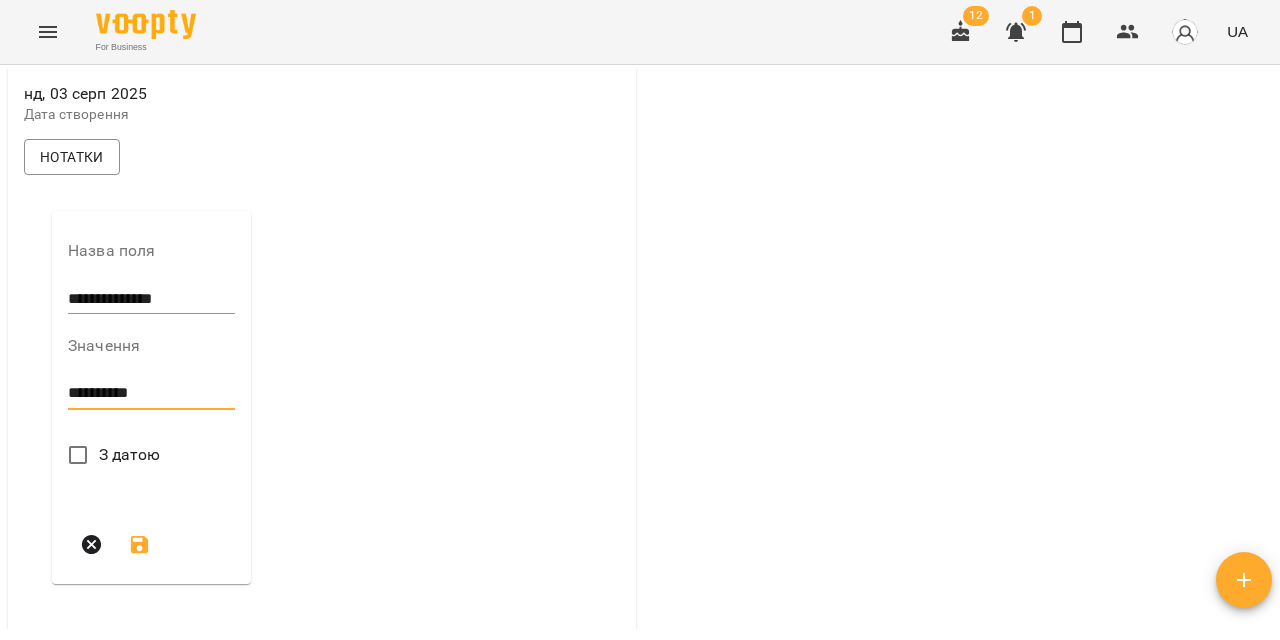 type on "**********" 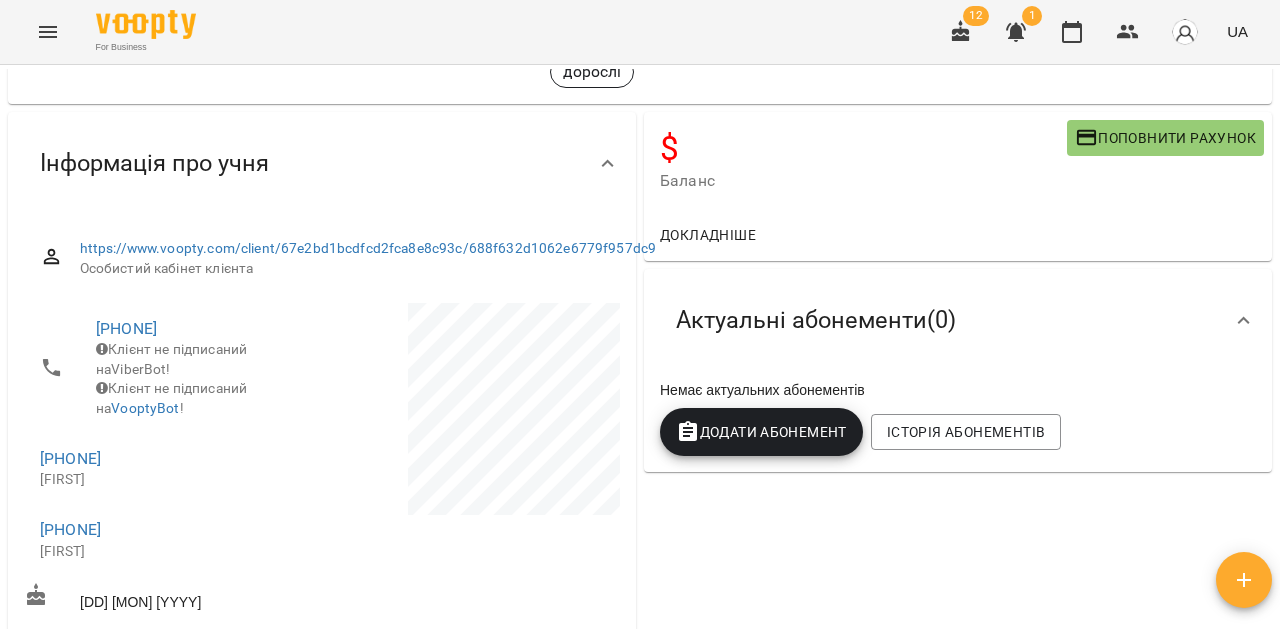 scroll, scrollTop: 0, scrollLeft: 0, axis: both 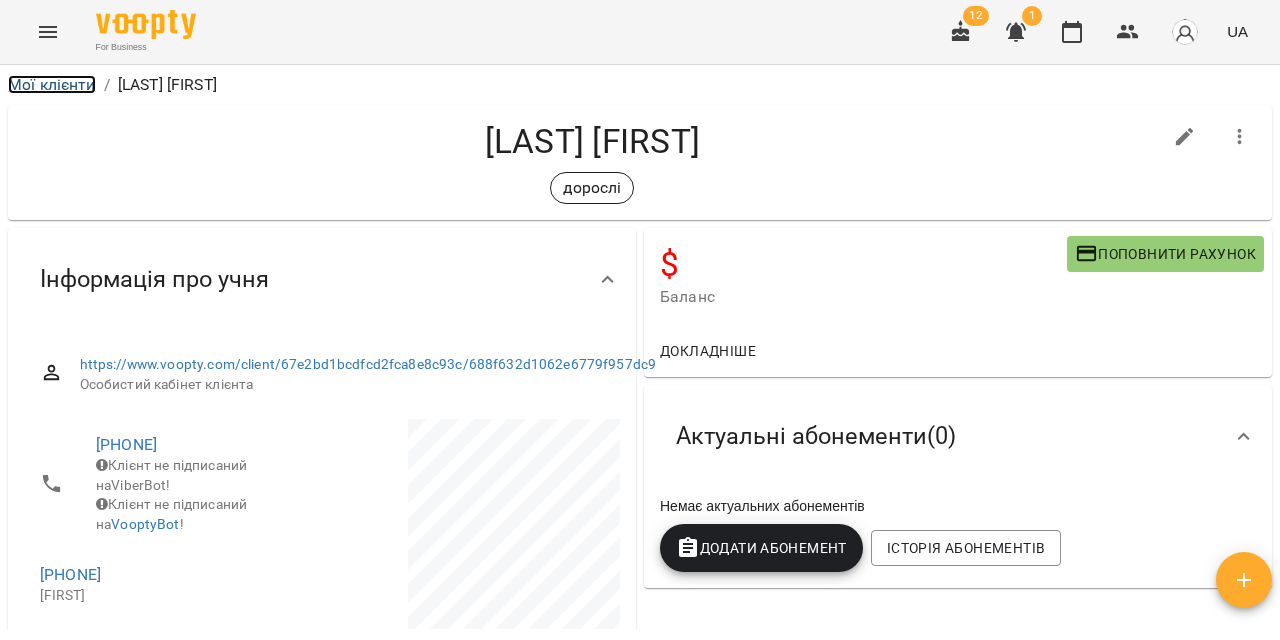 click on "Мої клієнти" at bounding box center [52, 84] 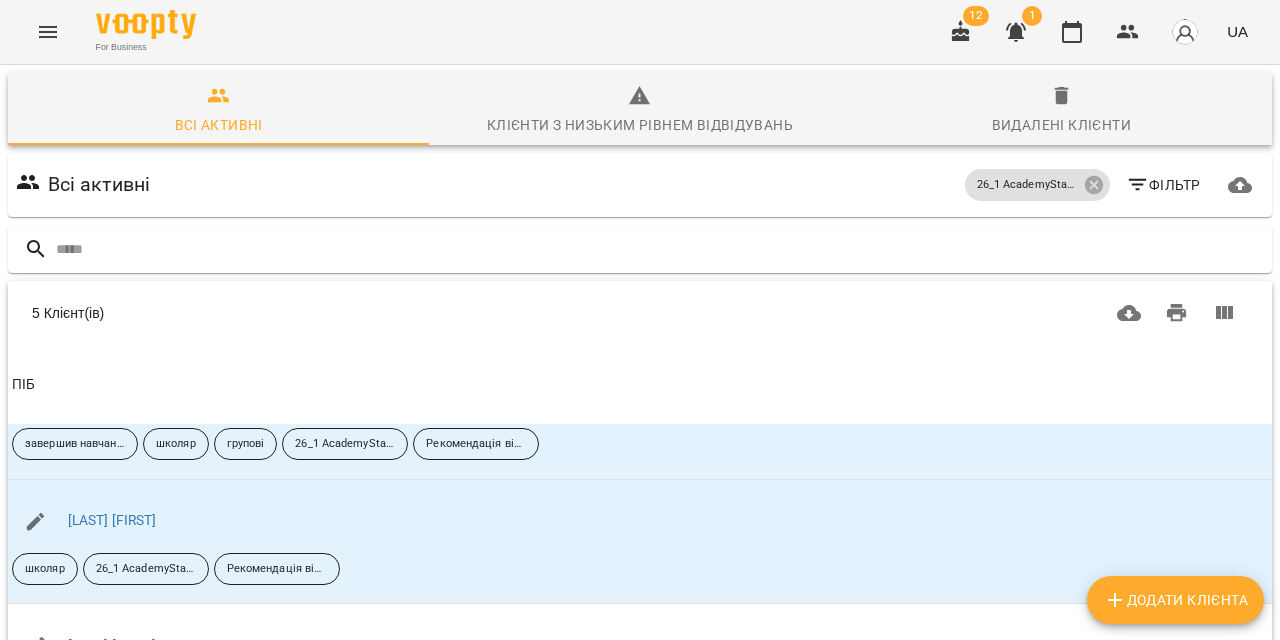 scroll, scrollTop: 204, scrollLeft: 0, axis: vertical 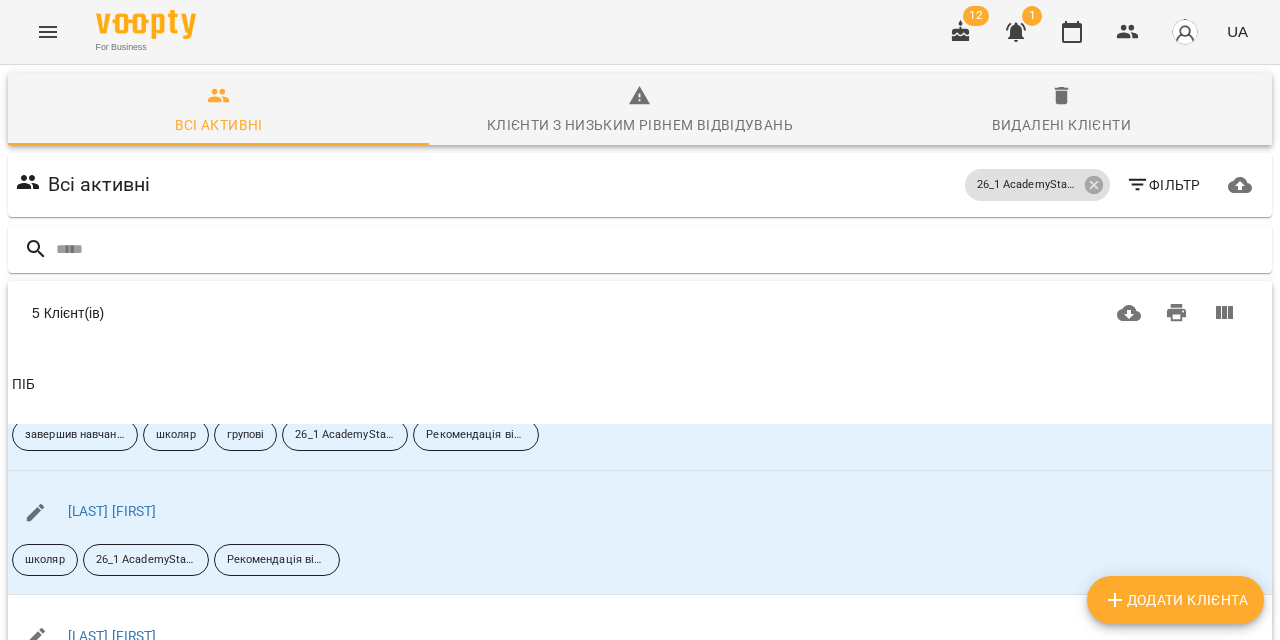 click on "ПІБ" at bounding box center [11581, 385] 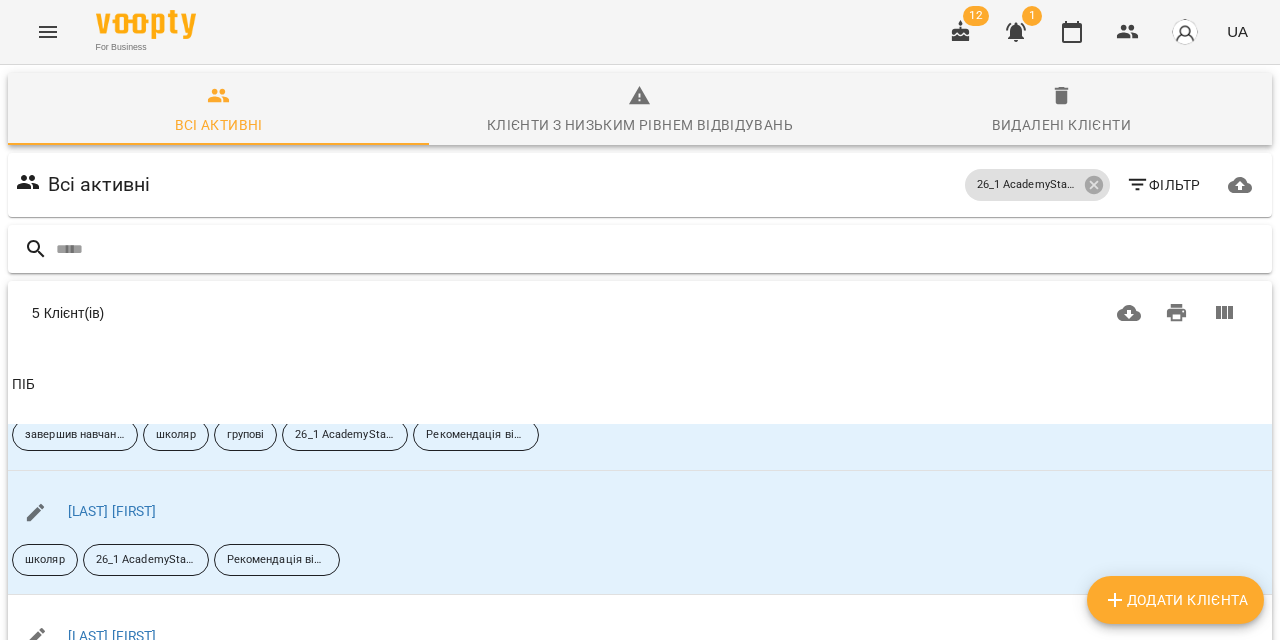 click at bounding box center (36, 249) 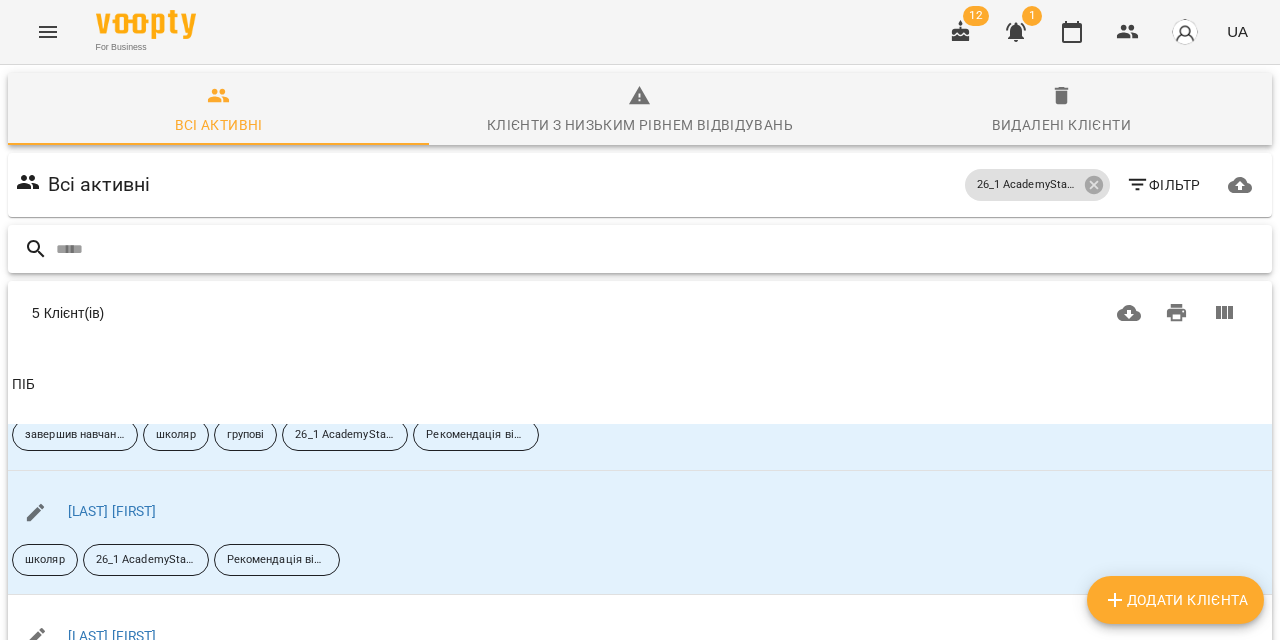 click at bounding box center (660, 249) 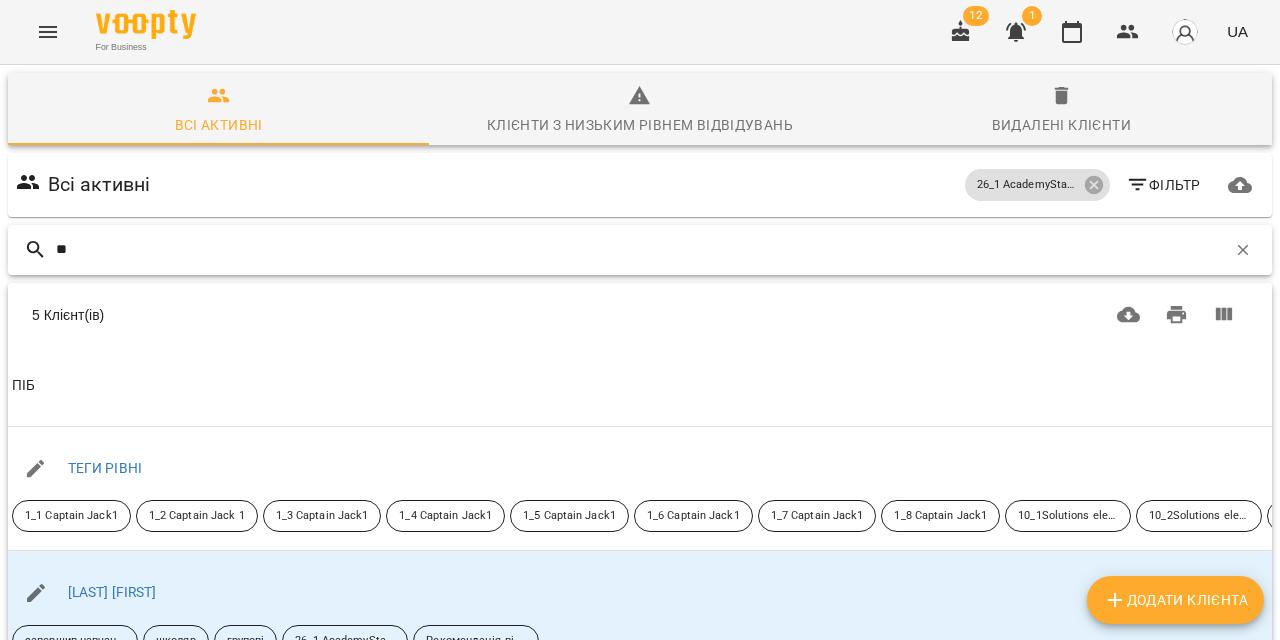 type on "*" 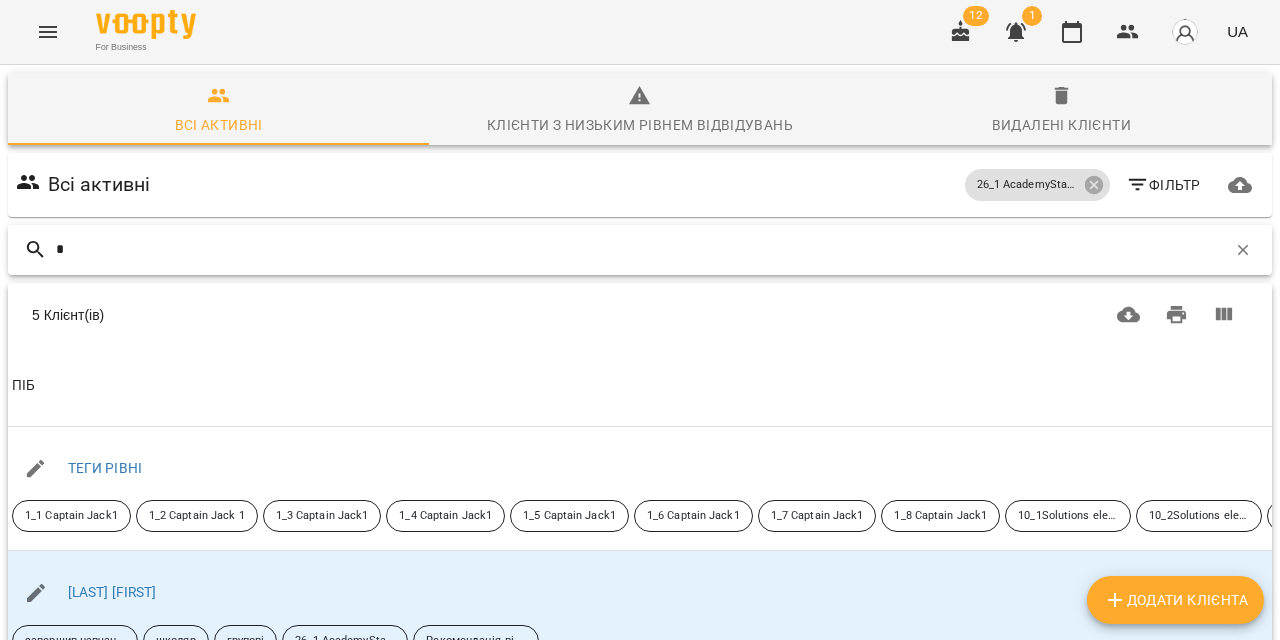 type 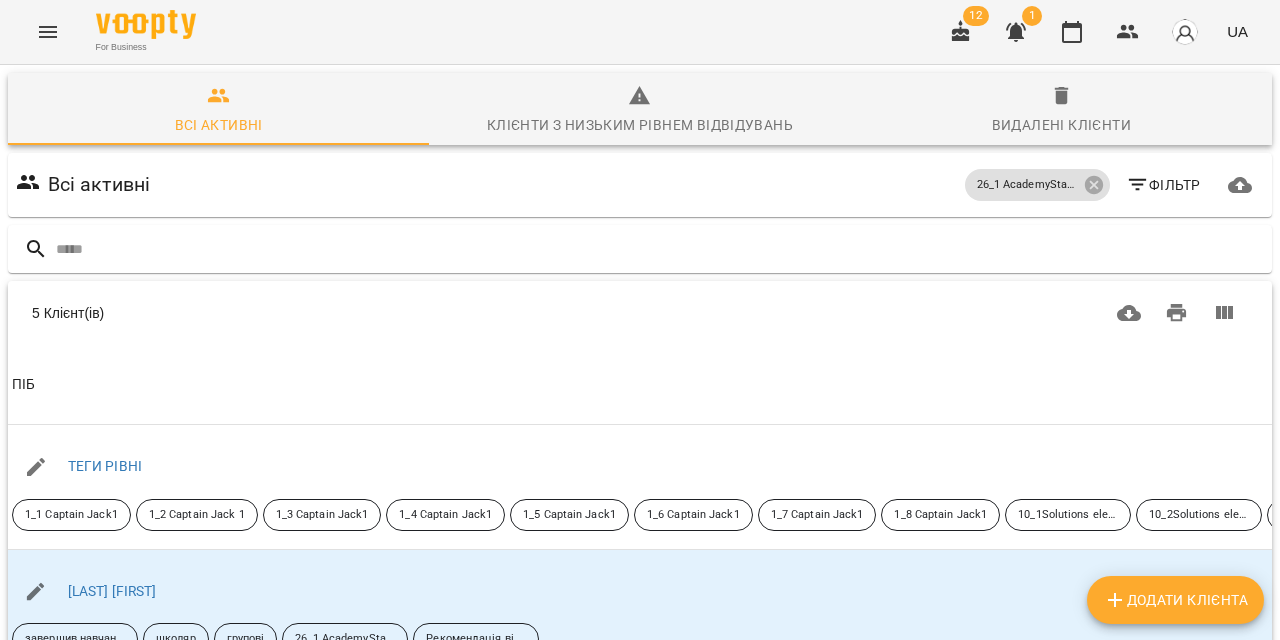 click on "Всі активні" at bounding box center [218, 109] 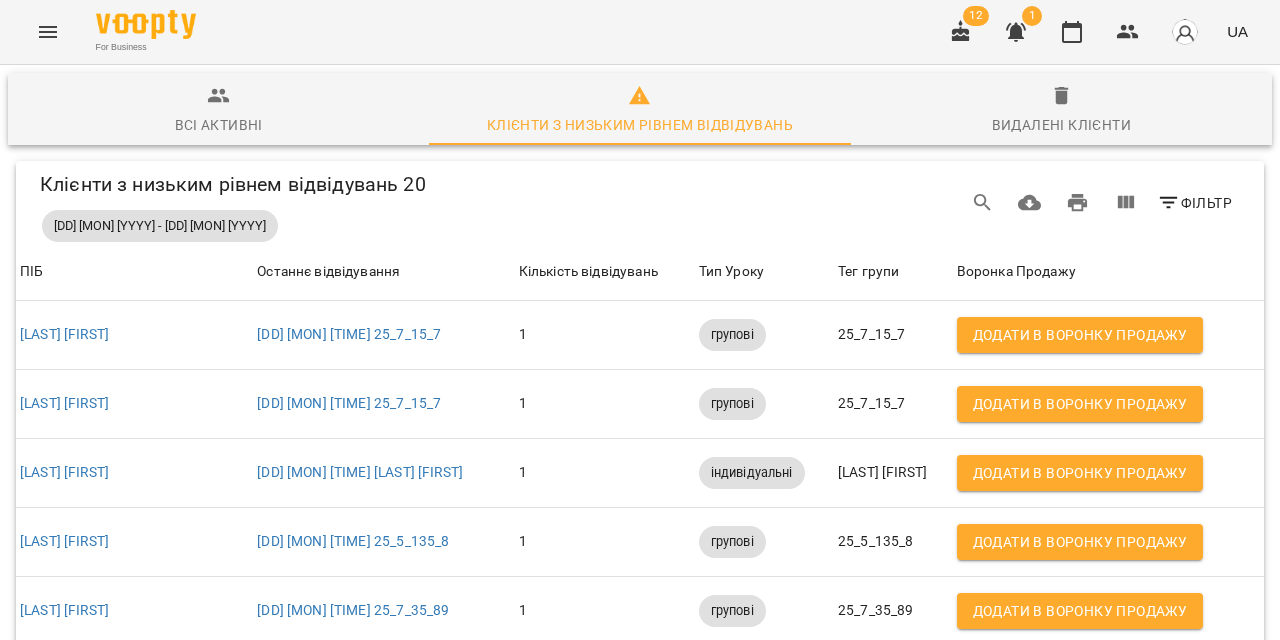 click on "Всі активні" at bounding box center [218, 109] 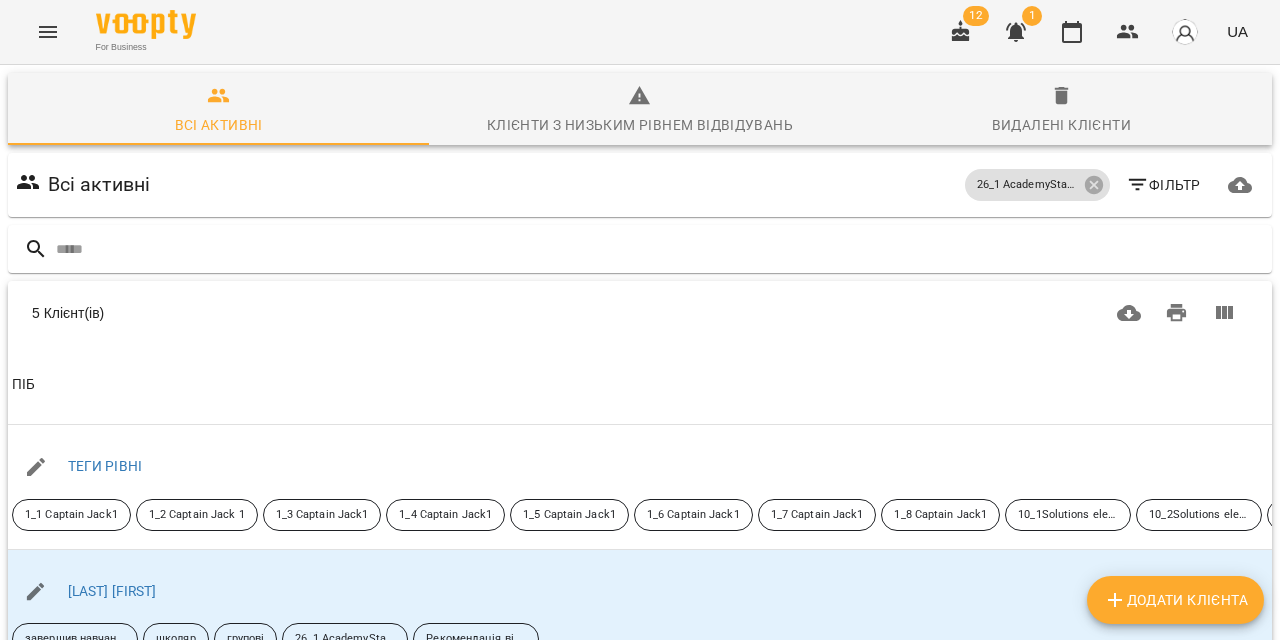 click 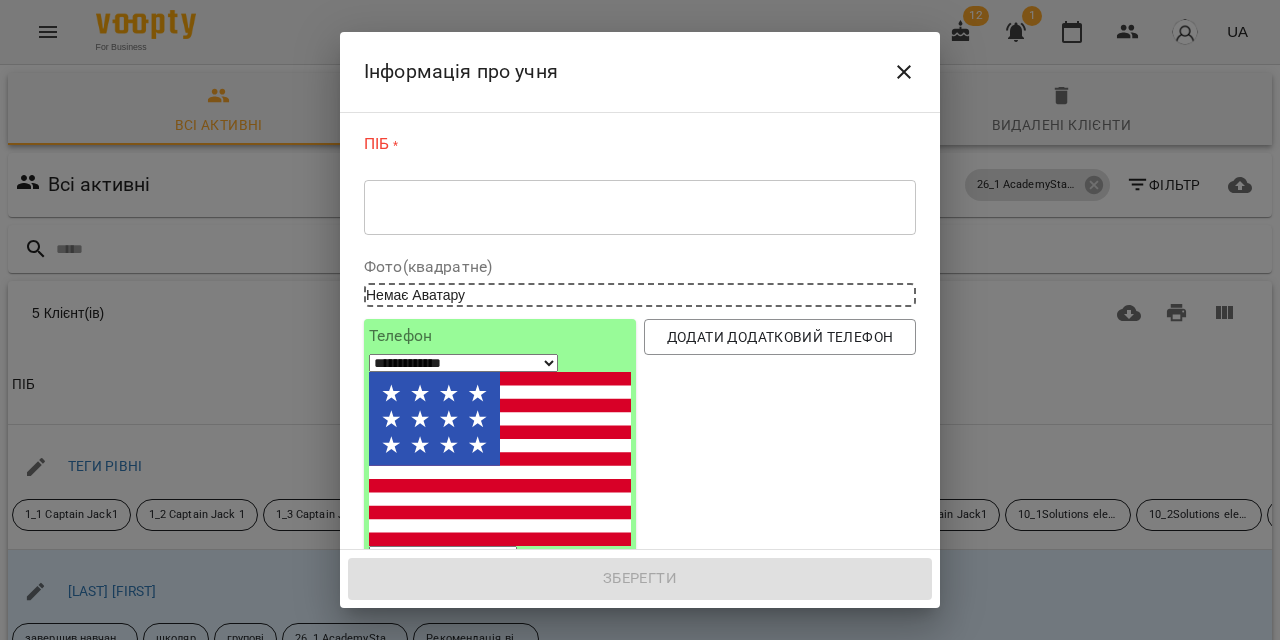 click at bounding box center [640, 661] 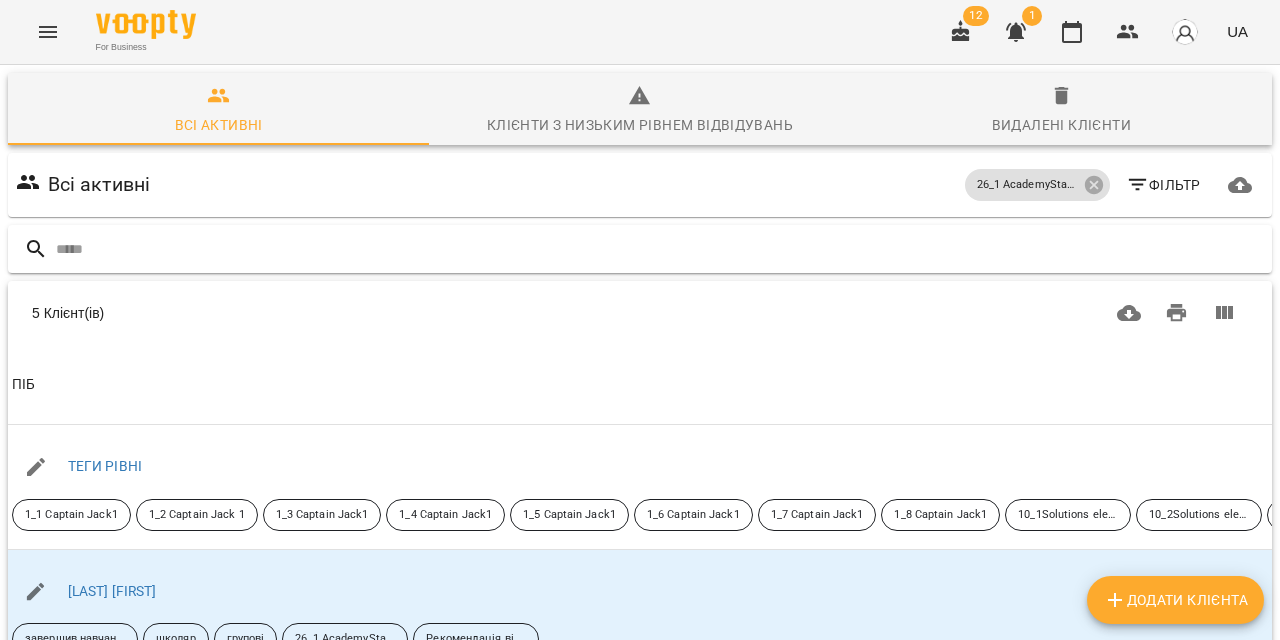 click at bounding box center [640, 249] 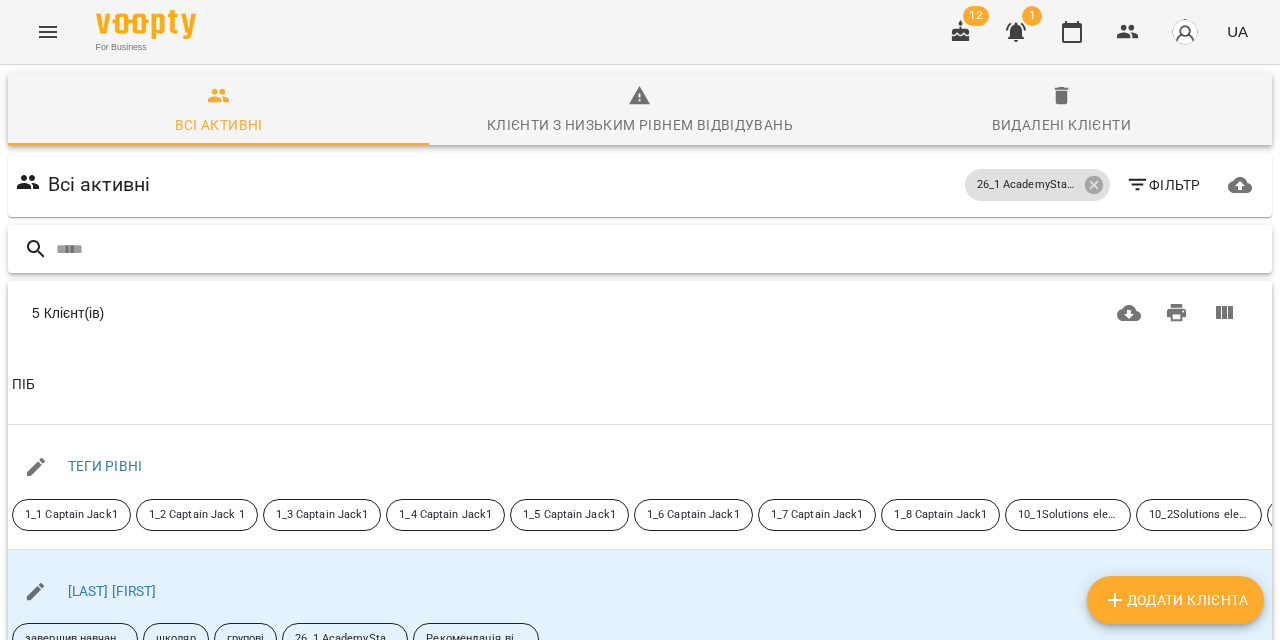 click at bounding box center [660, 249] 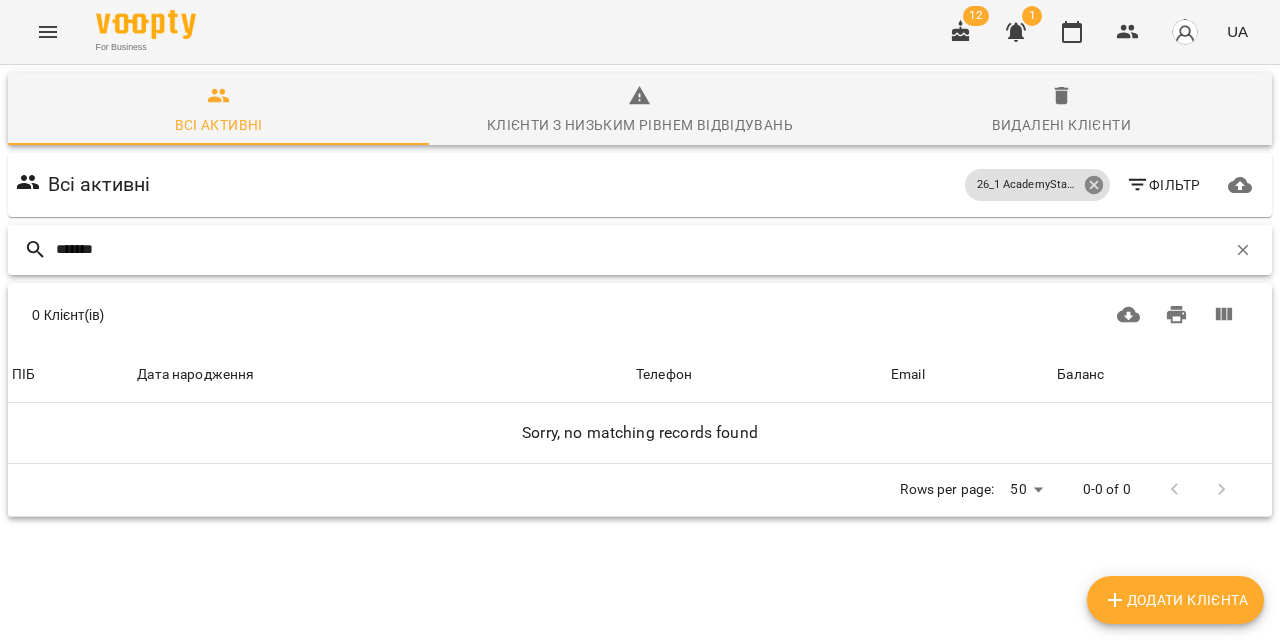 type on "*******" 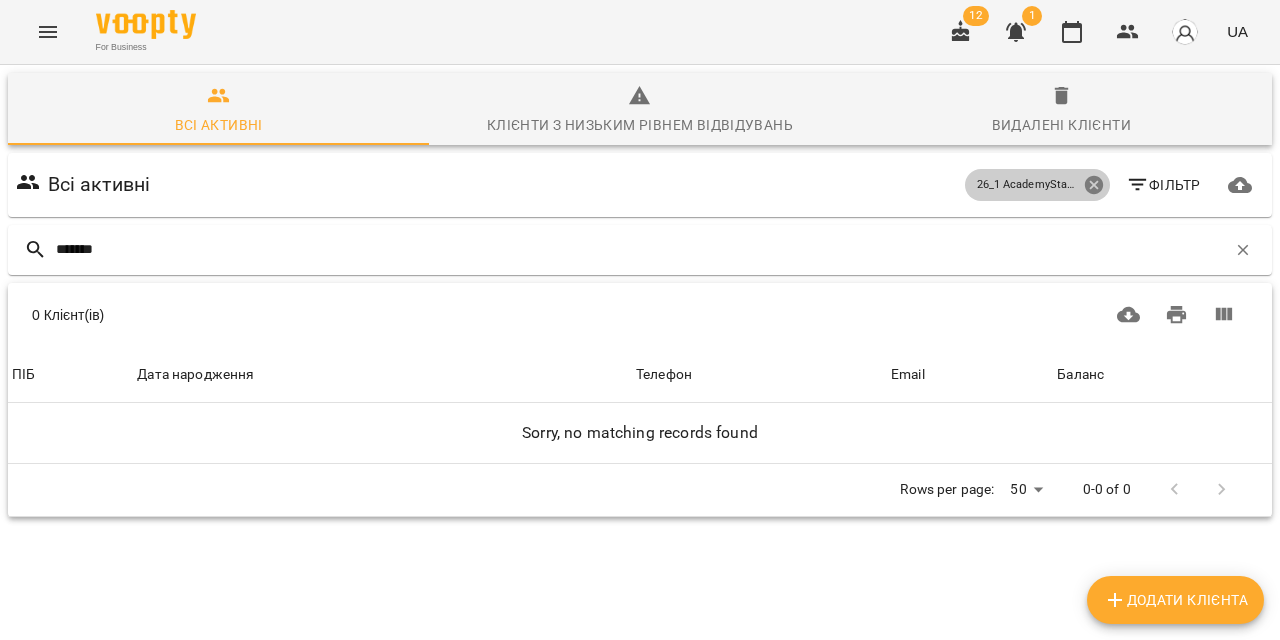 click 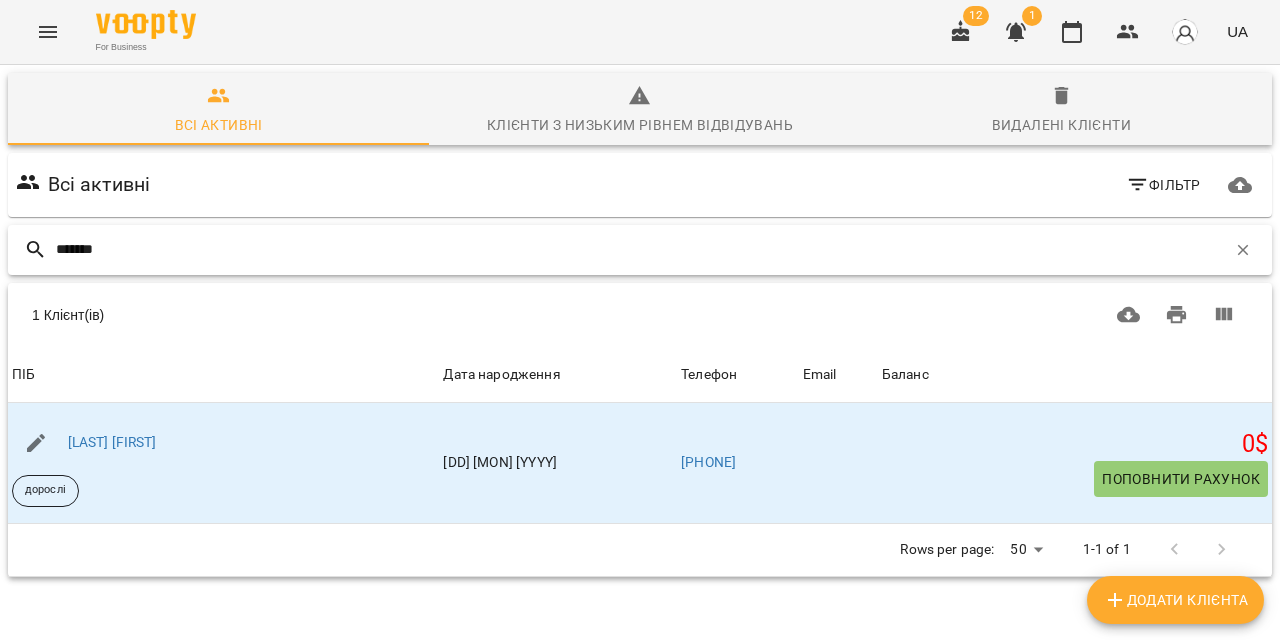 click on "*******" at bounding box center [641, 249] 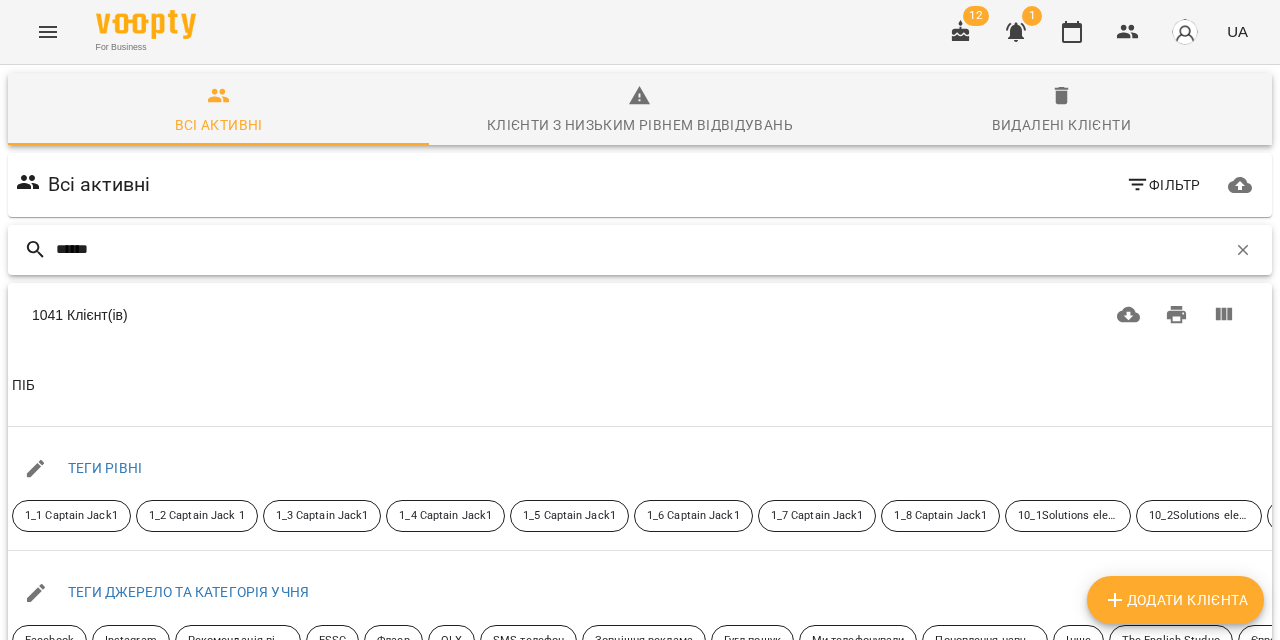 click on "******" at bounding box center [641, 249] 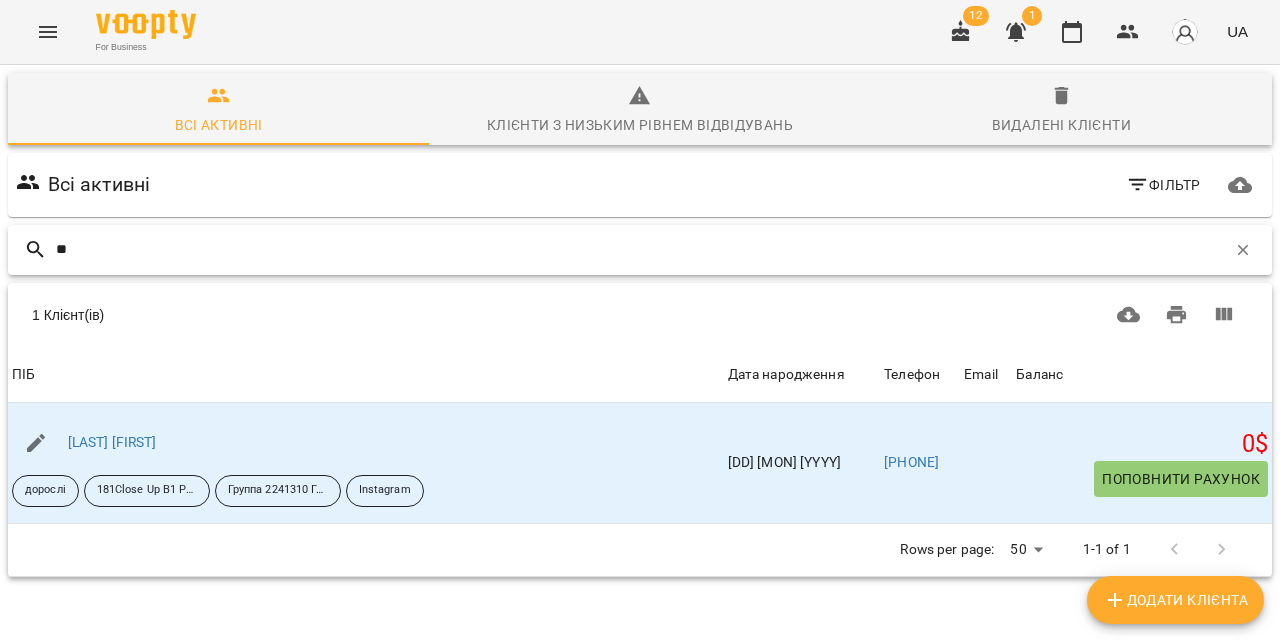 type on "*" 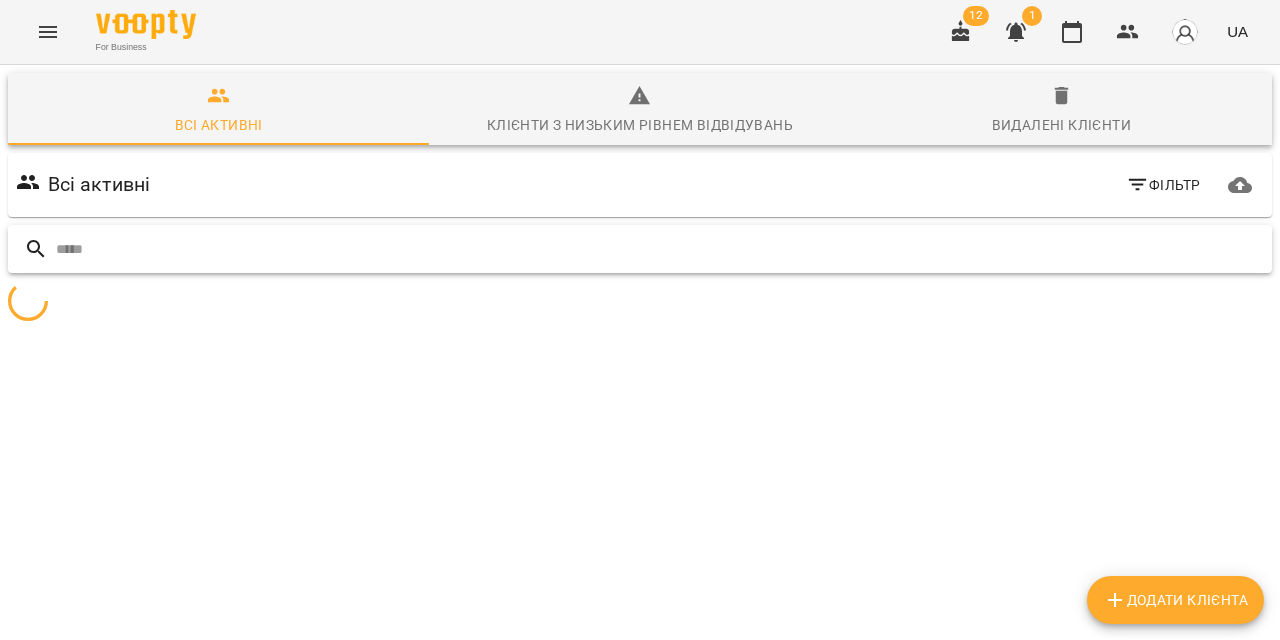 type 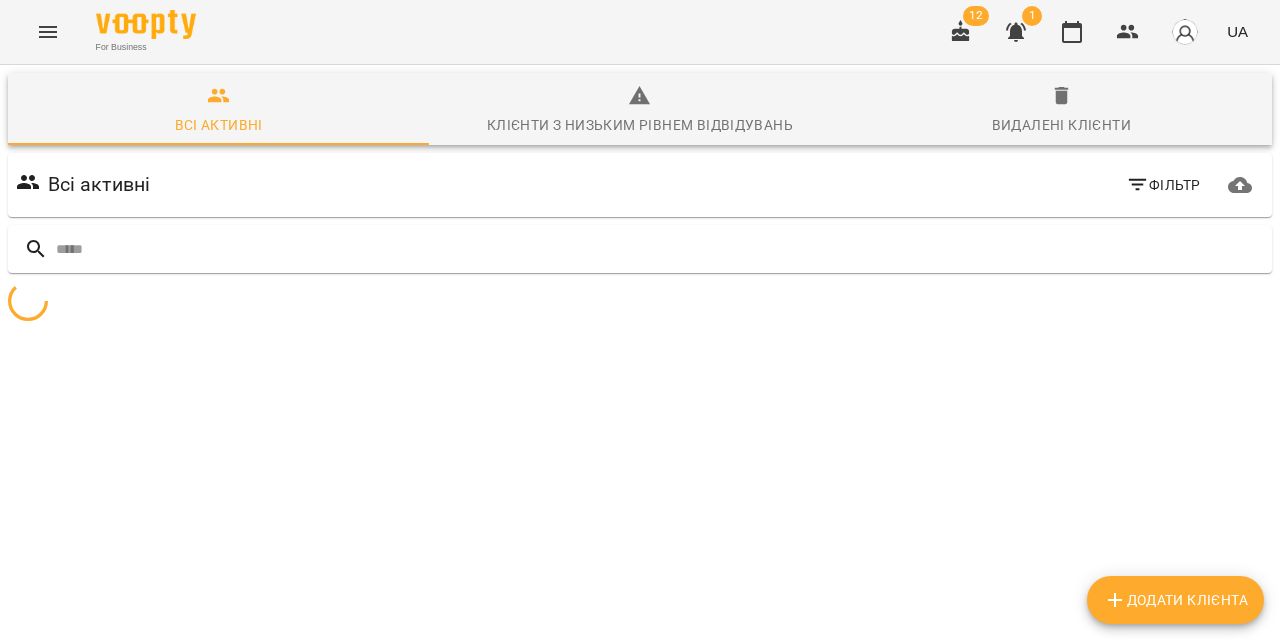 click on "Додати клієнта" at bounding box center (1175, 600) 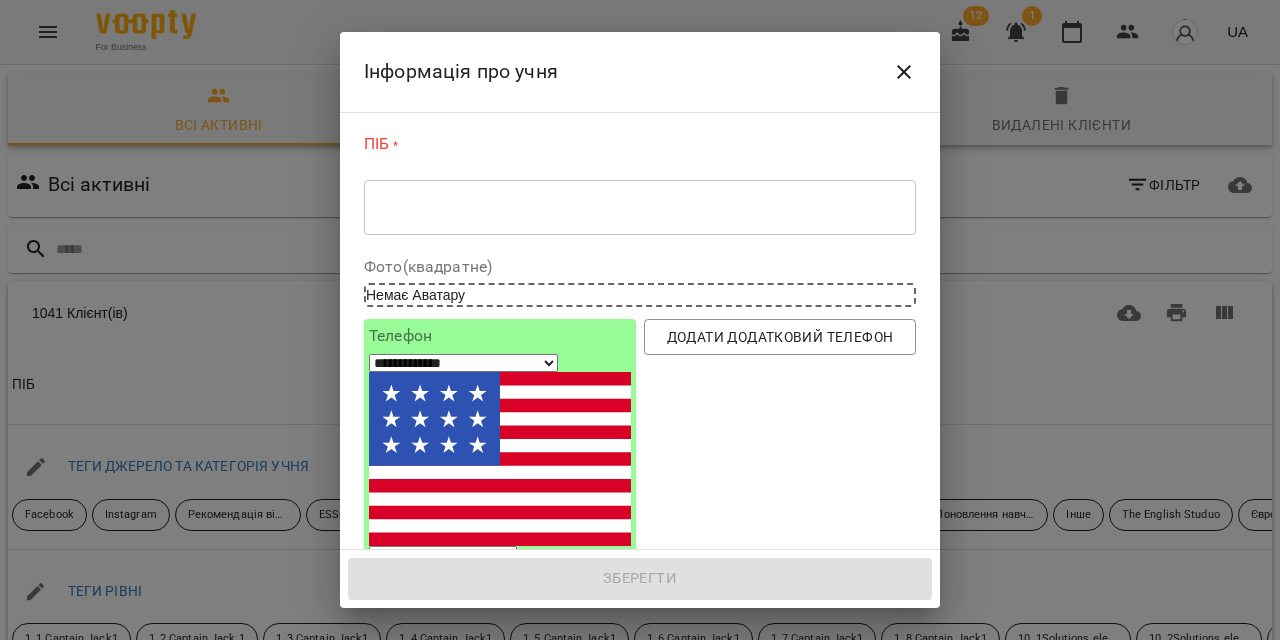 click at bounding box center [640, 207] 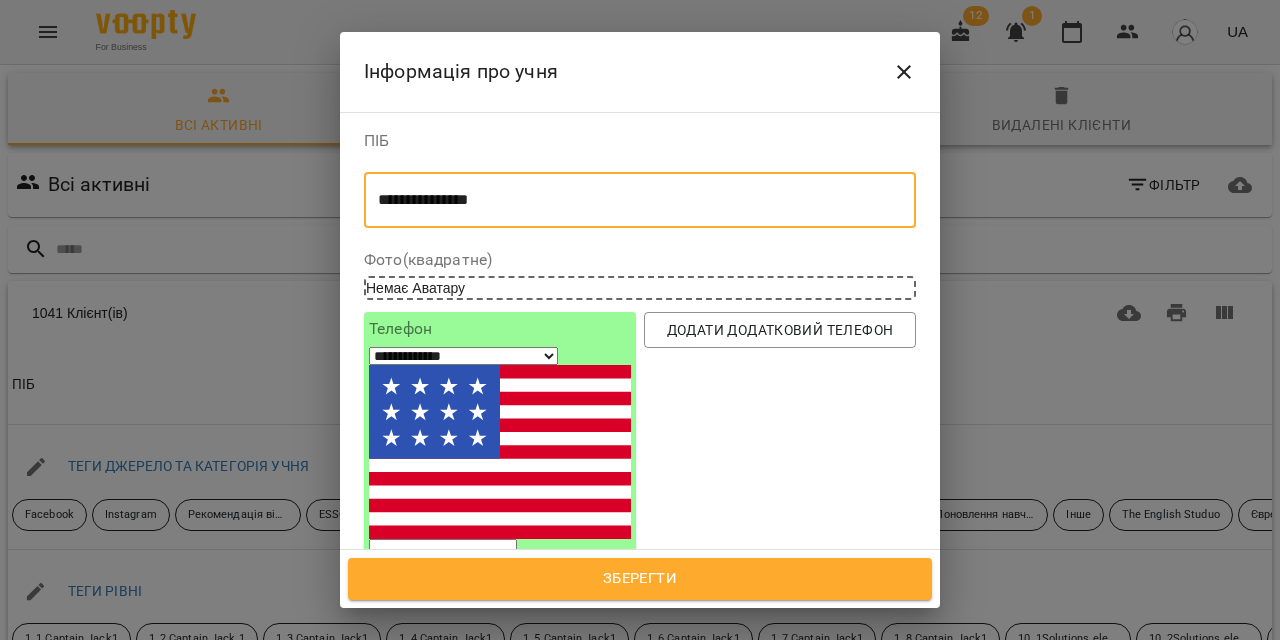 type on "**********" 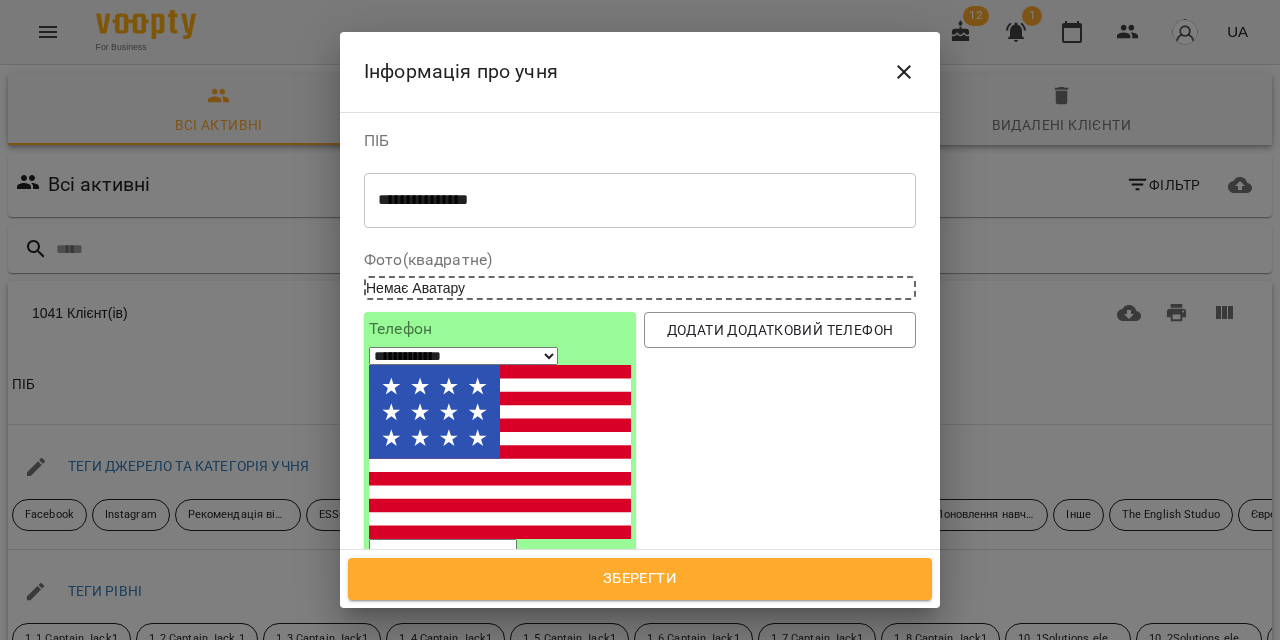 select on "**" 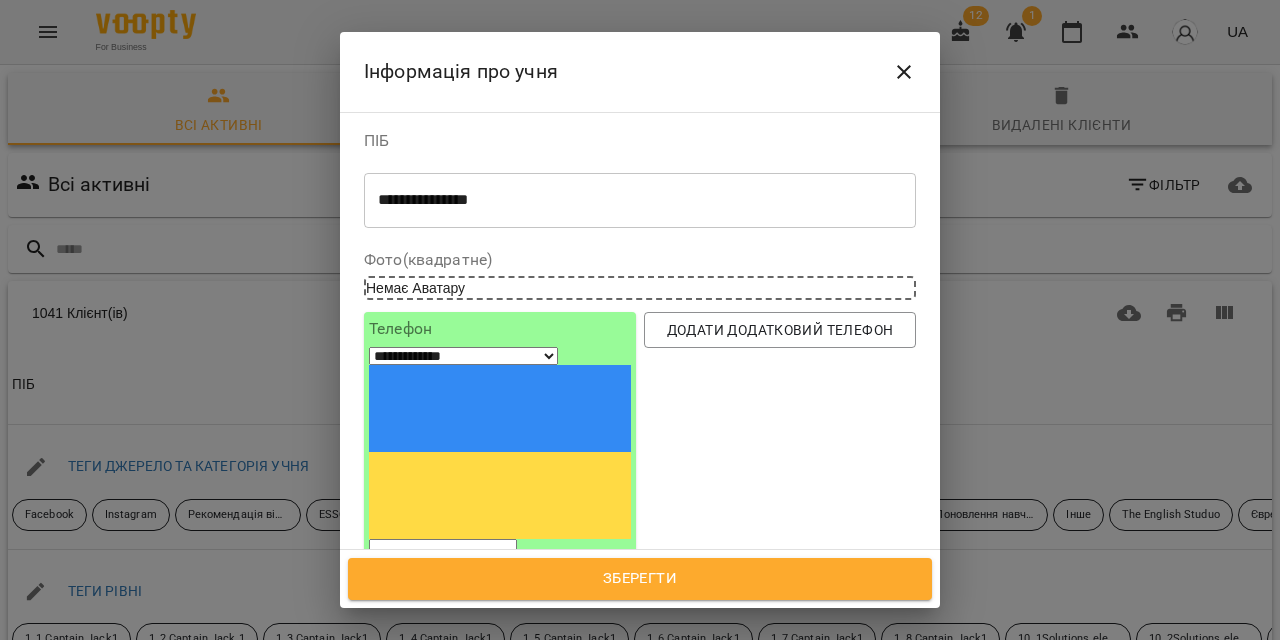 paste on "*********" 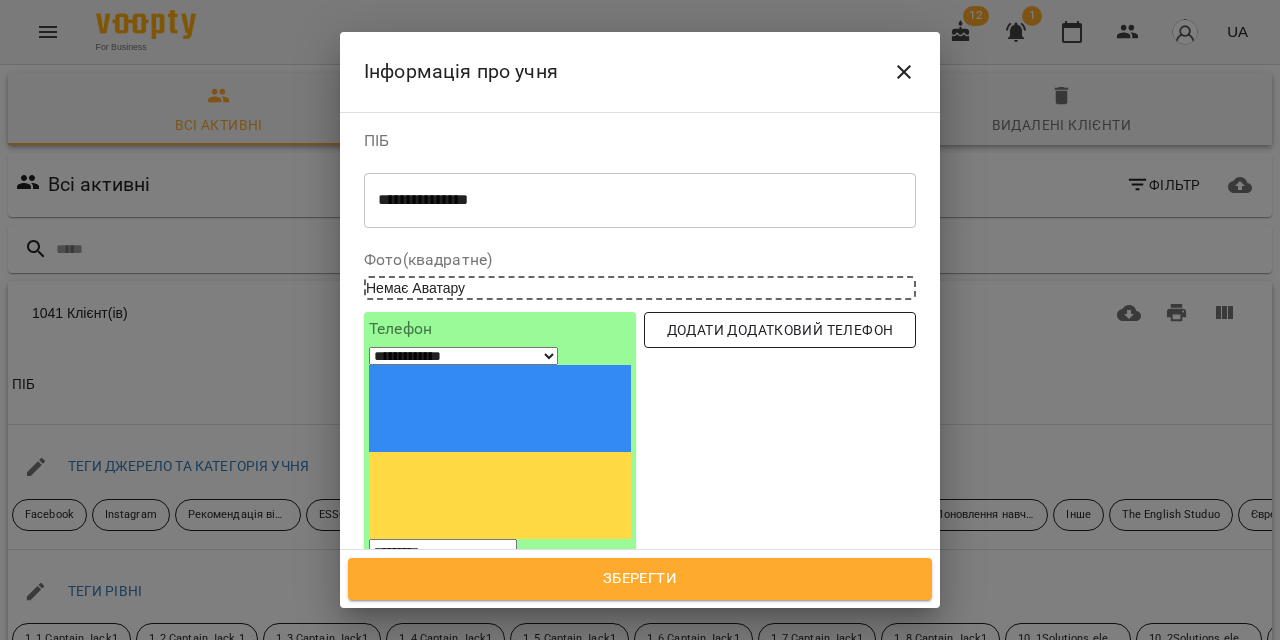 type on "*********" 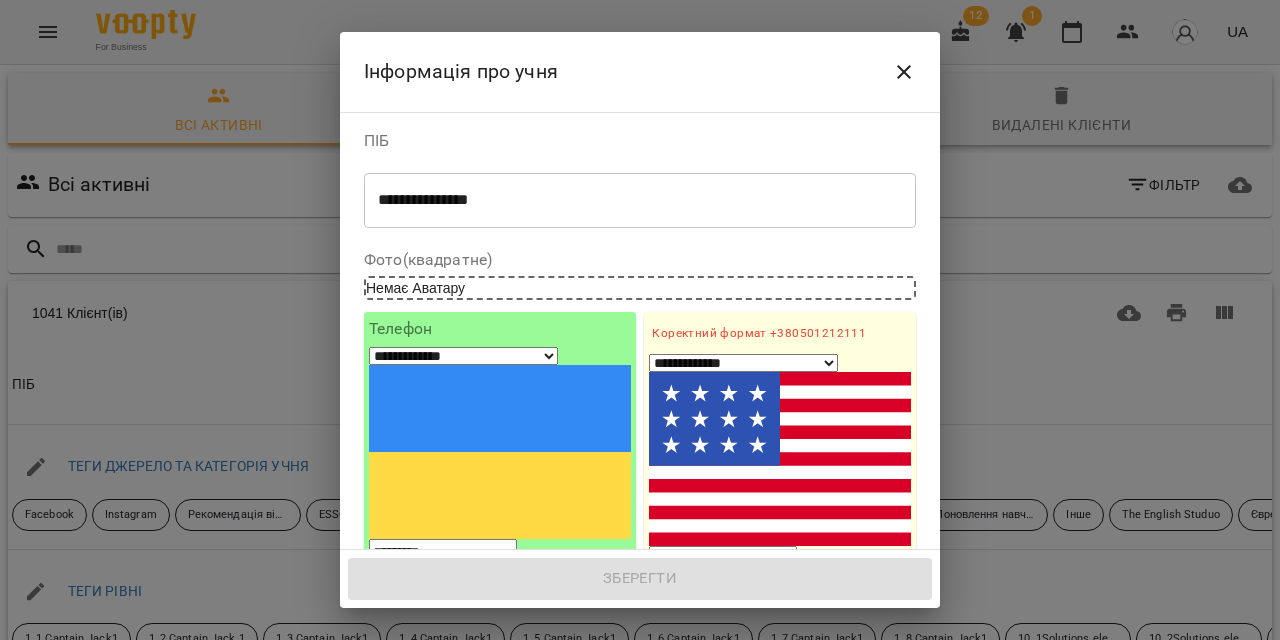 click at bounding box center (723, 559) 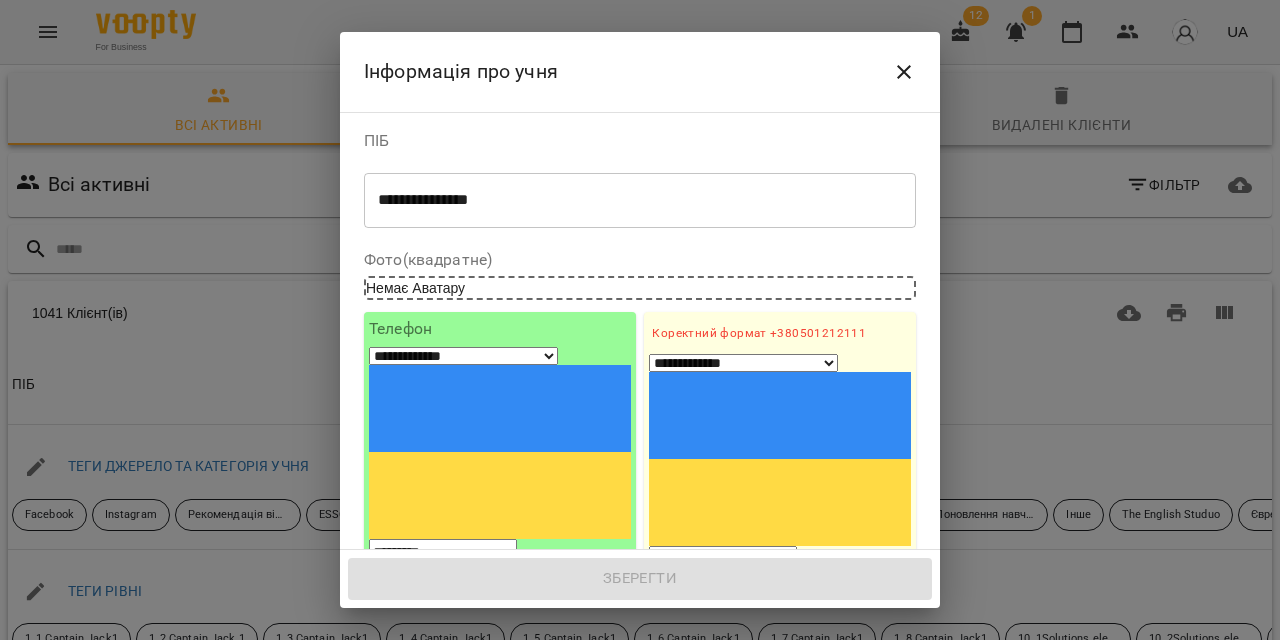 paste on "**********" 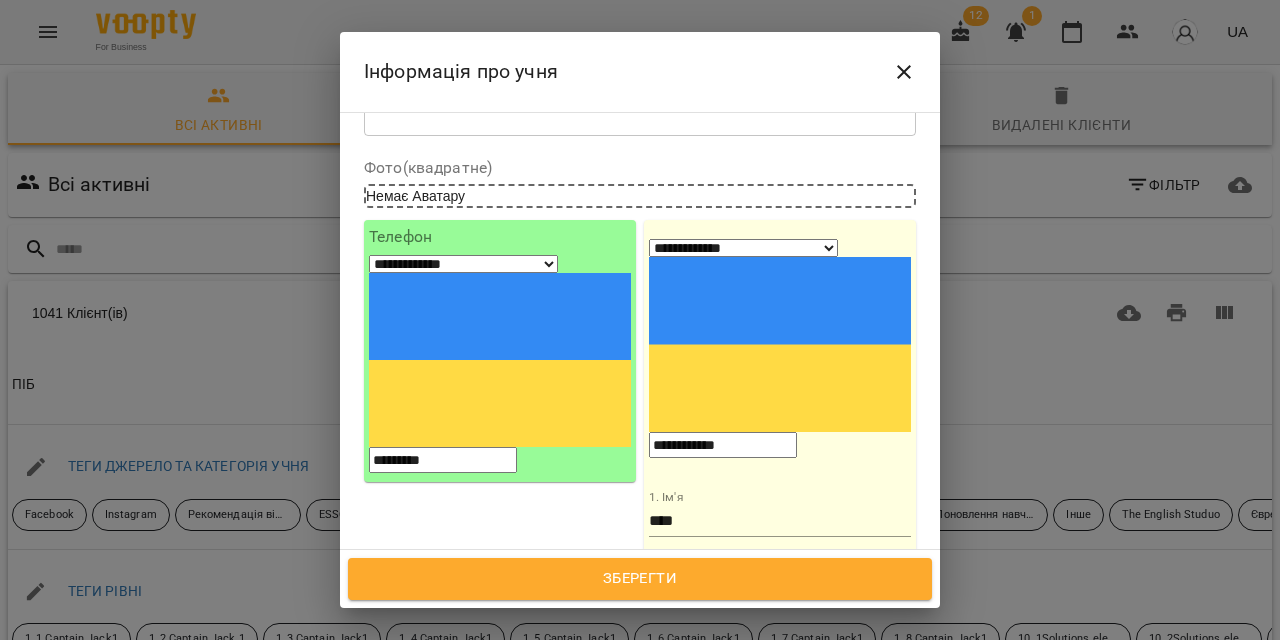 scroll, scrollTop: 104, scrollLeft: 0, axis: vertical 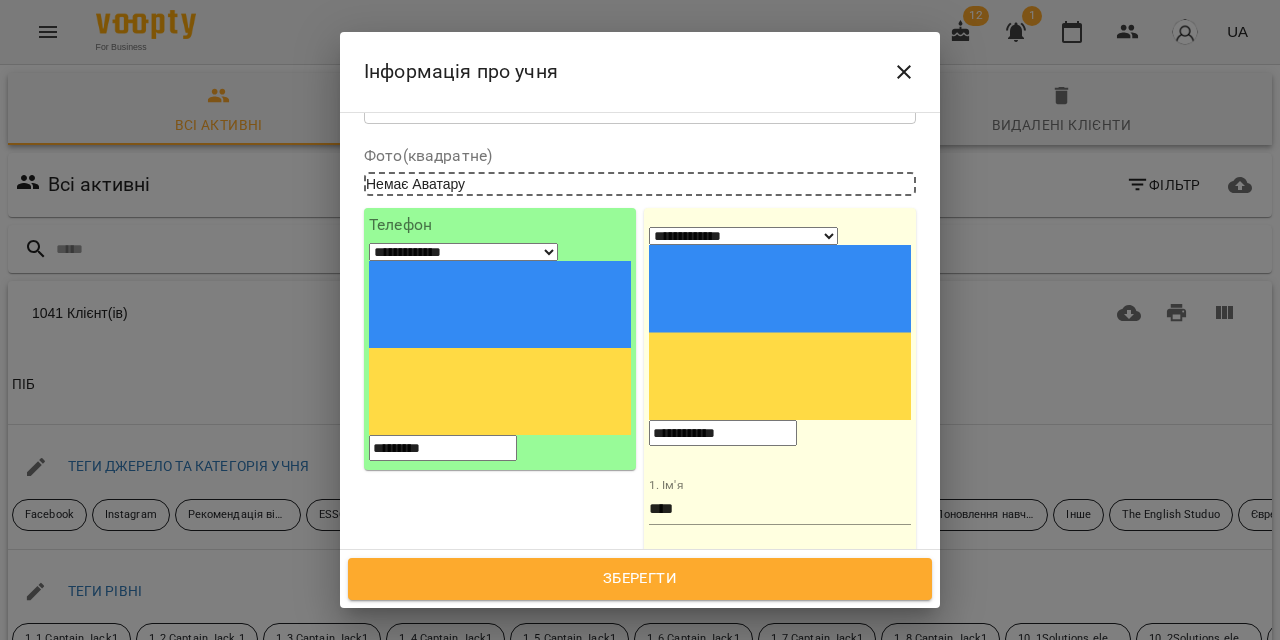 type on "**********" 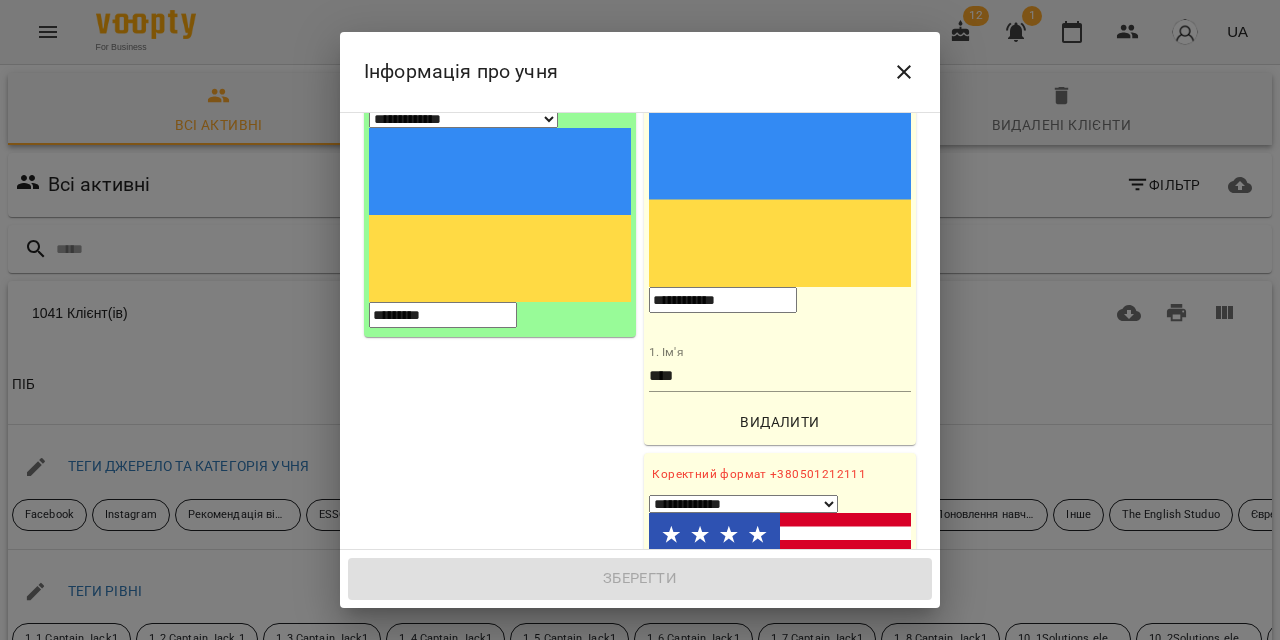 scroll, scrollTop: 238, scrollLeft: 0, axis: vertical 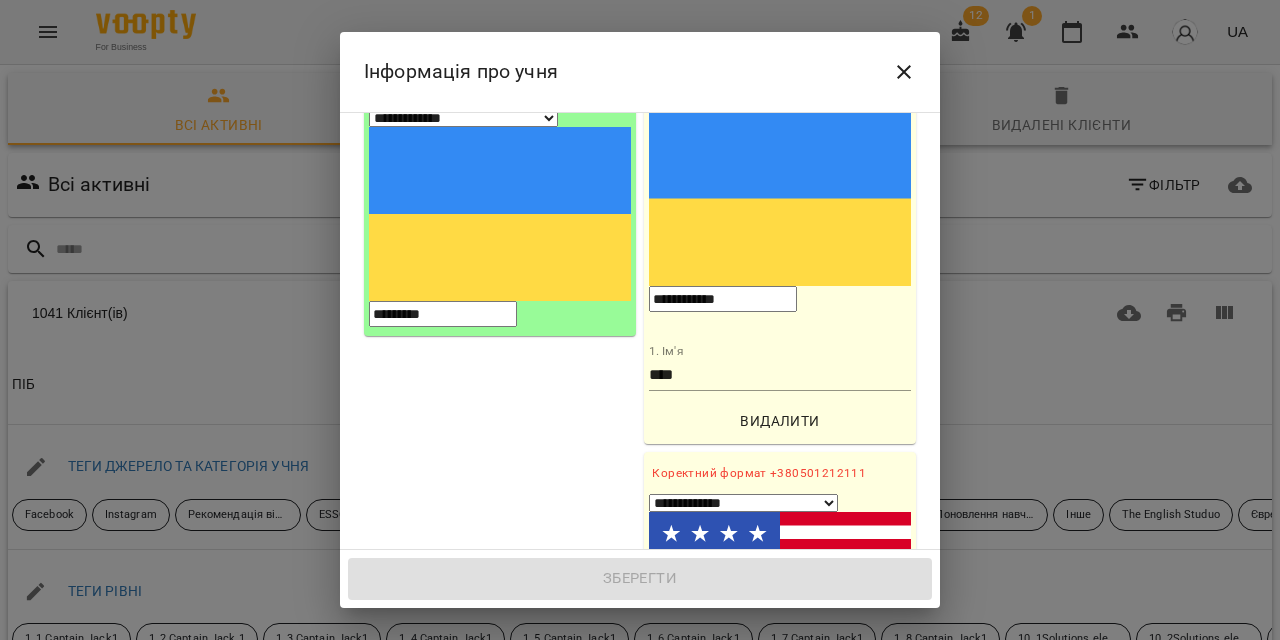 click on "2. Ім'я" at bounding box center (780, 777) 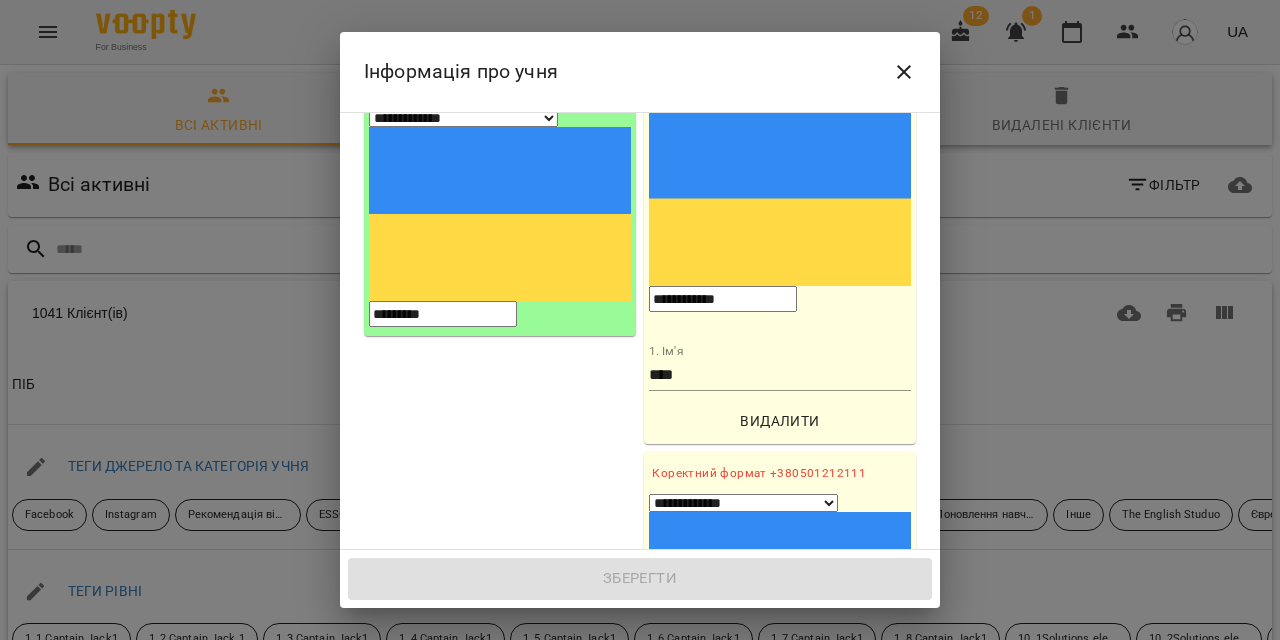 paste on "**********" 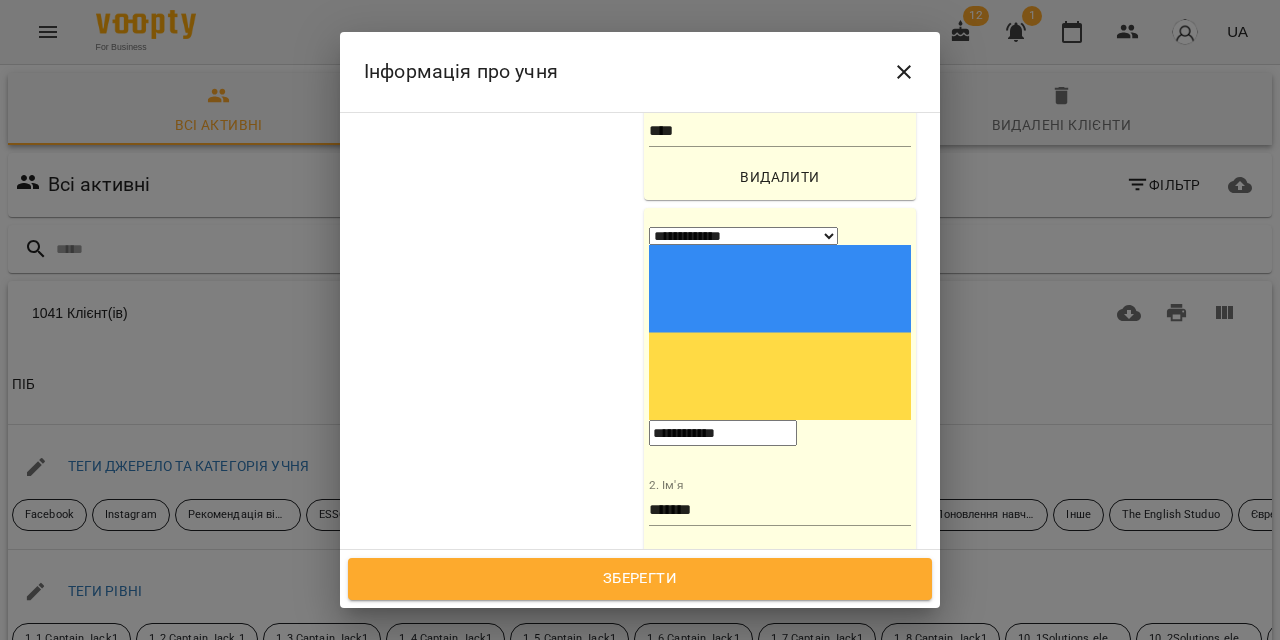 scroll, scrollTop: 497, scrollLeft: 0, axis: vertical 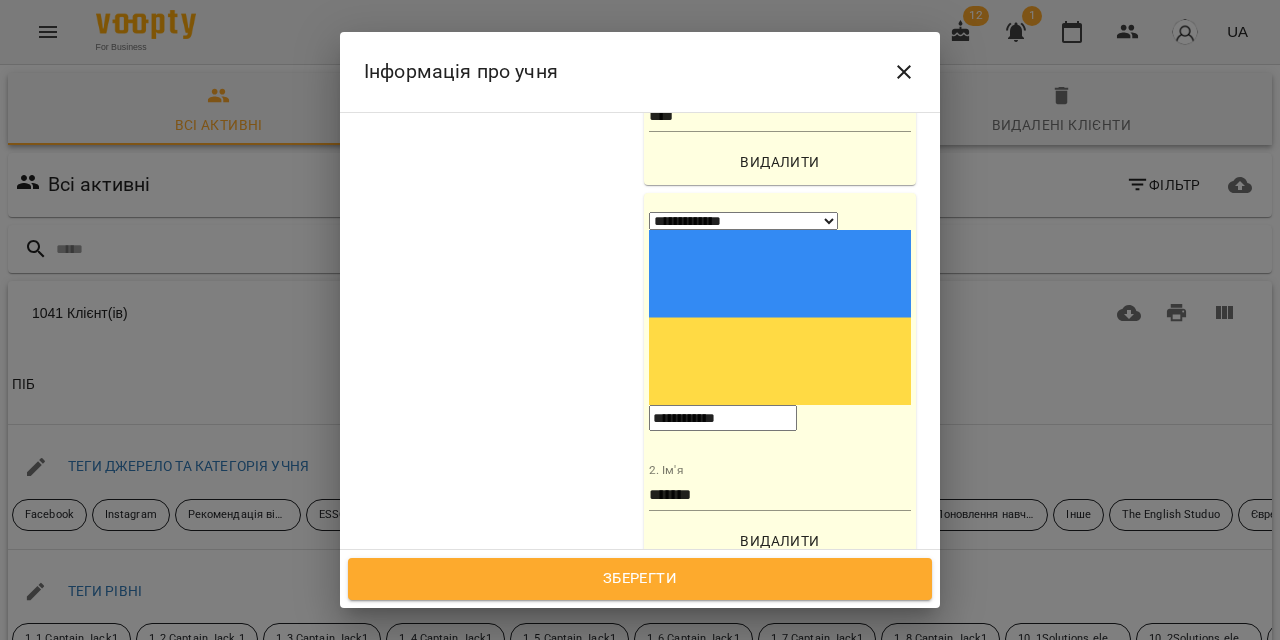 type on "**********" 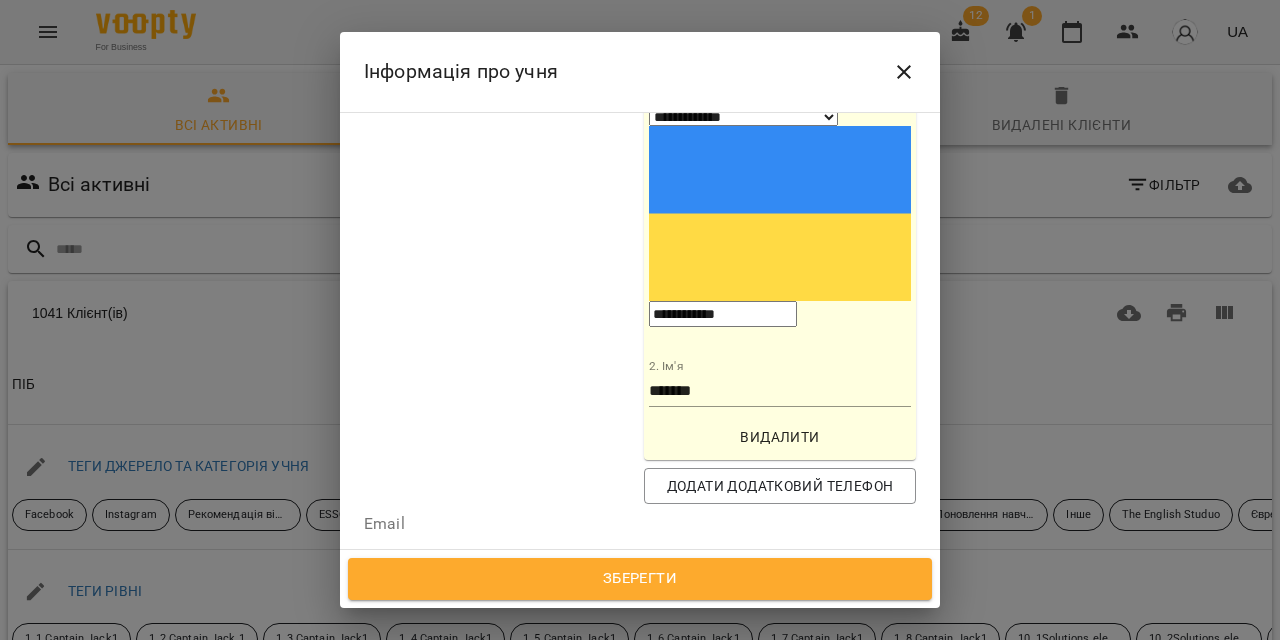 scroll, scrollTop: 653, scrollLeft: 0, axis: vertical 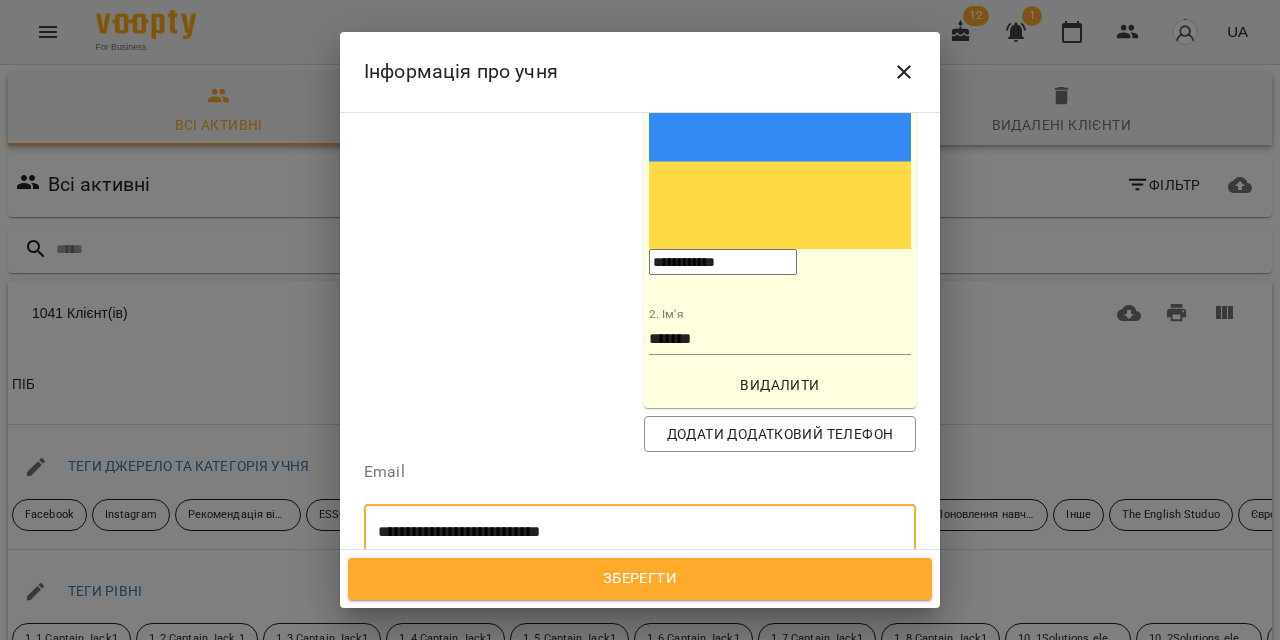 type on "**********" 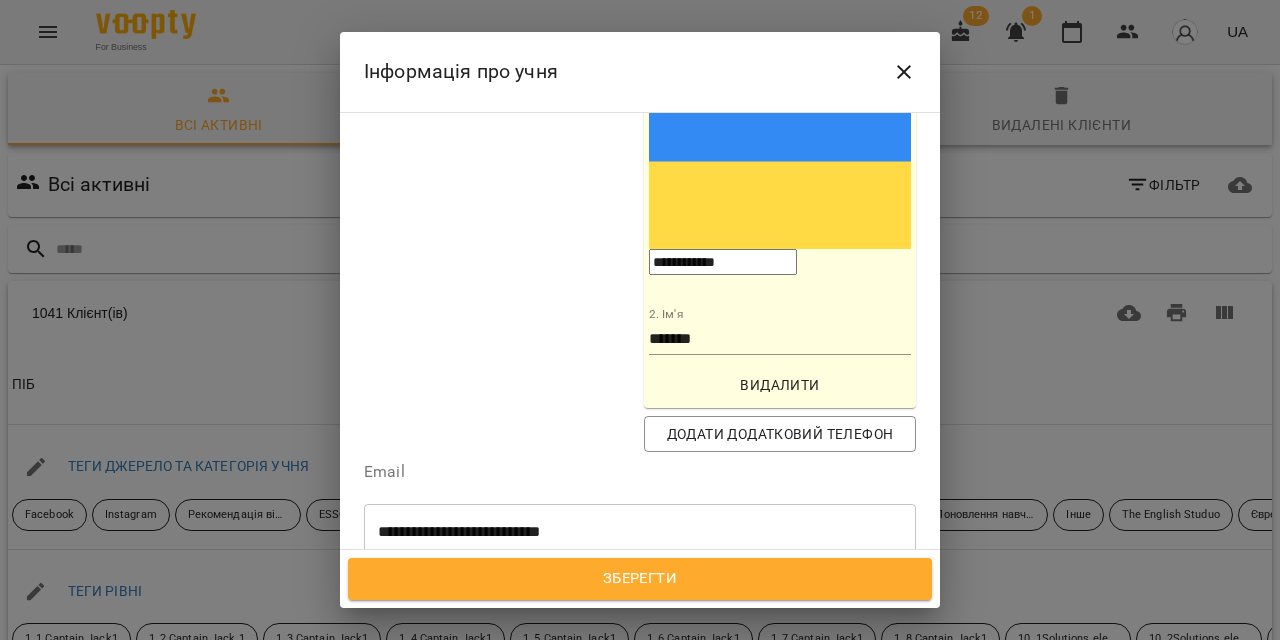 paste on "**********" 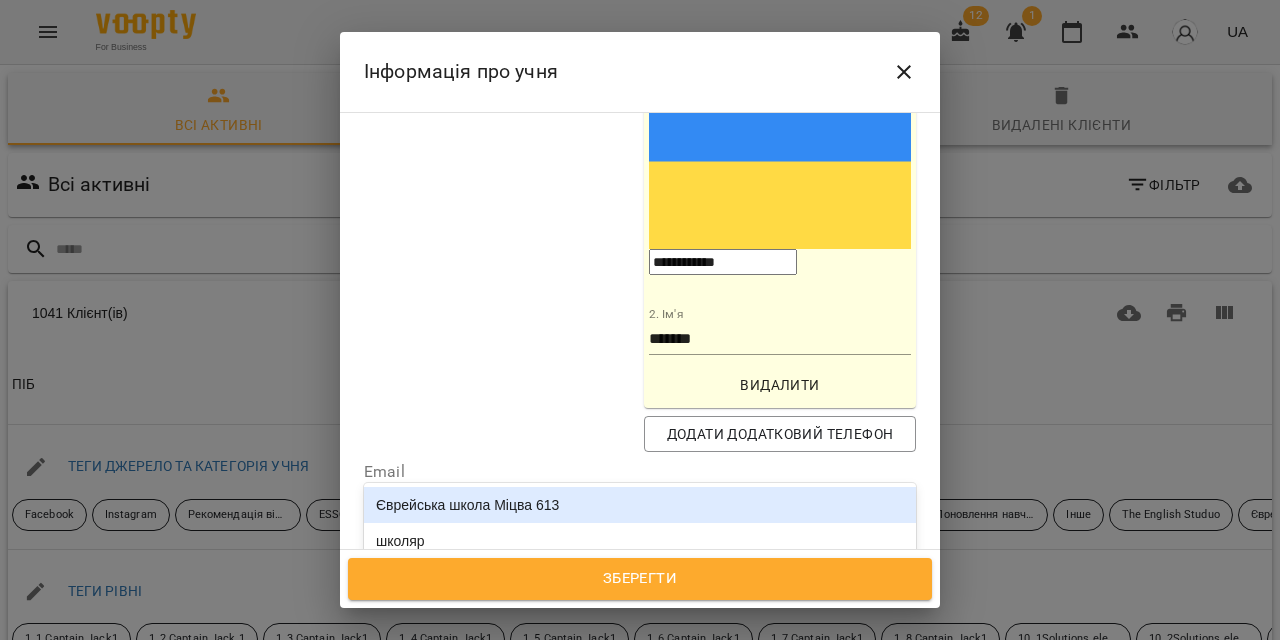 type on "****" 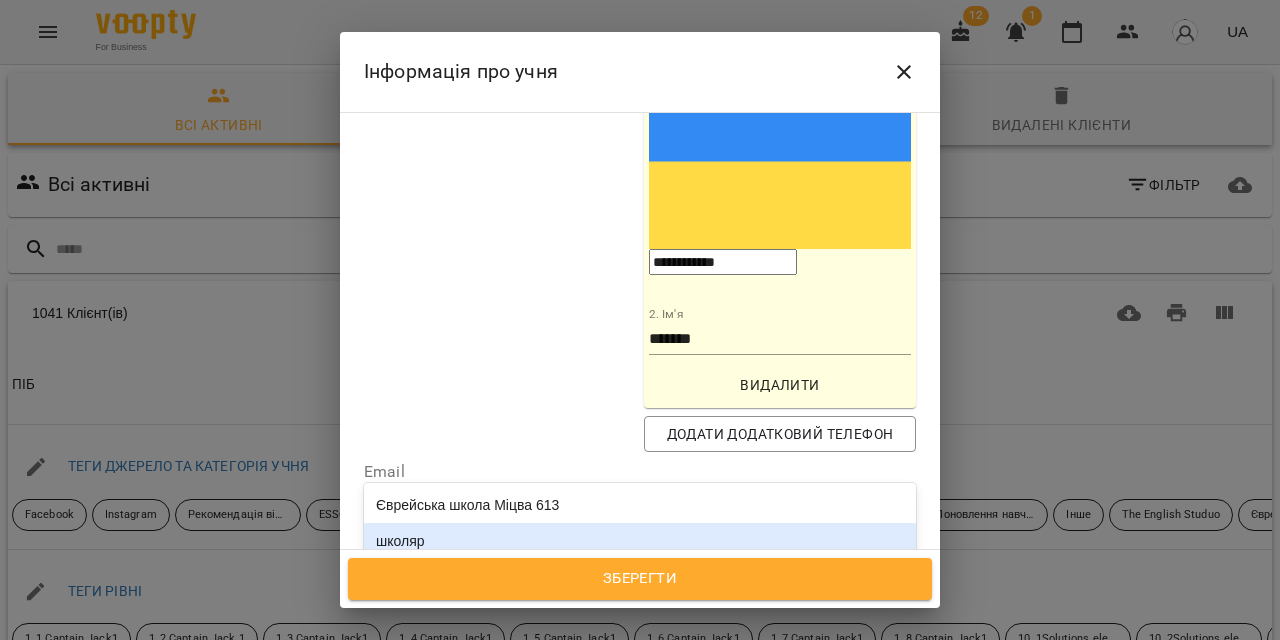 click on "школяр" at bounding box center (640, 541) 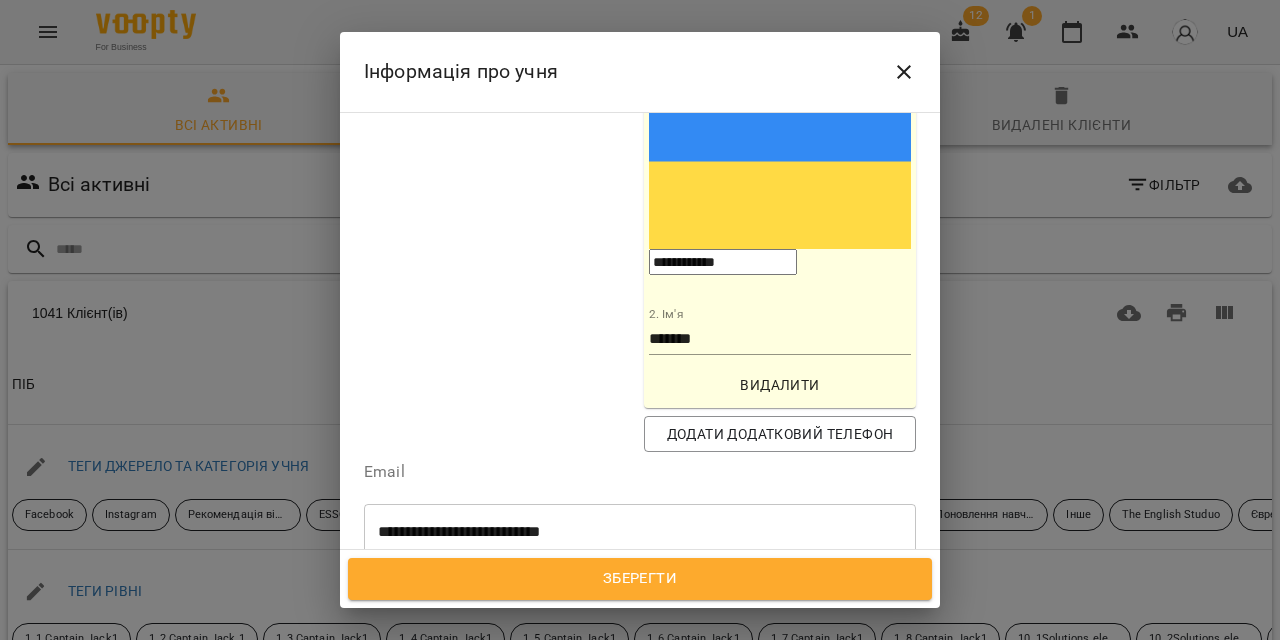 paste on "**********" 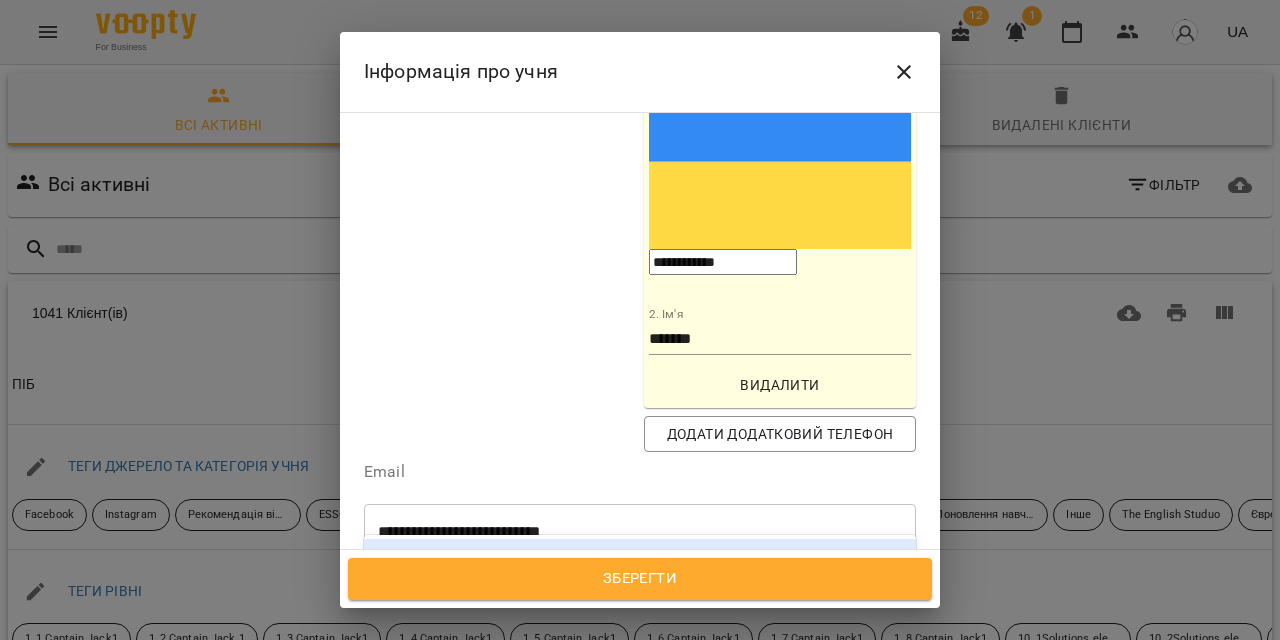 type 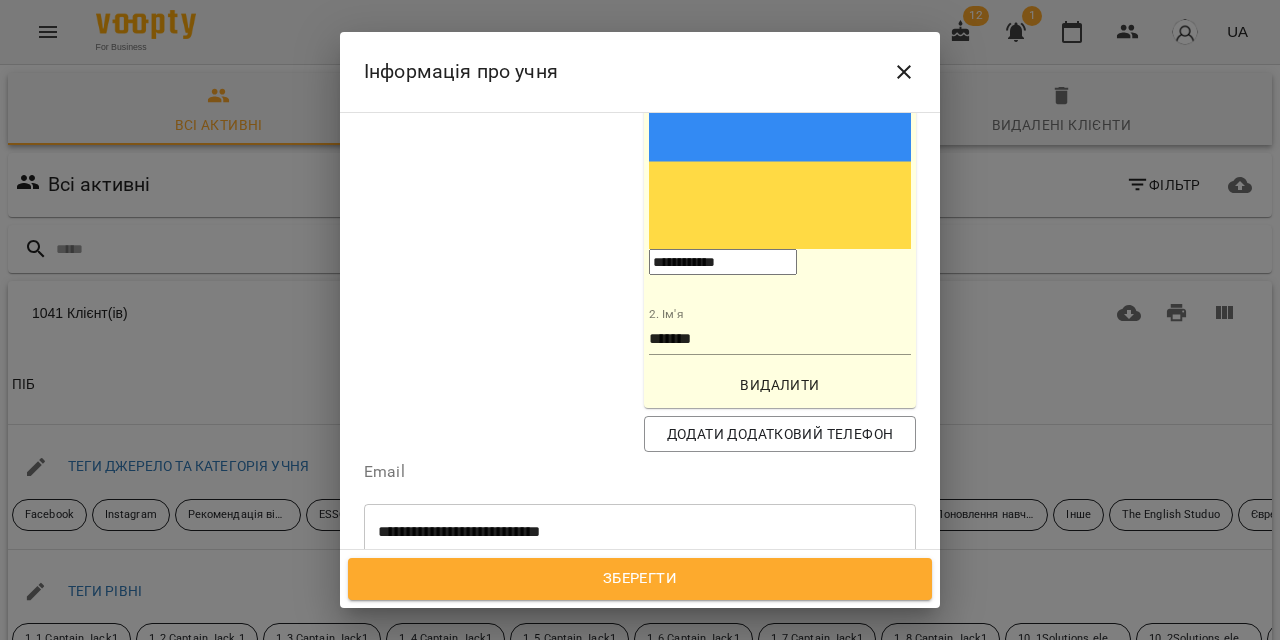 scroll, scrollTop: 0, scrollLeft: 0, axis: both 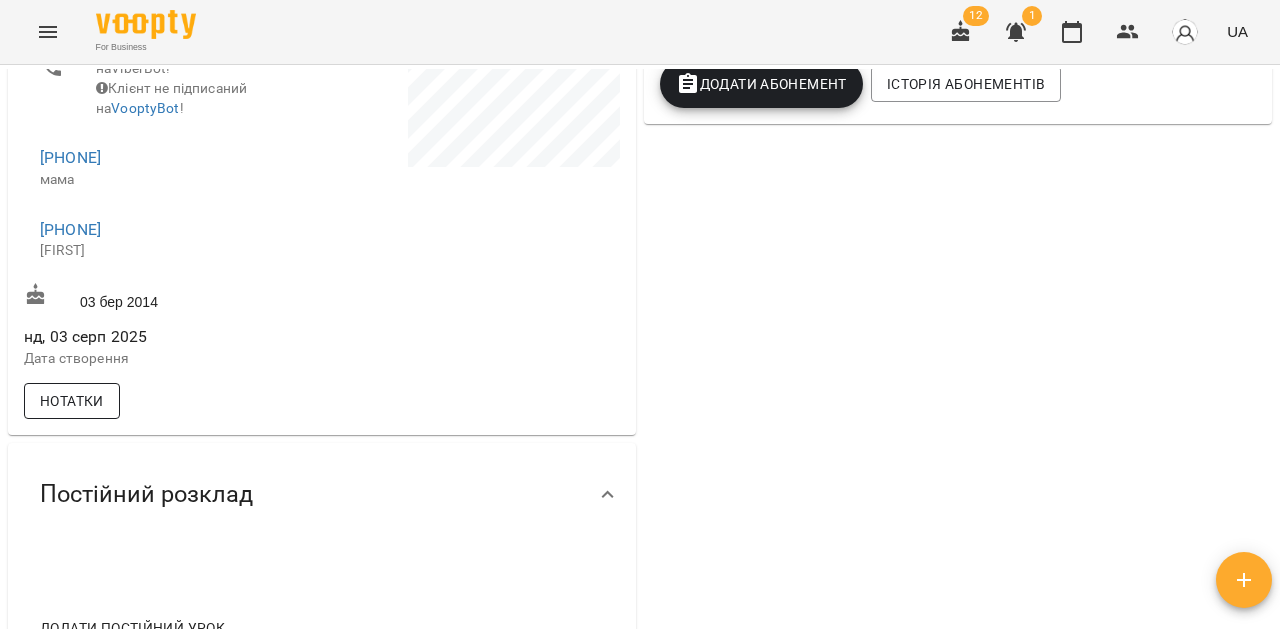 click on "Нотатки" at bounding box center (72, 401) 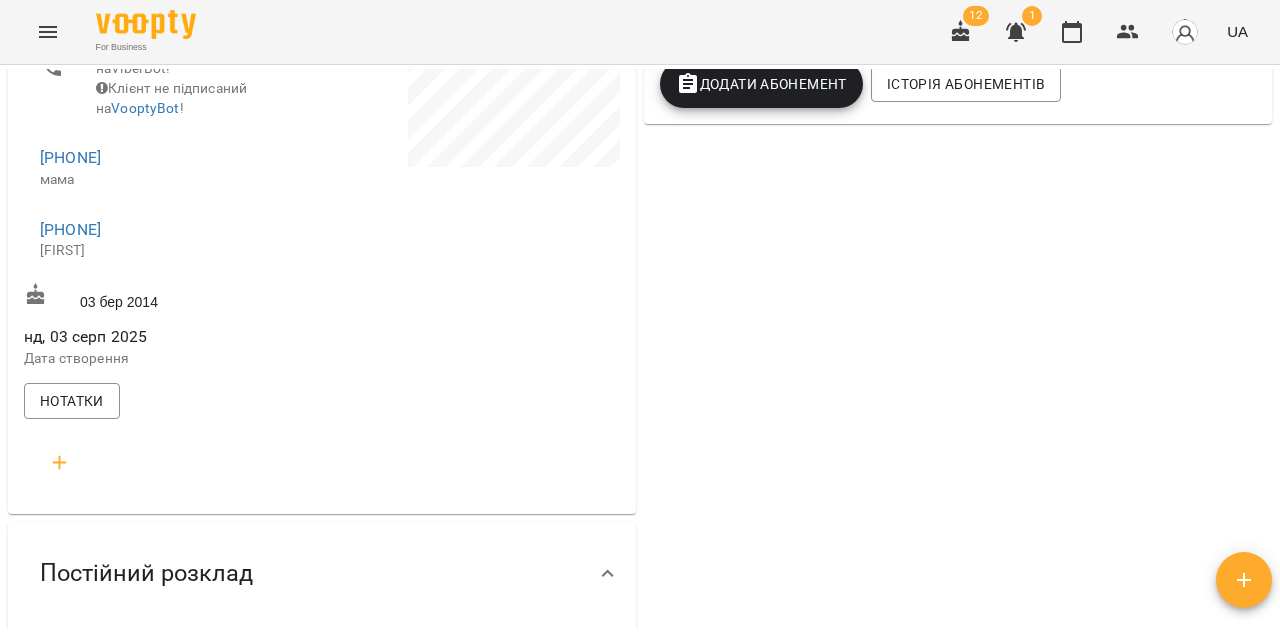click at bounding box center (60, 463) 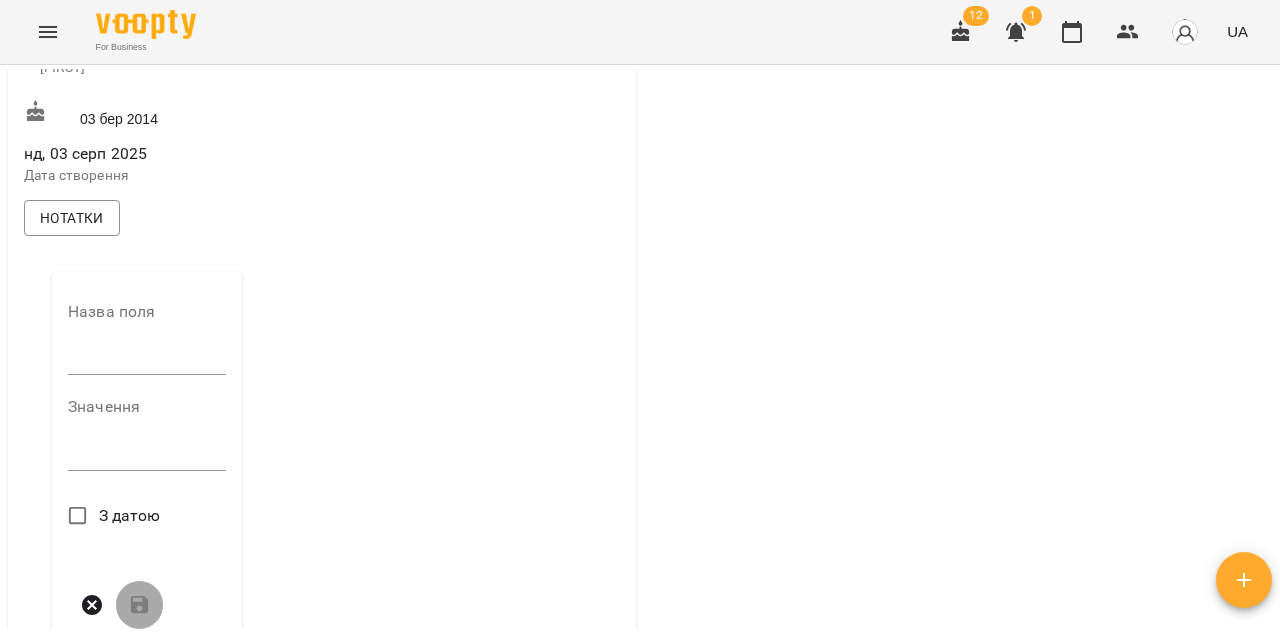 scroll, scrollTop: 662, scrollLeft: 0, axis: vertical 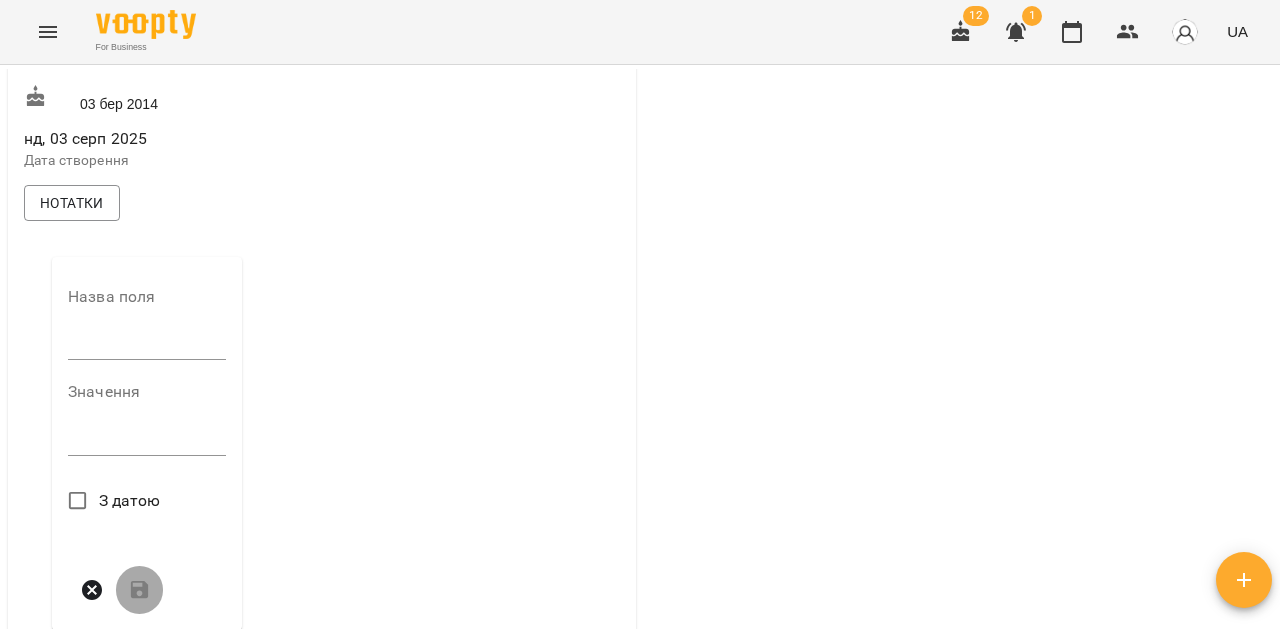 click at bounding box center [147, 344] 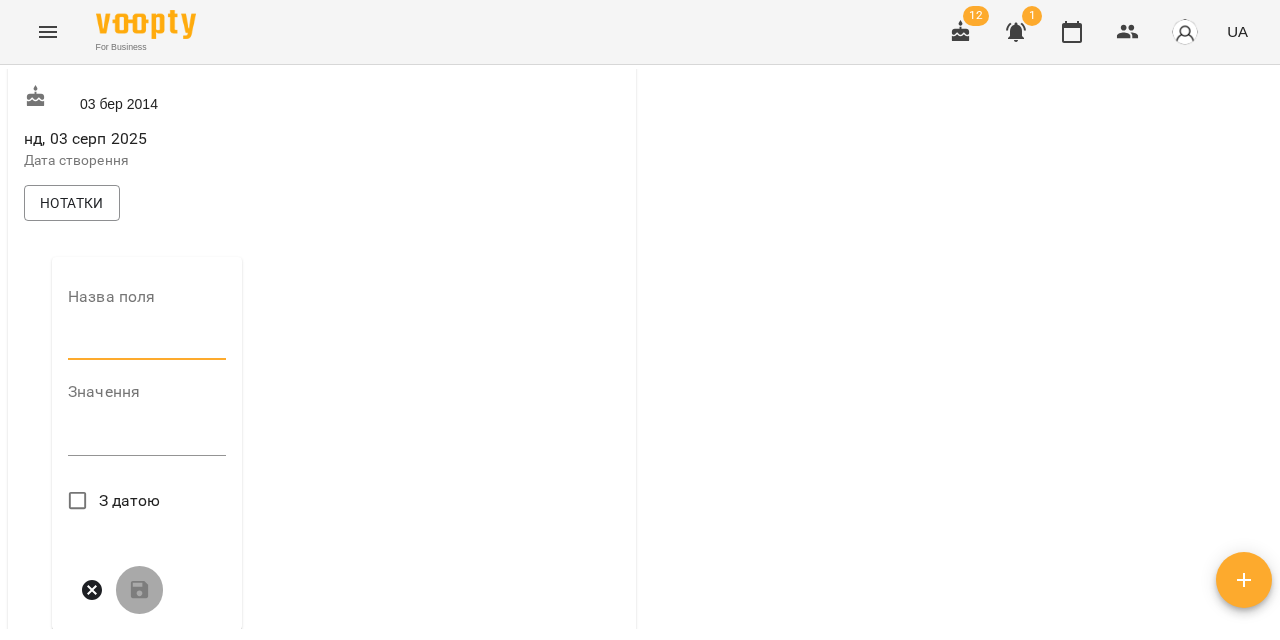 type on "**********" 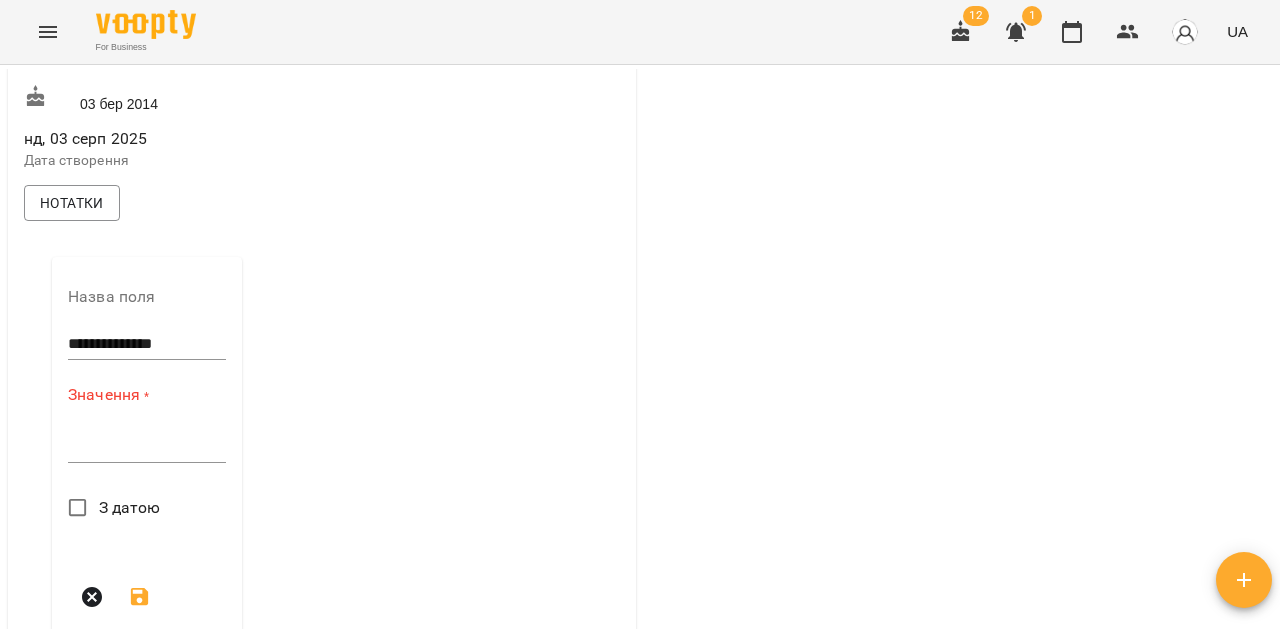 click at bounding box center (147, 446) 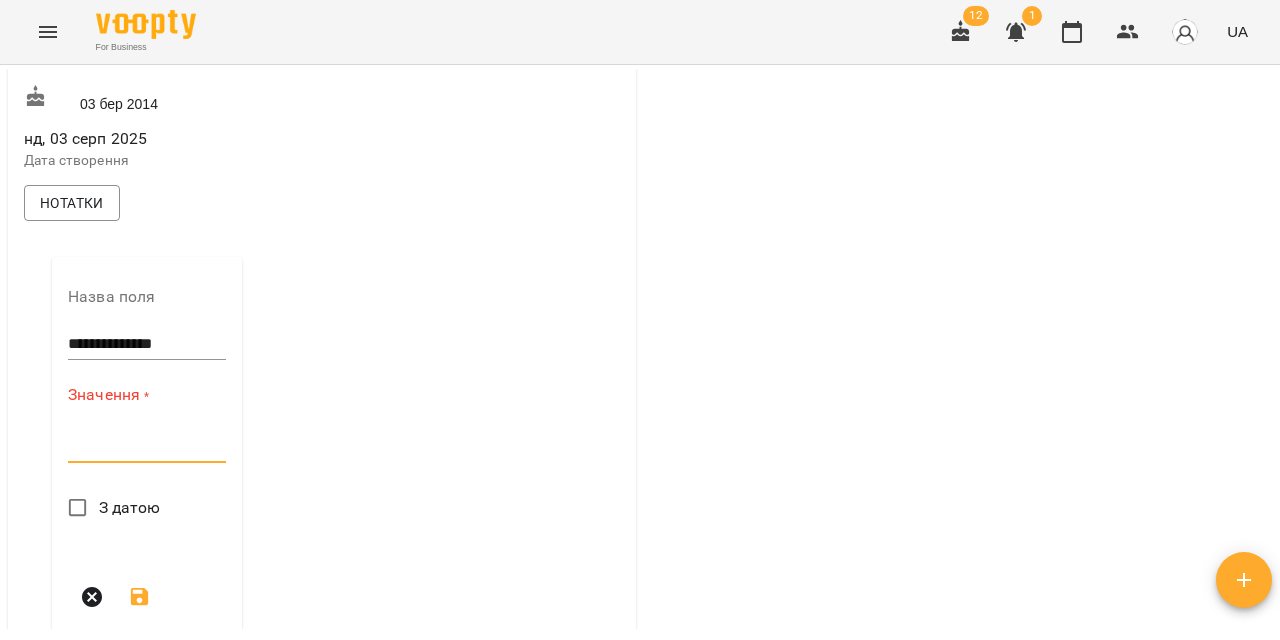 paste on "**********" 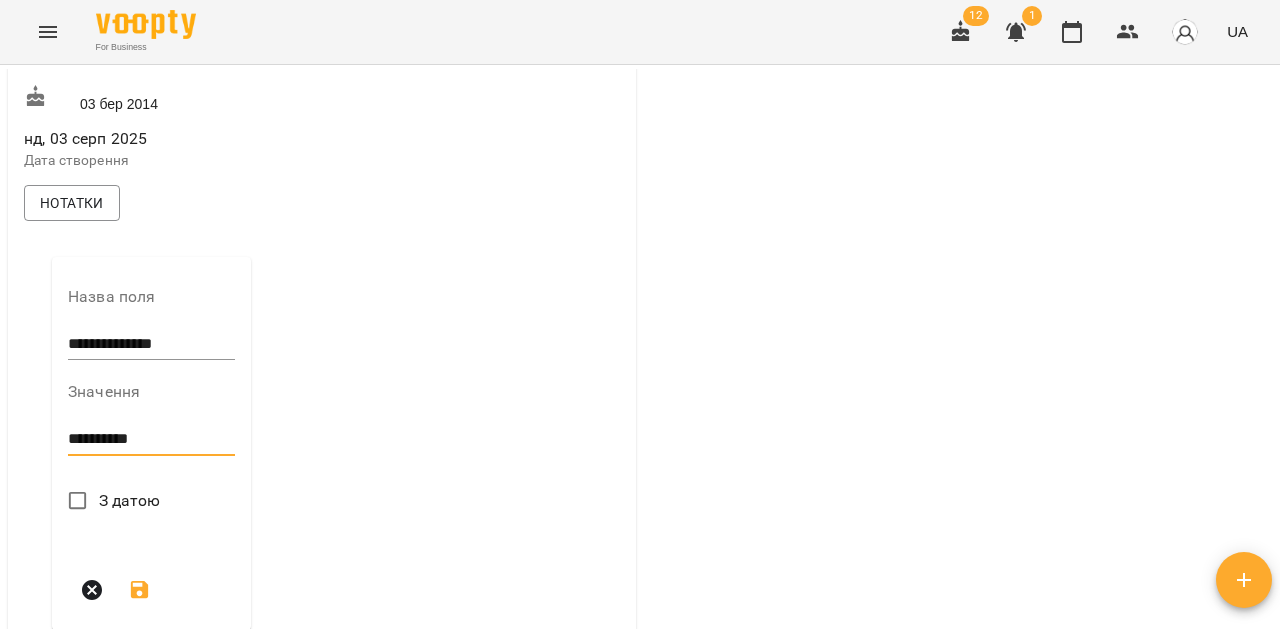type on "**********" 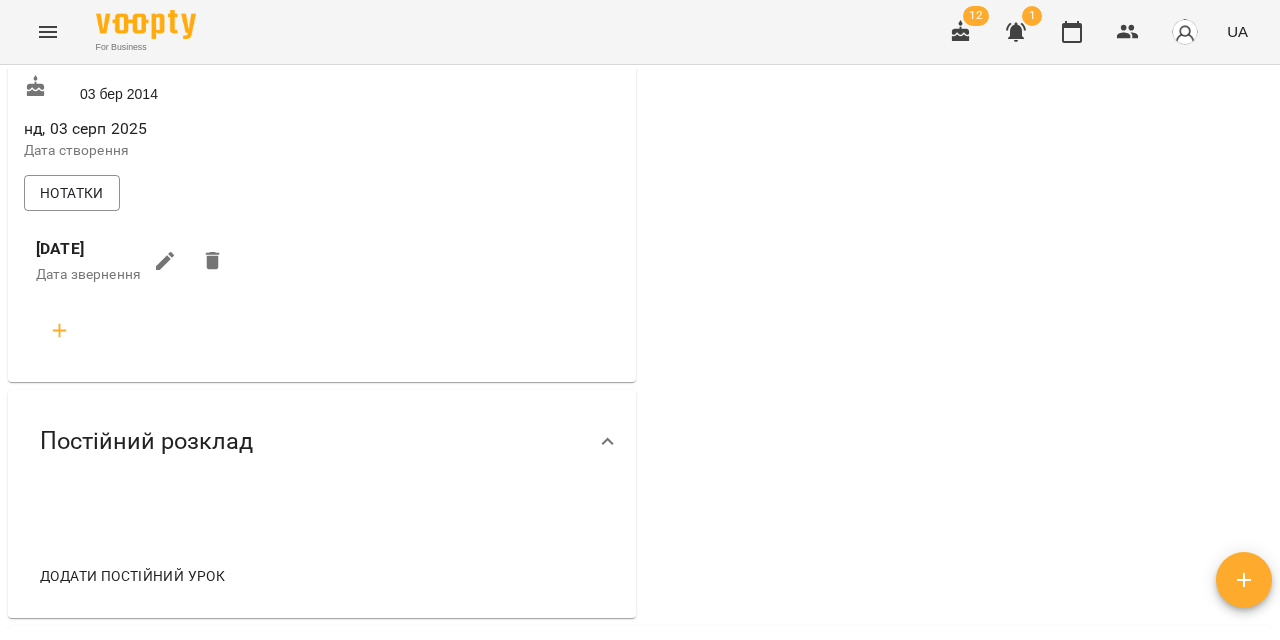 scroll, scrollTop: 664, scrollLeft: 0, axis: vertical 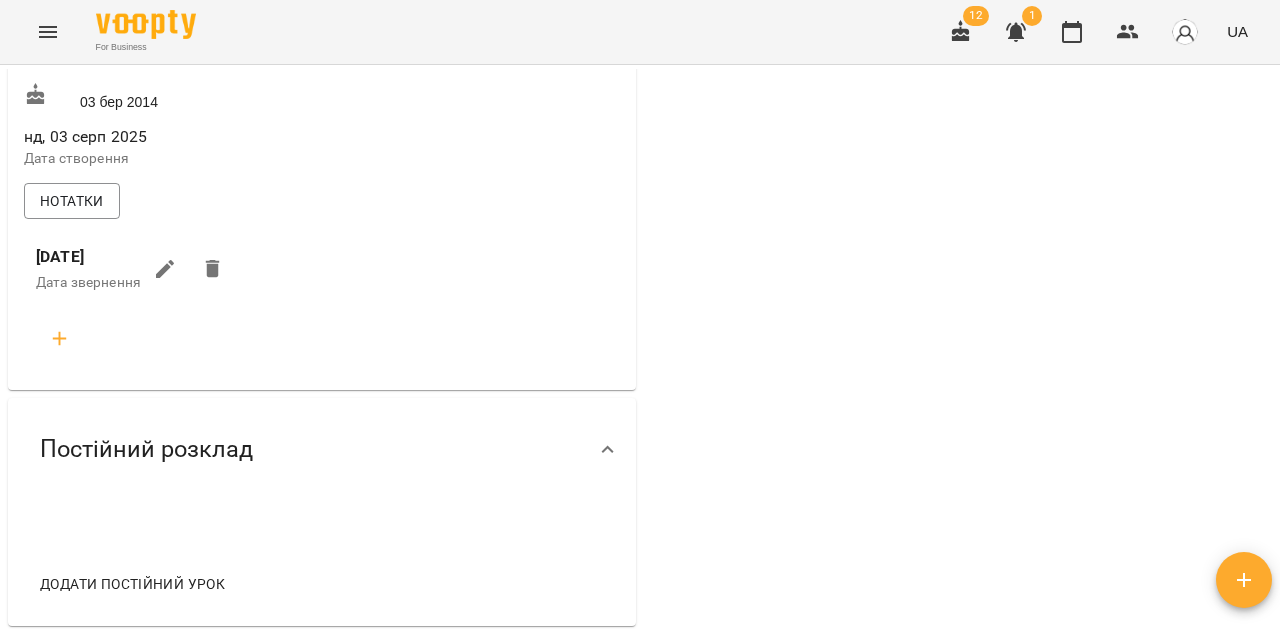 click 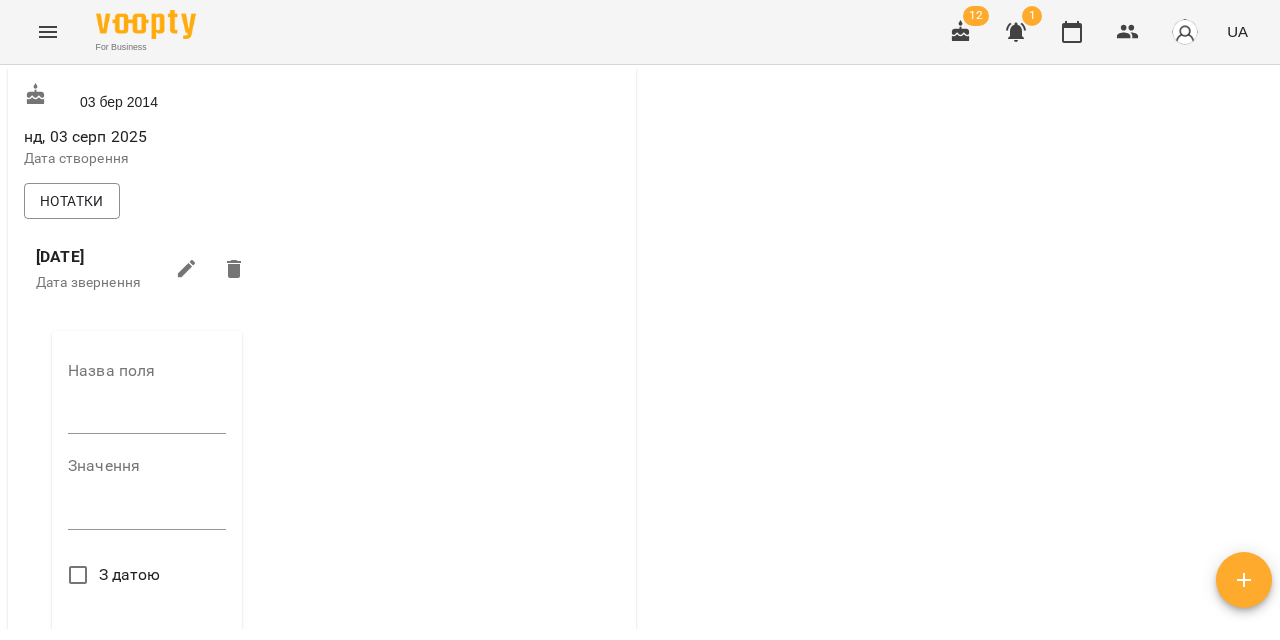 click at bounding box center [147, 419] 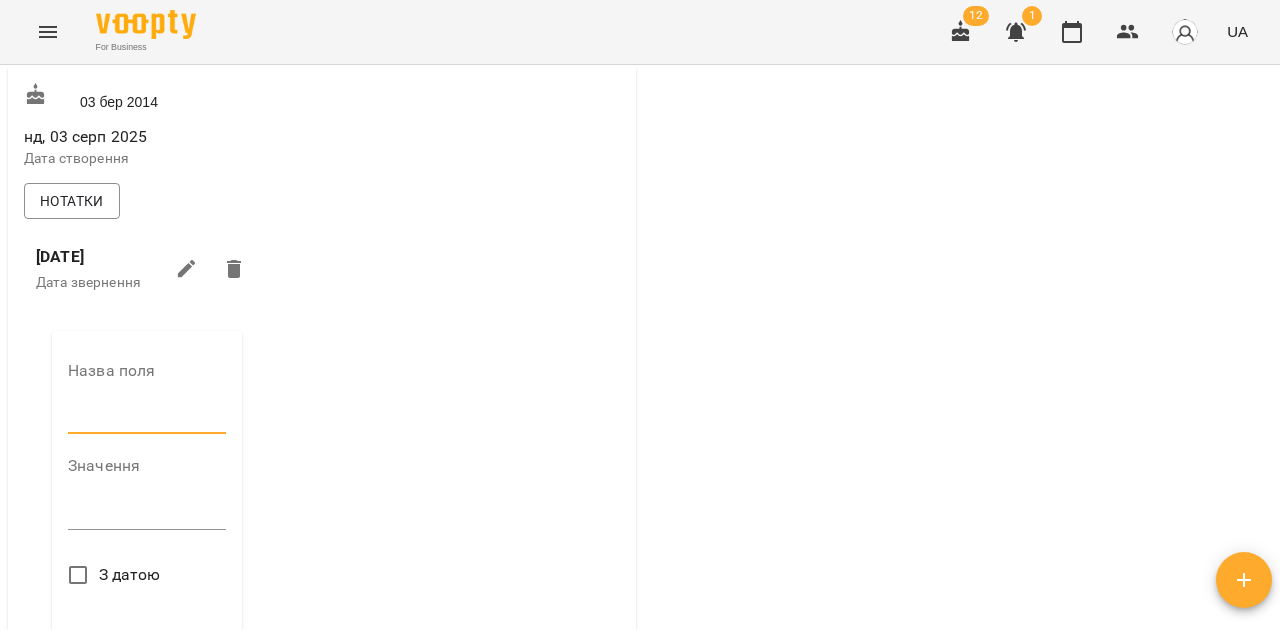 type on "**********" 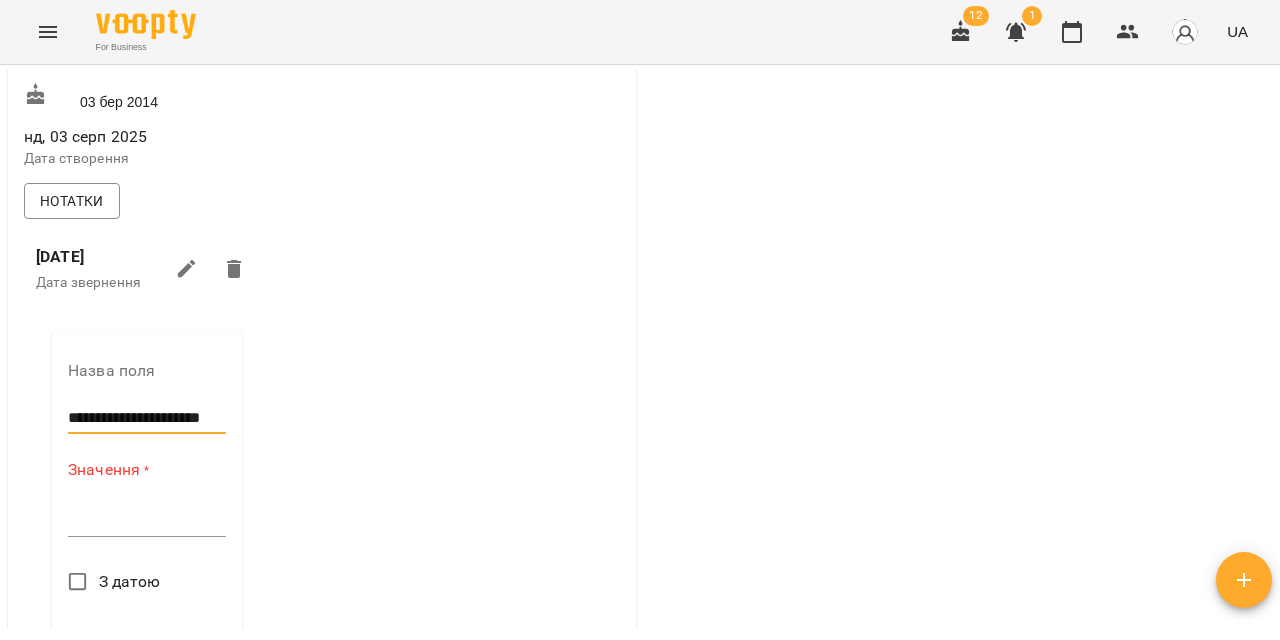click on "*" at bounding box center (147, 521) 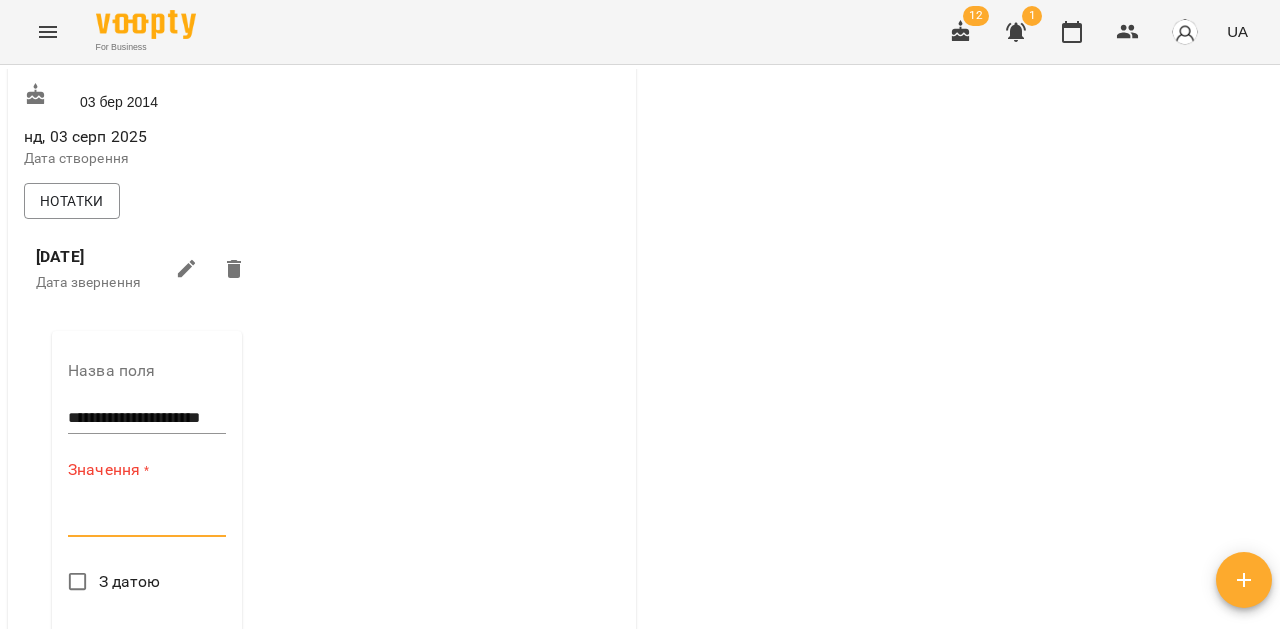 type on "*" 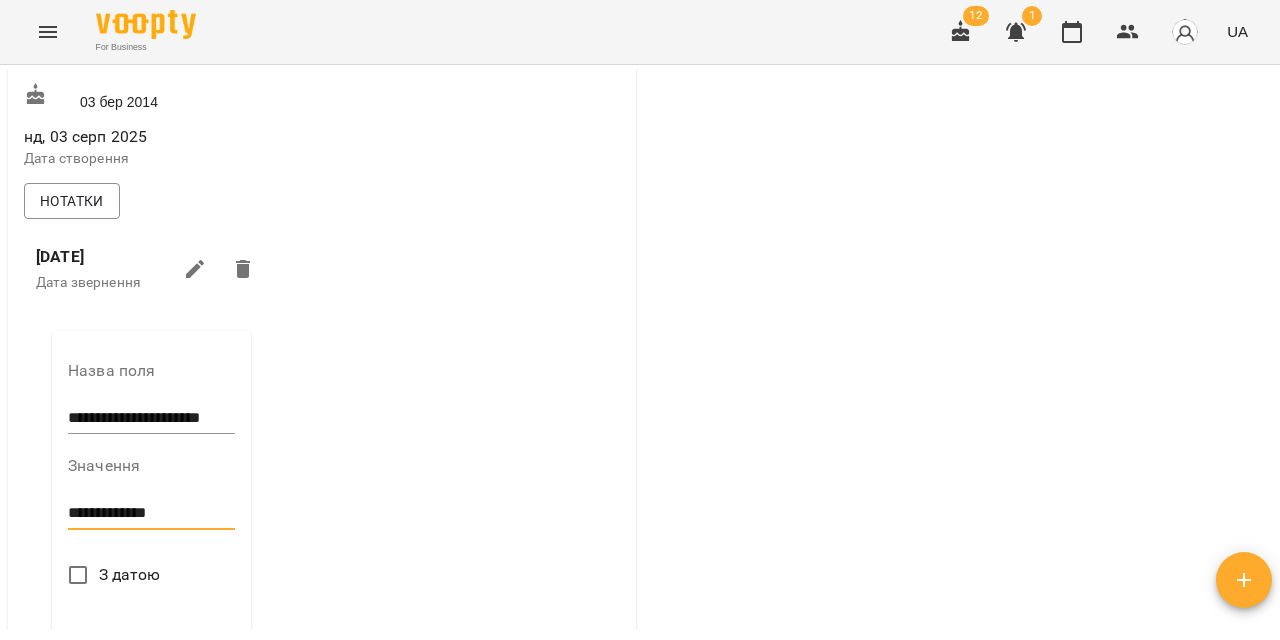 click on "**********" at bounding box center [151, 513] 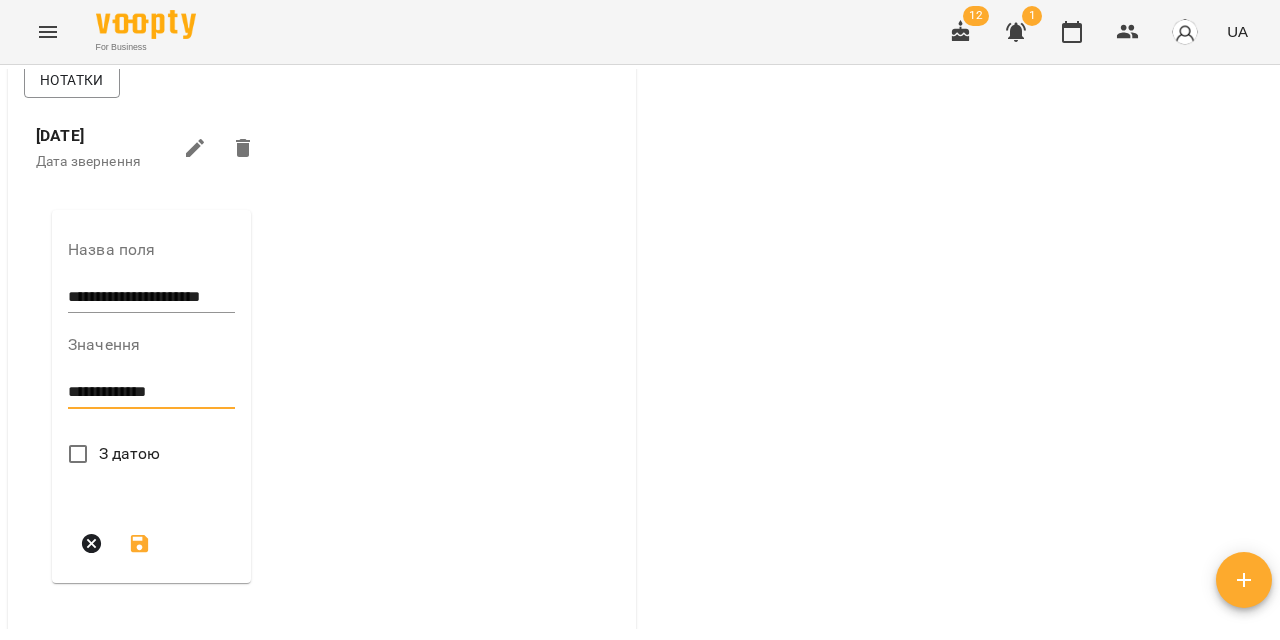 scroll, scrollTop: 788, scrollLeft: 0, axis: vertical 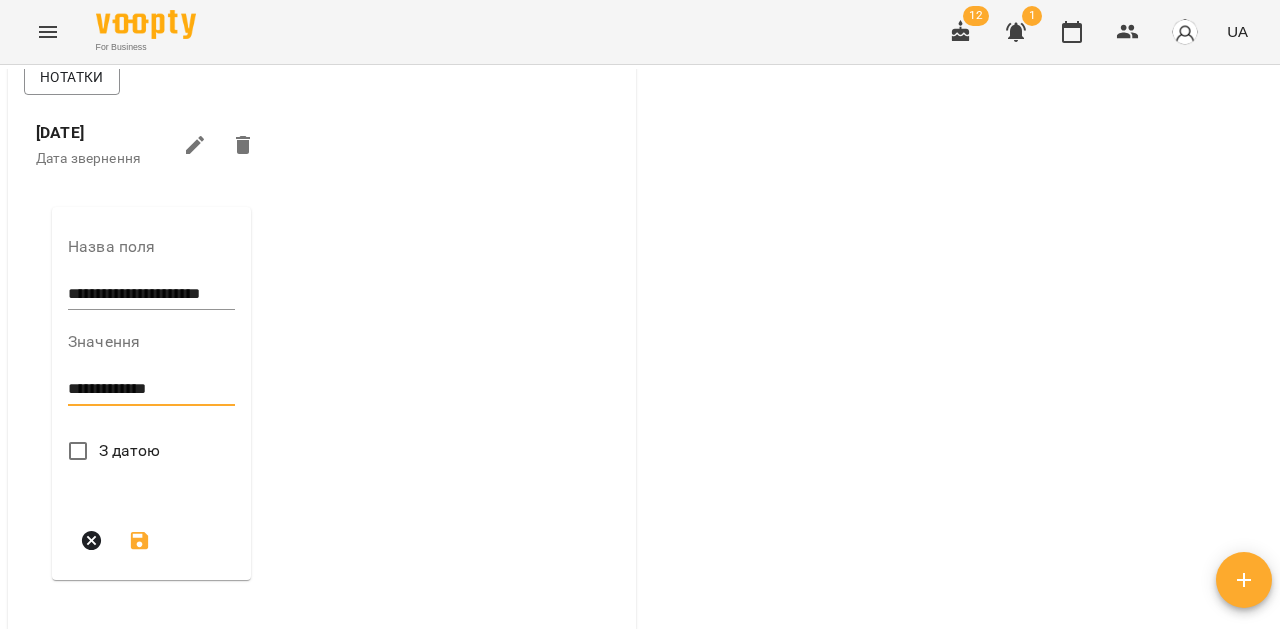 type on "**********" 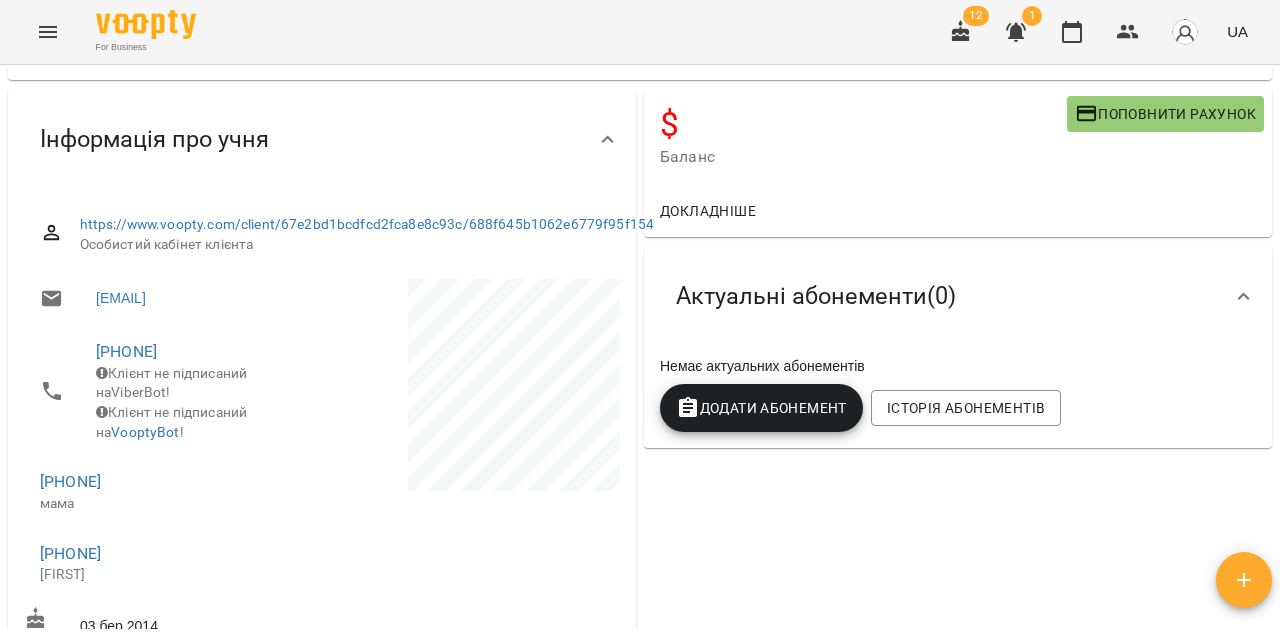 scroll, scrollTop: 0, scrollLeft: 0, axis: both 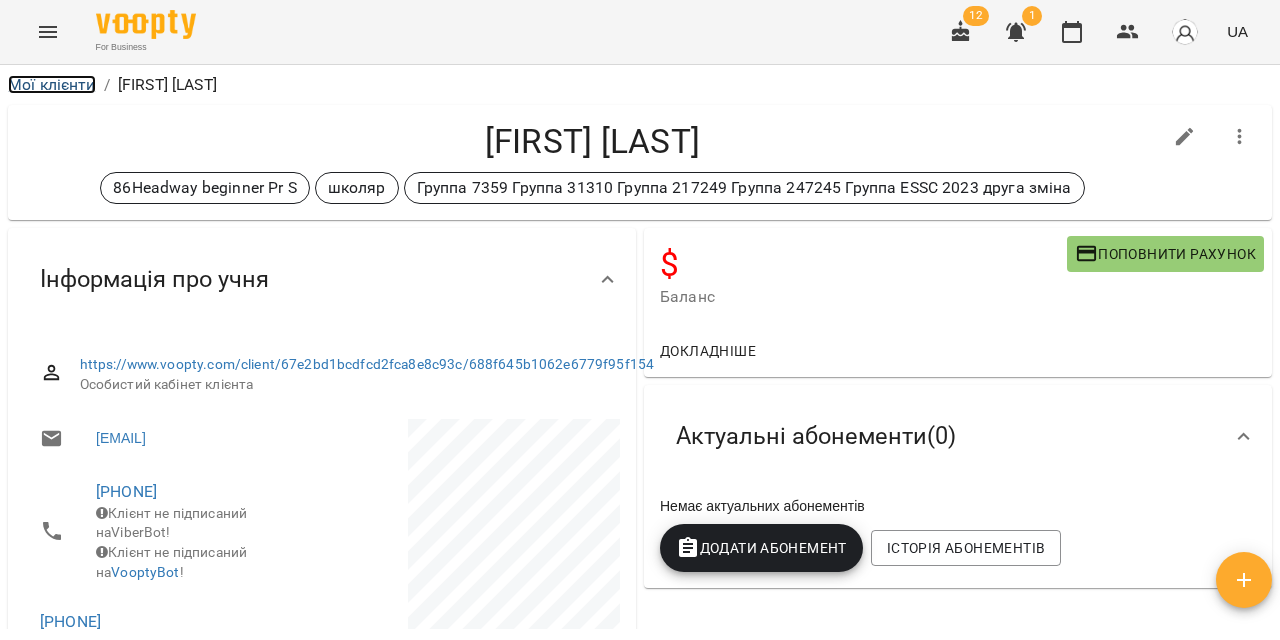 click on "Мої клієнти" at bounding box center (52, 84) 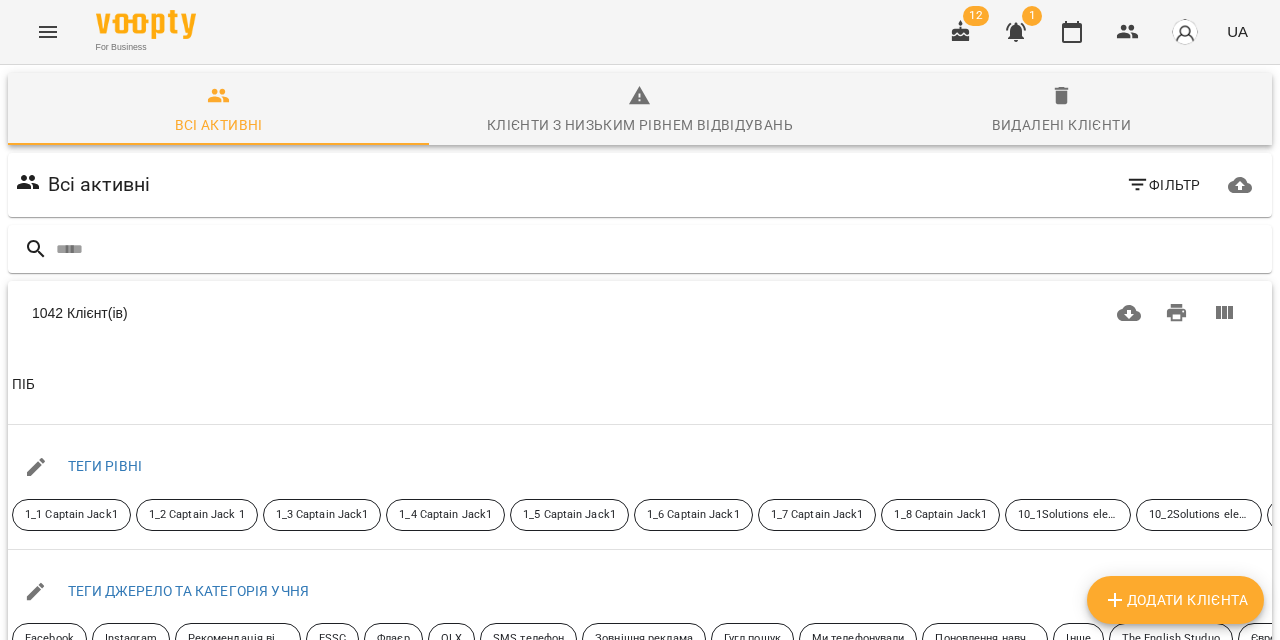 click on "Додати клієнта" at bounding box center [1175, 600] 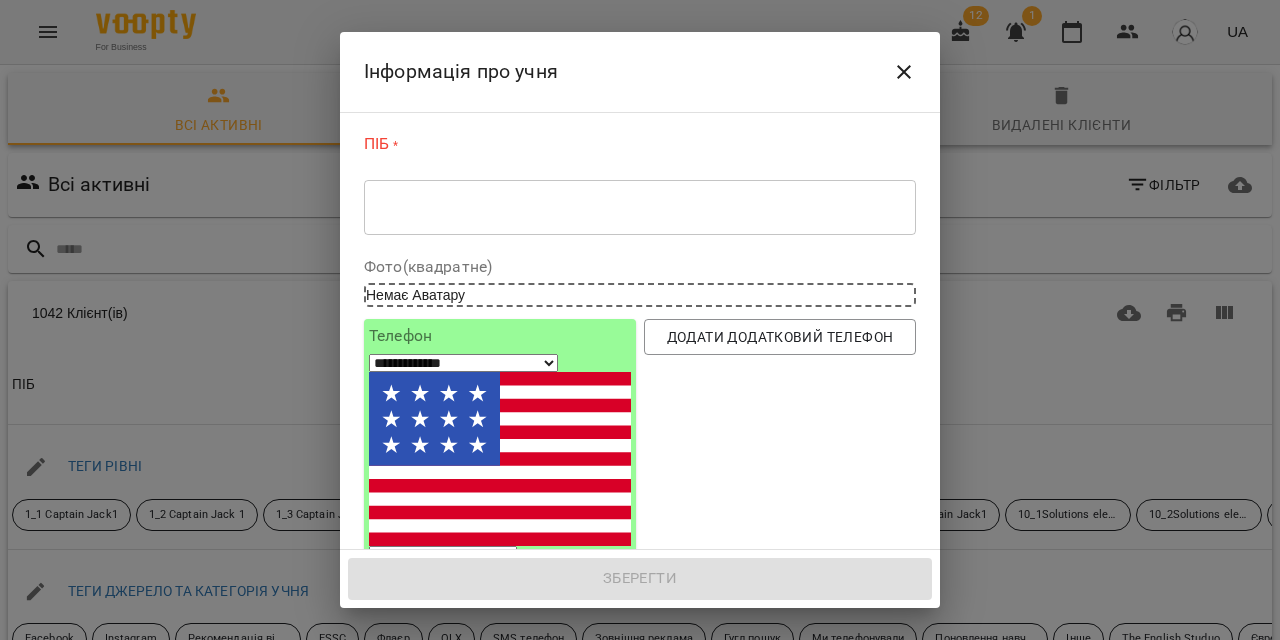click on "* ​" at bounding box center (640, 207) 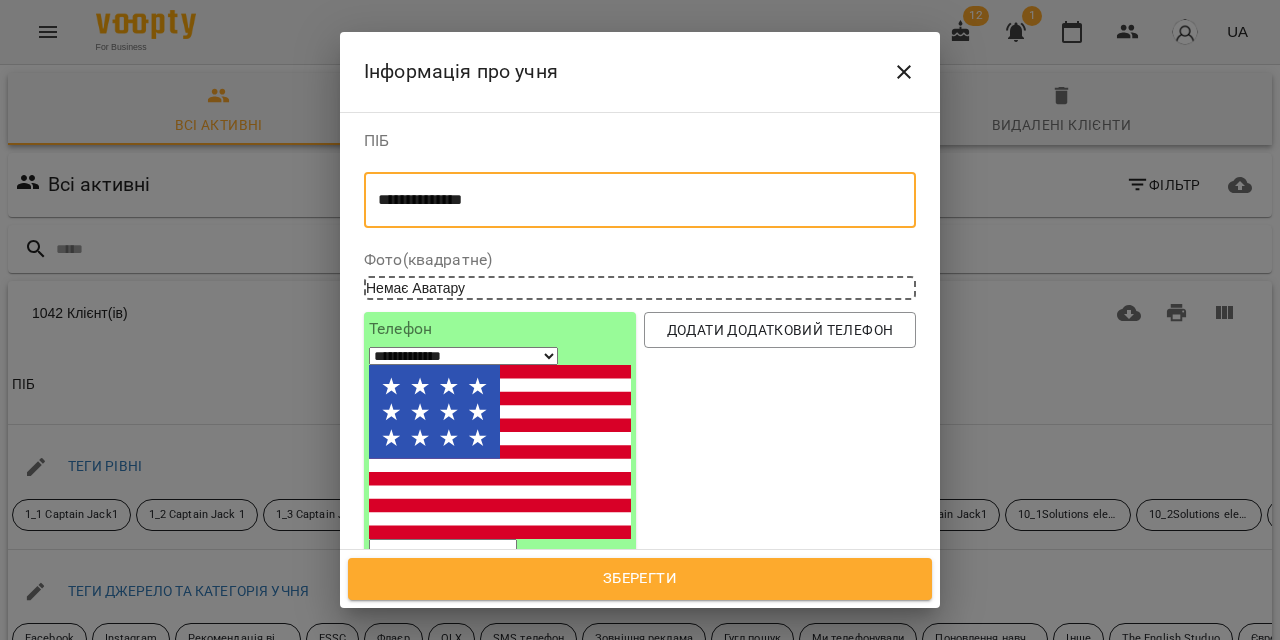 type on "**********" 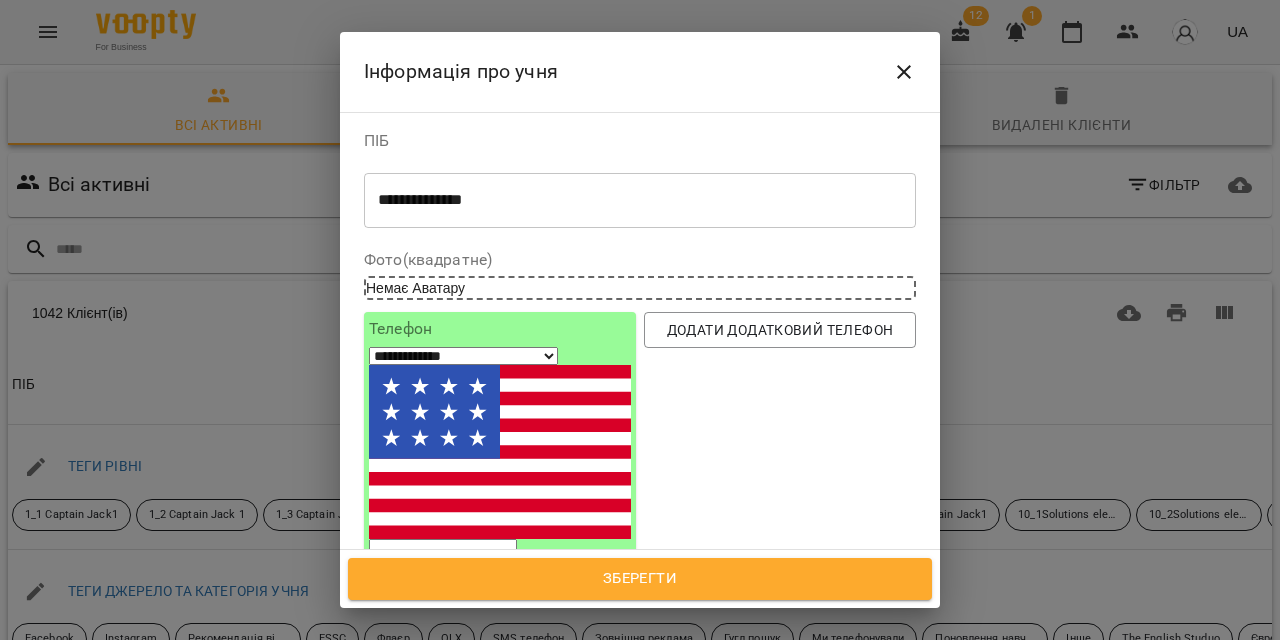select on "**" 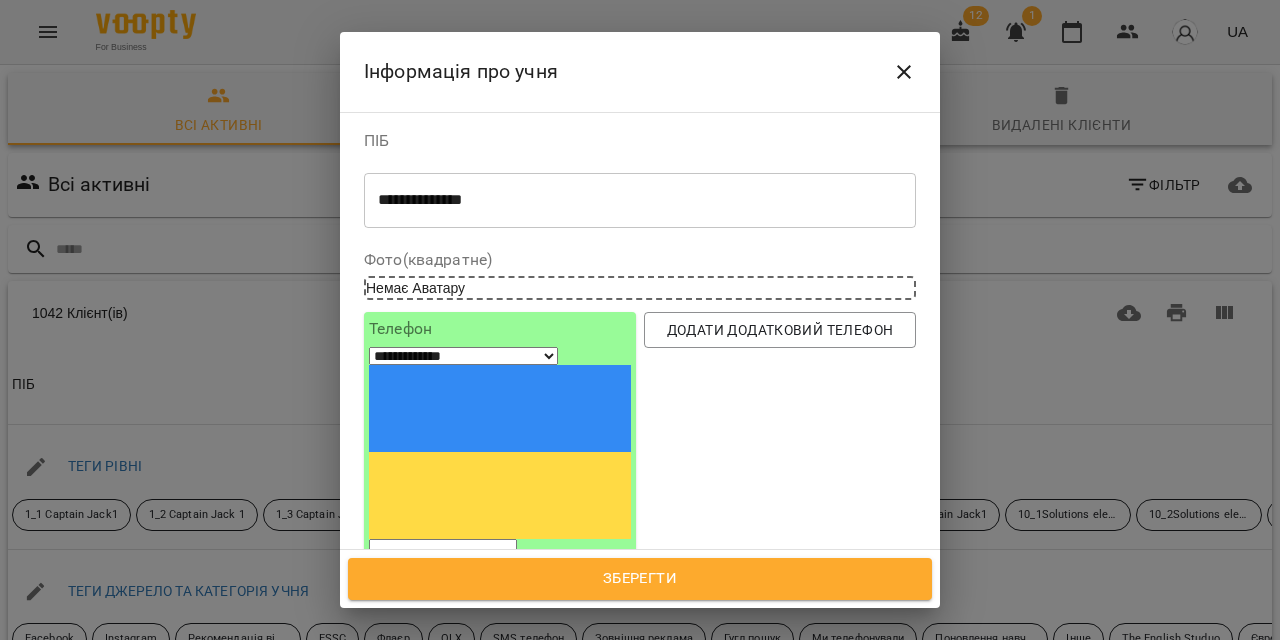 paste on "*********" 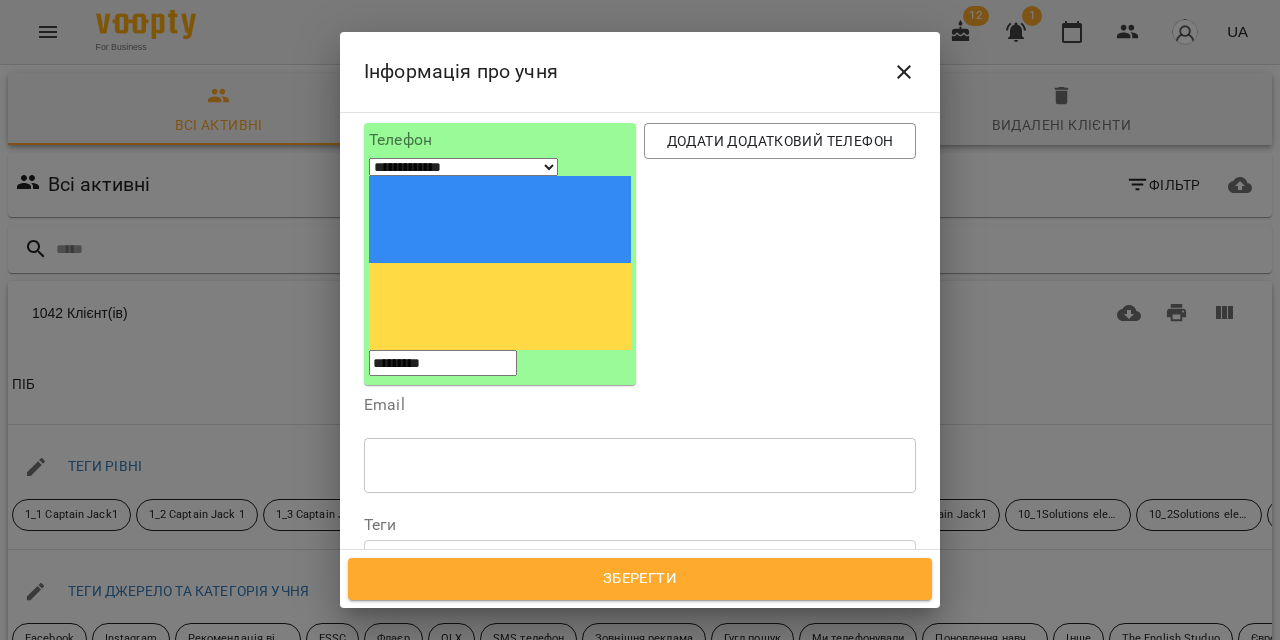 scroll, scrollTop: 209, scrollLeft: 0, axis: vertical 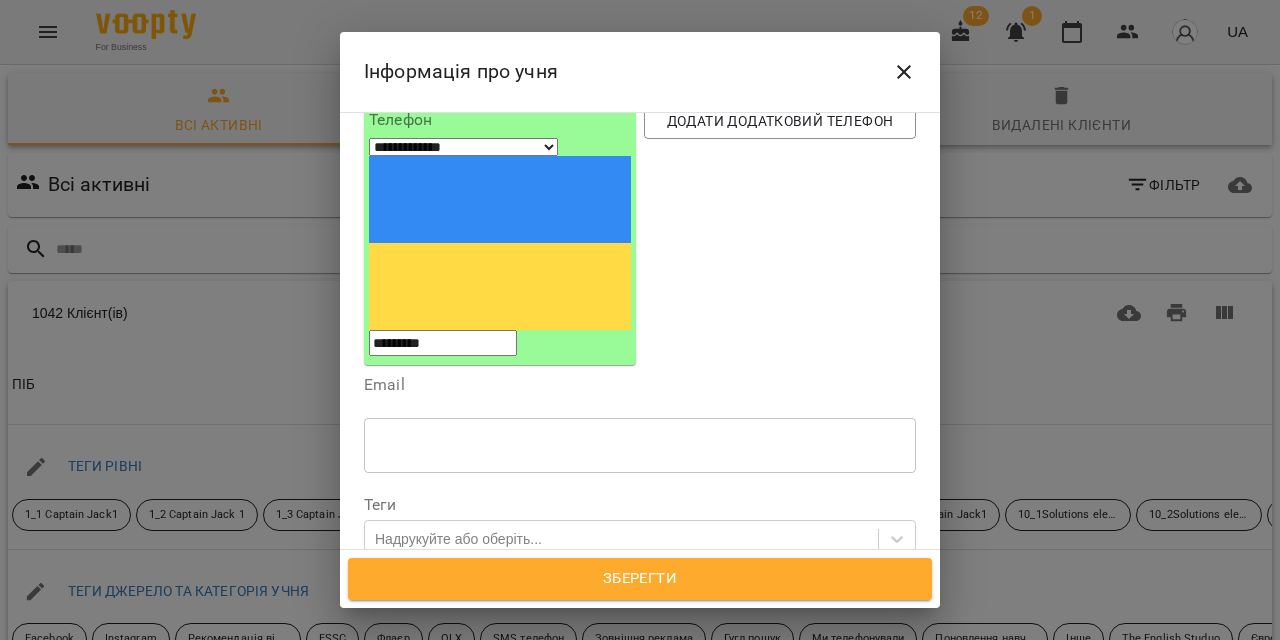 type on "*********" 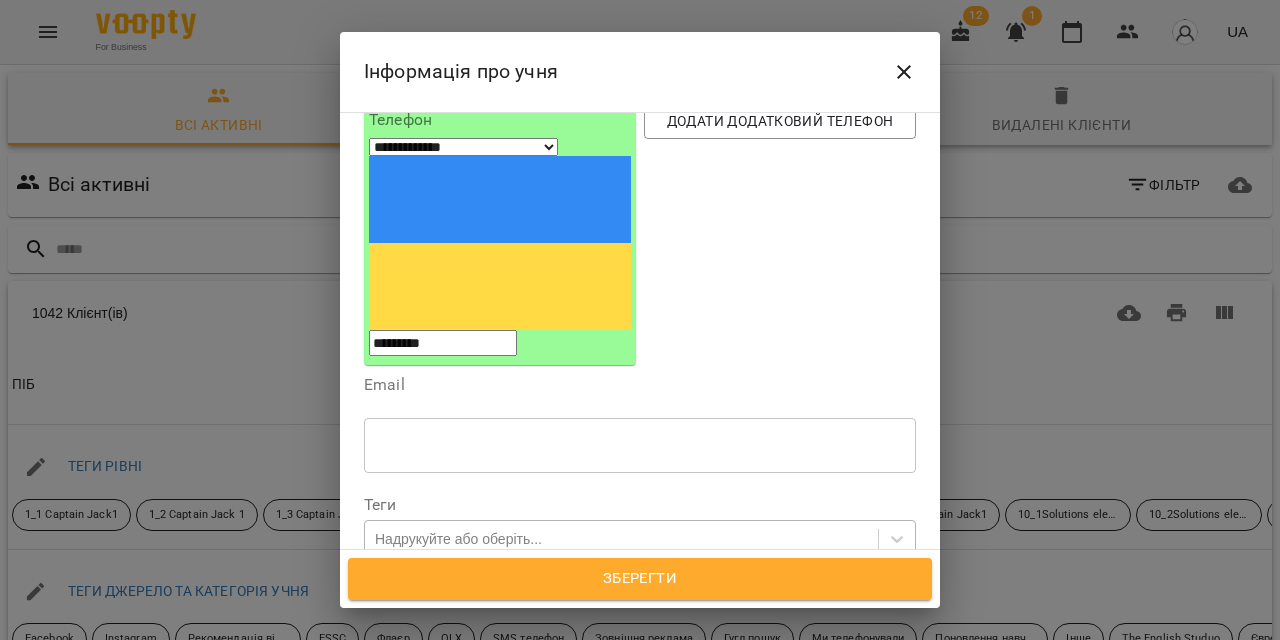 click on "Надрукуйте або оберіть..." at bounding box center (458, 539) 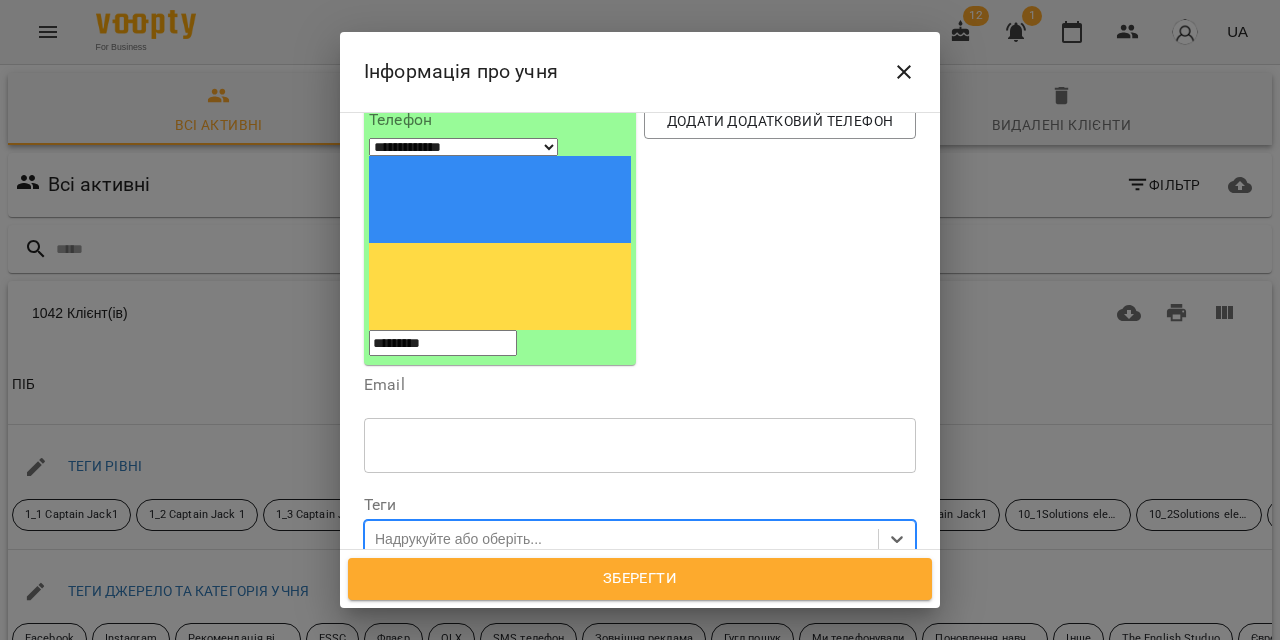 paste on "**********" 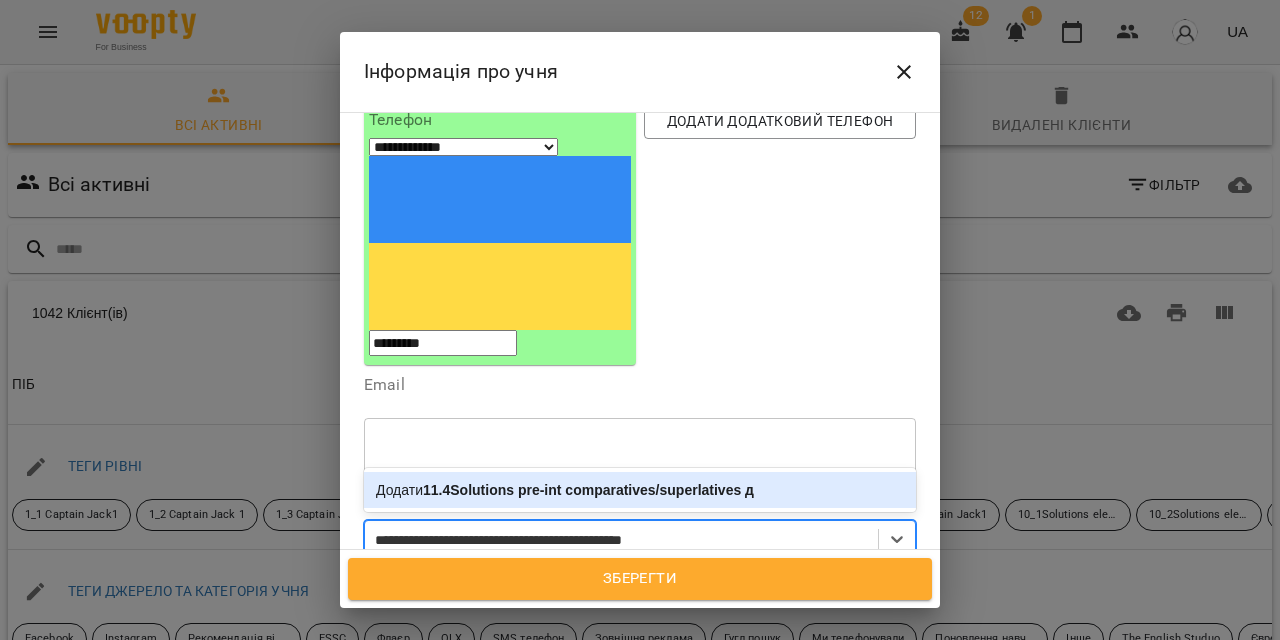 type on "**********" 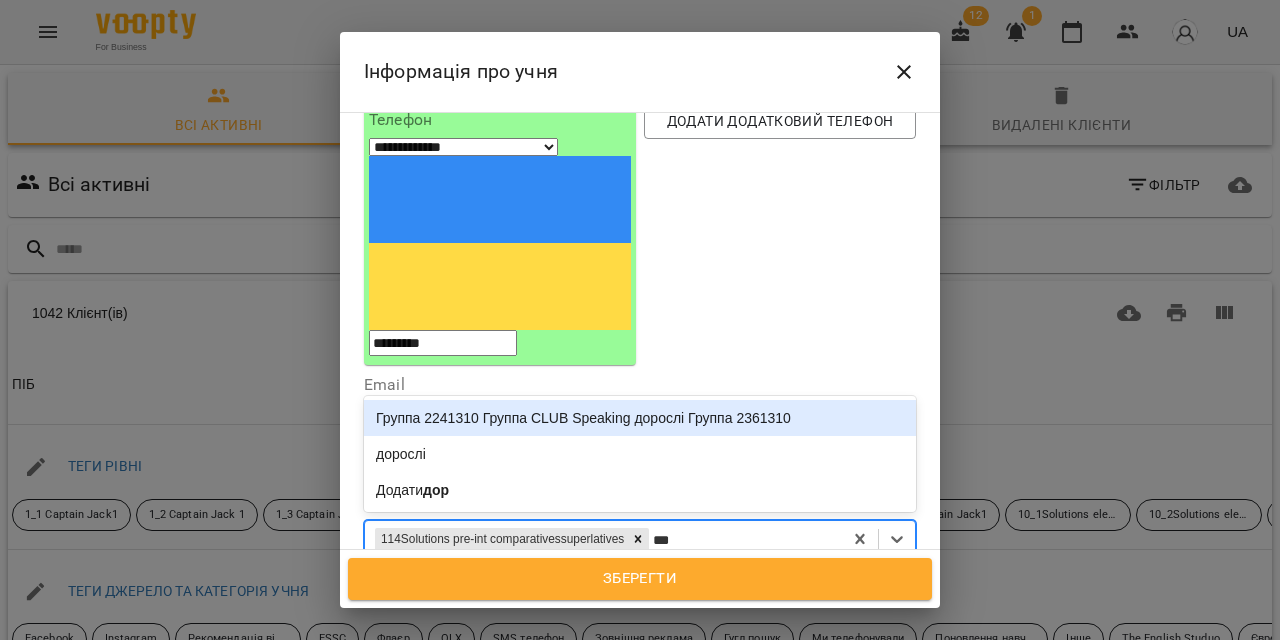 type on "****" 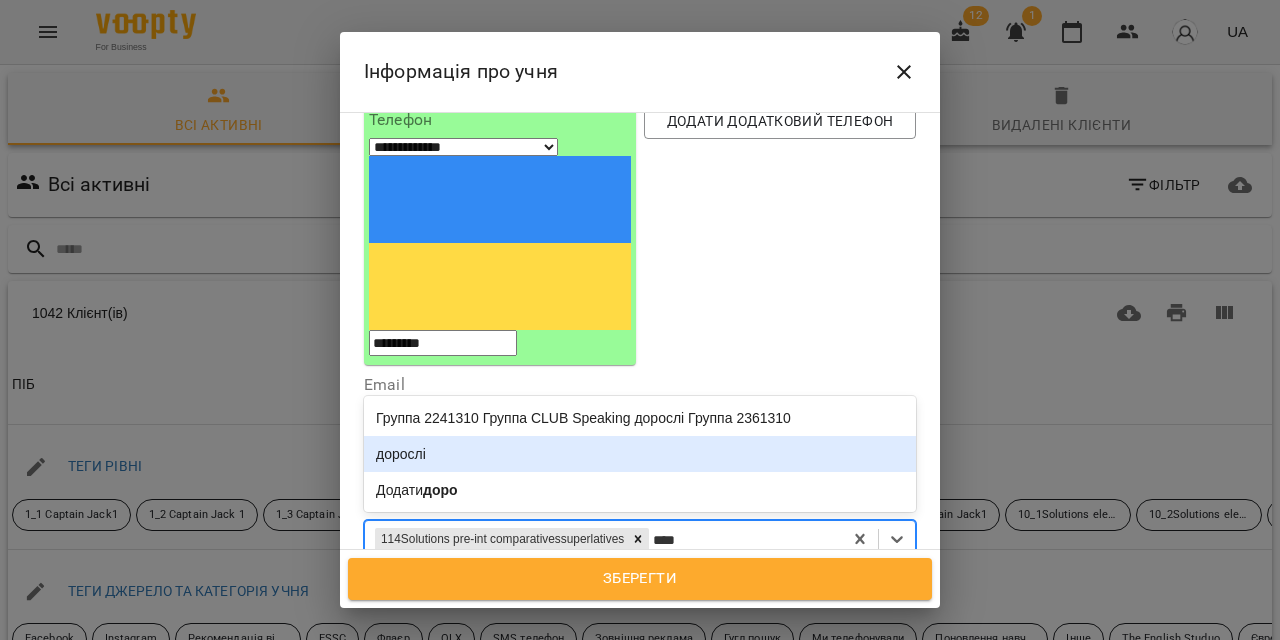 click on "дорослі" at bounding box center (640, 454) 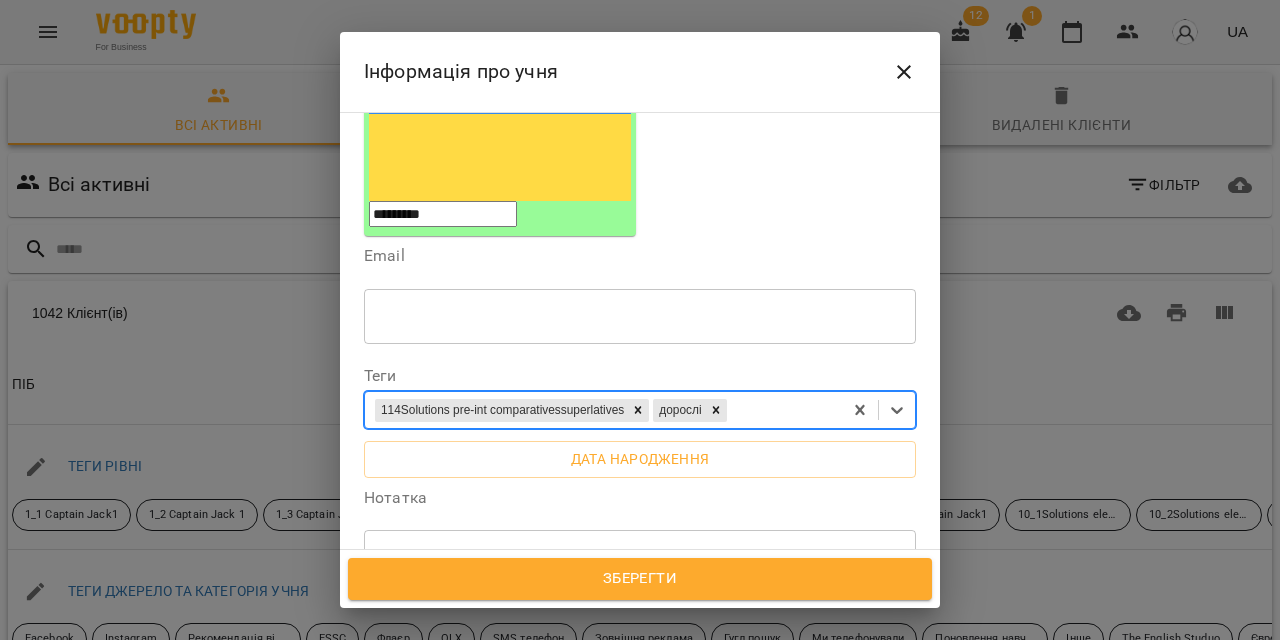 scroll, scrollTop: 348, scrollLeft: 0, axis: vertical 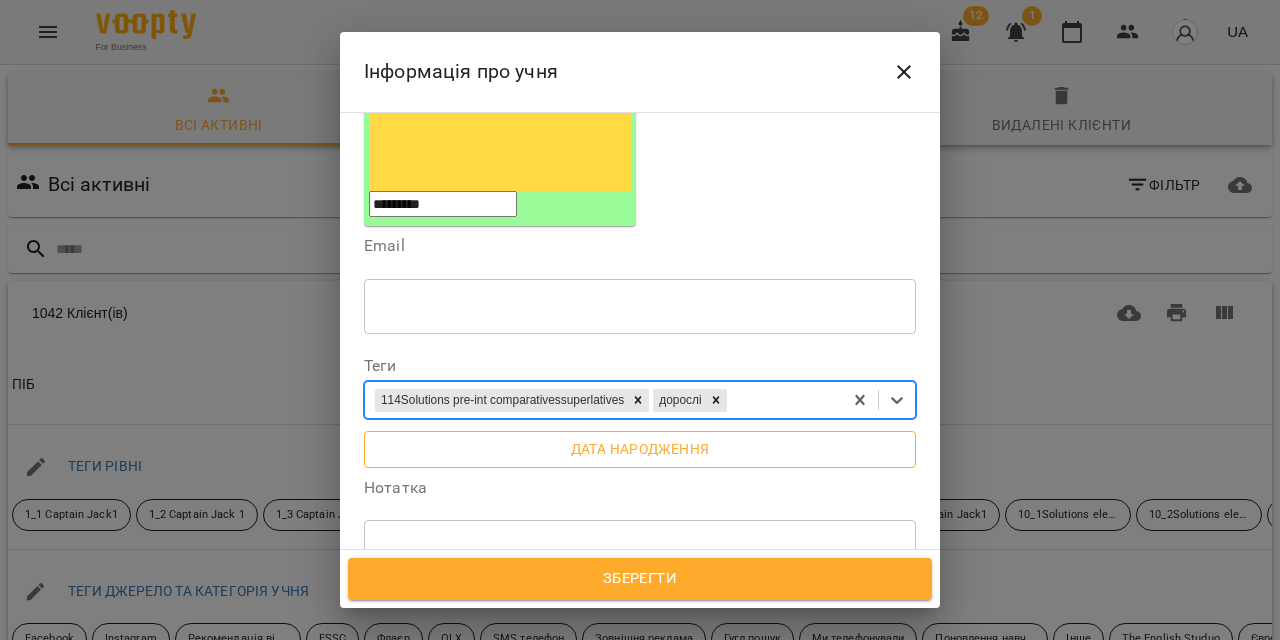 click on "Дата народження" at bounding box center (640, 449) 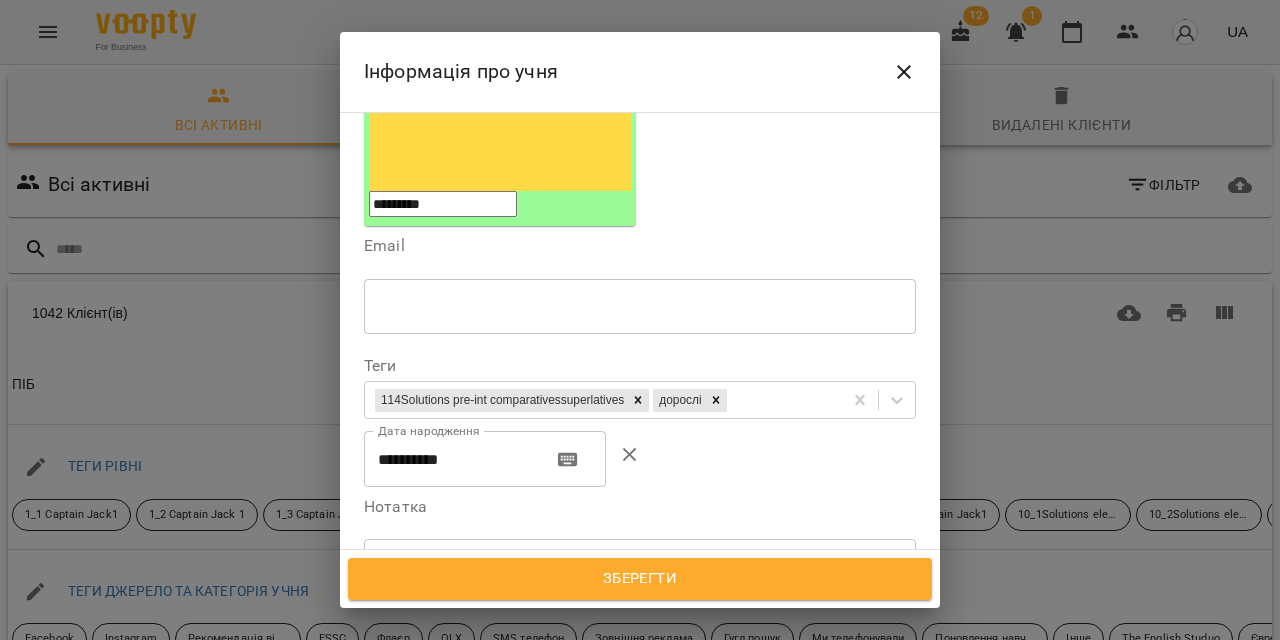 click on "**********" at bounding box center (450, 459) 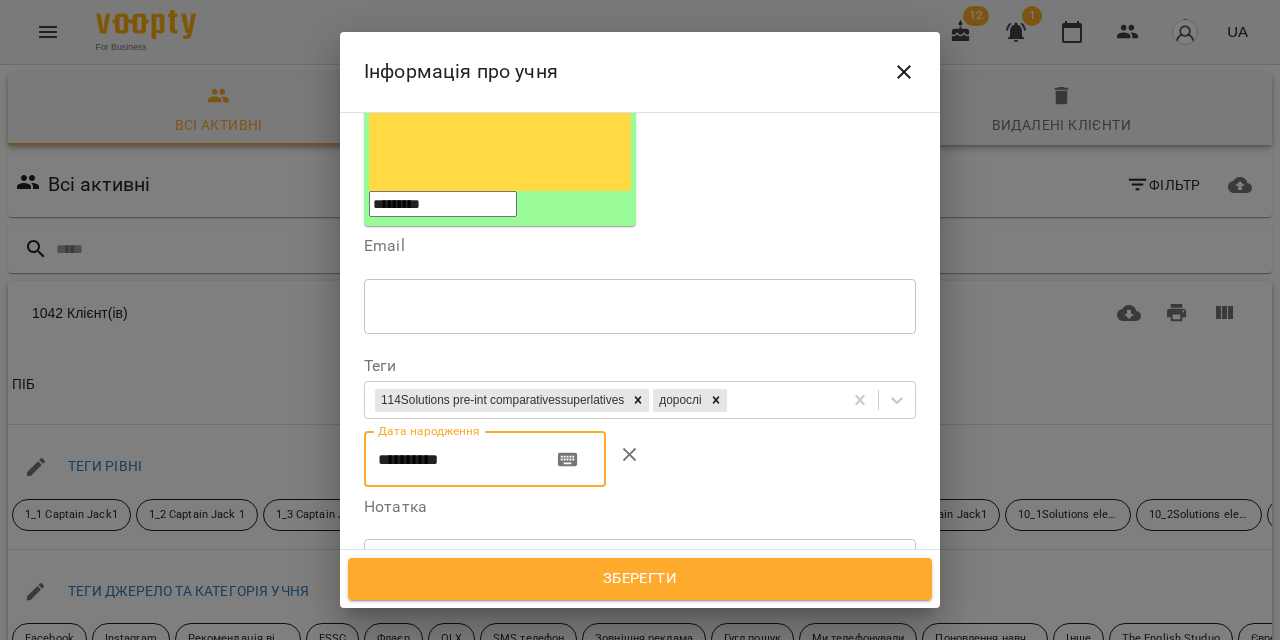 paste 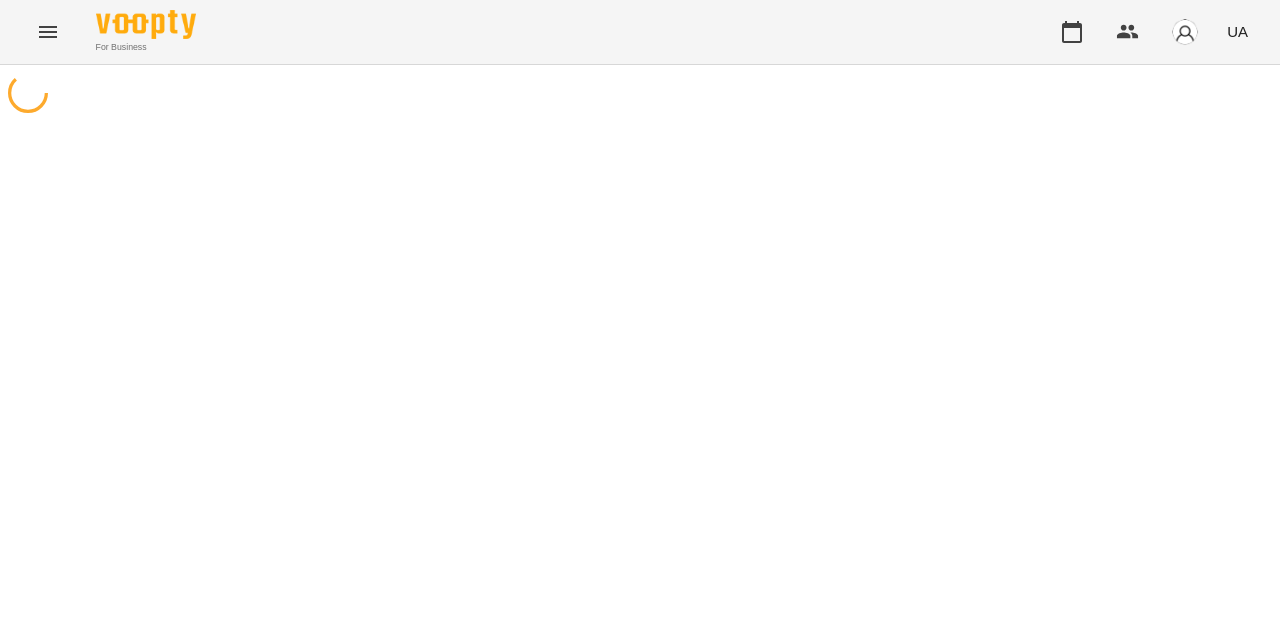 scroll, scrollTop: 0, scrollLeft: 0, axis: both 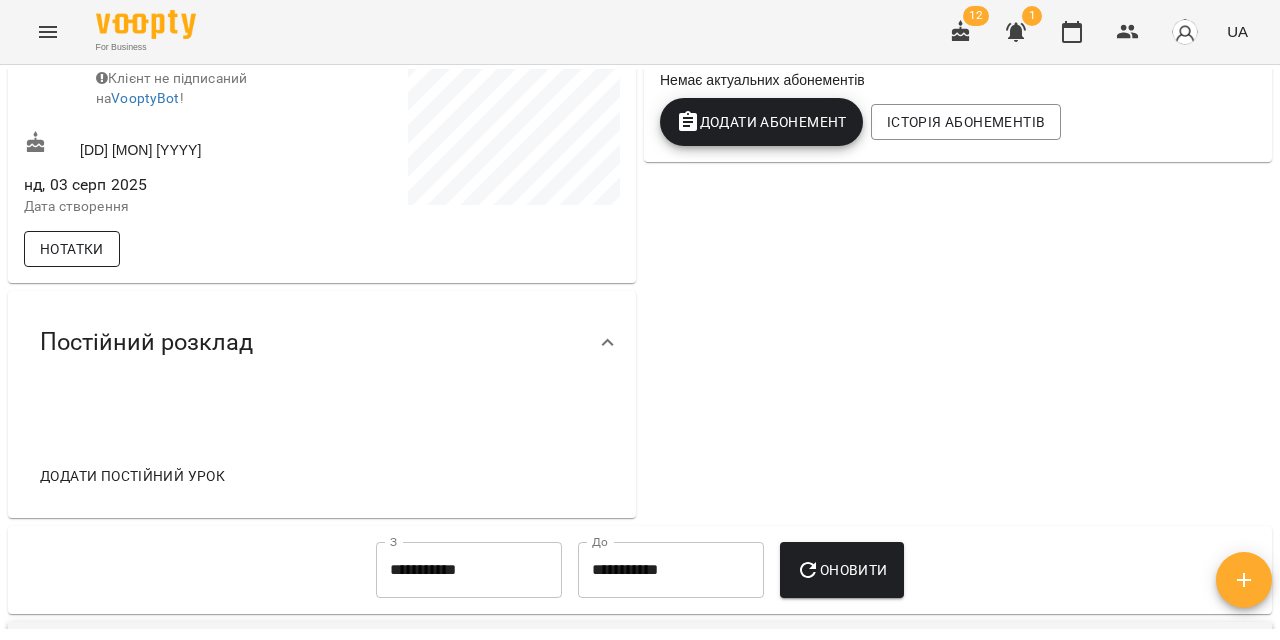click on "Нотатки" at bounding box center (72, 249) 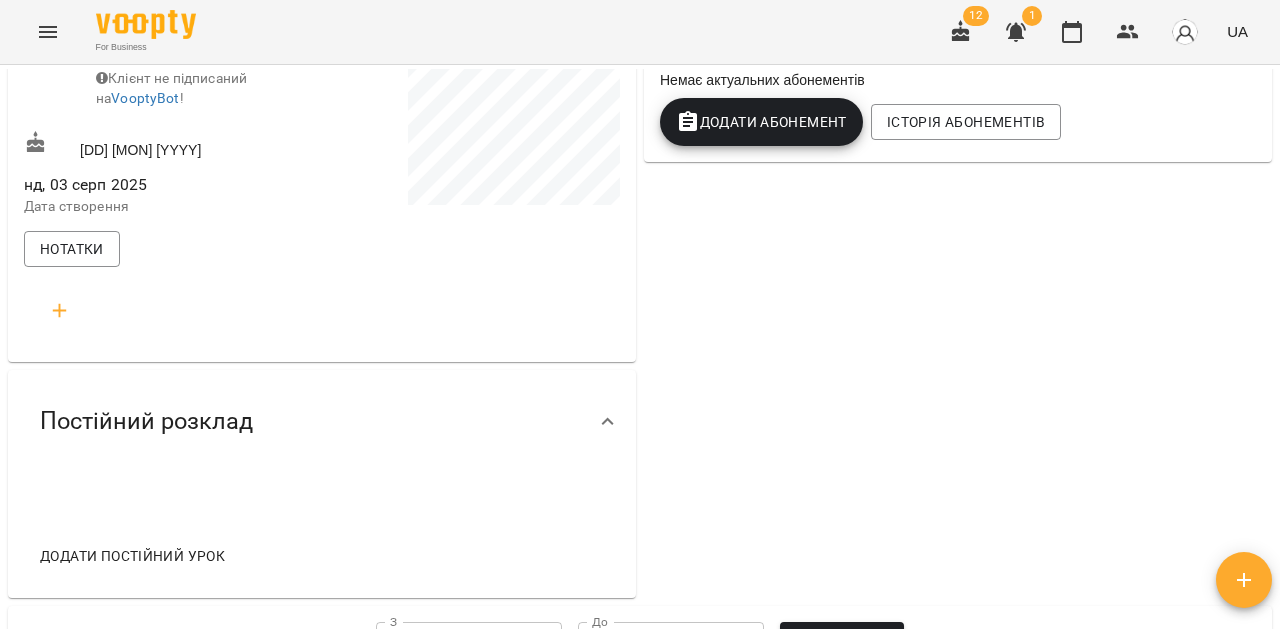 click 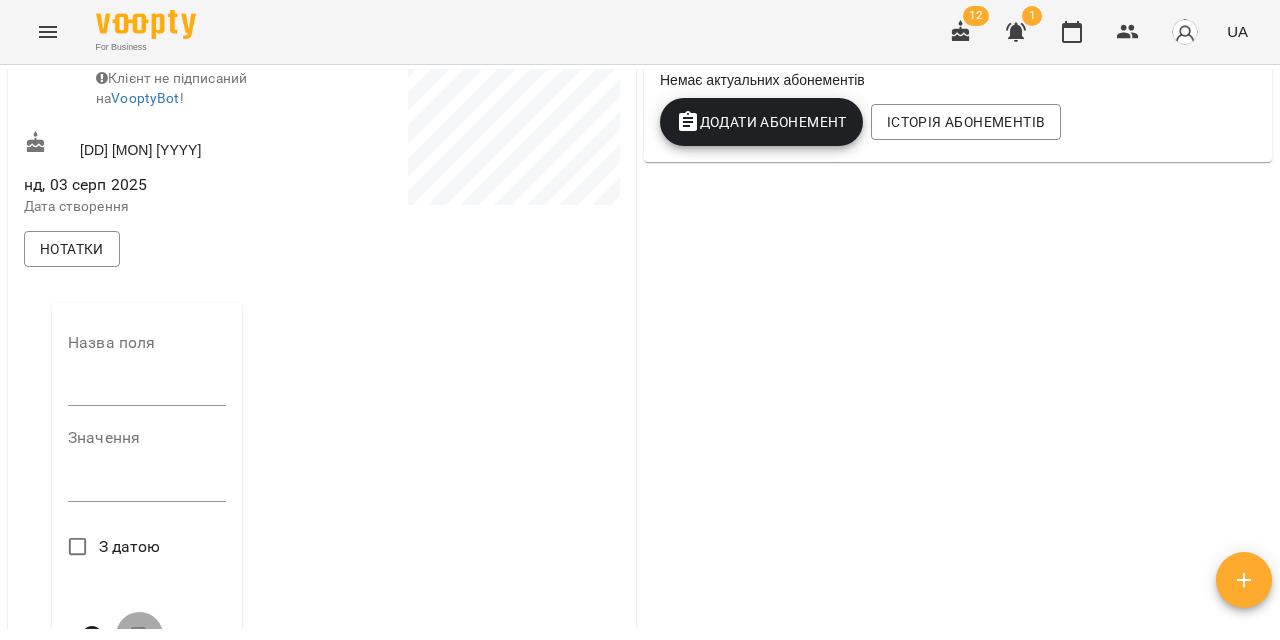 click at bounding box center (147, 390) 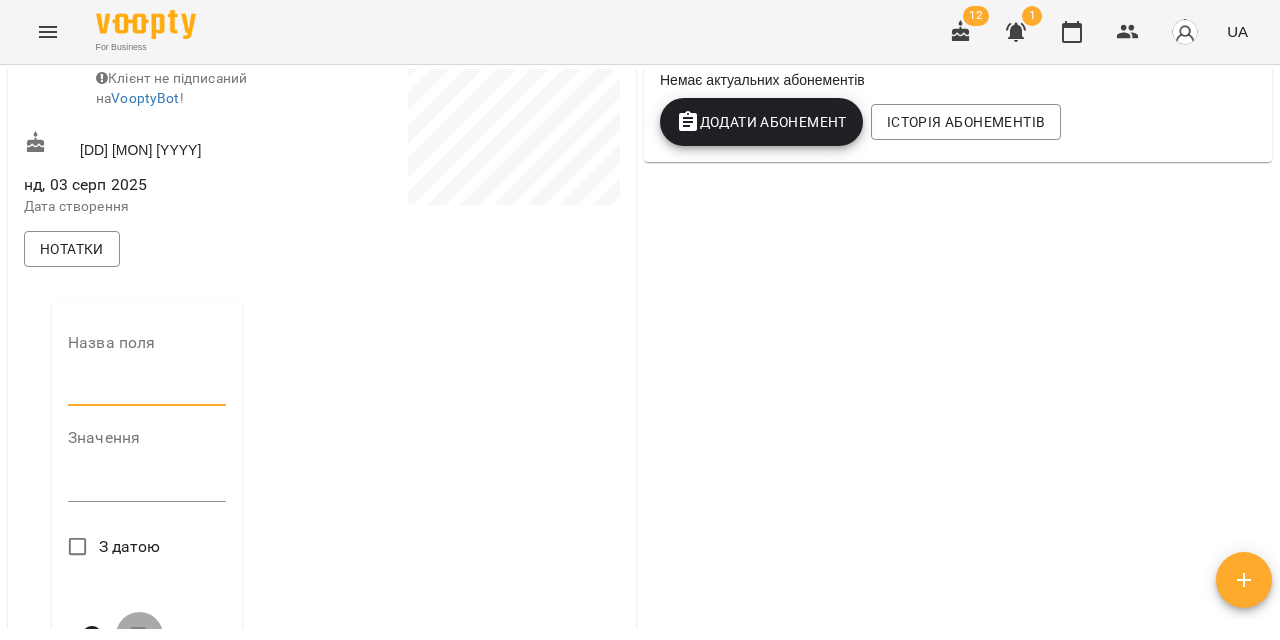 type on "**********" 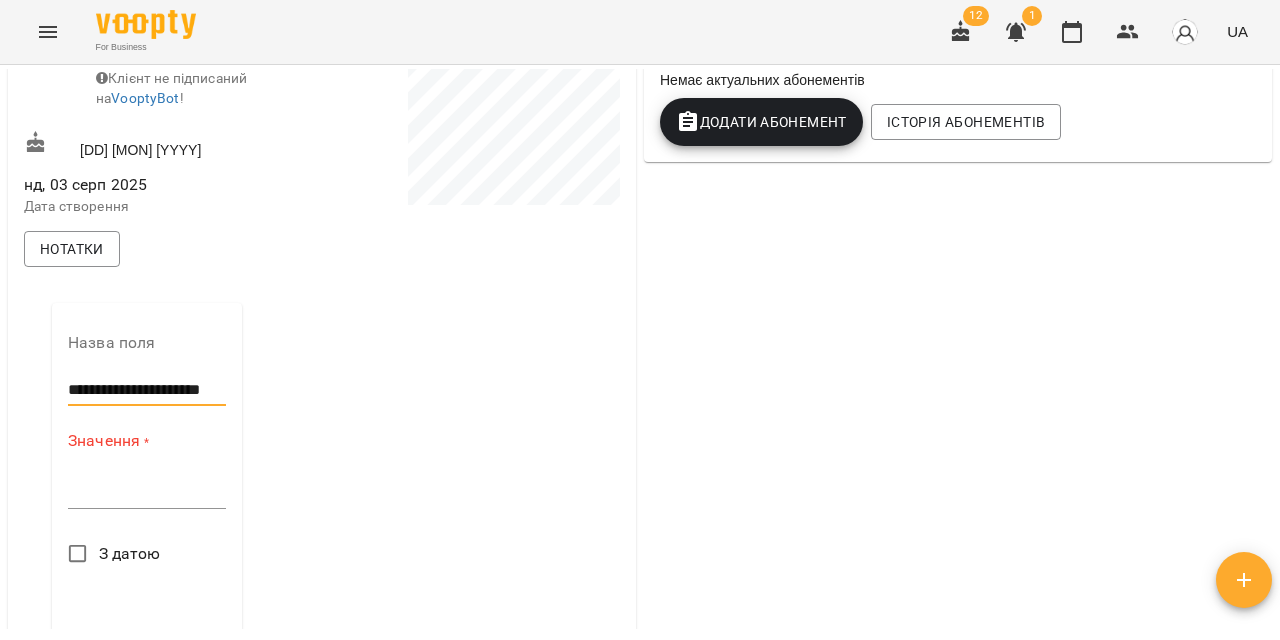 click at bounding box center (147, 492) 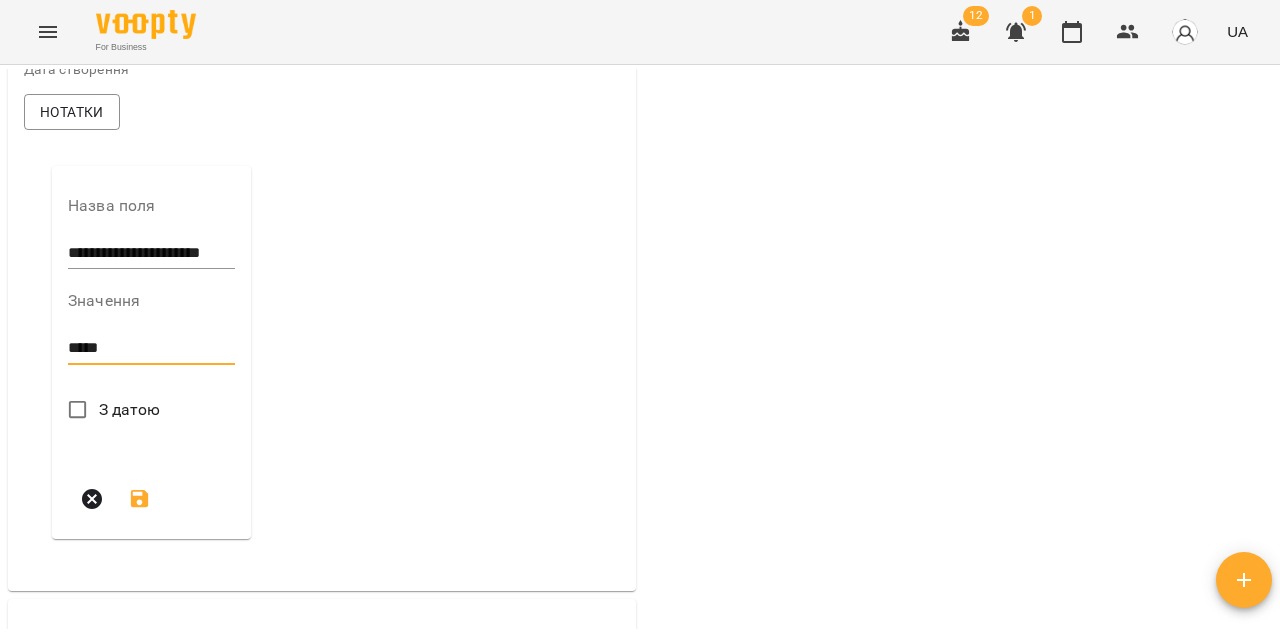 scroll, scrollTop: 566, scrollLeft: 0, axis: vertical 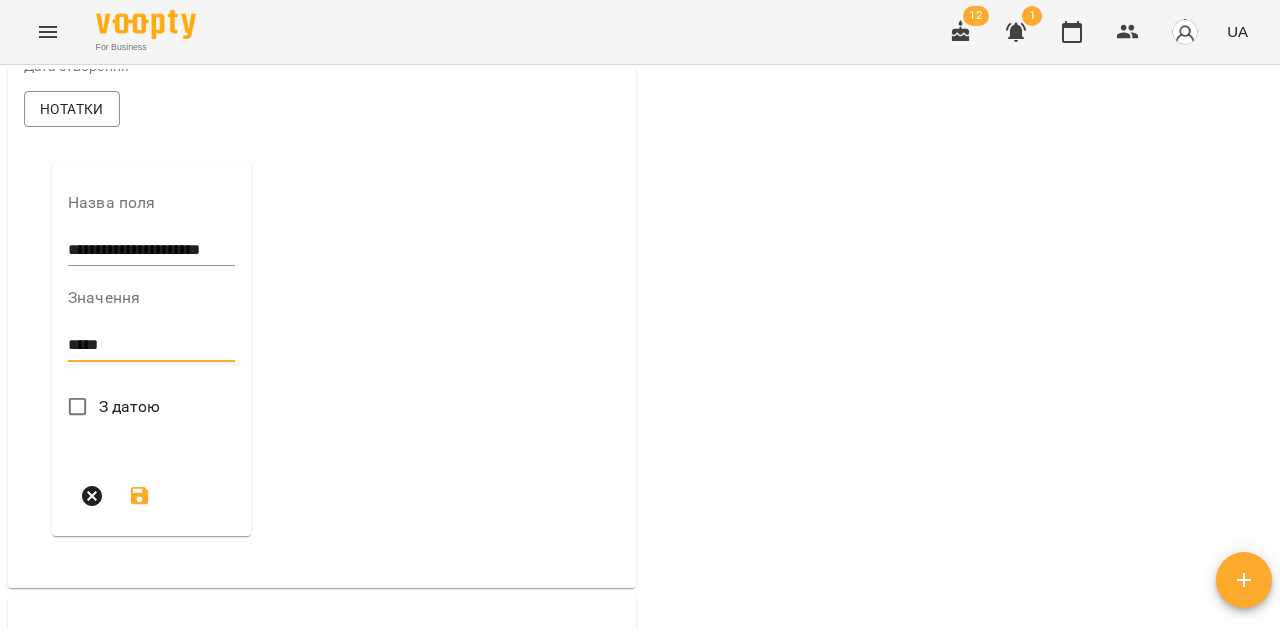 type on "*****" 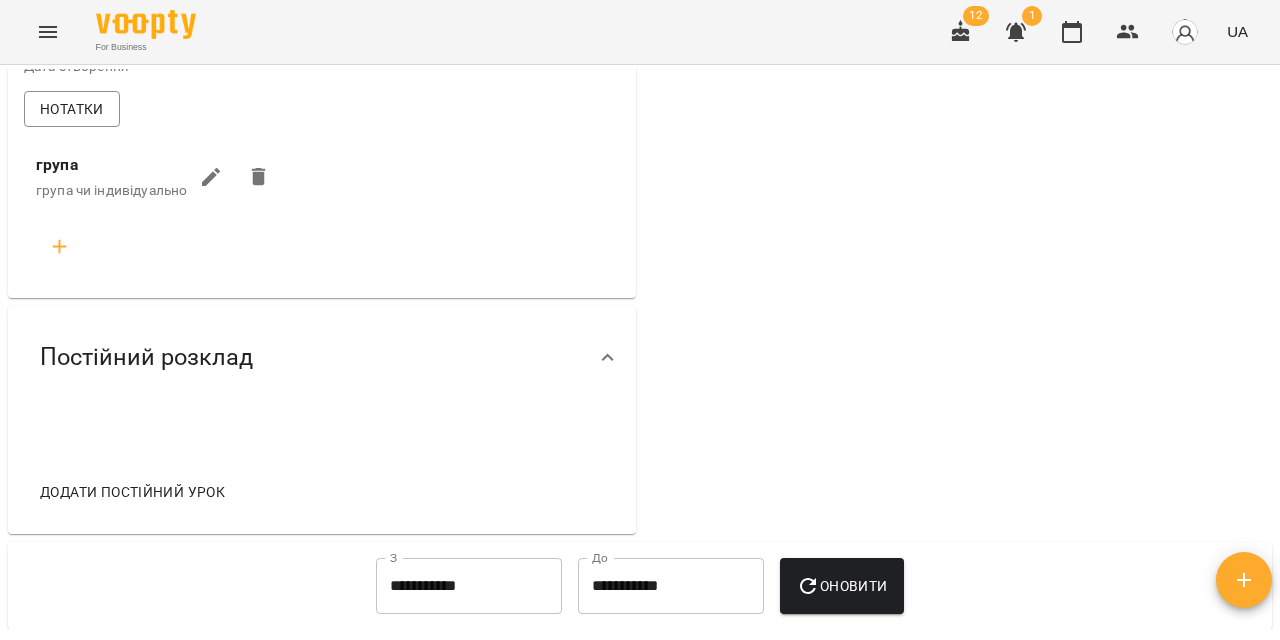 click 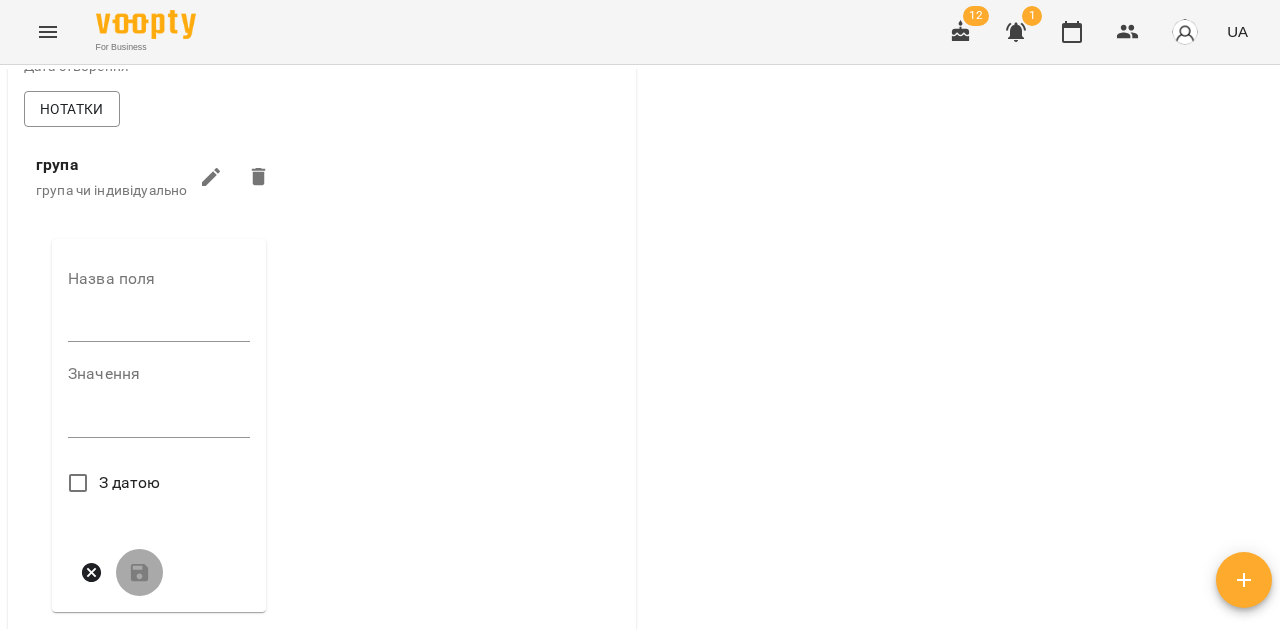 click at bounding box center (159, 327) 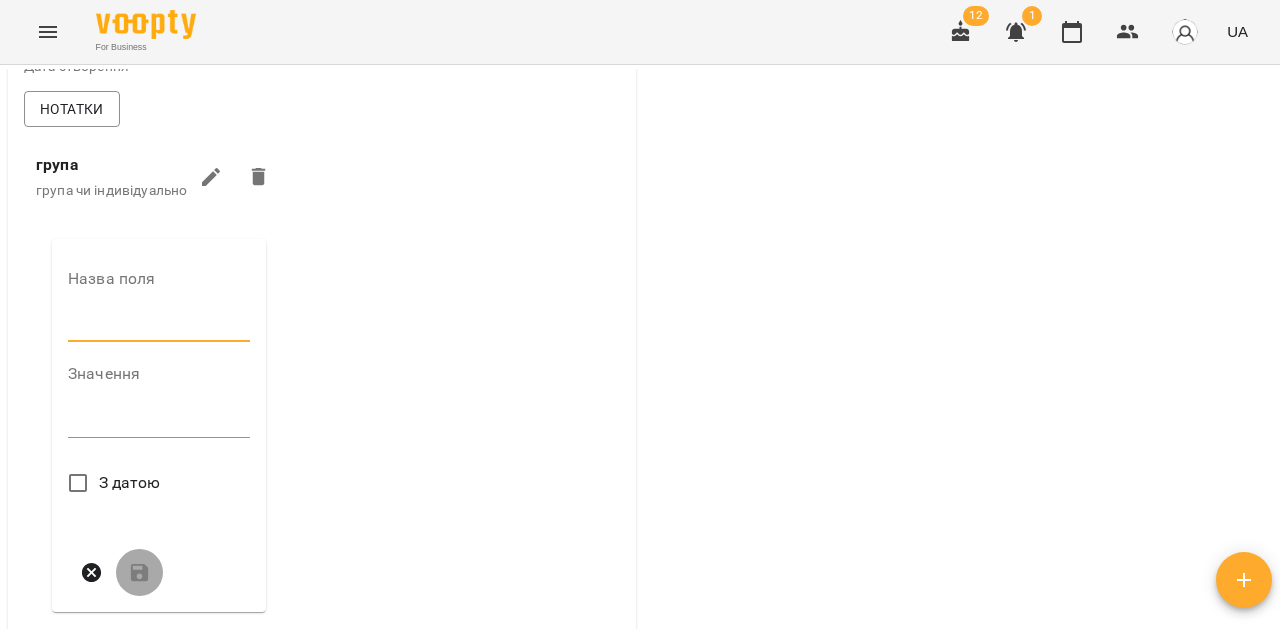 type on "**********" 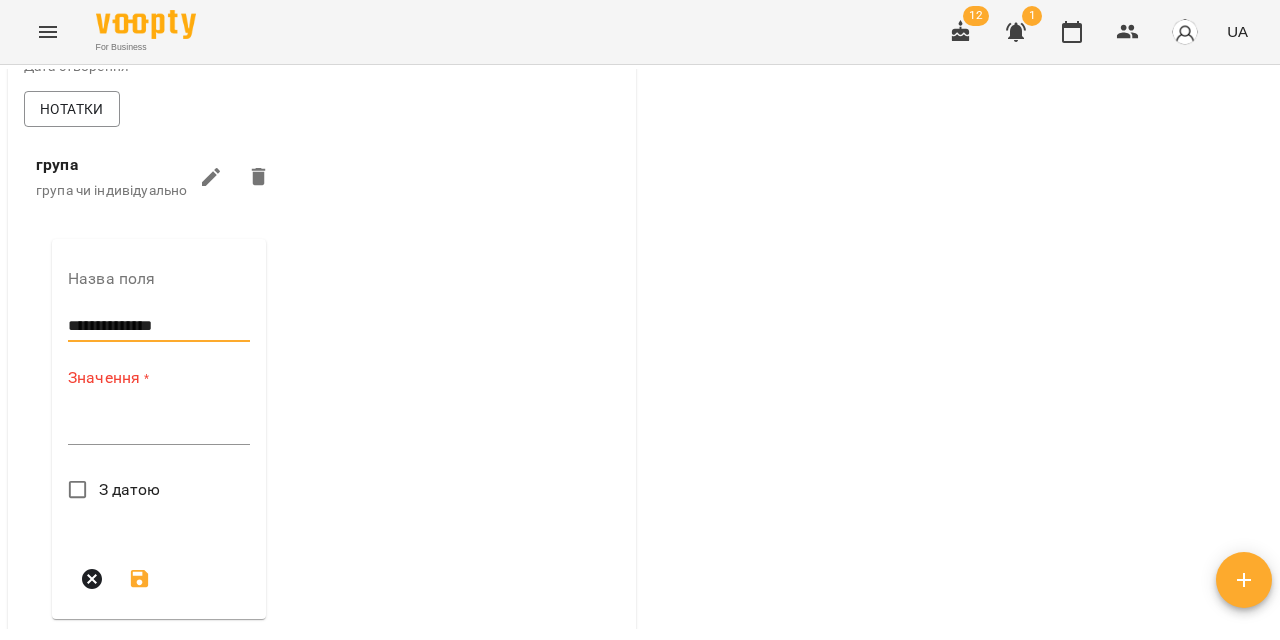 click at bounding box center [159, 428] 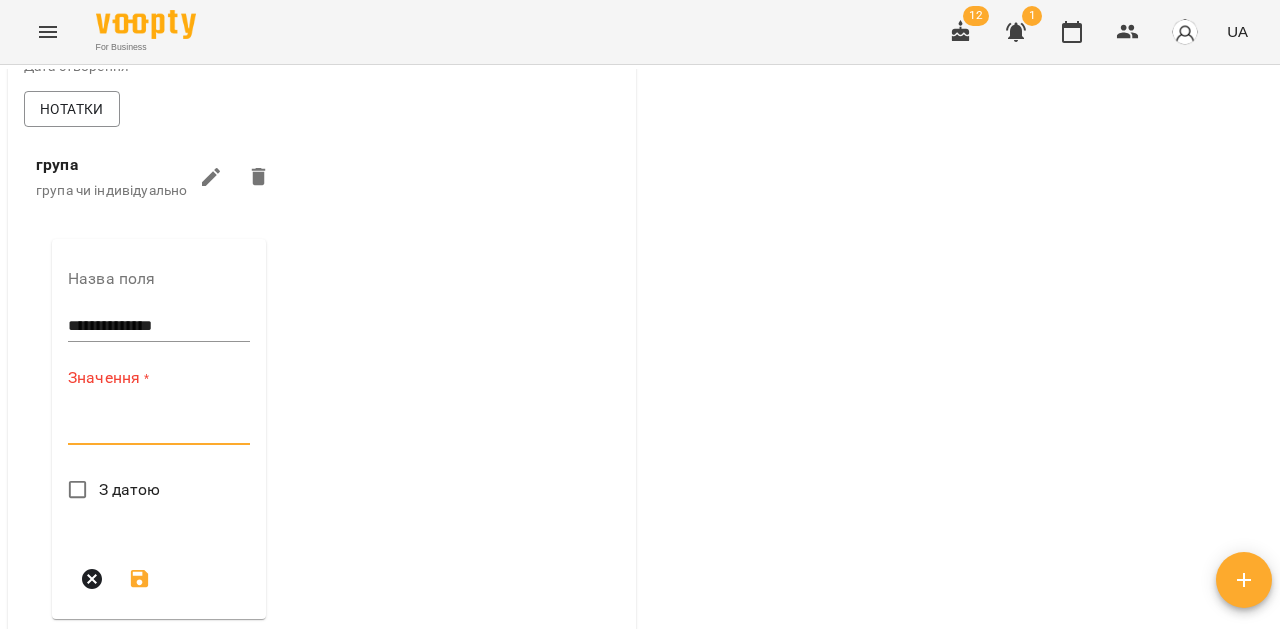 paste on "**********" 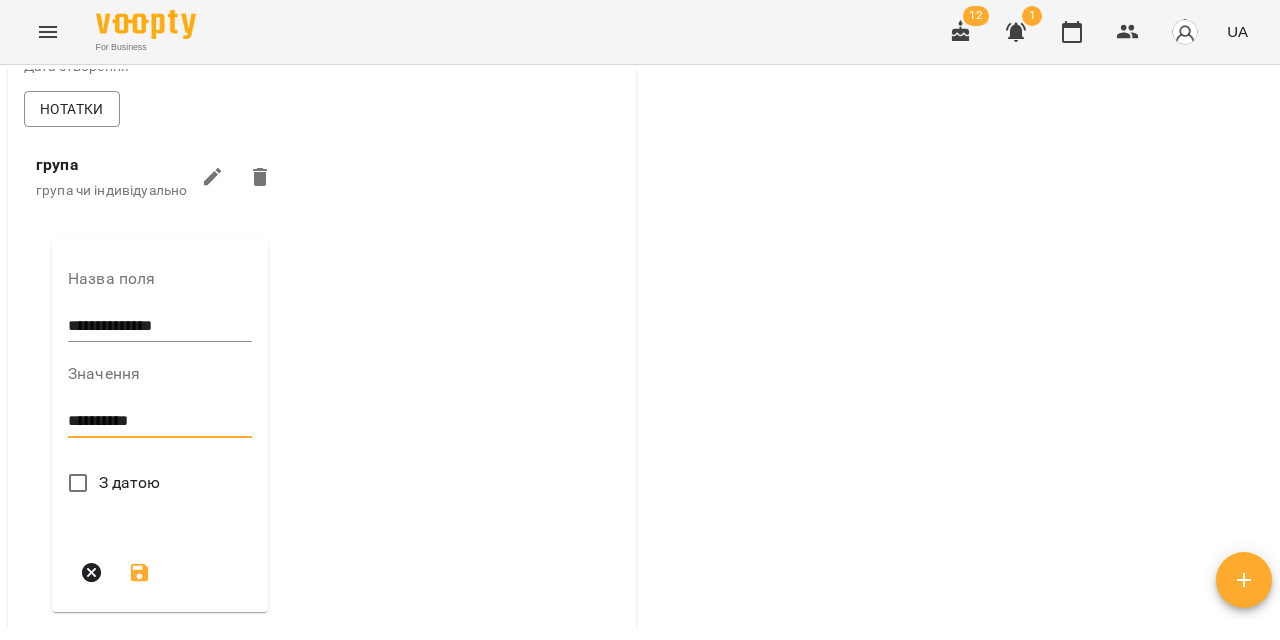 type on "**********" 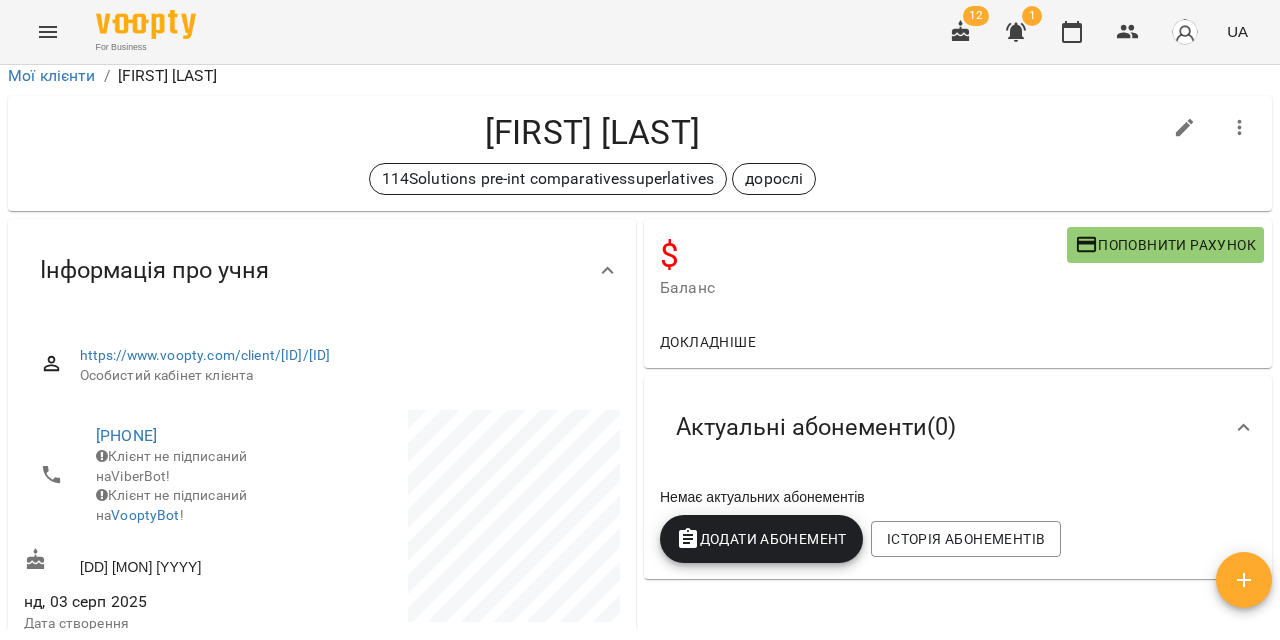 scroll, scrollTop: 0, scrollLeft: 0, axis: both 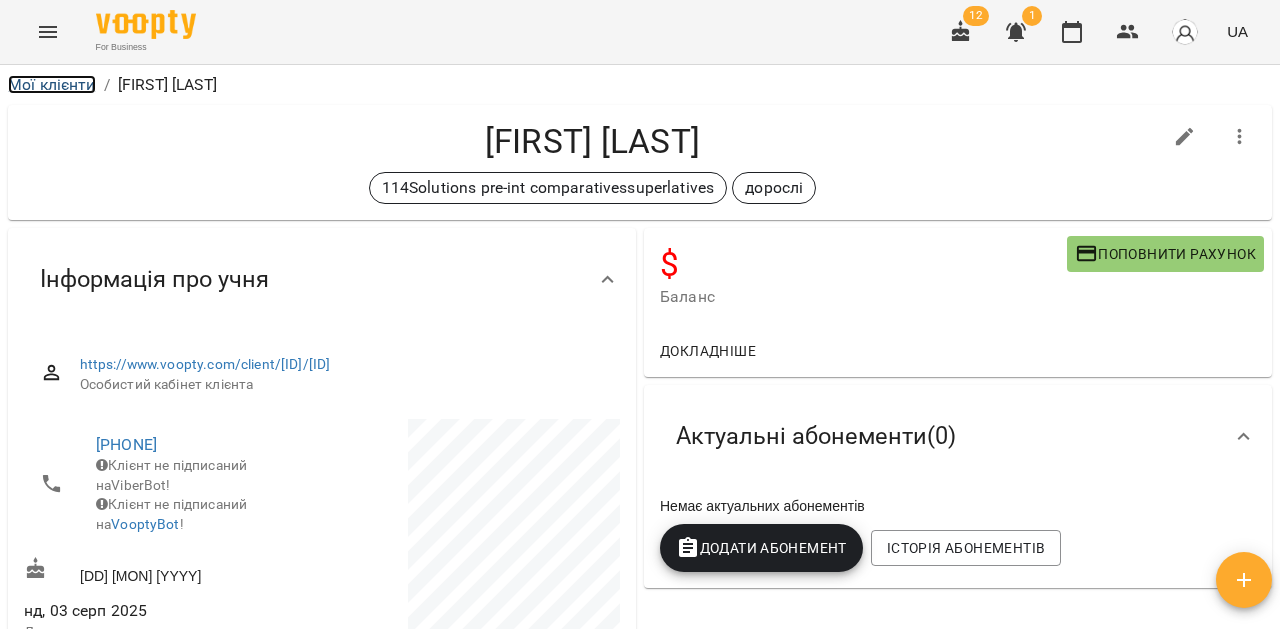 click on "Мої клієнти" at bounding box center (52, 84) 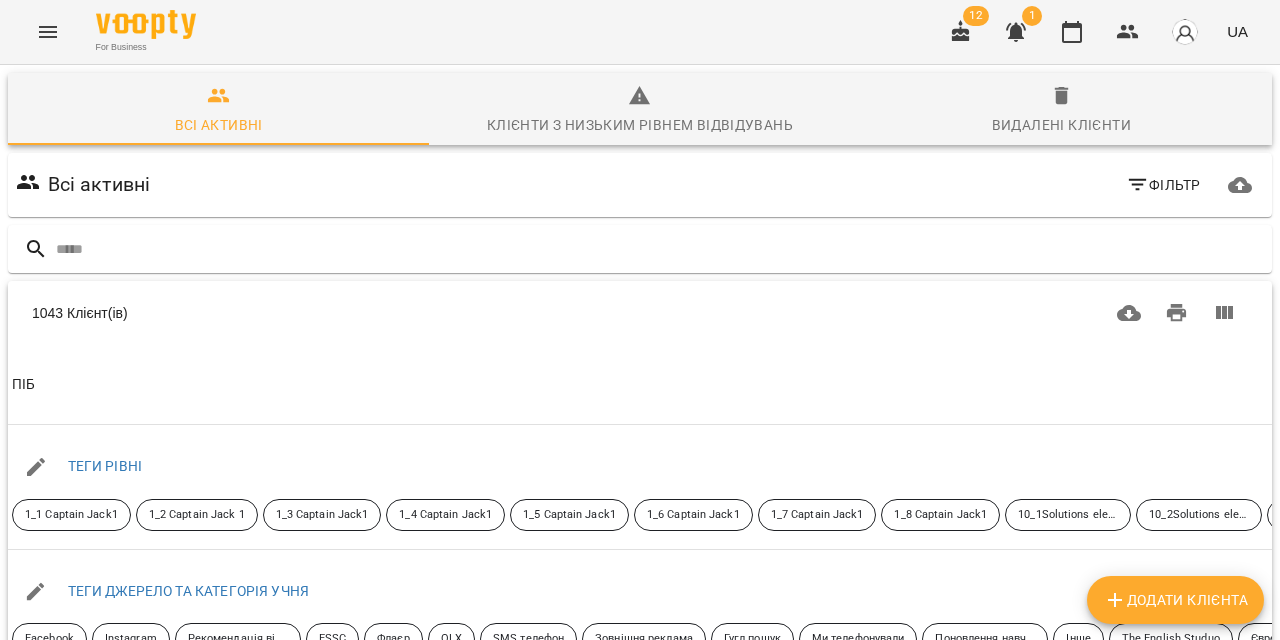 click on "Додати клієнта" at bounding box center [1175, 600] 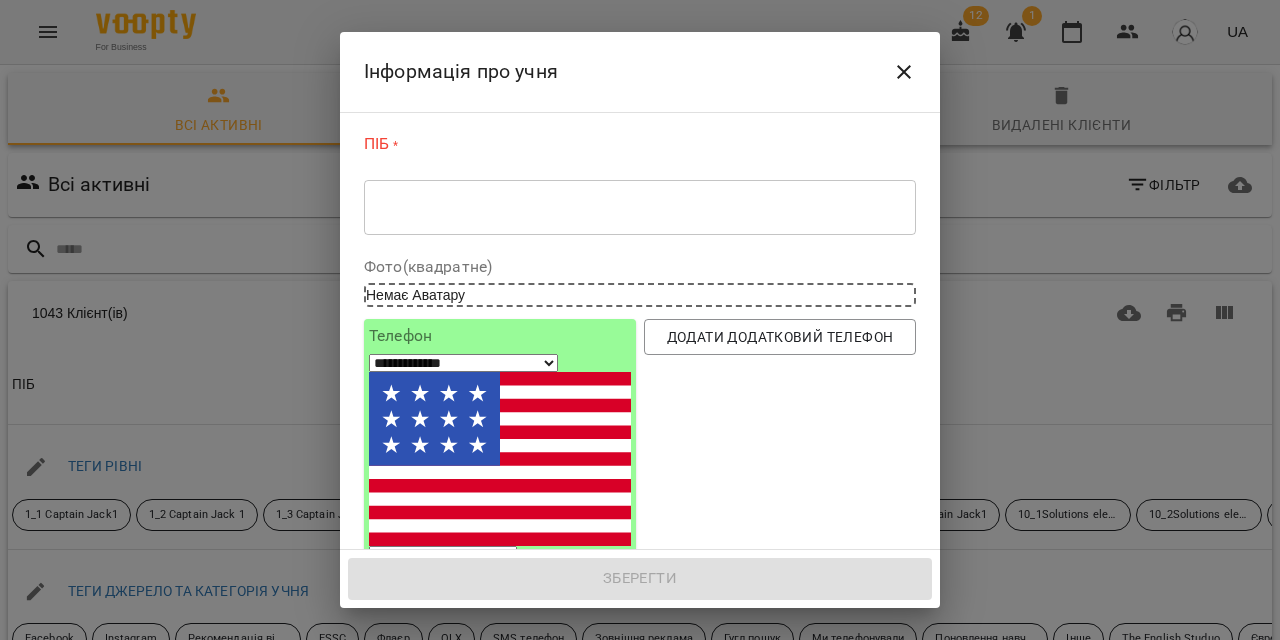click on "* ​" at bounding box center (640, 207) 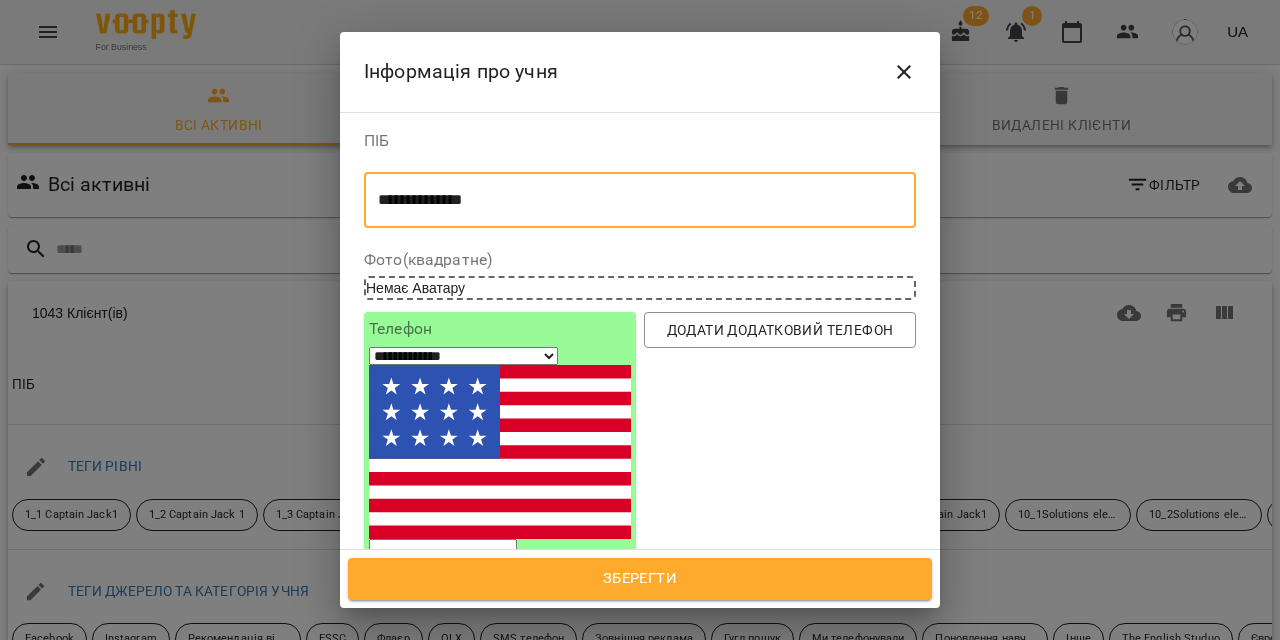 type on "**********" 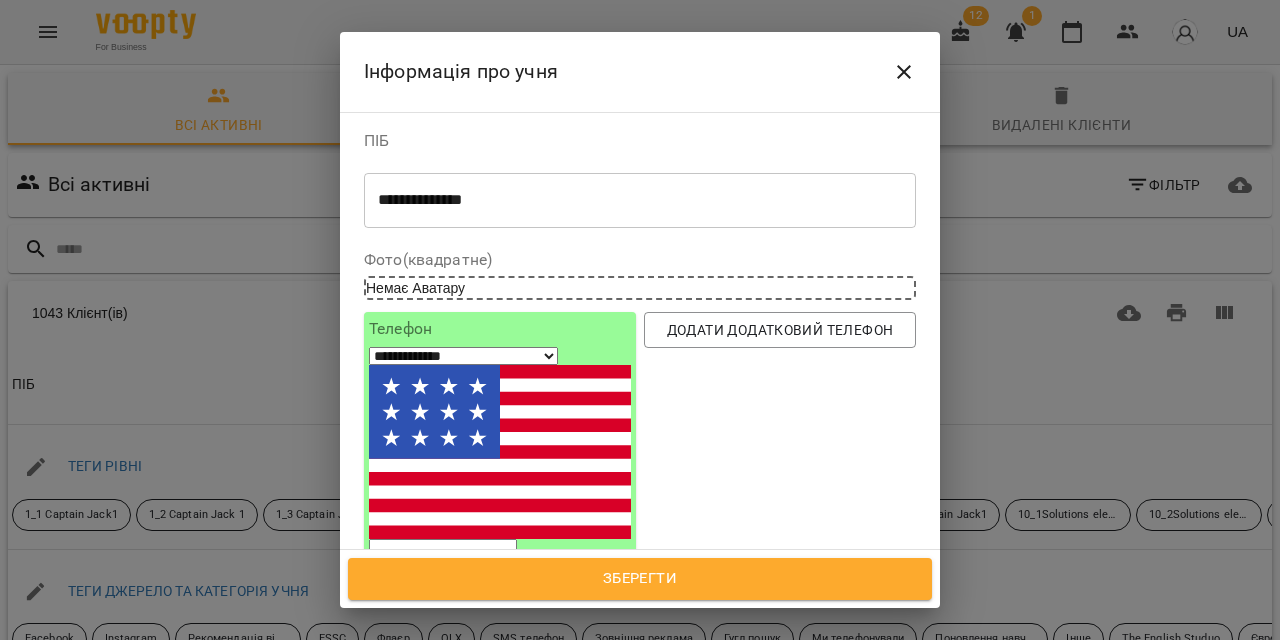 select on "**" 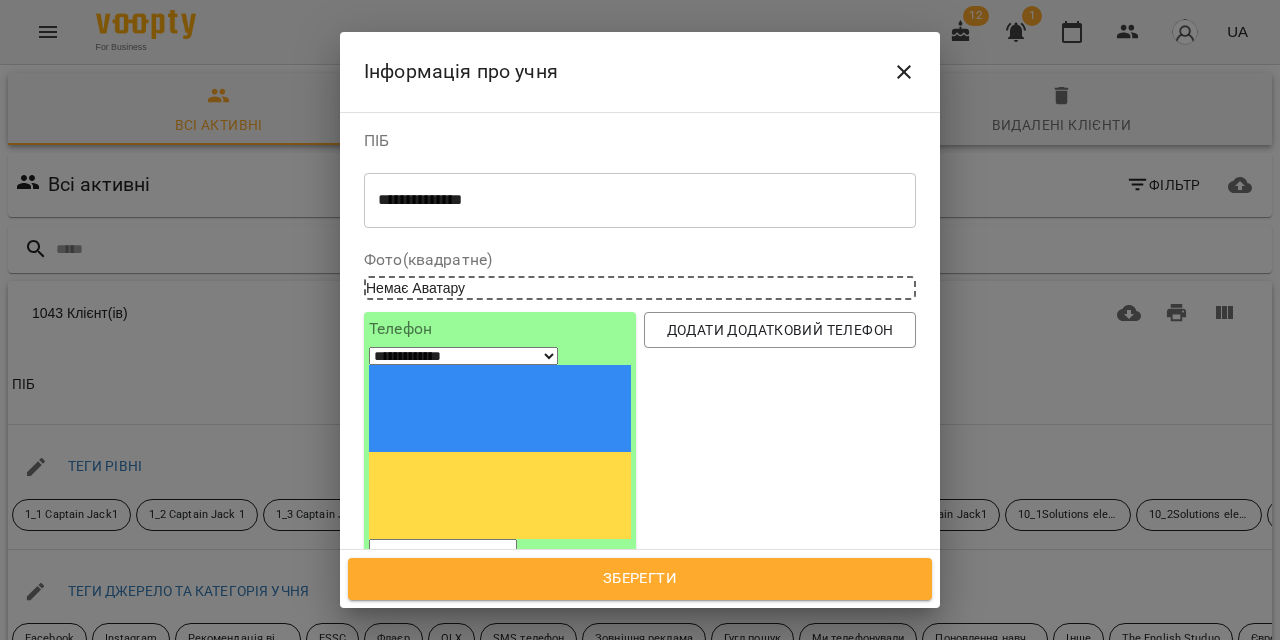 paste on "*********" 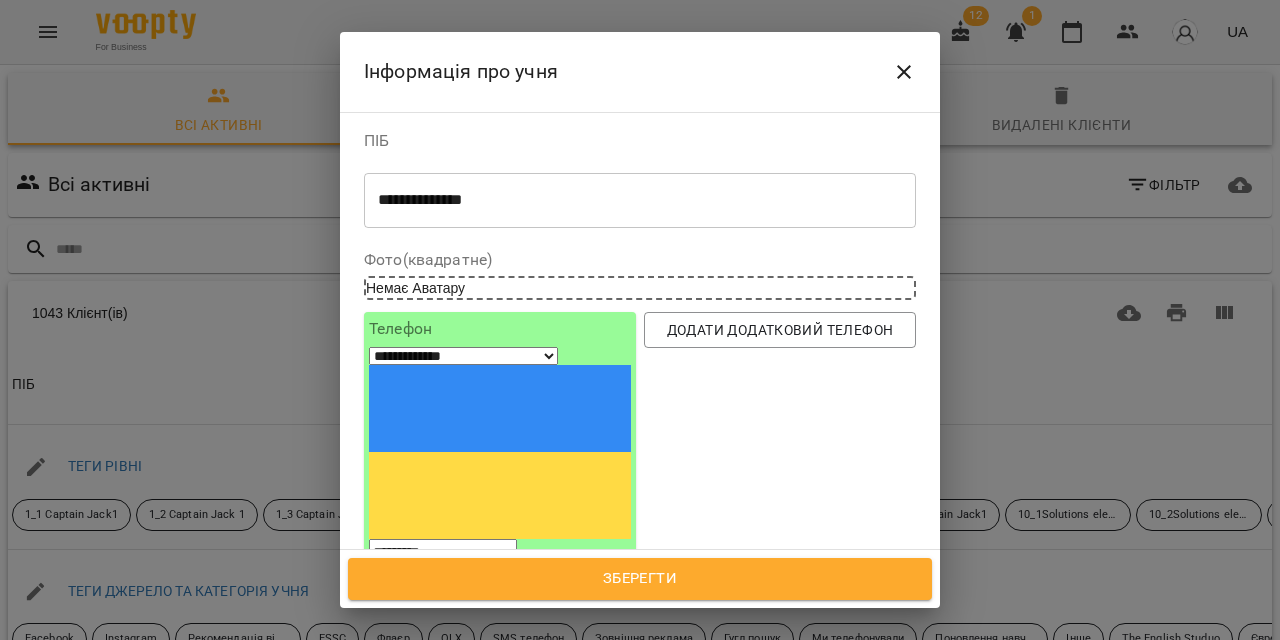 type on "*********" 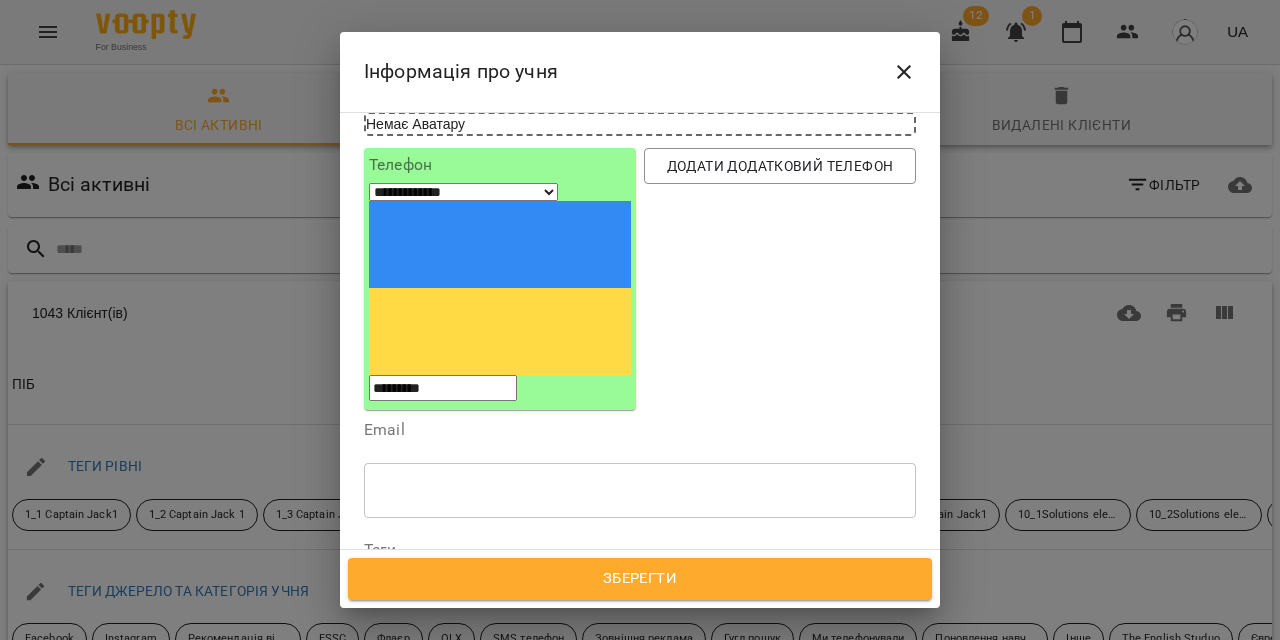 scroll, scrollTop: 172, scrollLeft: 0, axis: vertical 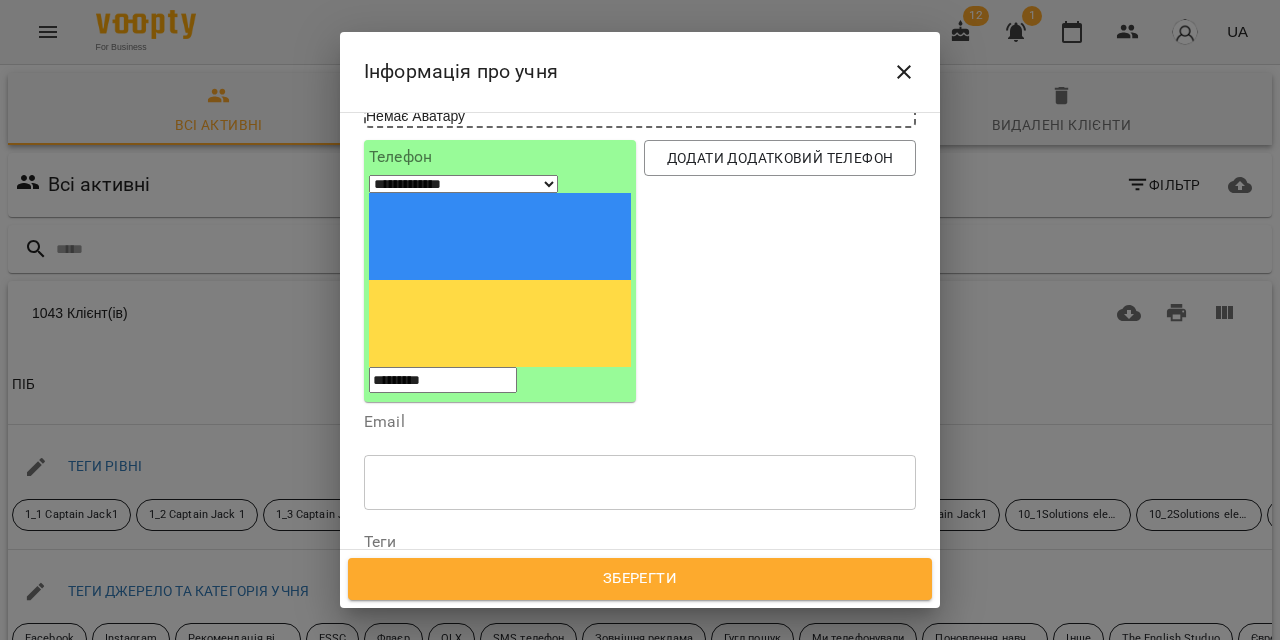 click on "Надрукуйте або оберіть..." at bounding box center (458, 576) 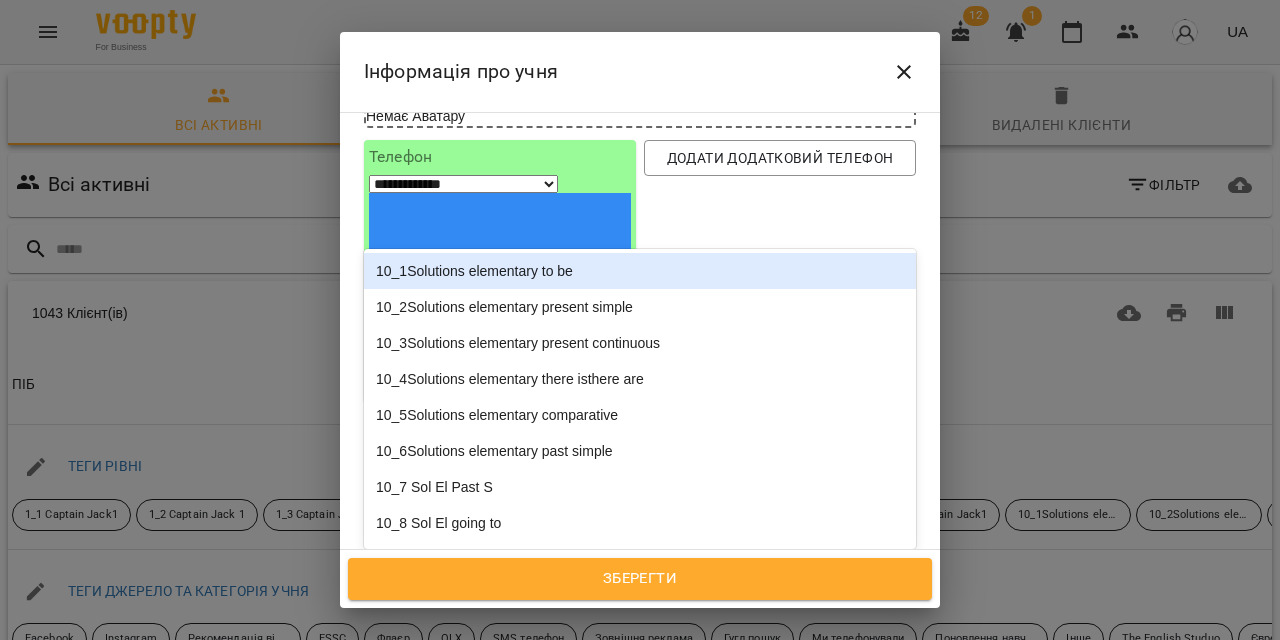 paste on "**********" 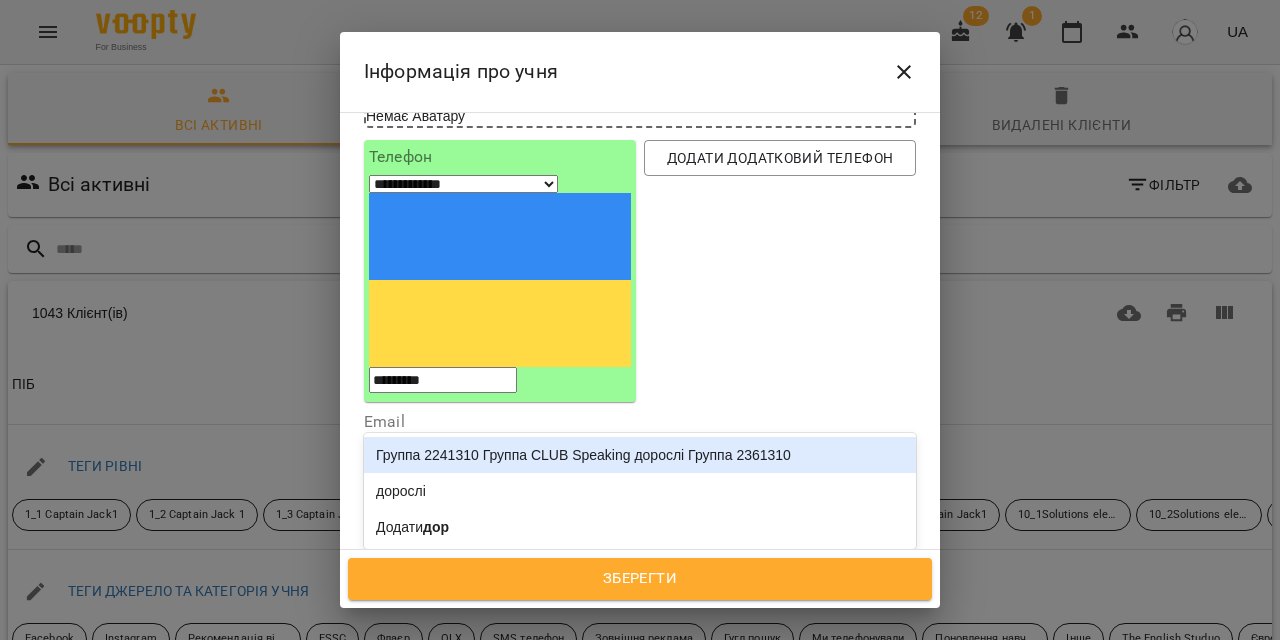 type on "****" 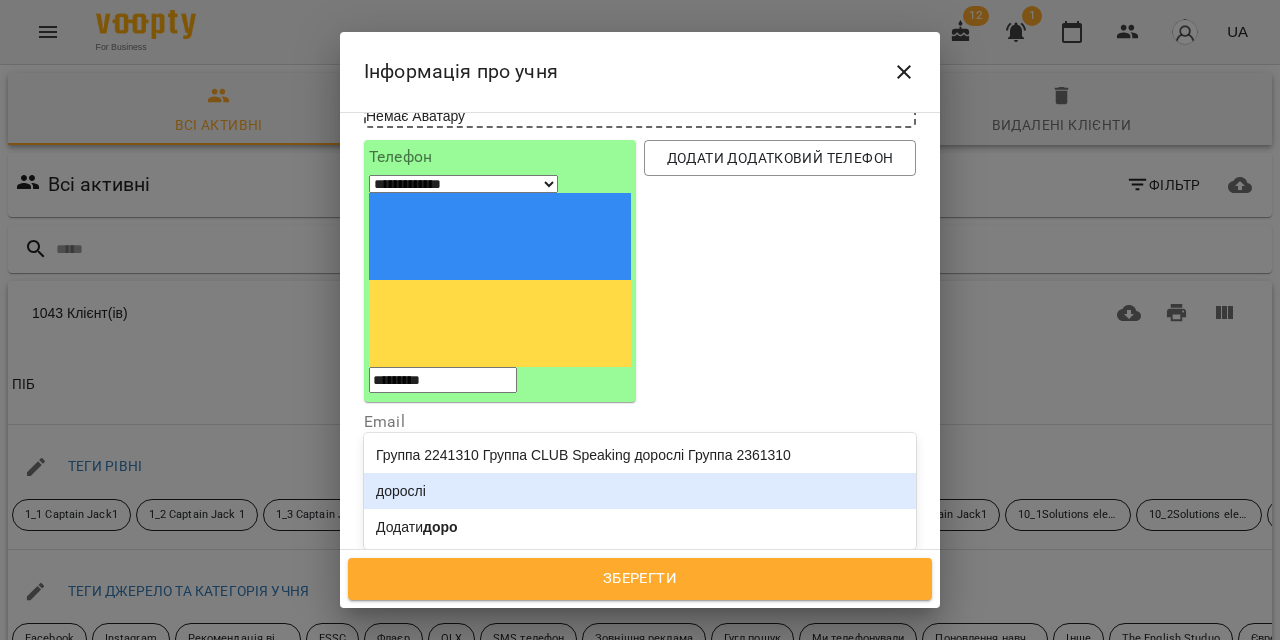 click on "дорослі" at bounding box center [640, 491] 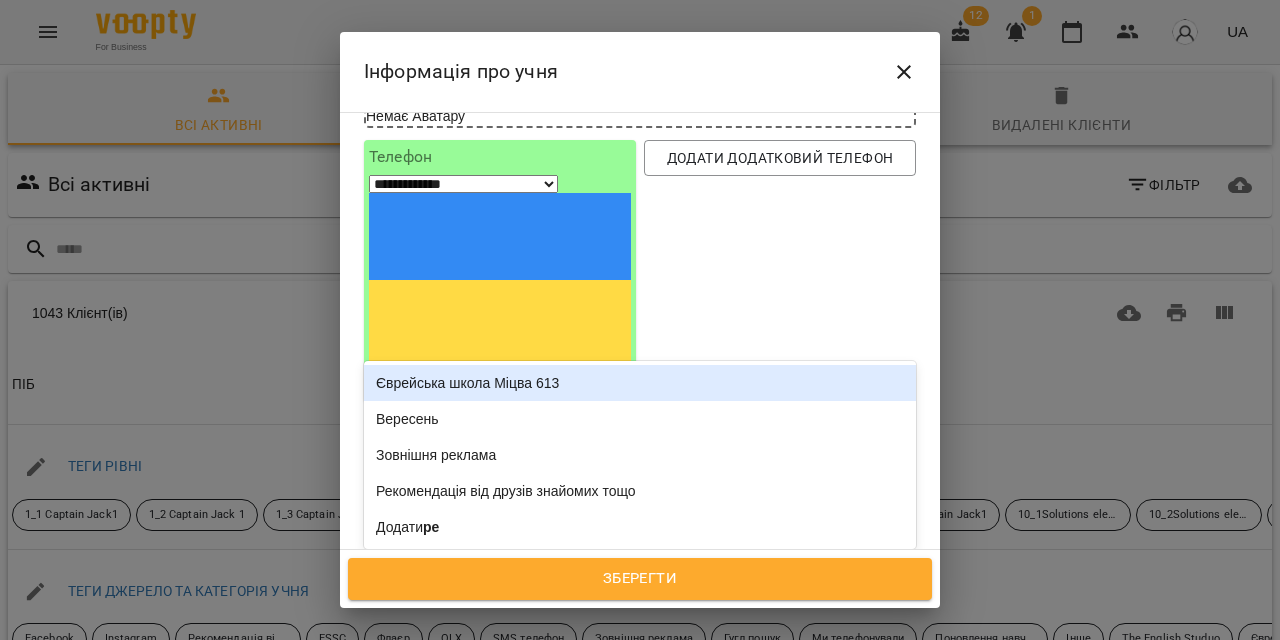 type on "***" 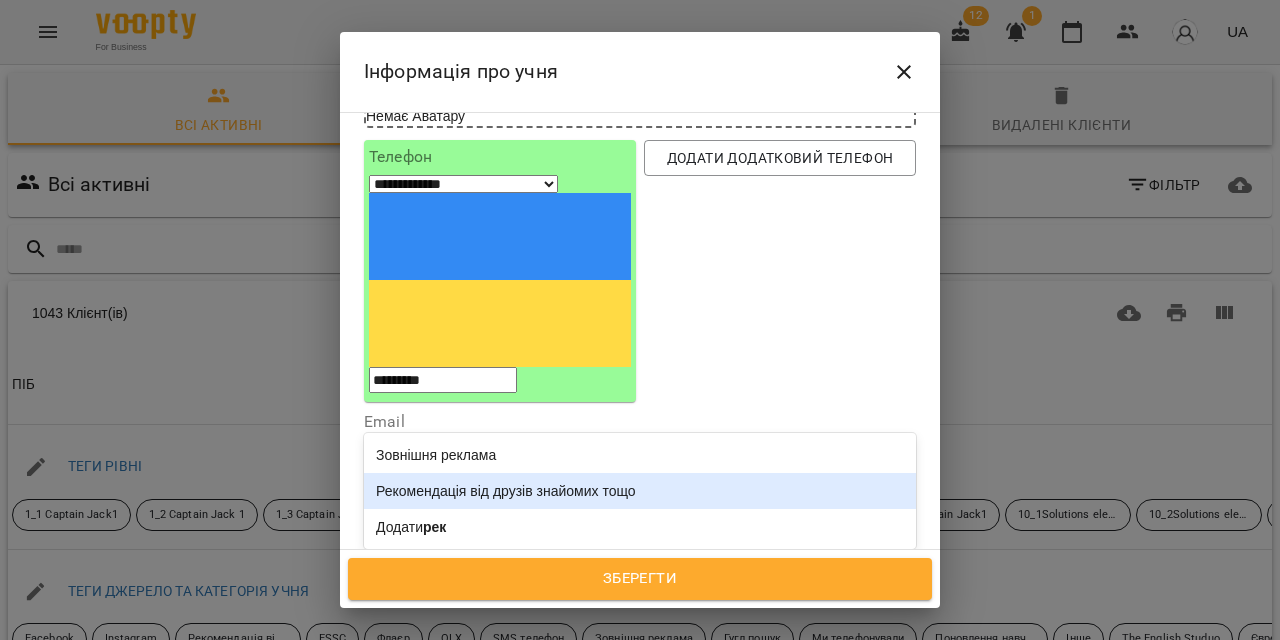 click on "Рекомендація від друзів знайомих тощо" at bounding box center (640, 491) 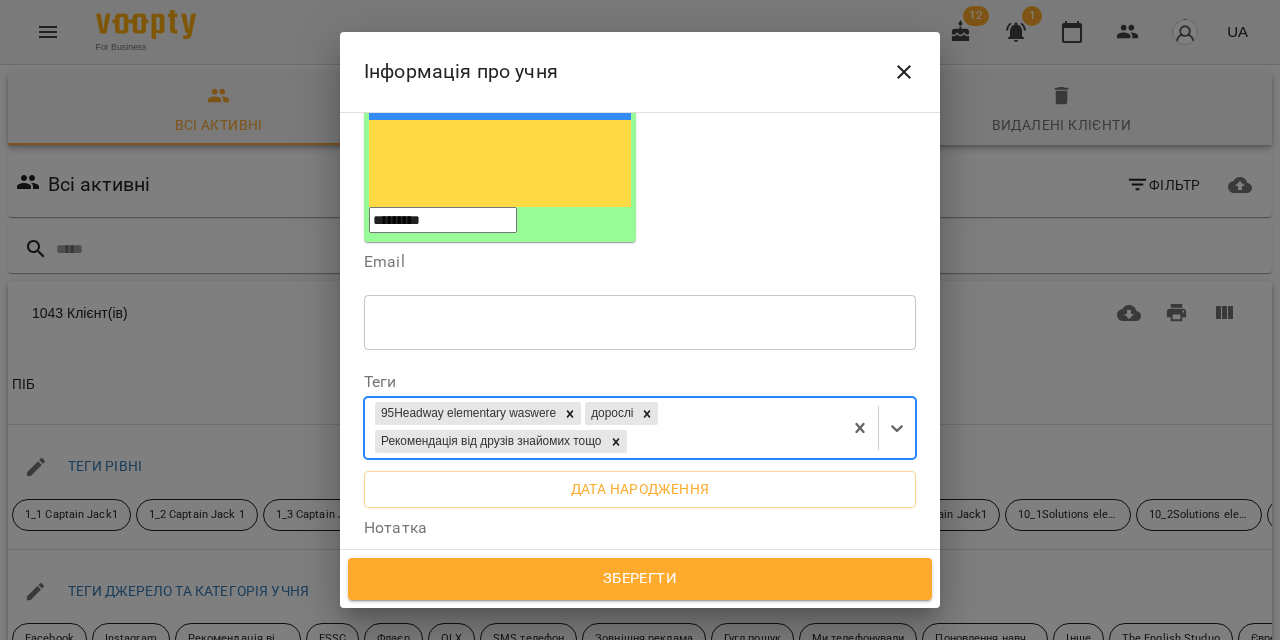 scroll, scrollTop: 339, scrollLeft: 0, axis: vertical 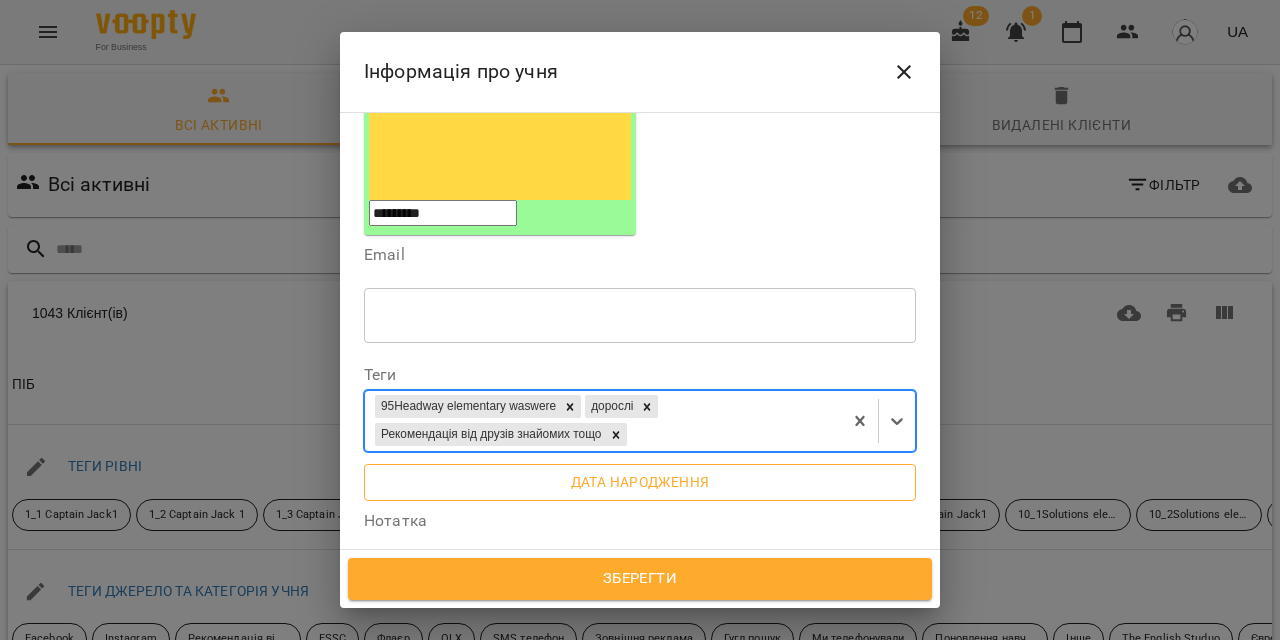 click on "Дата народження" at bounding box center (640, 482) 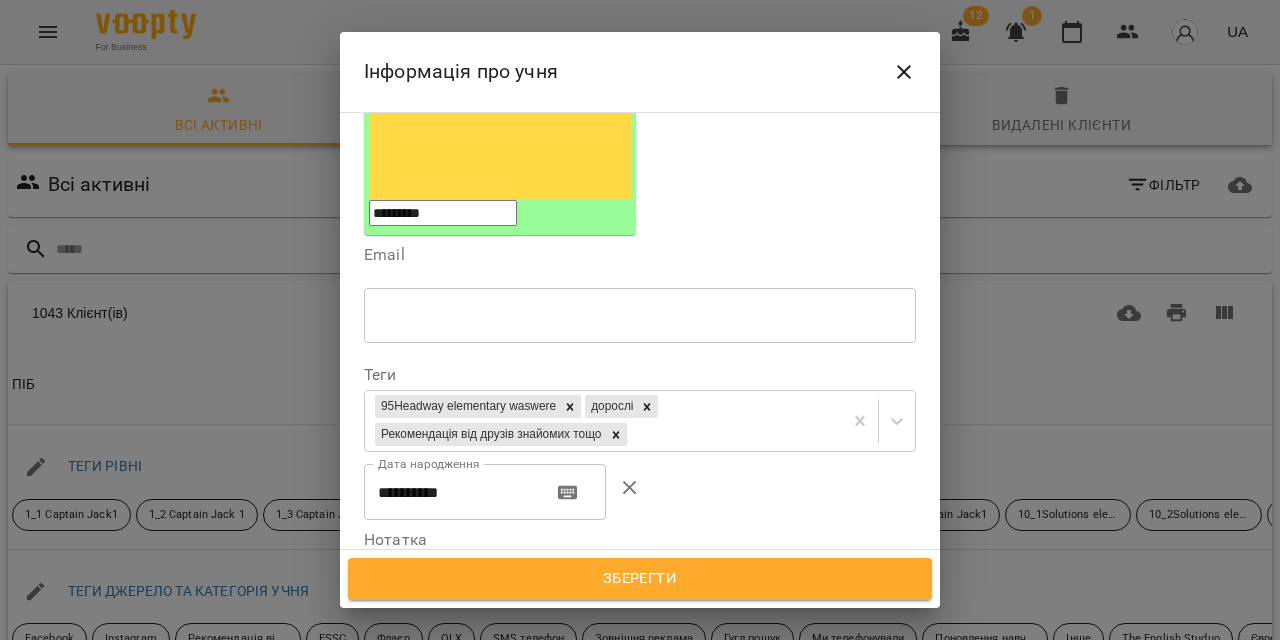 click on "**********" at bounding box center (450, 492) 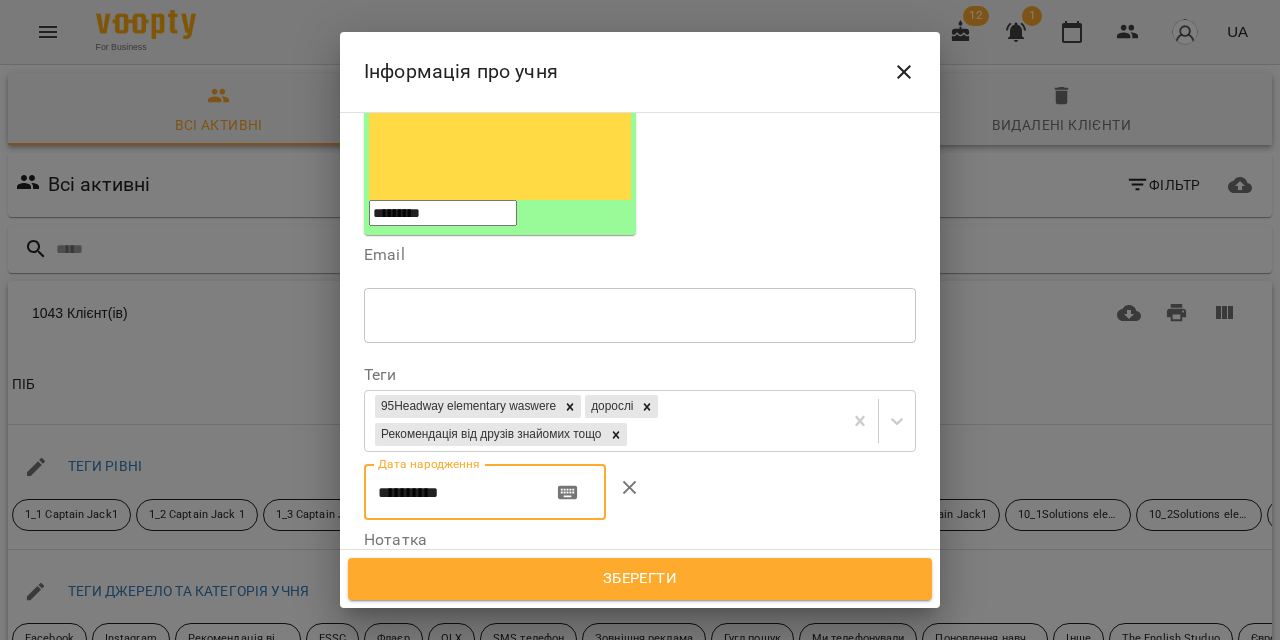 paste 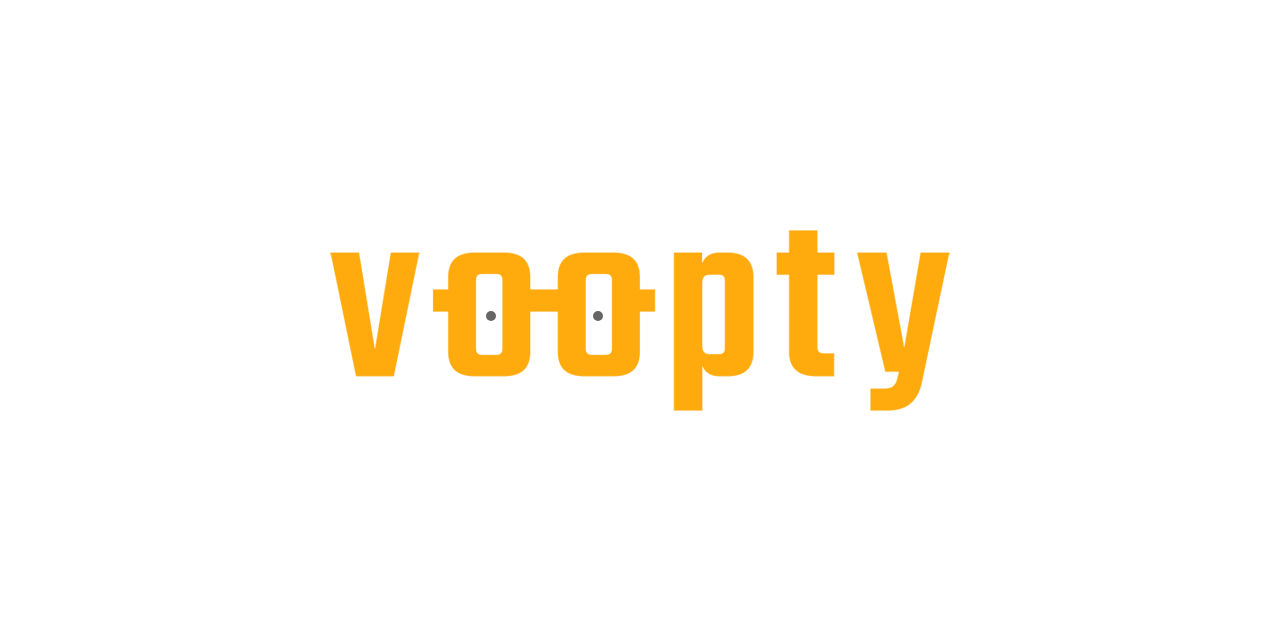 scroll, scrollTop: 0, scrollLeft: 0, axis: both 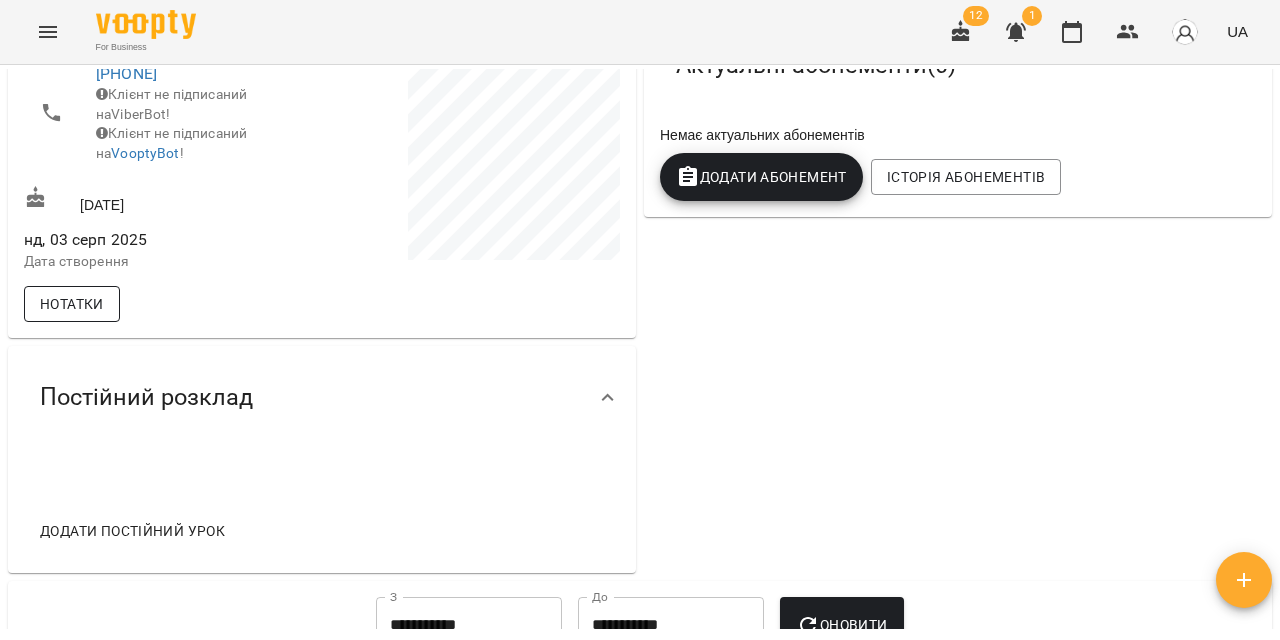 click on "Нотатки" at bounding box center (72, 304) 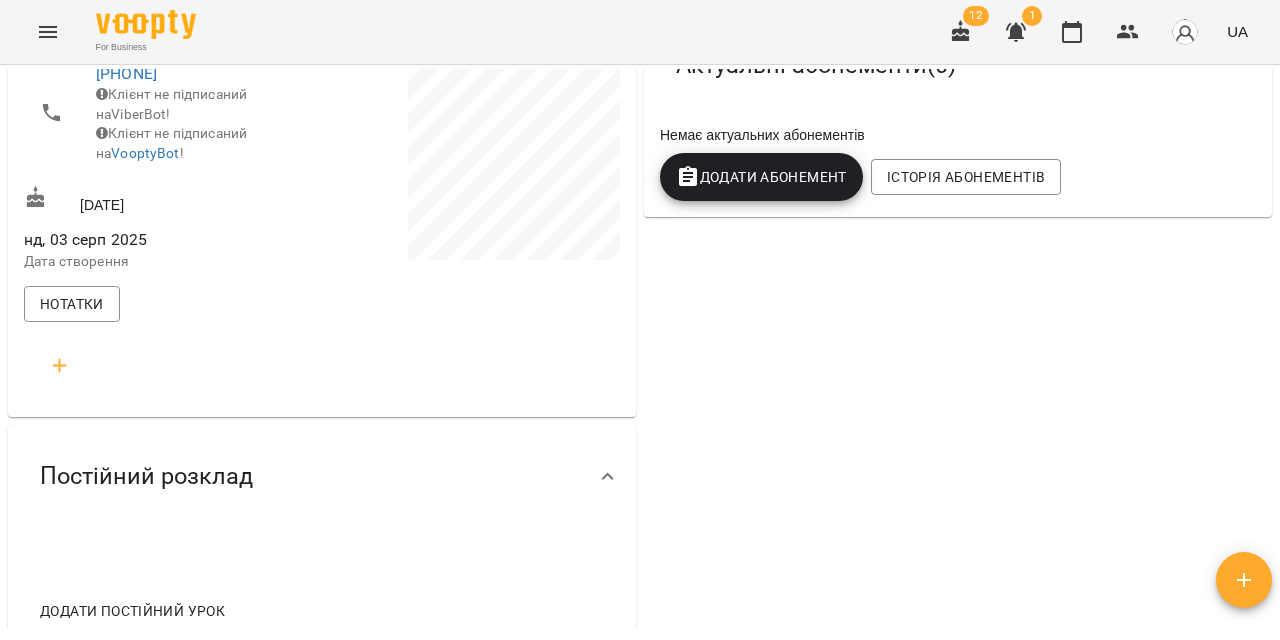 click at bounding box center [60, 366] 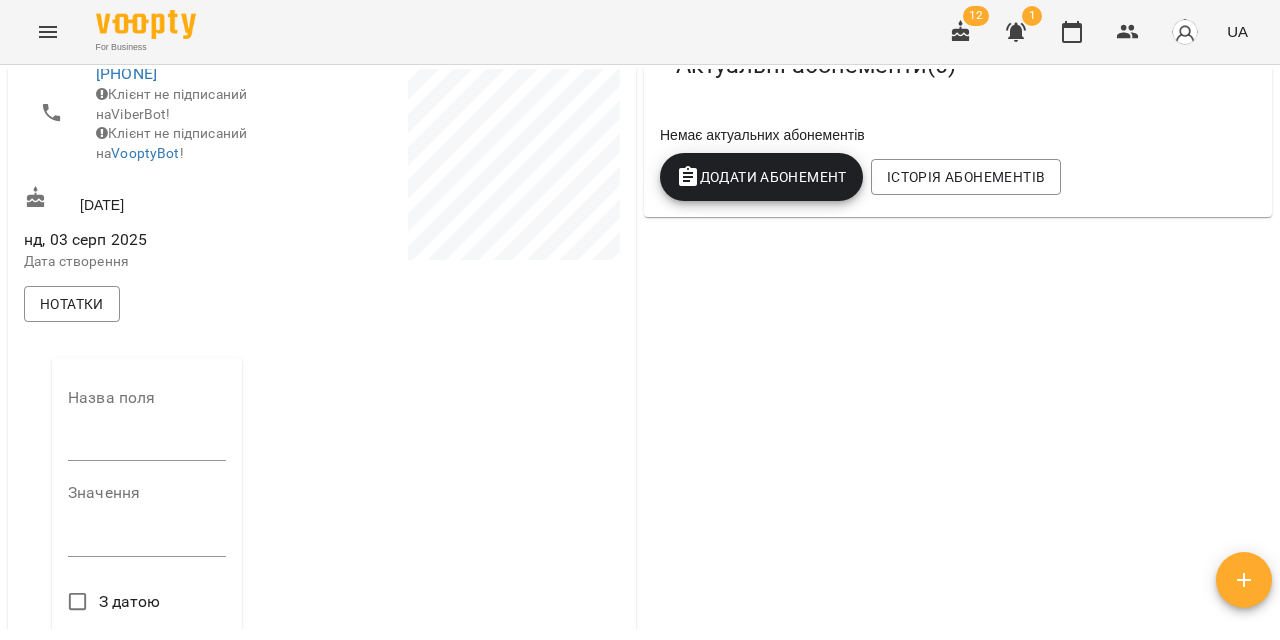 click at bounding box center (147, 445) 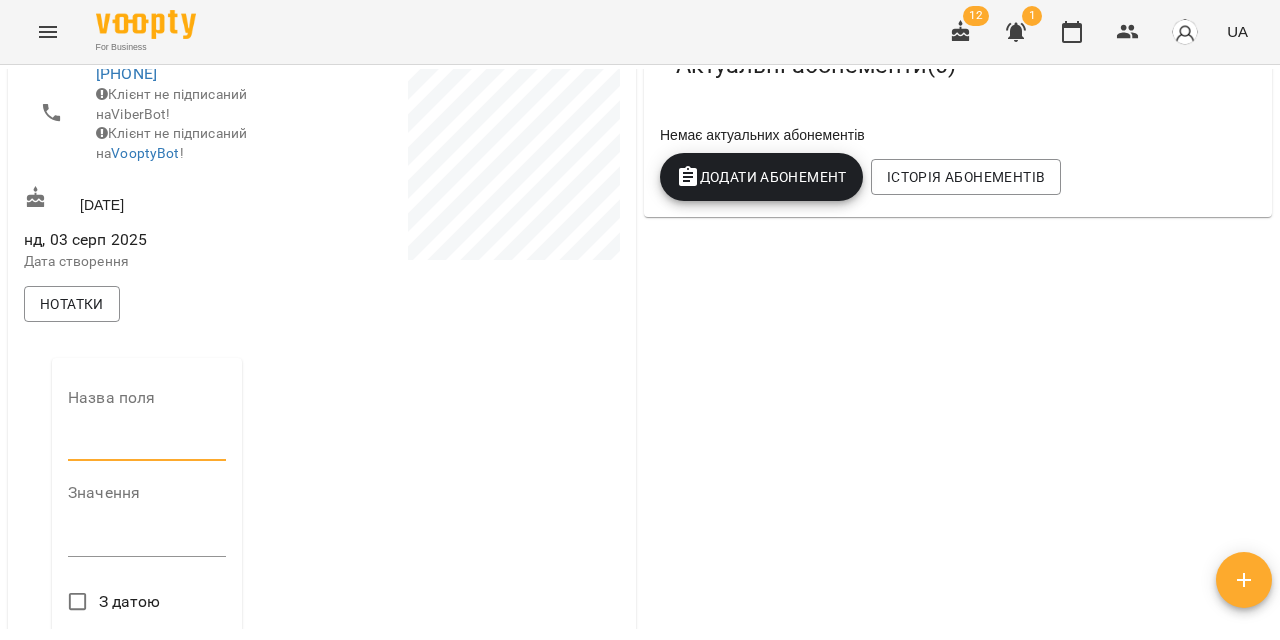 scroll, scrollTop: 482, scrollLeft: 0, axis: vertical 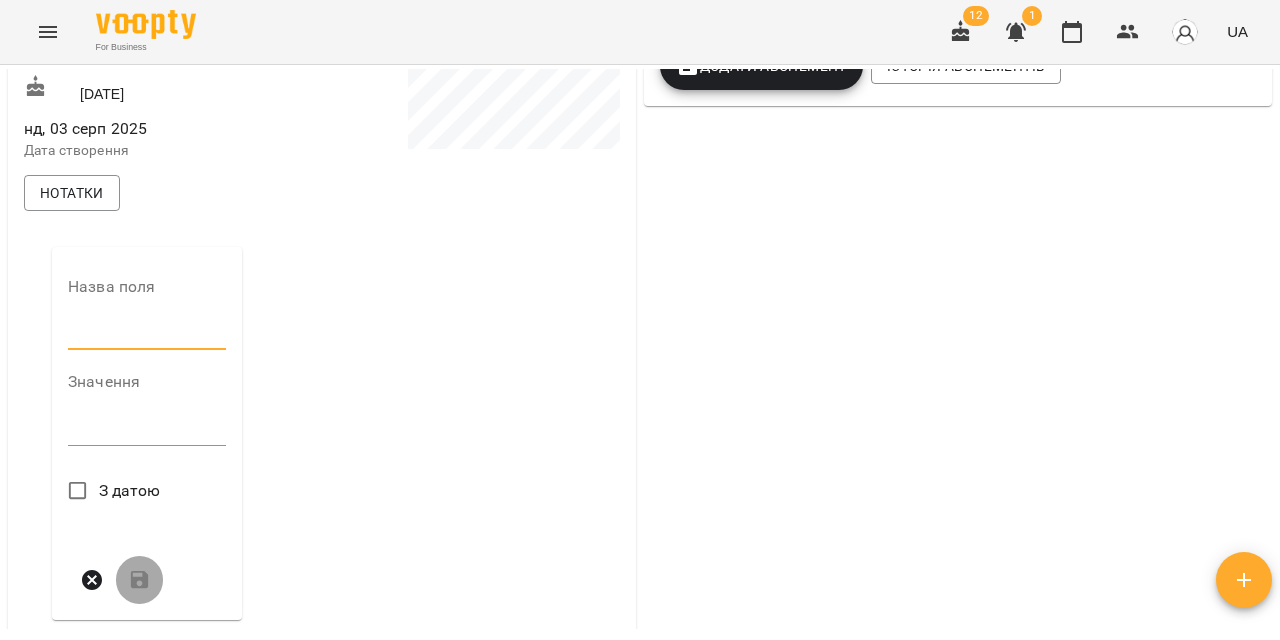 type on "**********" 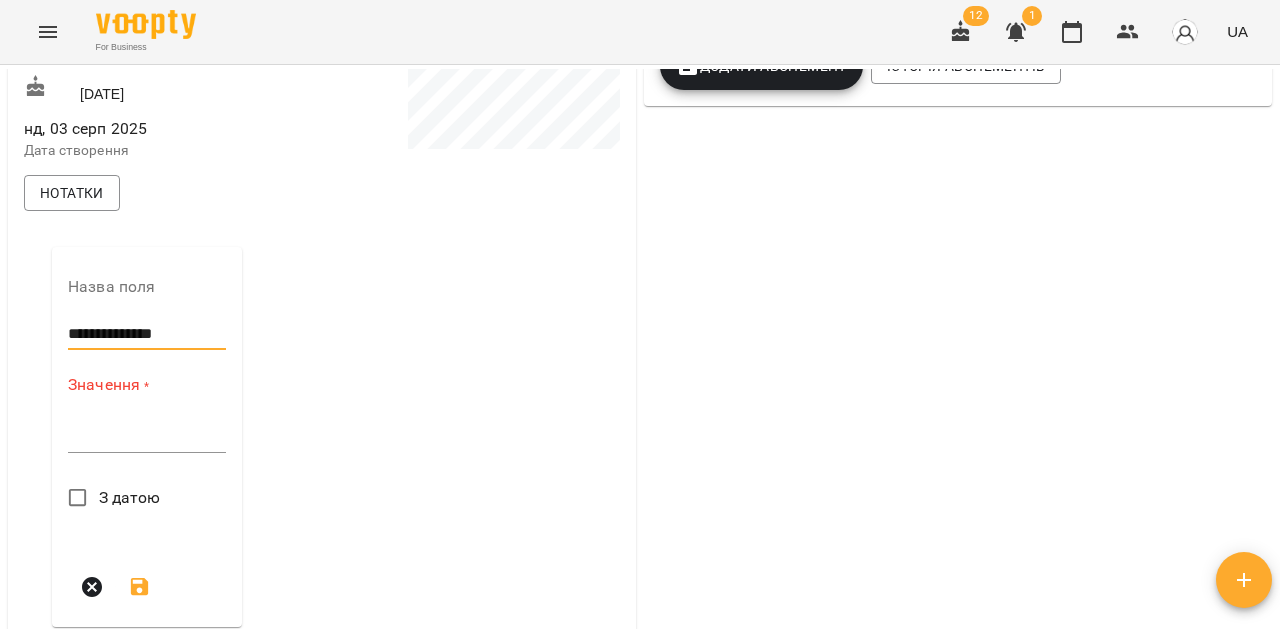 click on "*" at bounding box center (147, 437) 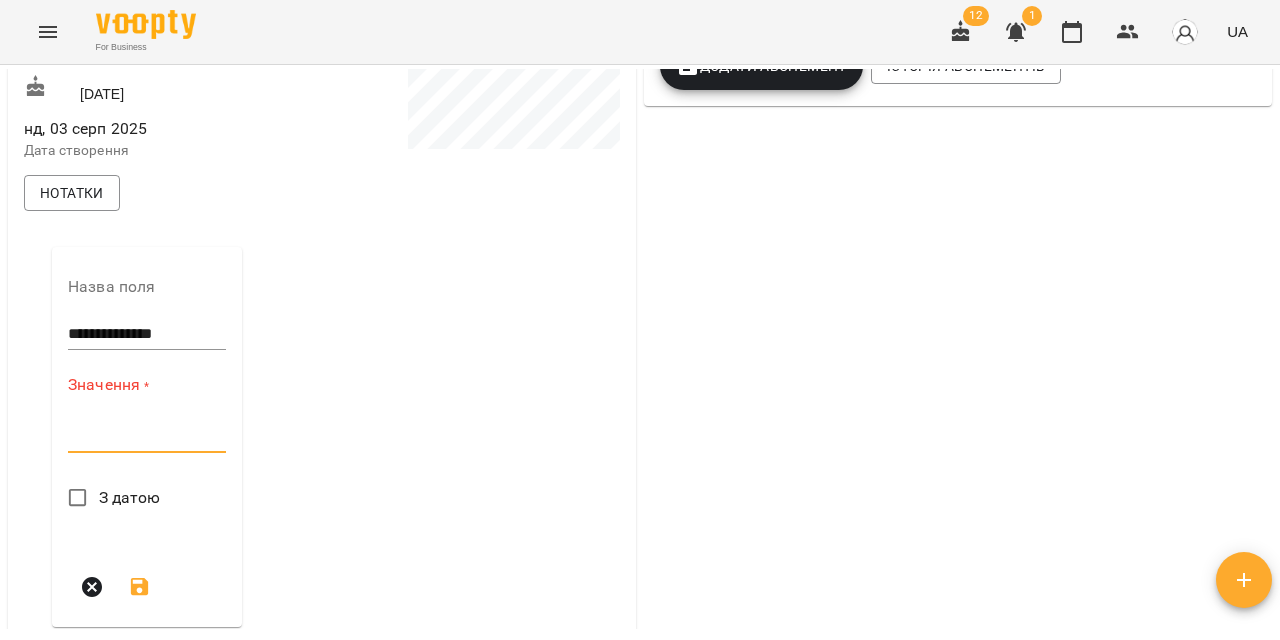 paste on "**********" 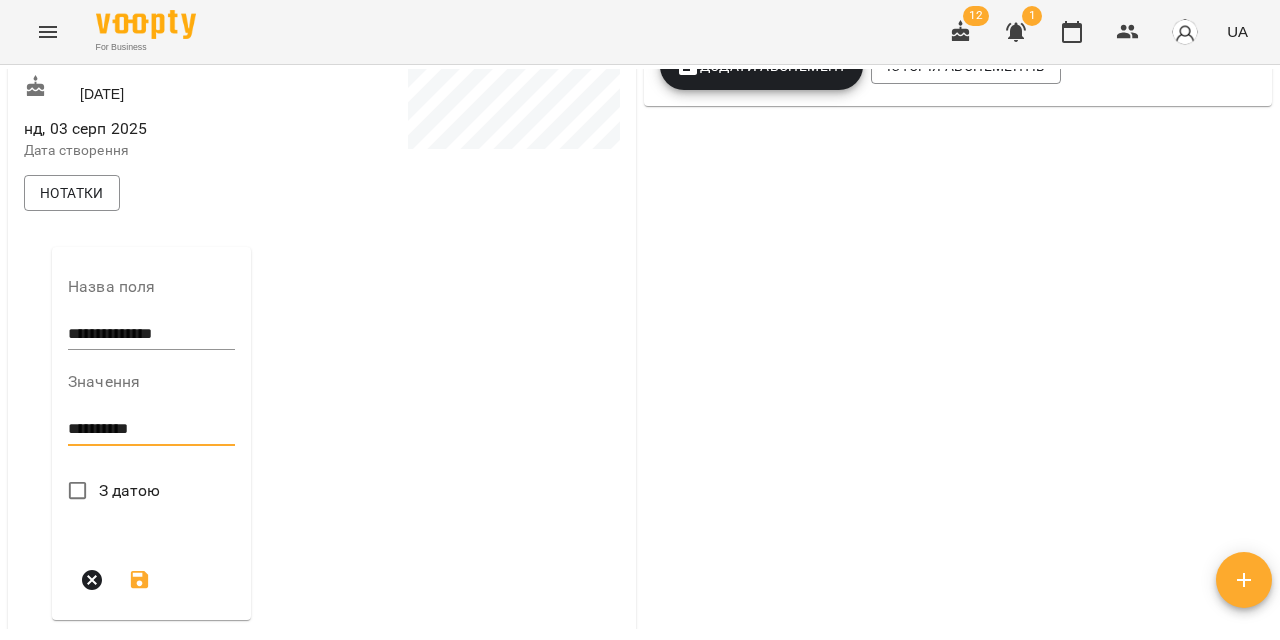 type on "**********" 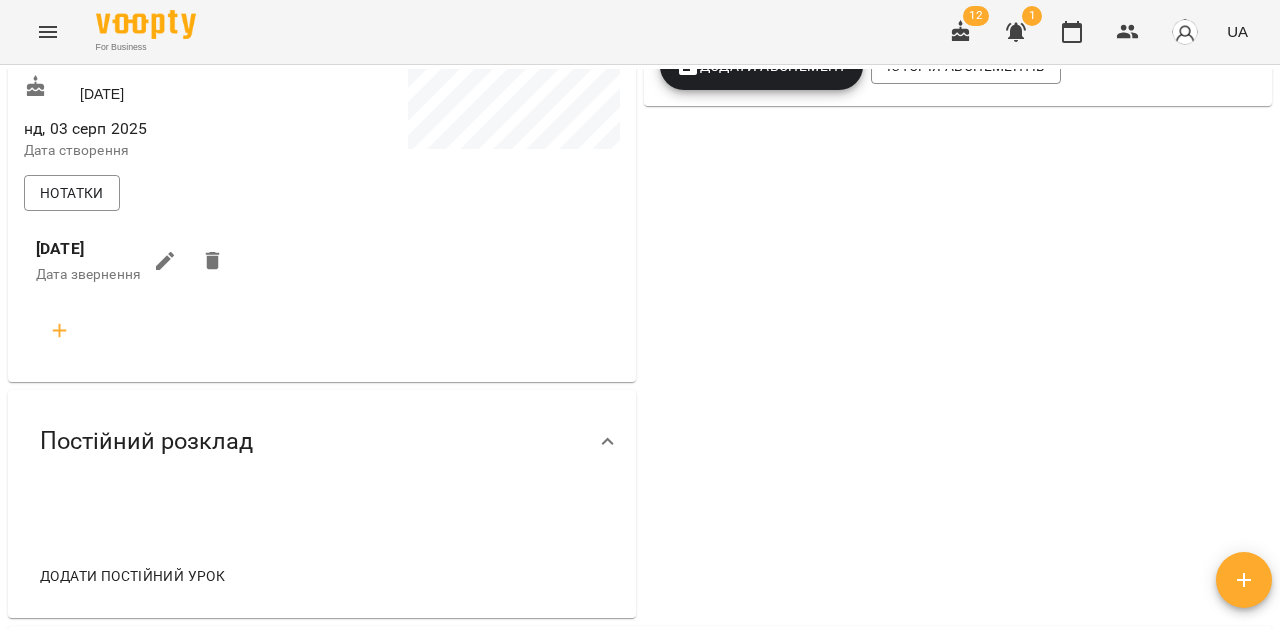 click 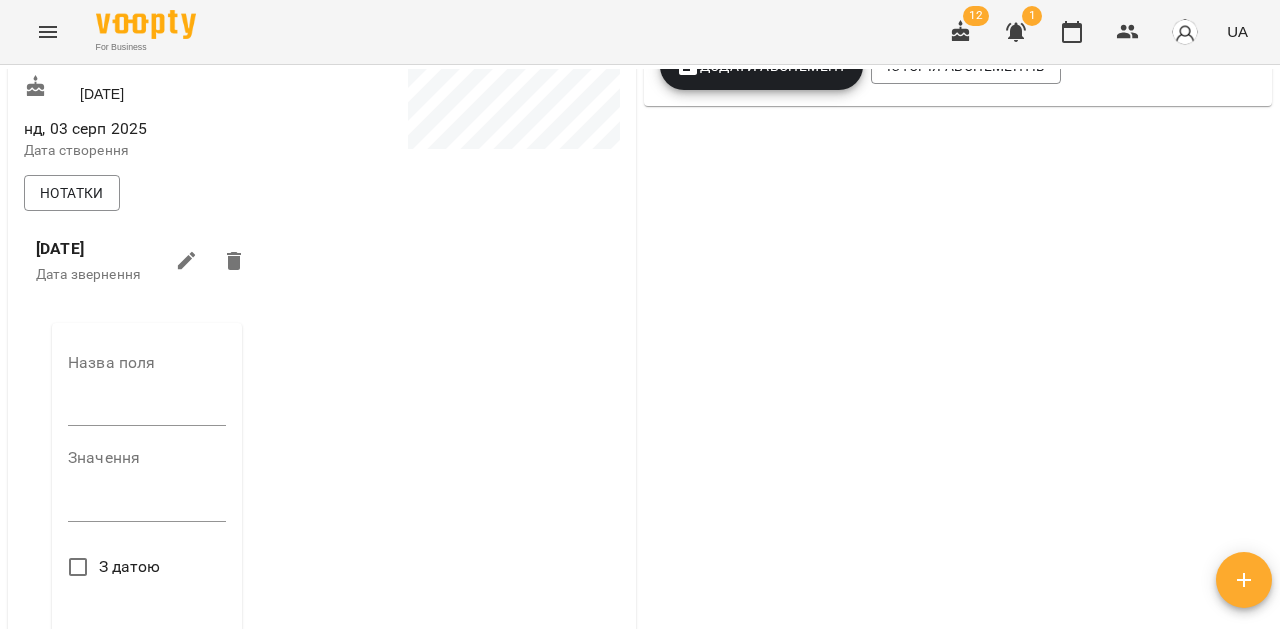 click at bounding box center (147, 411) 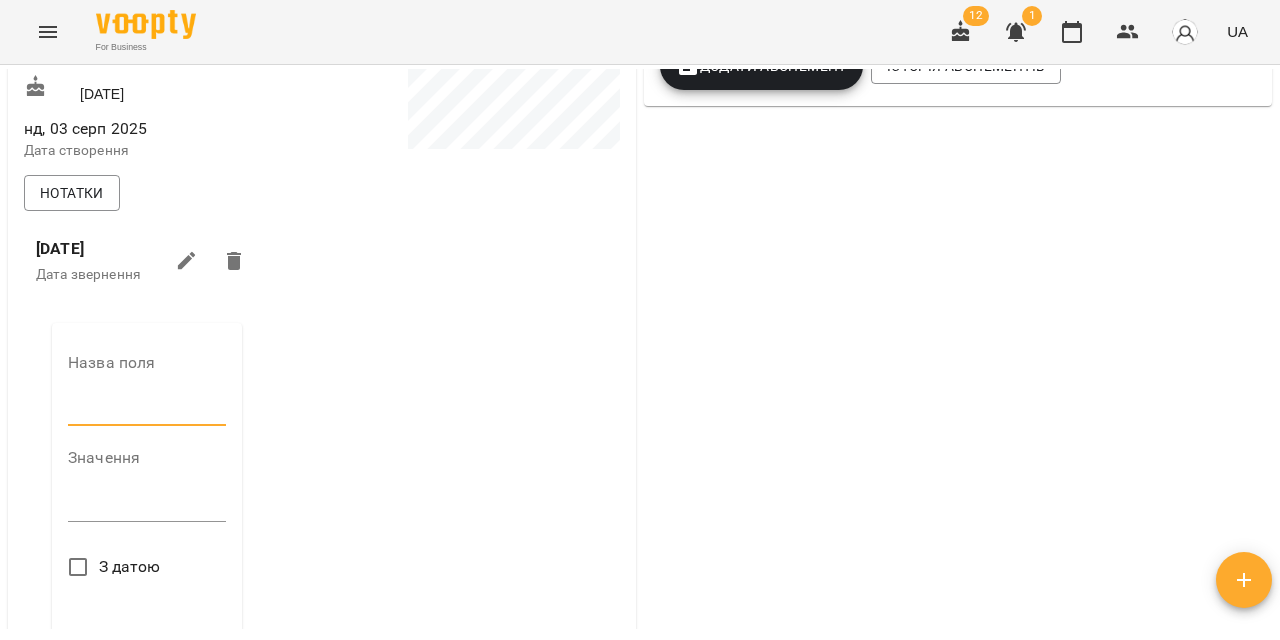 type on "**********" 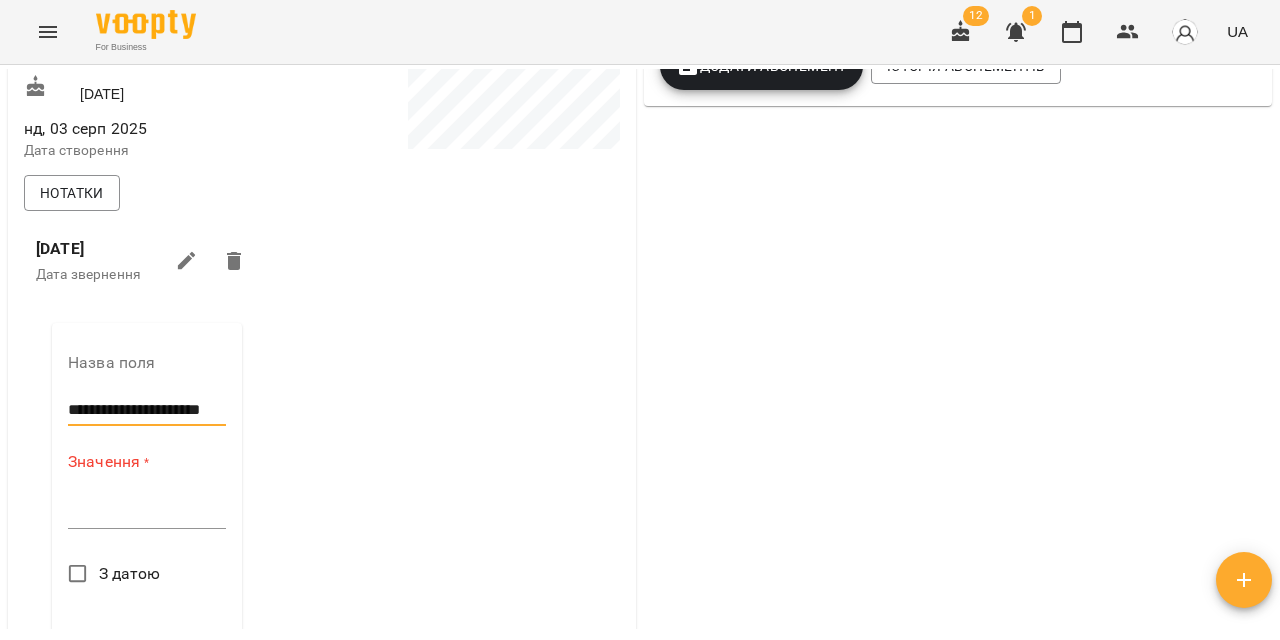 click at bounding box center [147, 512] 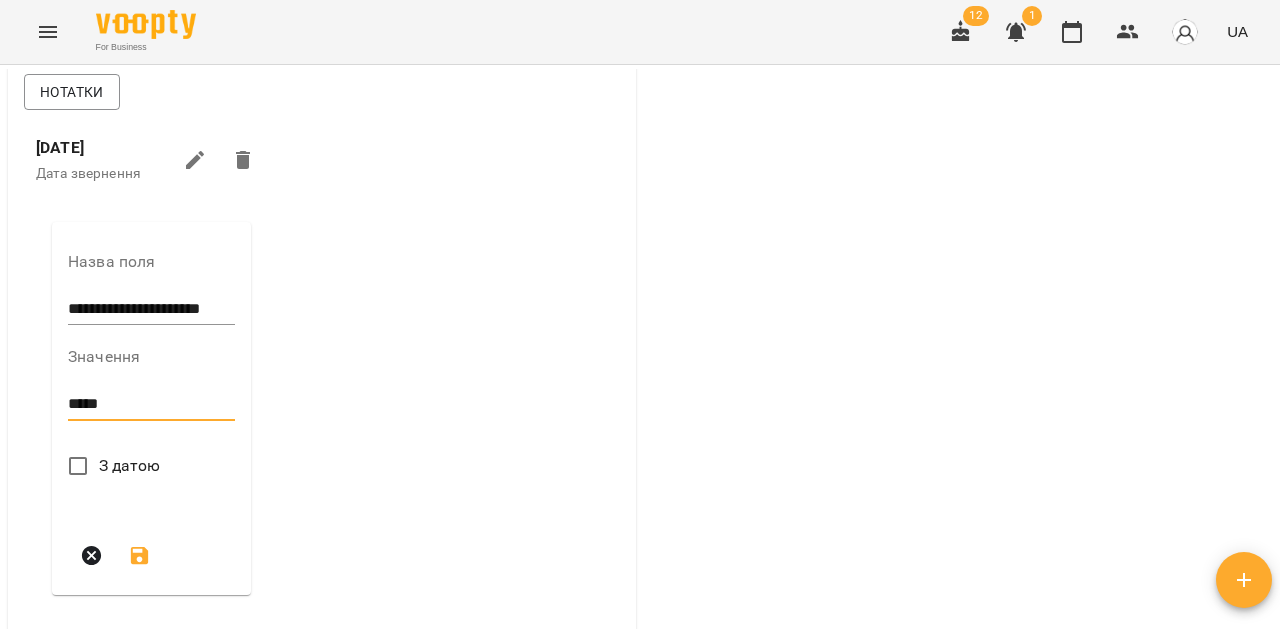 scroll, scrollTop: 587, scrollLeft: 0, axis: vertical 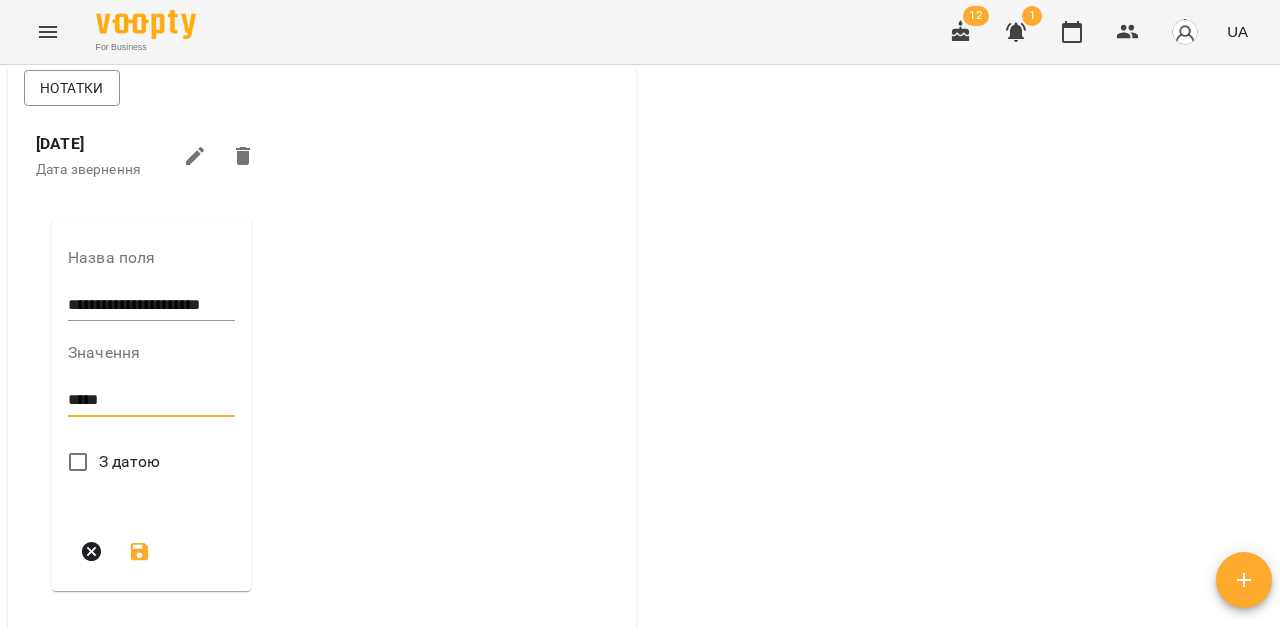type on "*****" 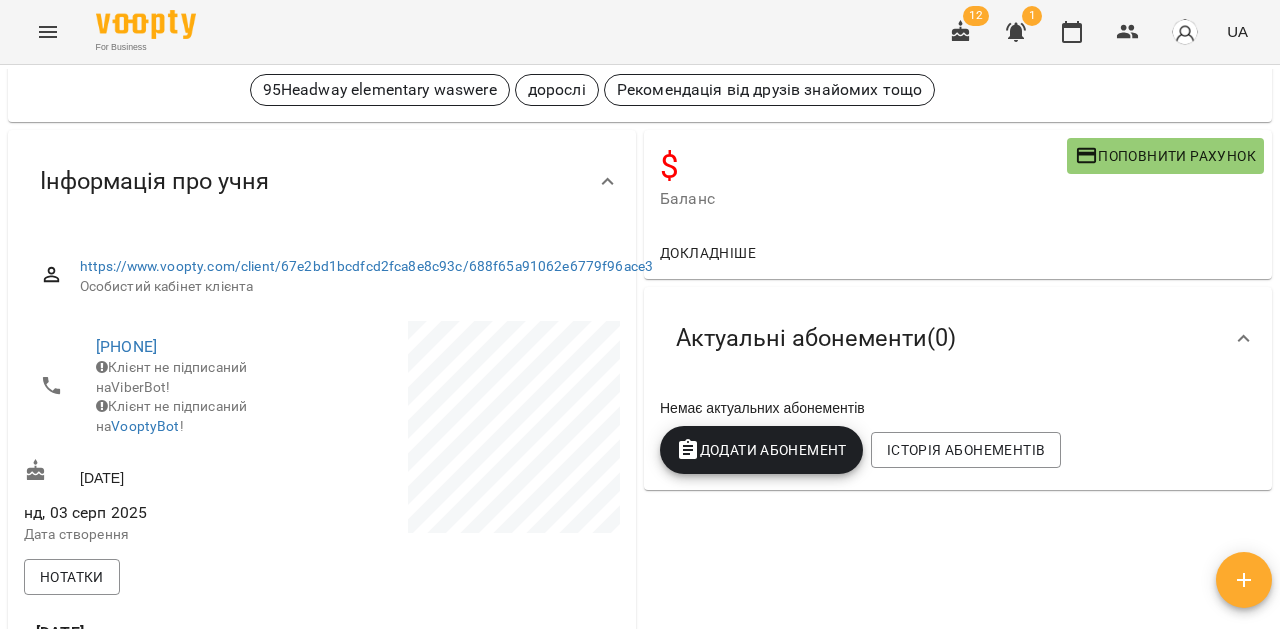 scroll, scrollTop: 0, scrollLeft: 0, axis: both 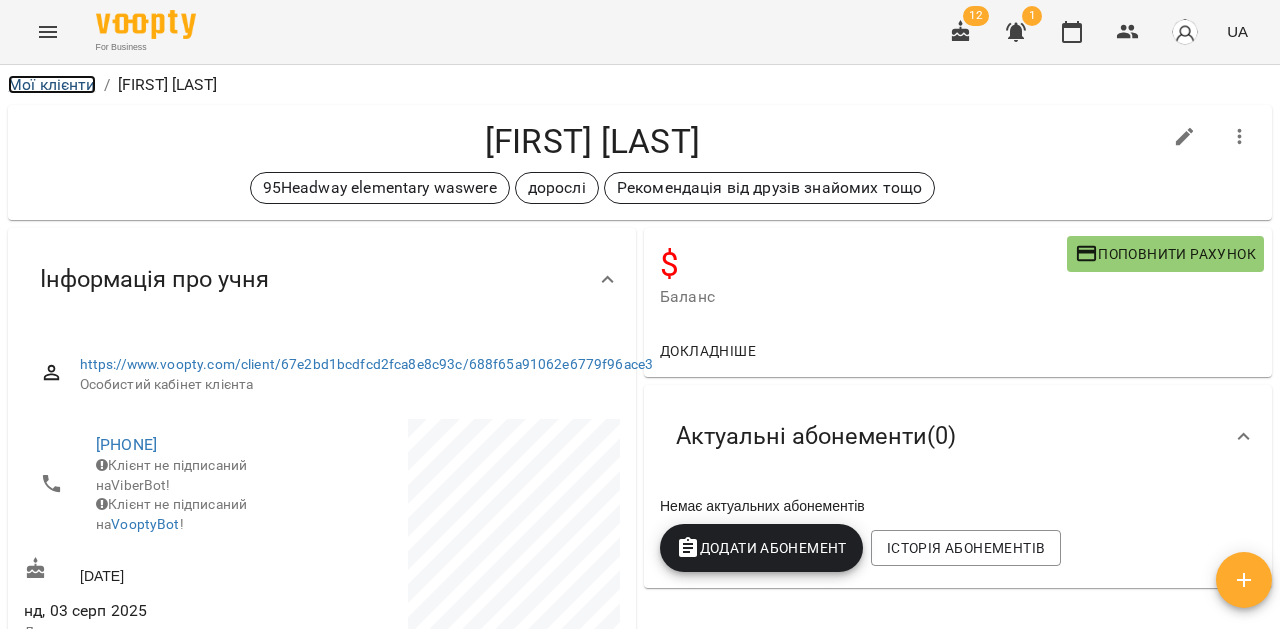 click on "Мої клієнти" at bounding box center [52, 84] 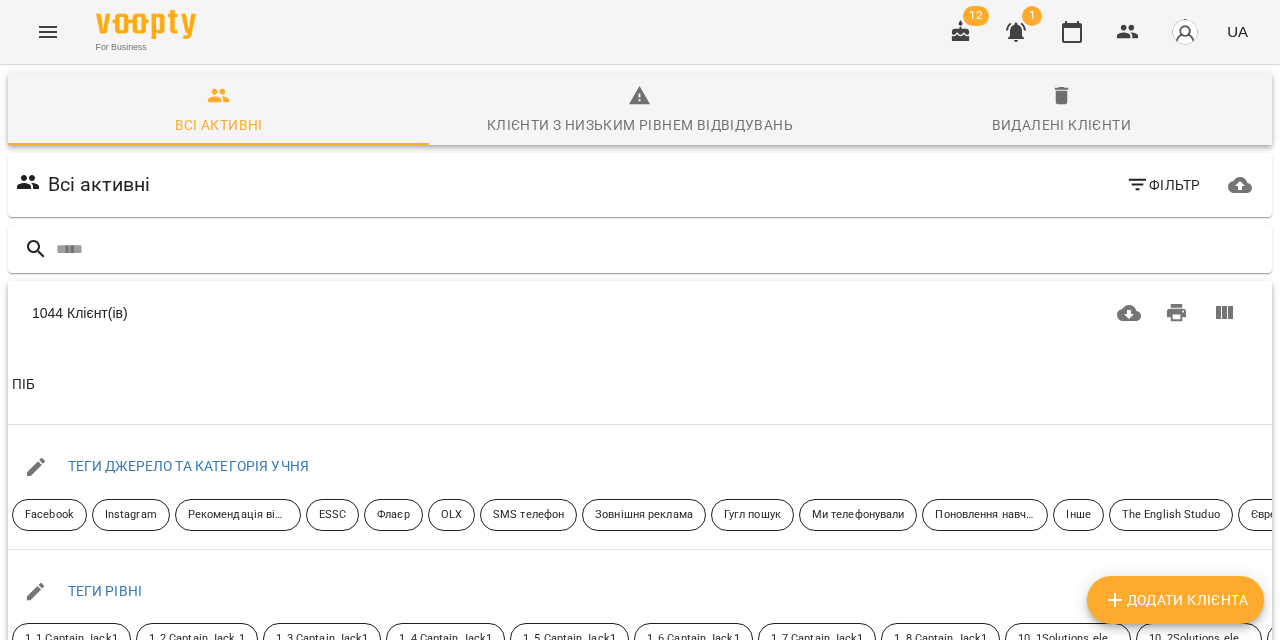 click on "Додати клієнта" at bounding box center [1175, 600] 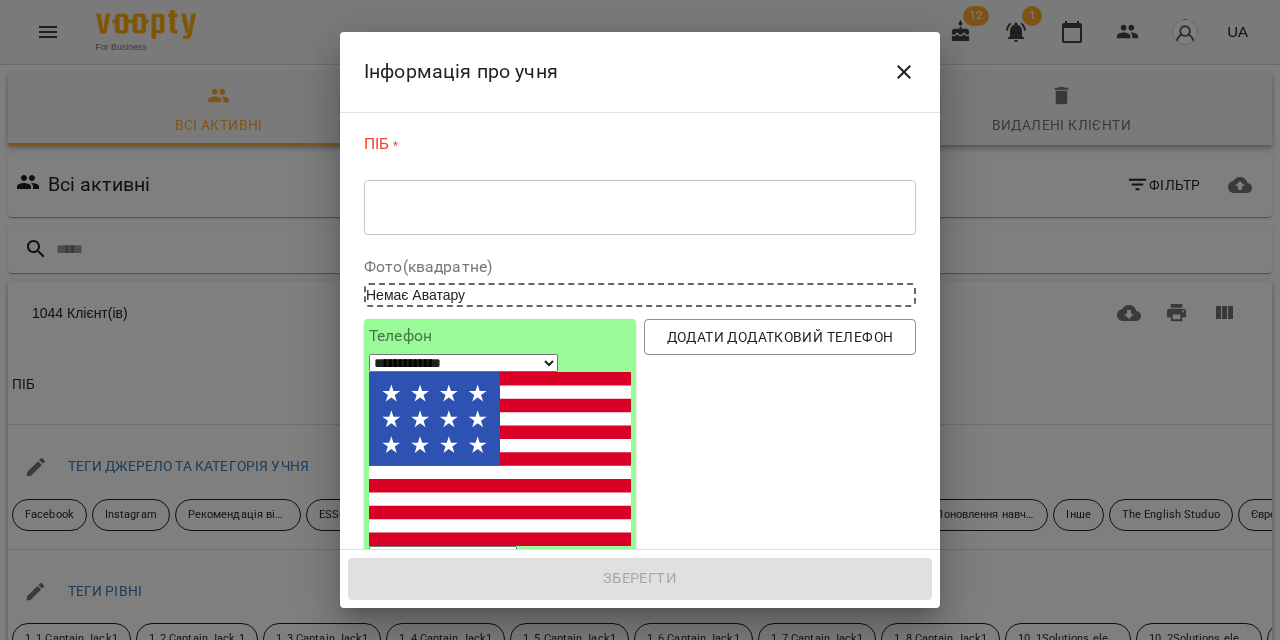 click at bounding box center [640, 207] 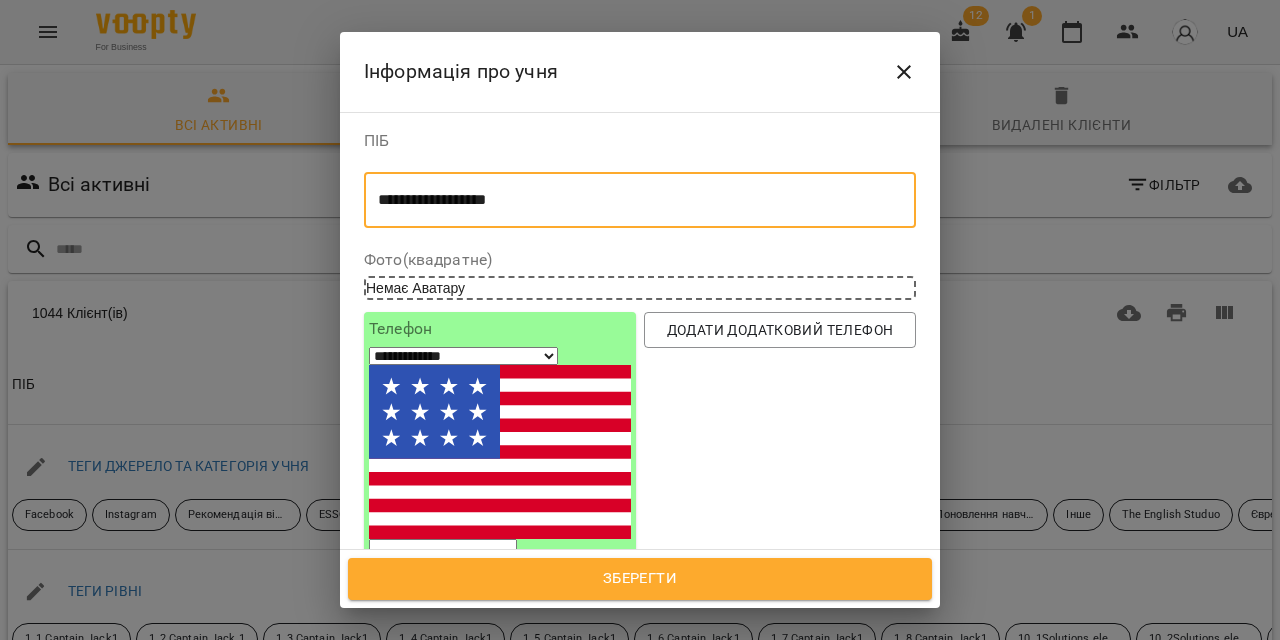 click on "**********" at bounding box center [640, 200] 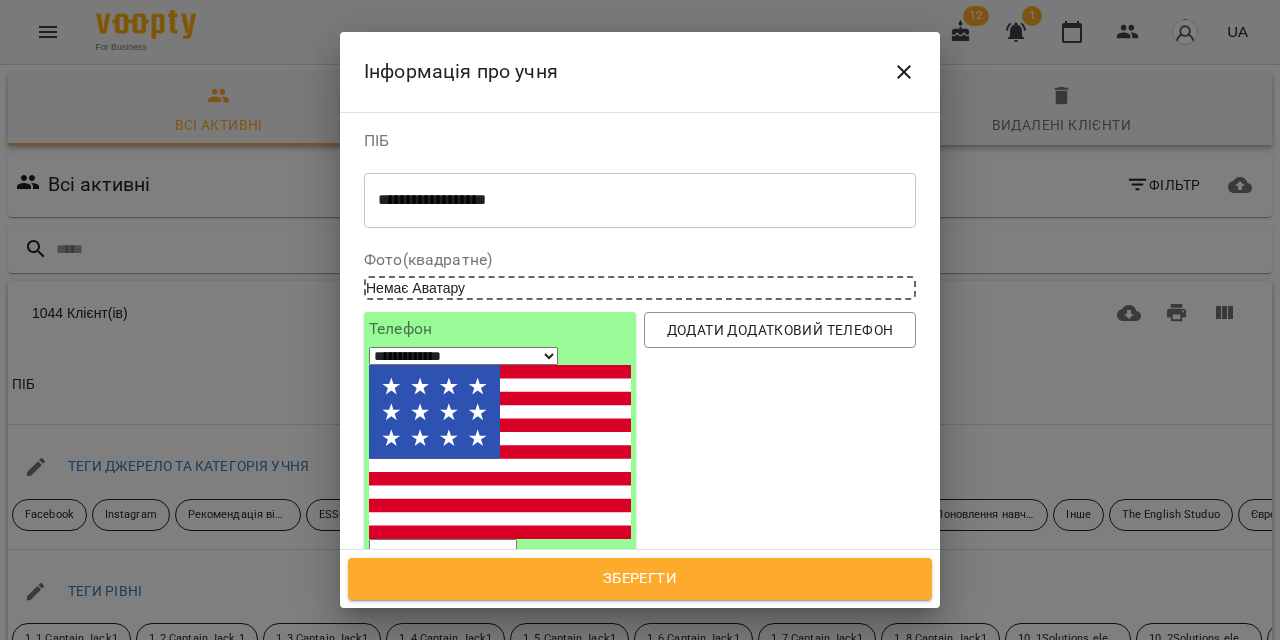 select on "**" 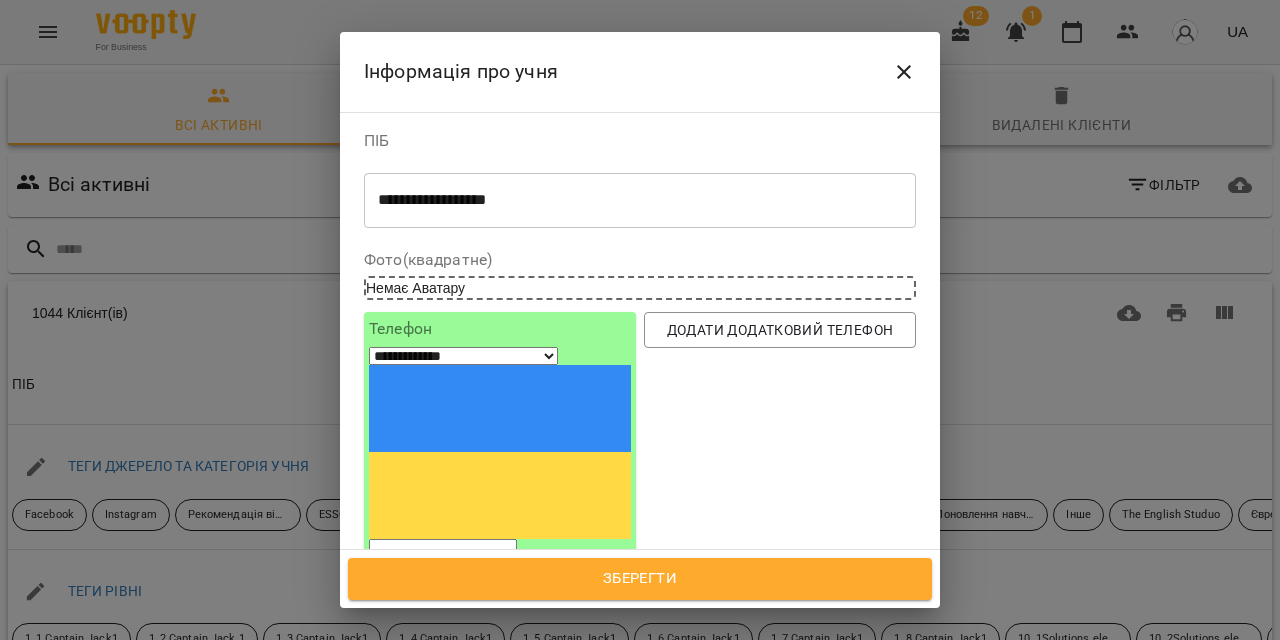paste on "*********" 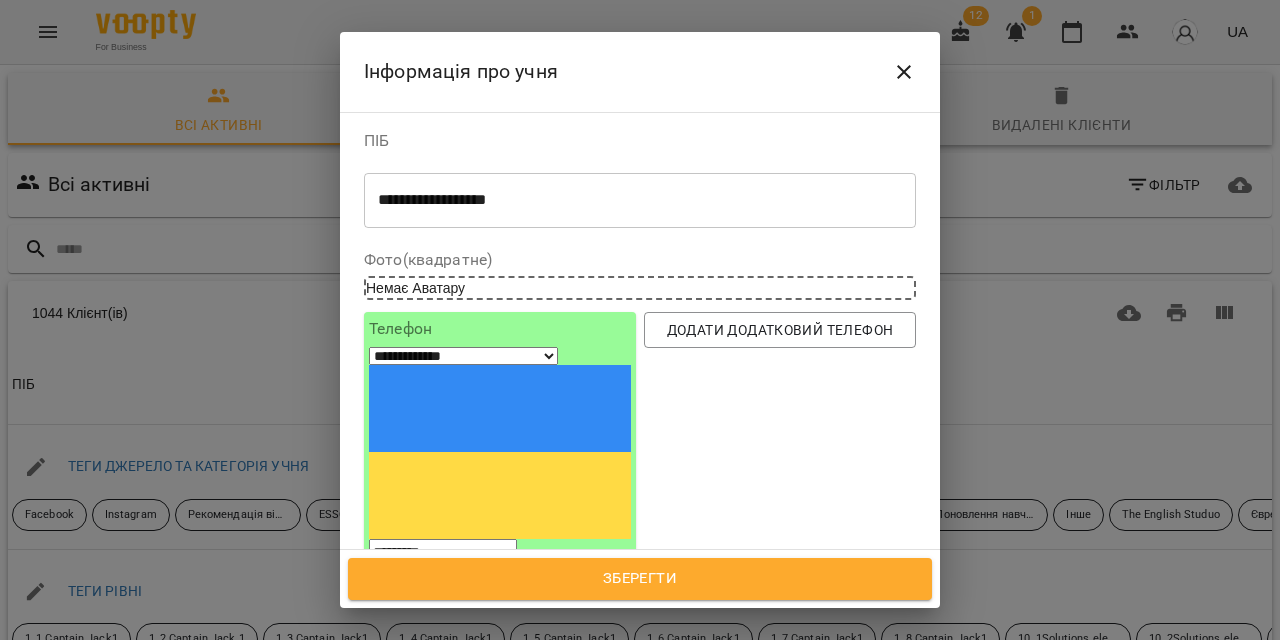 type on "*********" 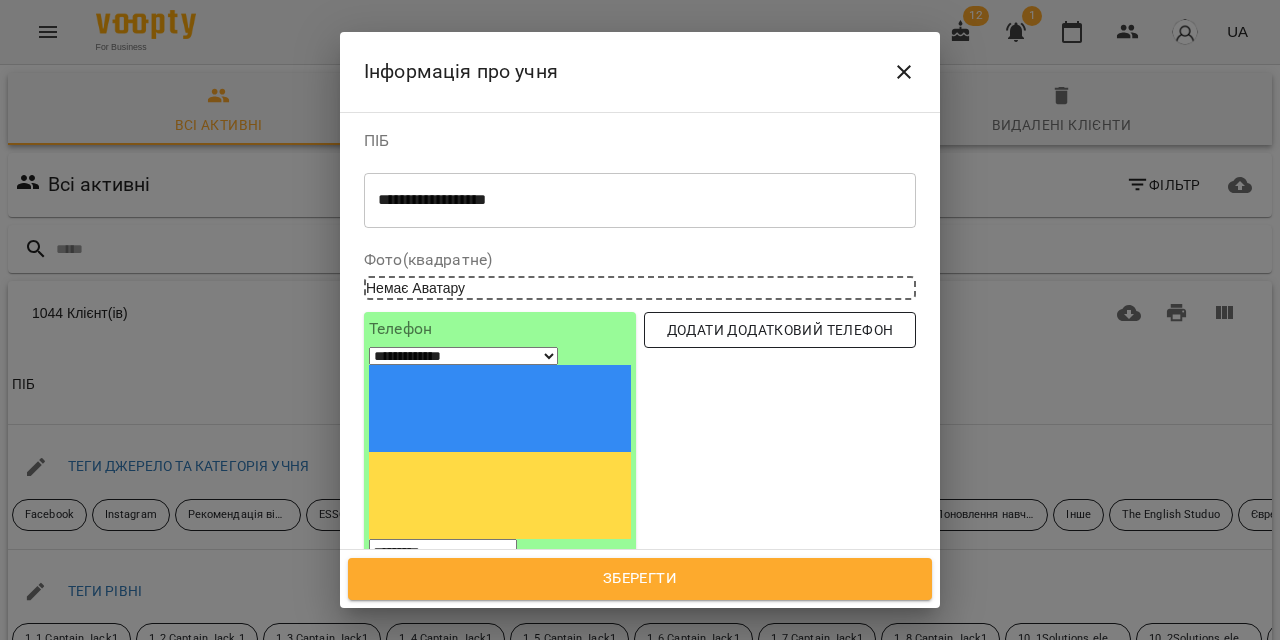 click on "Додати додатковий телефон" at bounding box center [780, 330] 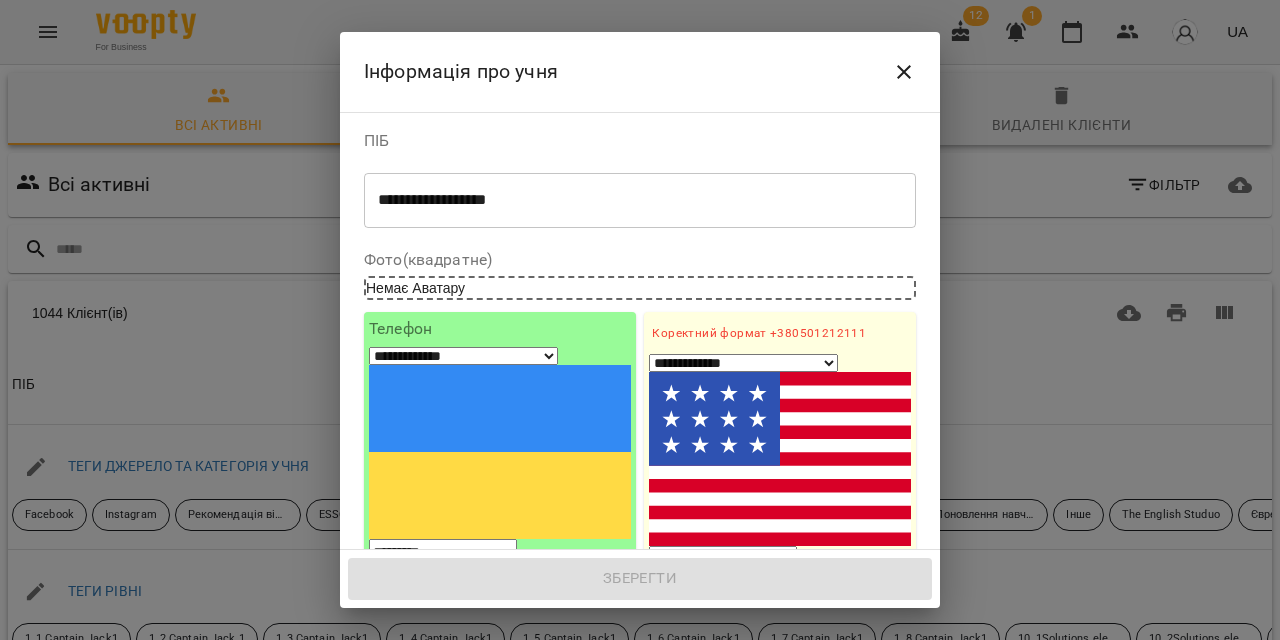 click at bounding box center [723, 559] 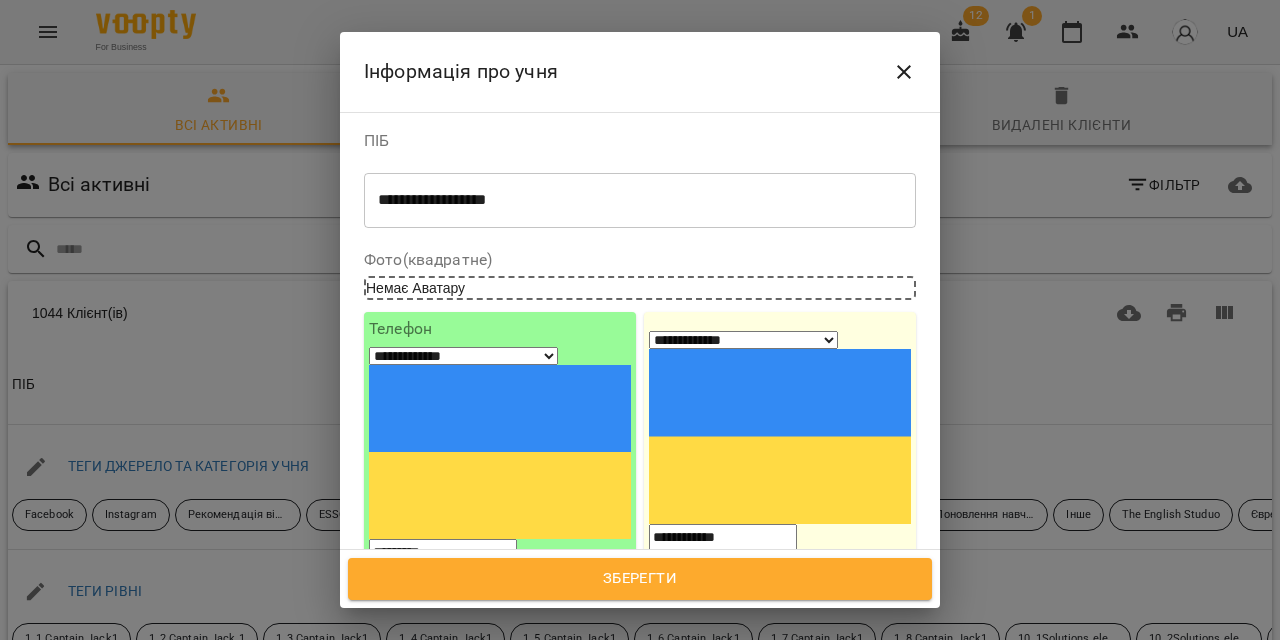 click on "1. Ім'я" at bounding box center (780, 614) 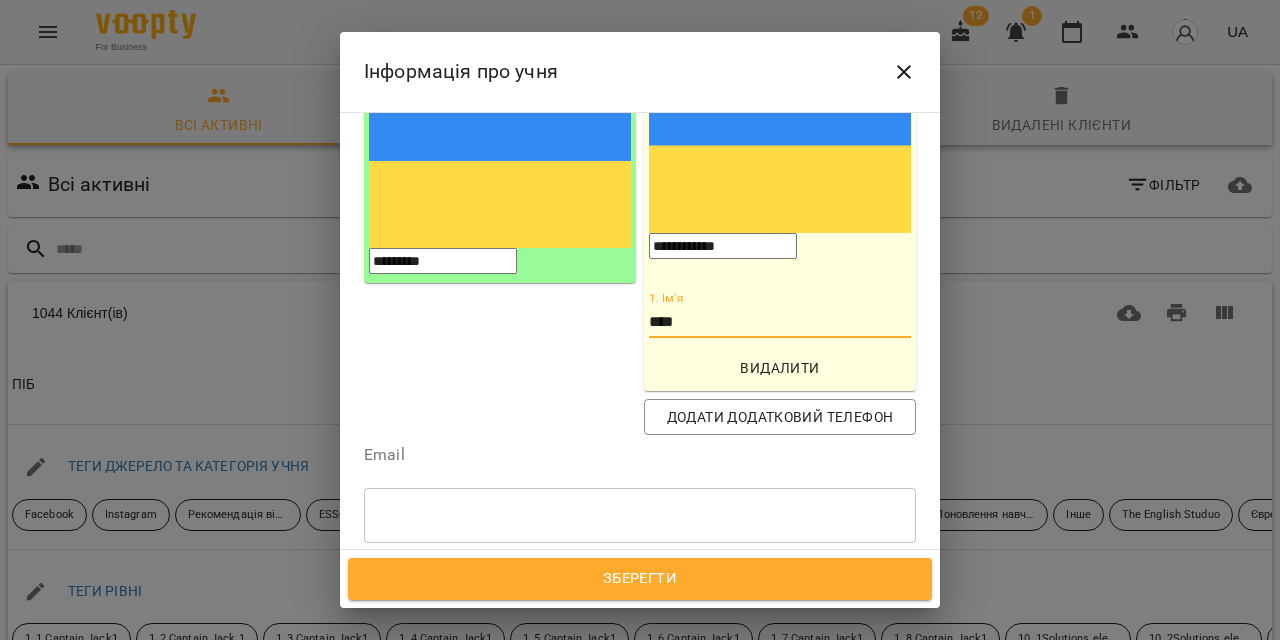 scroll, scrollTop: 320, scrollLeft: 0, axis: vertical 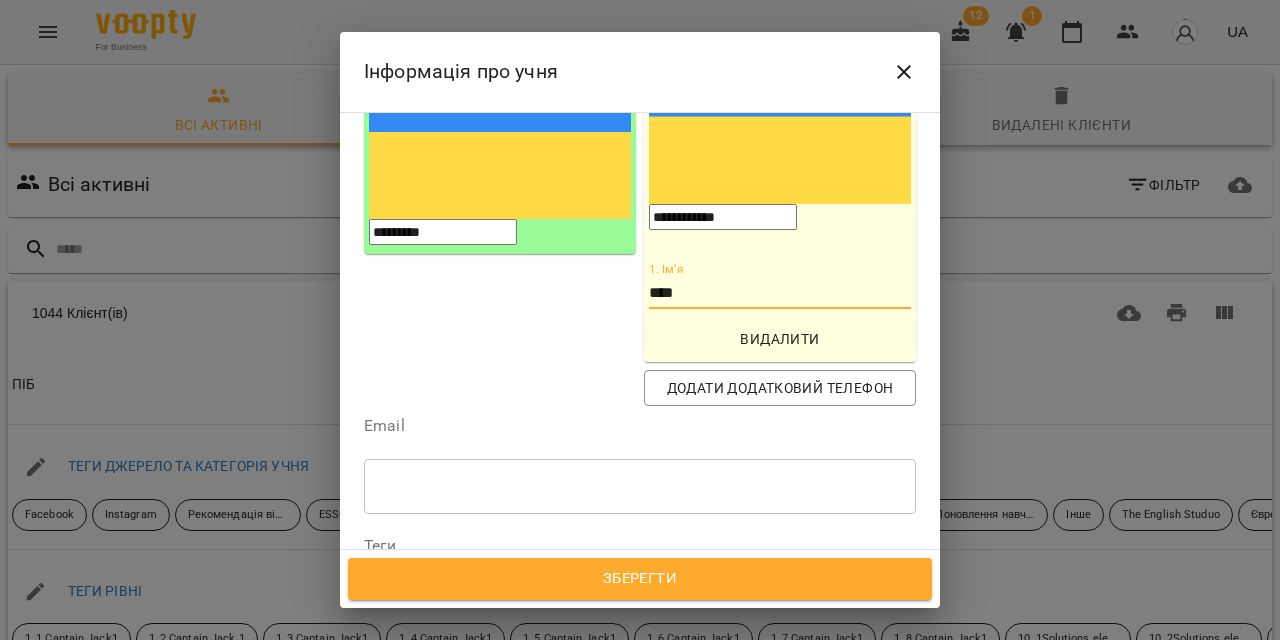 type on "****" 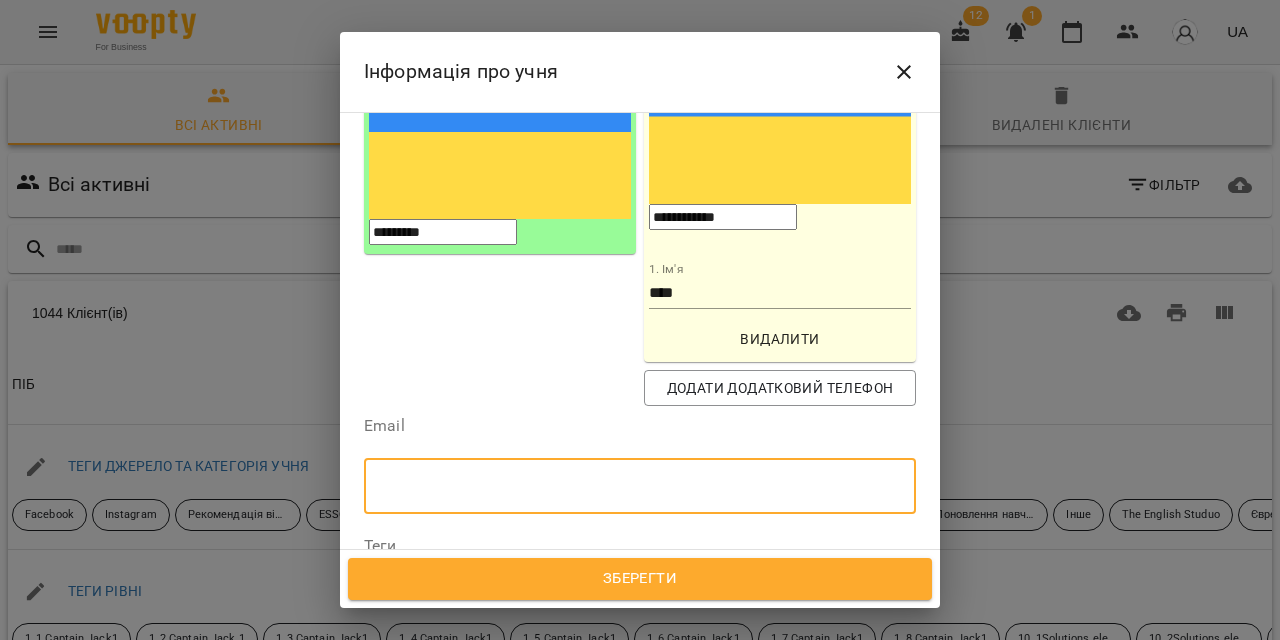 click on "Надрукуйте або оберіть..." at bounding box center [458, 581] 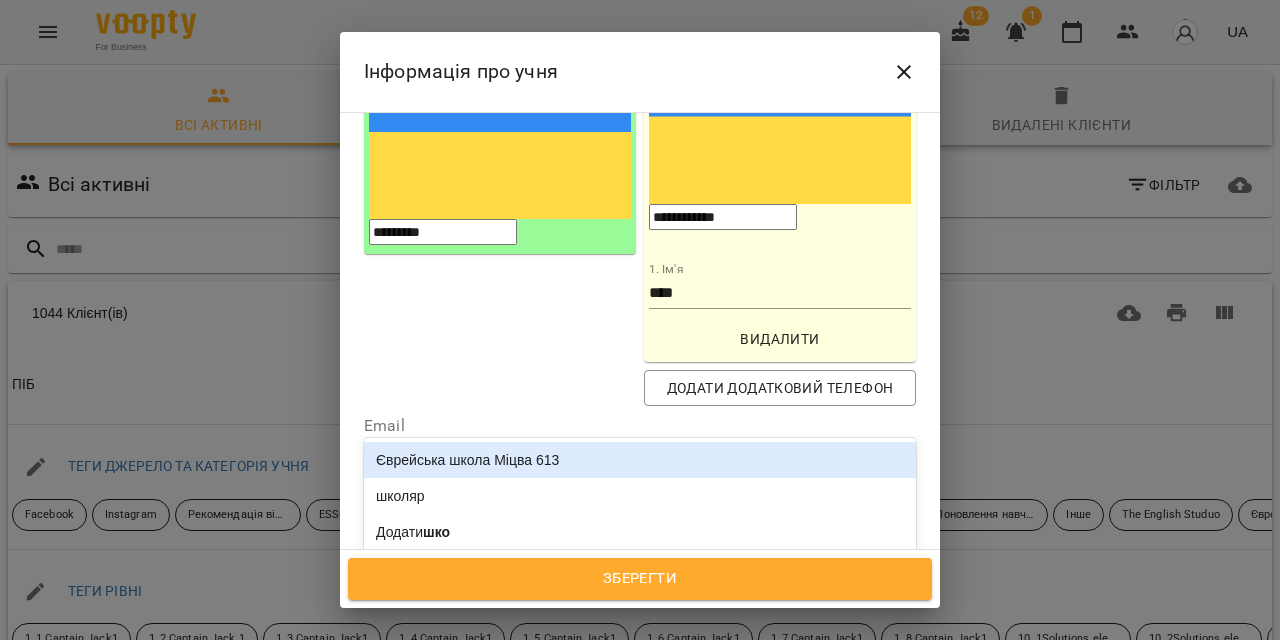 type on "****" 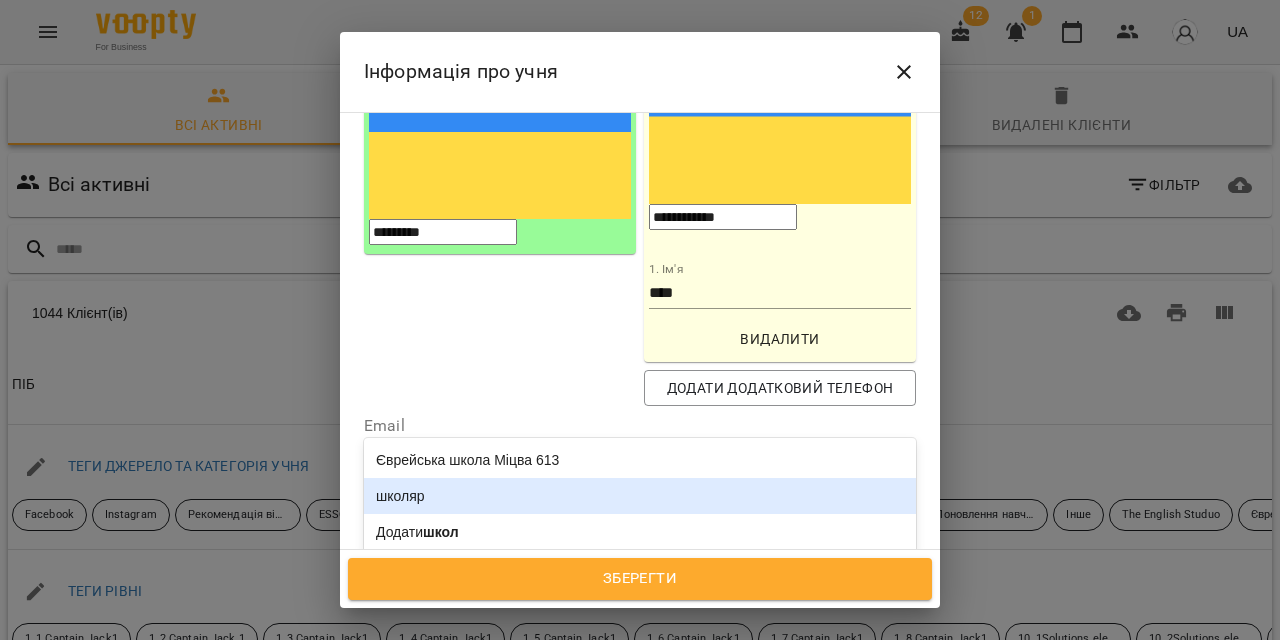 click on "школяр" at bounding box center (640, 496) 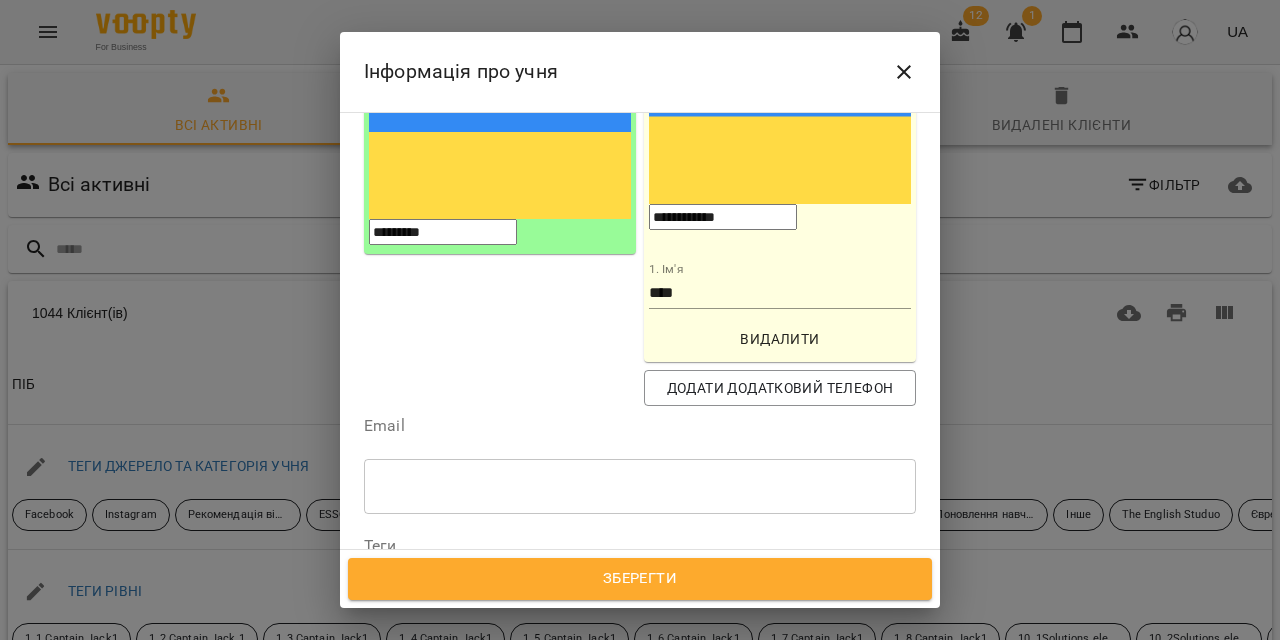 paste on "**********" 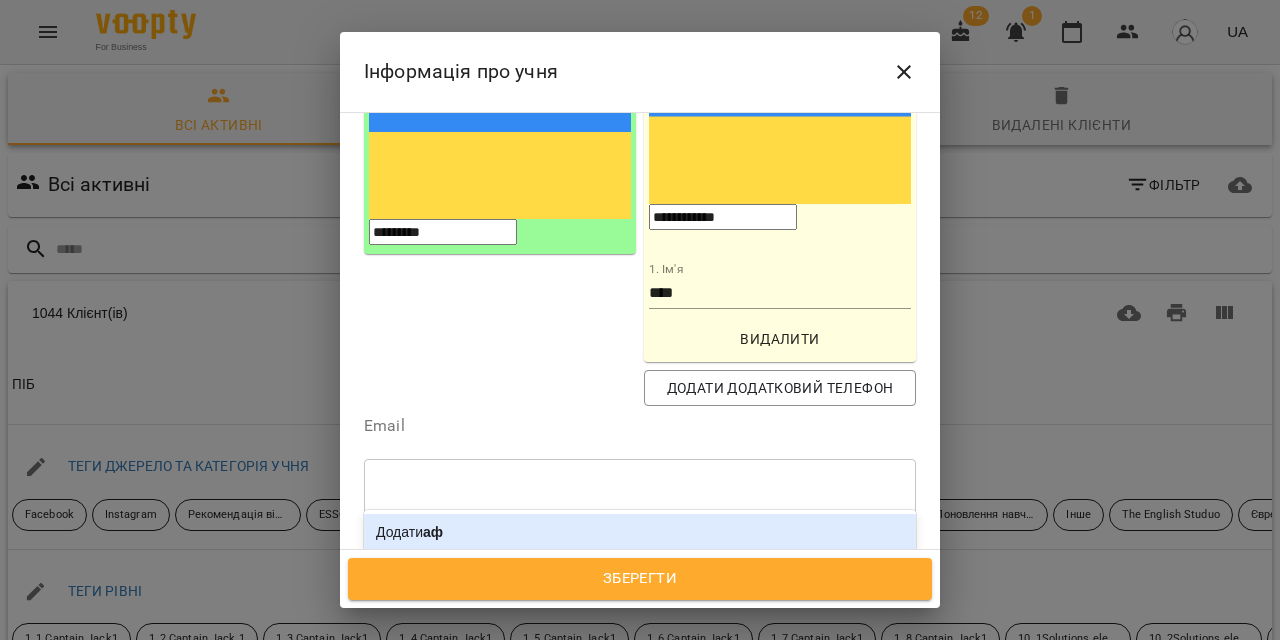 type on "*" 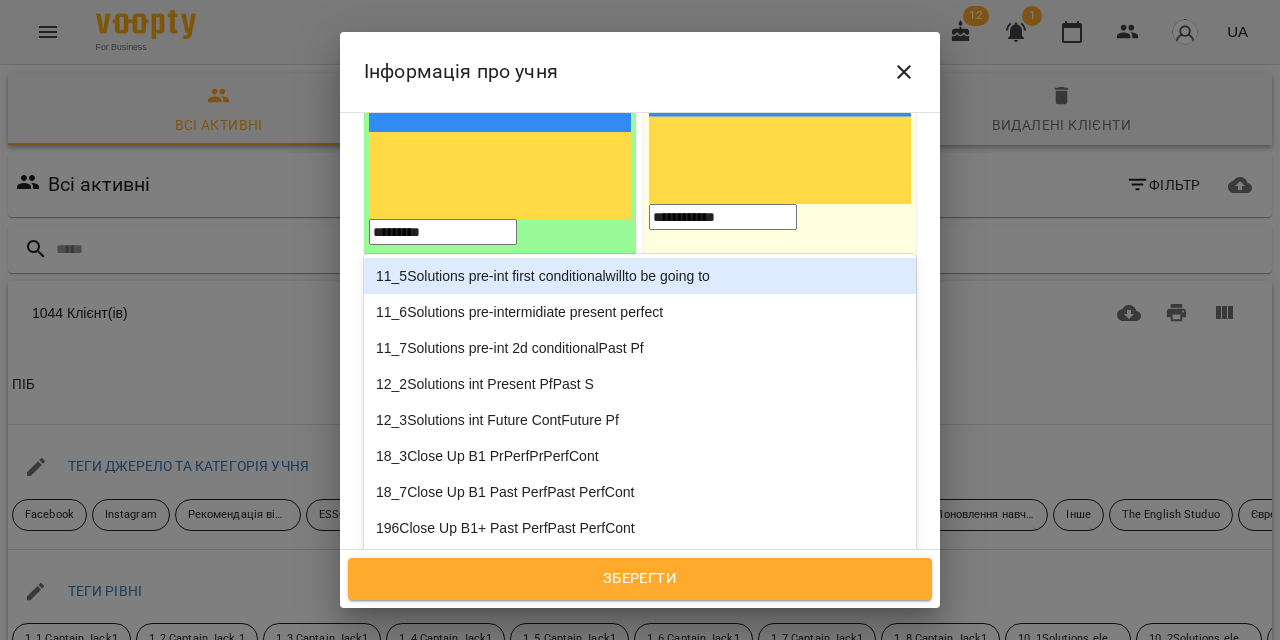 type on "**" 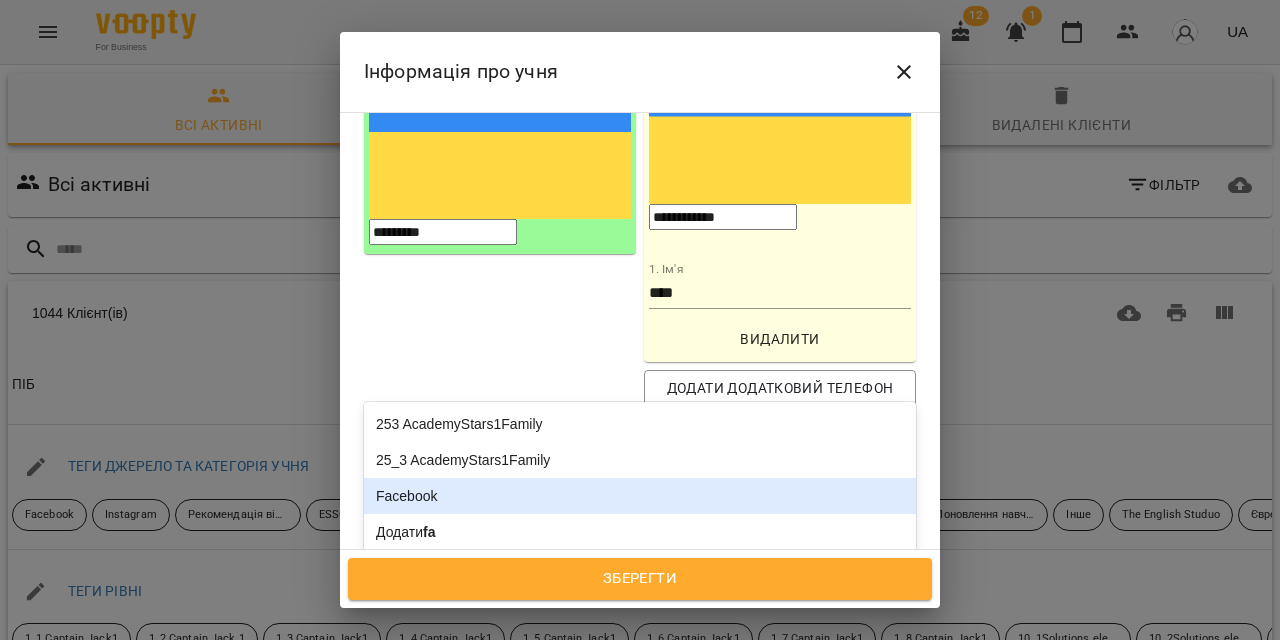 click on "Facebook" at bounding box center (640, 496) 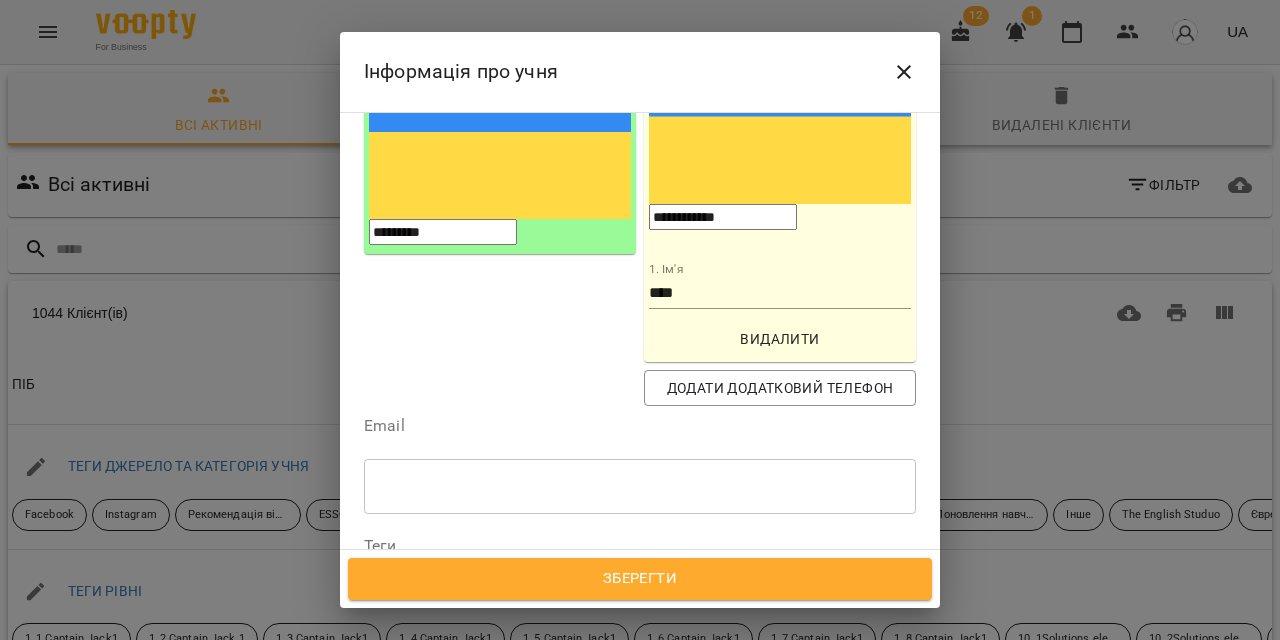 click on "Дата народження" at bounding box center (640, 654) 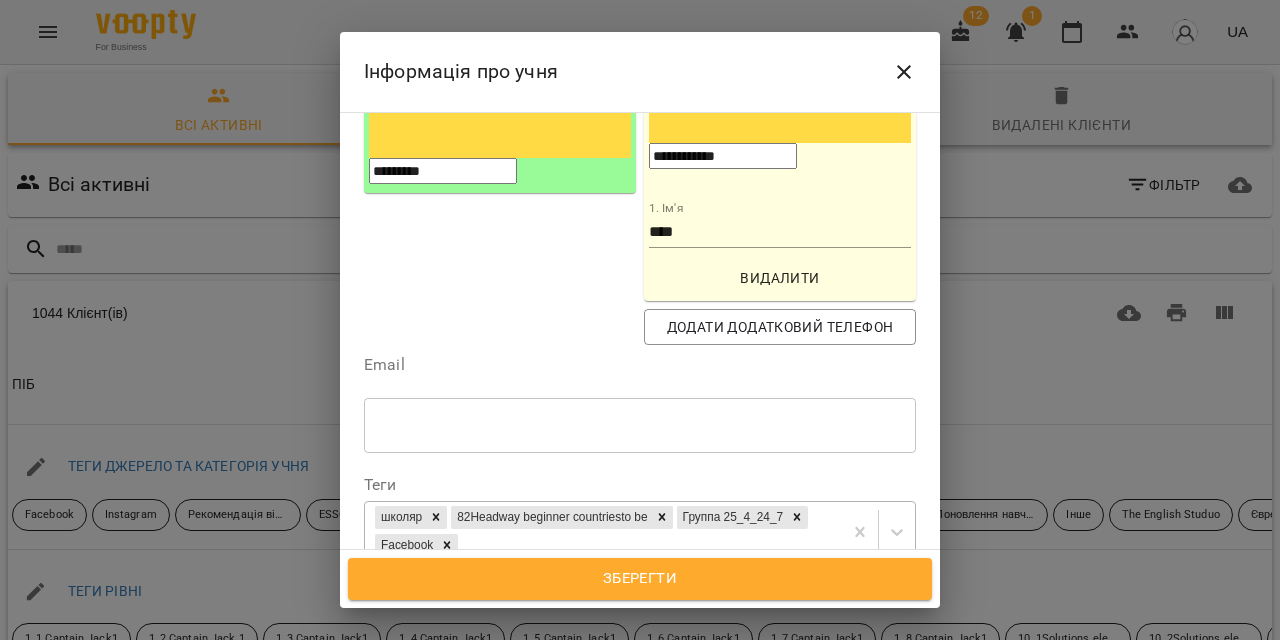 scroll, scrollTop: 390, scrollLeft: 0, axis: vertical 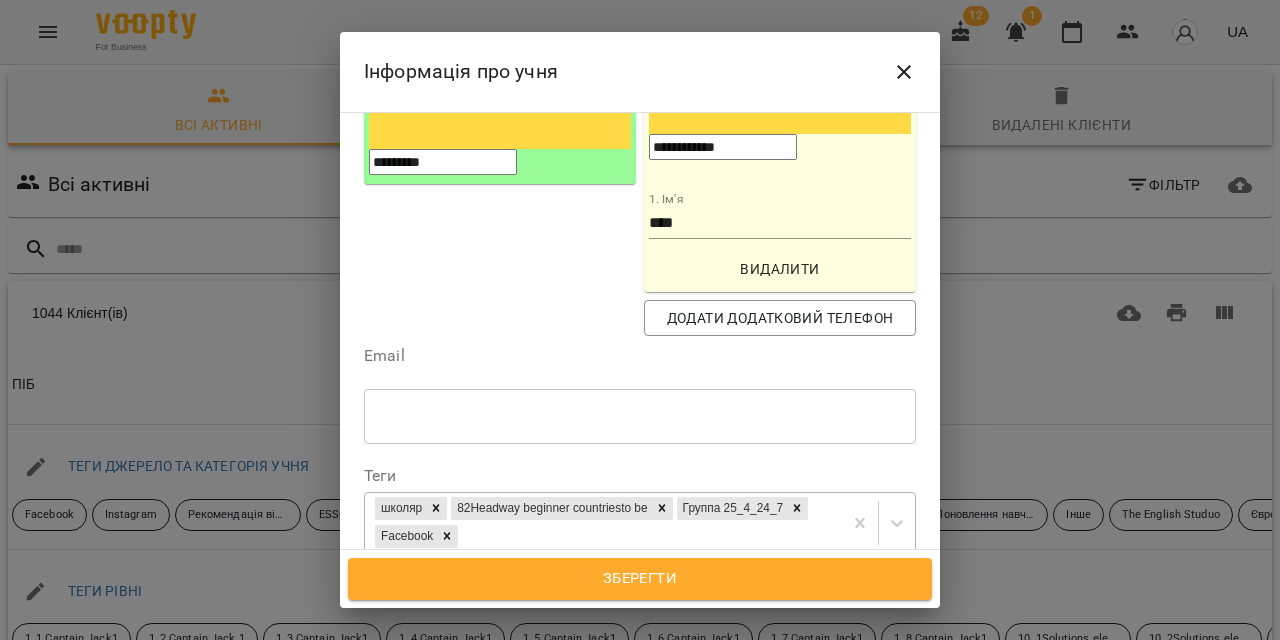 type on "**********" 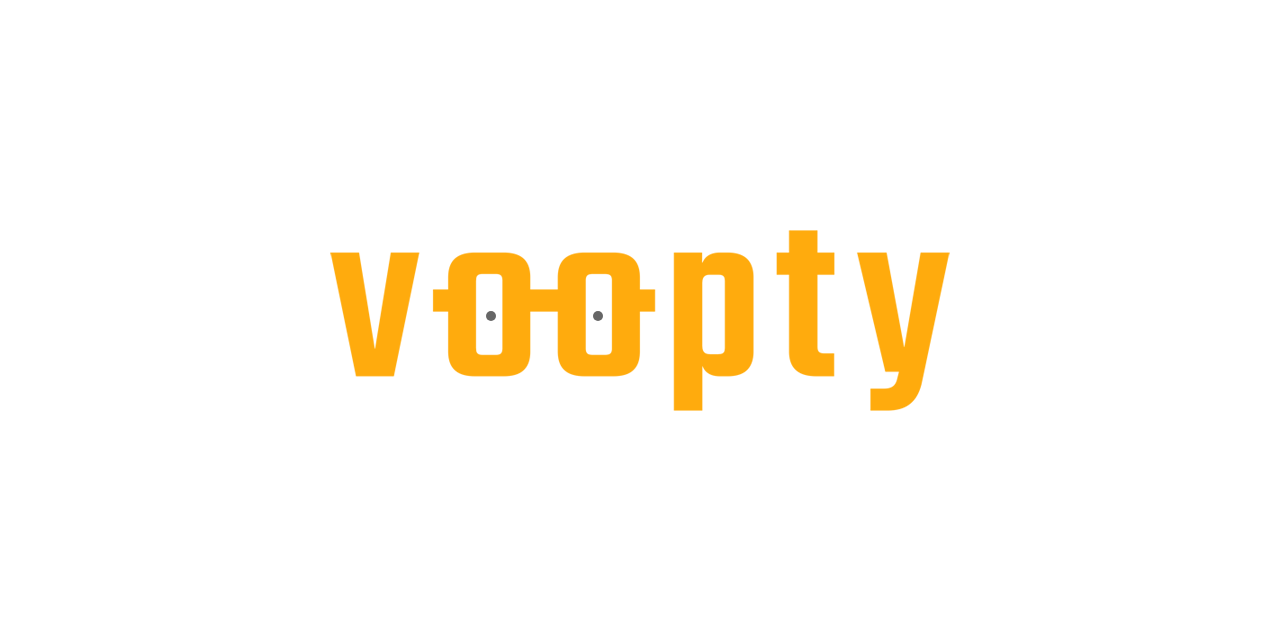 scroll, scrollTop: 0, scrollLeft: 0, axis: both 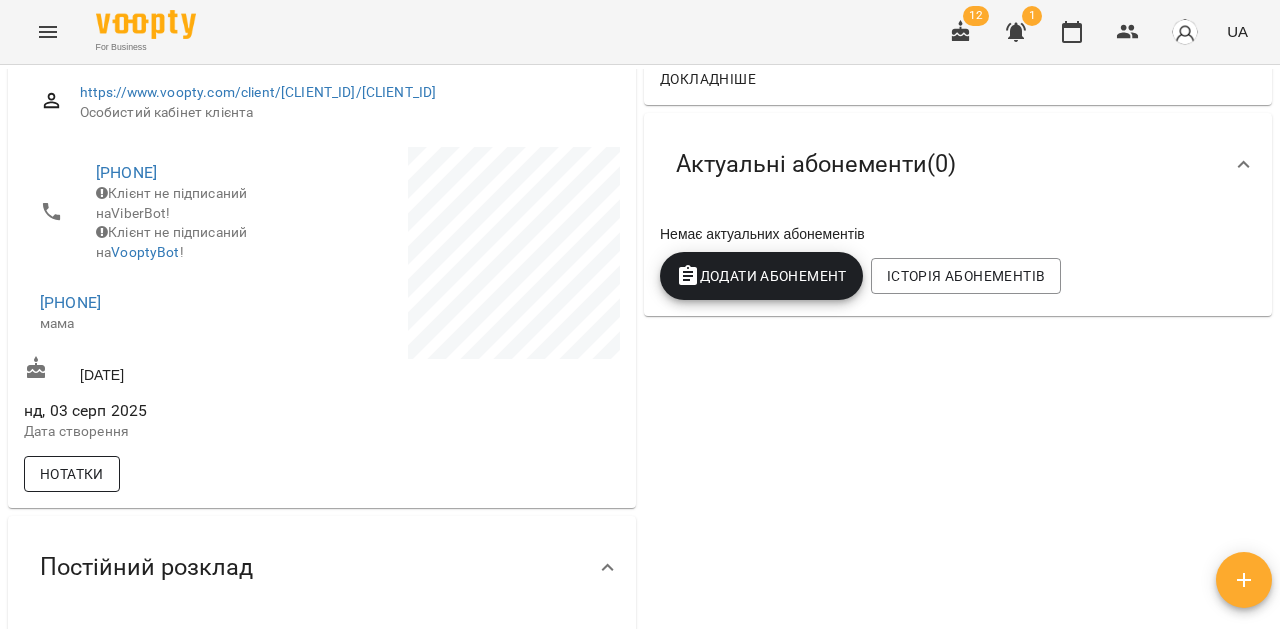click on "Нотатки" at bounding box center (72, 474) 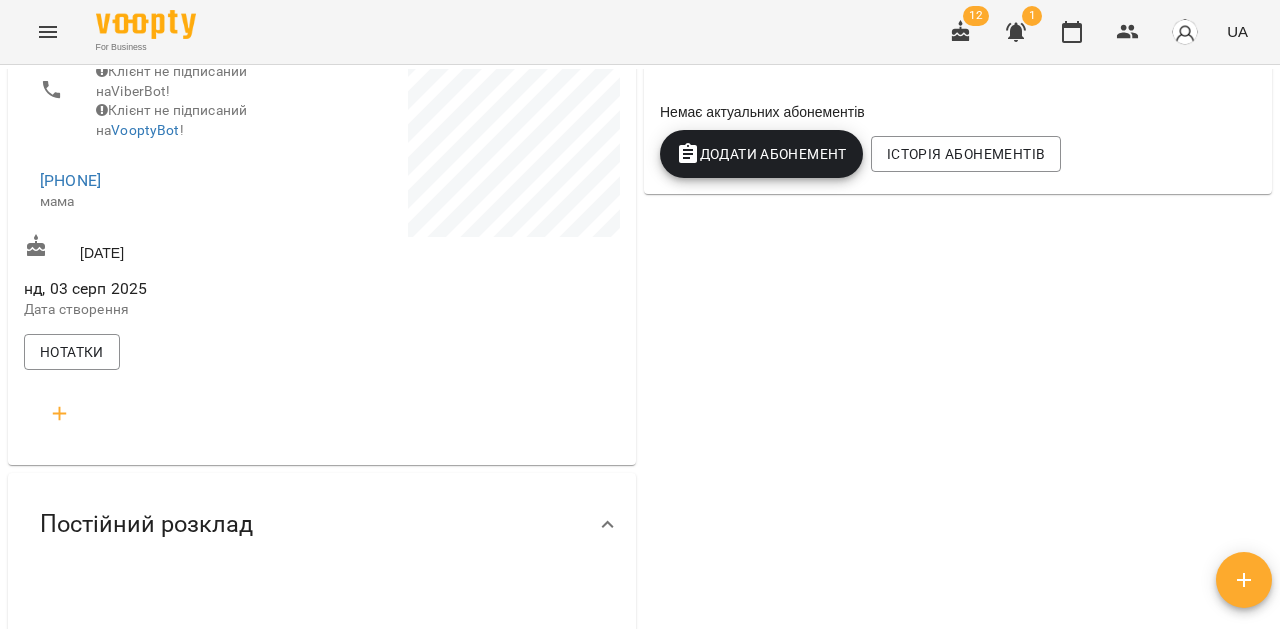 scroll, scrollTop: 400, scrollLeft: 0, axis: vertical 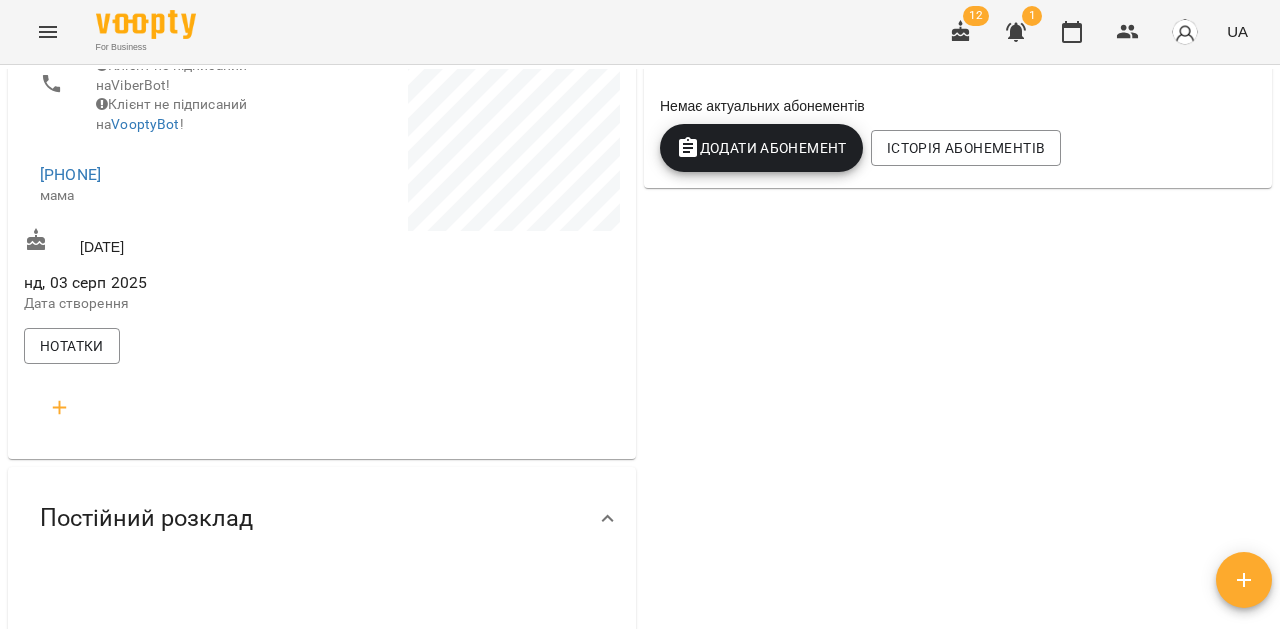 click 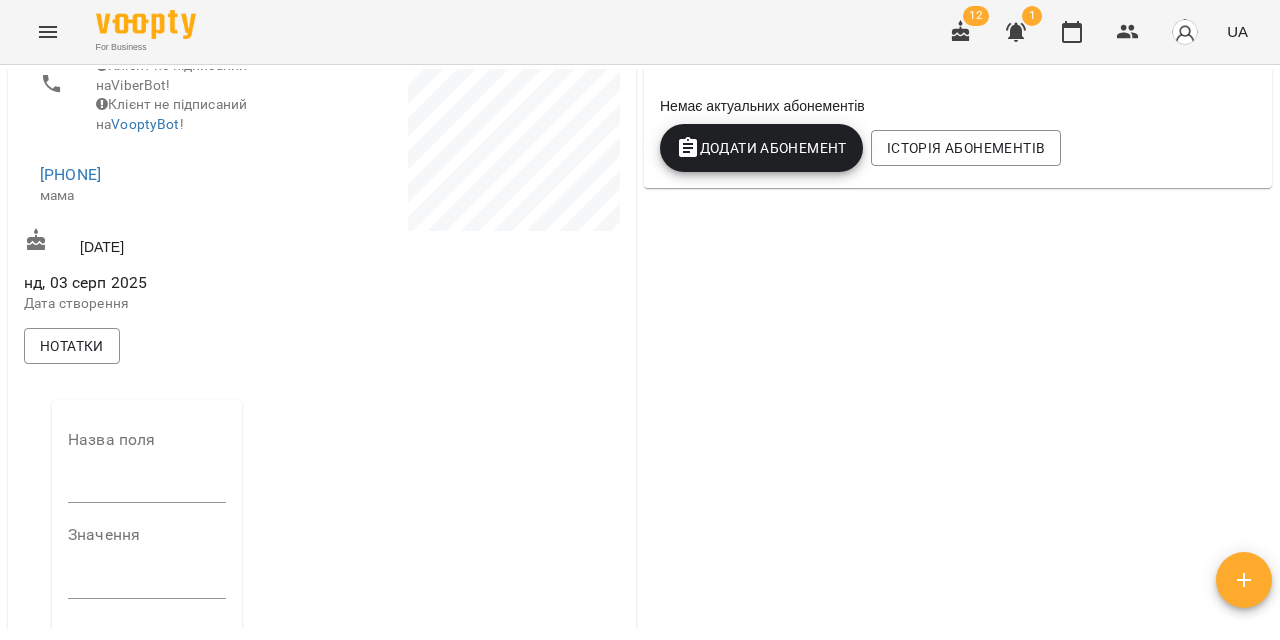click at bounding box center (147, 488) 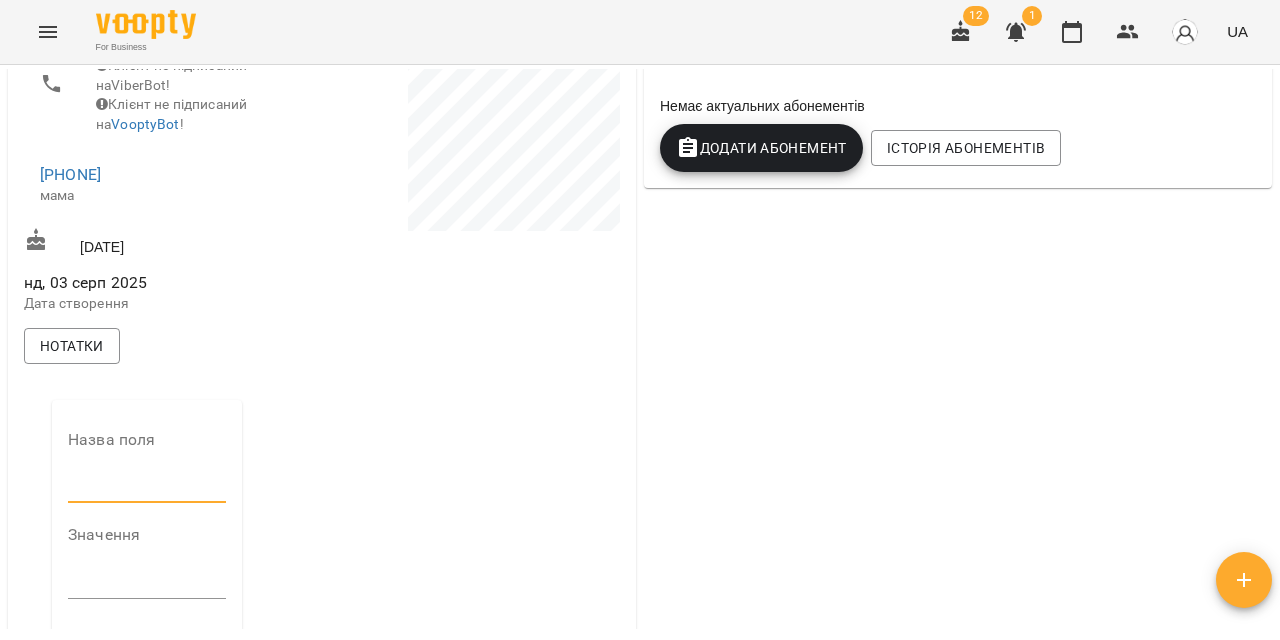 type on "**********" 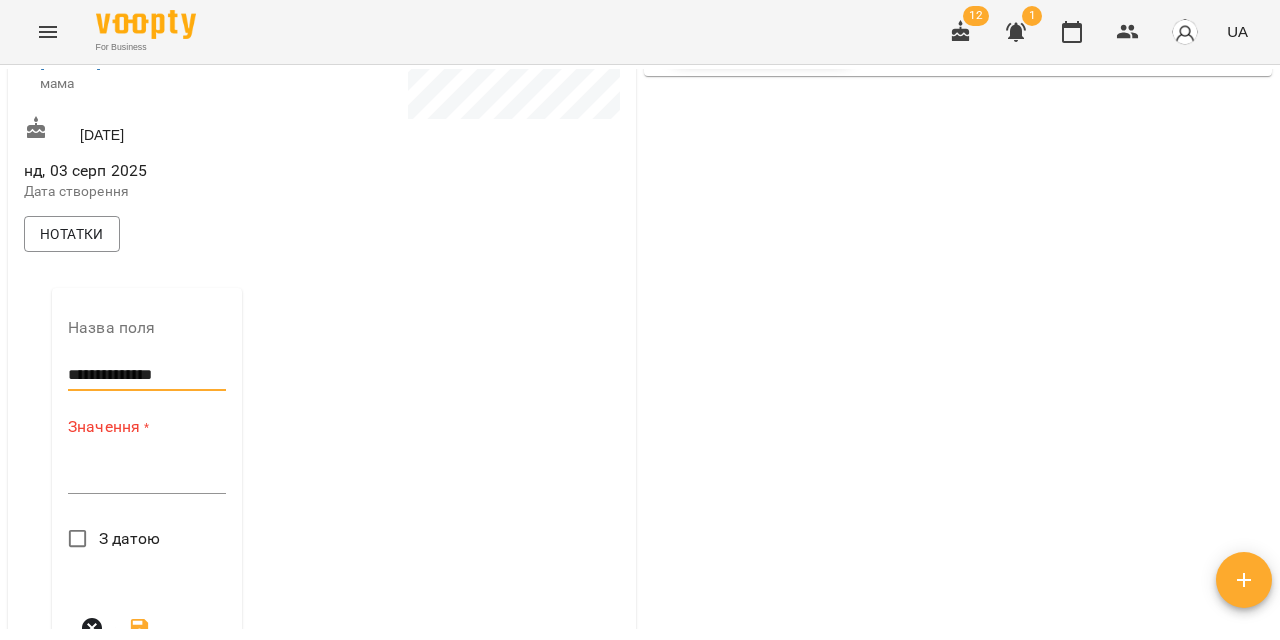 scroll, scrollTop: 528, scrollLeft: 0, axis: vertical 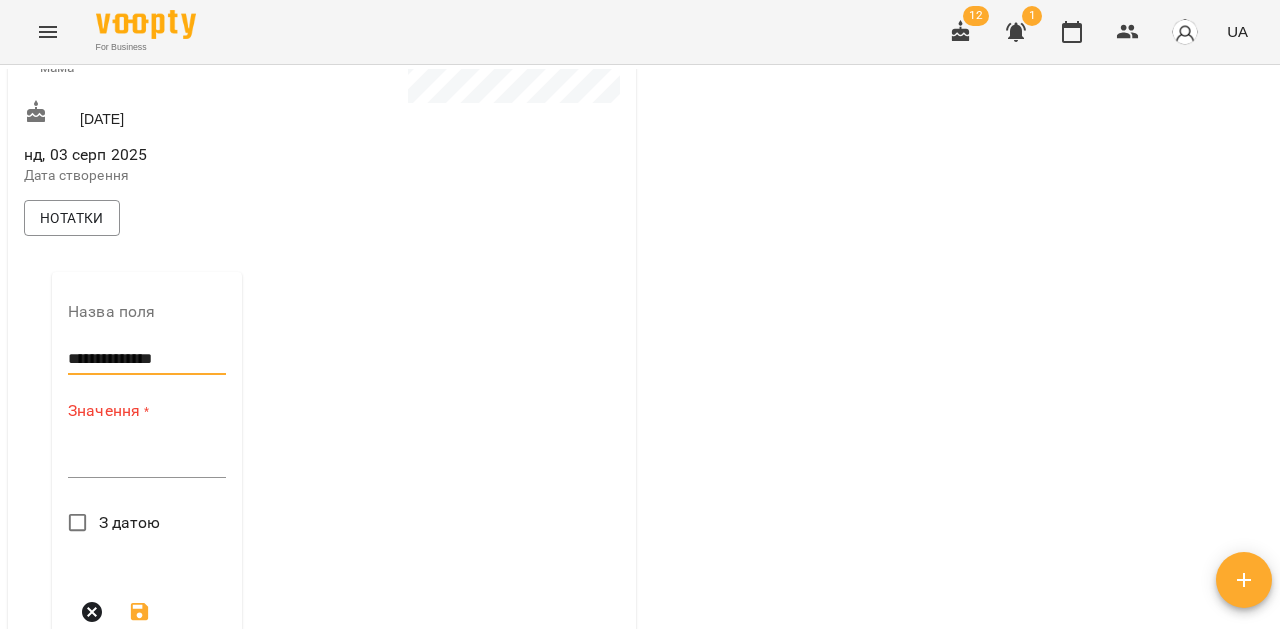 click at bounding box center [147, 461] 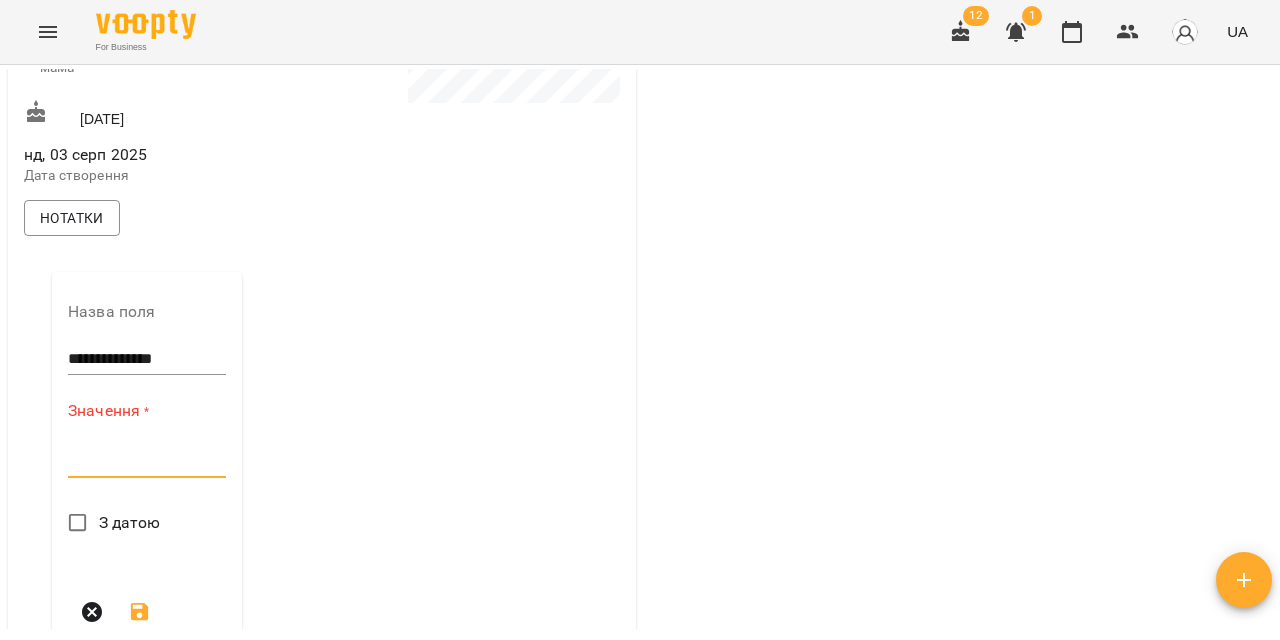 paste on "**********" 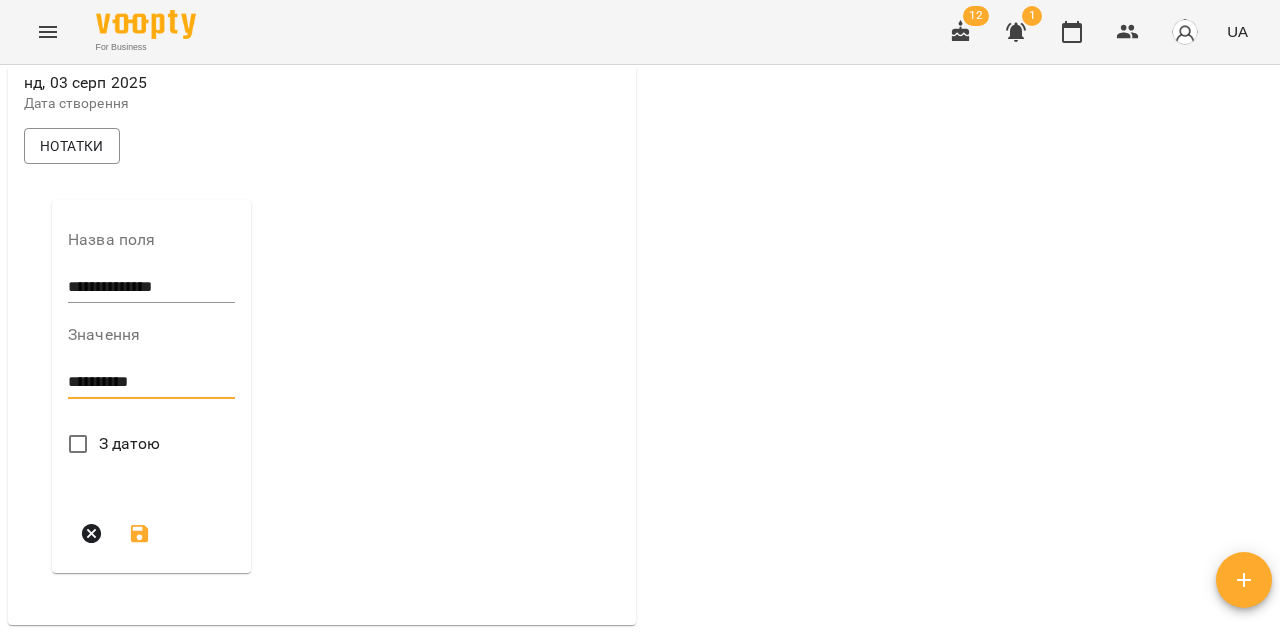 scroll, scrollTop: 601, scrollLeft: 0, axis: vertical 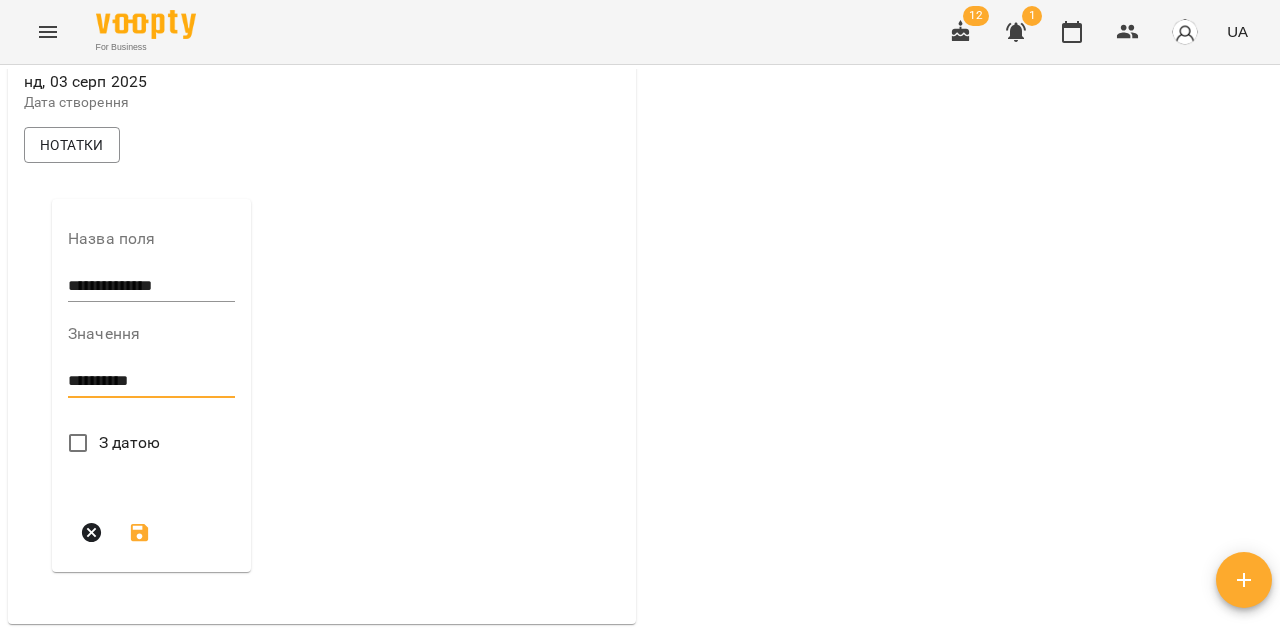 type on "**********" 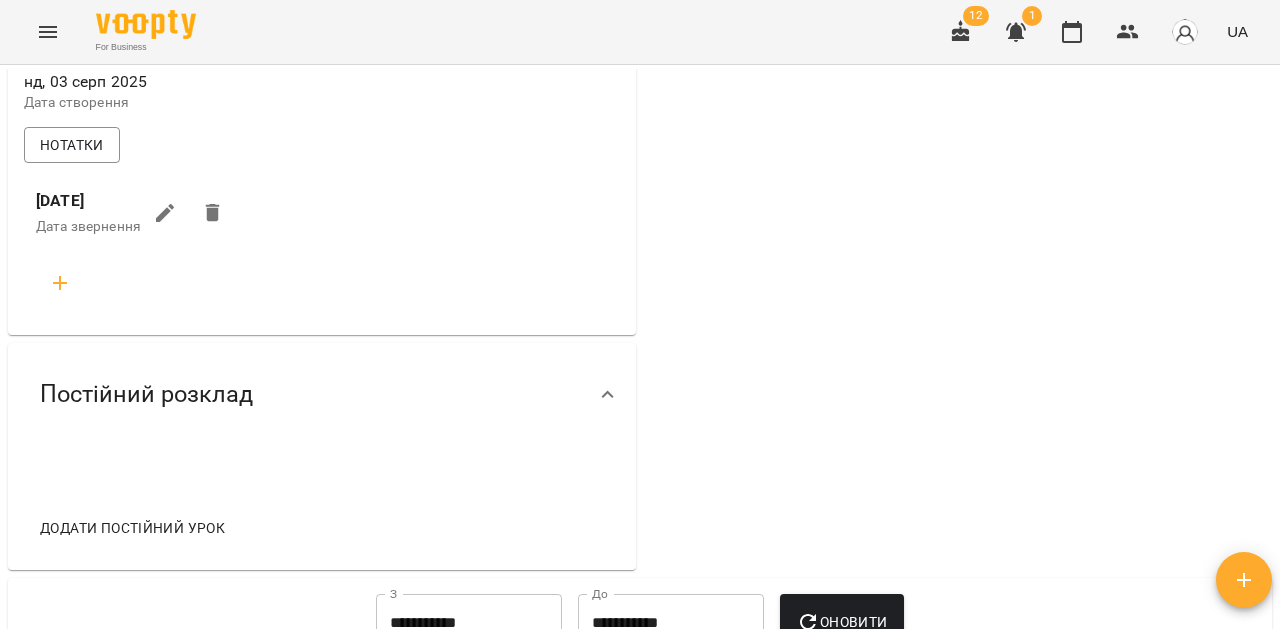 click 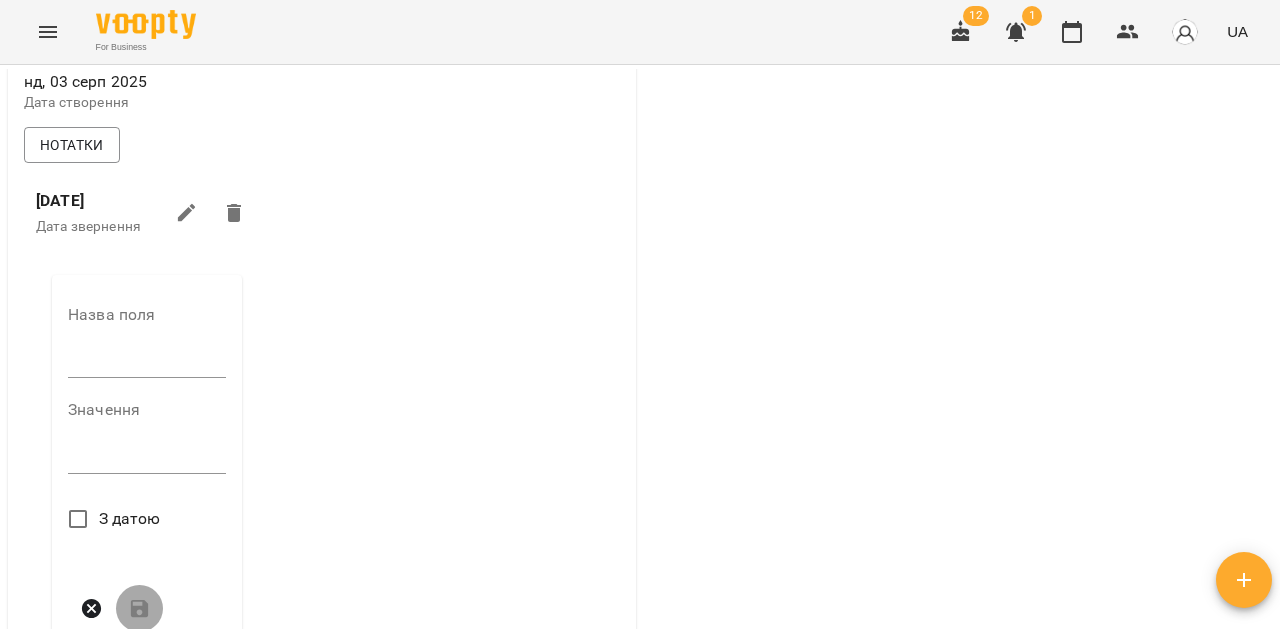 click at bounding box center (147, 363) 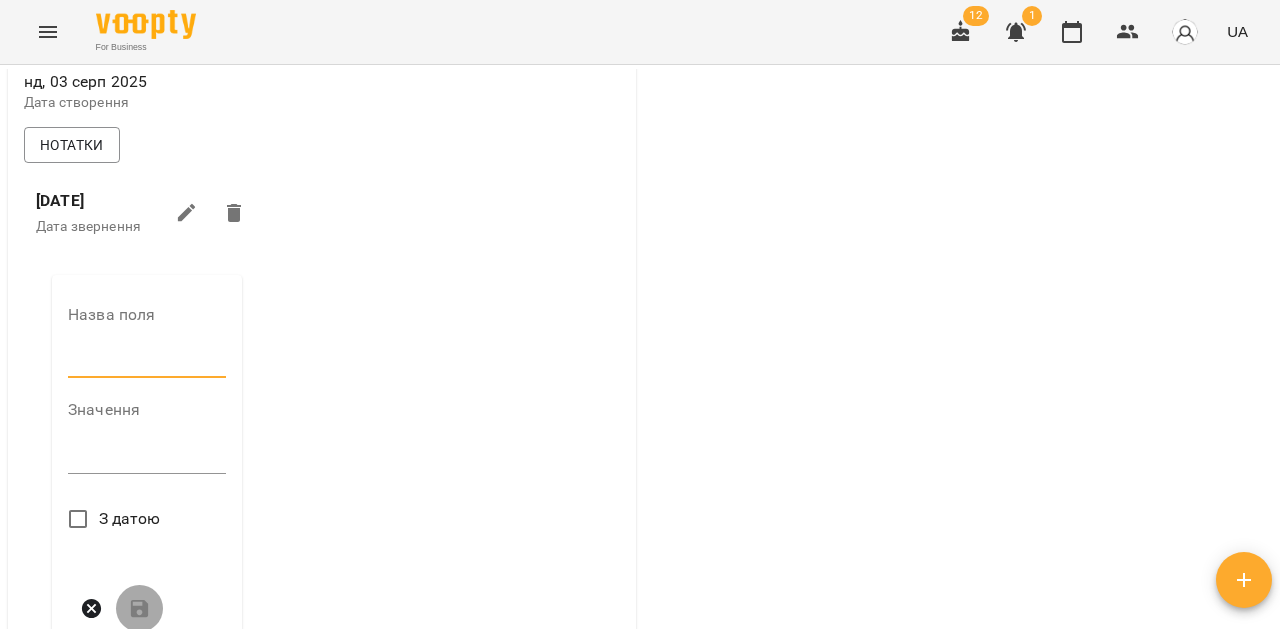 type on "**********" 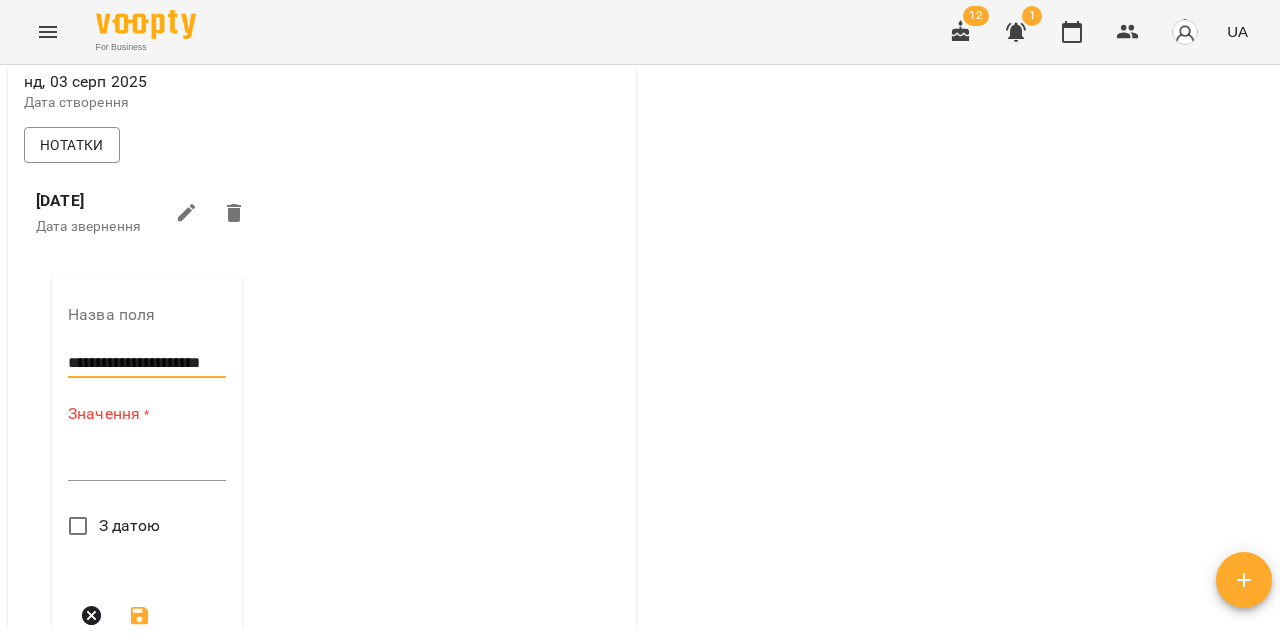 click at bounding box center [147, 464] 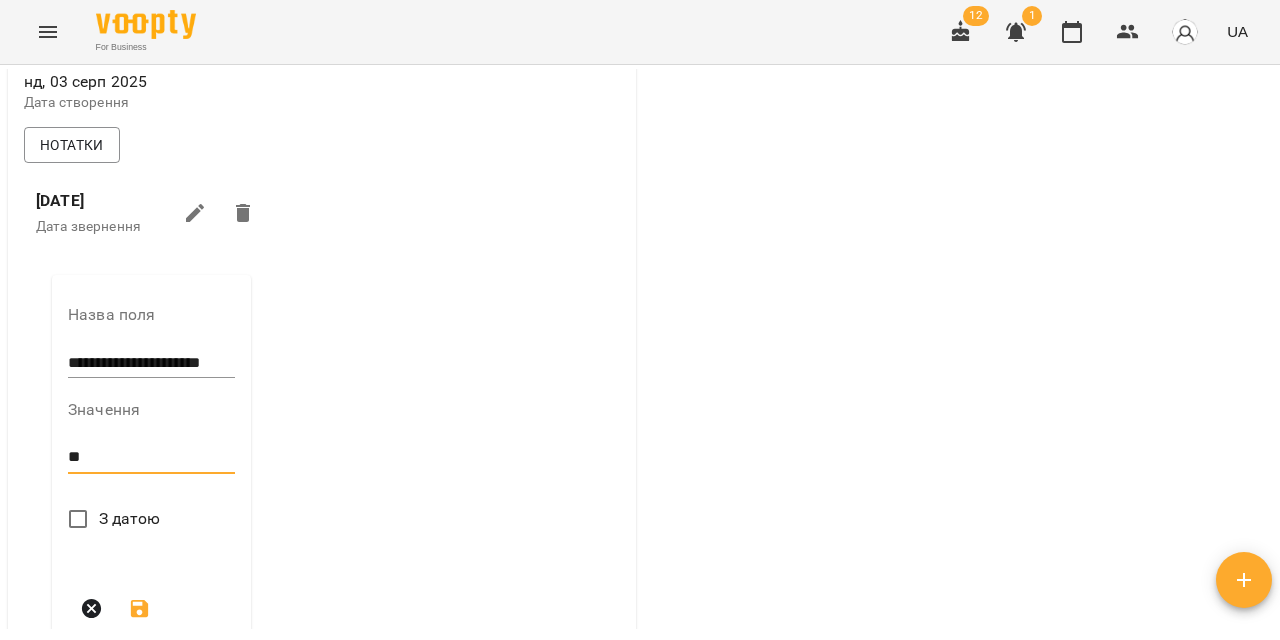 type on "*" 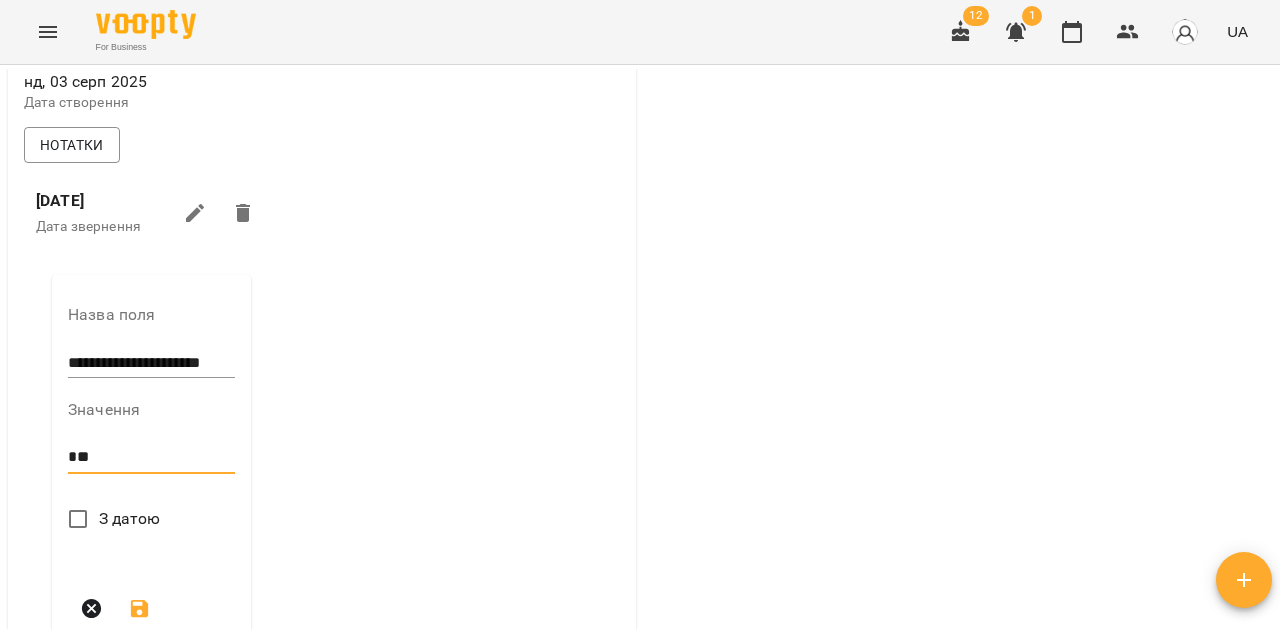 type on "*" 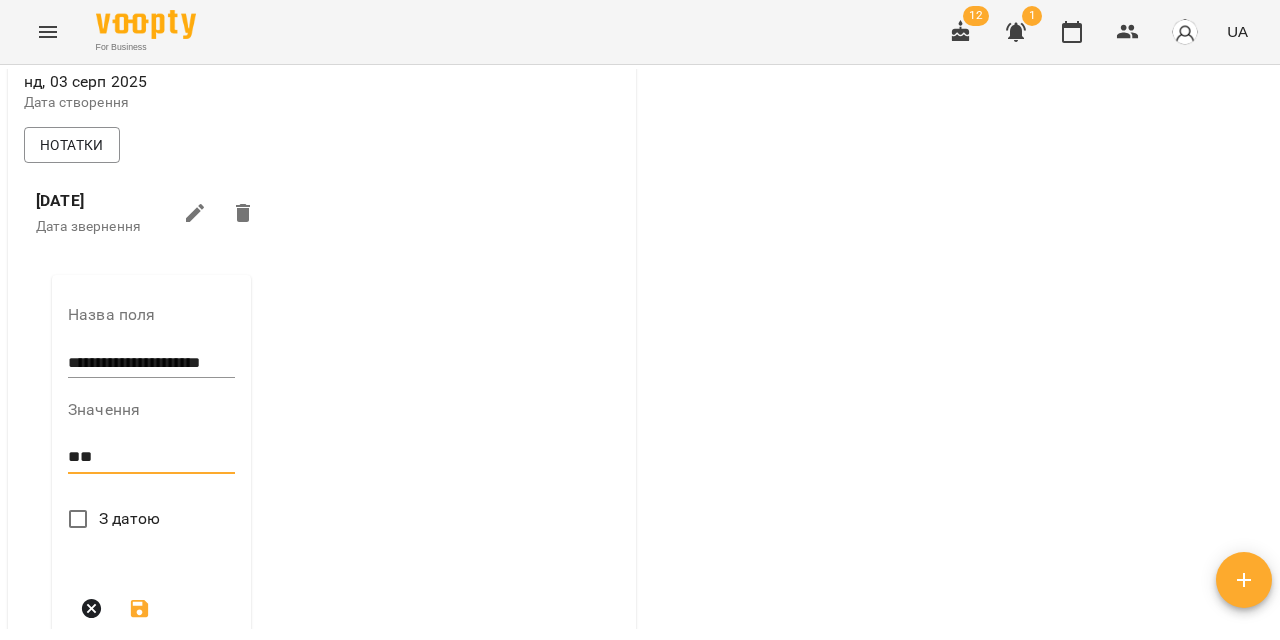 type on "*" 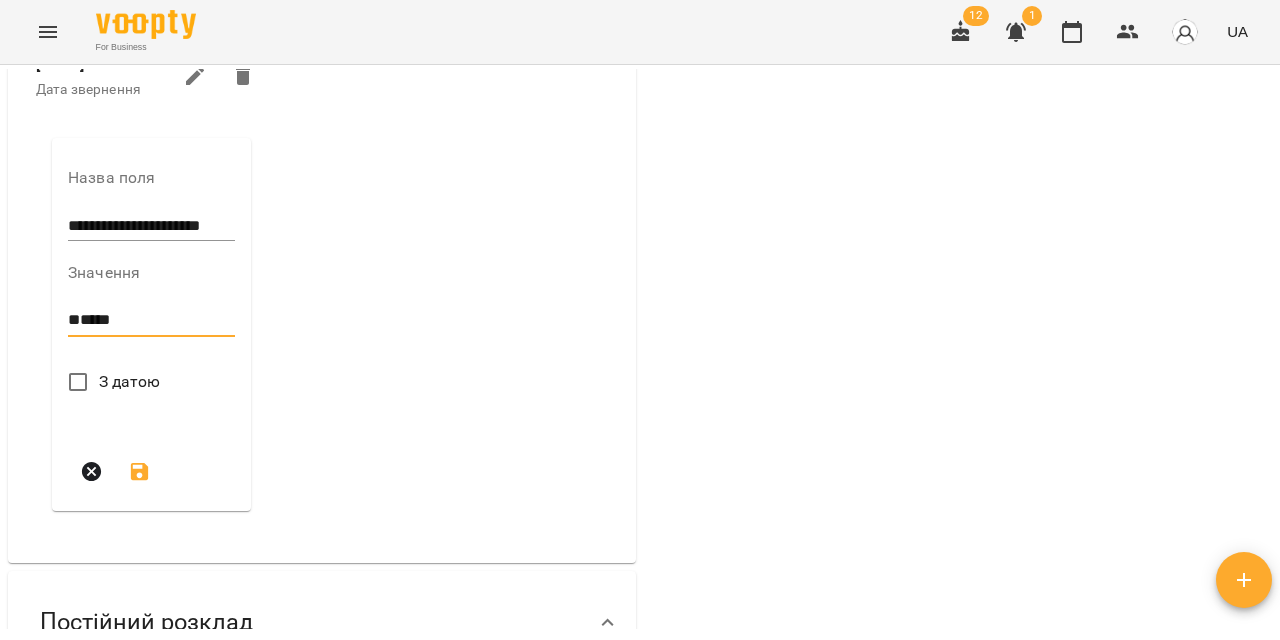 scroll, scrollTop: 740, scrollLeft: 0, axis: vertical 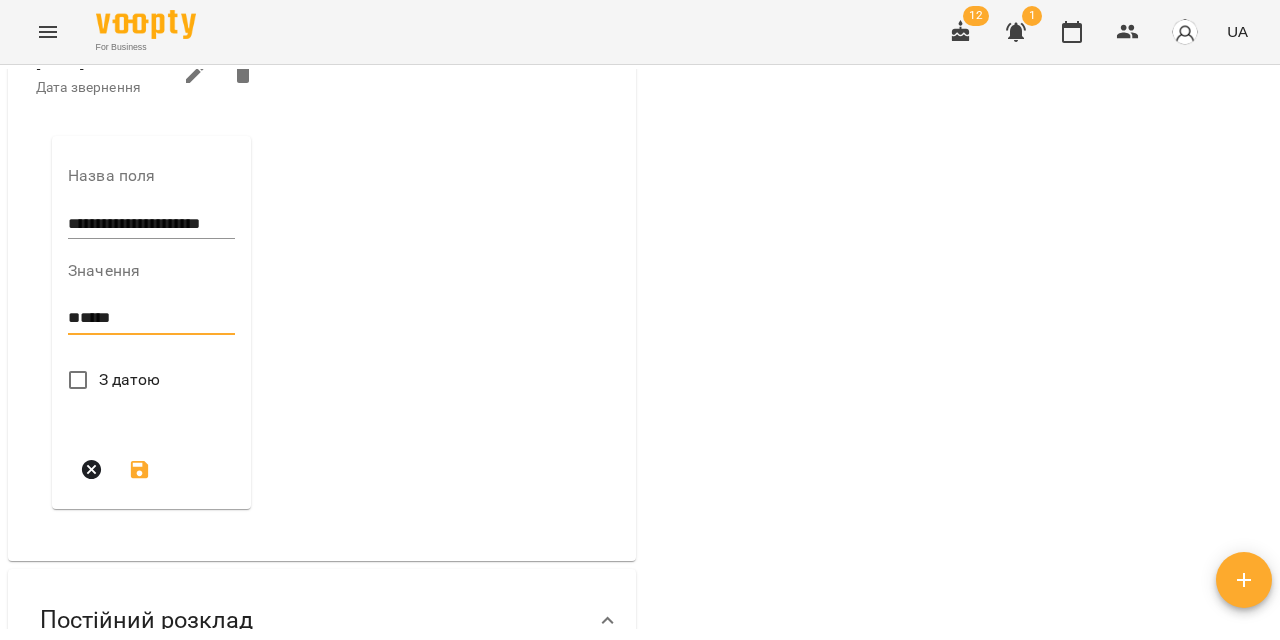 type on "*****" 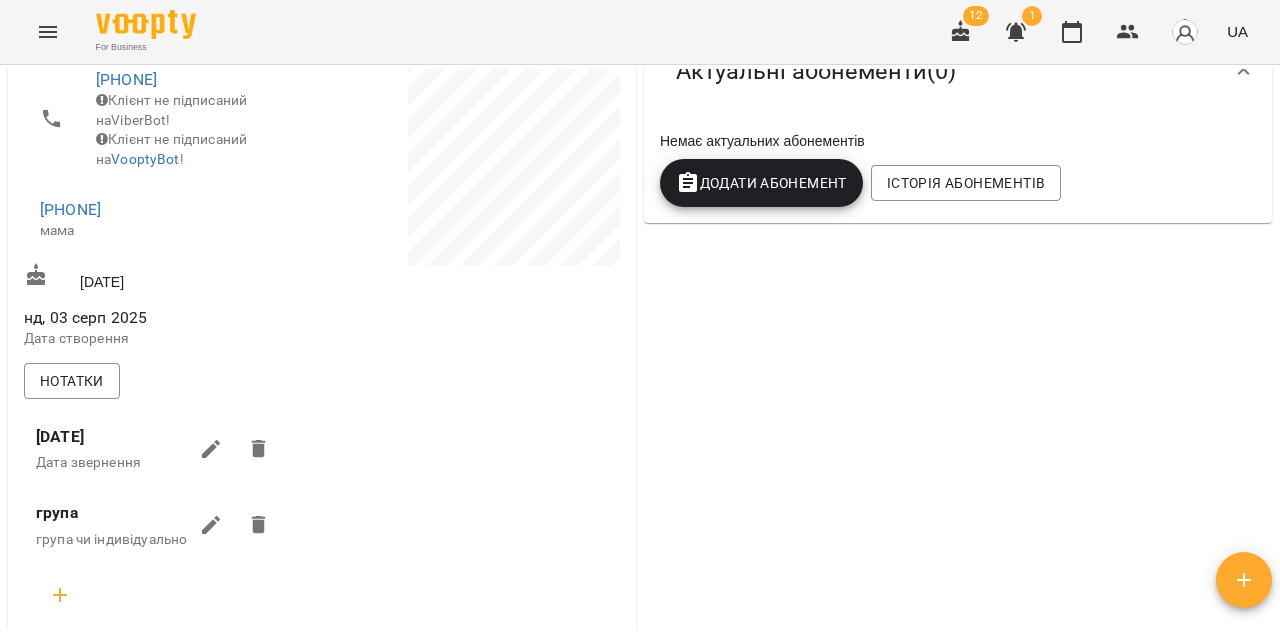 scroll, scrollTop: 0, scrollLeft: 0, axis: both 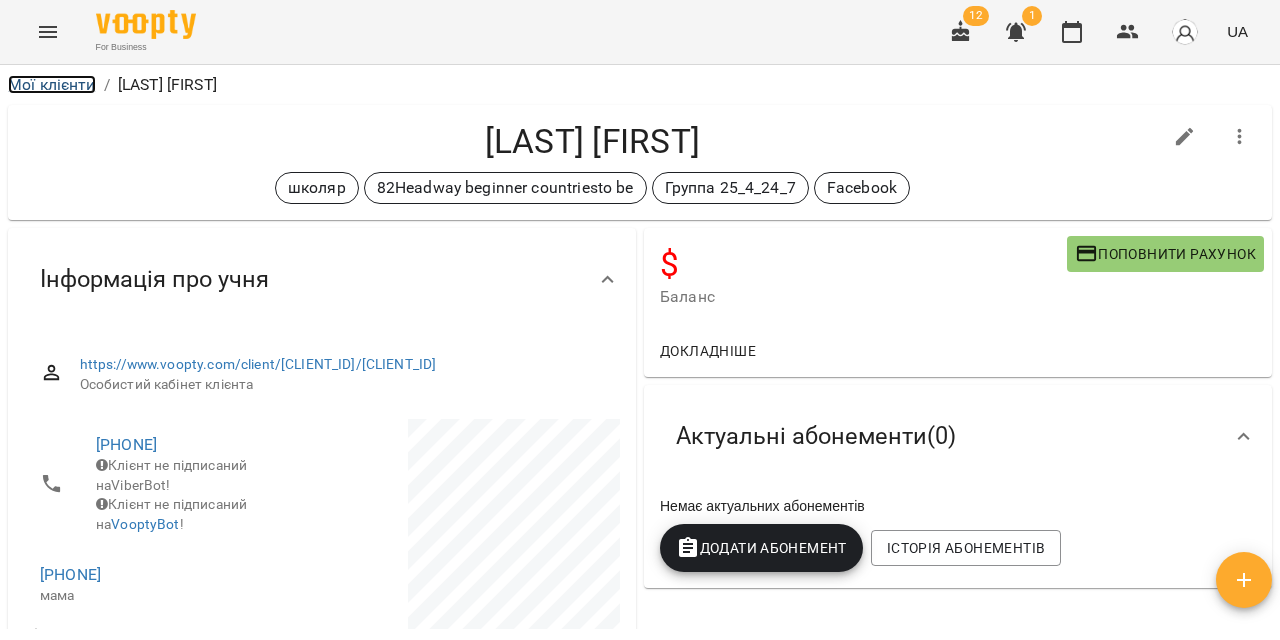 click on "Мої клієнти" at bounding box center [52, 84] 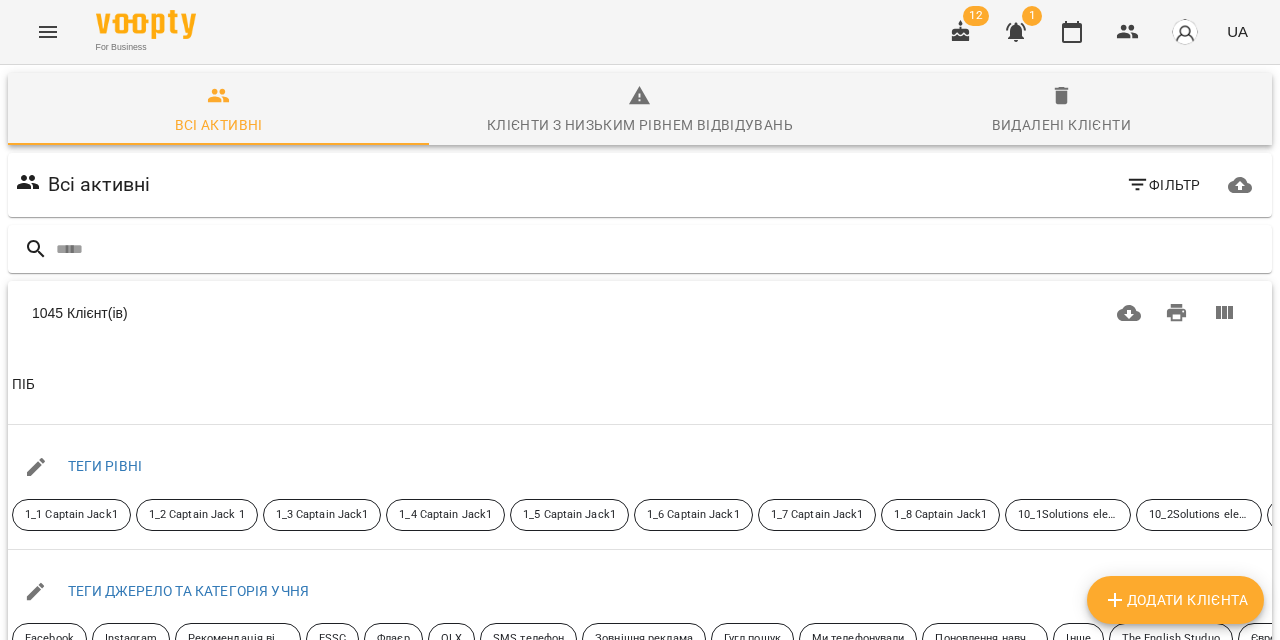 click 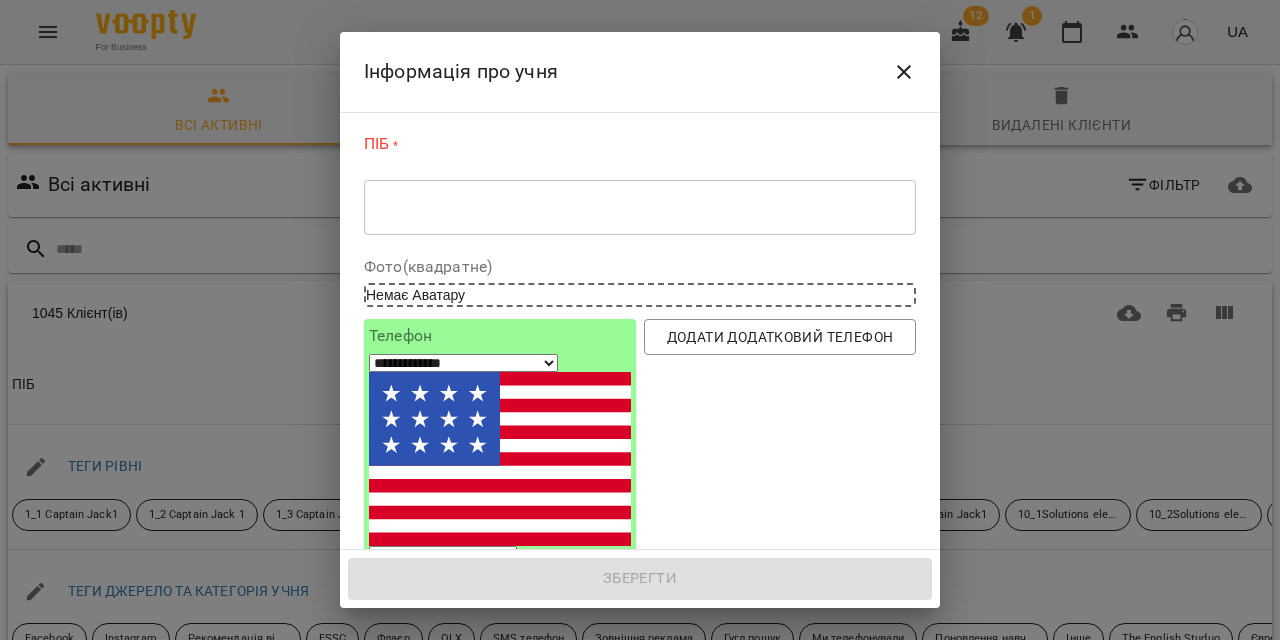 click at bounding box center (640, 207) 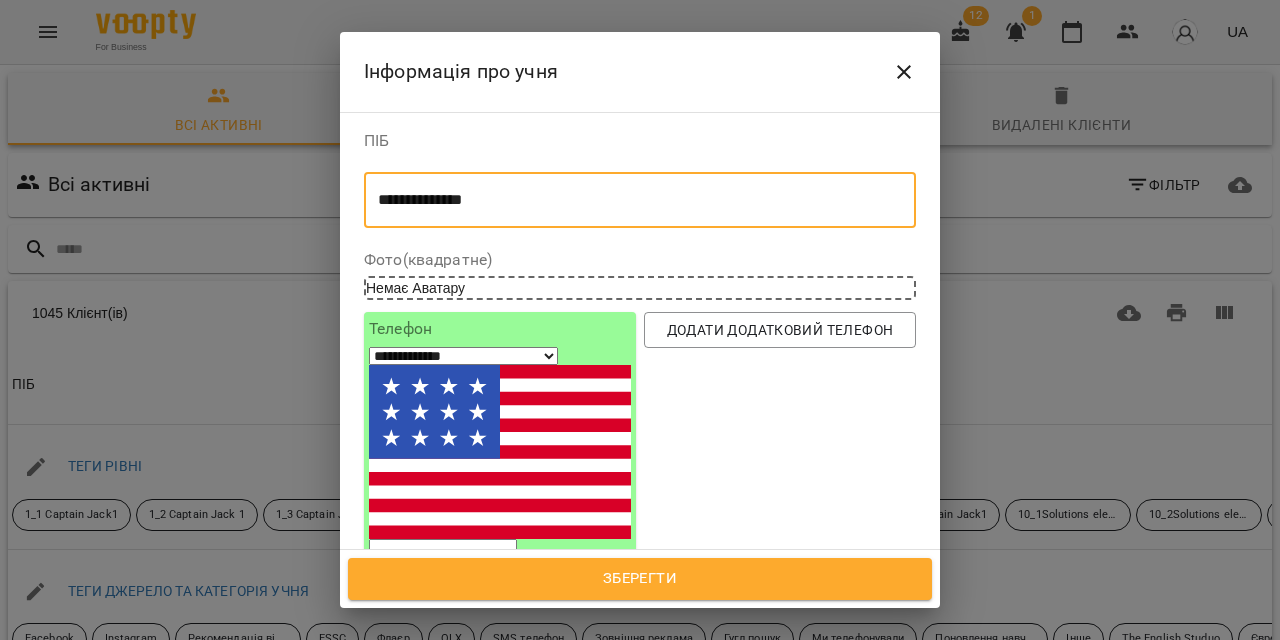 type on "**********" 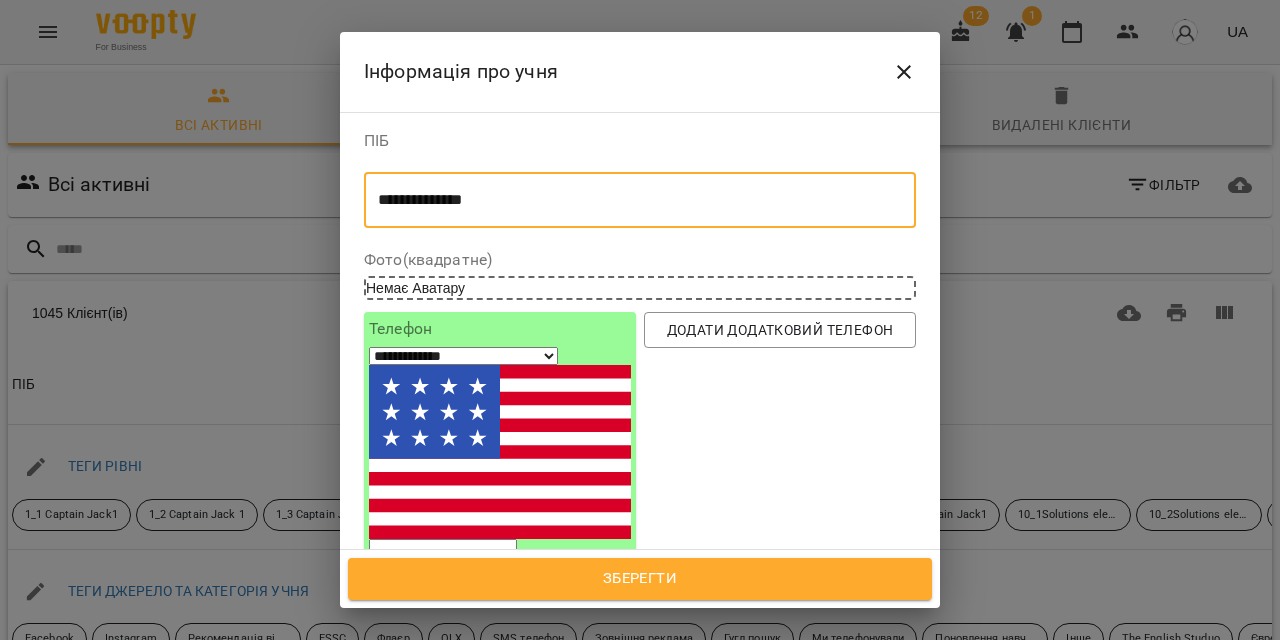 click on "**********" at bounding box center (463, 356) 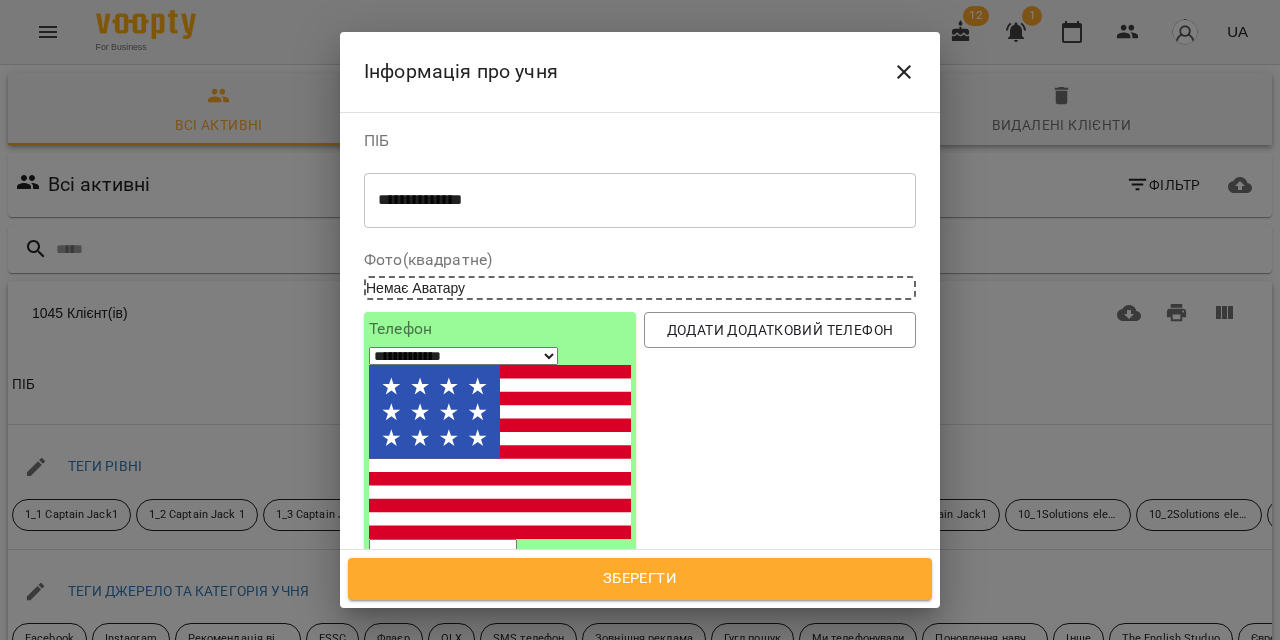 select on "**" 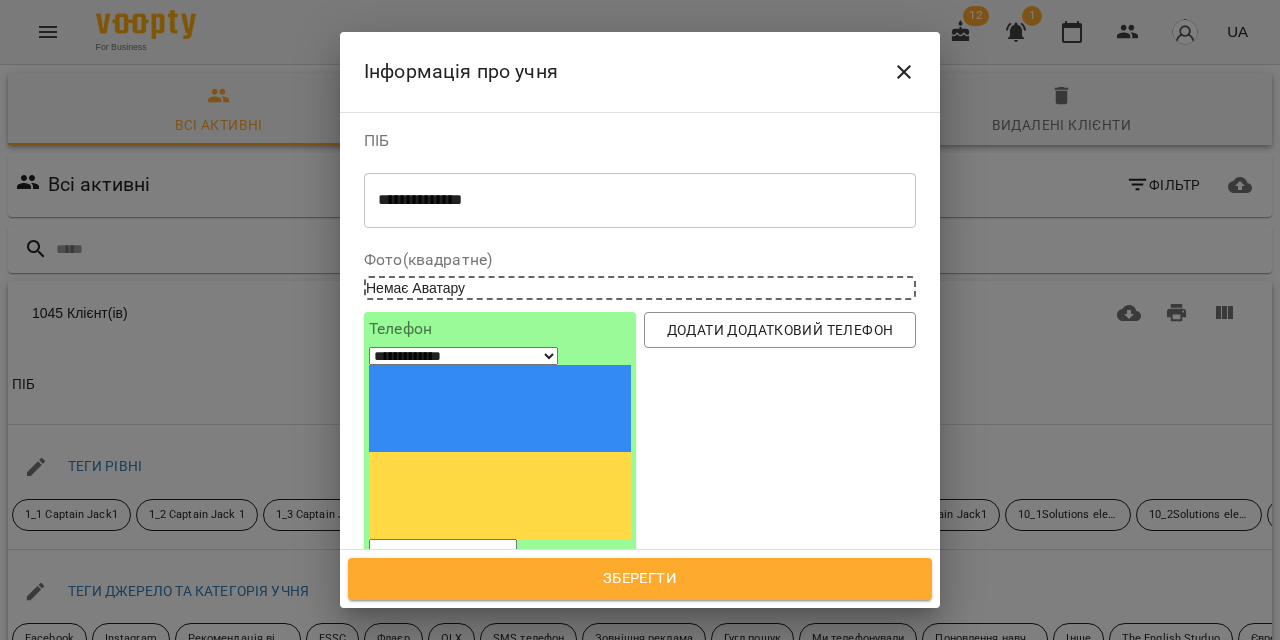 paste on "*********" 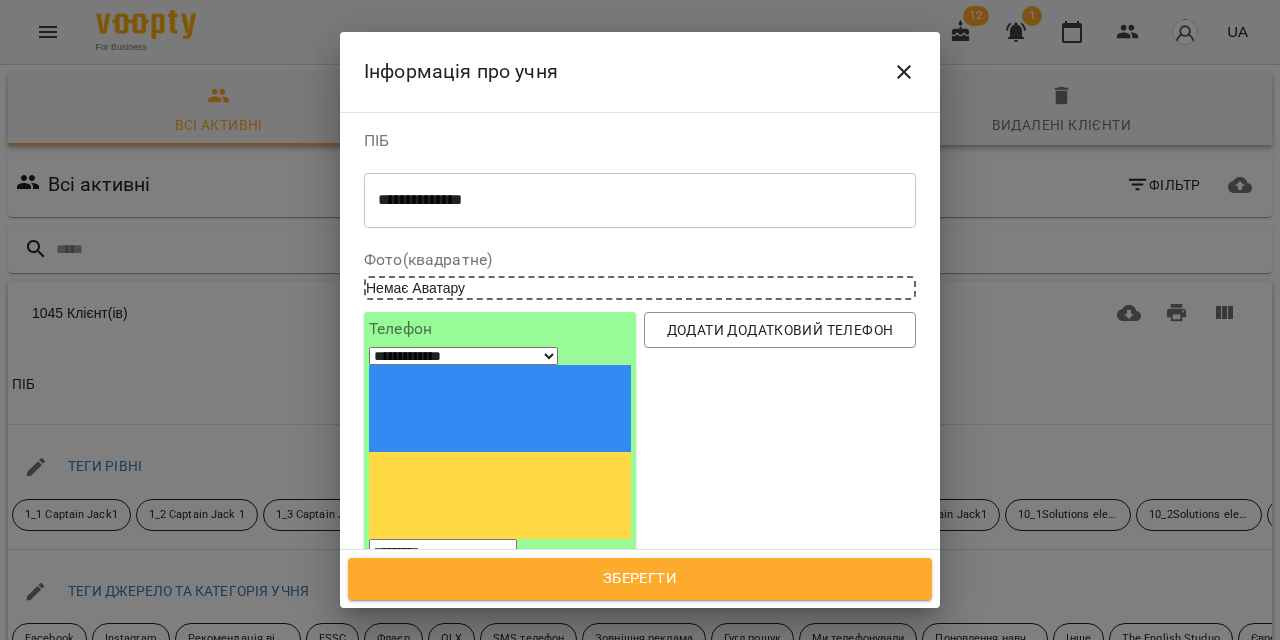 type on "*********" 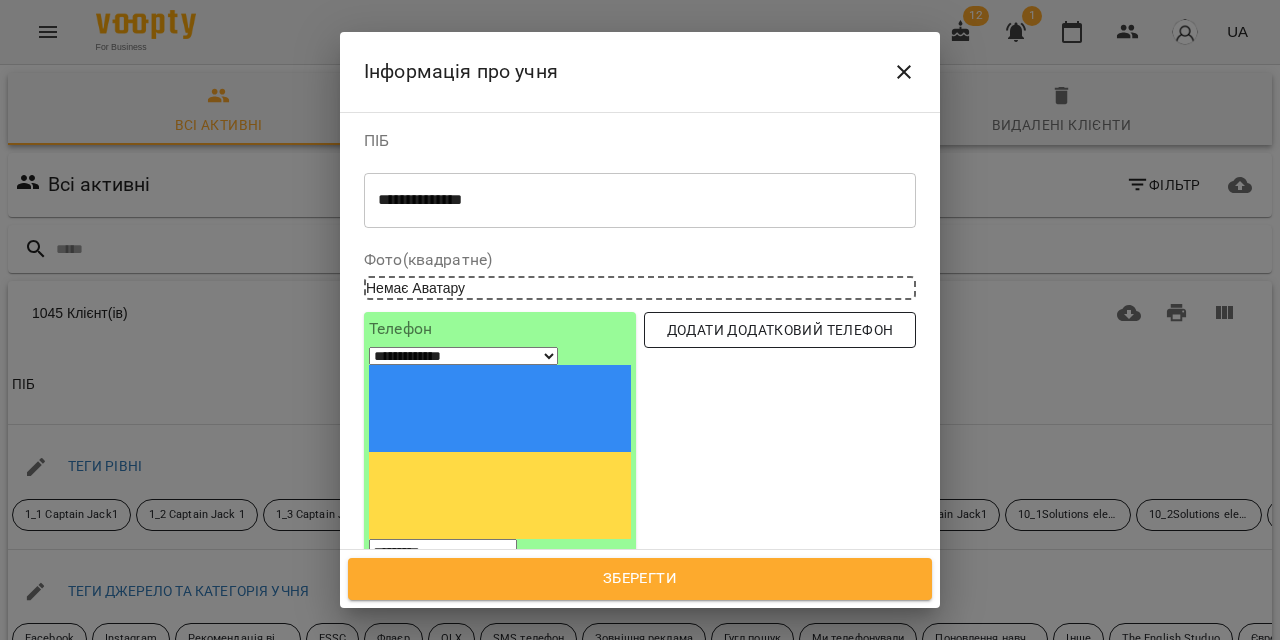 click on "Додати додатковий телефон" at bounding box center [780, 330] 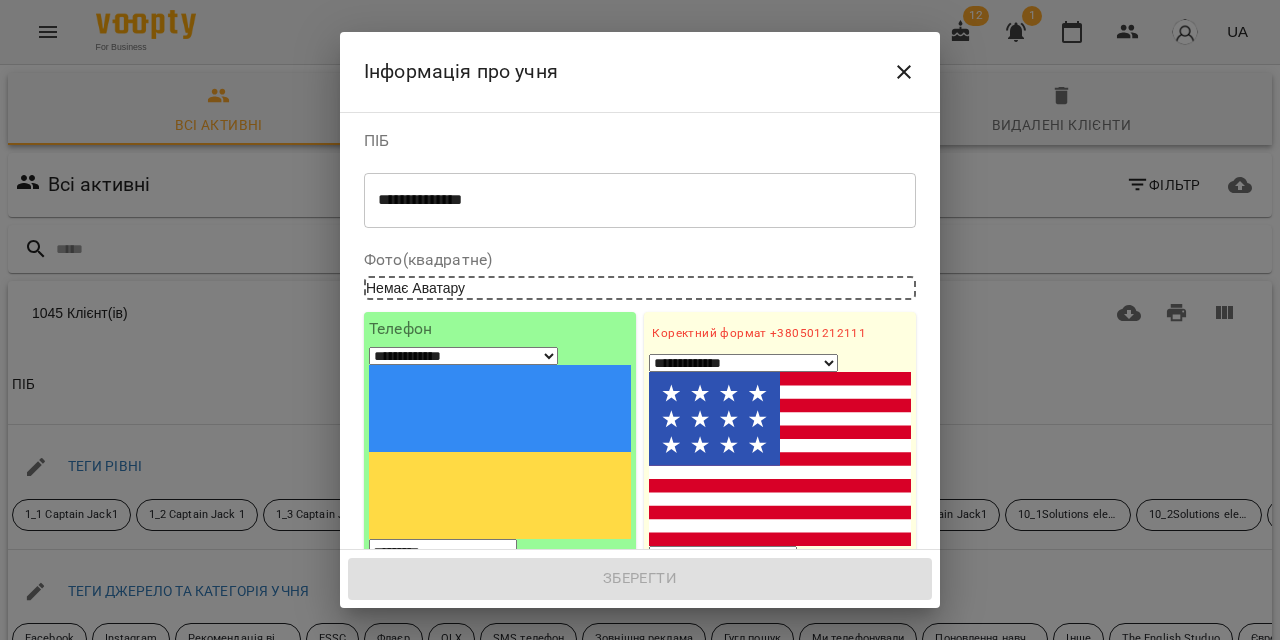 click on "**********" at bounding box center (743, 363) 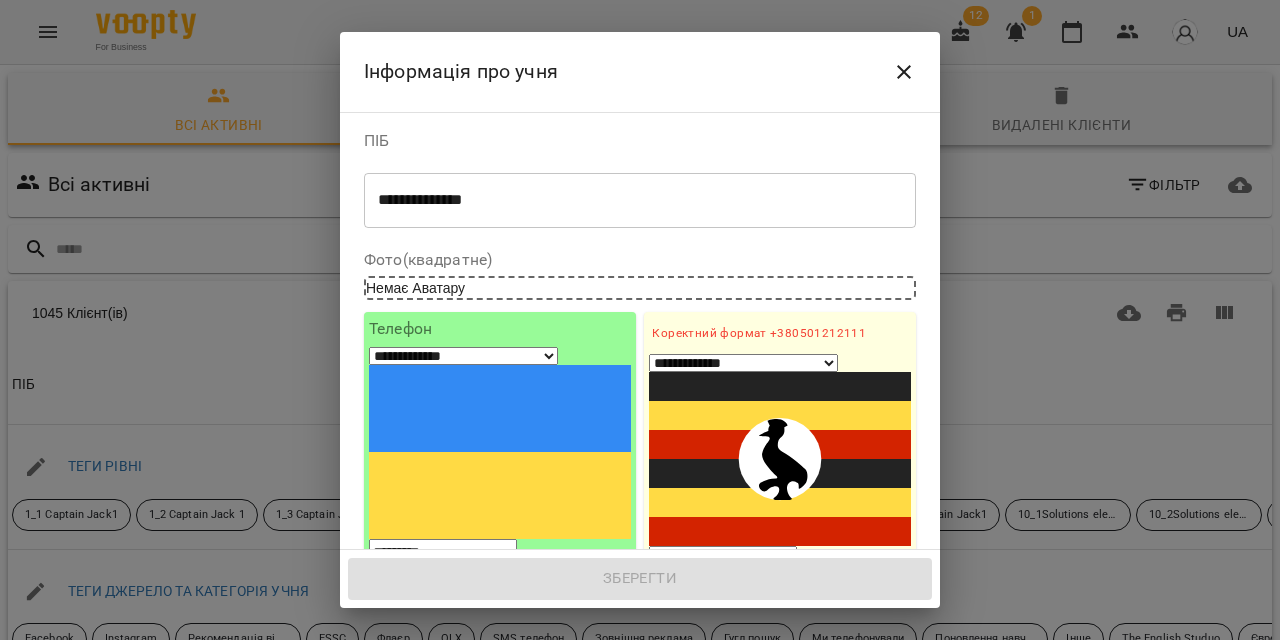 click on "**********" at bounding box center (743, 363) 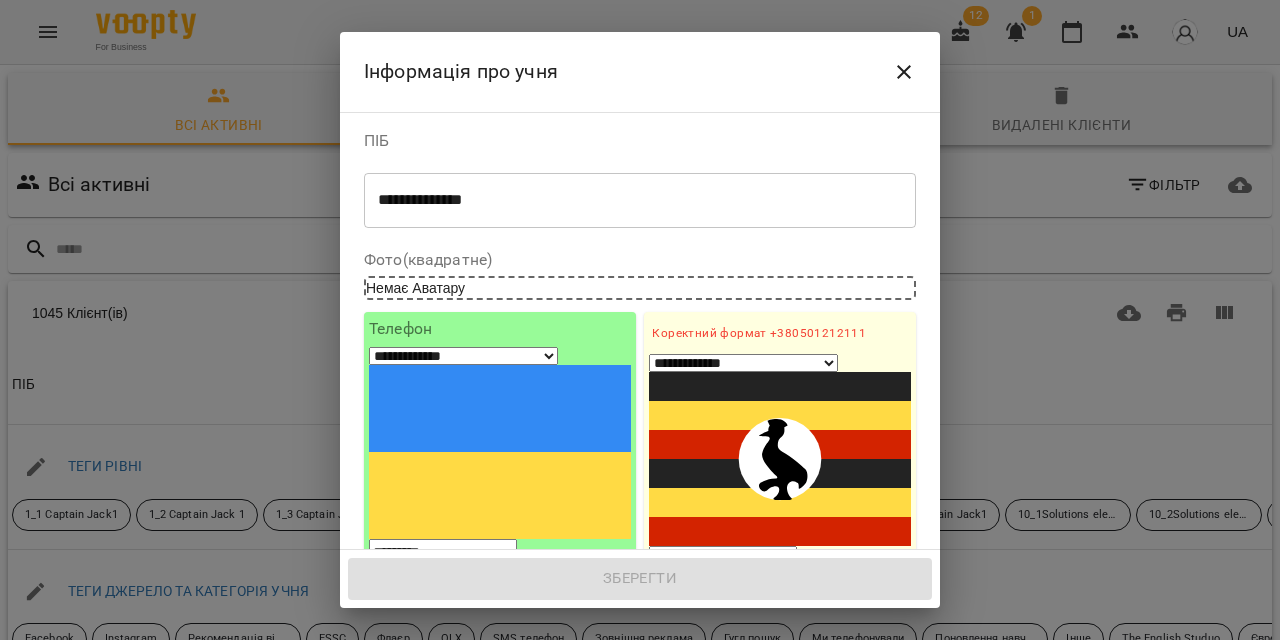 select on "**" 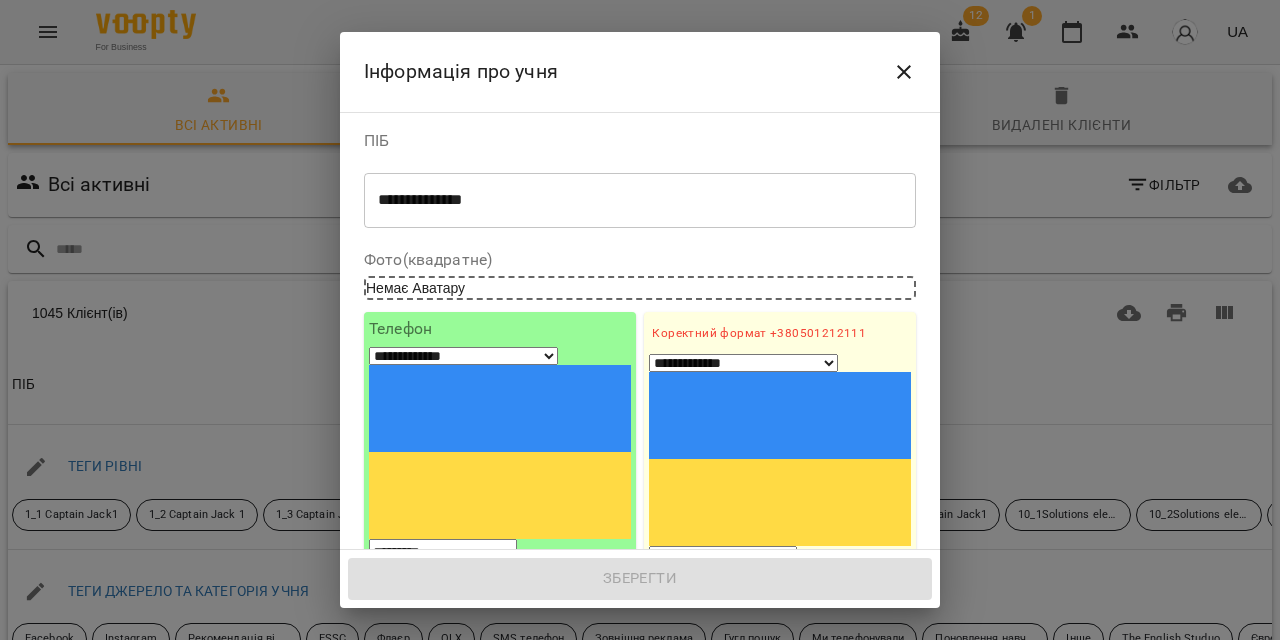 click on "1. Ім'я" at bounding box center (780, 636) 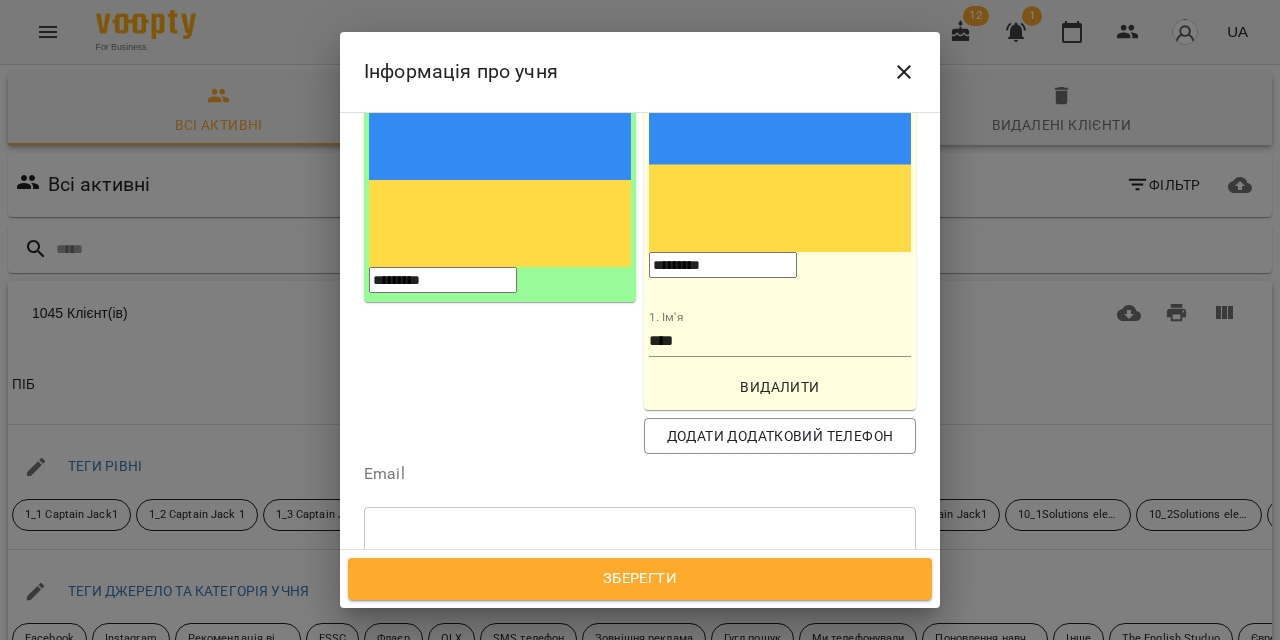 scroll, scrollTop: 297, scrollLeft: 0, axis: vertical 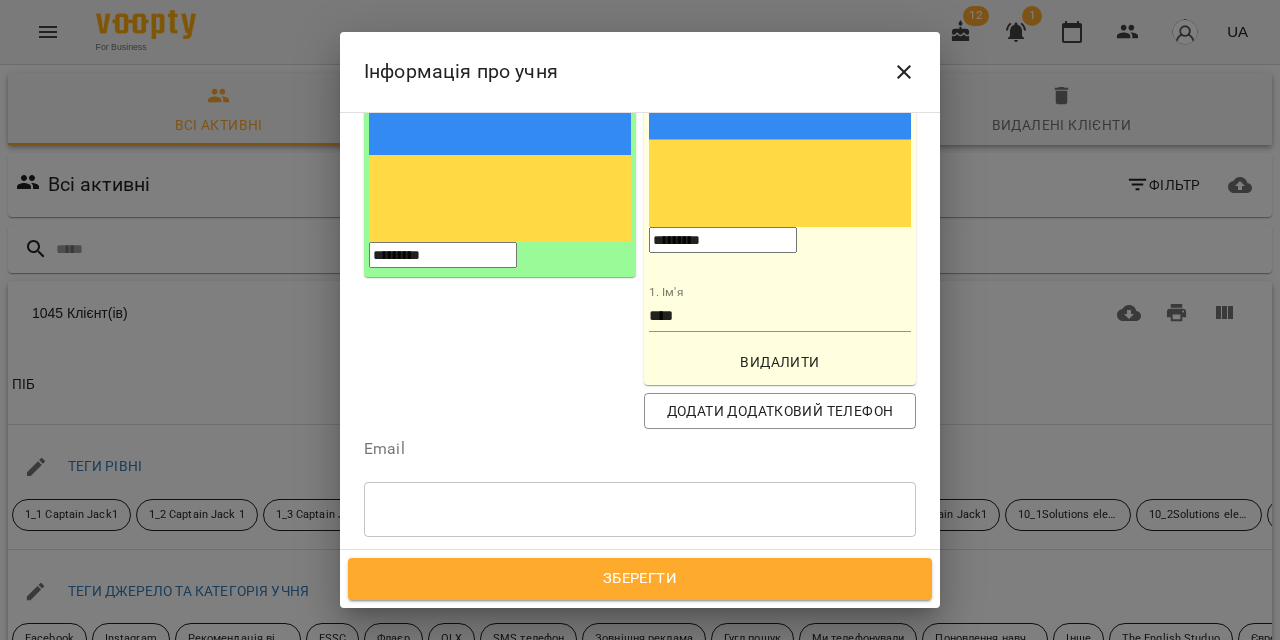type on "*********" 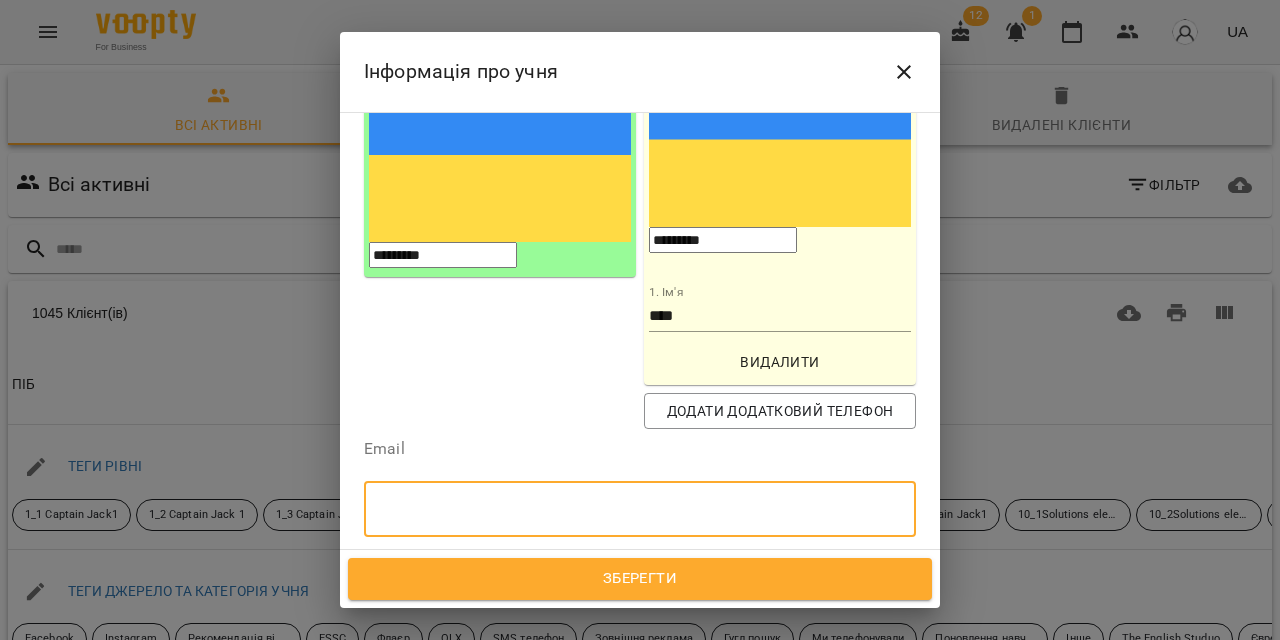 paste on "**********" 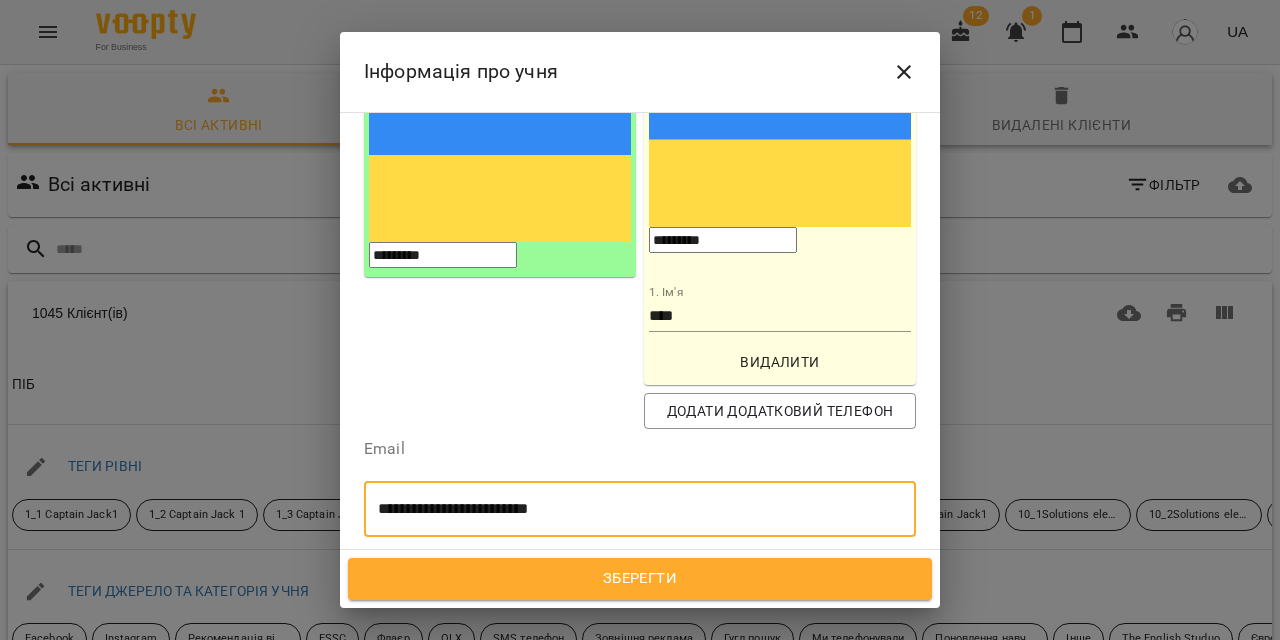 type on "**********" 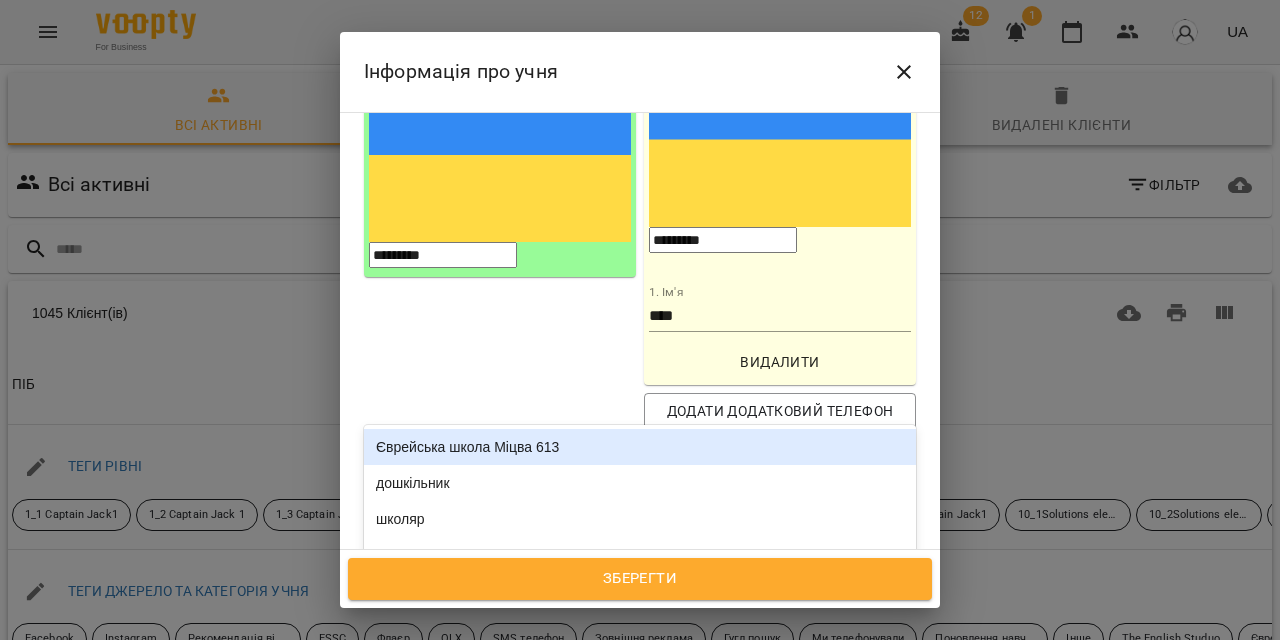 type on "***" 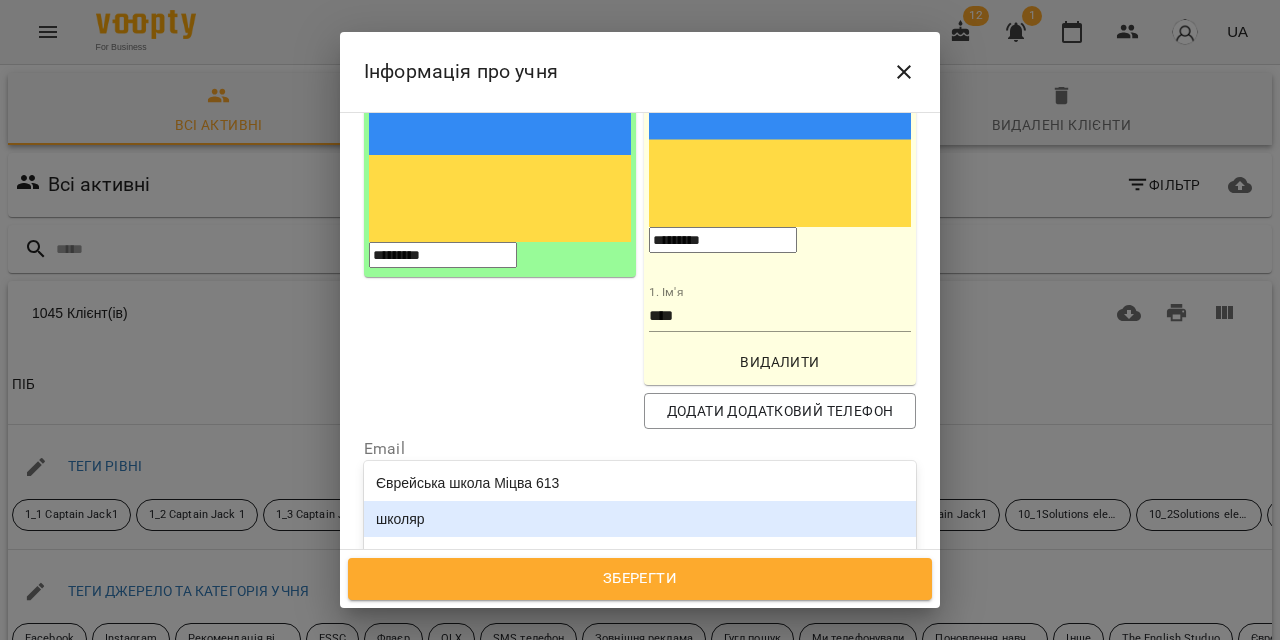 click on "школяр" at bounding box center (640, 519) 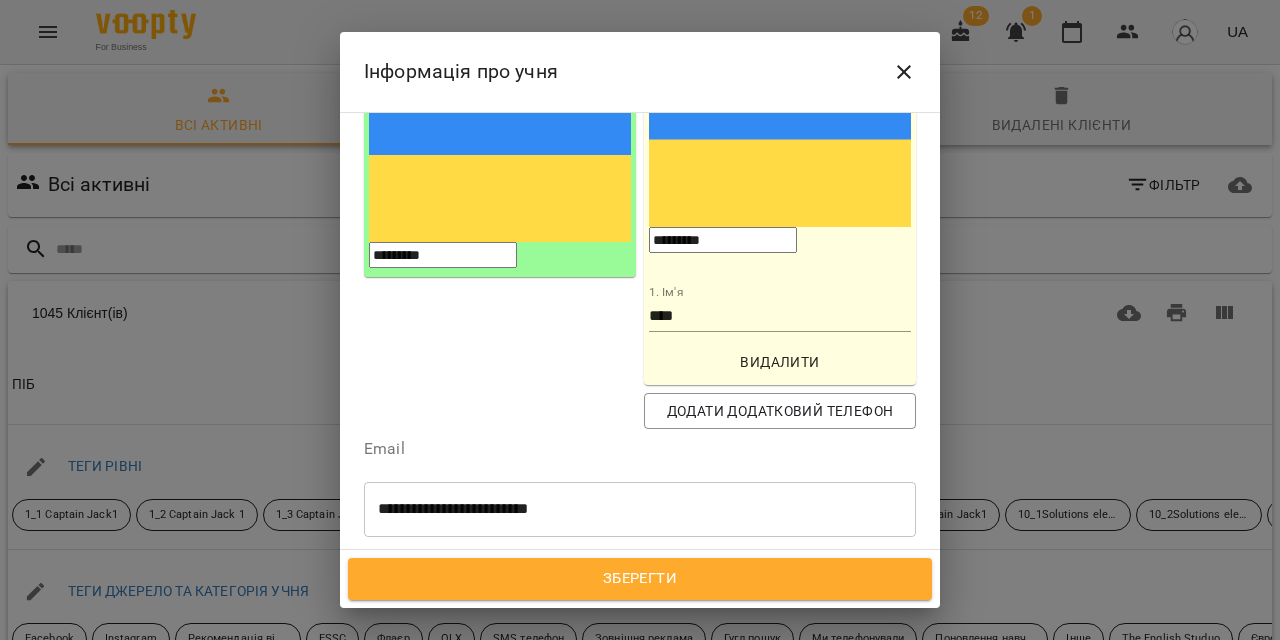 paste on "**********" 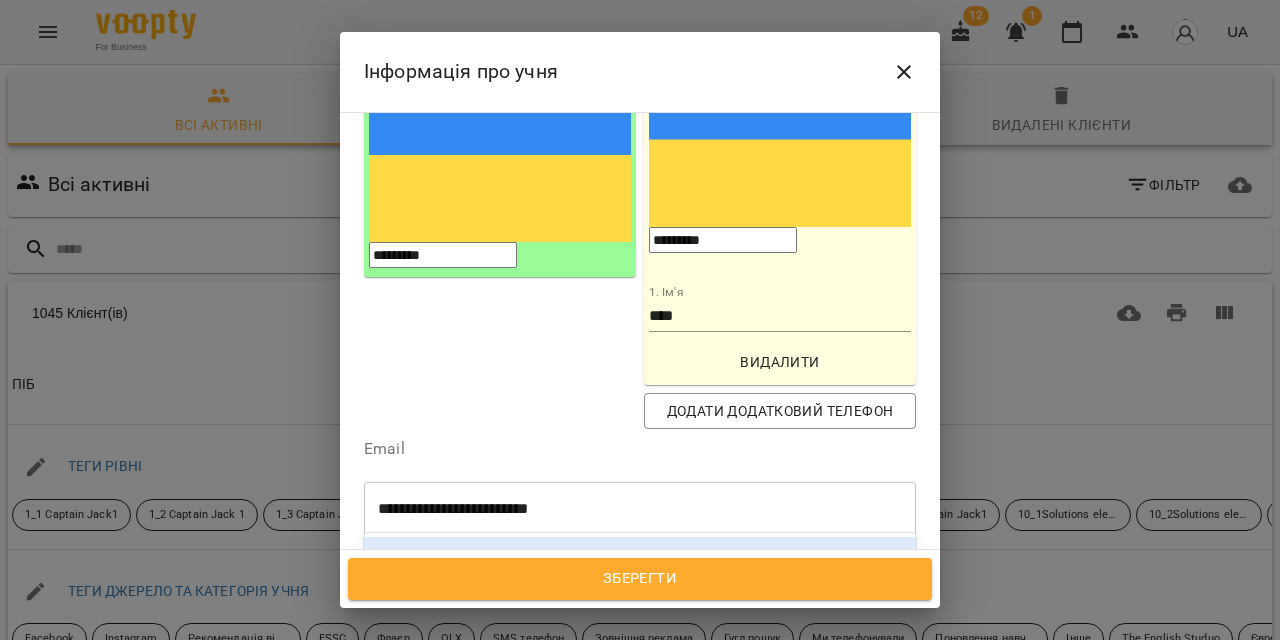type on "*" 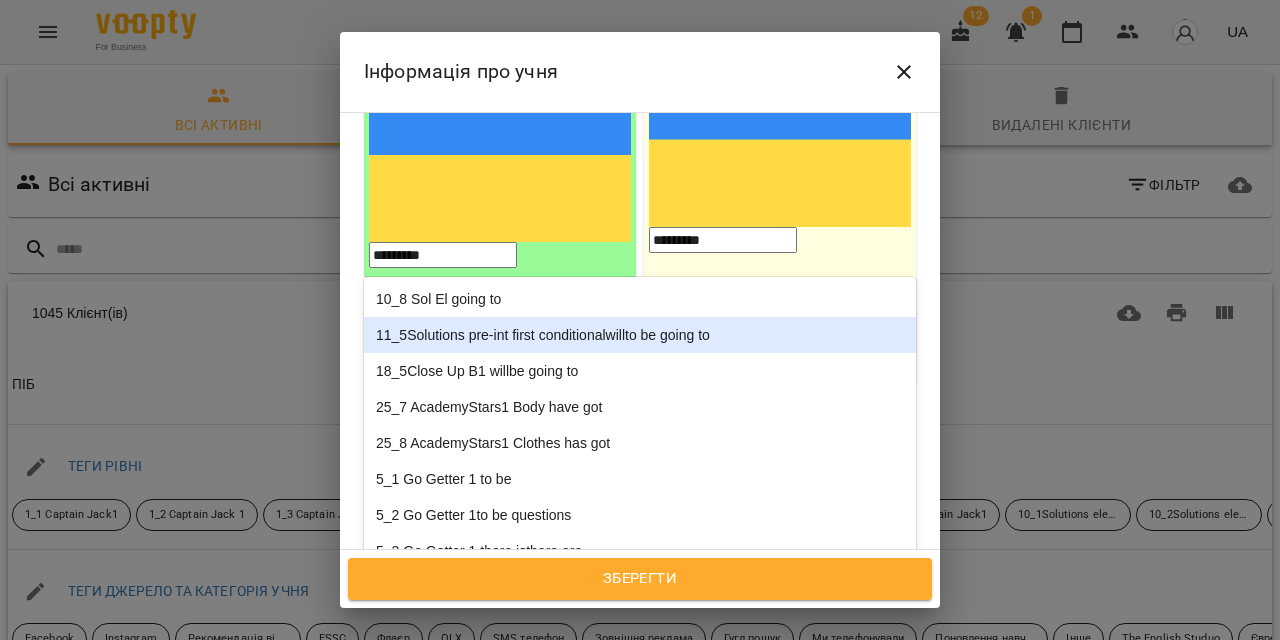 type on "**" 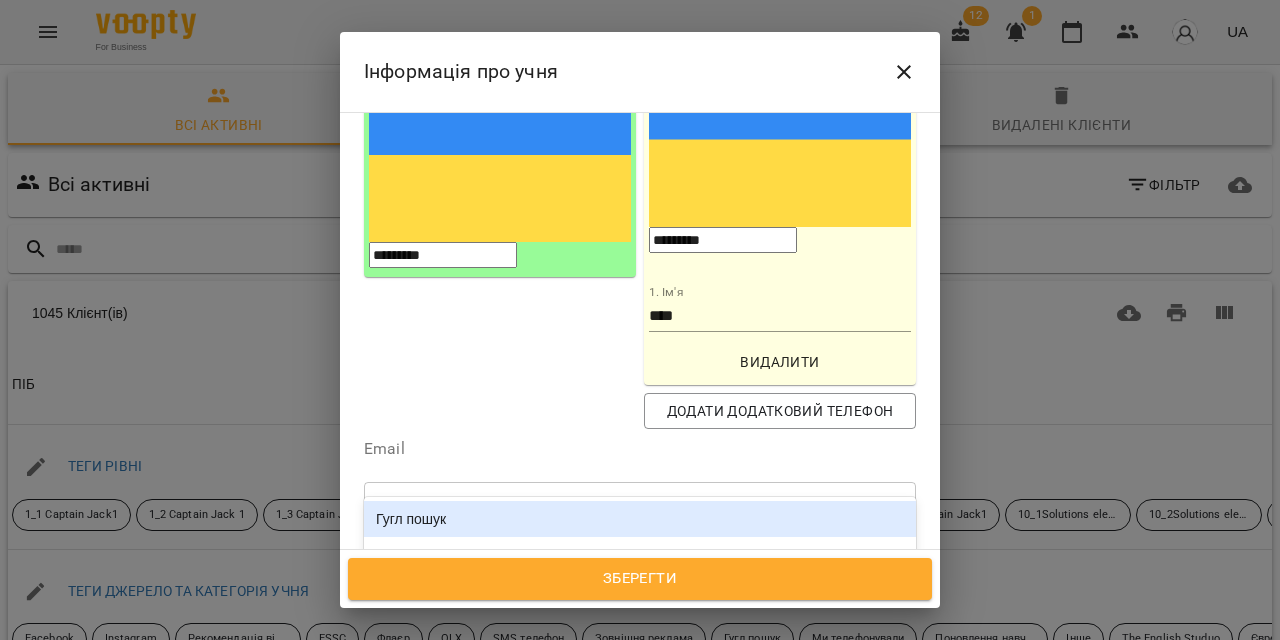 type on "****" 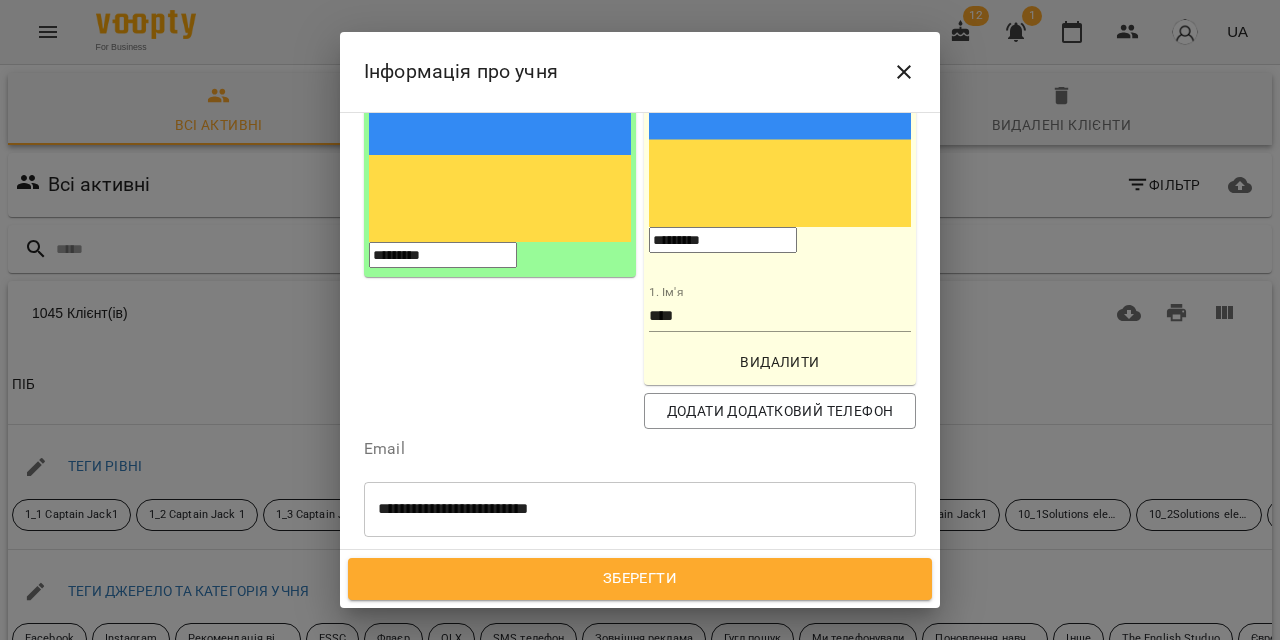 click on "Дата народження" at bounding box center [640, 677] 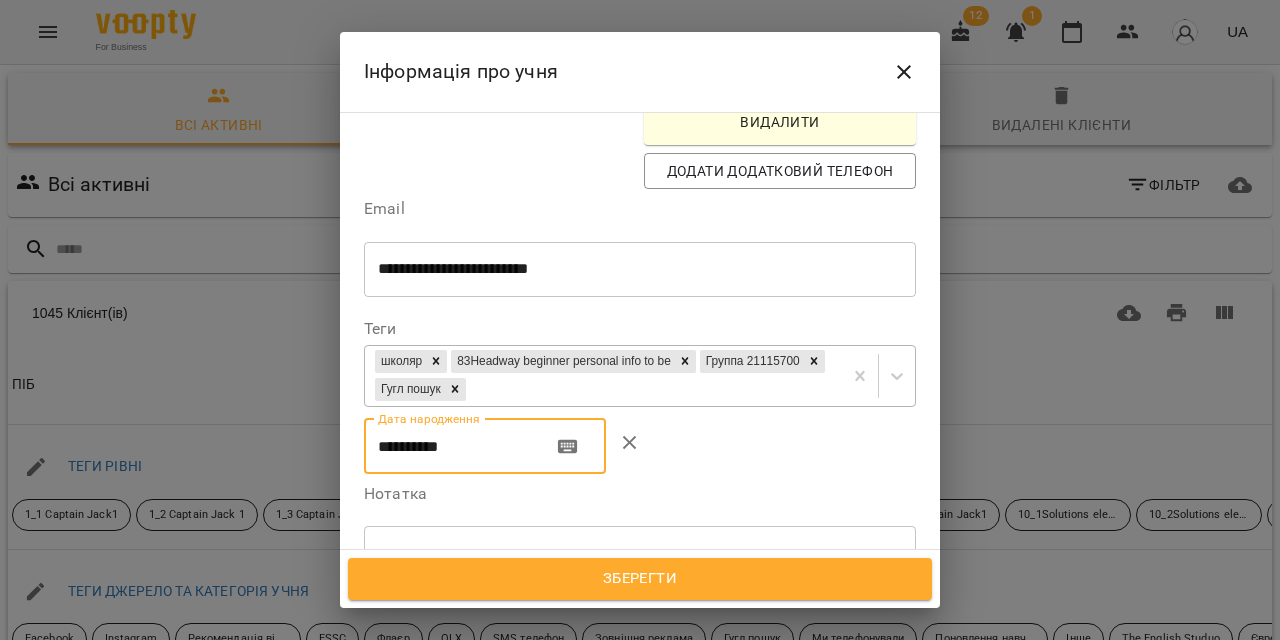scroll, scrollTop: 572, scrollLeft: 0, axis: vertical 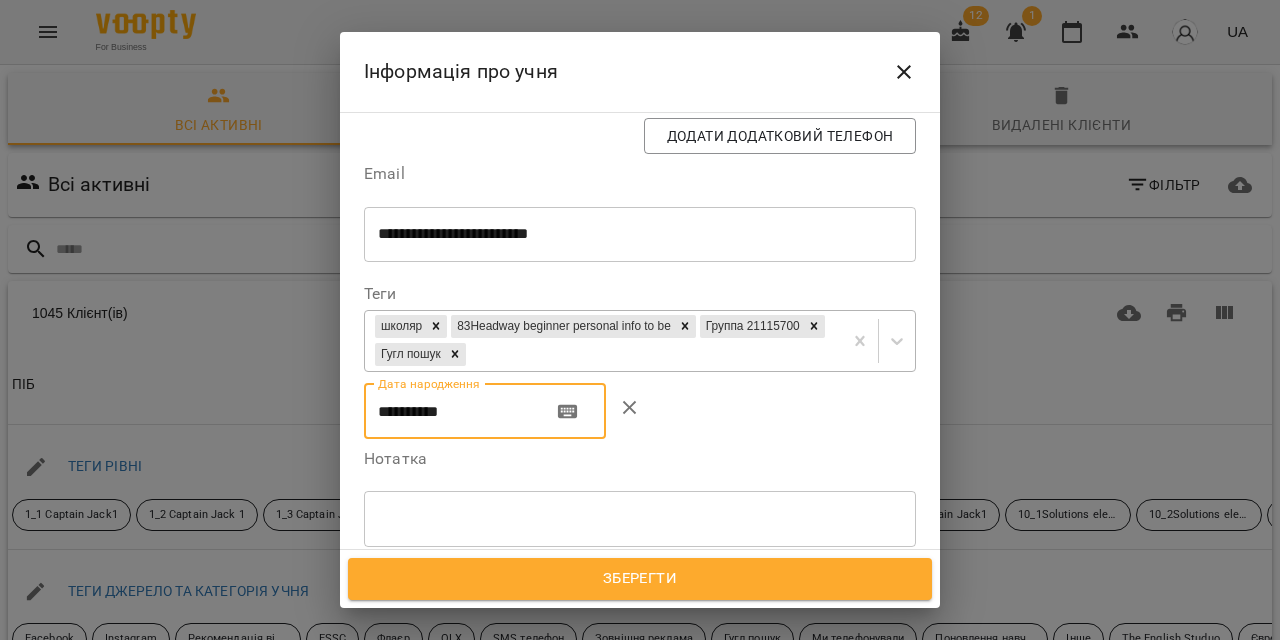 type on "**********" 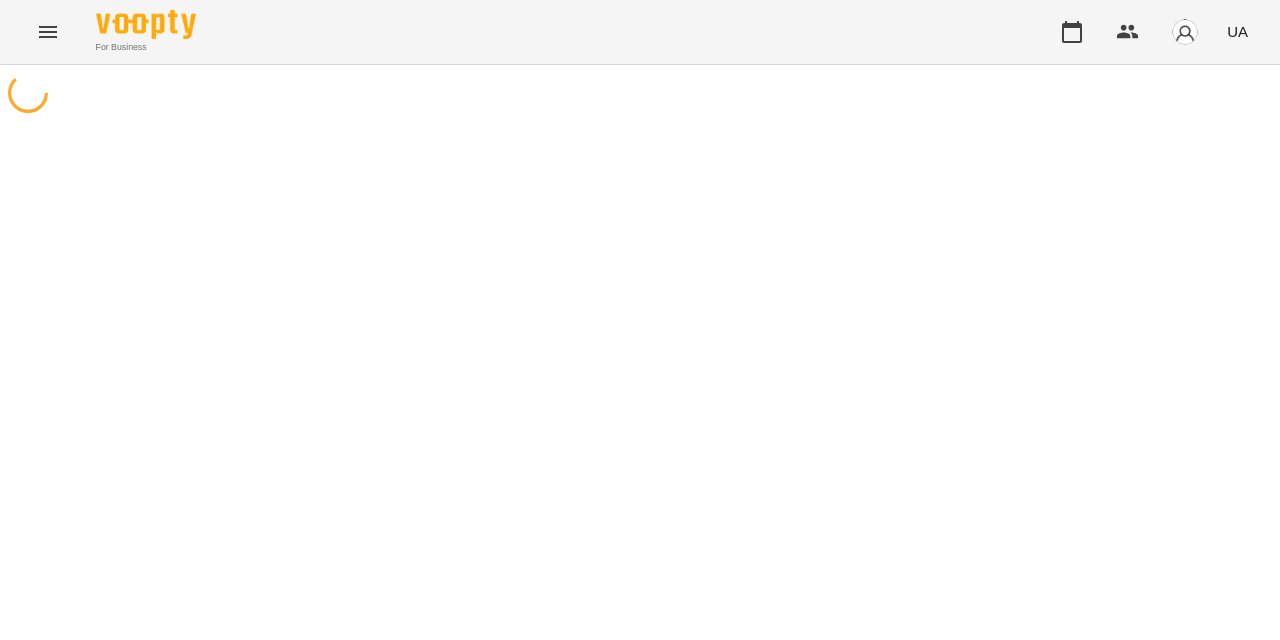 scroll, scrollTop: 0, scrollLeft: 0, axis: both 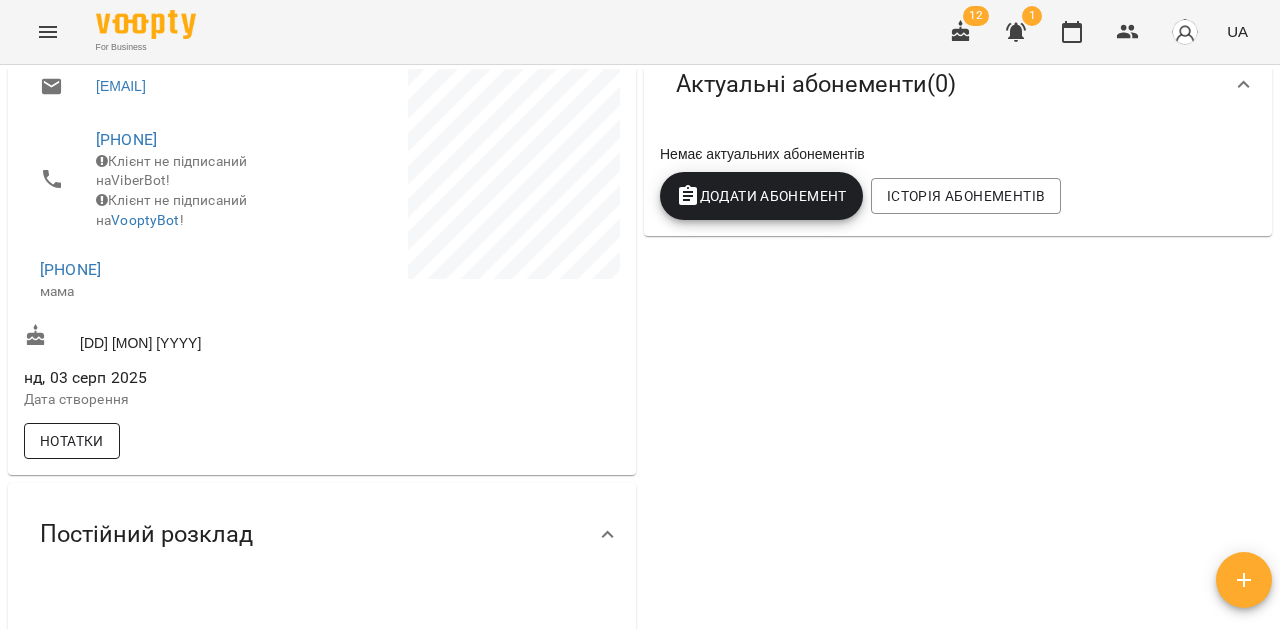 click on "Нотатки" at bounding box center (72, 441) 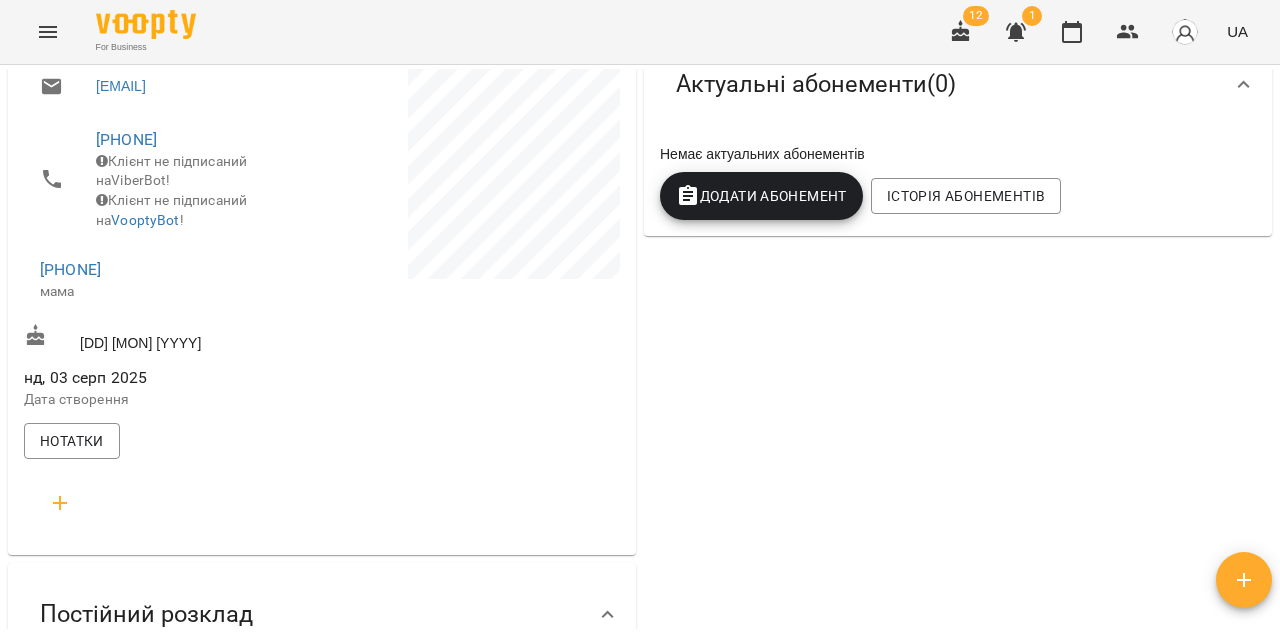 click 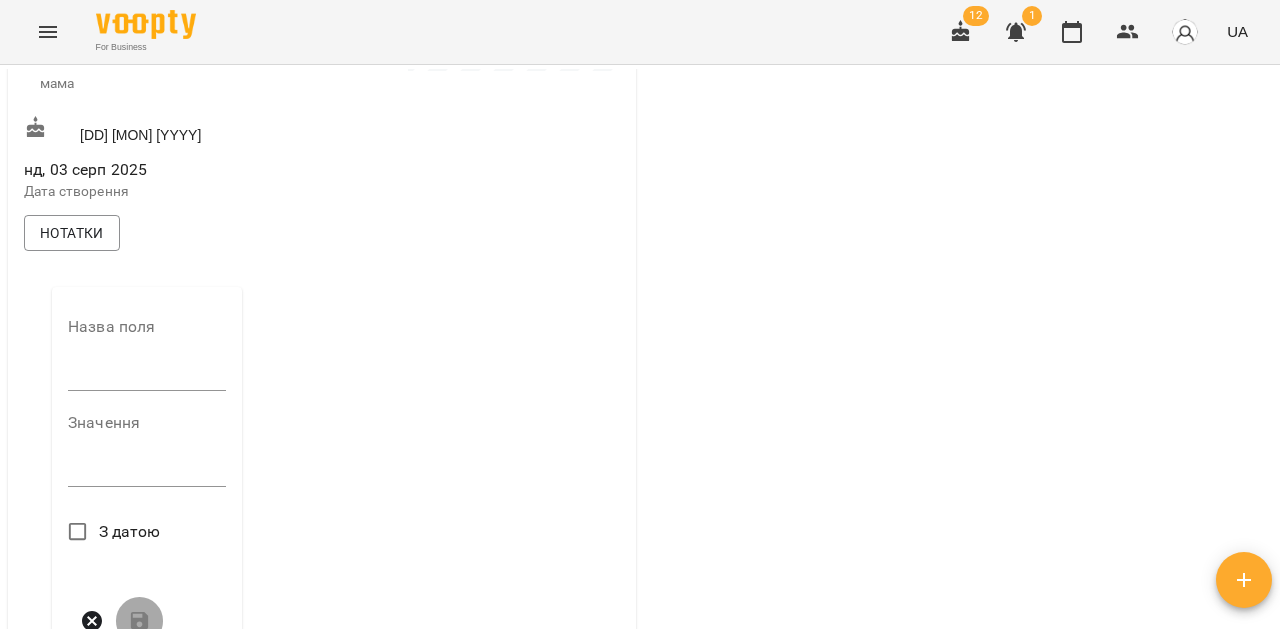 scroll, scrollTop: 575, scrollLeft: 0, axis: vertical 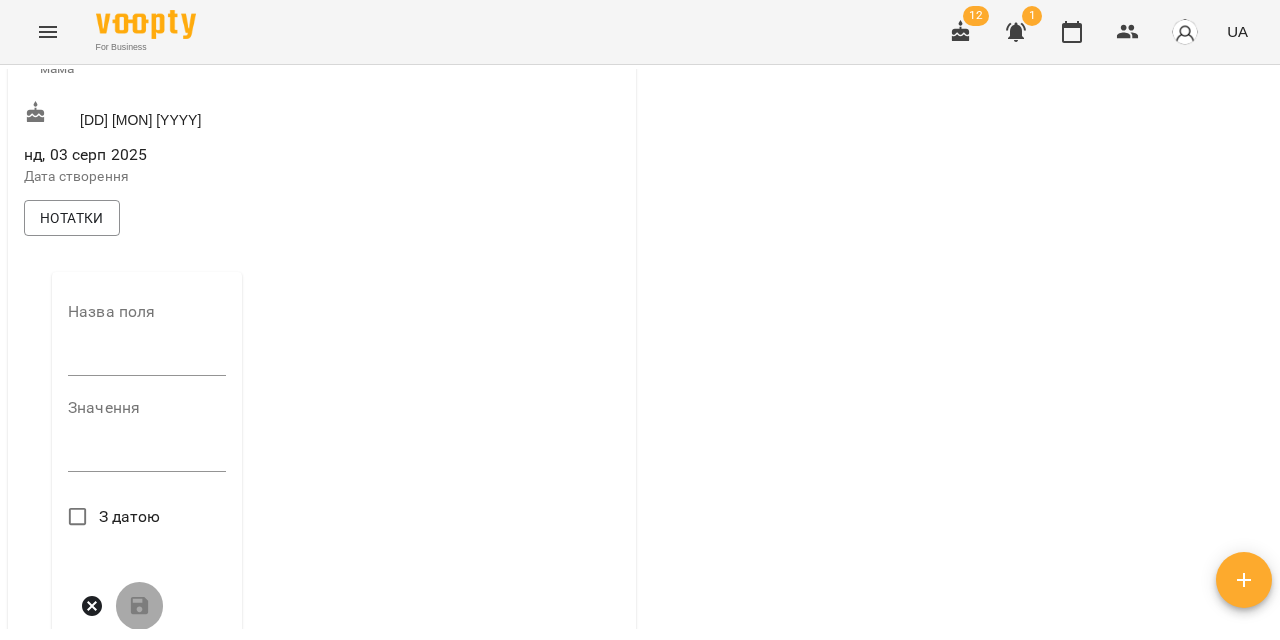 click at bounding box center (147, 360) 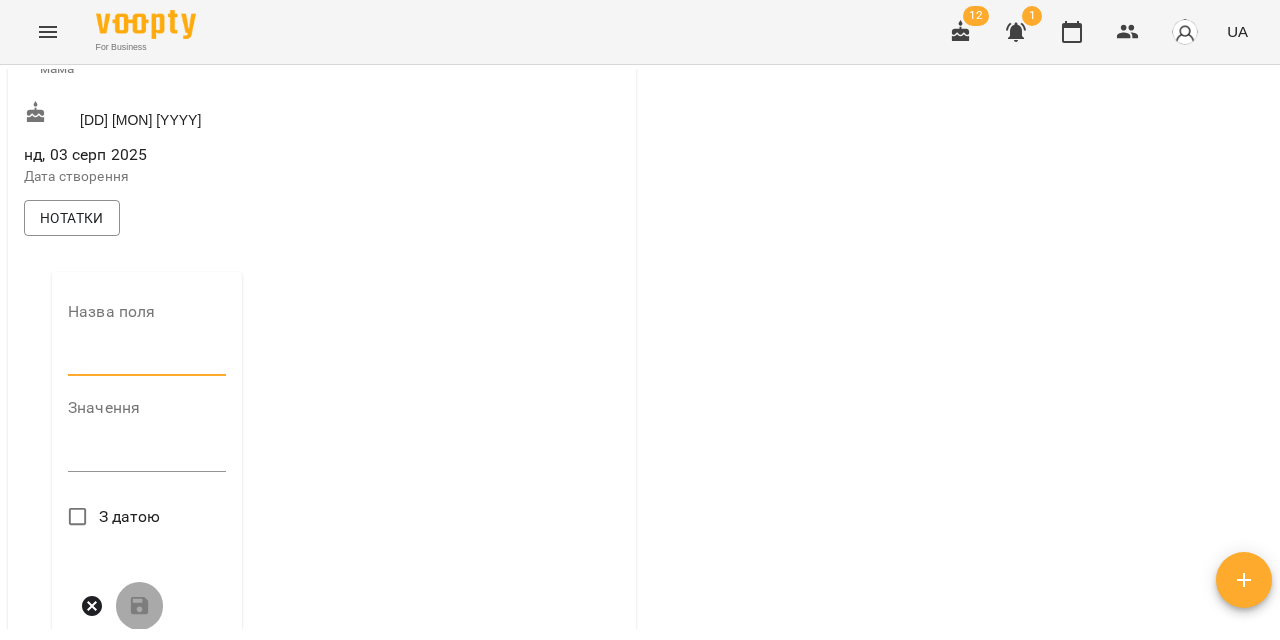 type on "**********" 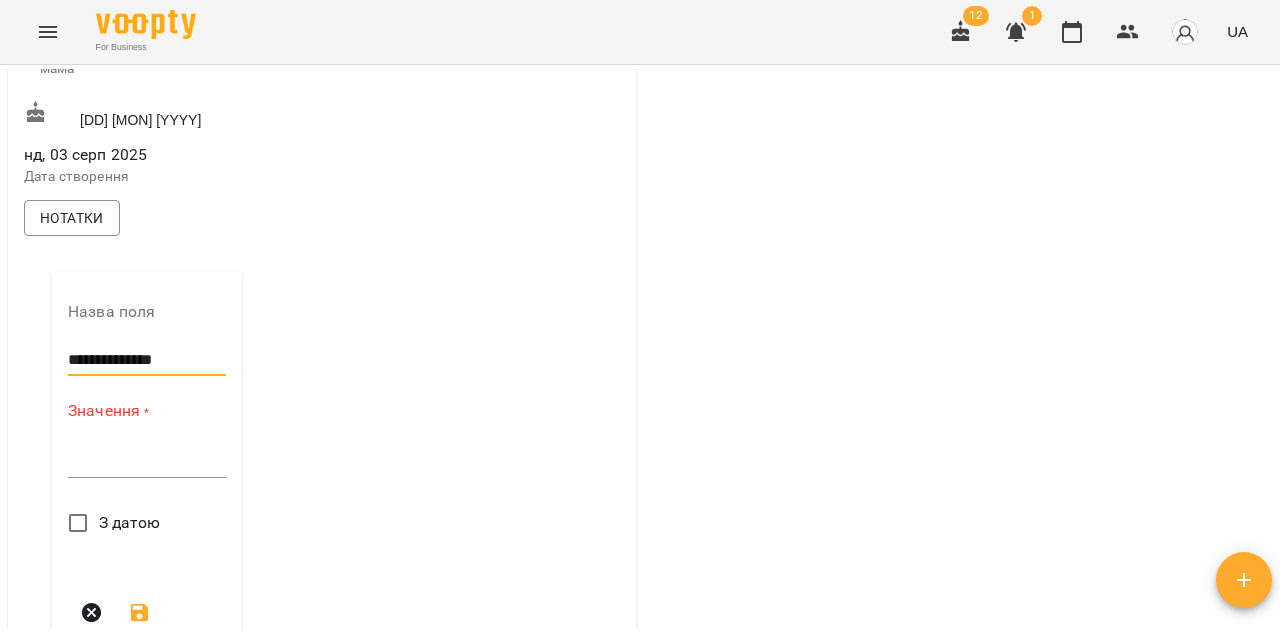 click on "*" at bounding box center (147, 462) 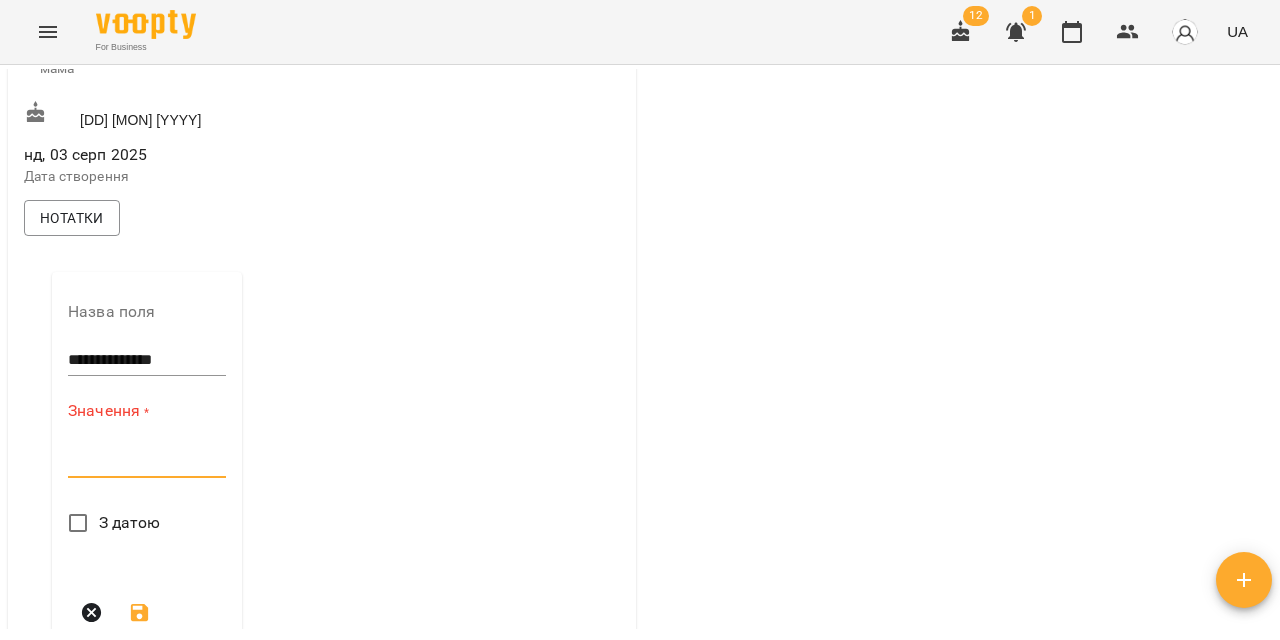 paste on "**********" 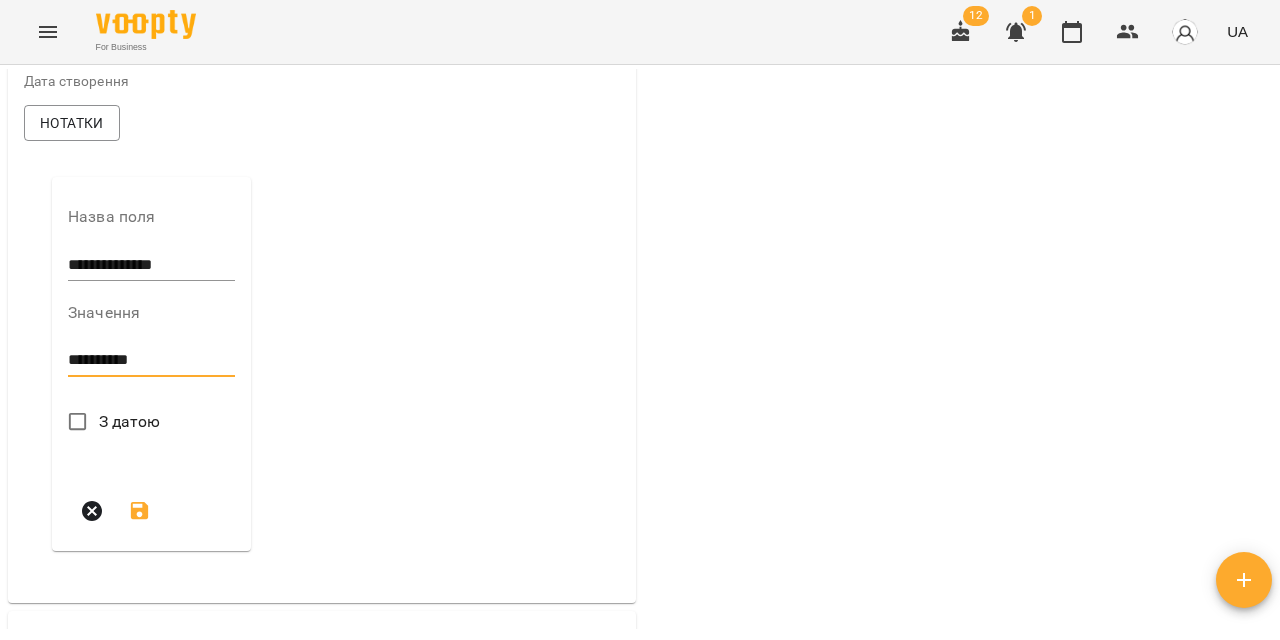 scroll, scrollTop: 673, scrollLeft: 0, axis: vertical 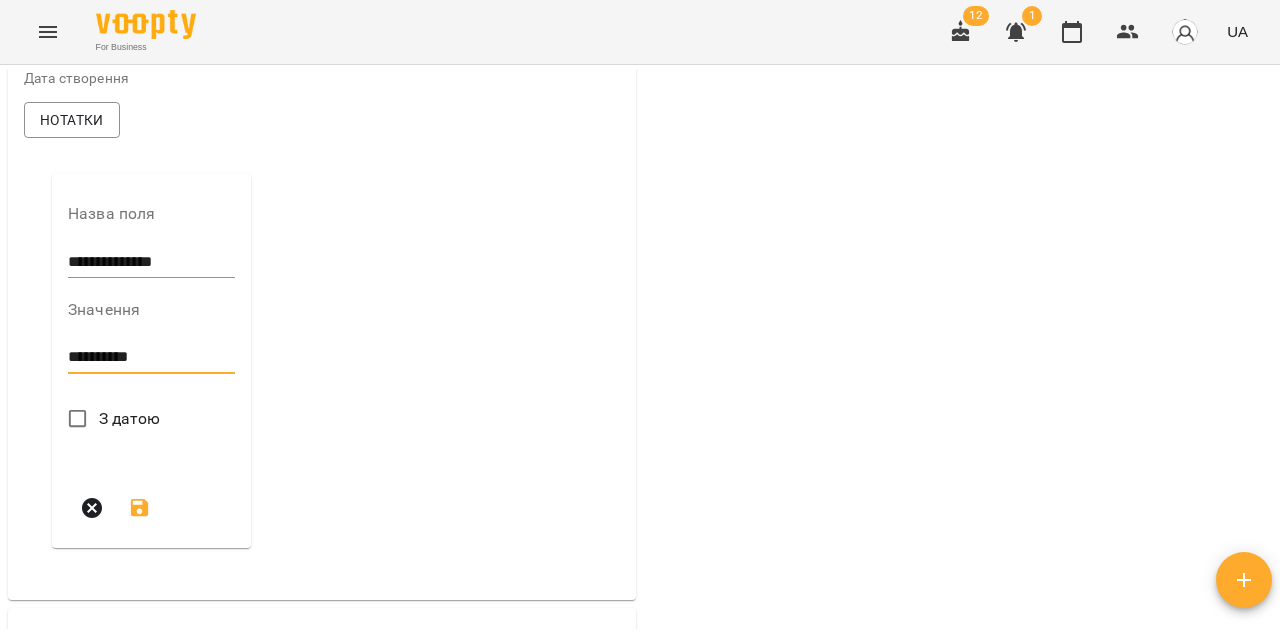 type on "**********" 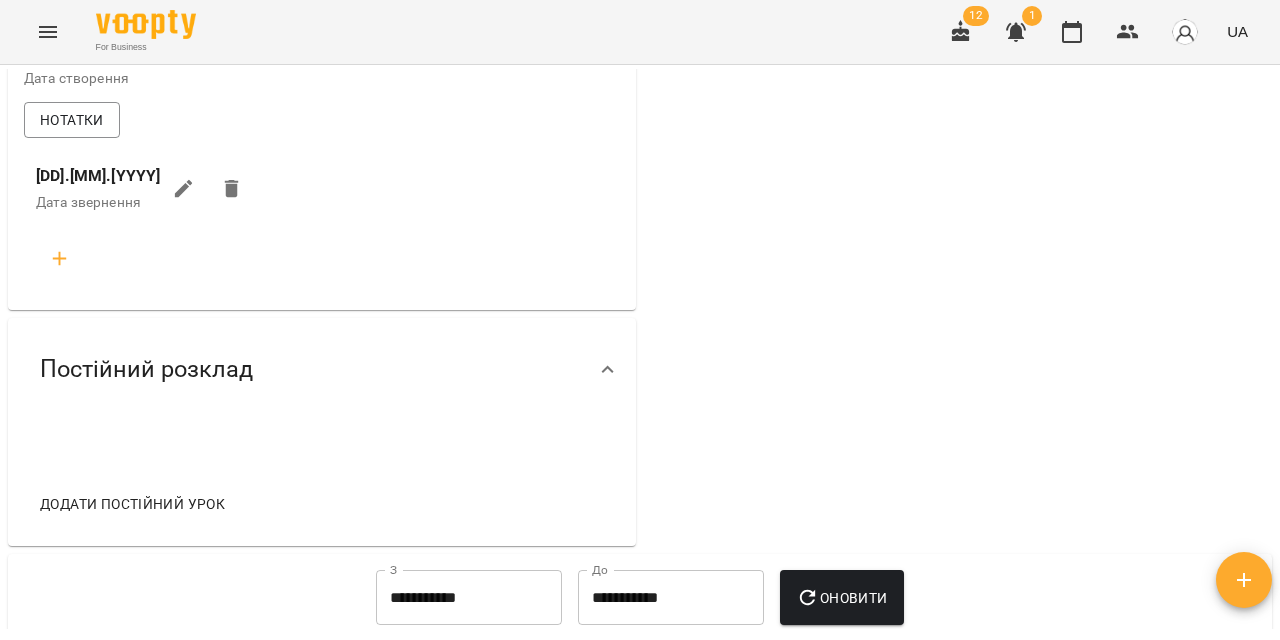 click 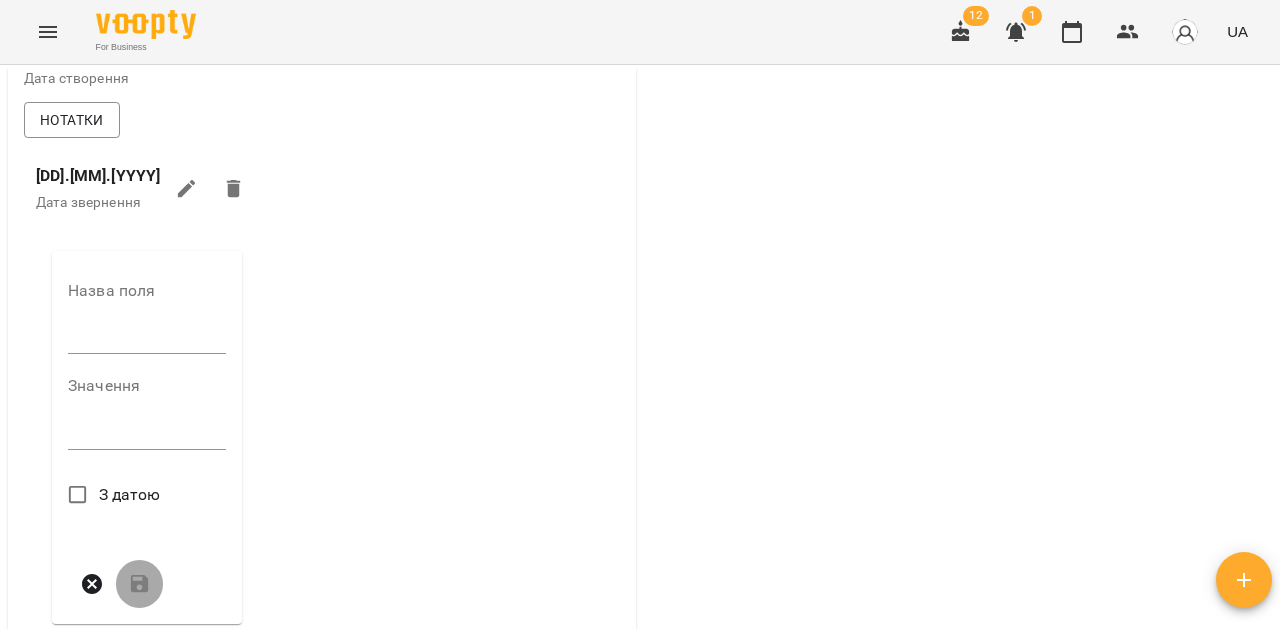 click at bounding box center (147, 338) 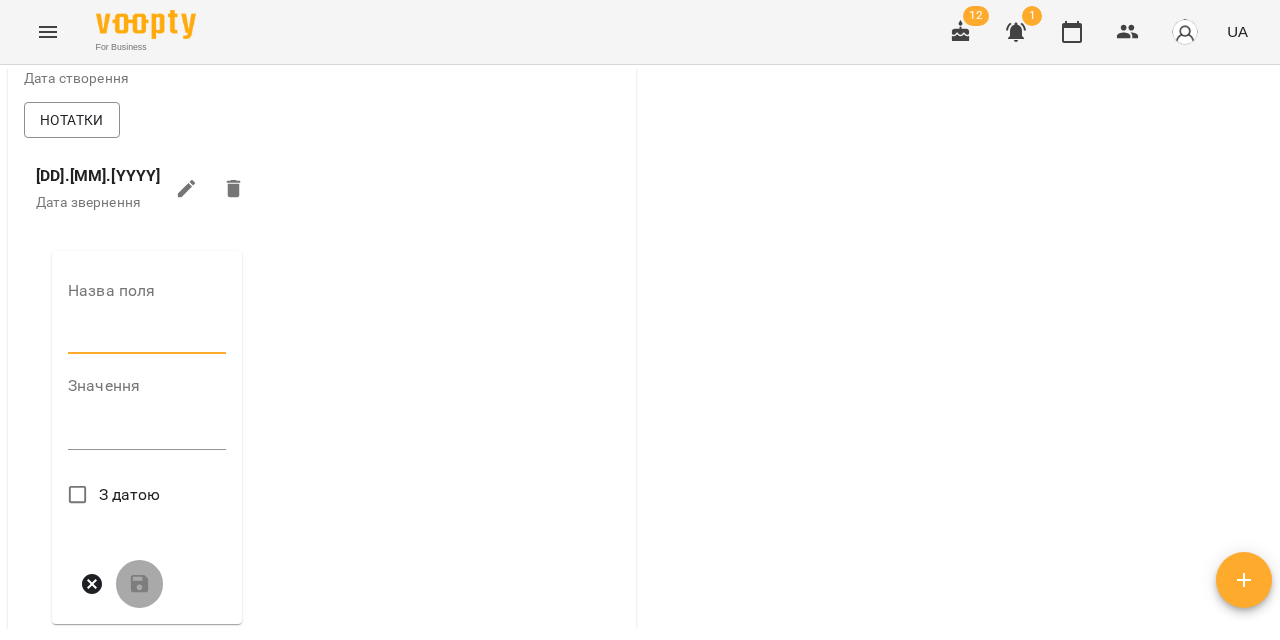 type on "**********" 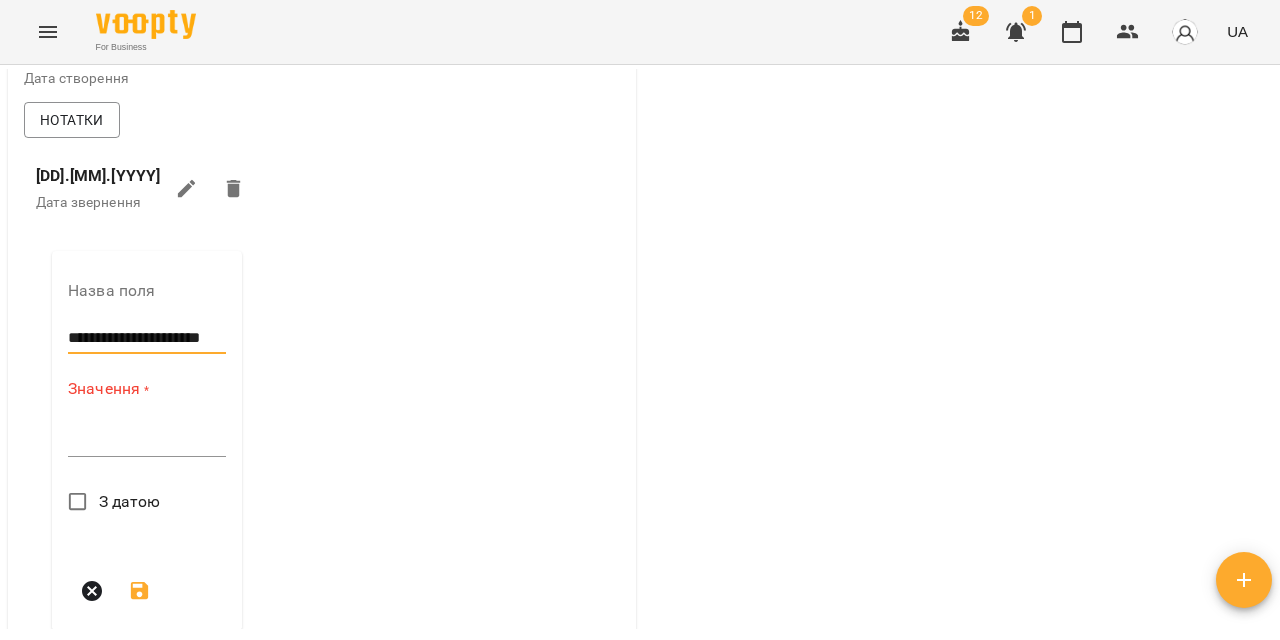 click at bounding box center [147, 440] 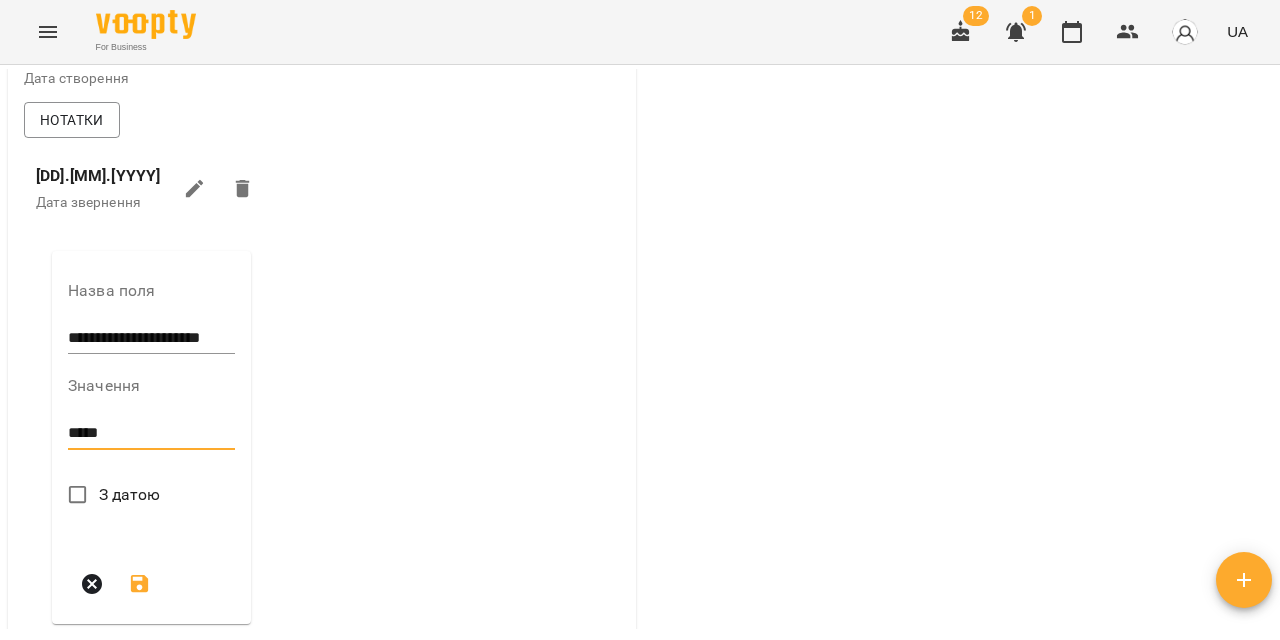 type on "*****" 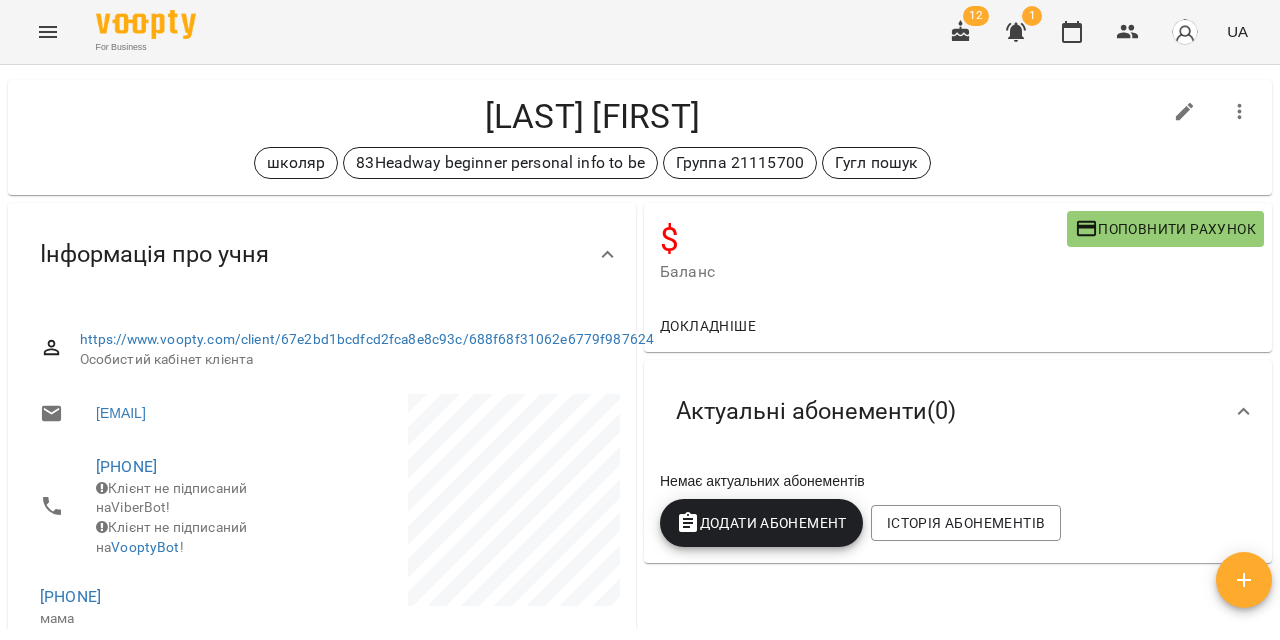 scroll, scrollTop: 0, scrollLeft: 0, axis: both 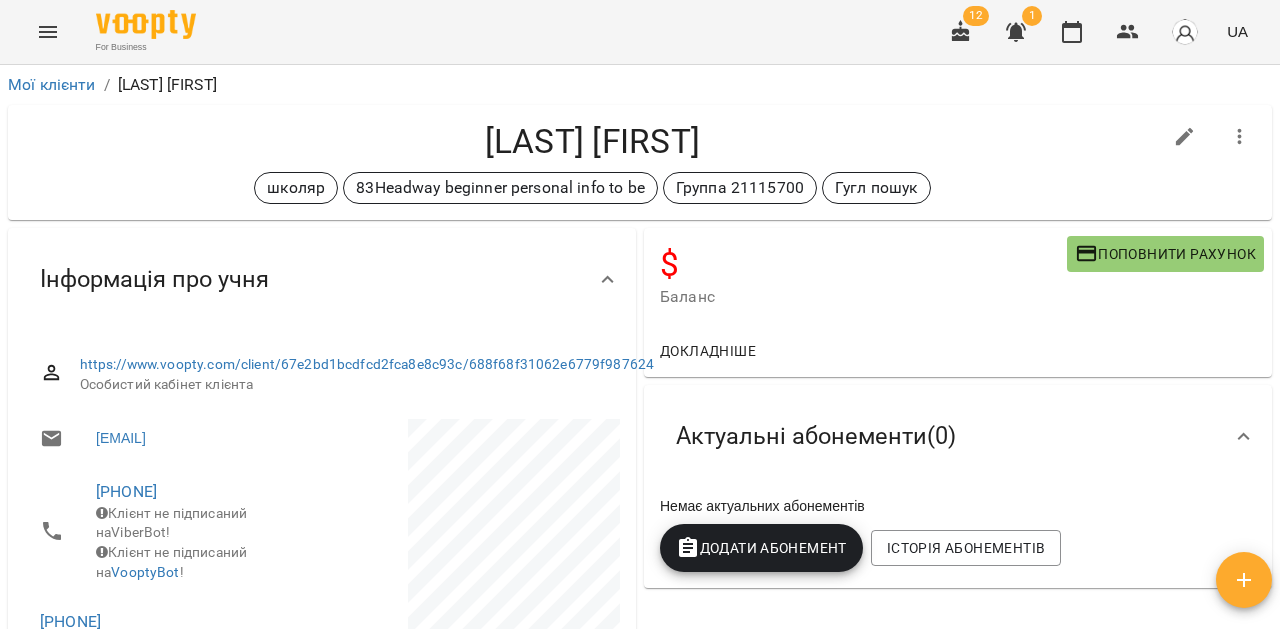 click on "Мої клієнти" at bounding box center (52, 85) 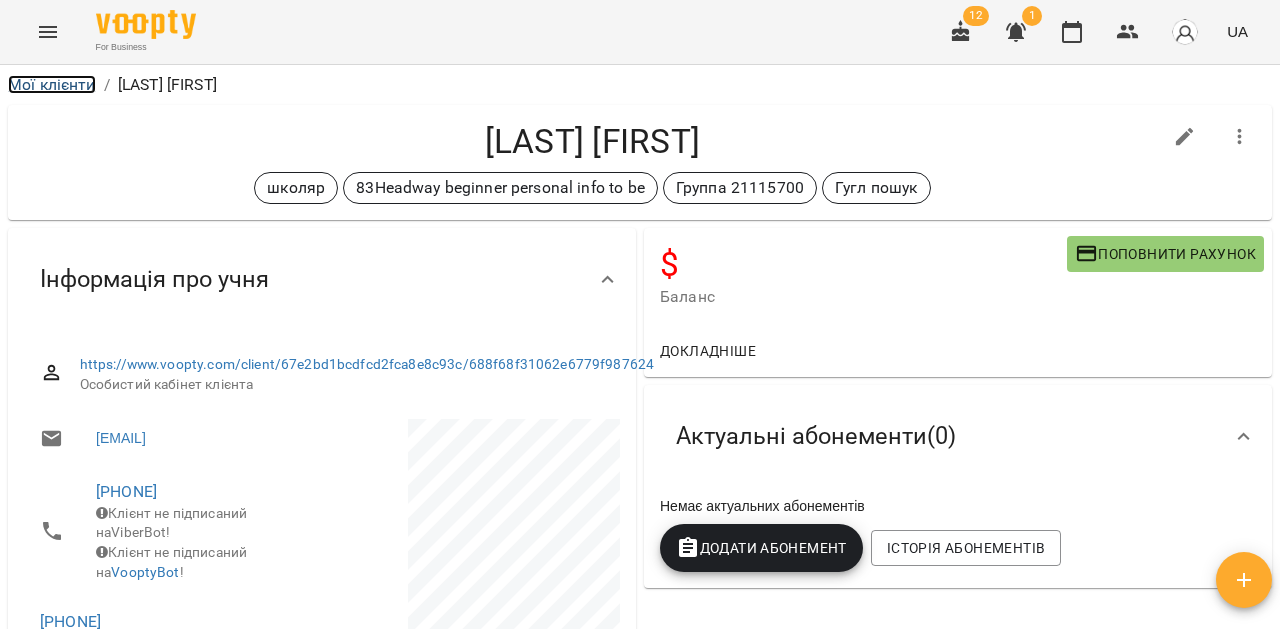 click on "Мої клієнти" at bounding box center [52, 84] 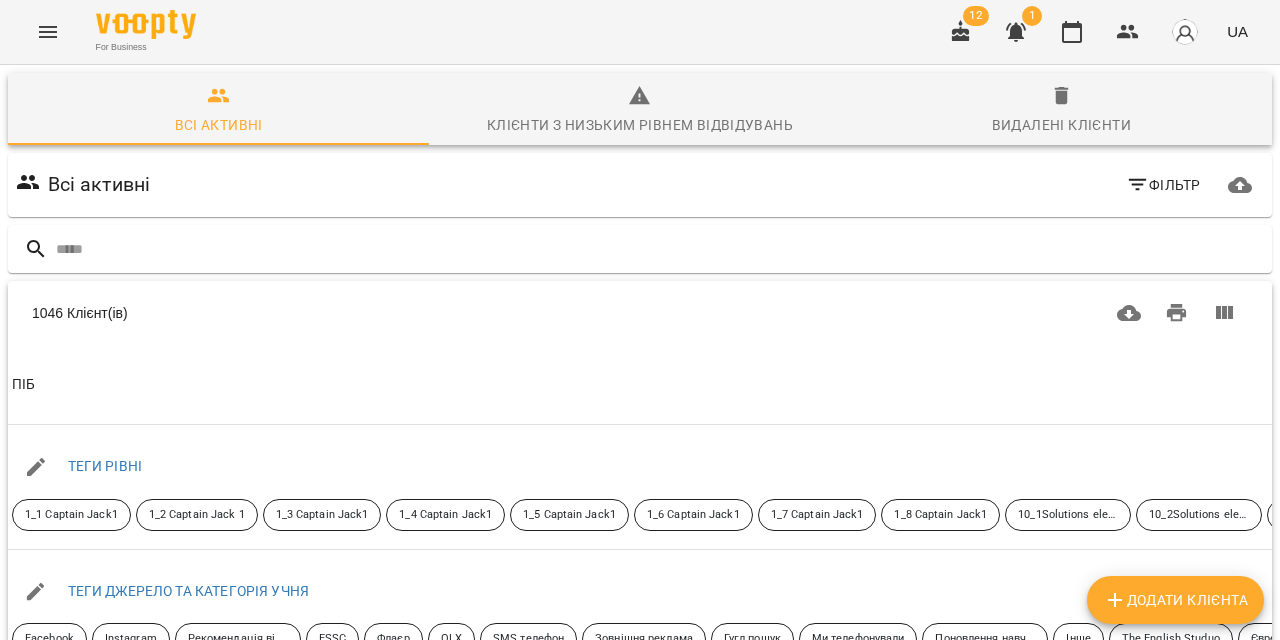 click on "Додати клієнта" at bounding box center (1175, 600) 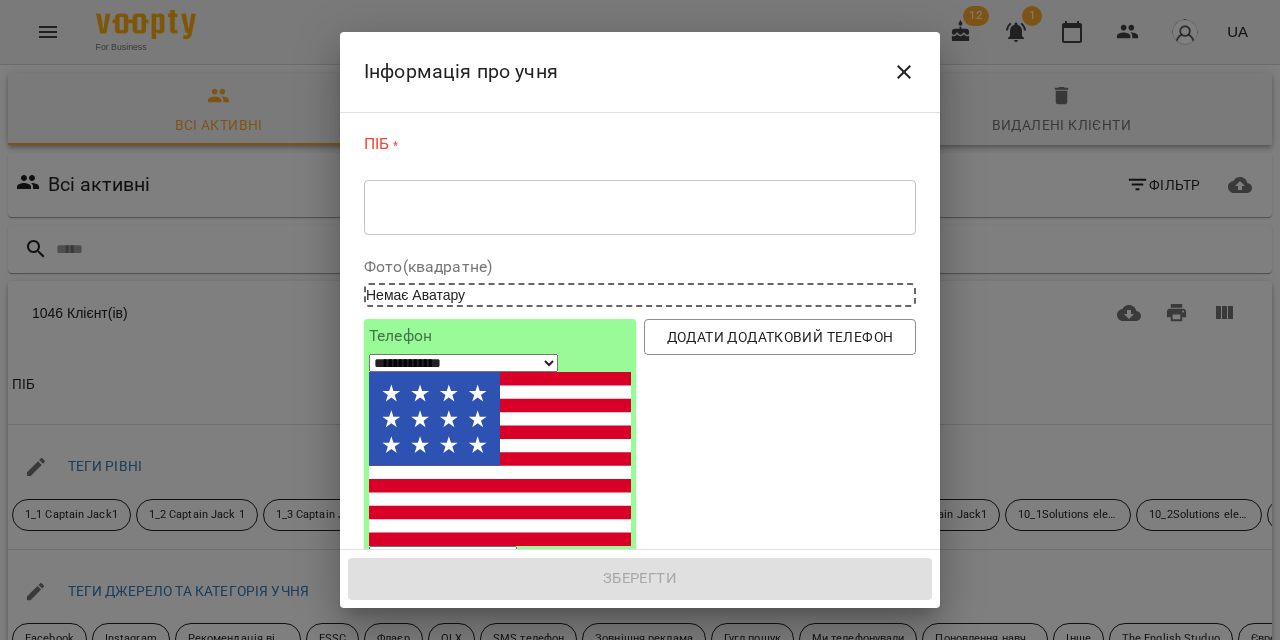 click at bounding box center (640, 207) 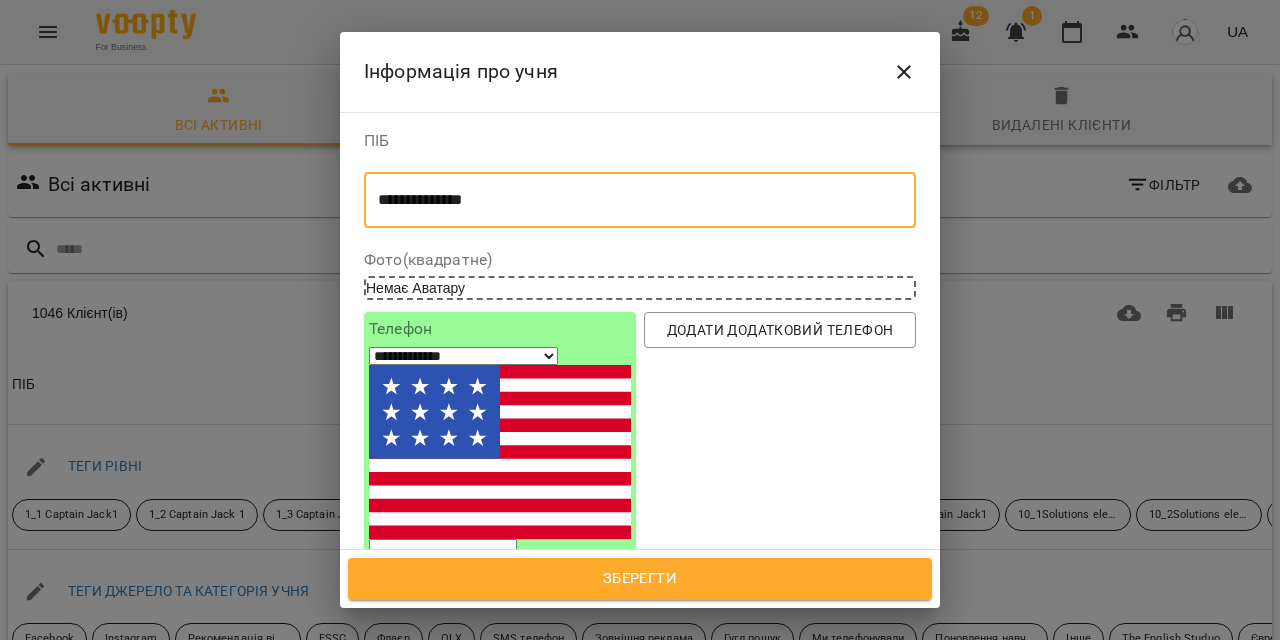 click on "**********" at bounding box center (640, 200) 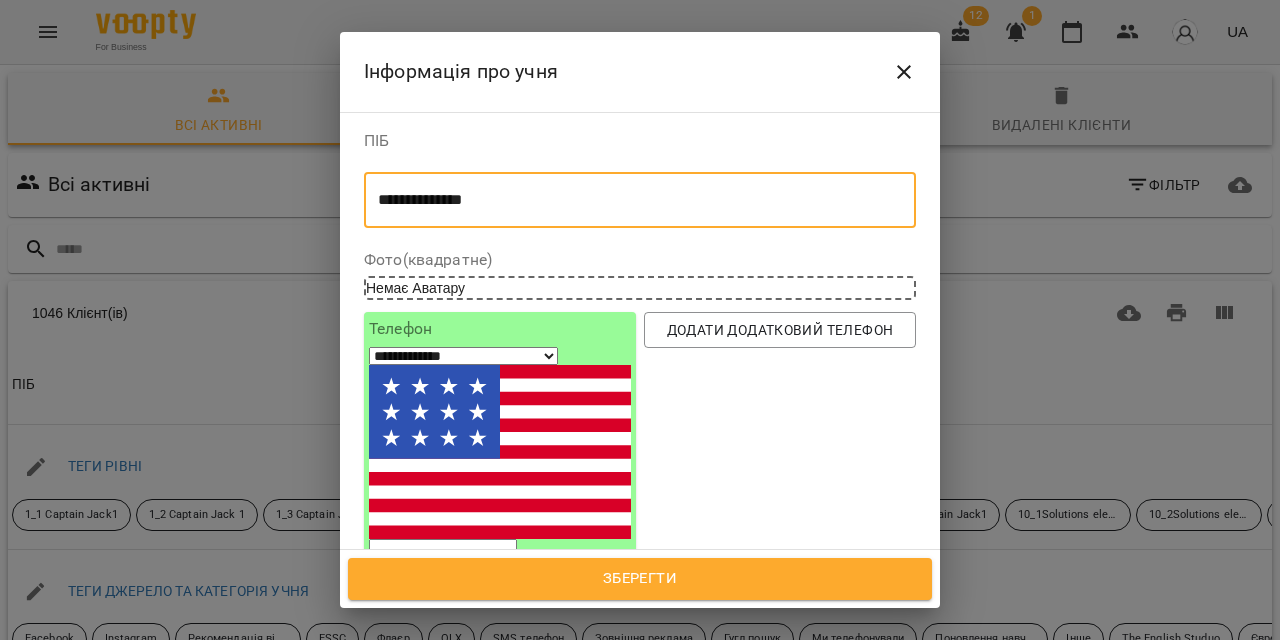 type on "**********" 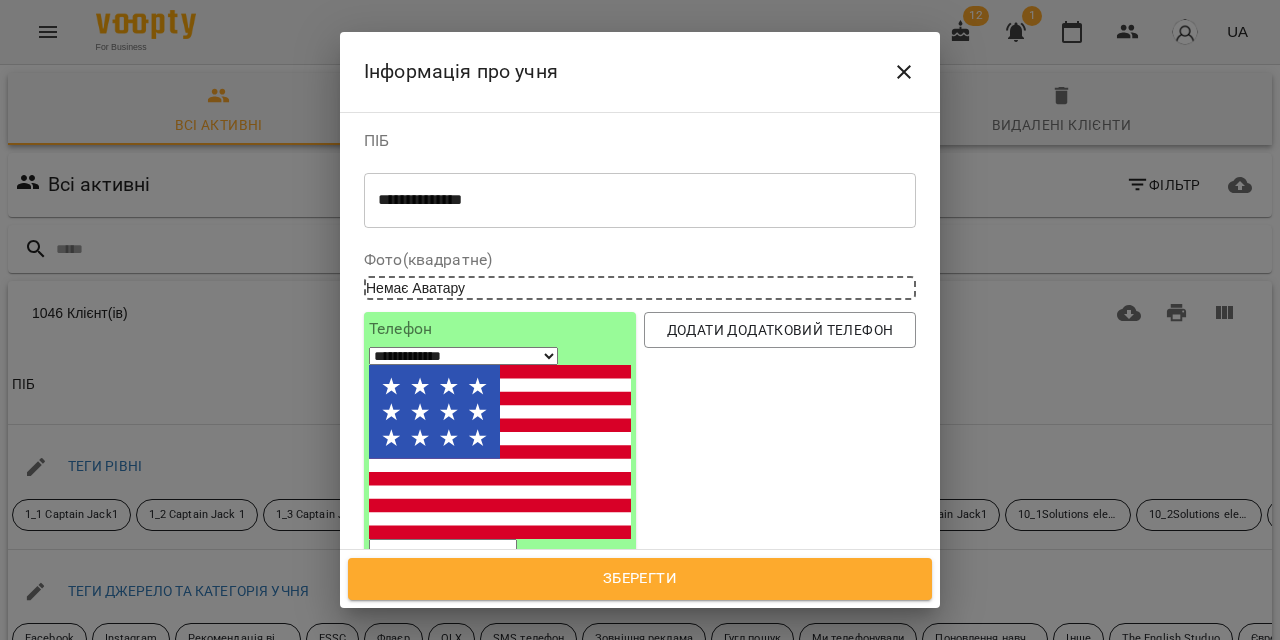 click on "**********" at bounding box center [463, 356] 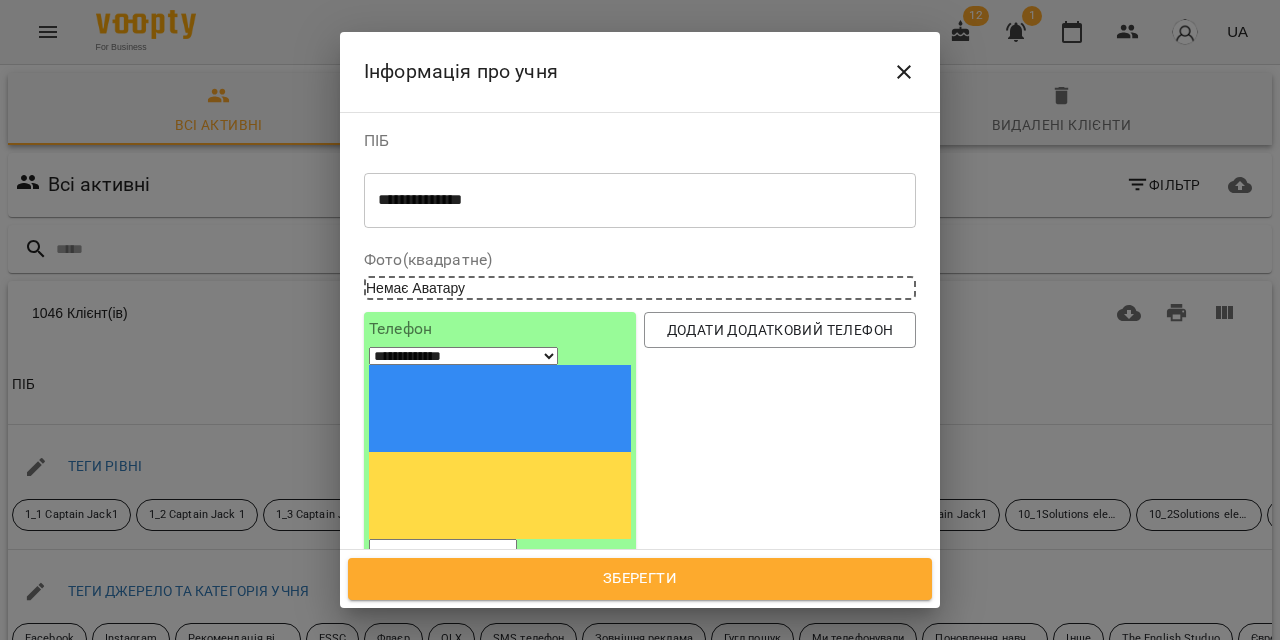 paste on "*********" 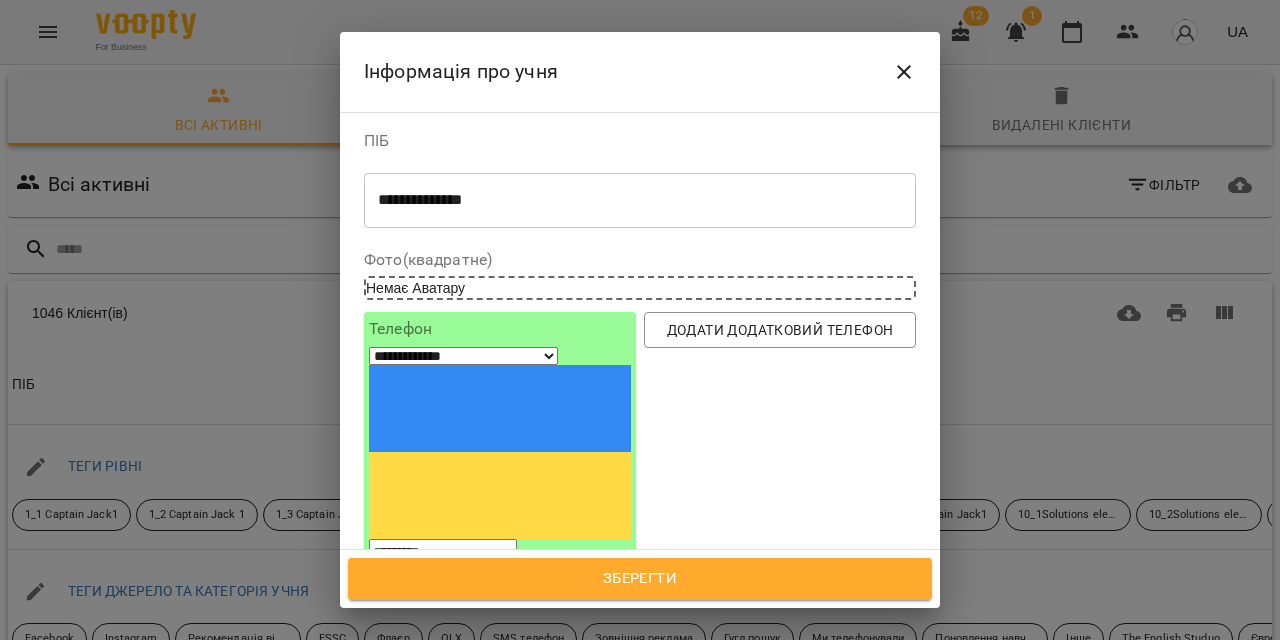 type on "*********" 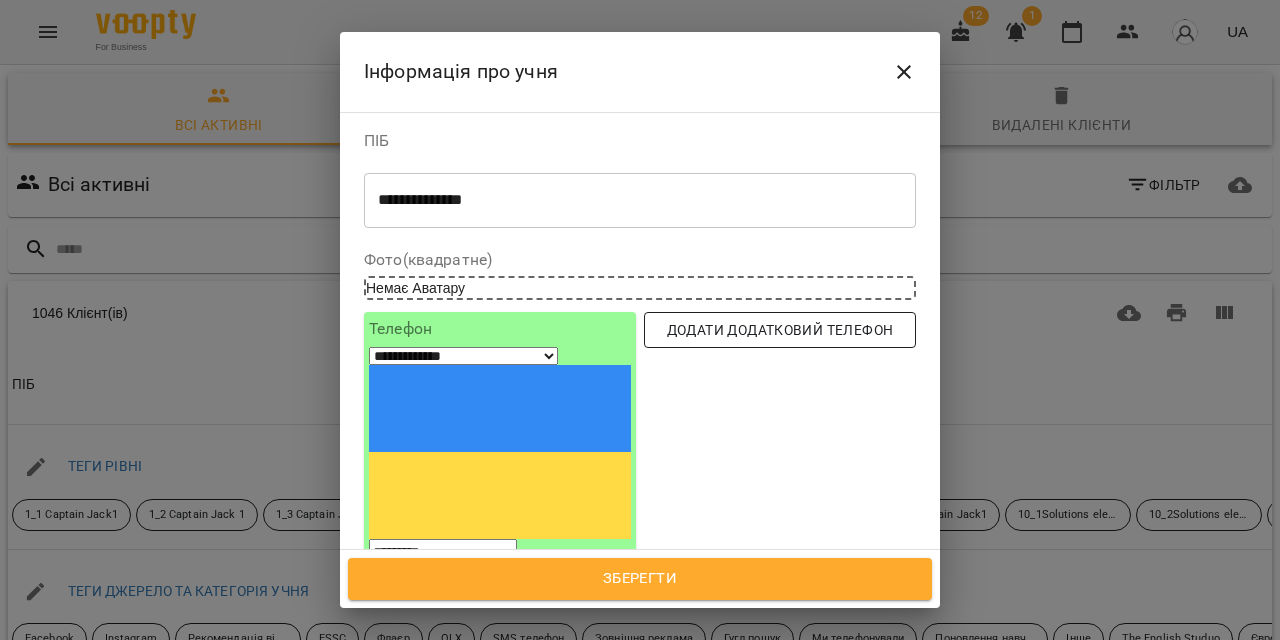 click on "Додати додатковий телефон" at bounding box center (780, 330) 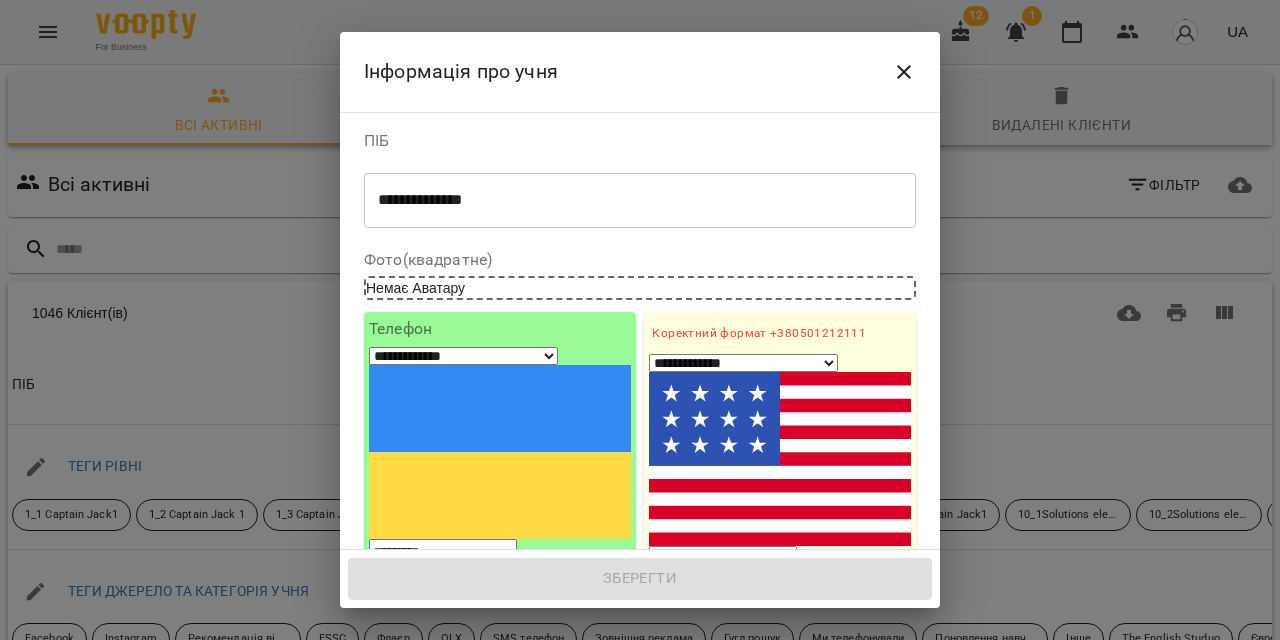 click on "**********" at bounding box center (780, 508) 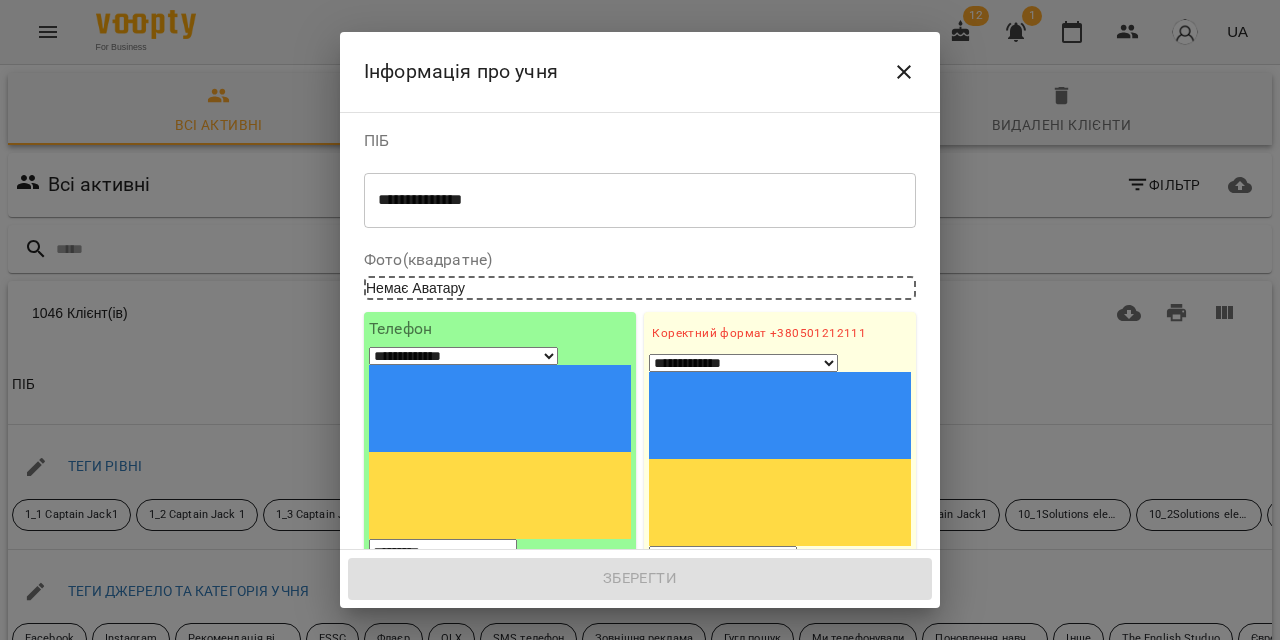 paste on "**********" 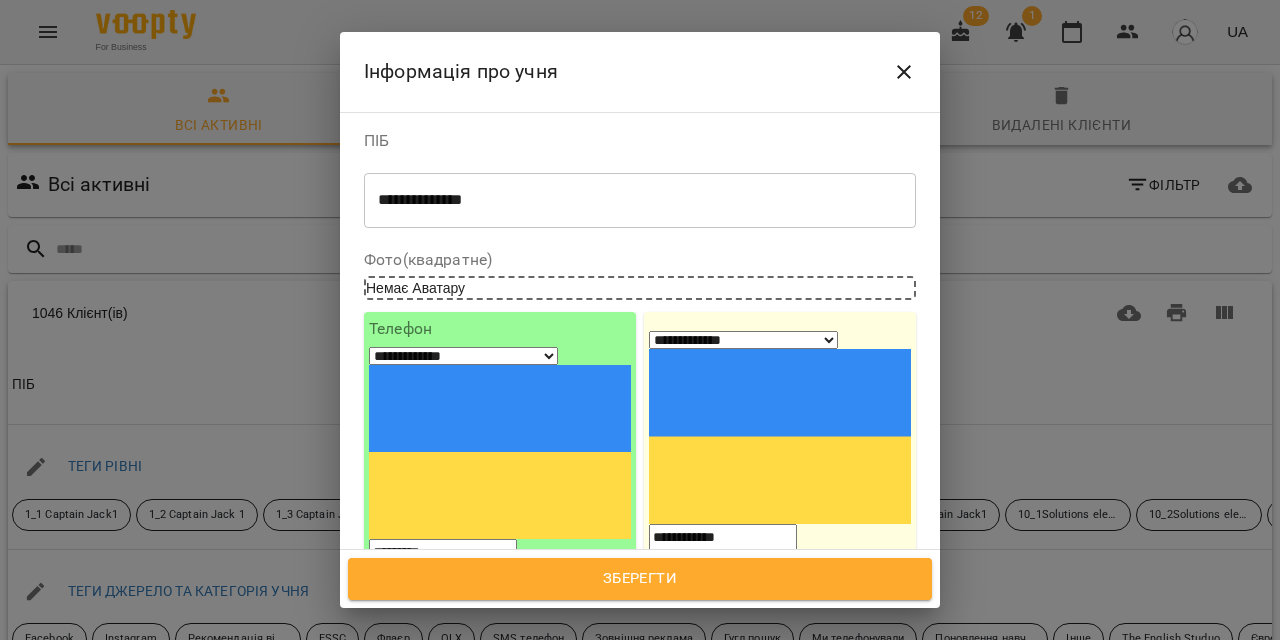type on "**********" 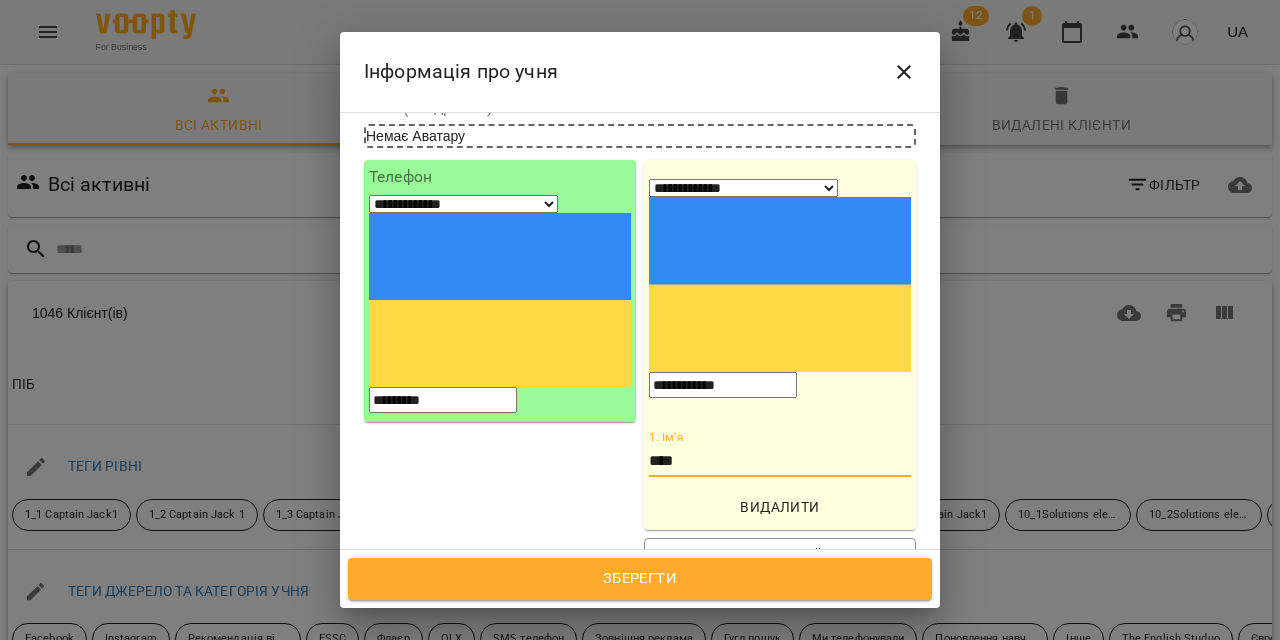 scroll, scrollTop: 160, scrollLeft: 0, axis: vertical 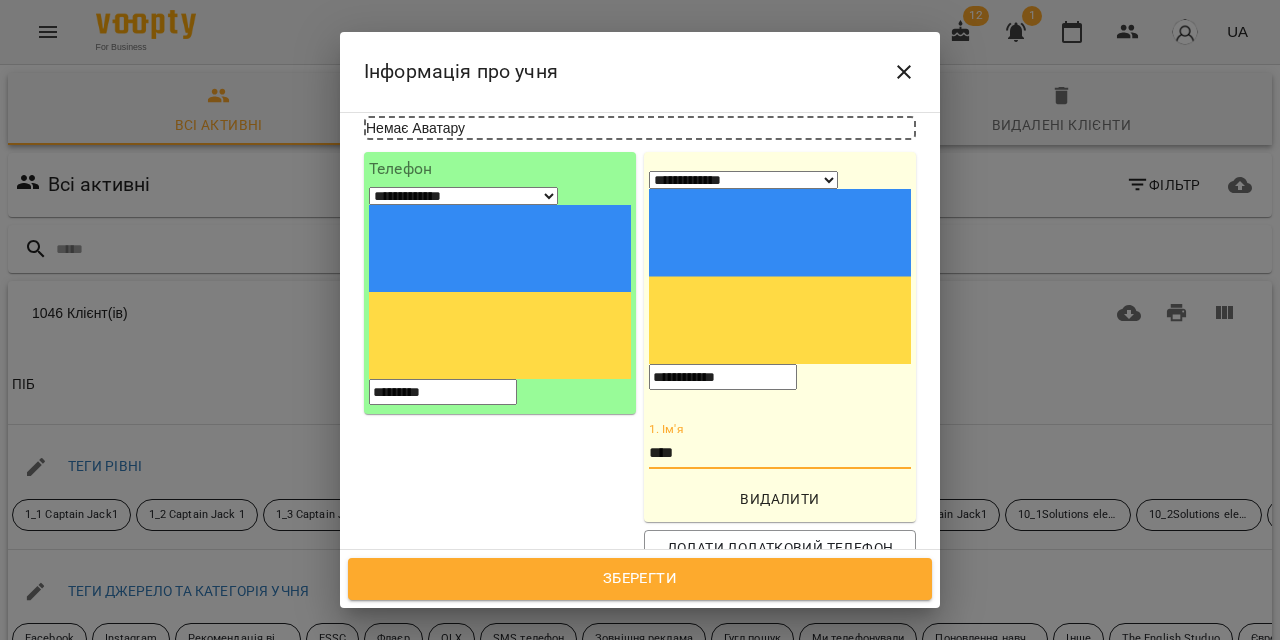 type on "****" 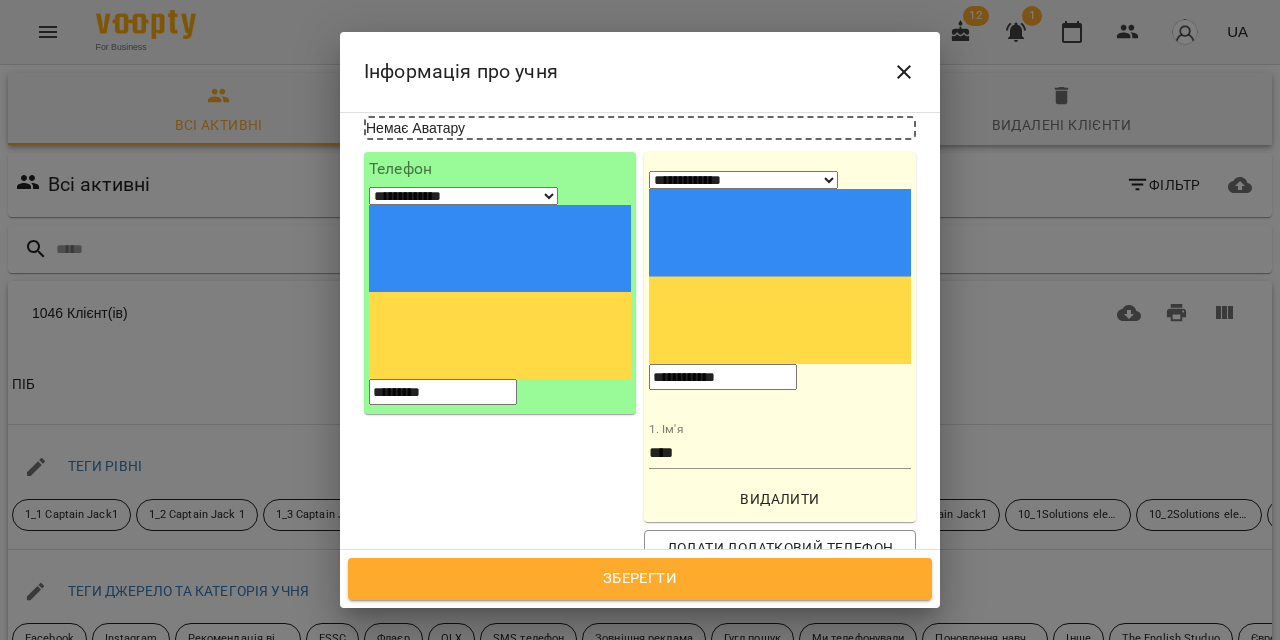 paste on "**********" 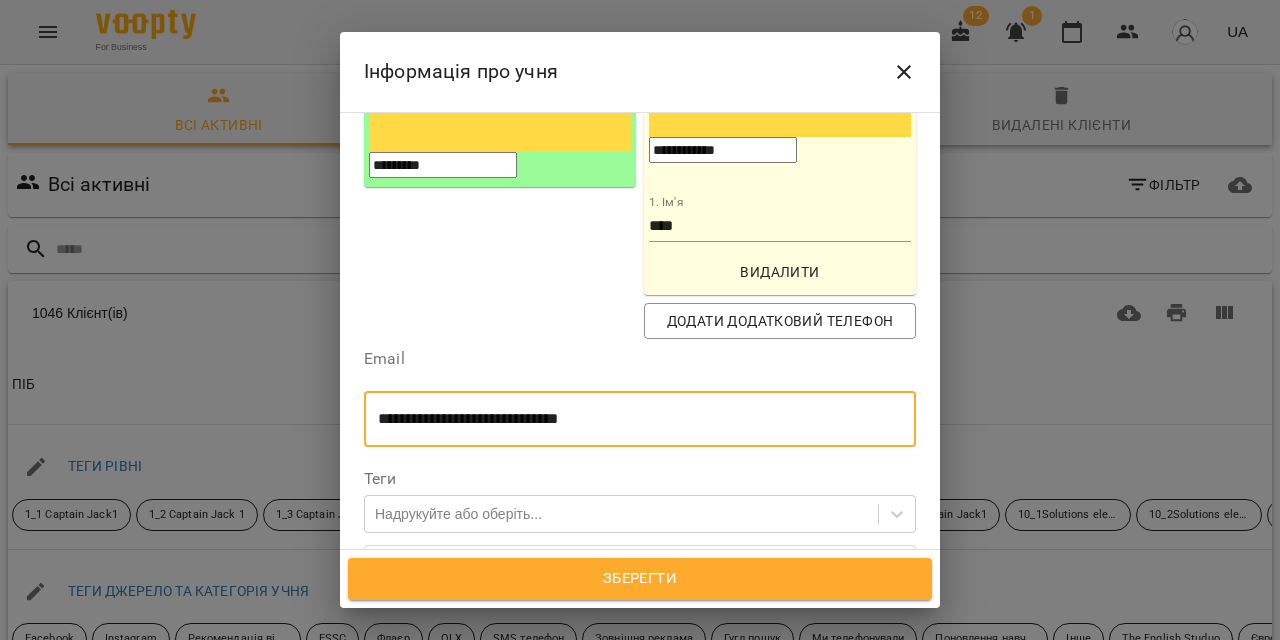 scroll, scrollTop: 415, scrollLeft: 0, axis: vertical 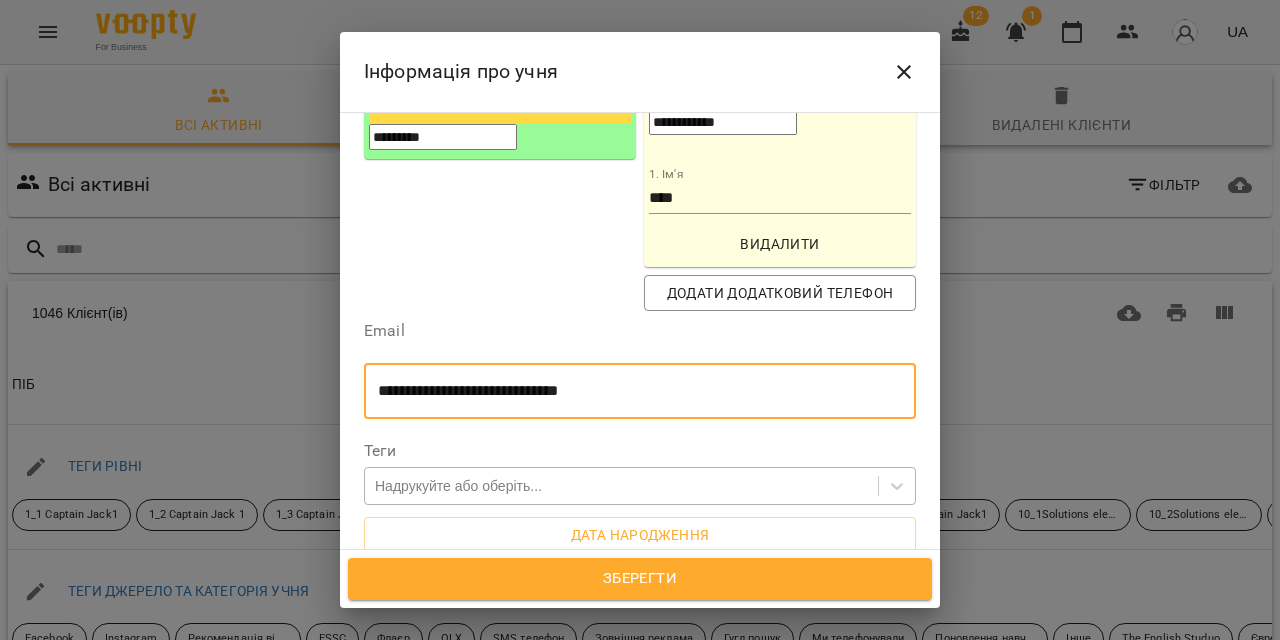 type on "**********" 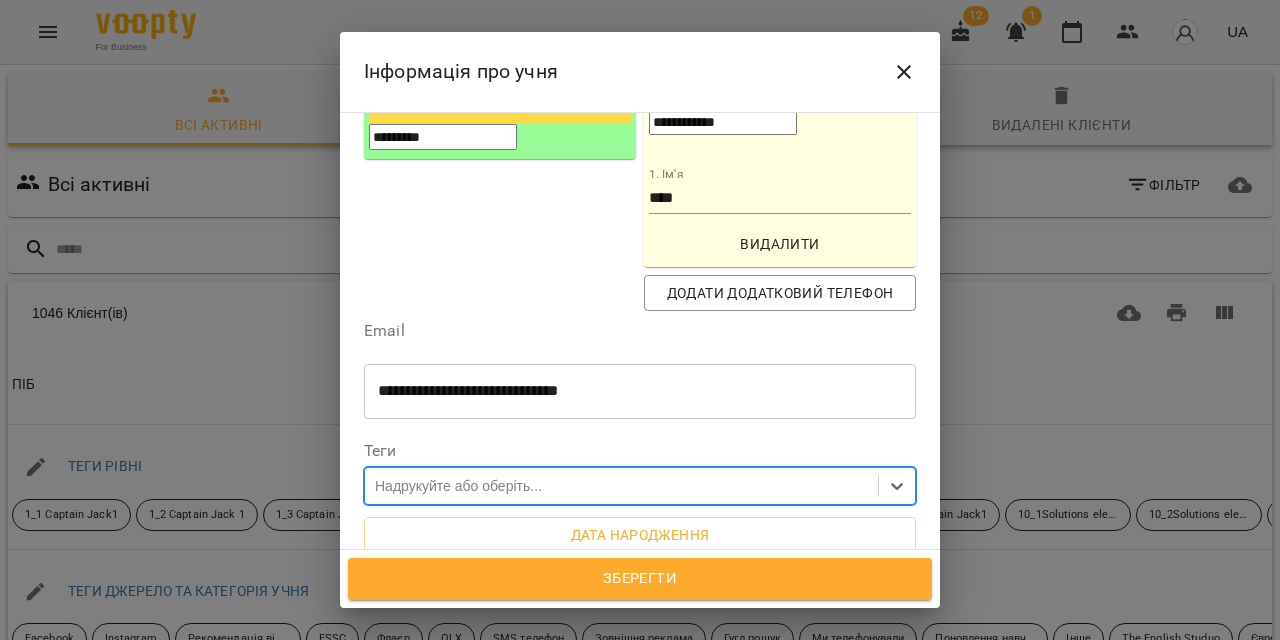 type on "*" 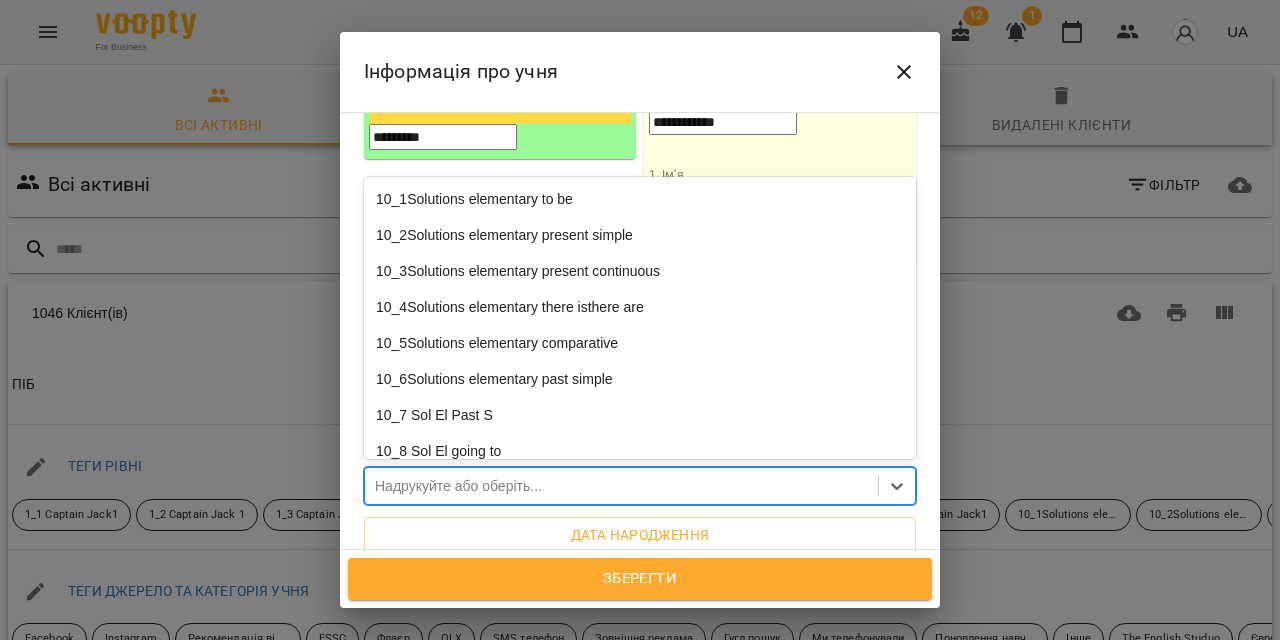 paste on "**********" 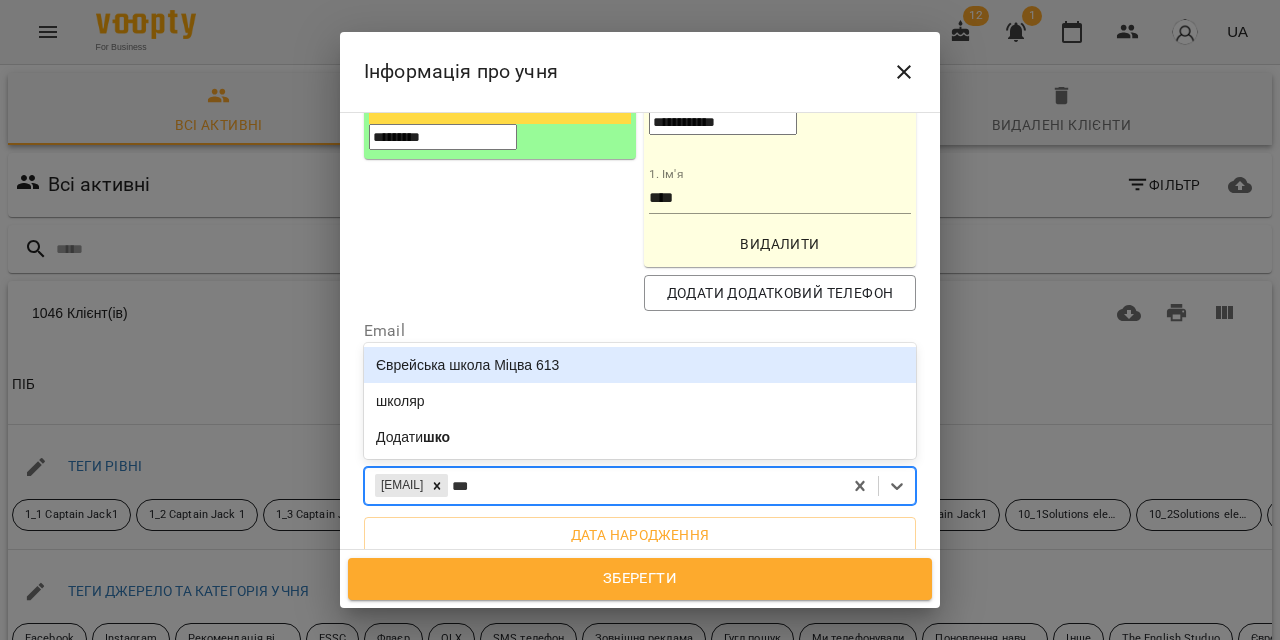 type on "****" 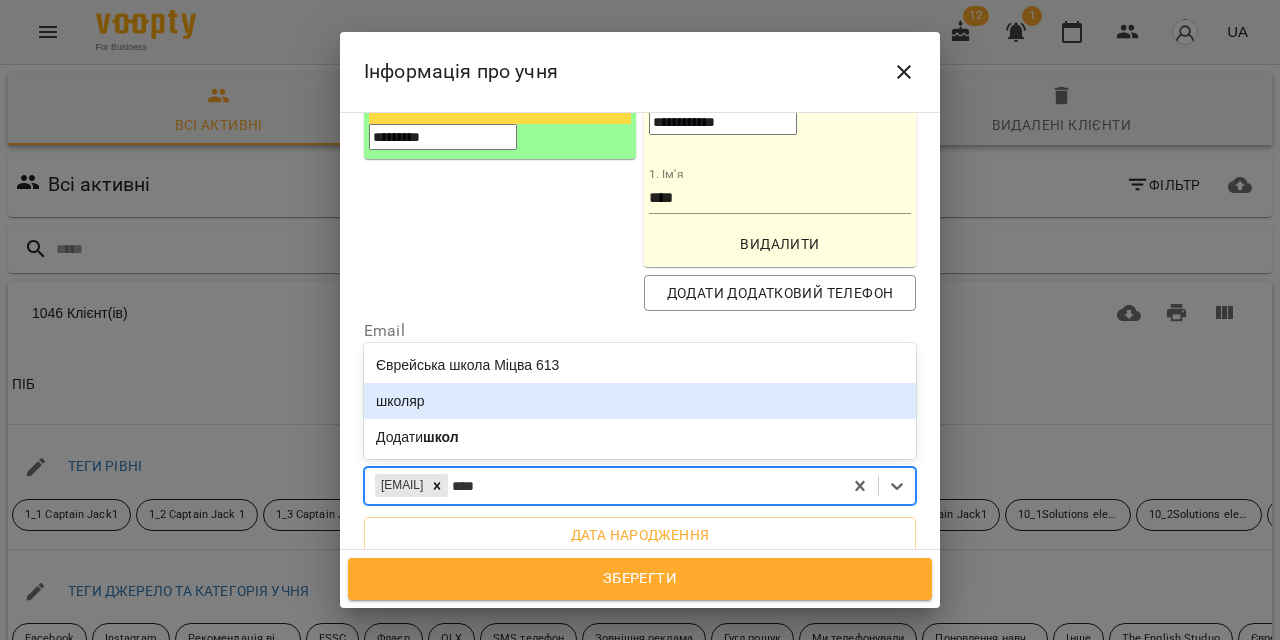 click on "школяр" at bounding box center (640, 401) 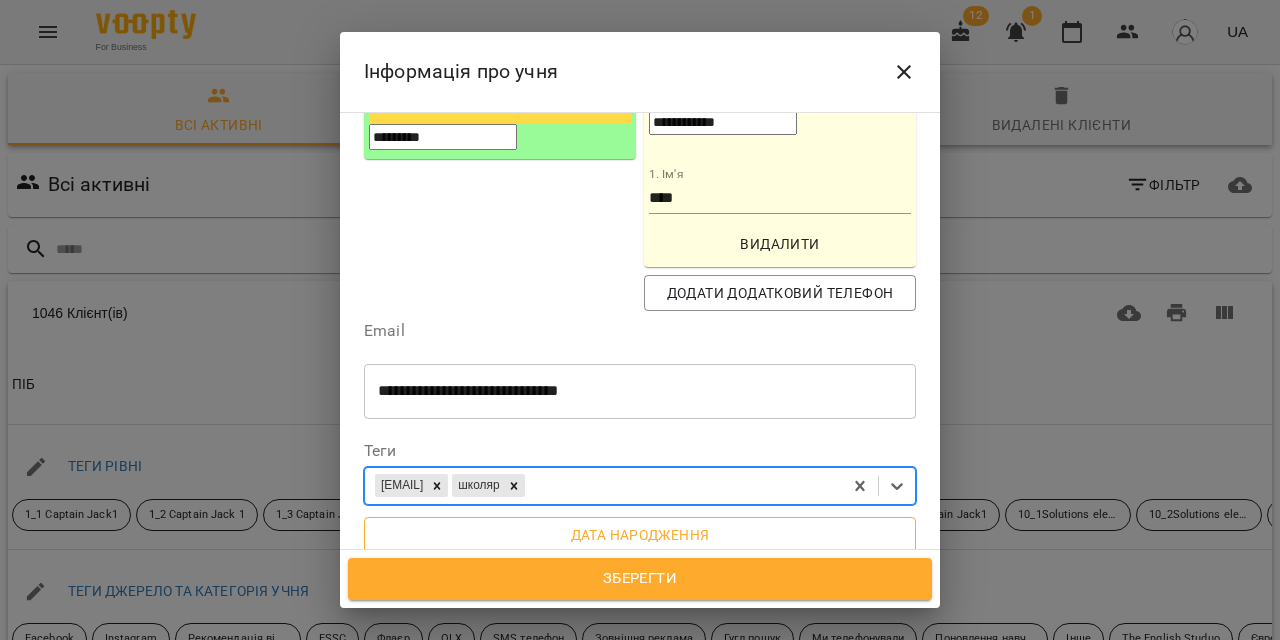 click on "Дата народження" at bounding box center (640, 535) 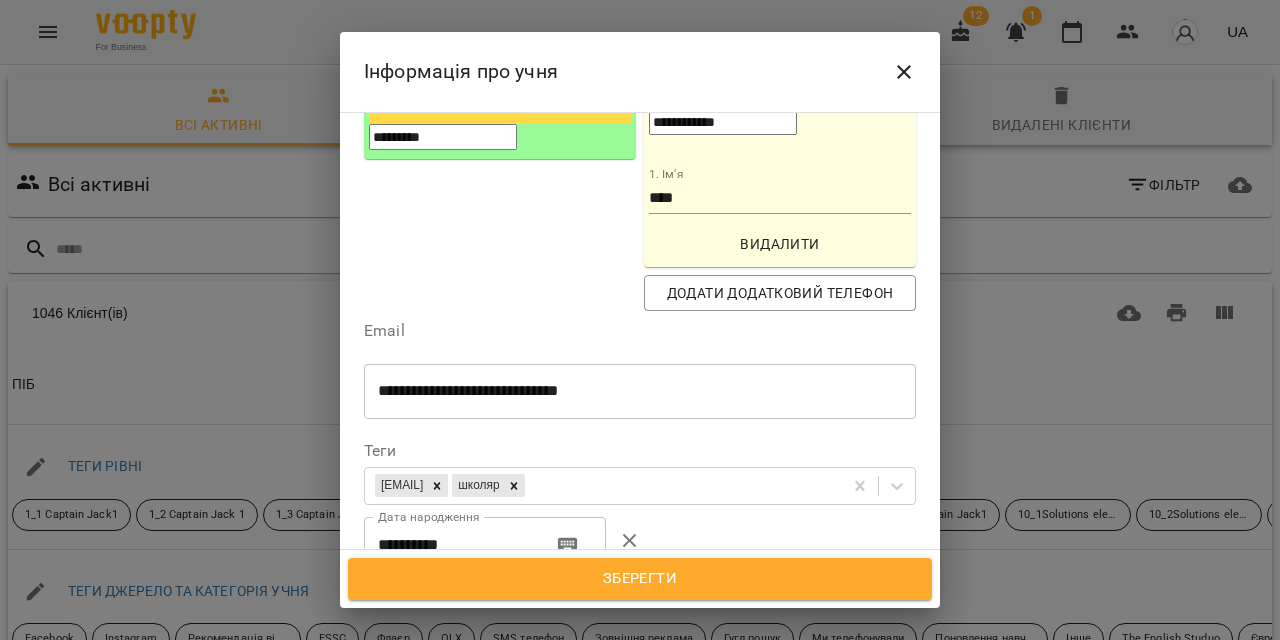 click on "**********" at bounding box center (450, 545) 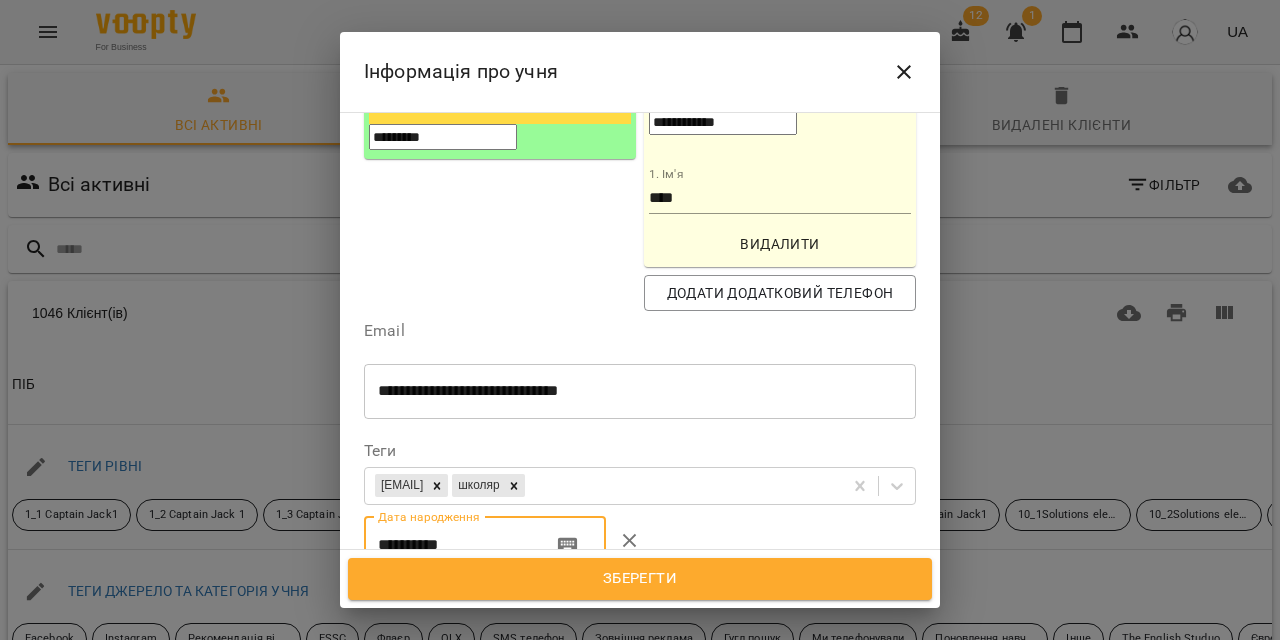 paste 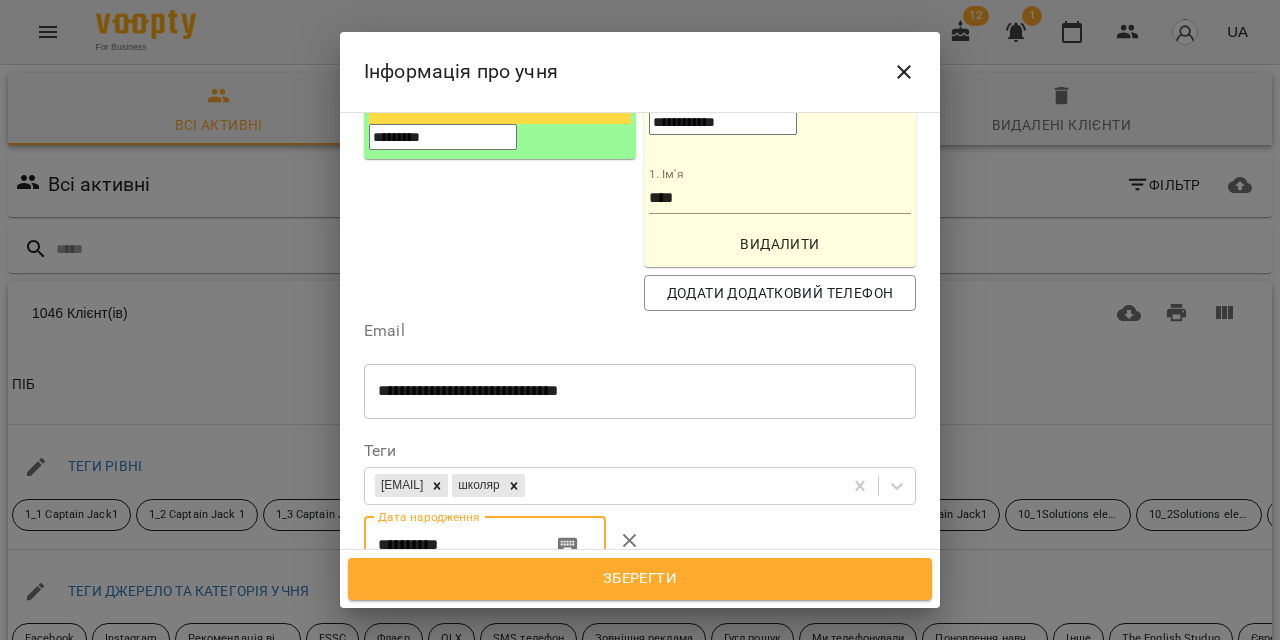 type on "**********" 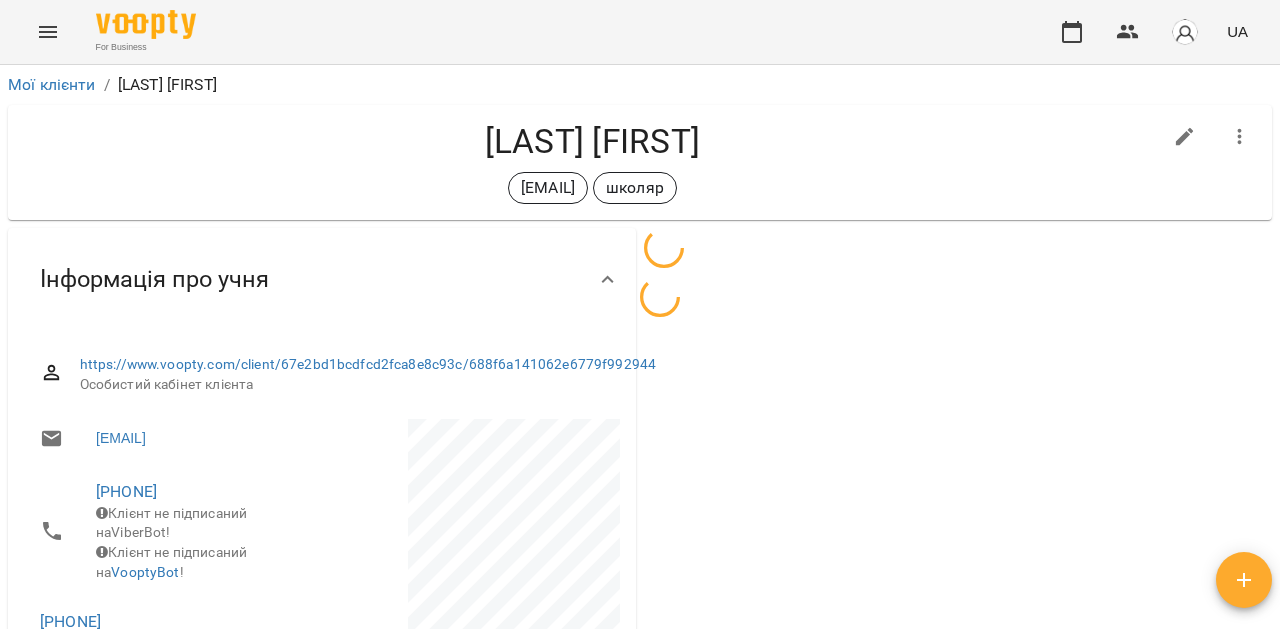scroll, scrollTop: 0, scrollLeft: 0, axis: both 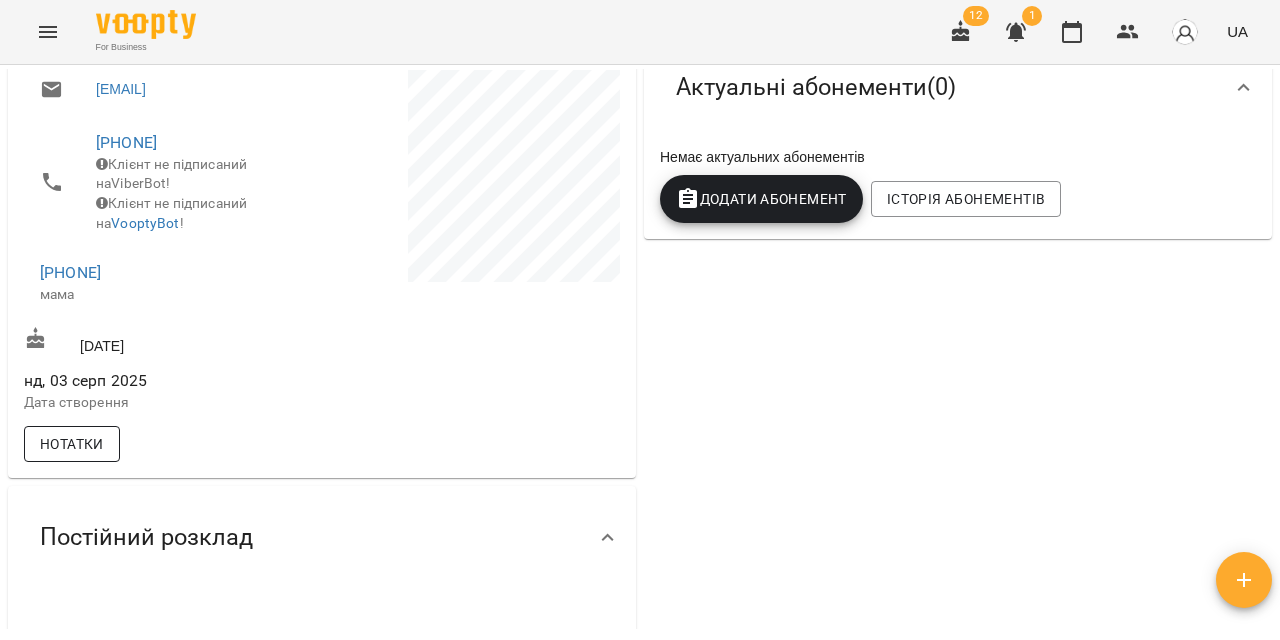 click on "Нотатки" at bounding box center [72, 444] 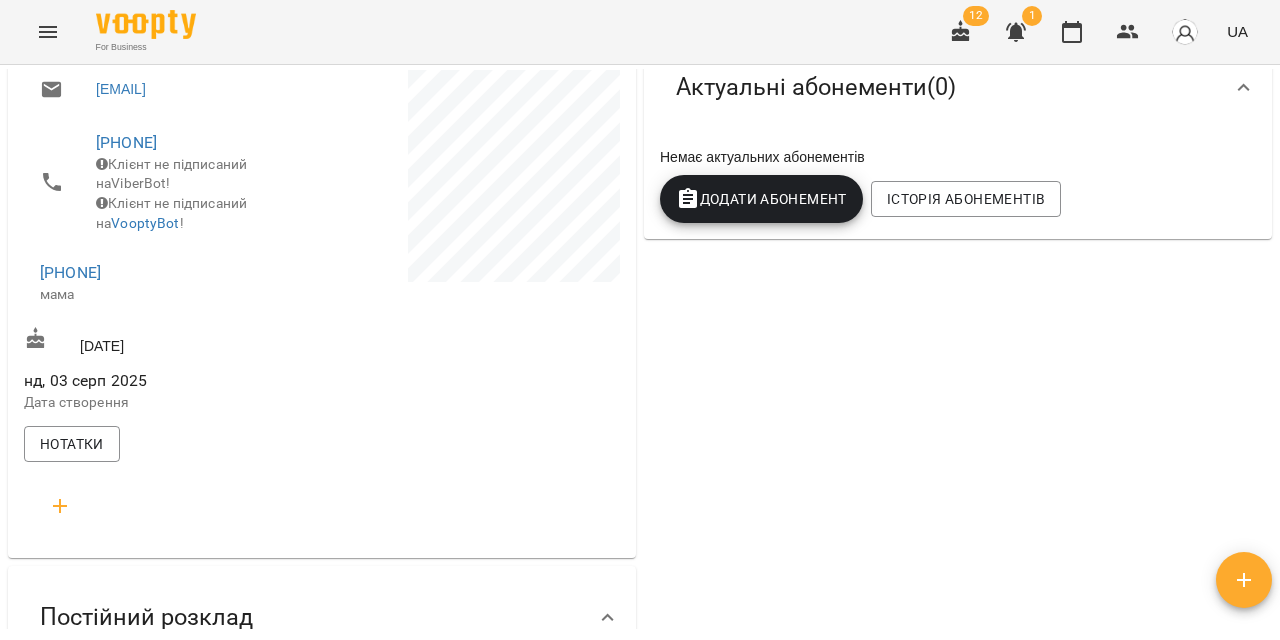 click 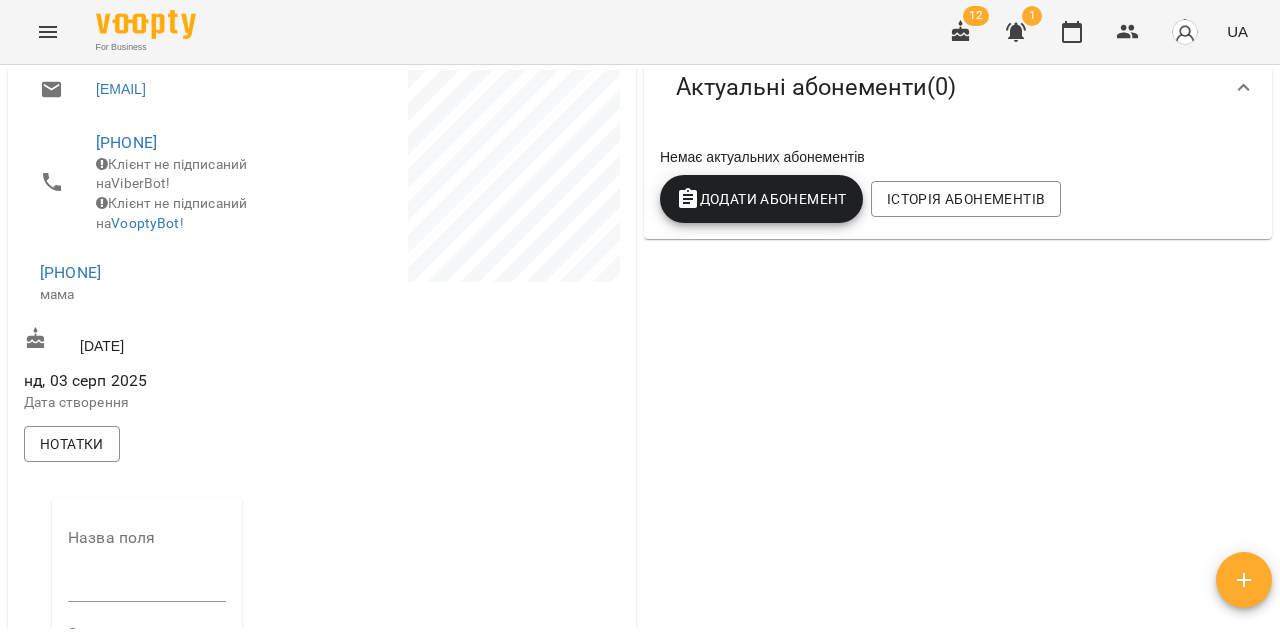 click at bounding box center (147, 586) 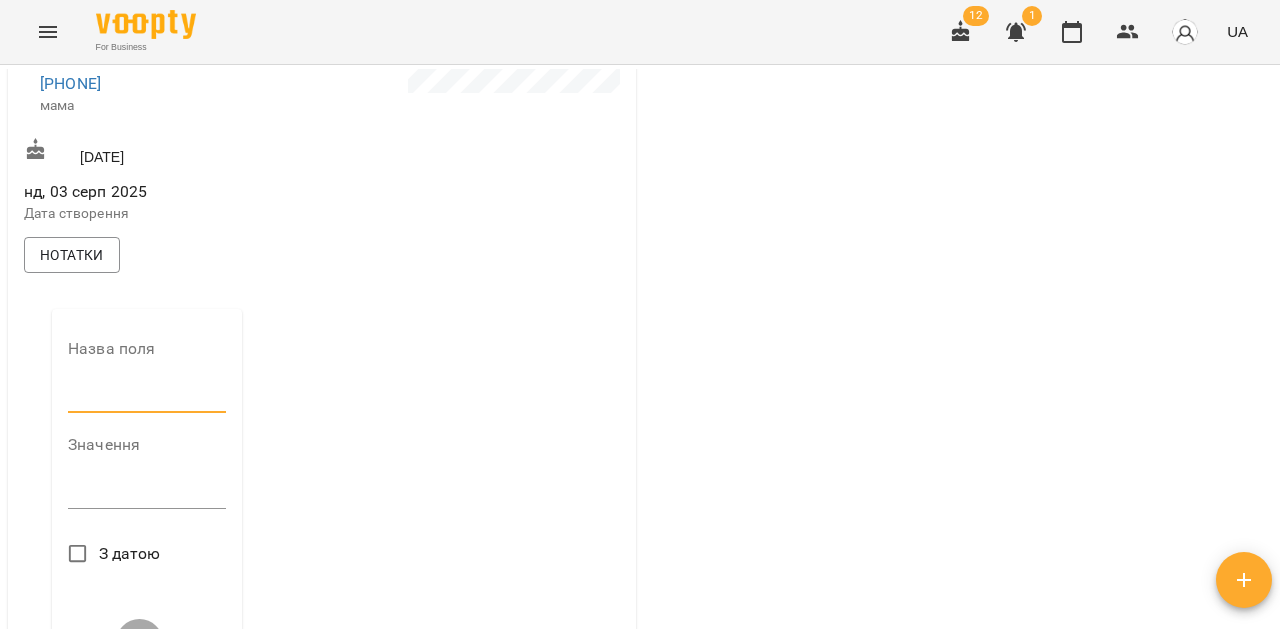 scroll, scrollTop: 547, scrollLeft: 0, axis: vertical 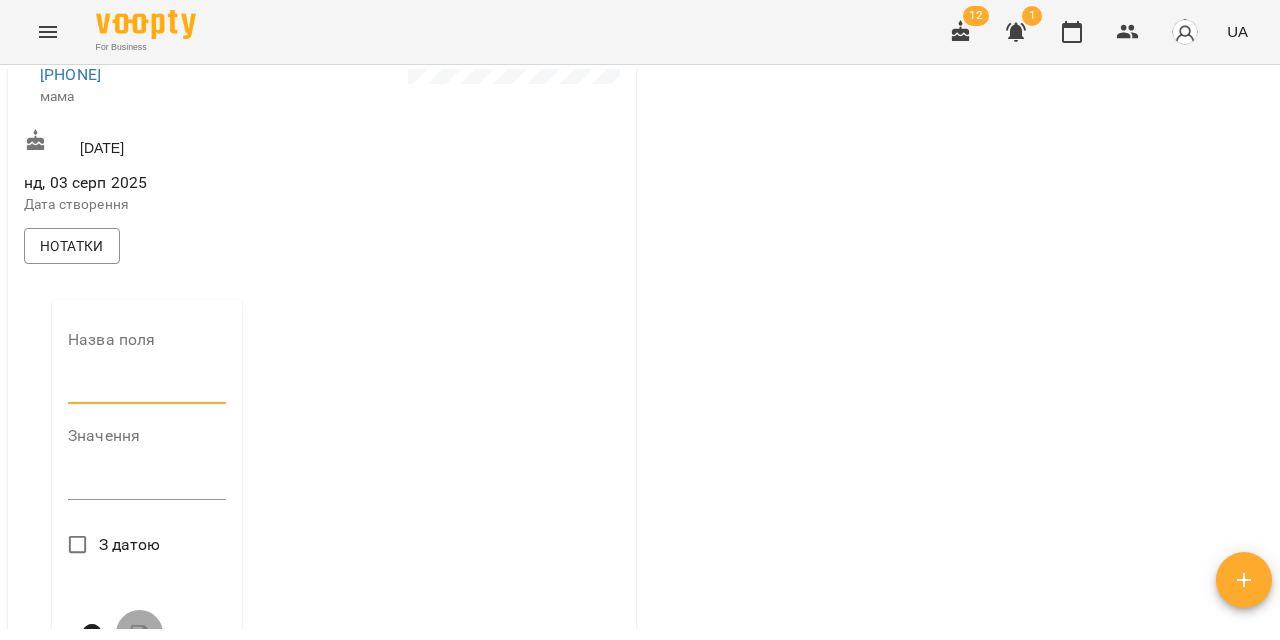 type on "**********" 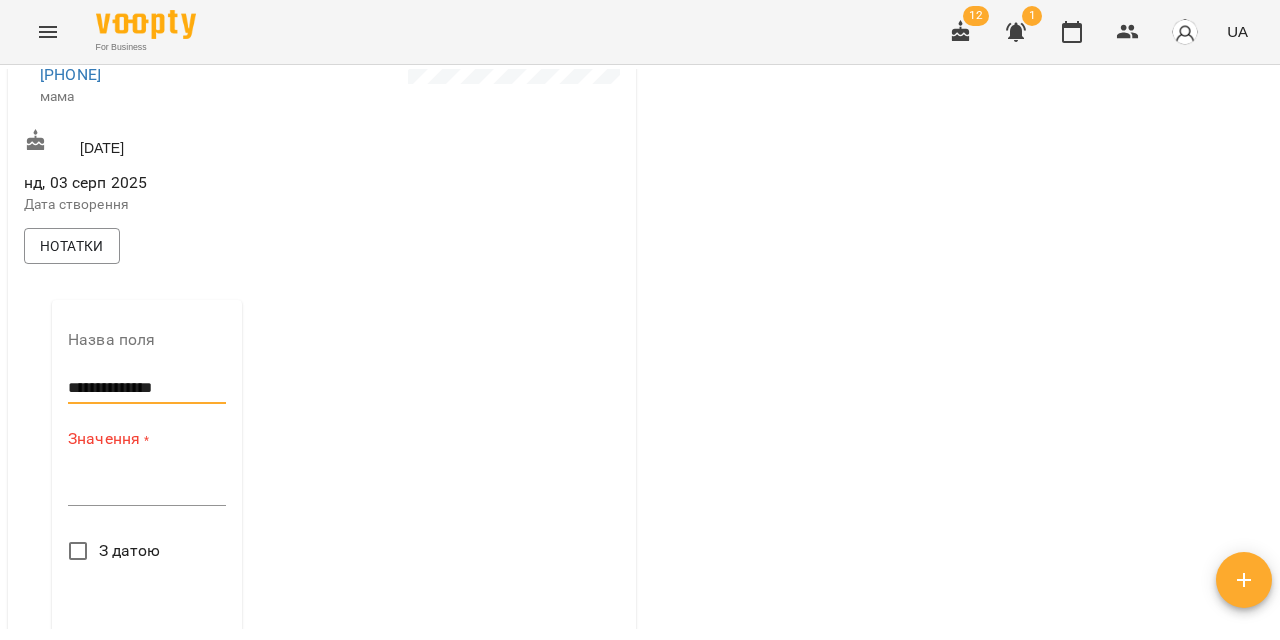 click on "*" at bounding box center (147, 490) 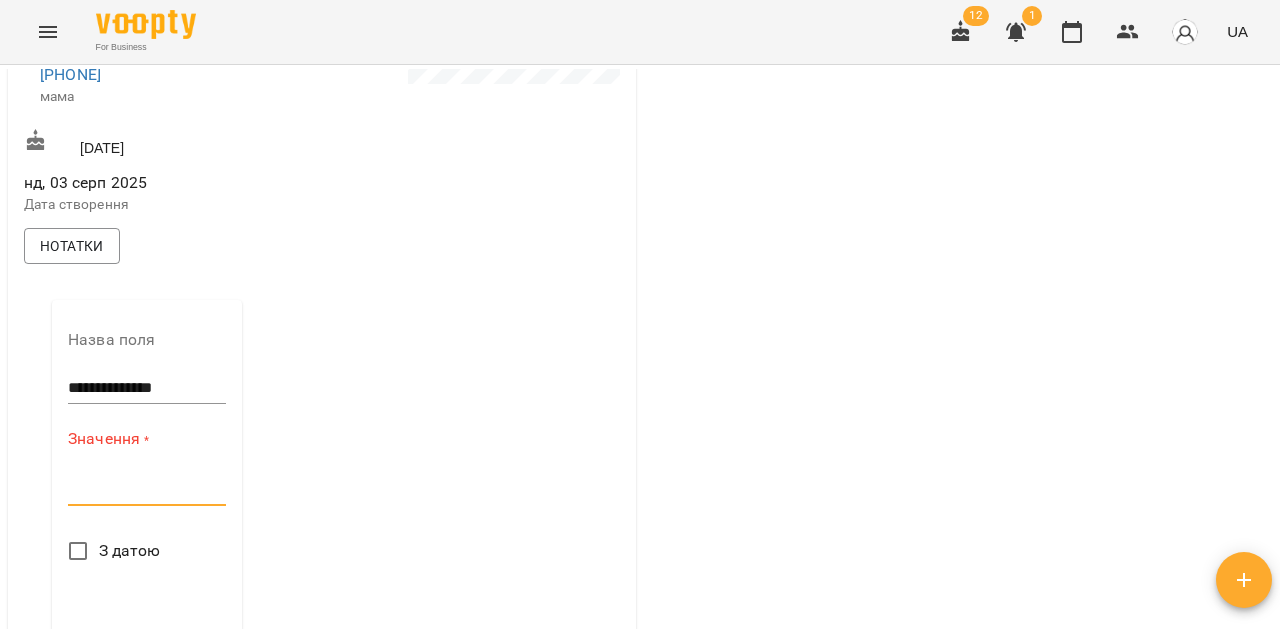 paste on "**********" 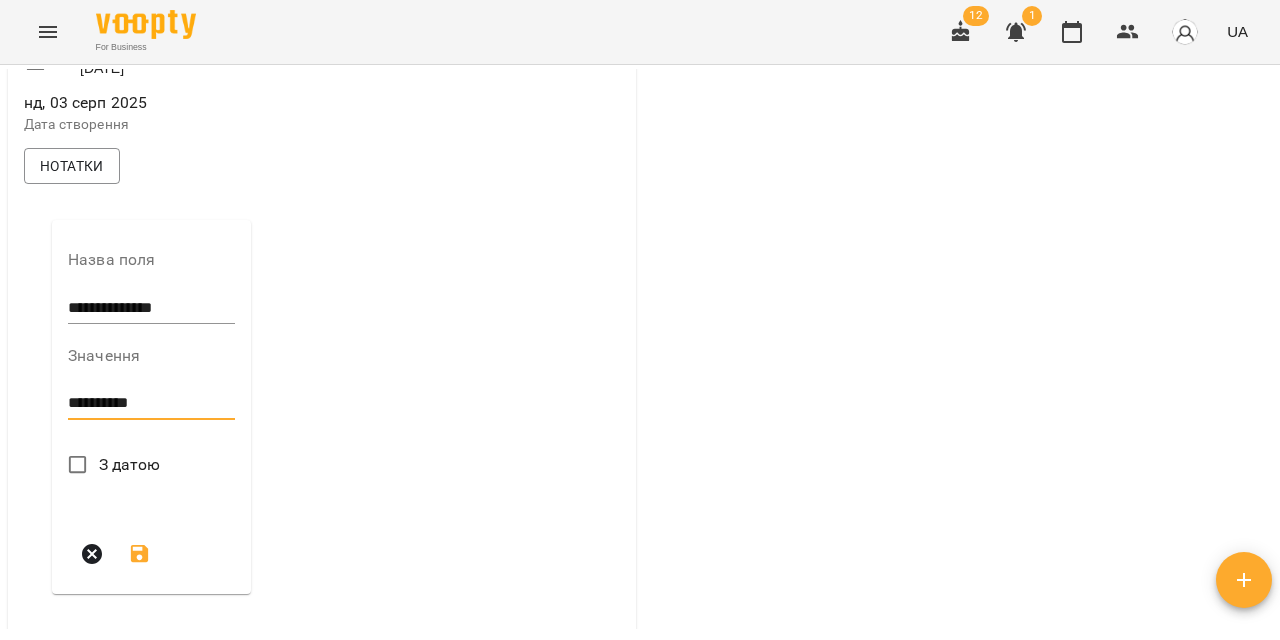 scroll, scrollTop: 628, scrollLeft: 0, axis: vertical 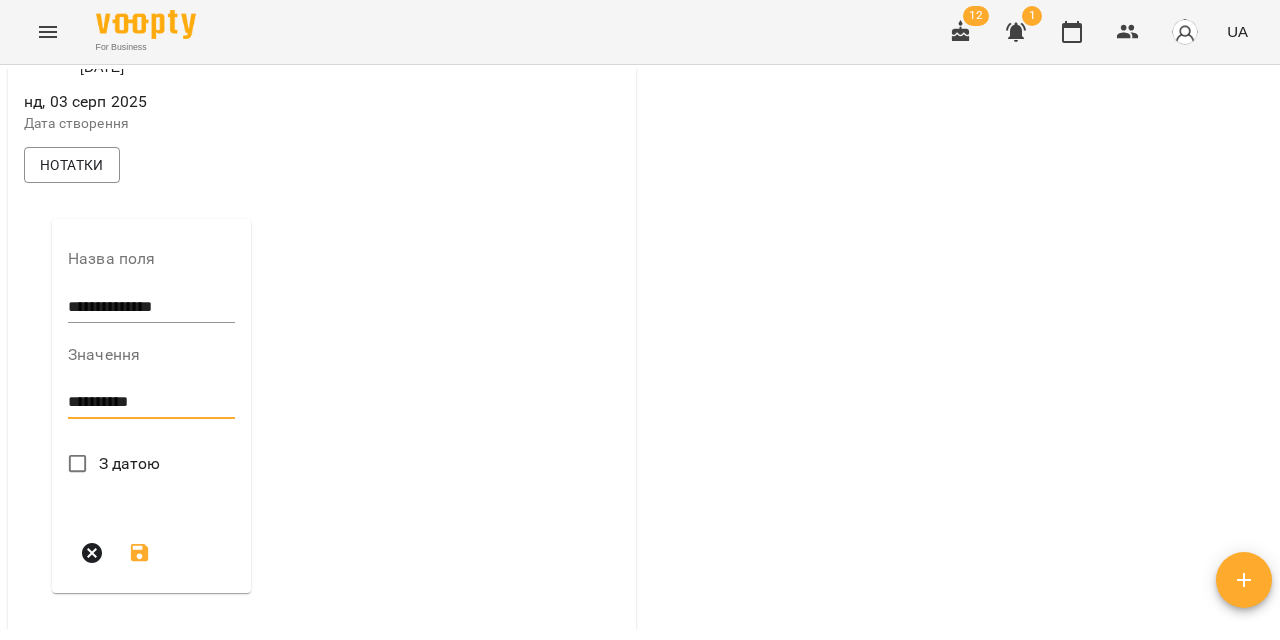 type on "**********" 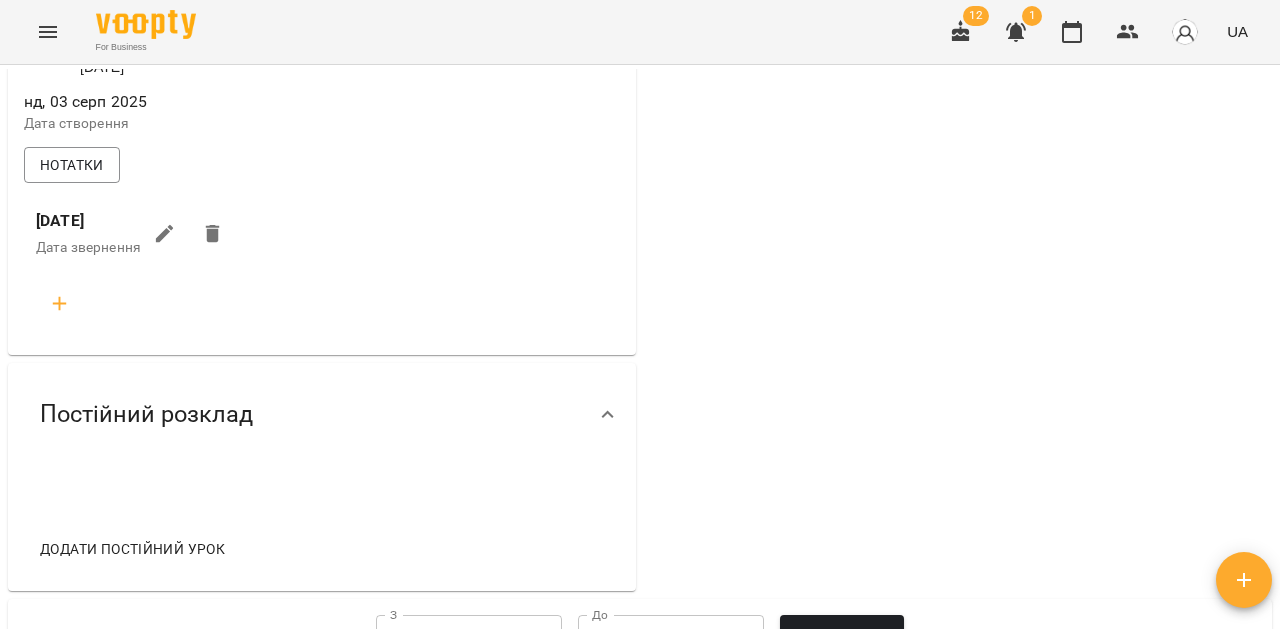 click 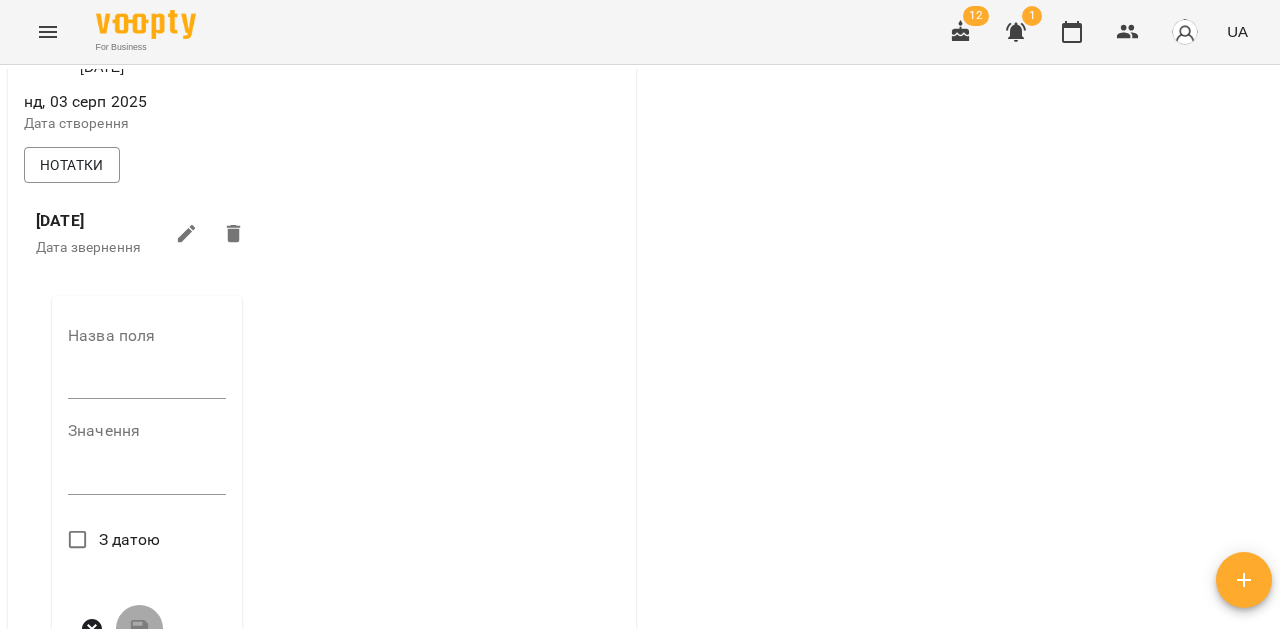 click at bounding box center (147, 383) 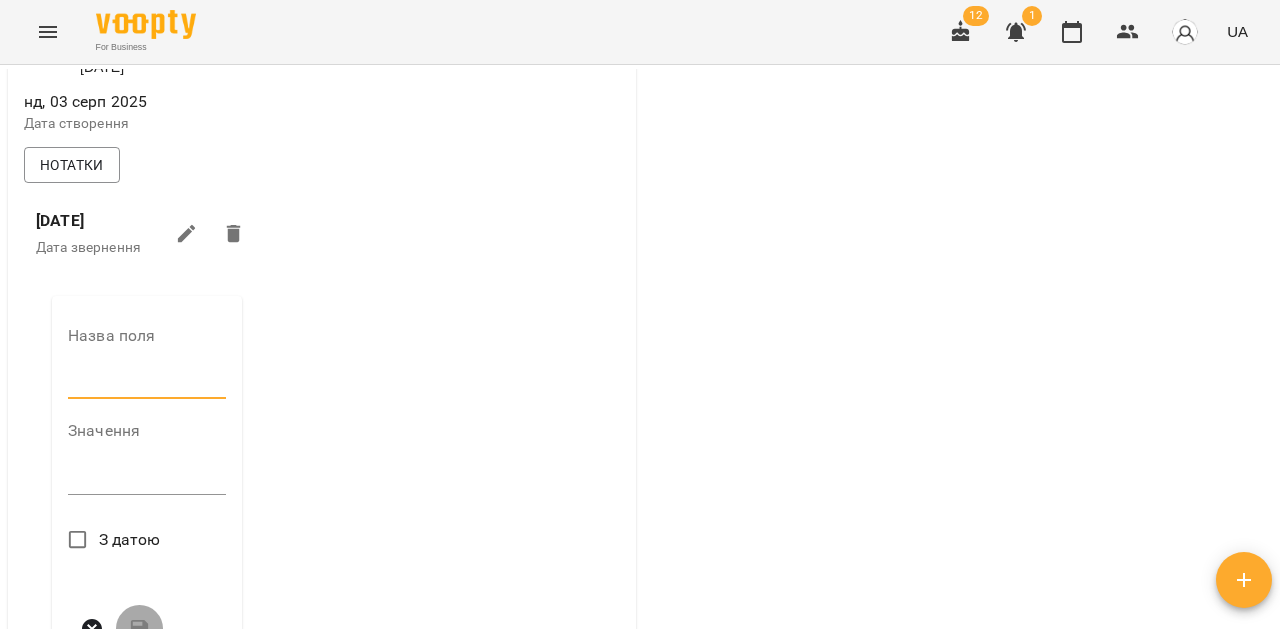 type on "**********" 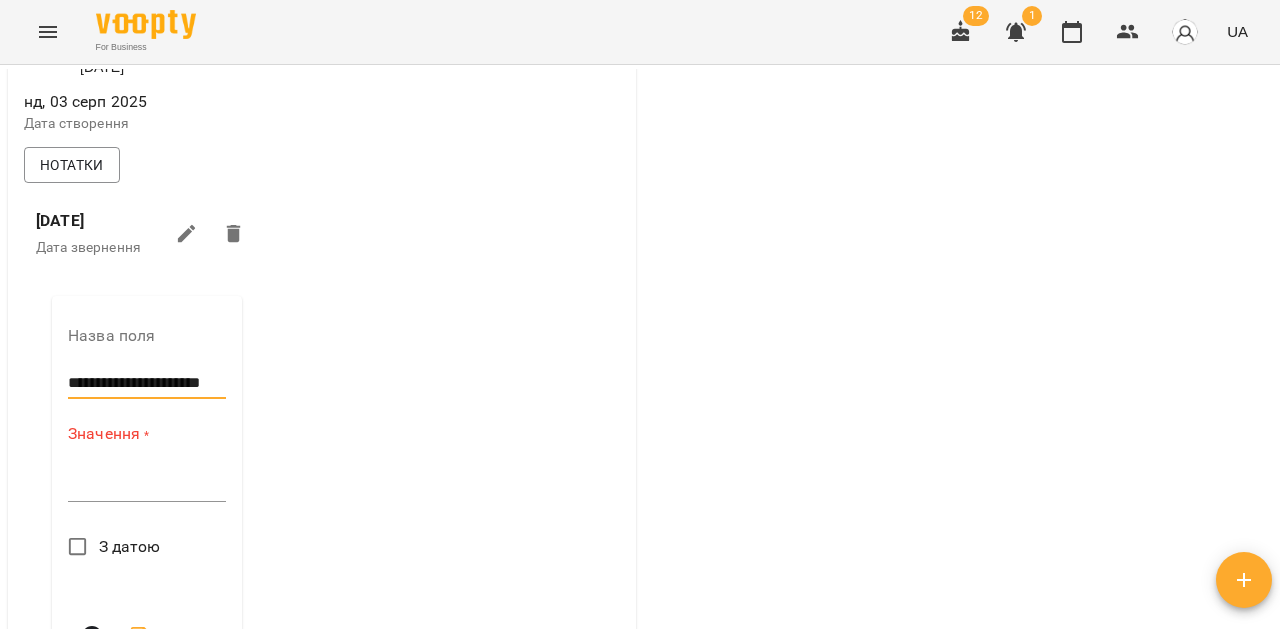 click at bounding box center [147, 485] 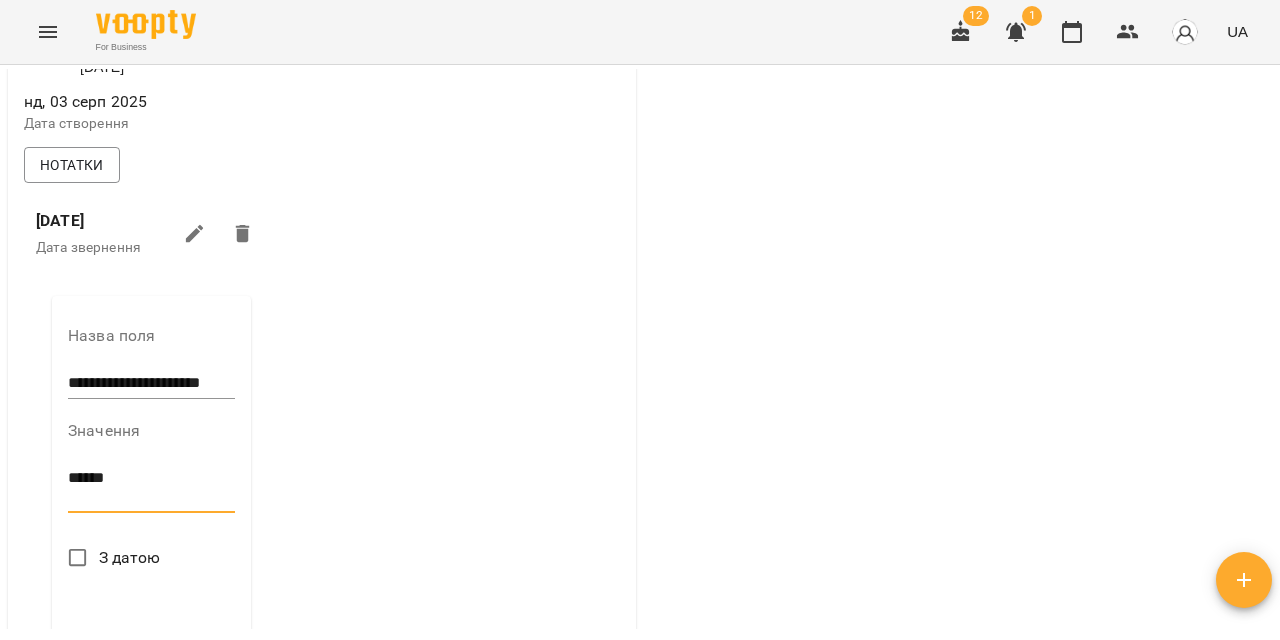 scroll, scrollTop: 0, scrollLeft: 0, axis: both 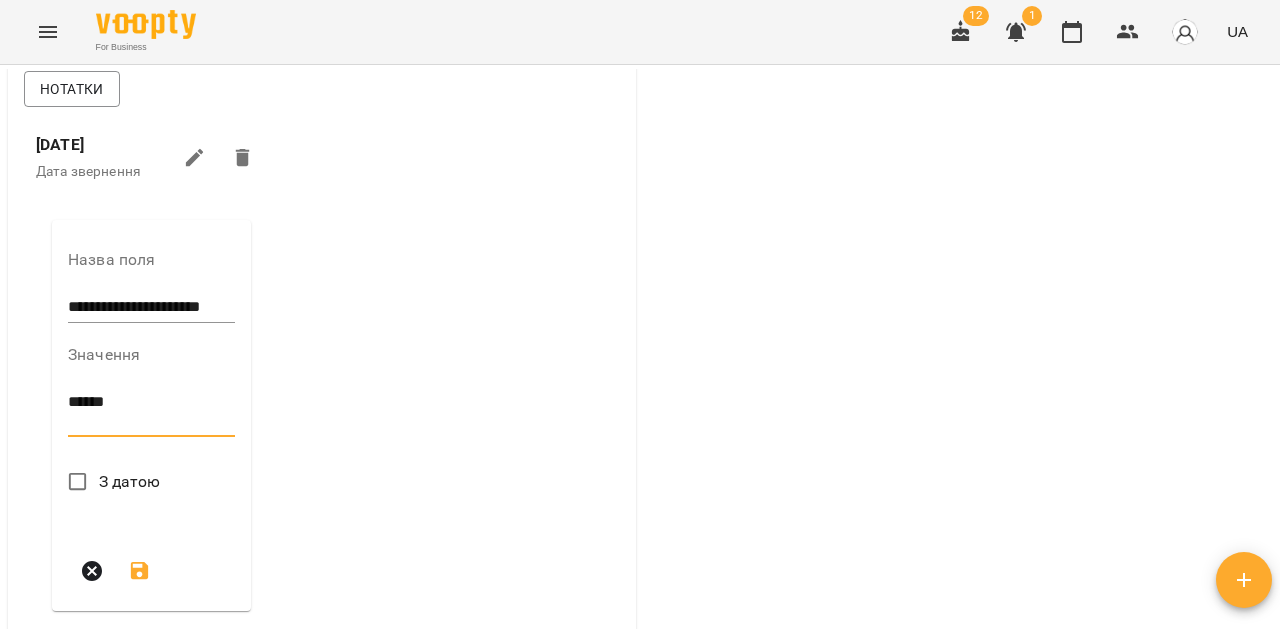 type on "*****" 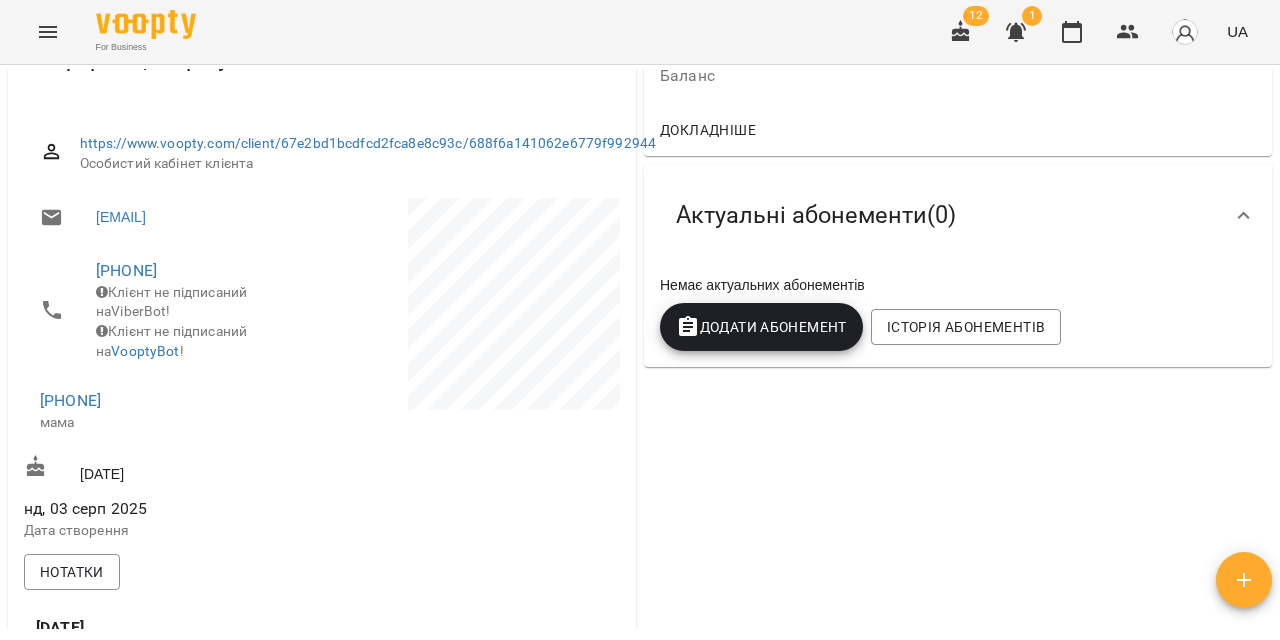 scroll, scrollTop: 0, scrollLeft: 0, axis: both 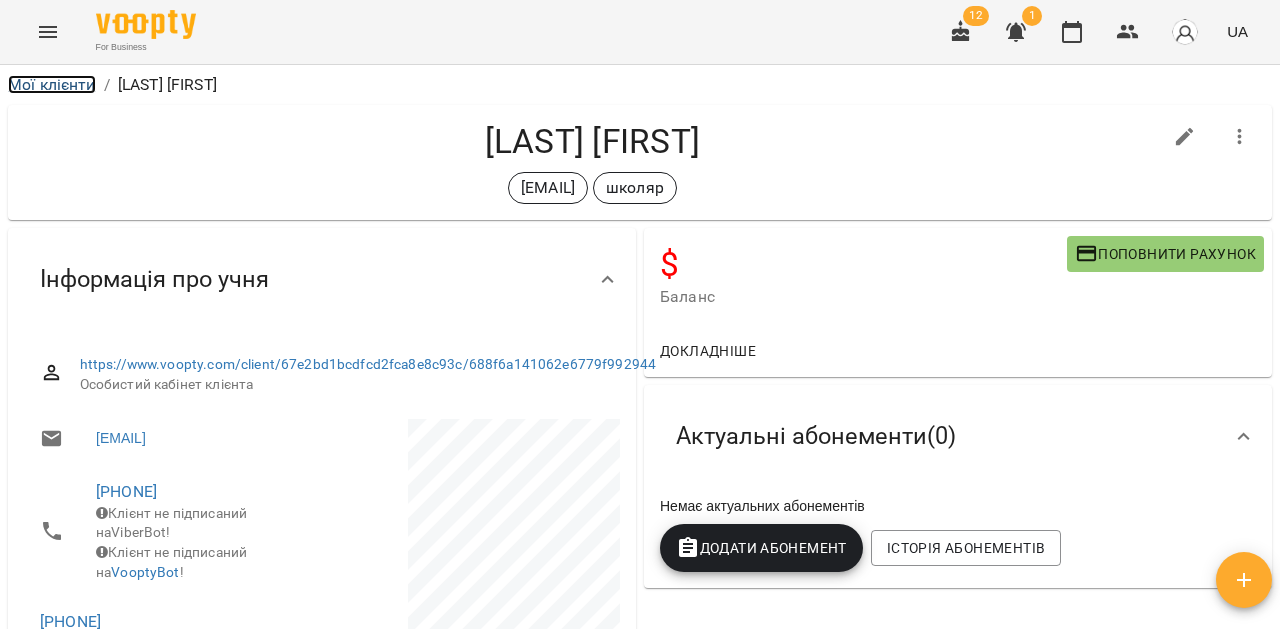 click on "Мої клієнти" at bounding box center [52, 84] 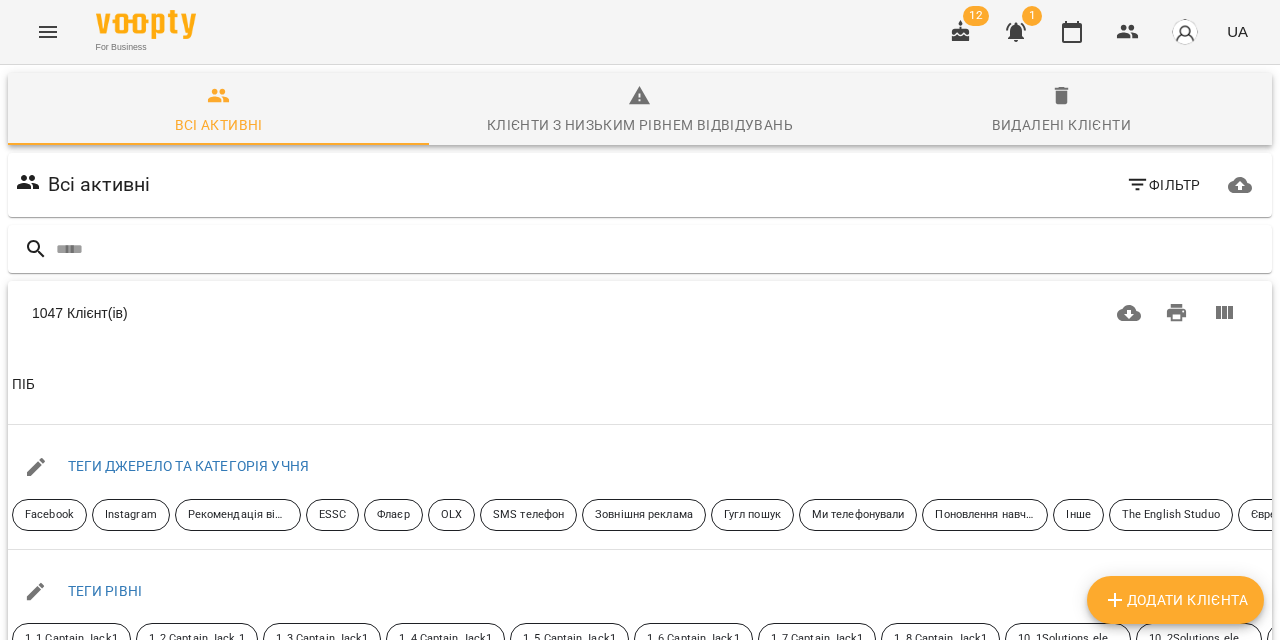 click on "Додати клієнта" at bounding box center [1175, 600] 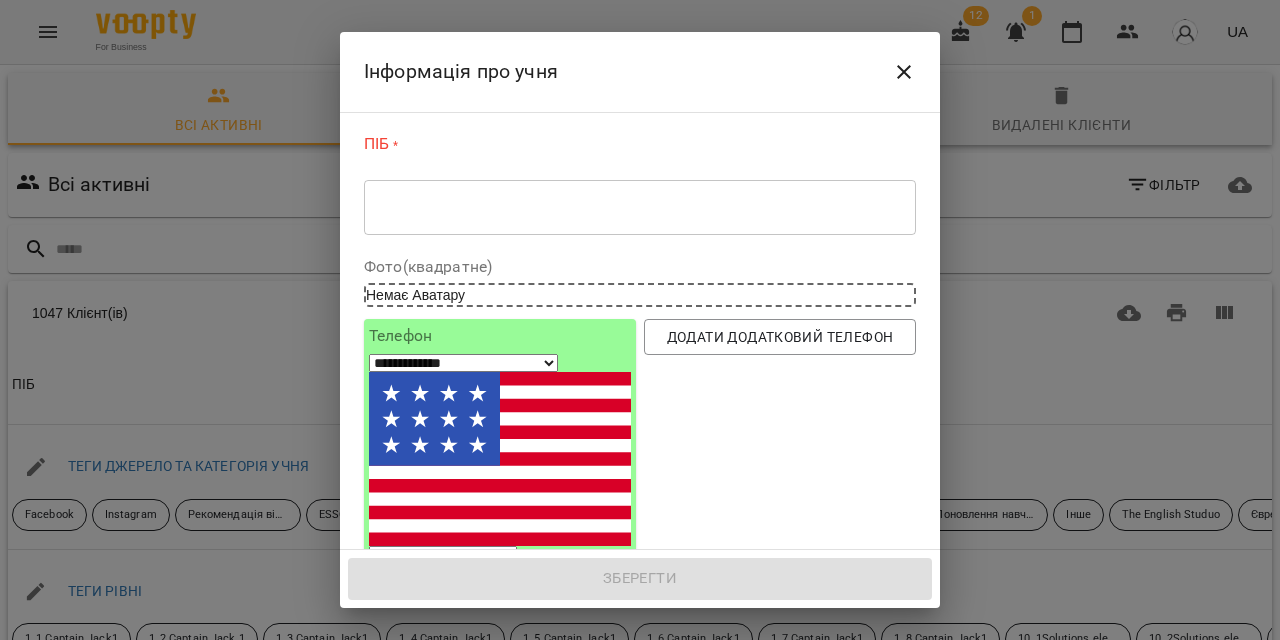 click at bounding box center [640, 207] 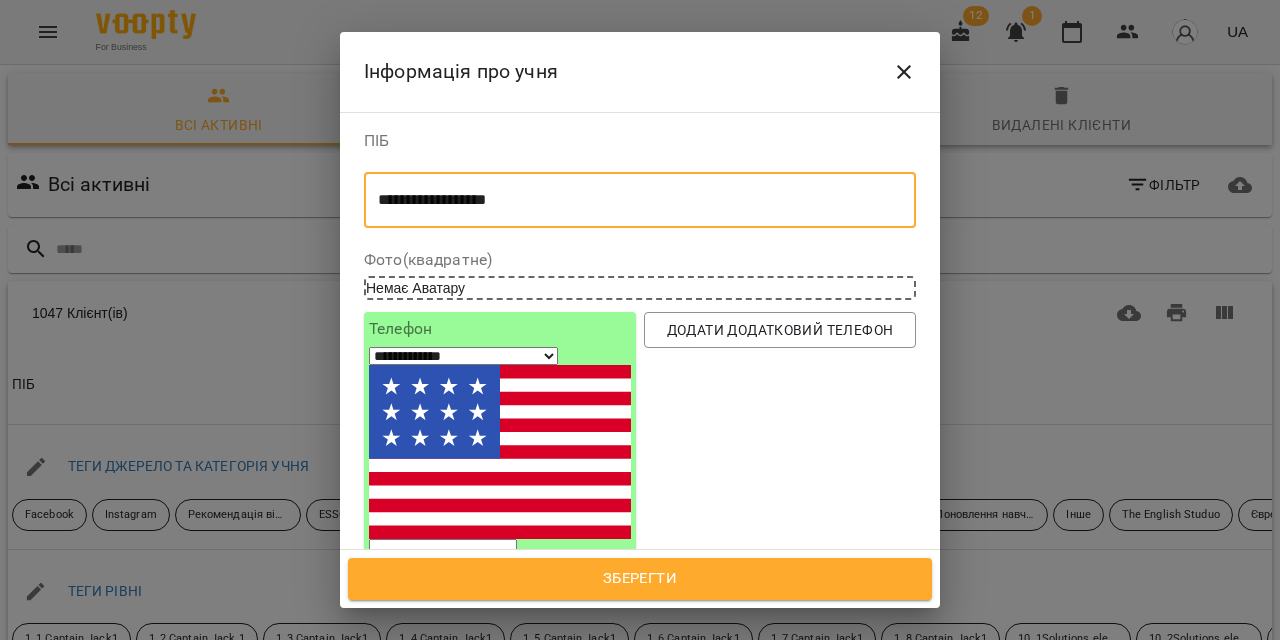 type on "**********" 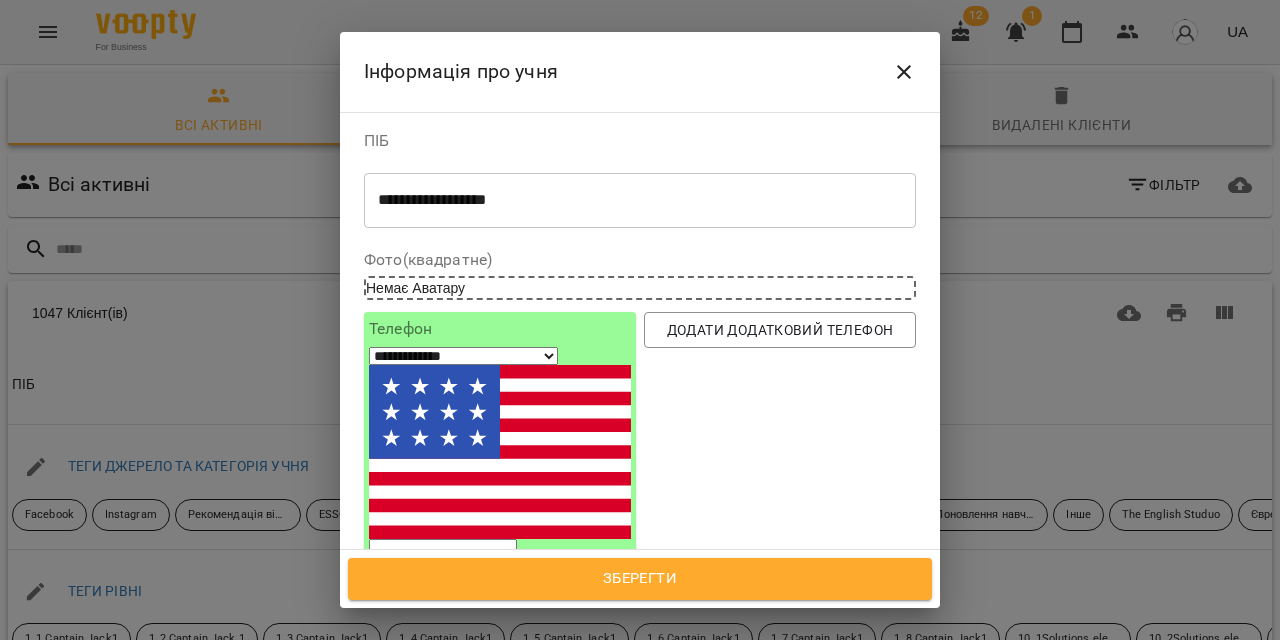 select on "**" 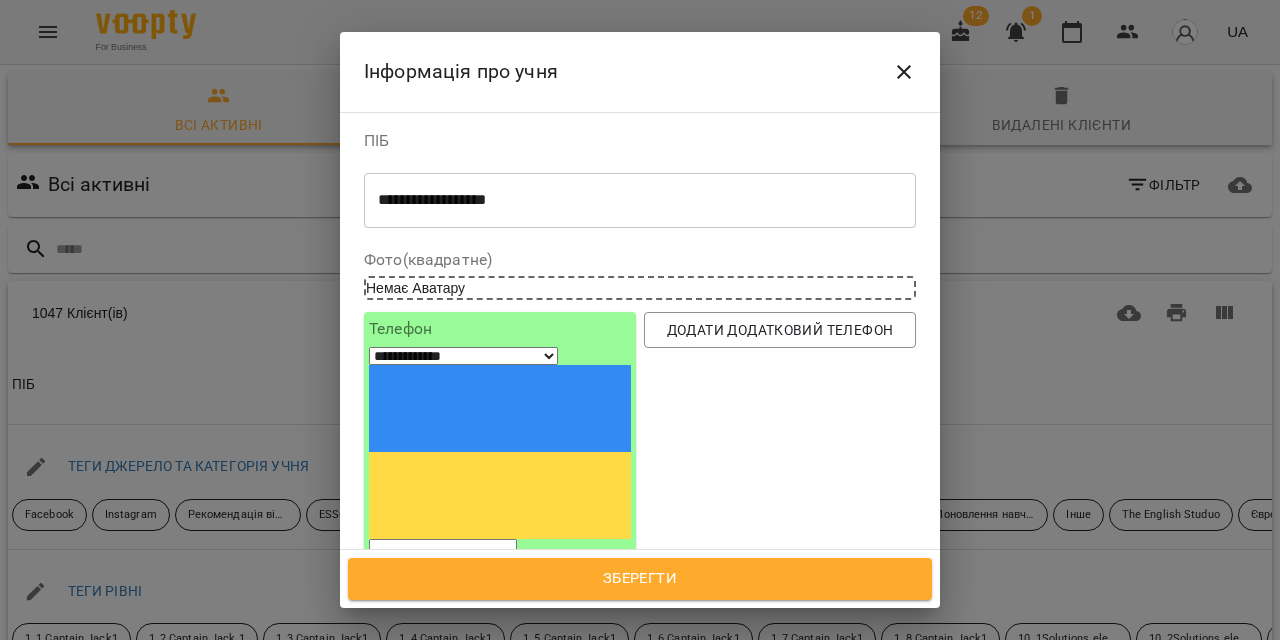 paste on "*********" 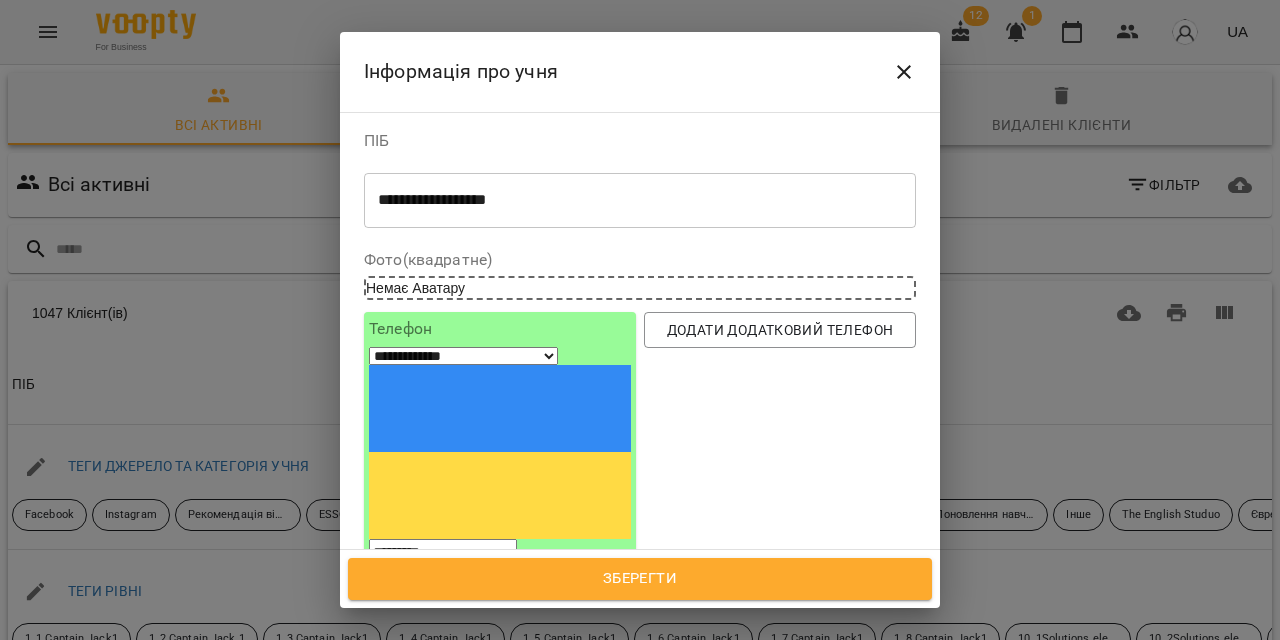 type on "*********" 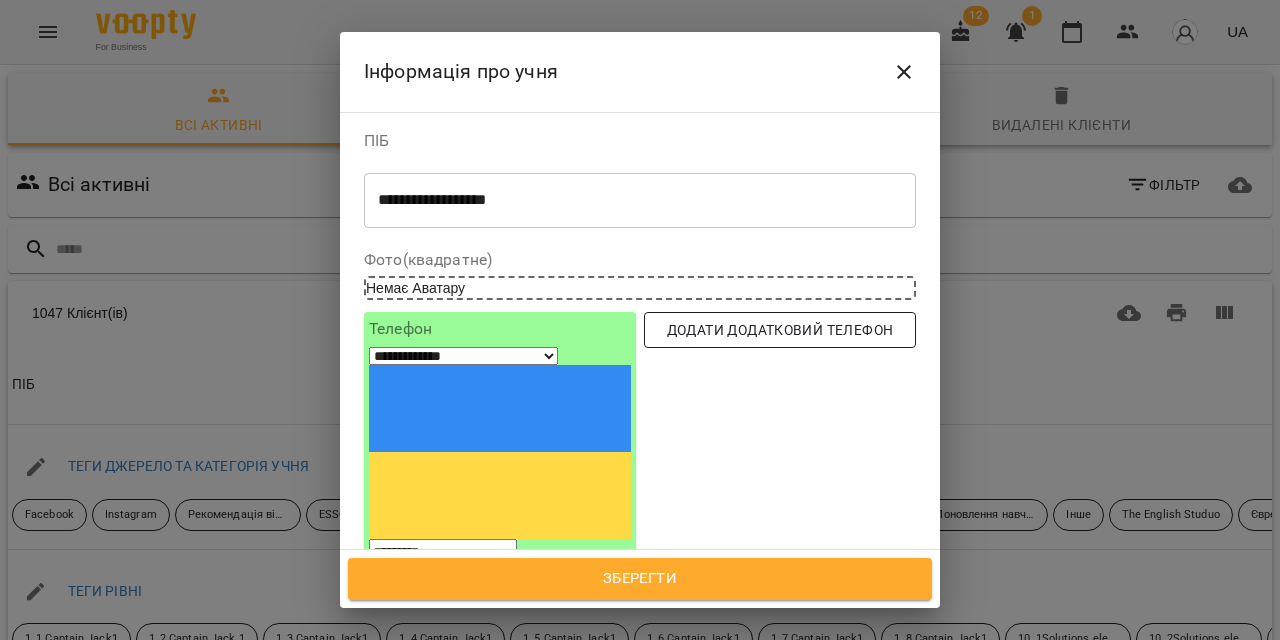 click on "Додати додатковий телефон" at bounding box center (780, 330) 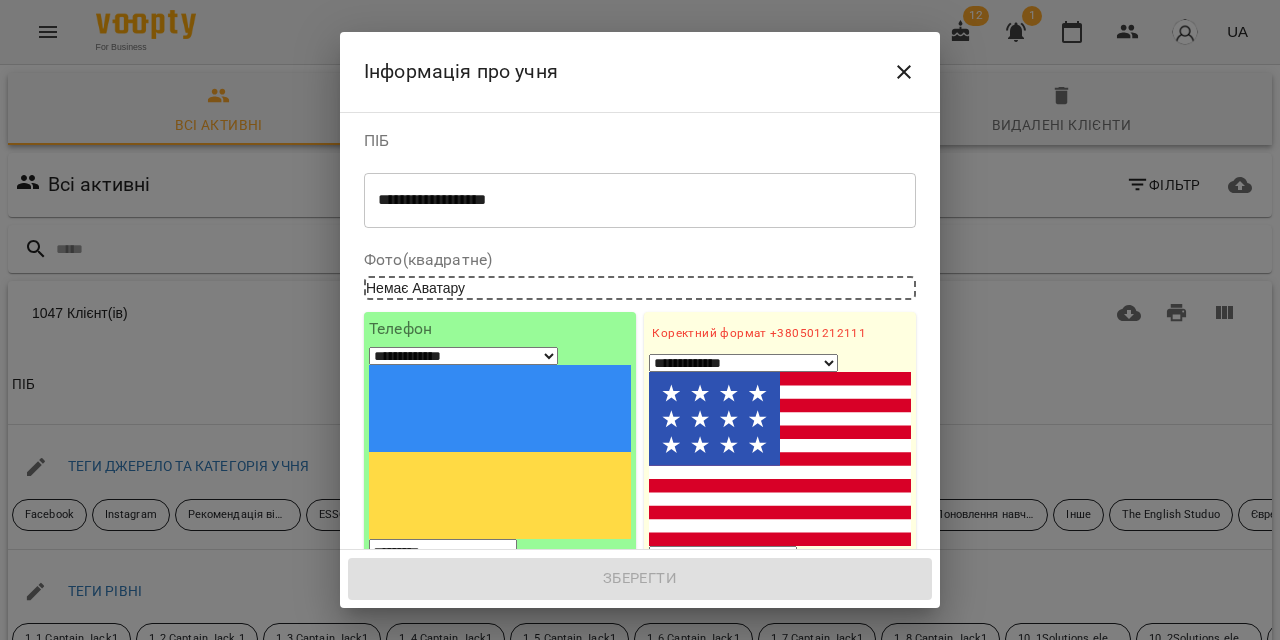 click on "1. Ім'я" at bounding box center (780, 636) 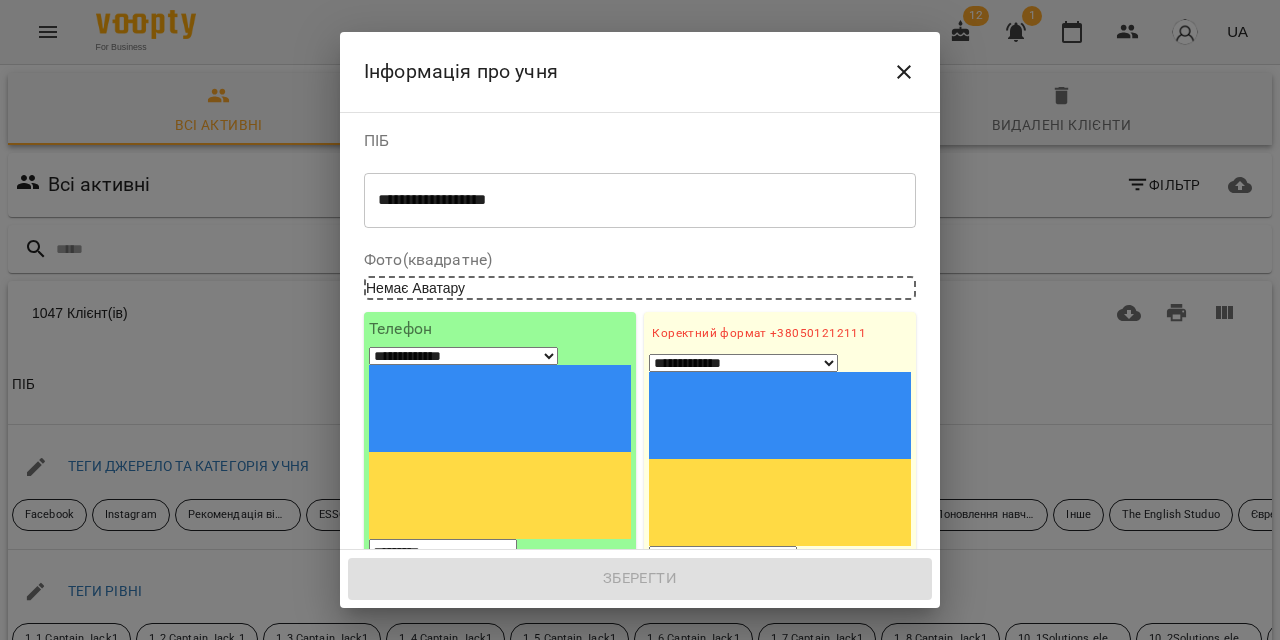click at bounding box center (723, 559) 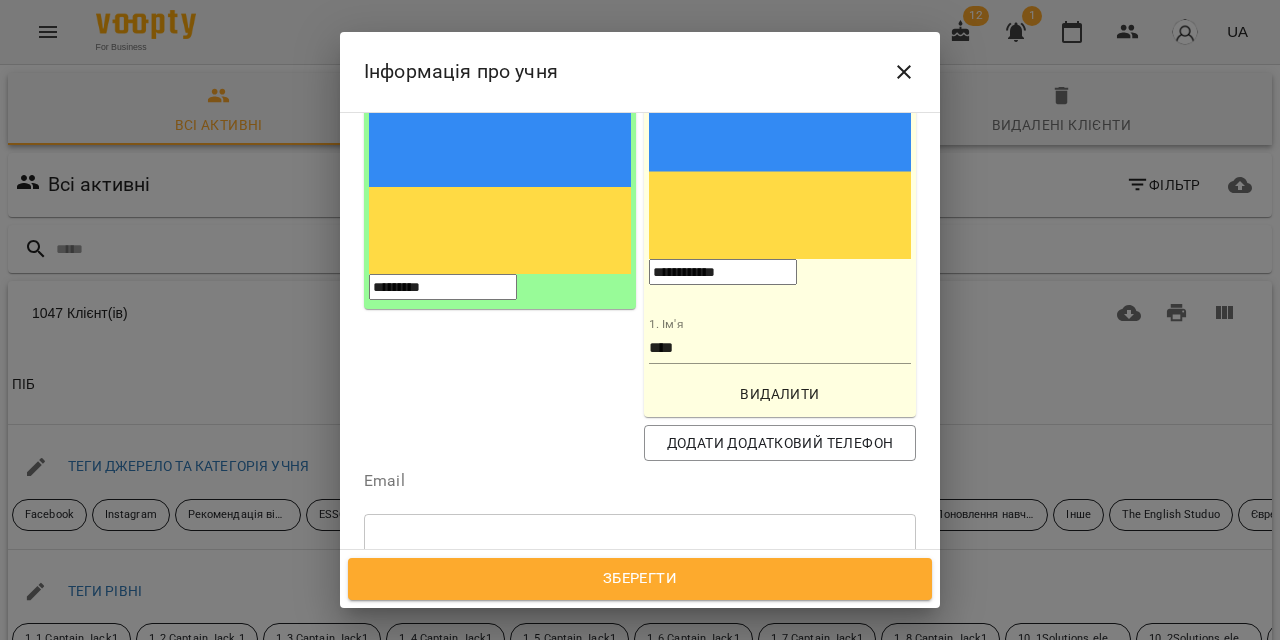 scroll, scrollTop: 269, scrollLeft: 0, axis: vertical 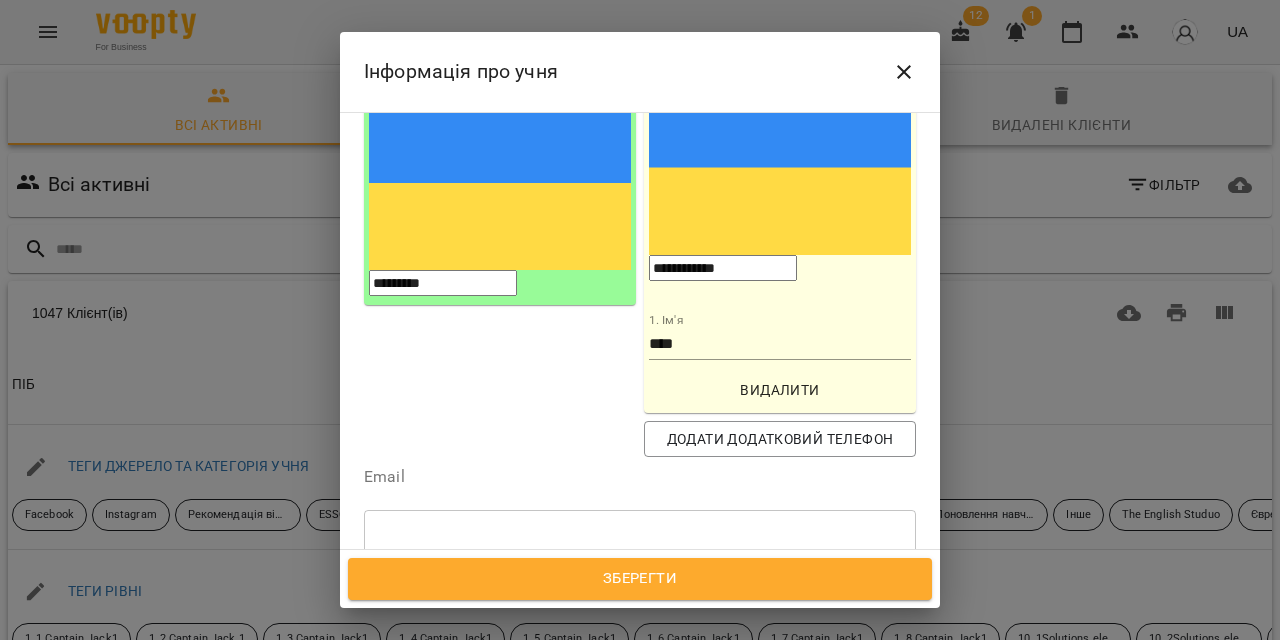 type on "**********" 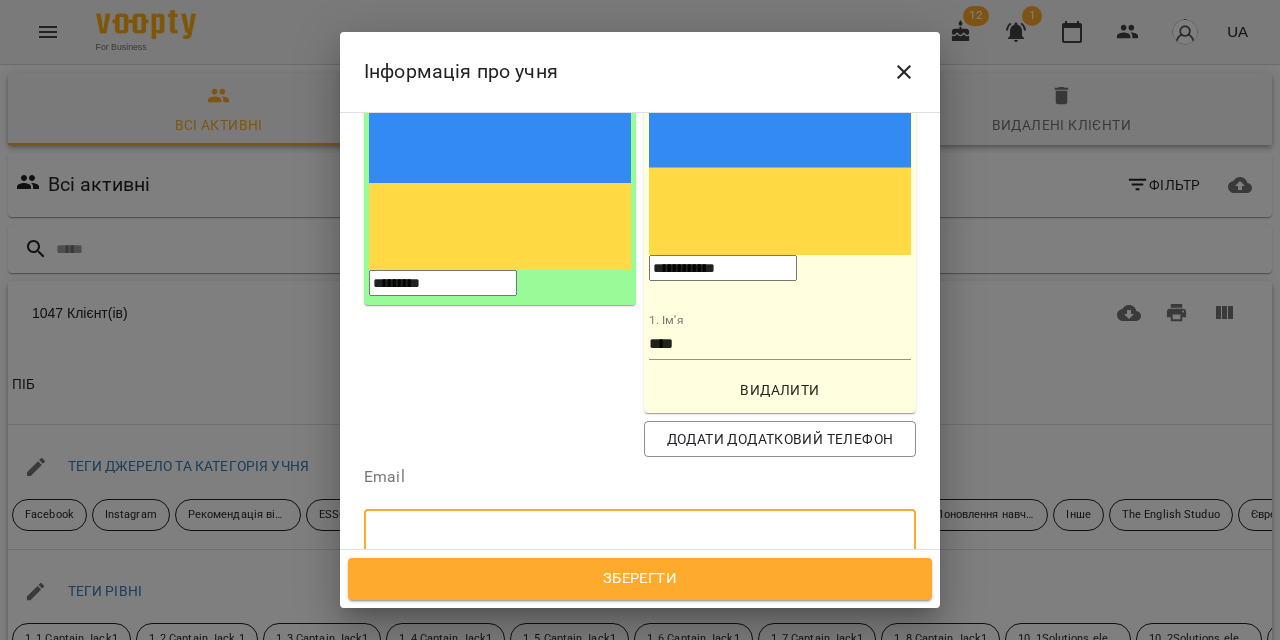 click on "Надрукуйте або оберіть..." at bounding box center [458, 632] 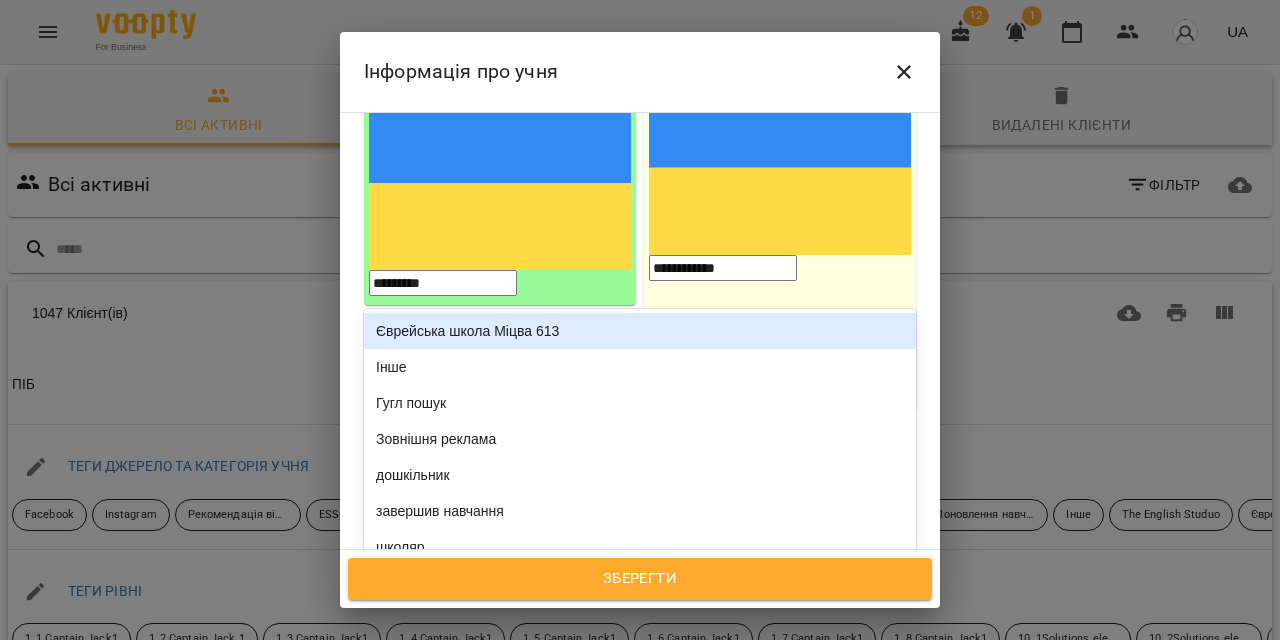 type on "**" 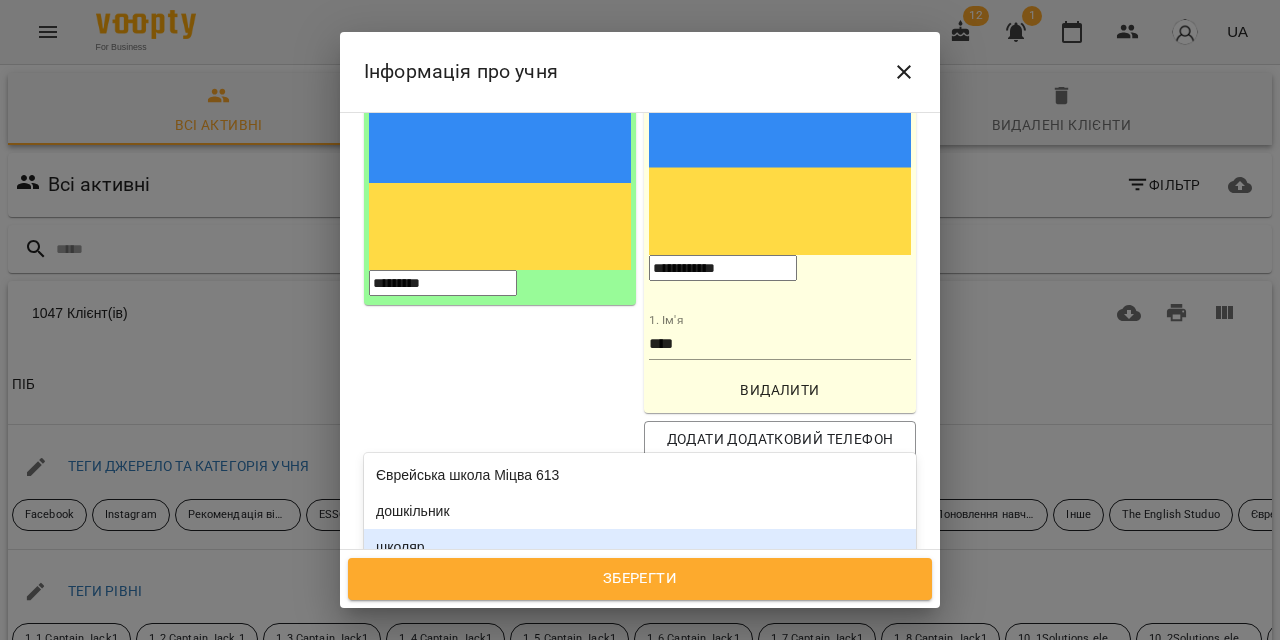 click on "школяр" at bounding box center (640, 547) 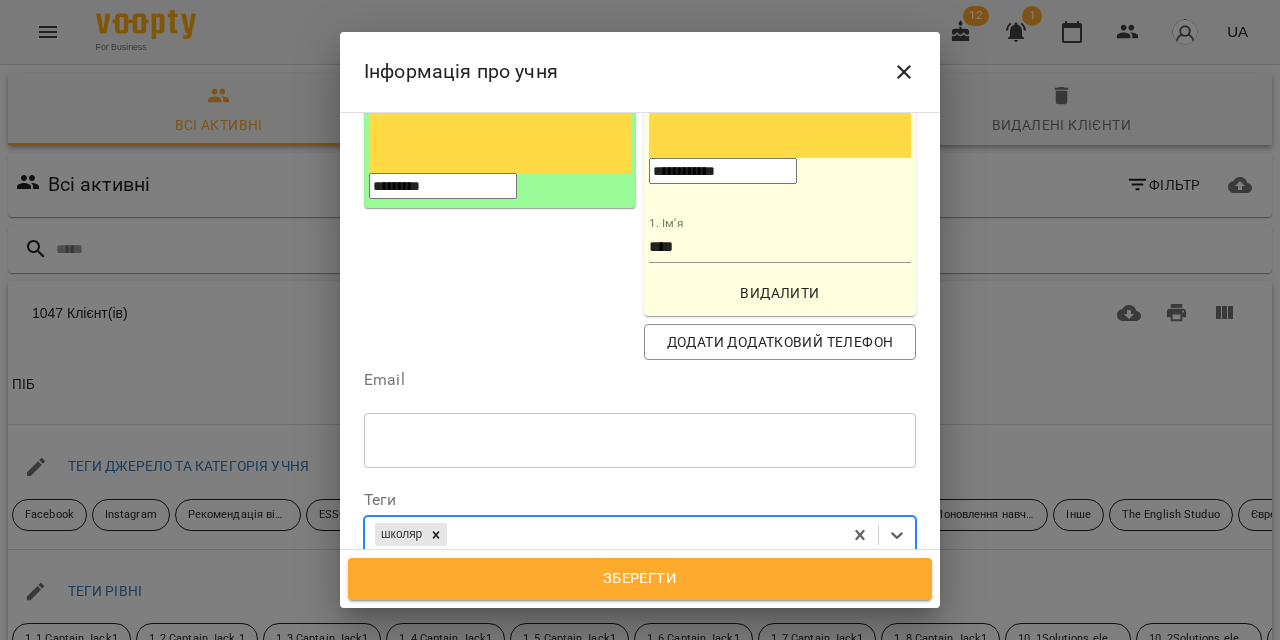 scroll, scrollTop: 392, scrollLeft: 0, axis: vertical 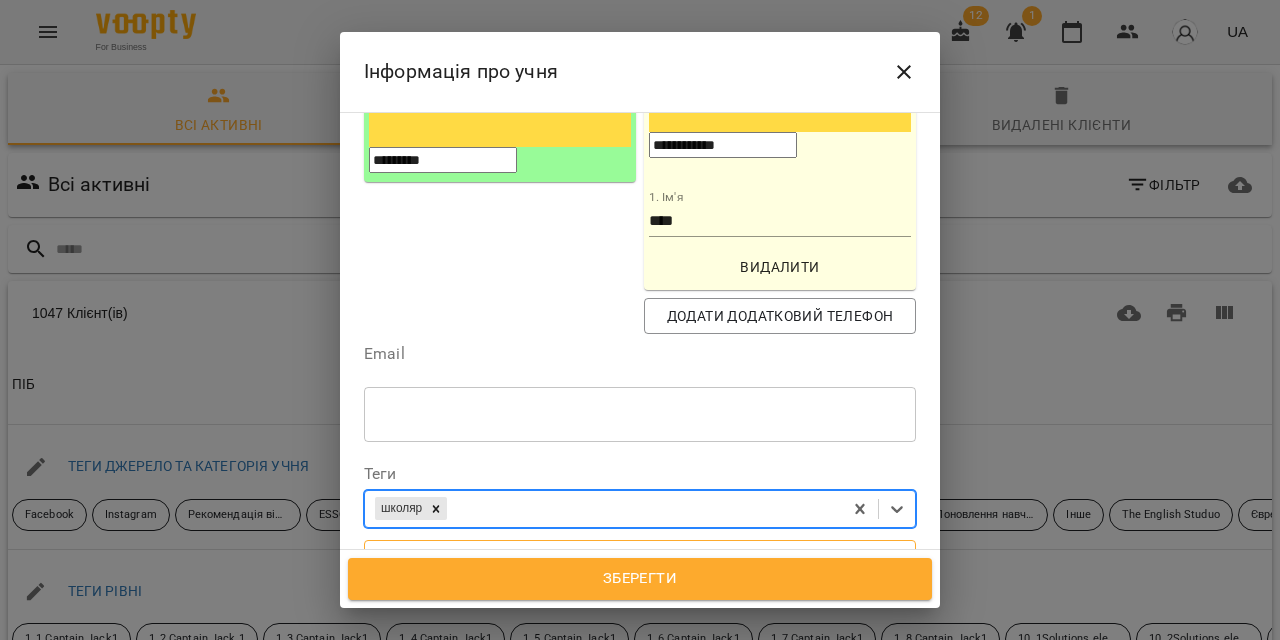 click on "Дата народження" at bounding box center [640, 558] 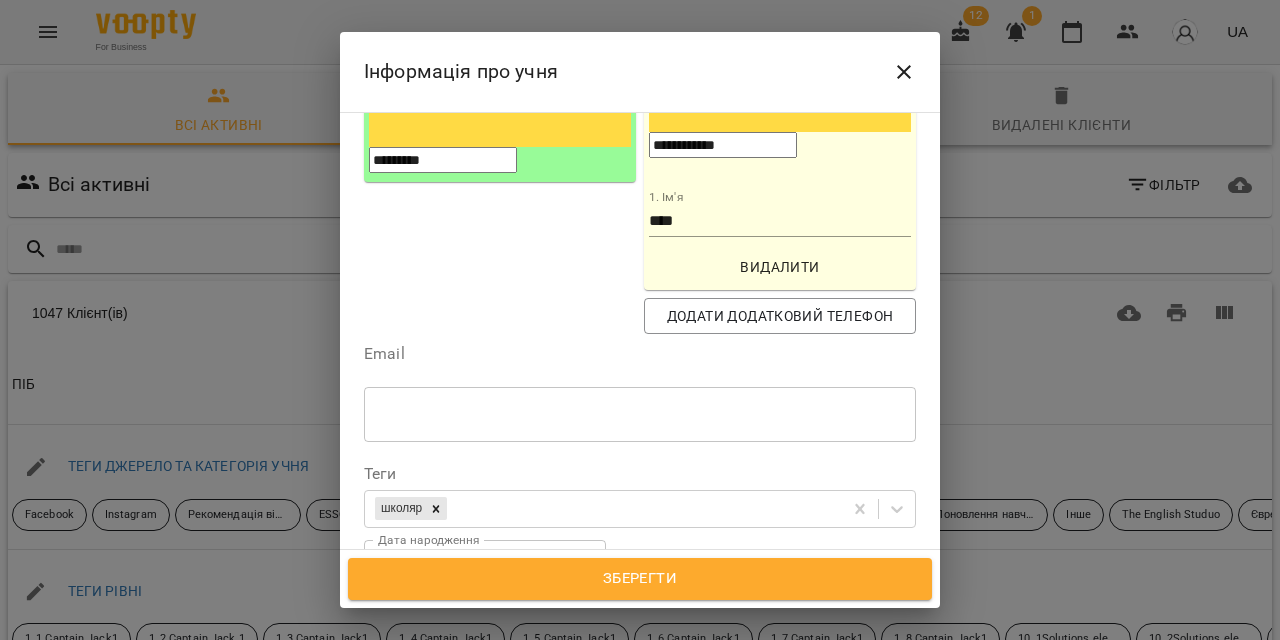 click on "**********" at bounding box center [450, 568] 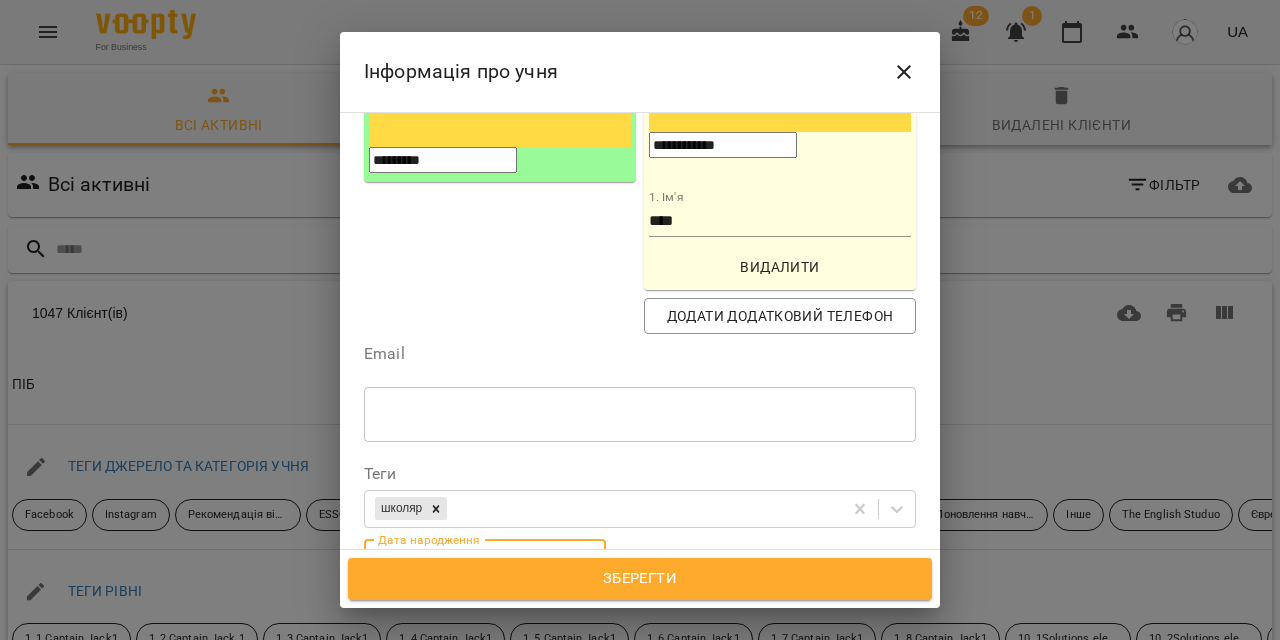 paste 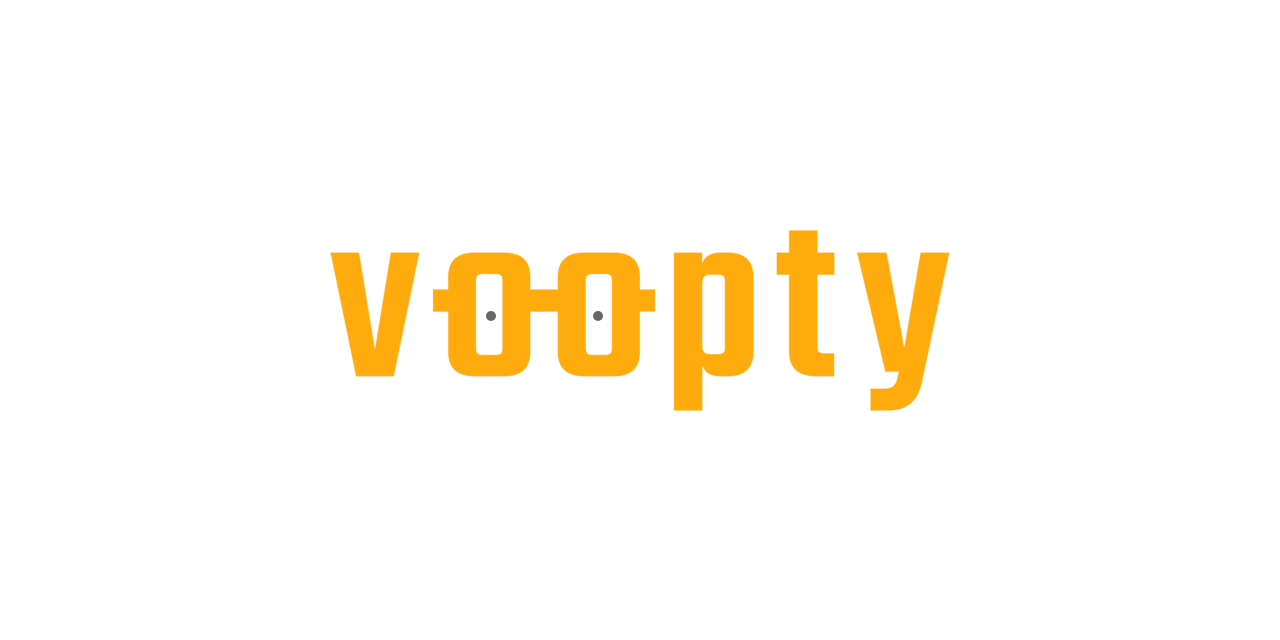 scroll, scrollTop: 0, scrollLeft: 0, axis: both 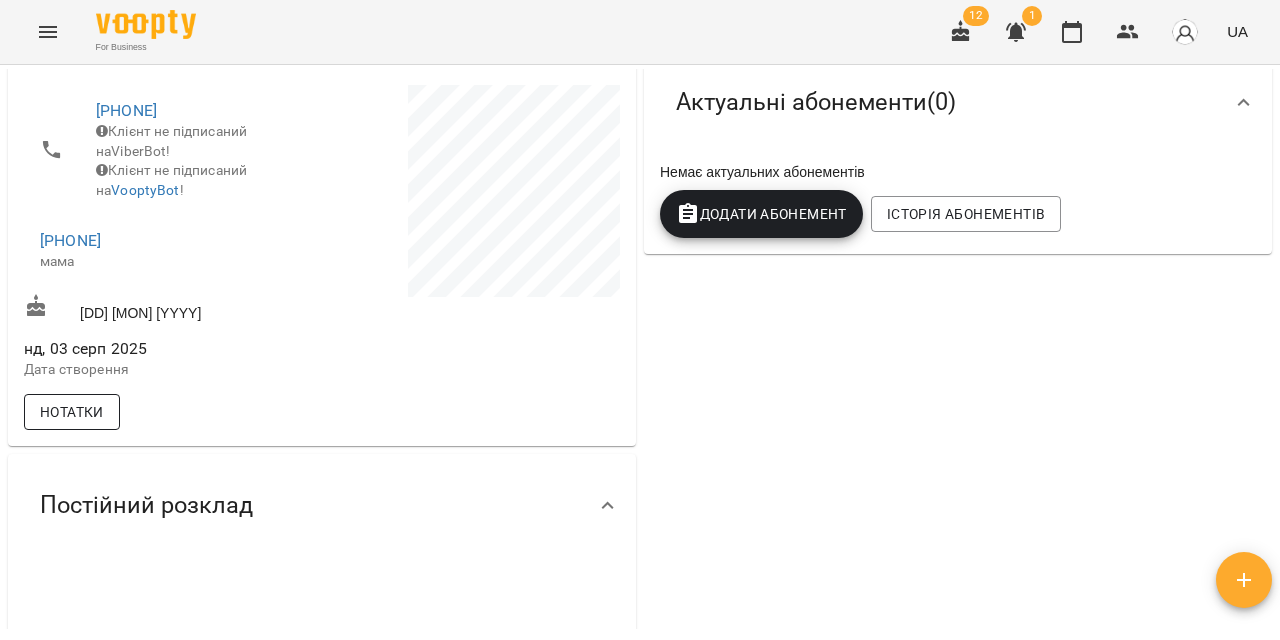 click on "Нотатки" at bounding box center (72, 412) 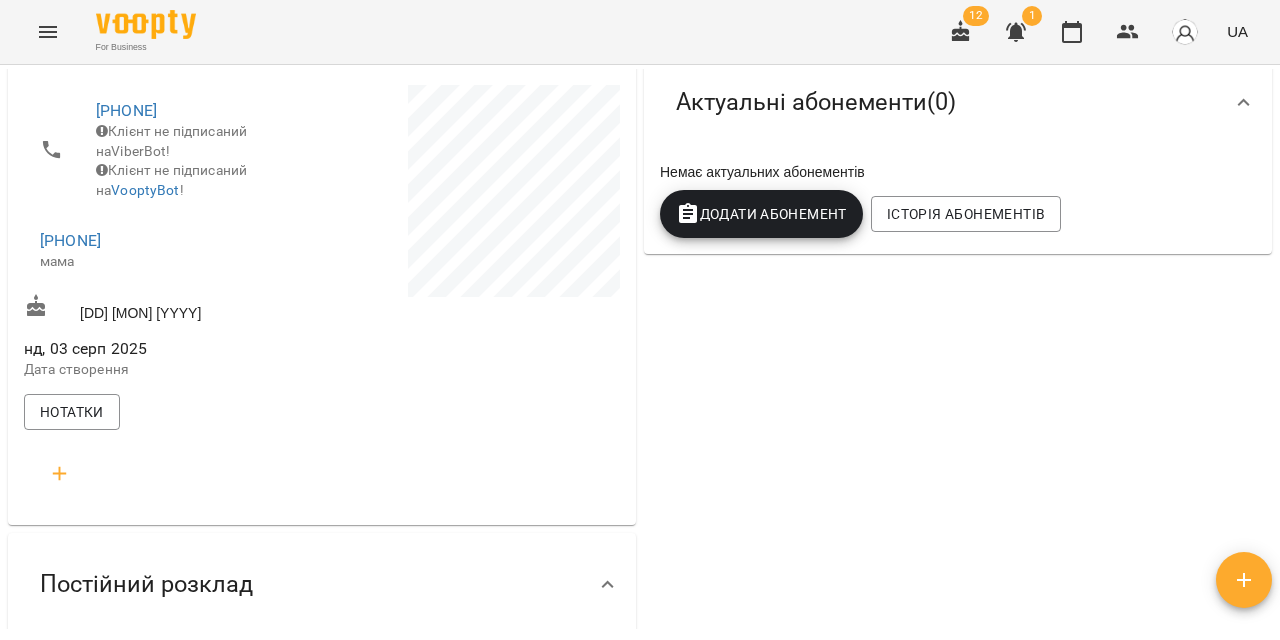 click 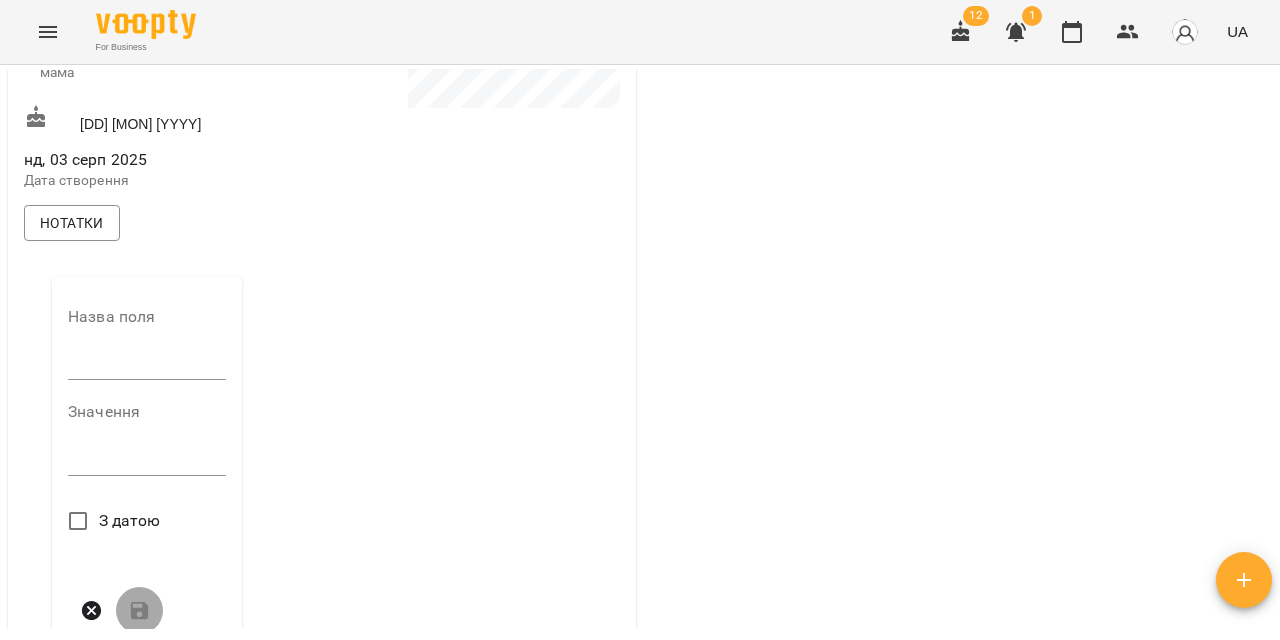scroll, scrollTop: 554, scrollLeft: 0, axis: vertical 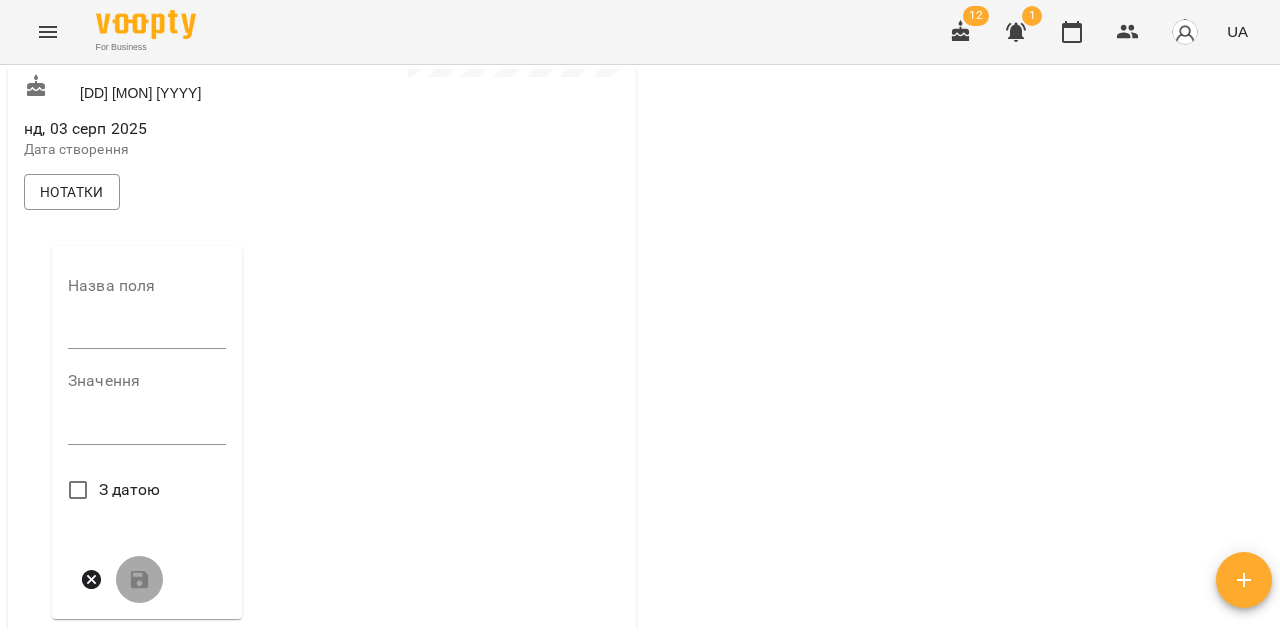 click at bounding box center [147, 334] 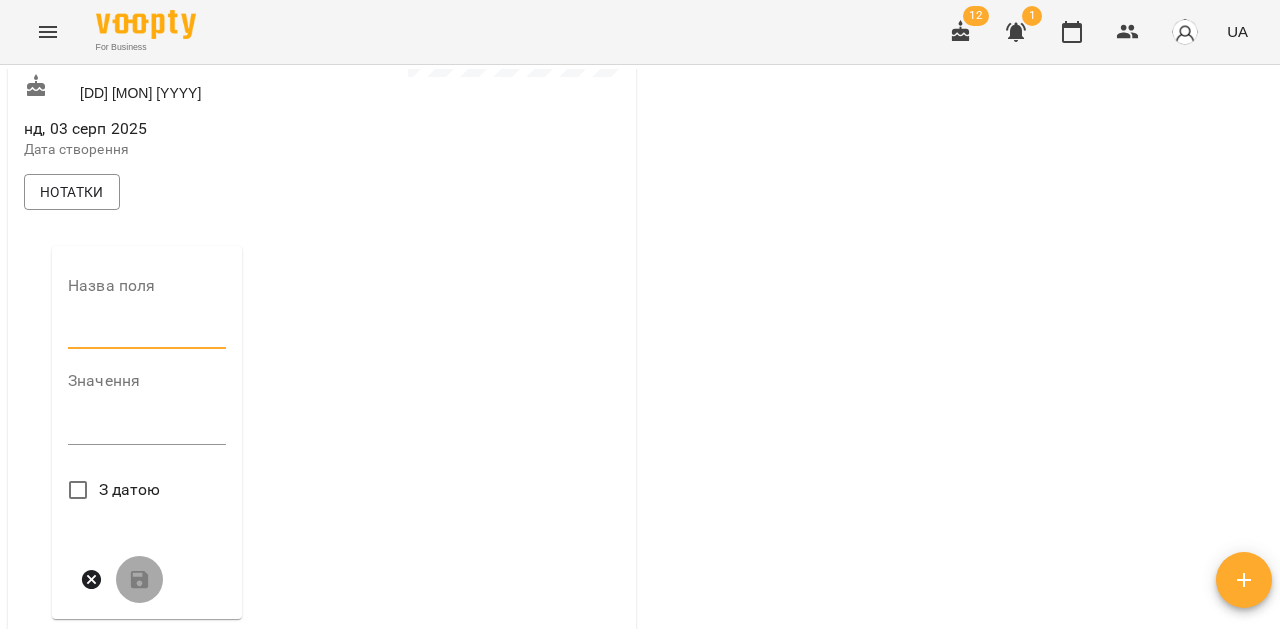 type on "**********" 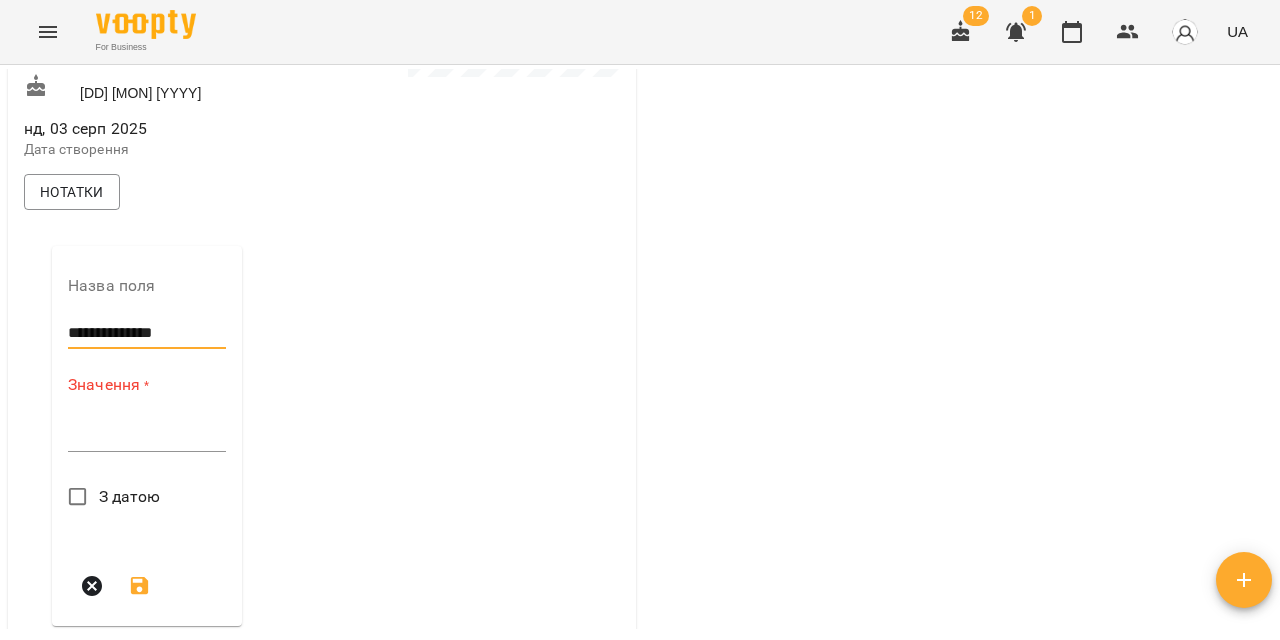 click at bounding box center (147, 435) 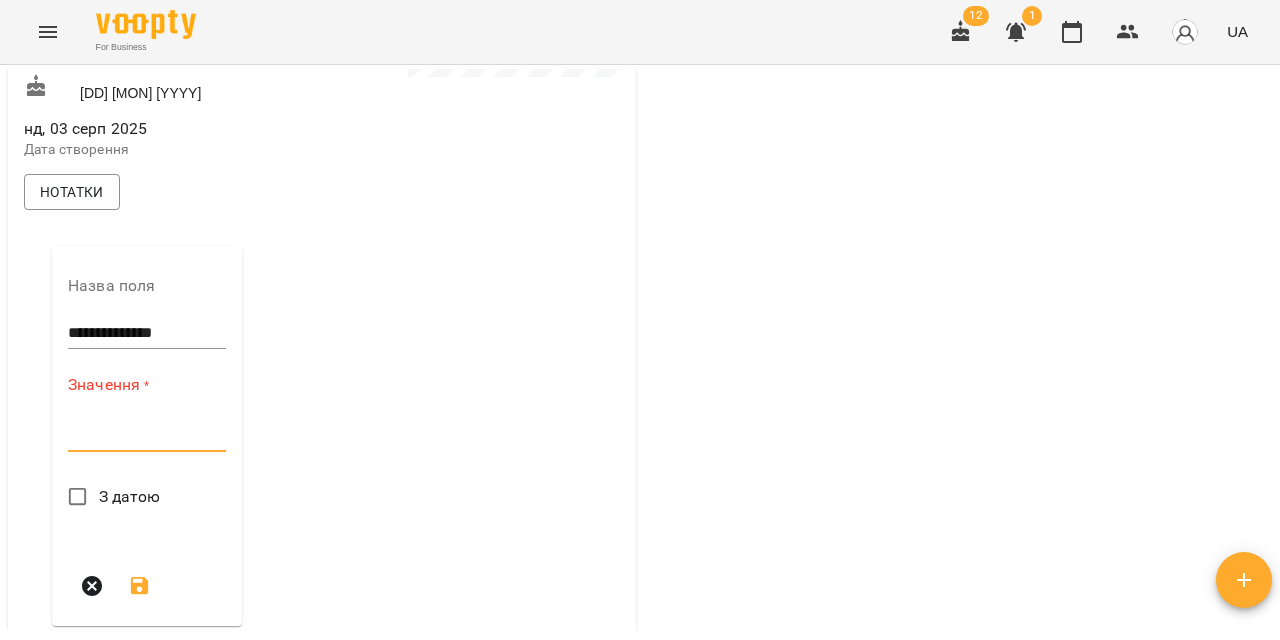 paste on "**********" 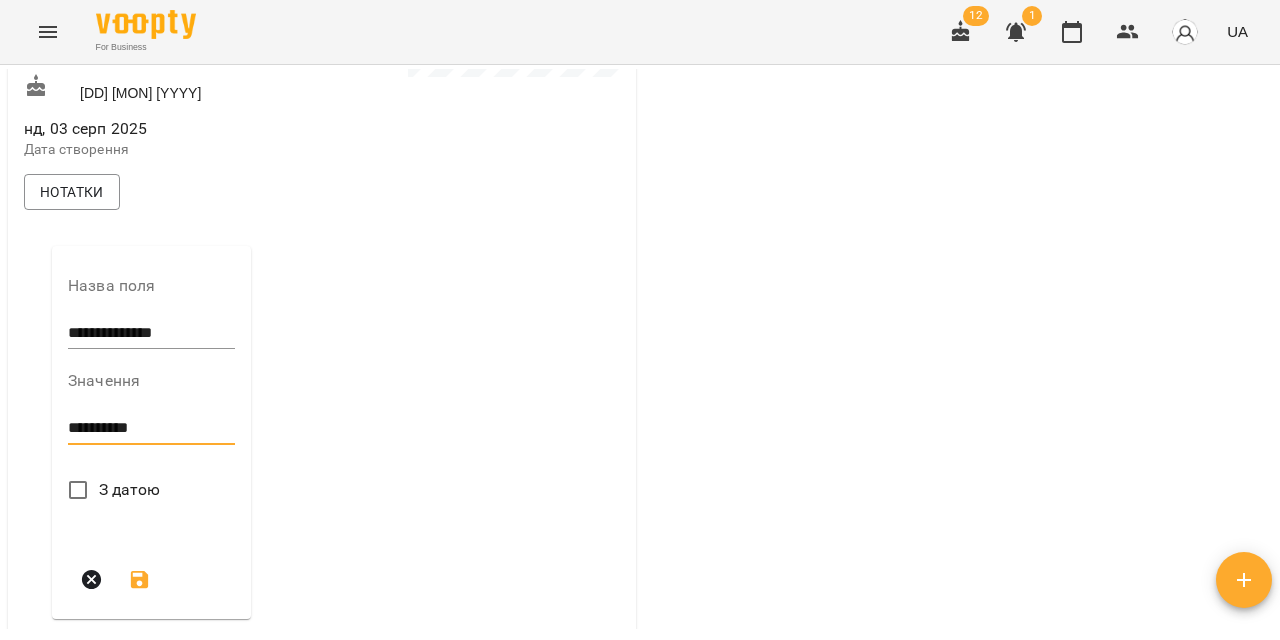 scroll, scrollTop: 595, scrollLeft: 0, axis: vertical 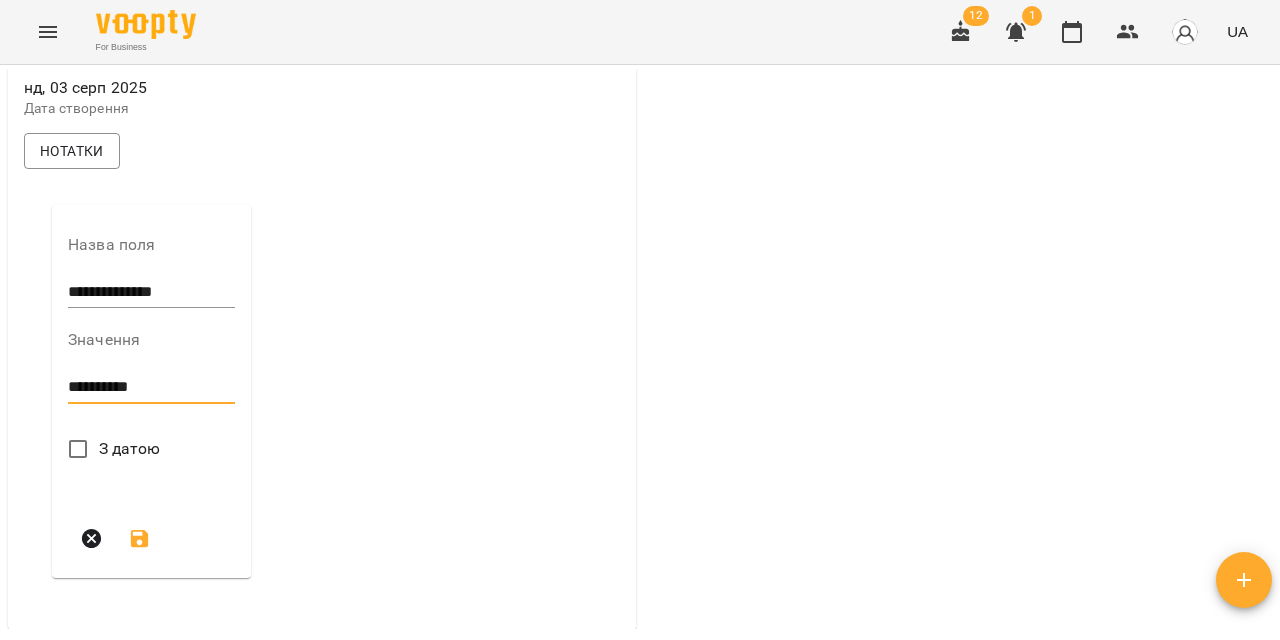 type on "**********" 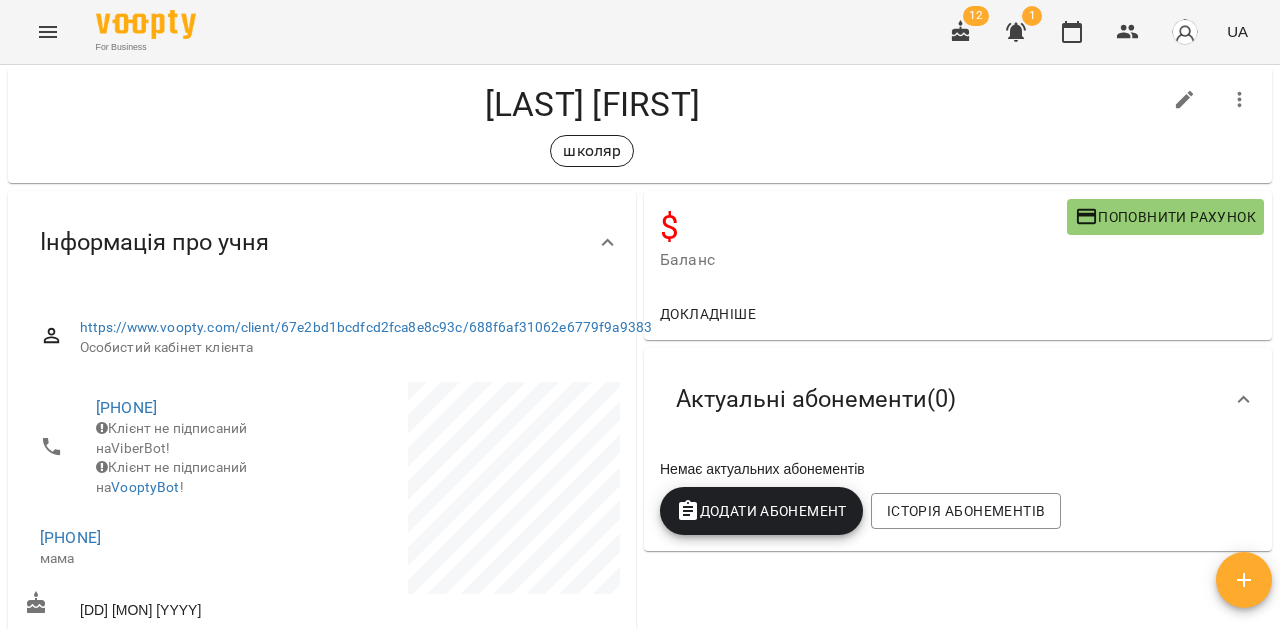 scroll, scrollTop: 0, scrollLeft: 0, axis: both 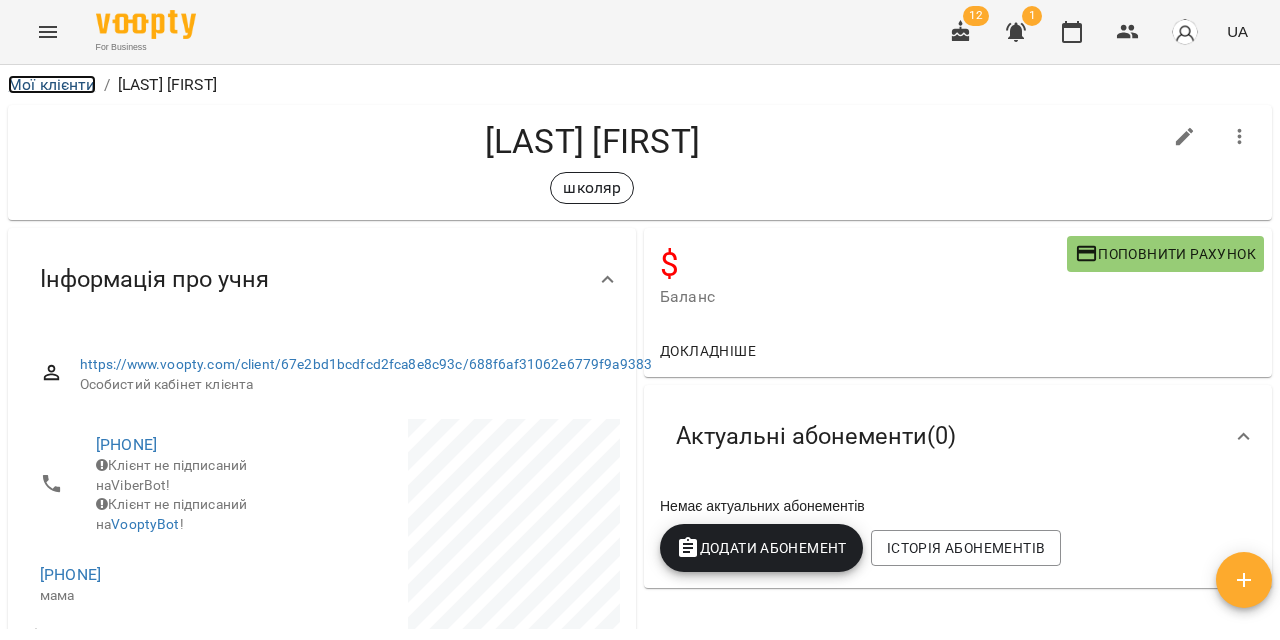 click on "Мої клієнти" at bounding box center (52, 84) 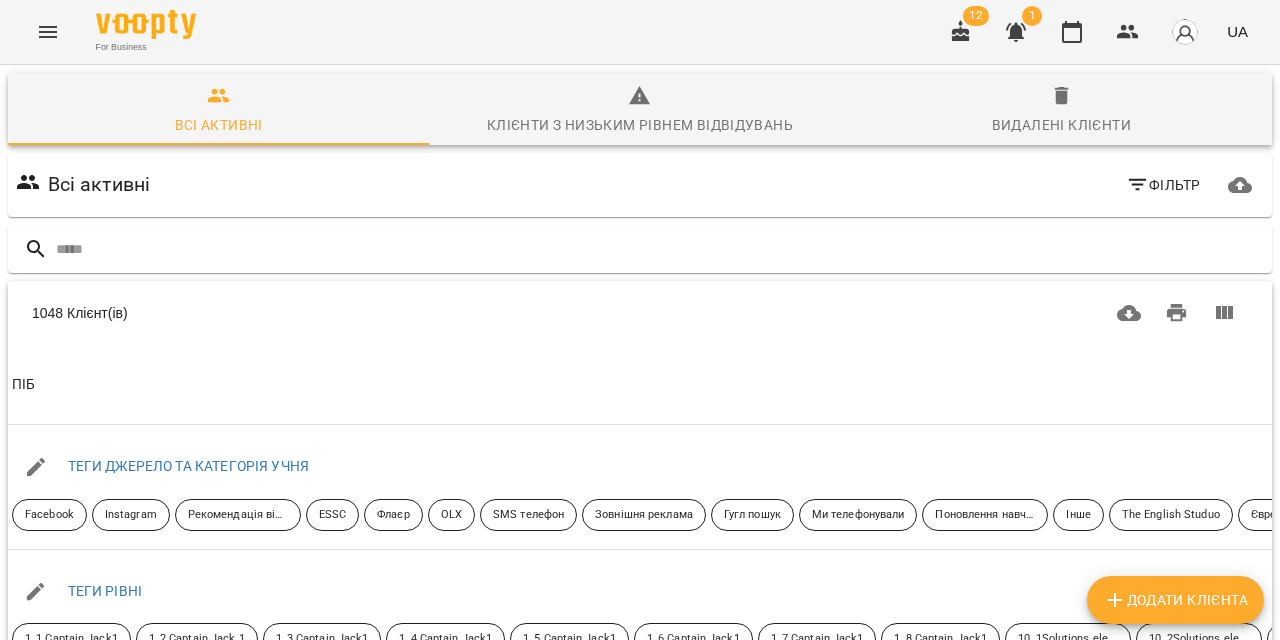 click on "Додати клієнта" at bounding box center [1175, 600] 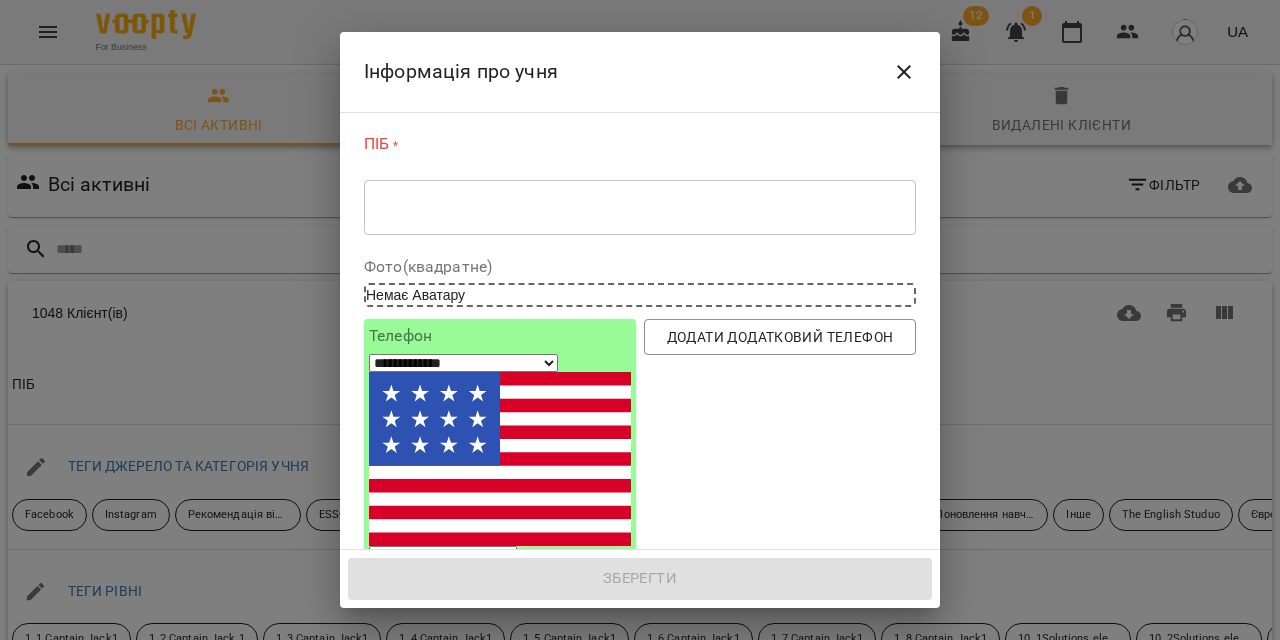 click on "* ​" at bounding box center (640, 207) 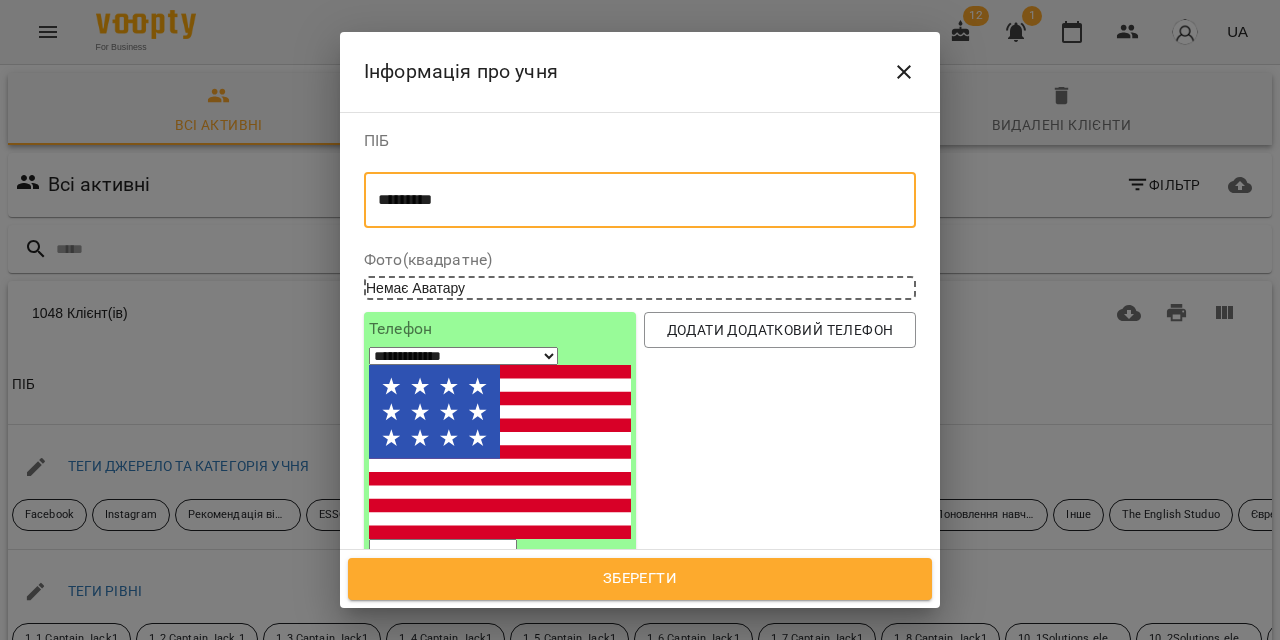 type on "*********" 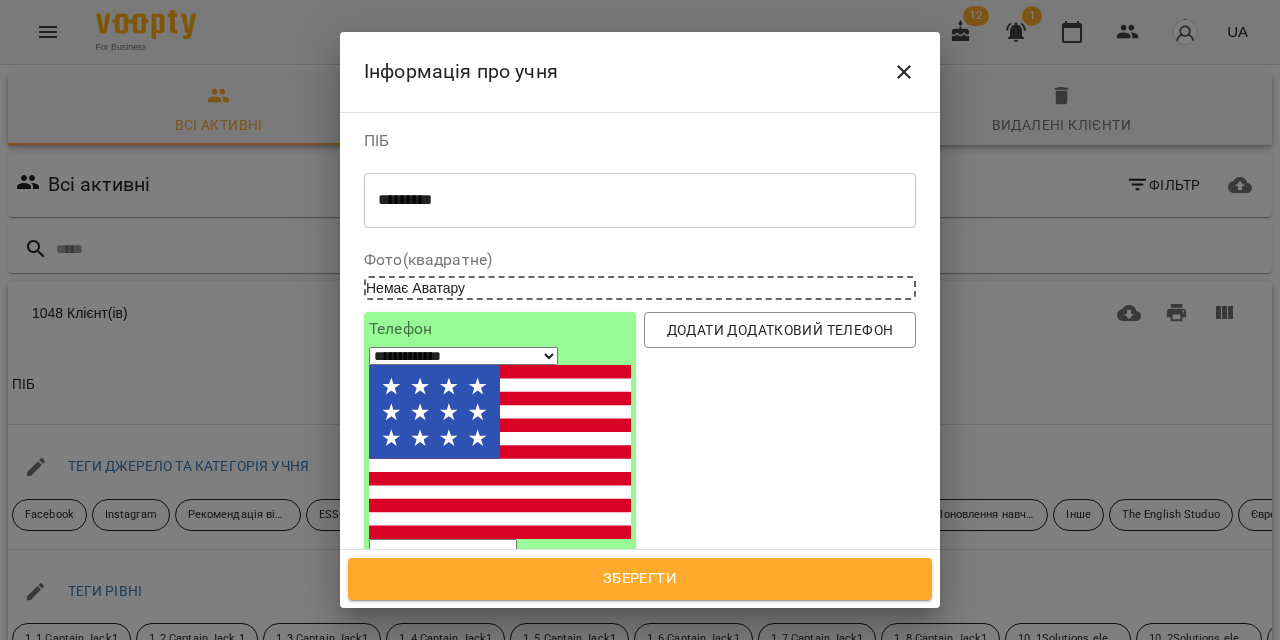 select on "**" 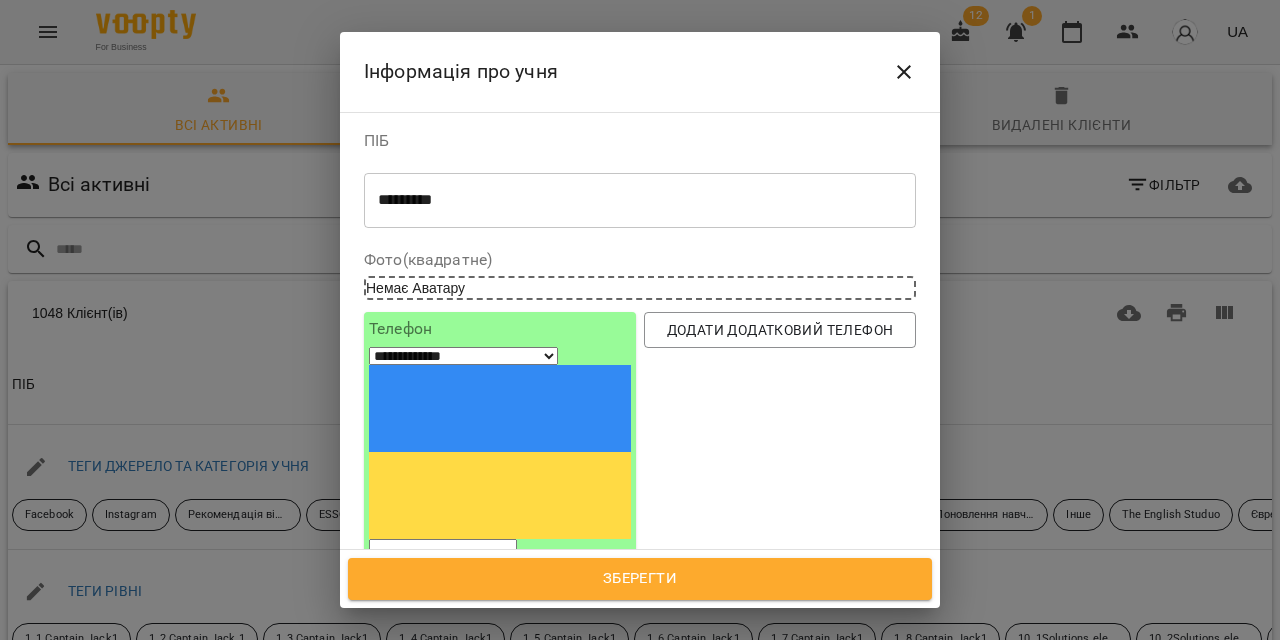 click on "**********" at bounding box center (463, 356) 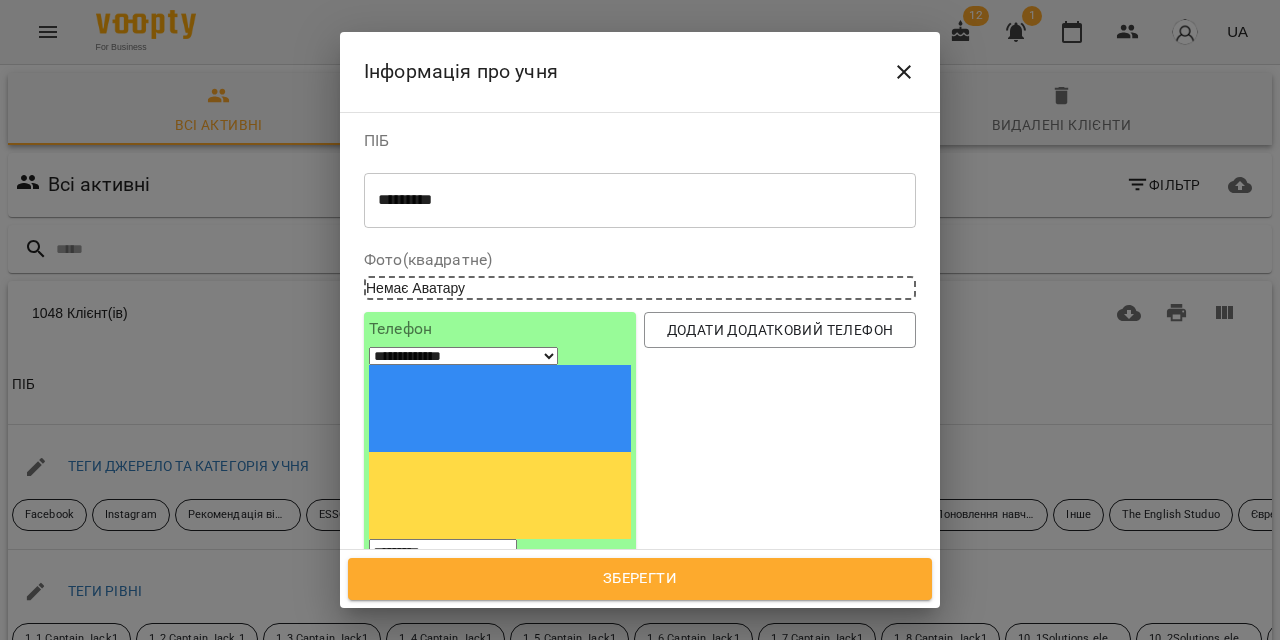 type on "*********" 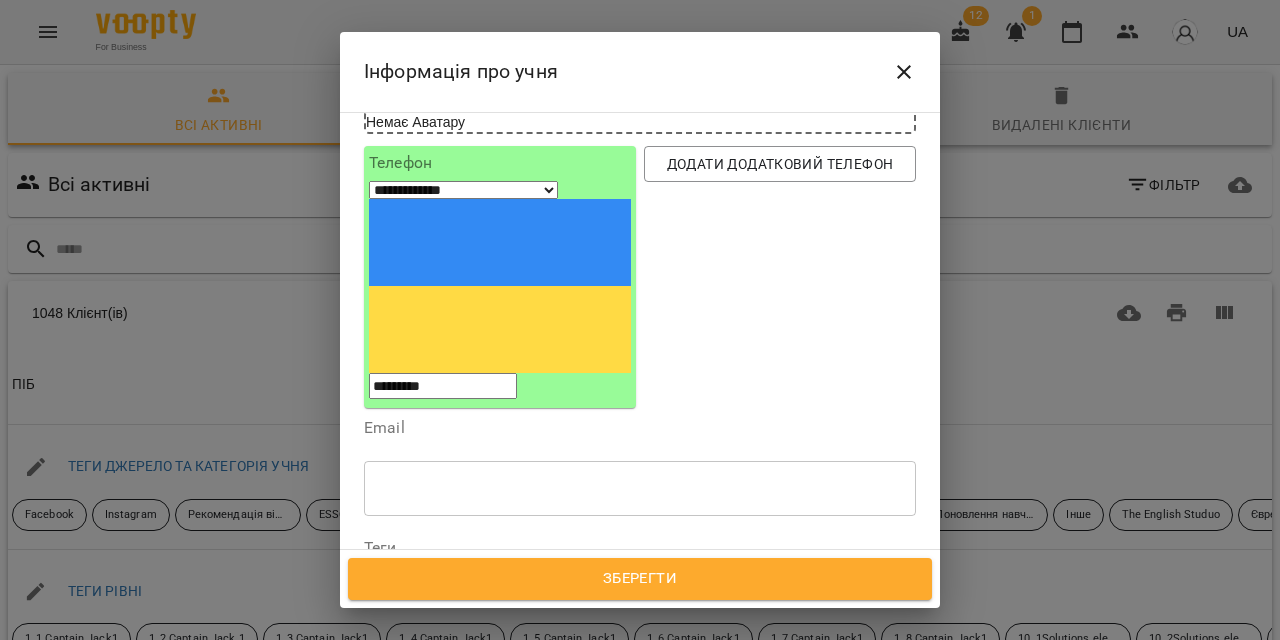 scroll, scrollTop: 226, scrollLeft: 0, axis: vertical 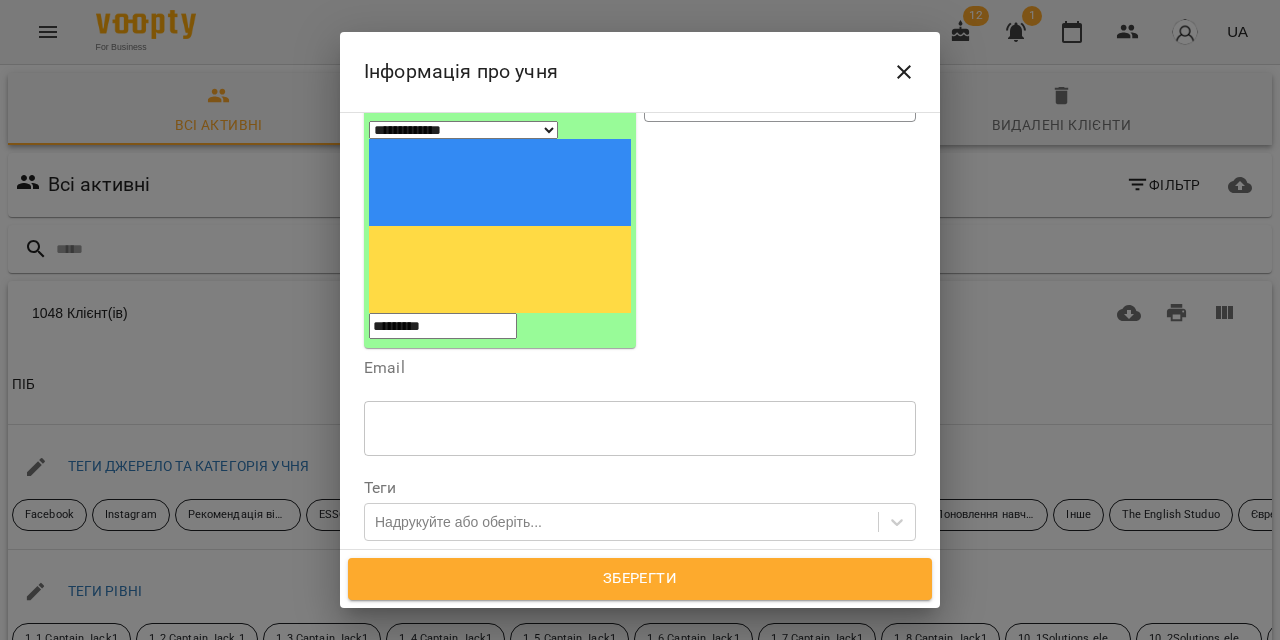 click on "Дата народження" at bounding box center (640, 571) 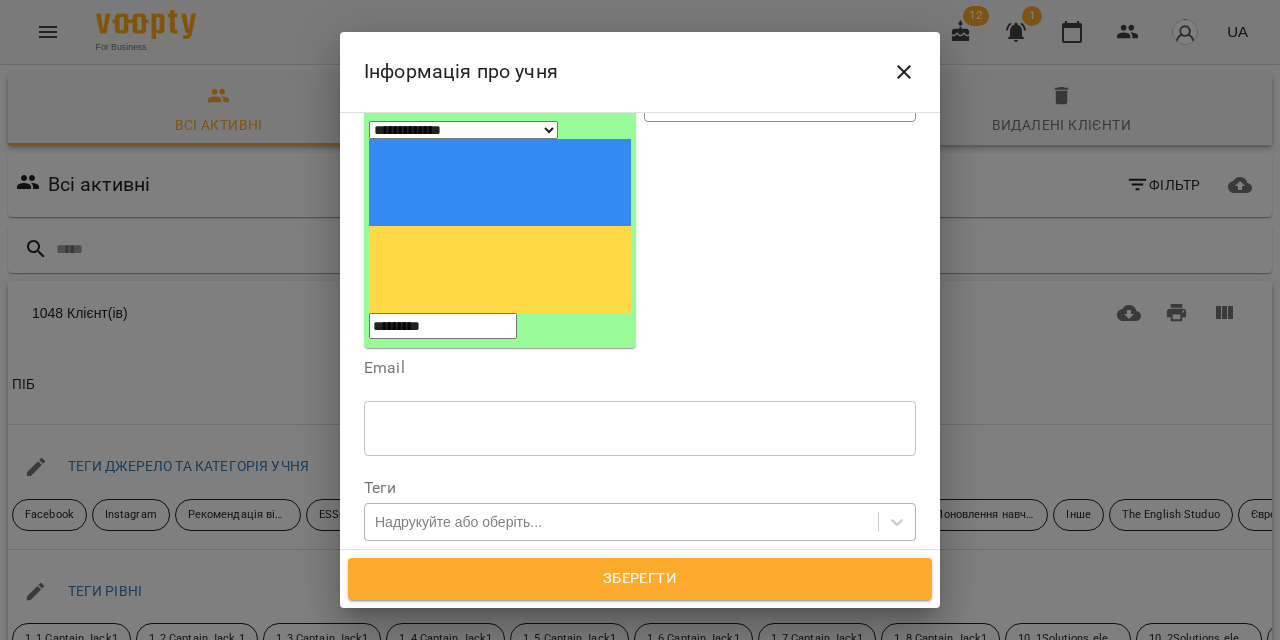 click on "Надрукуйте або оберіть..." at bounding box center (458, 522) 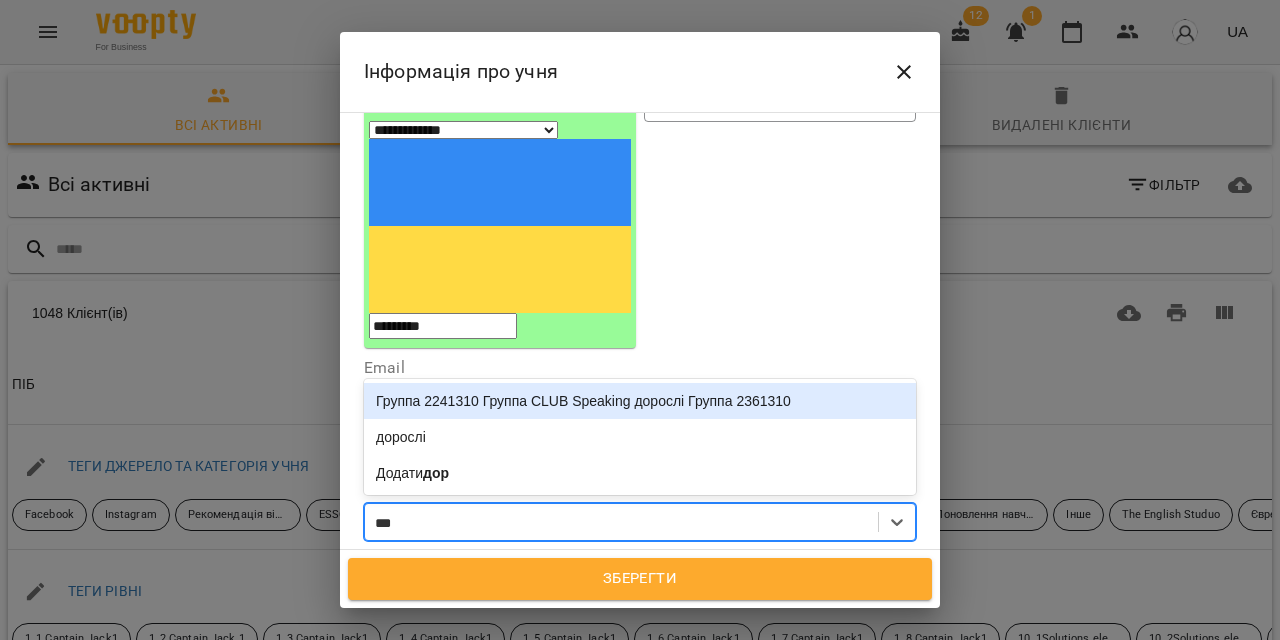 type on "****" 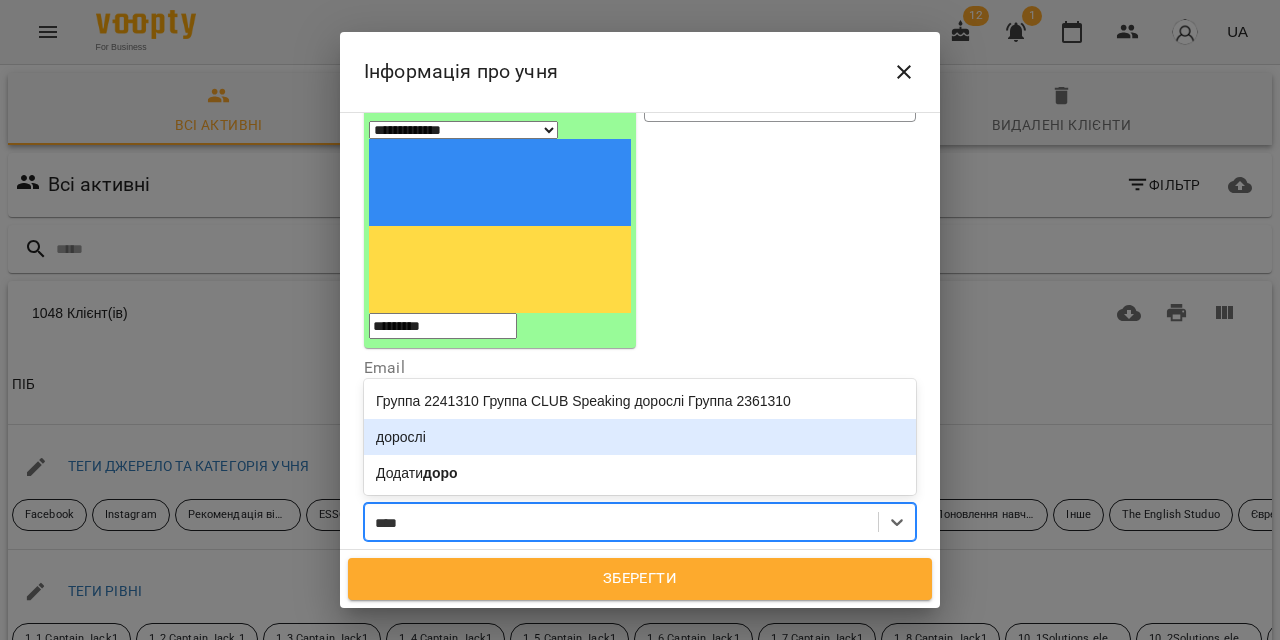 click on "дорослі" at bounding box center [640, 437] 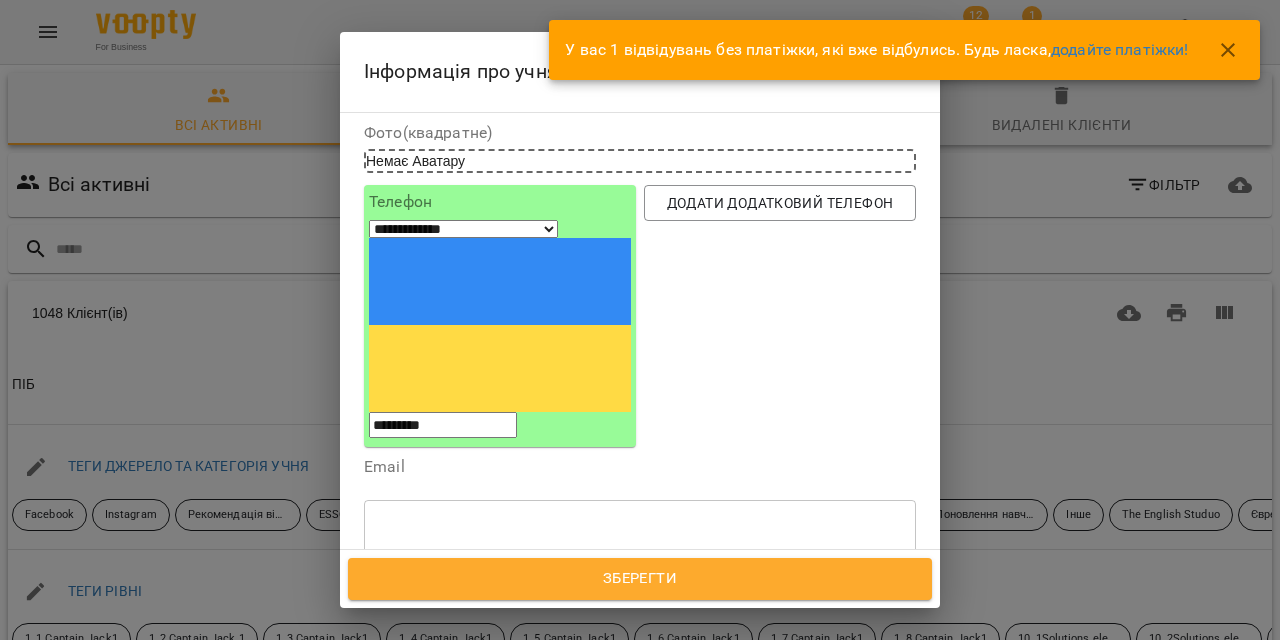 scroll, scrollTop: 128, scrollLeft: 0, axis: vertical 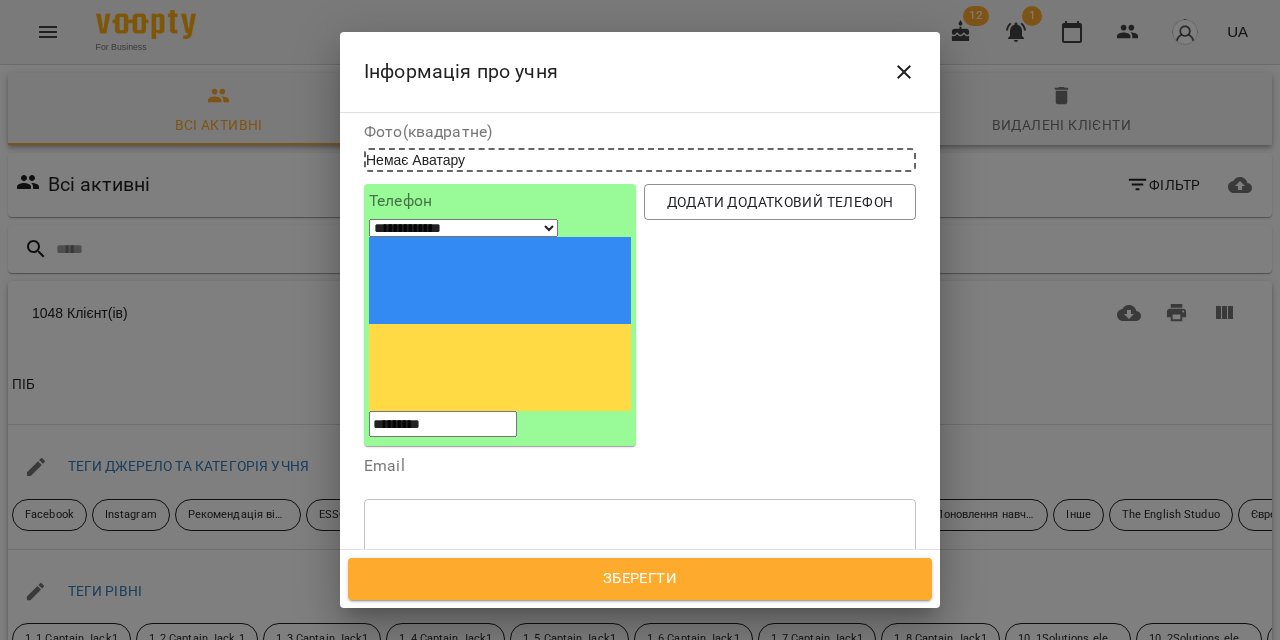click on "Зберегти" at bounding box center [640, 579] 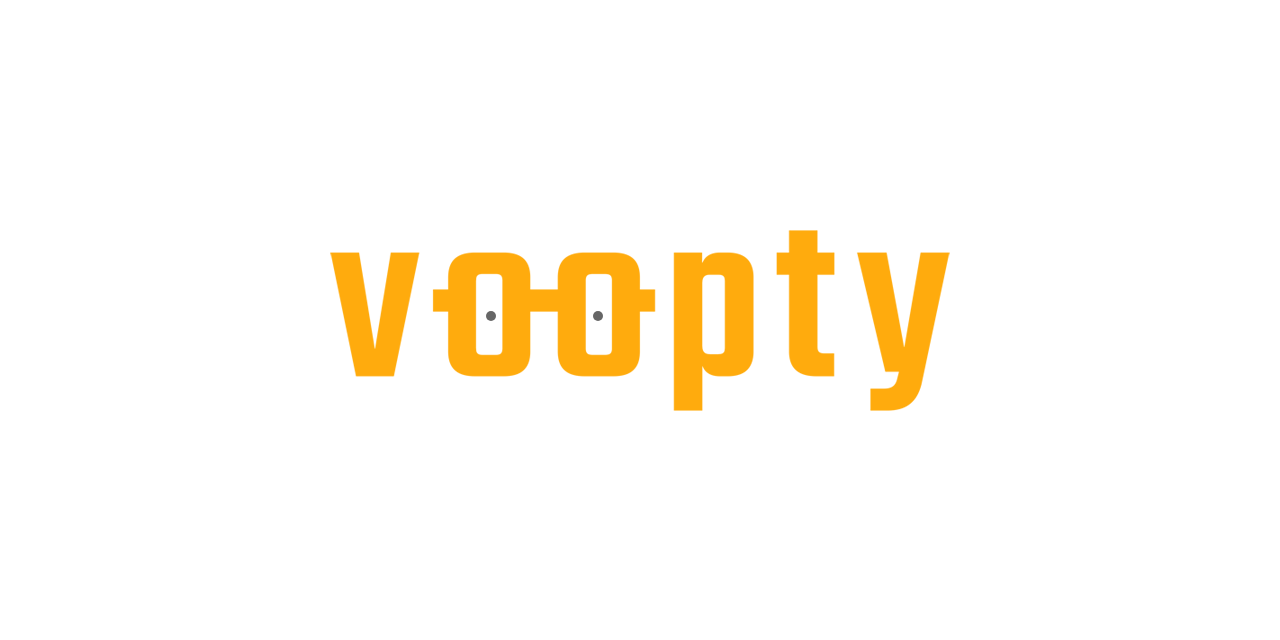 scroll, scrollTop: 0, scrollLeft: 0, axis: both 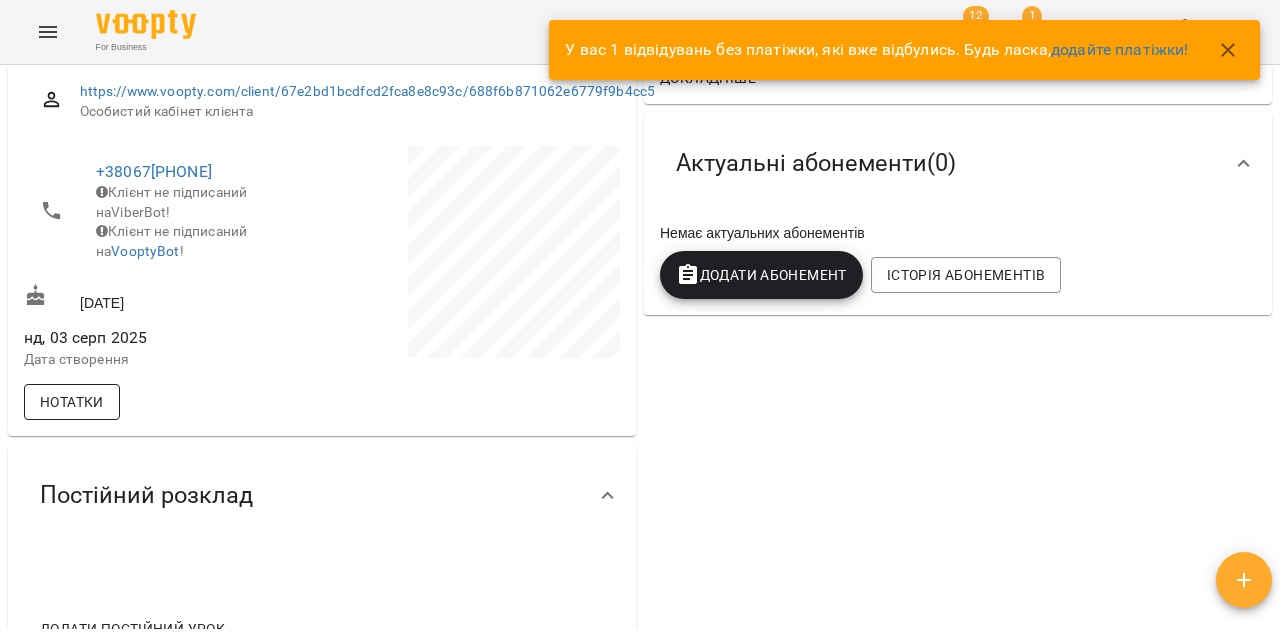 click on "Нотатки" at bounding box center (72, 402) 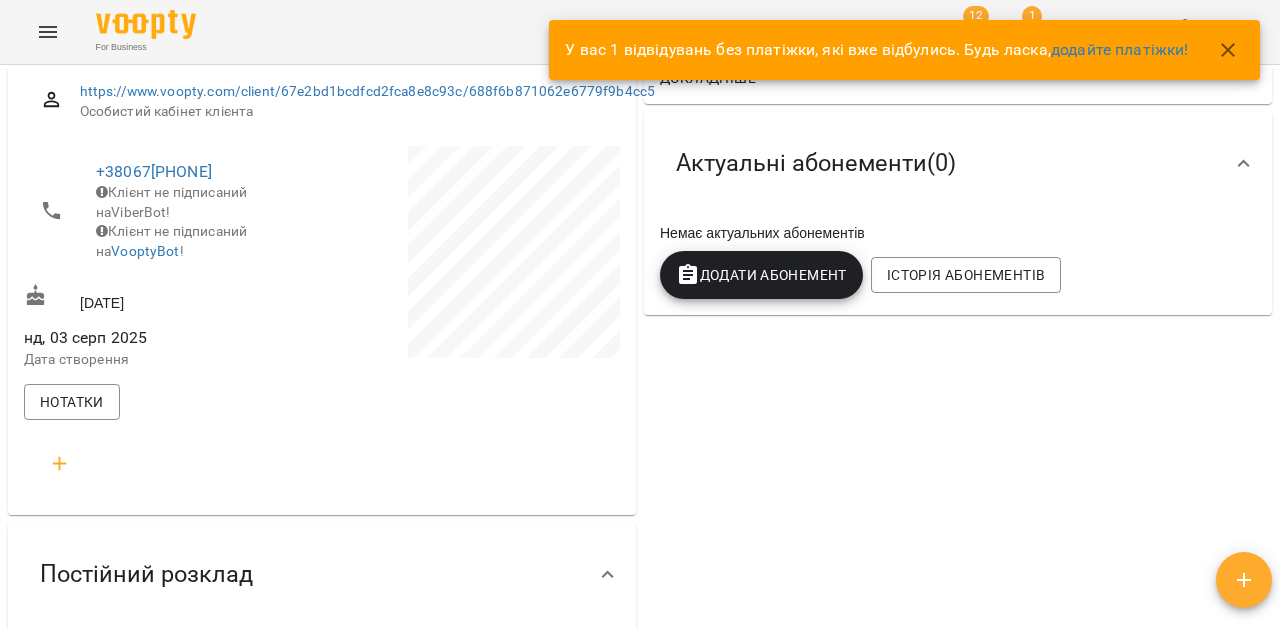 click 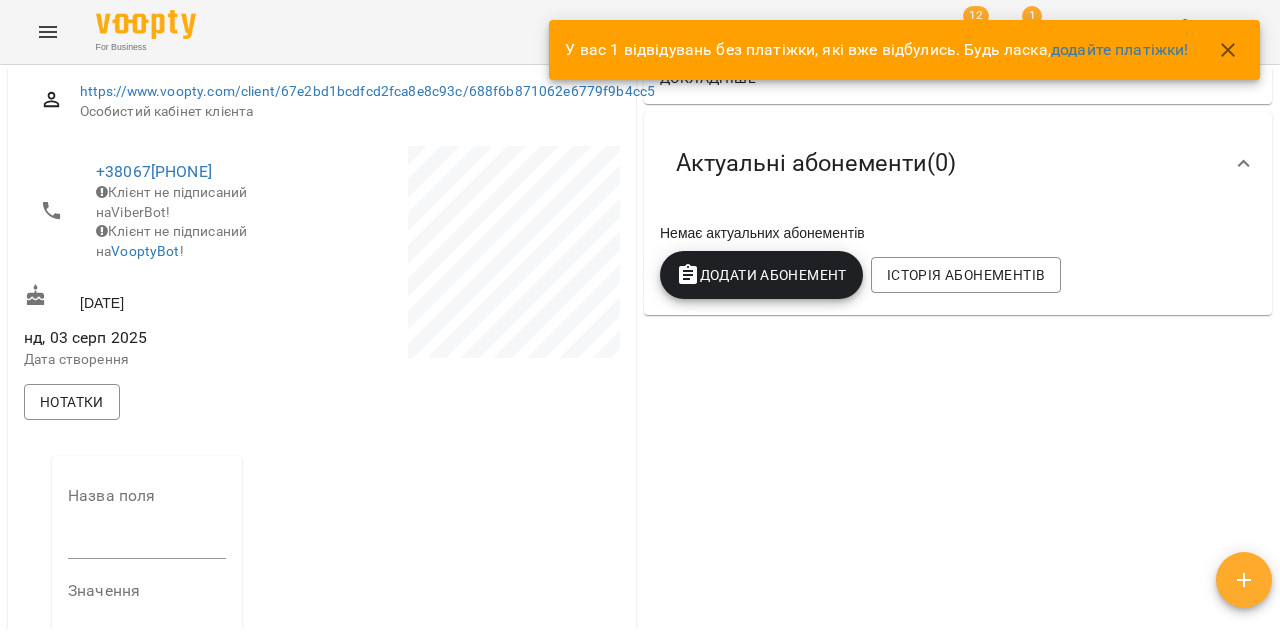 click at bounding box center [147, 543] 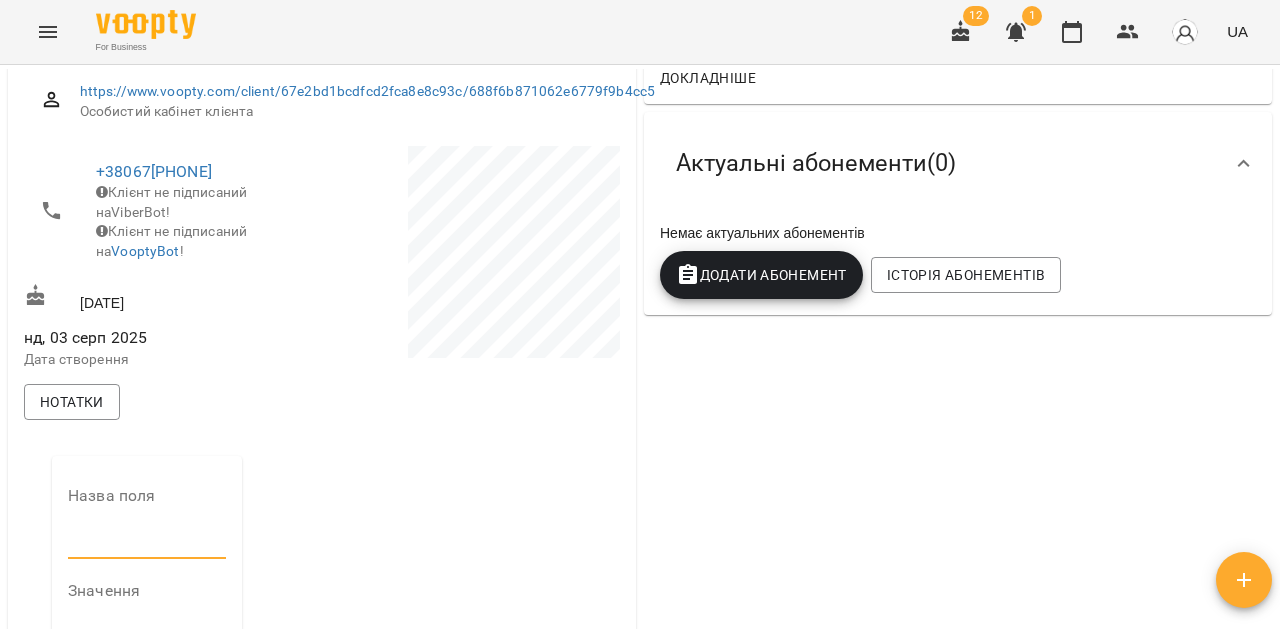 type on "**********" 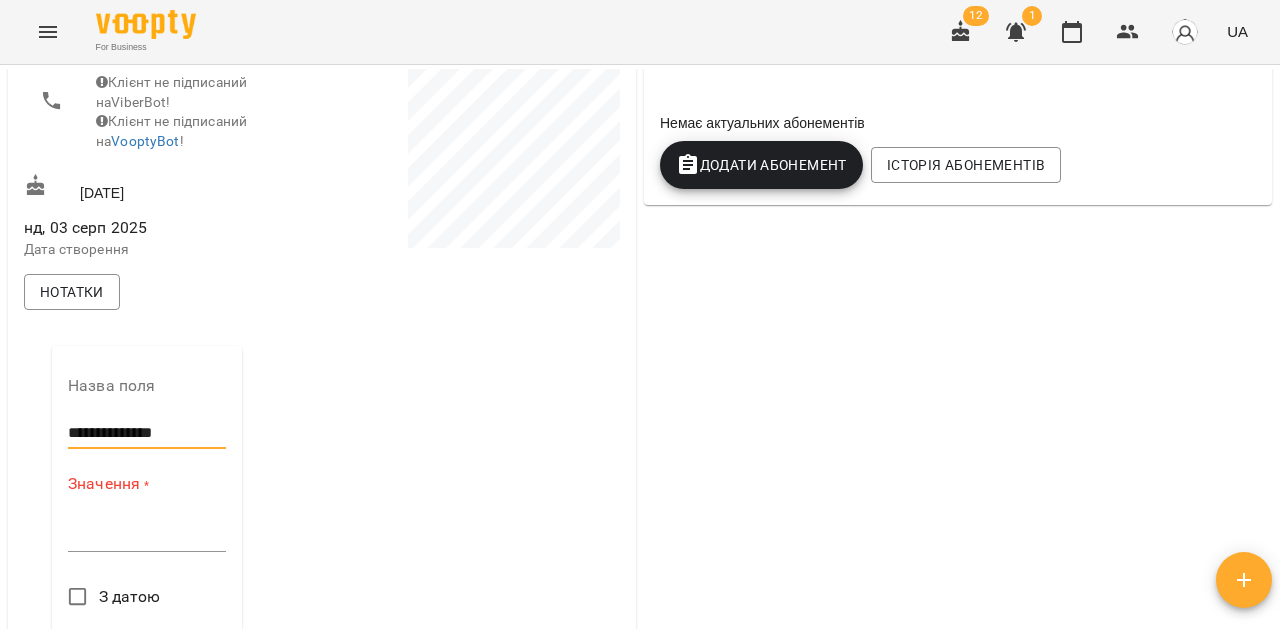 scroll, scrollTop: 413, scrollLeft: 0, axis: vertical 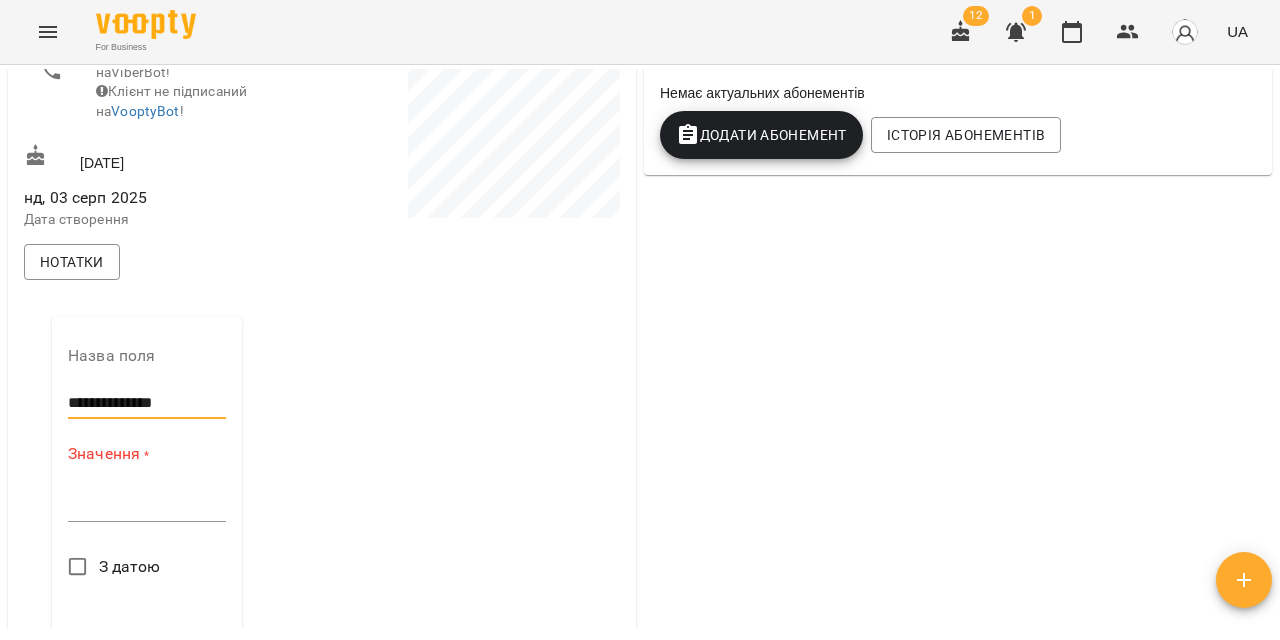 click on "*" at bounding box center (147, 506) 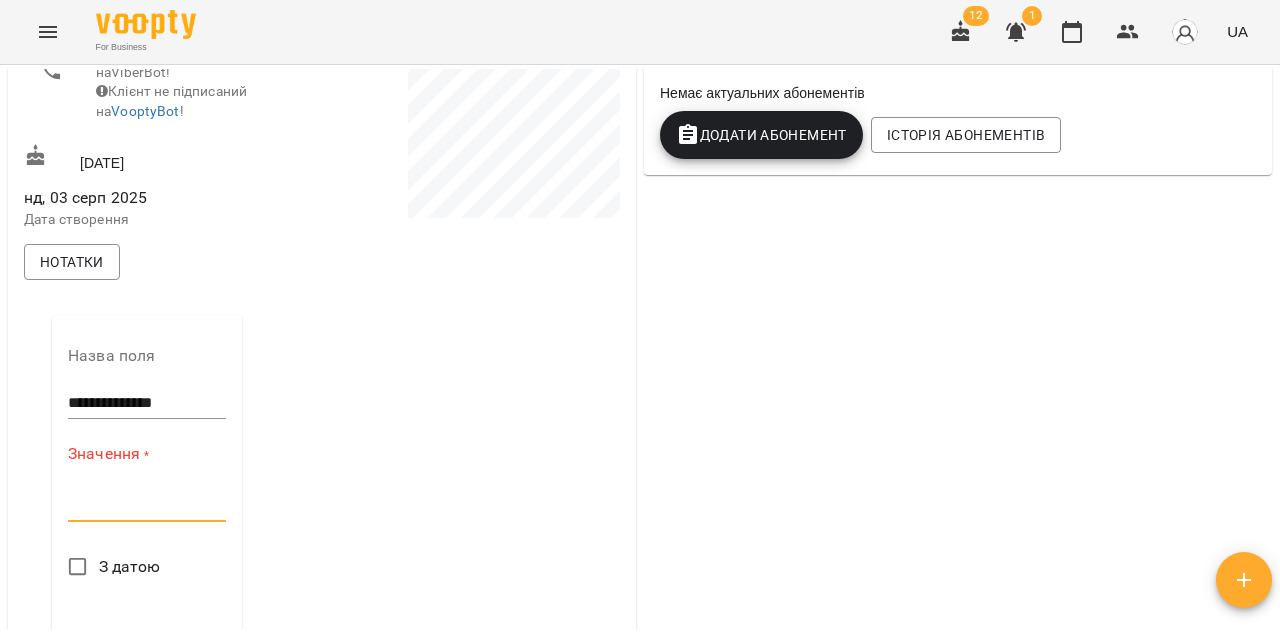 paste on "**********" 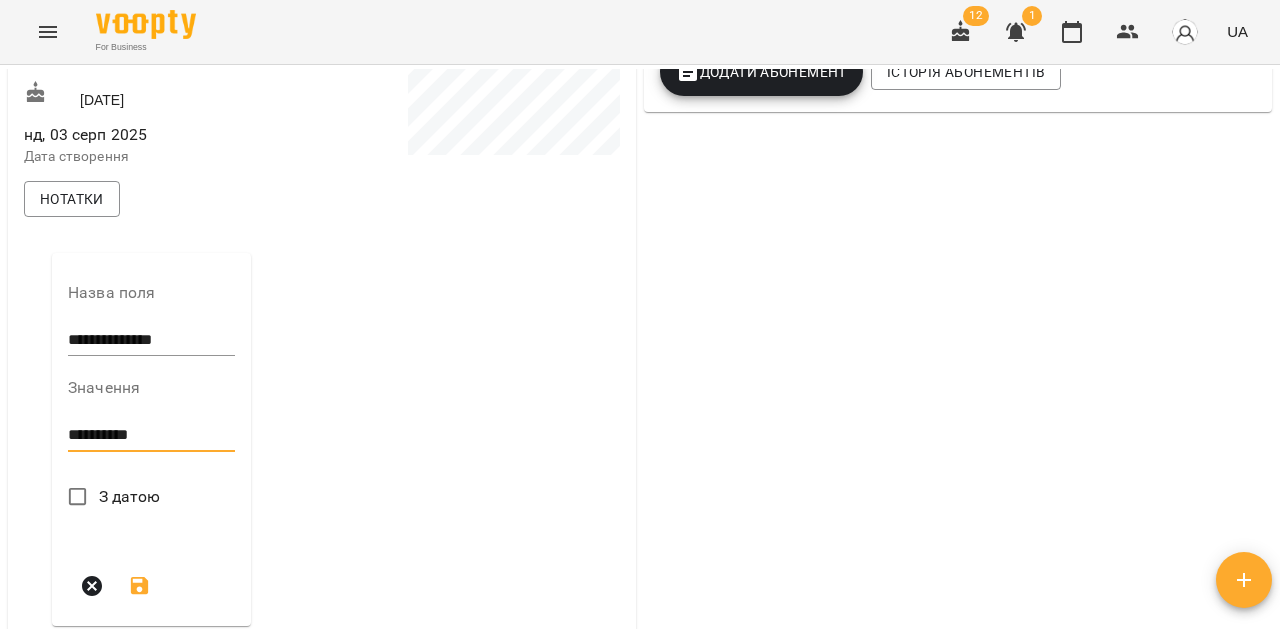 scroll, scrollTop: 519, scrollLeft: 0, axis: vertical 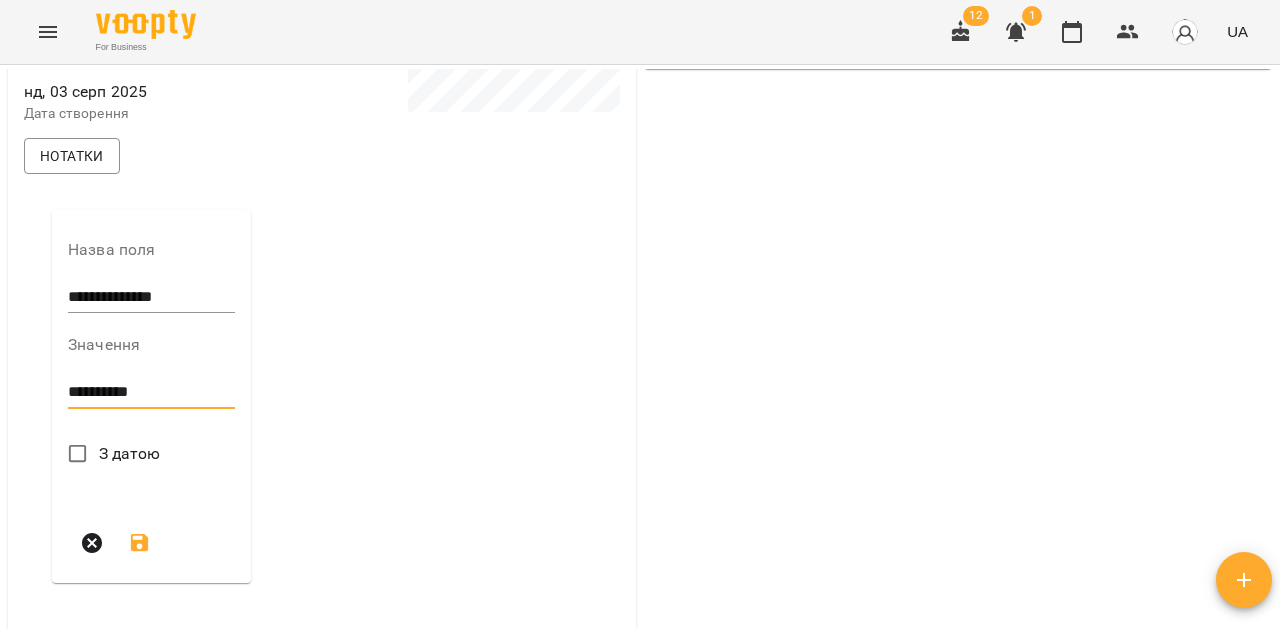 type on "**********" 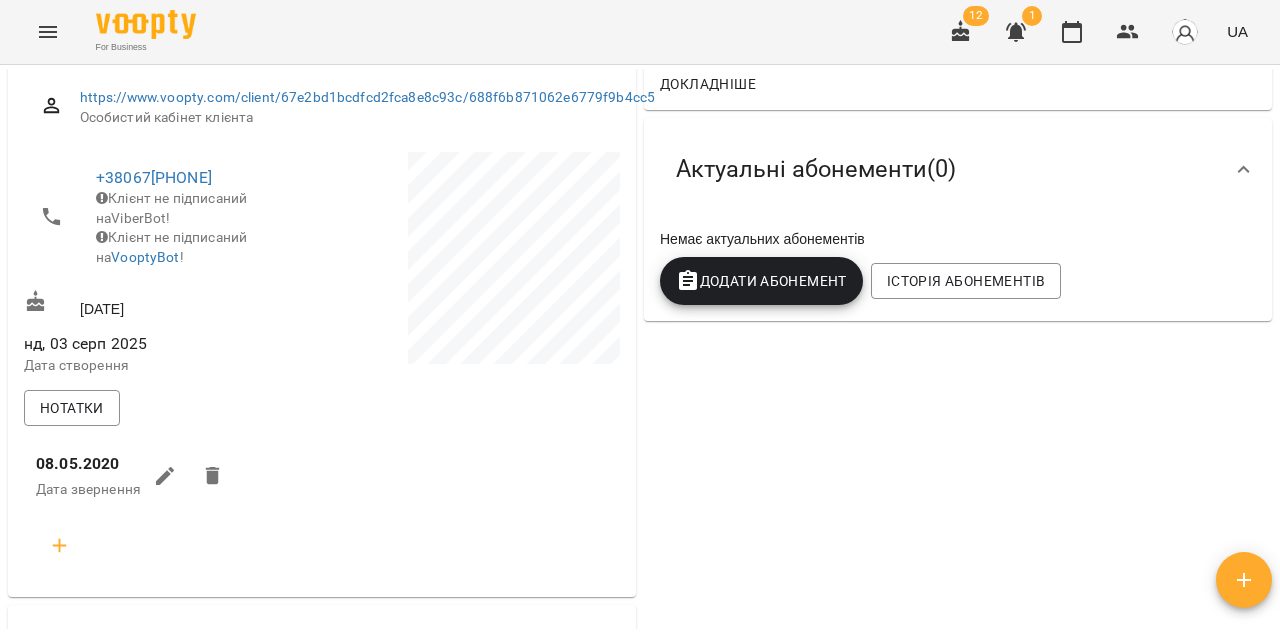 scroll, scrollTop: 0, scrollLeft: 0, axis: both 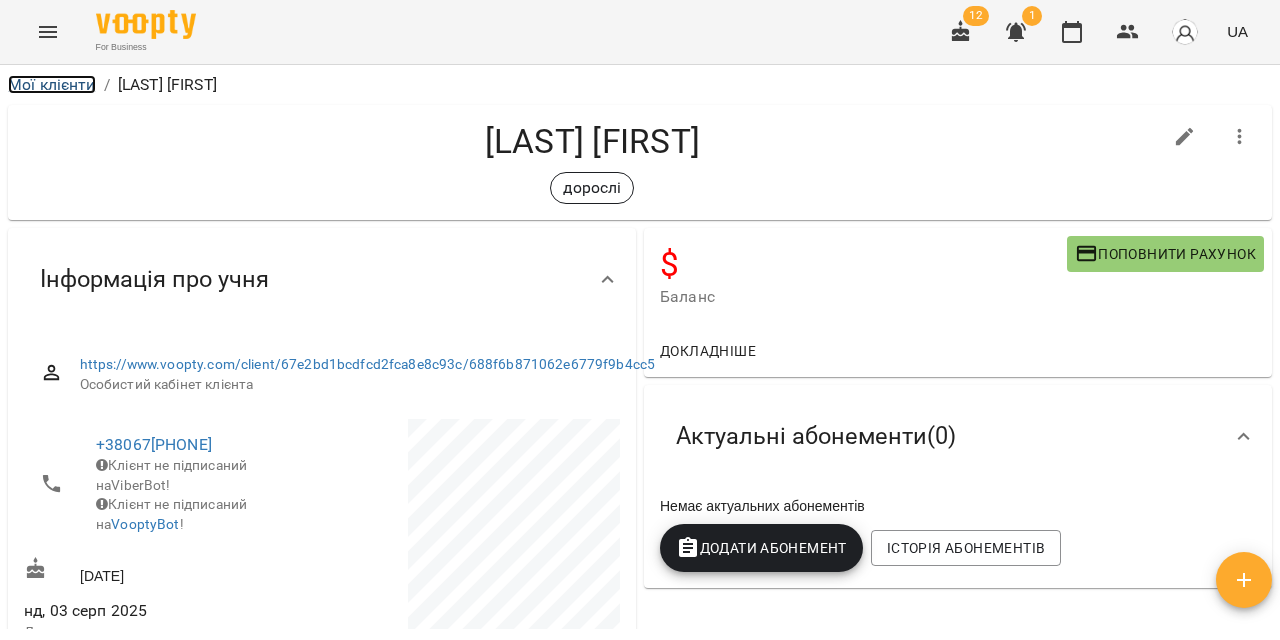 click on "Мої клієнти" at bounding box center [52, 84] 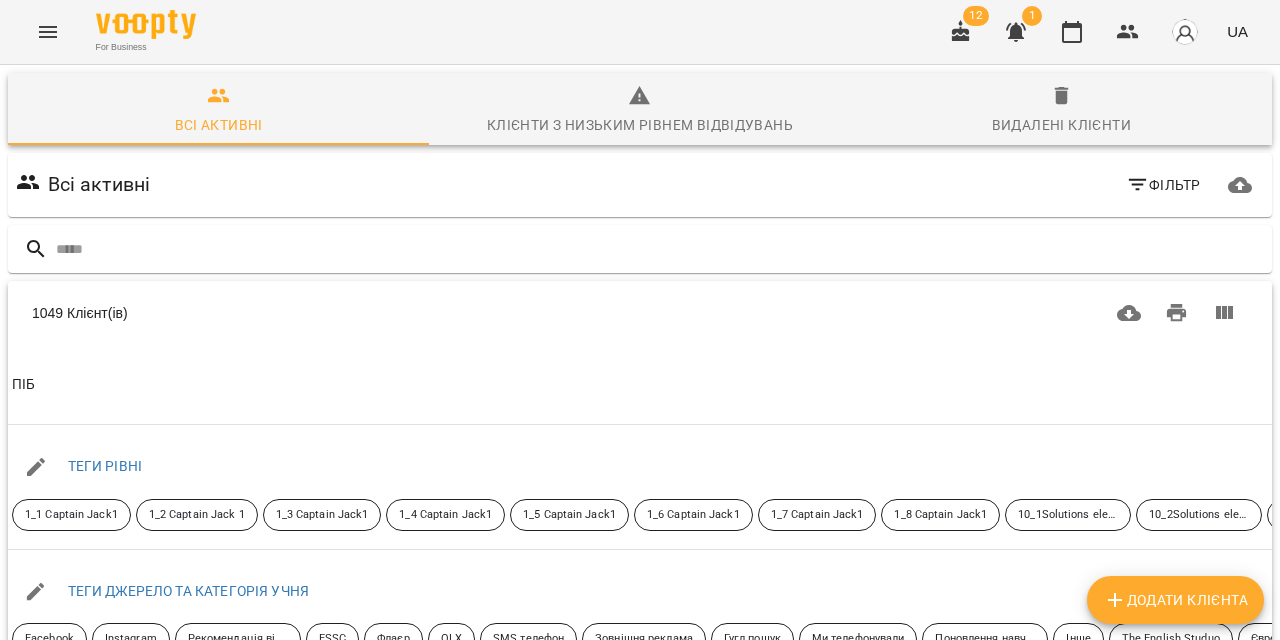 click on "Додати клієнта" at bounding box center [1175, 600] 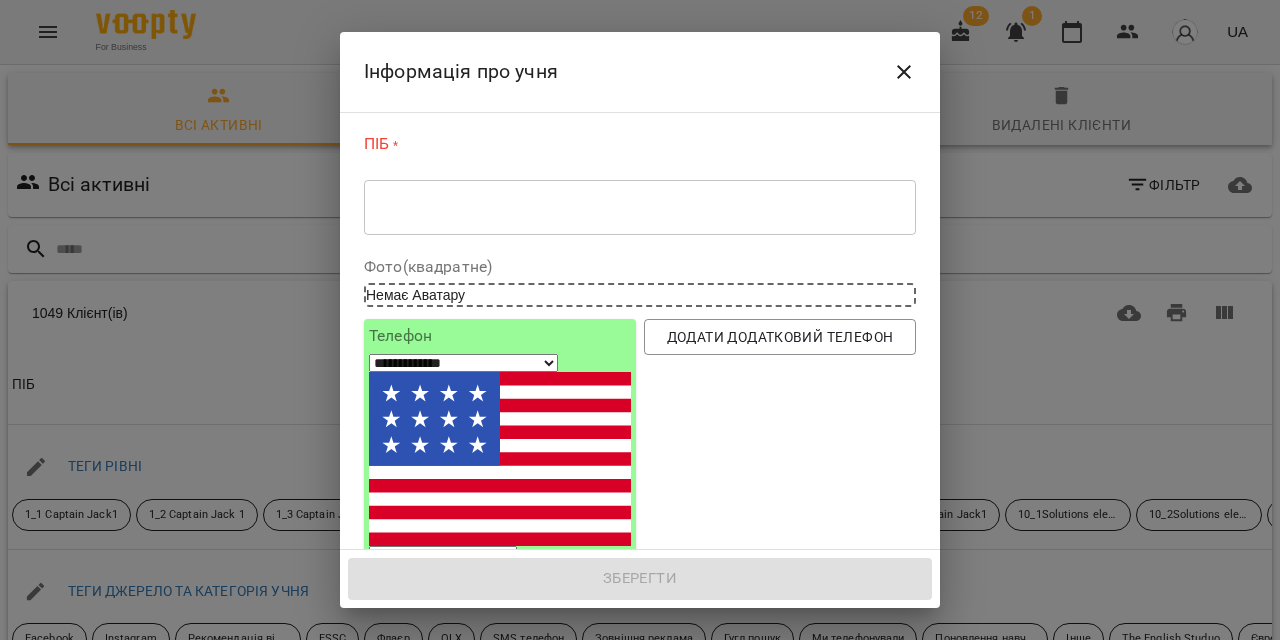 click at bounding box center (640, 207) 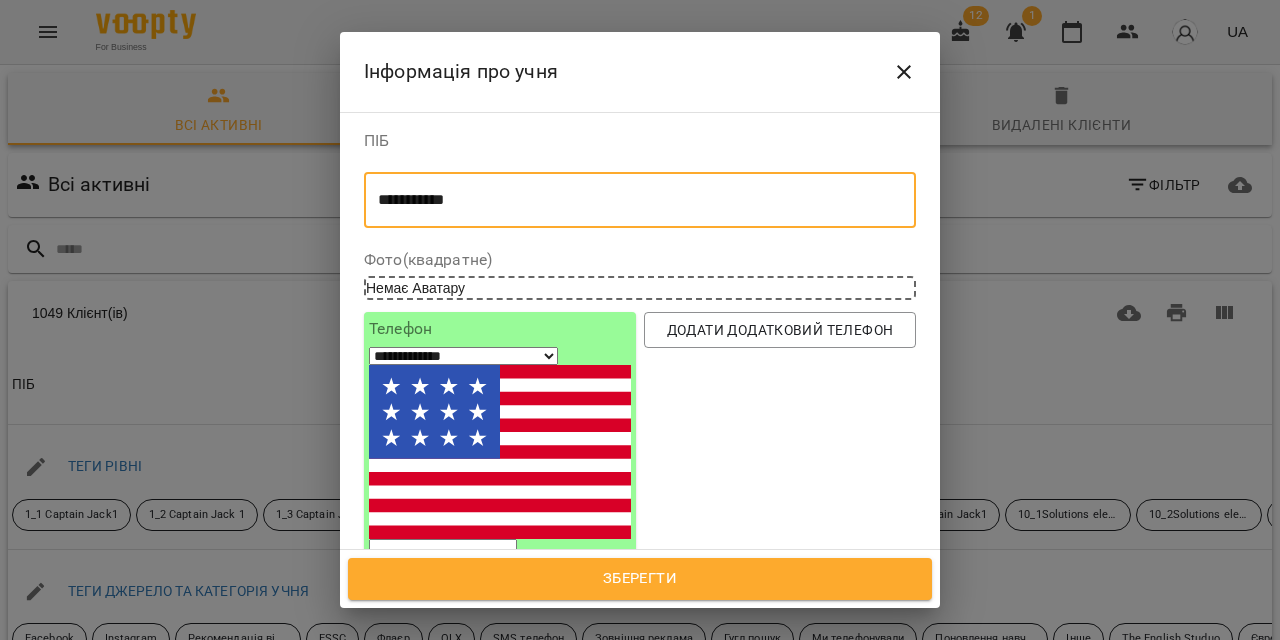 type on "**********" 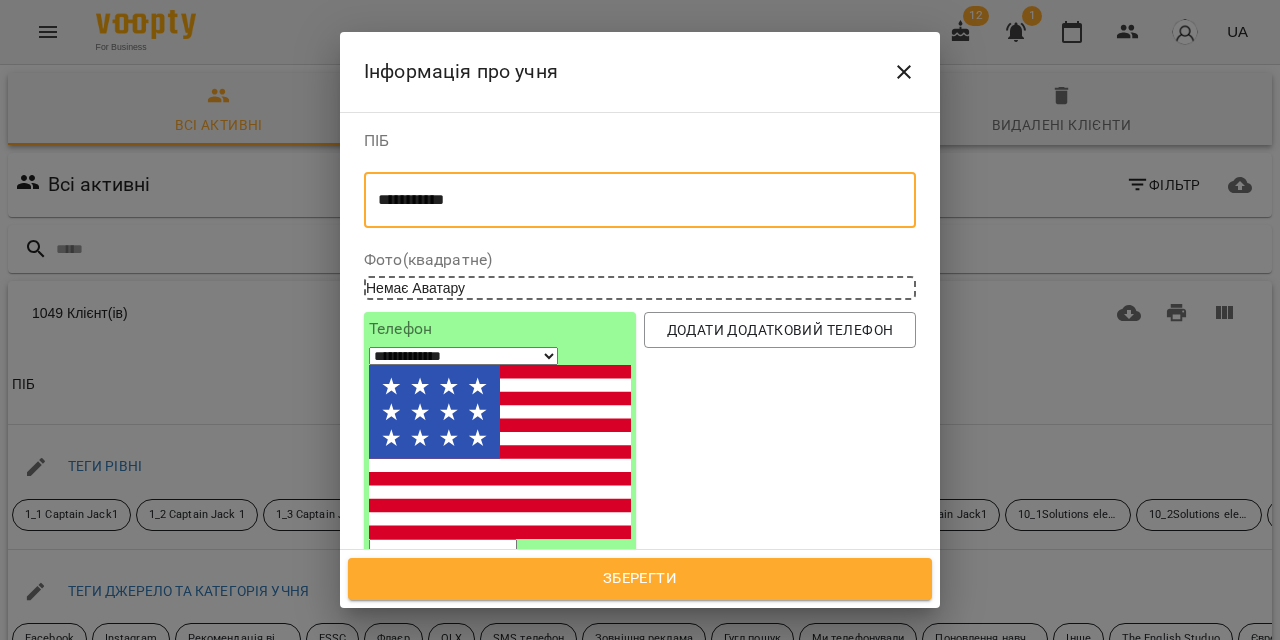click on "**********" at bounding box center [463, 356] 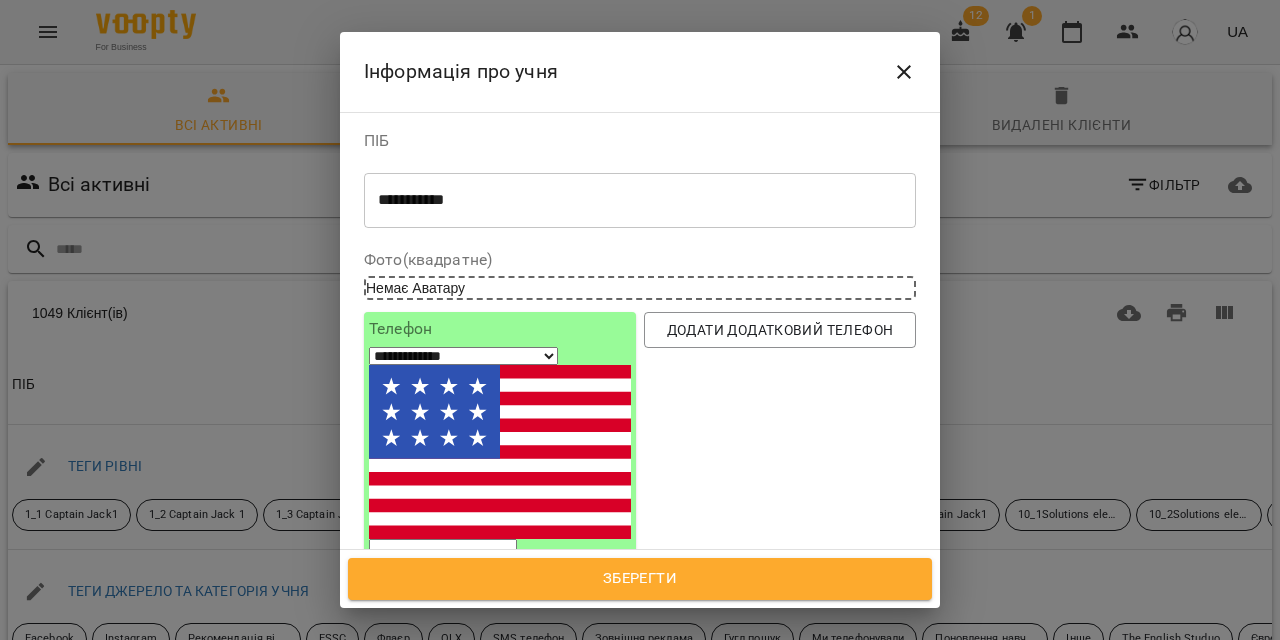 select on "**" 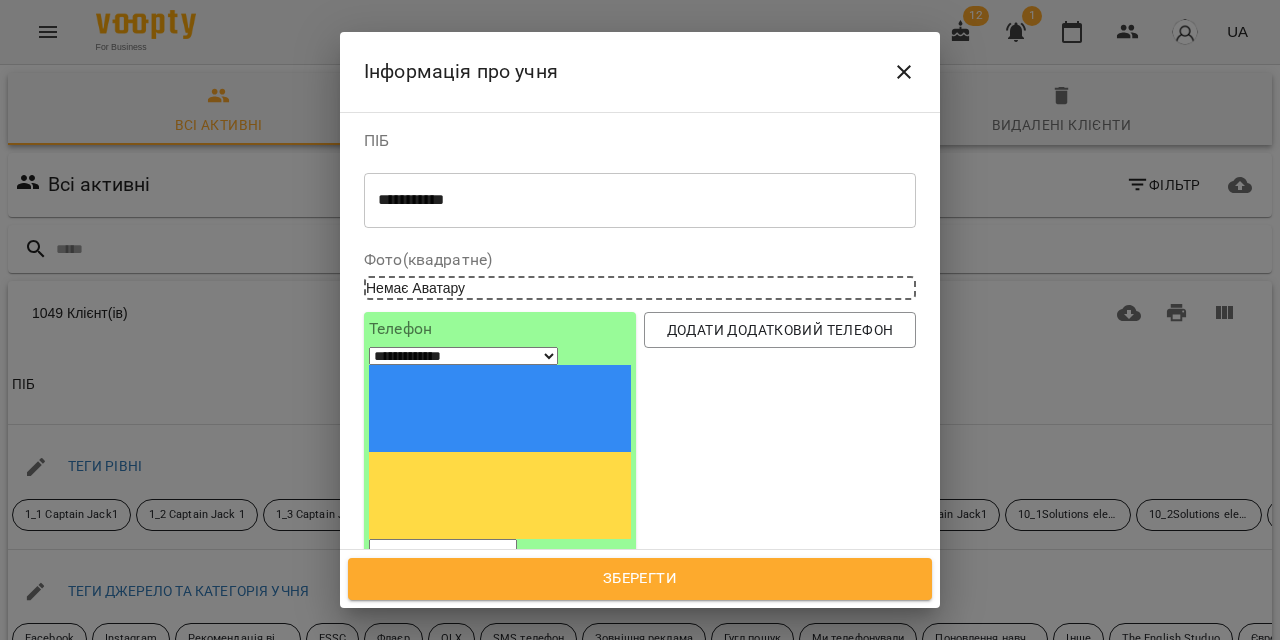 paste on "*********" 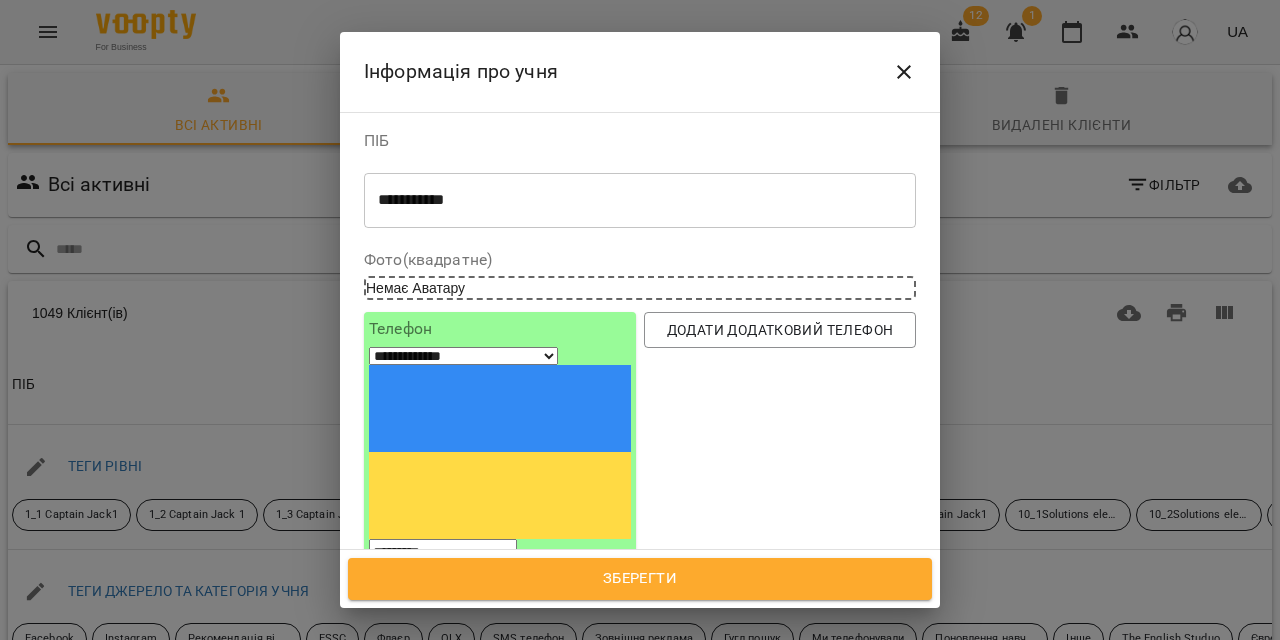 type on "*********" 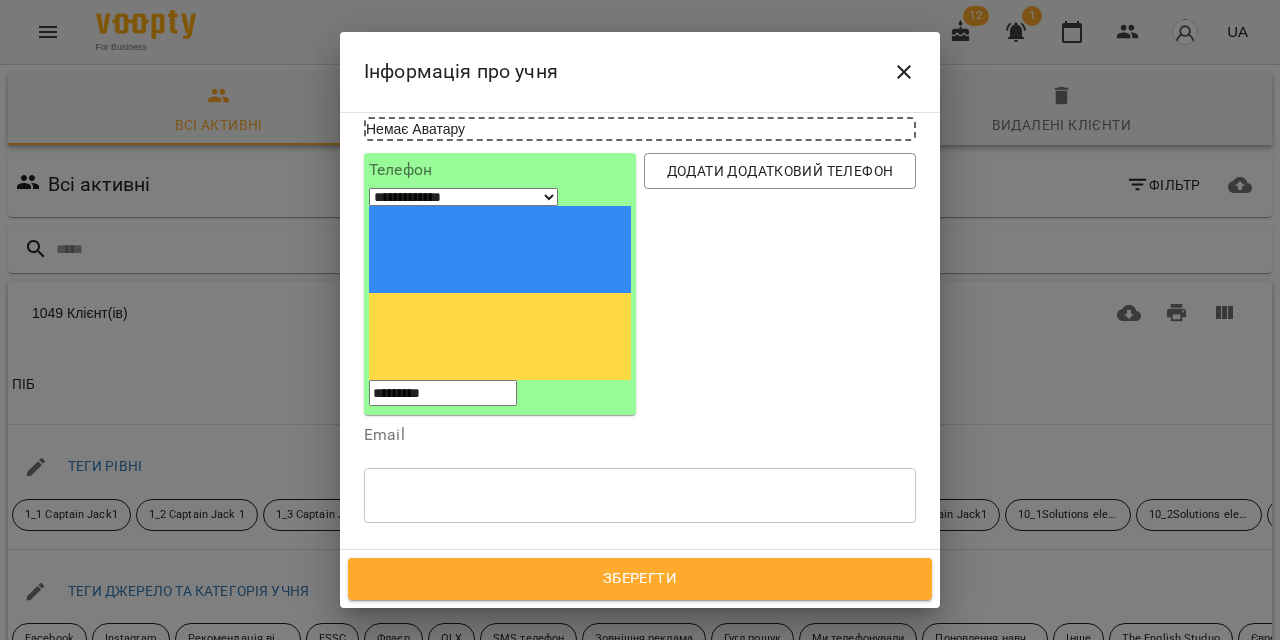 scroll, scrollTop: 188, scrollLeft: 0, axis: vertical 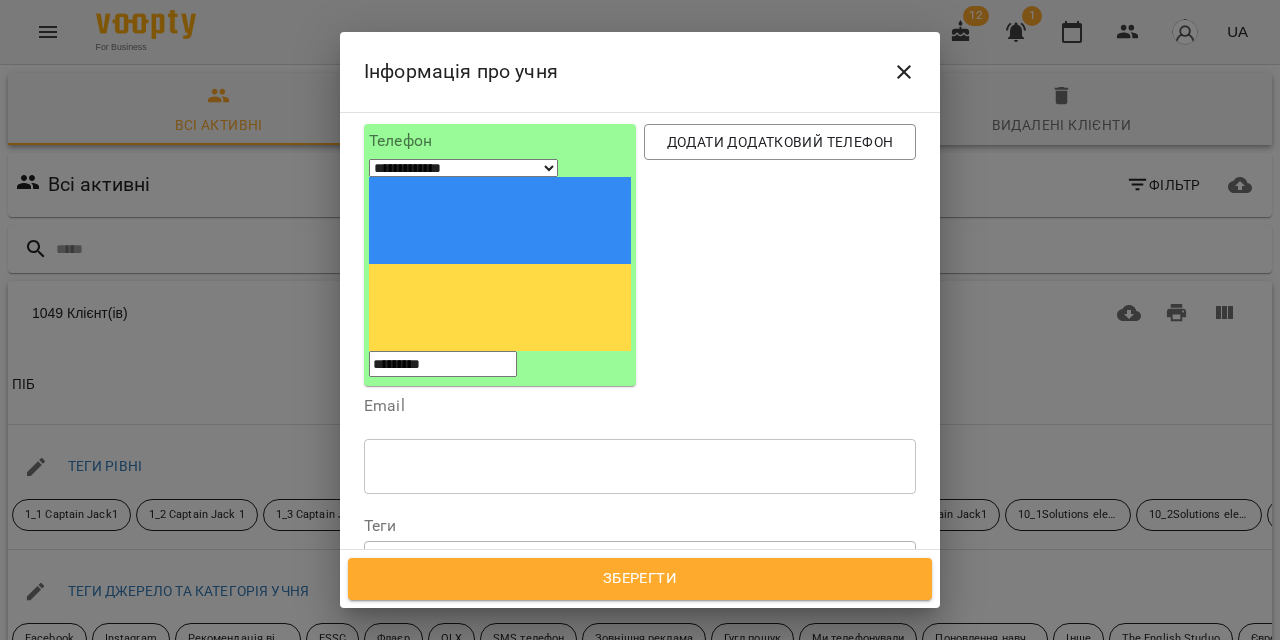 click on "Надрукуйте або оберіть..." at bounding box center (458, 560) 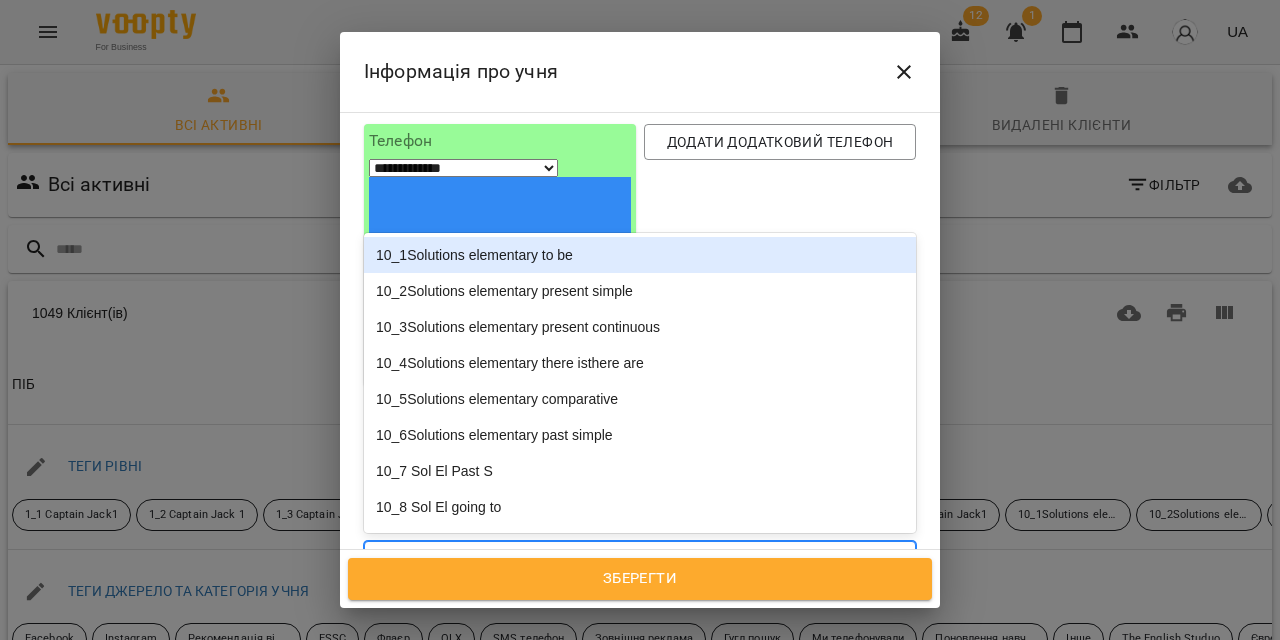 paste on "**********" 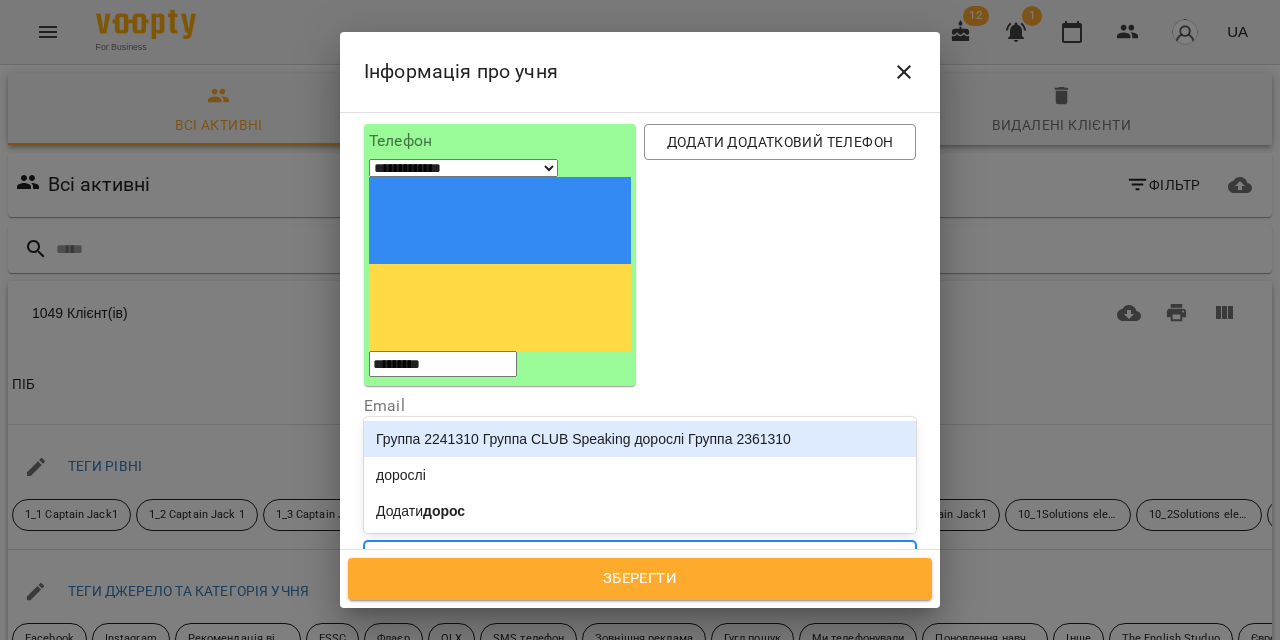 type on "******" 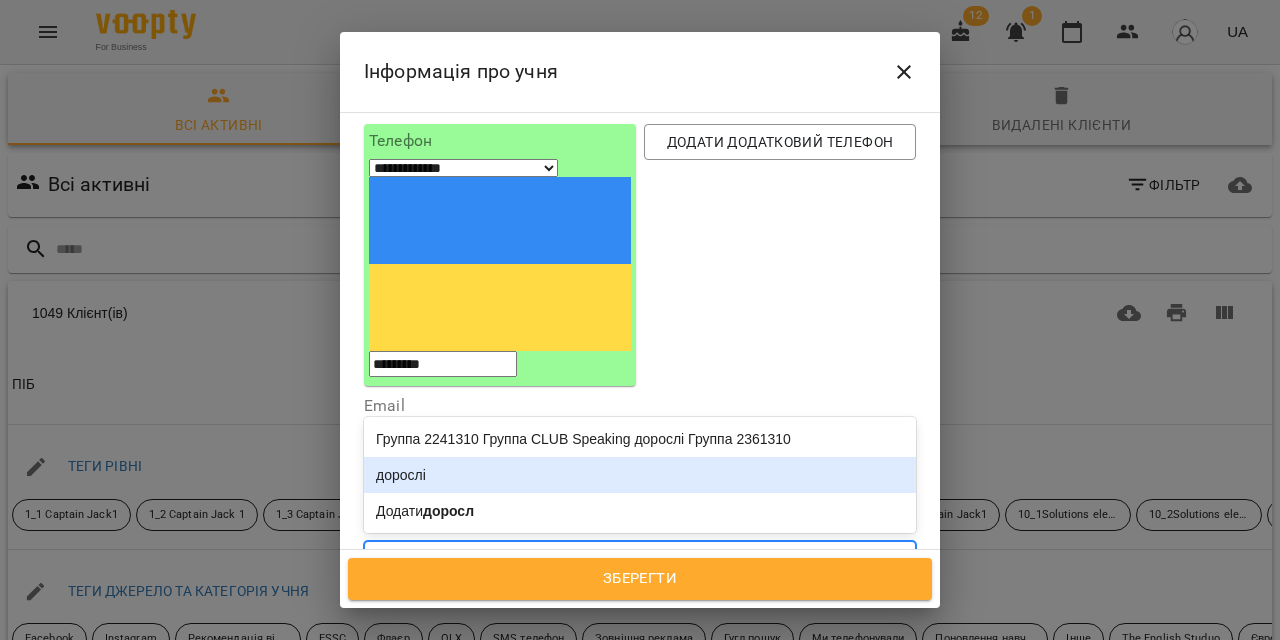 click on "дорослі" at bounding box center [640, 475] 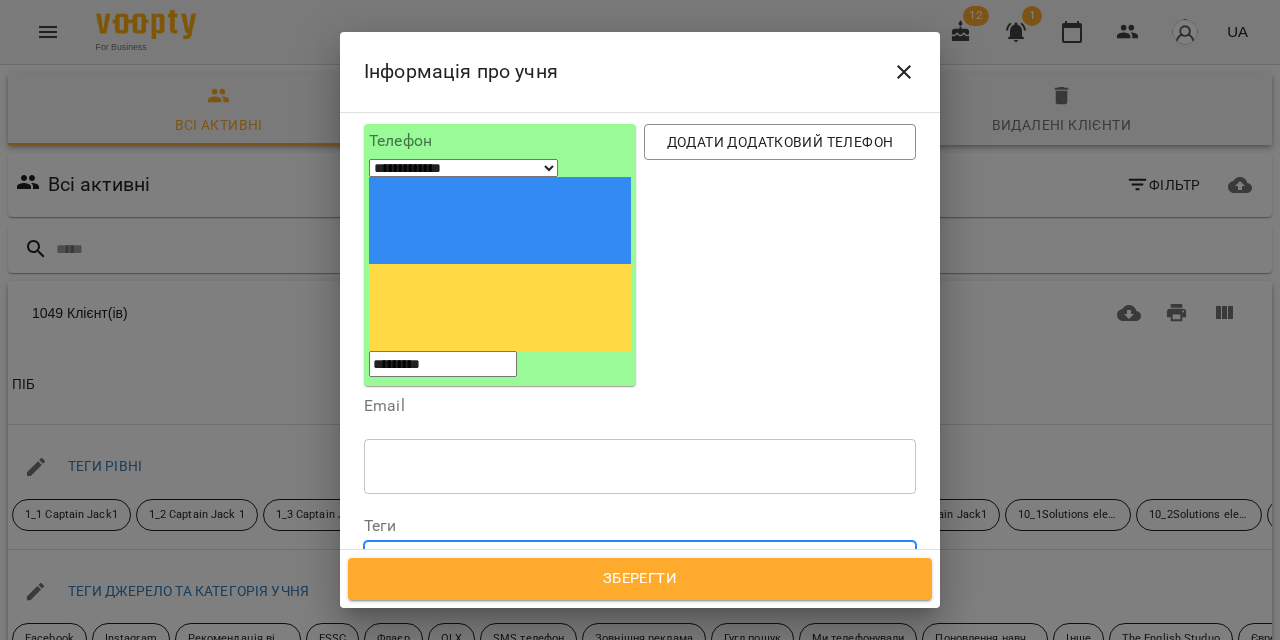 click on "Дата народження" at bounding box center [640, 609] 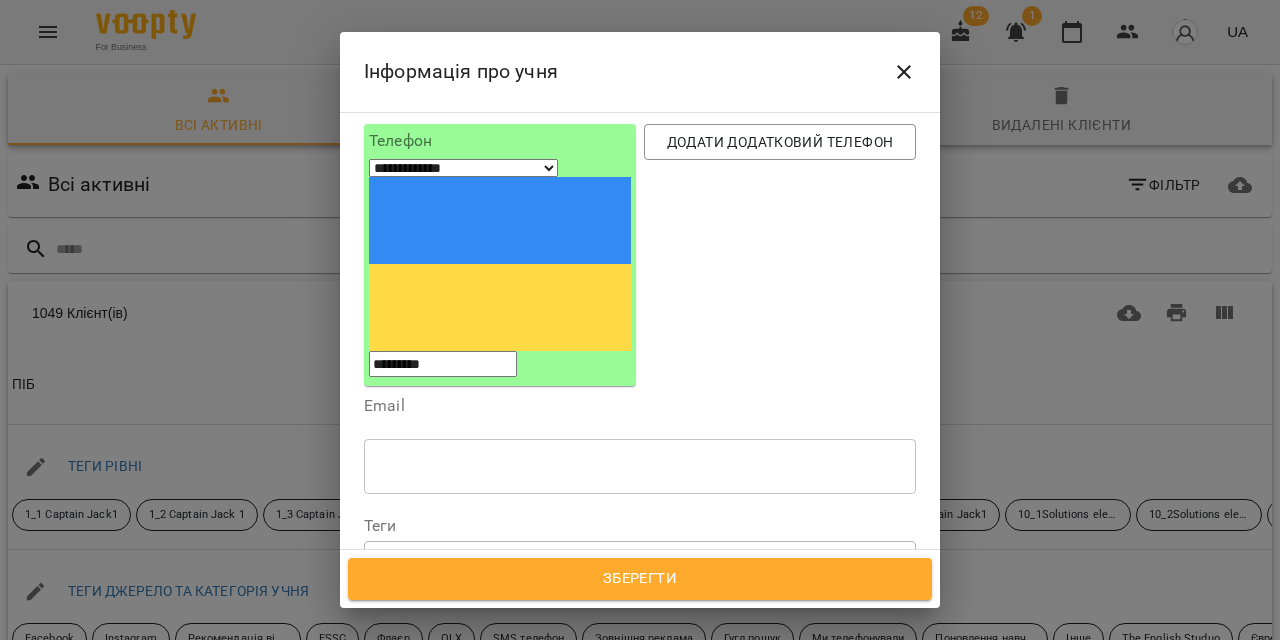 click on "82Headway beginner countriesto be дорослі" at bounding box center (603, 560) 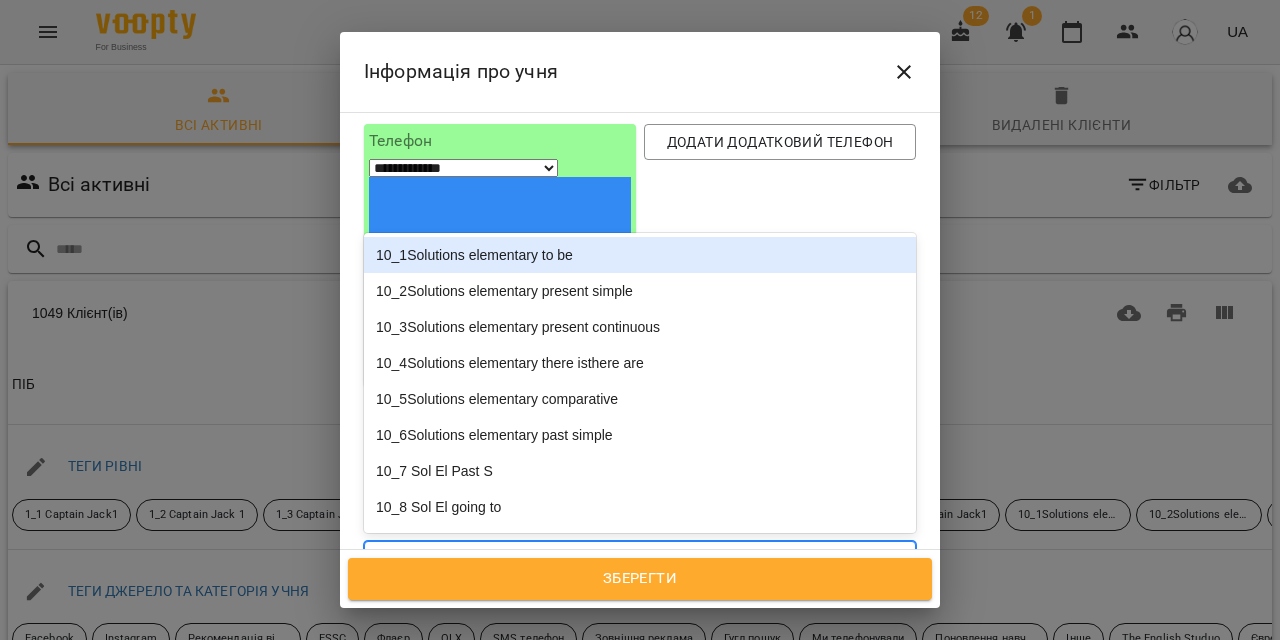 paste on "**********" 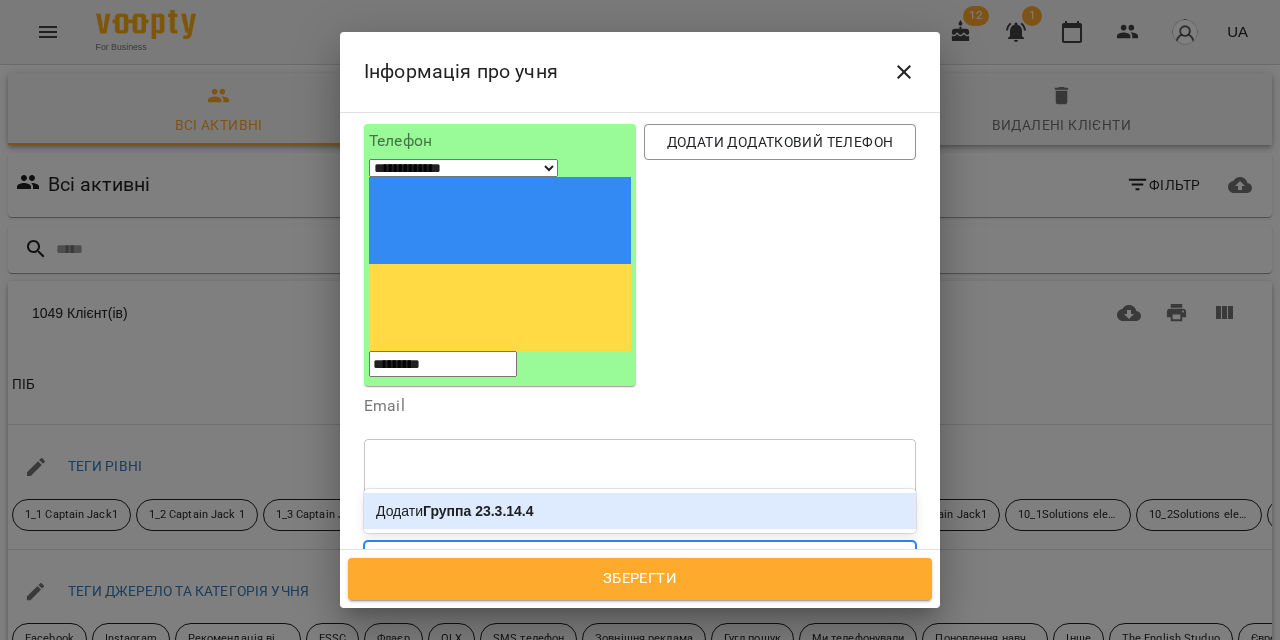 type 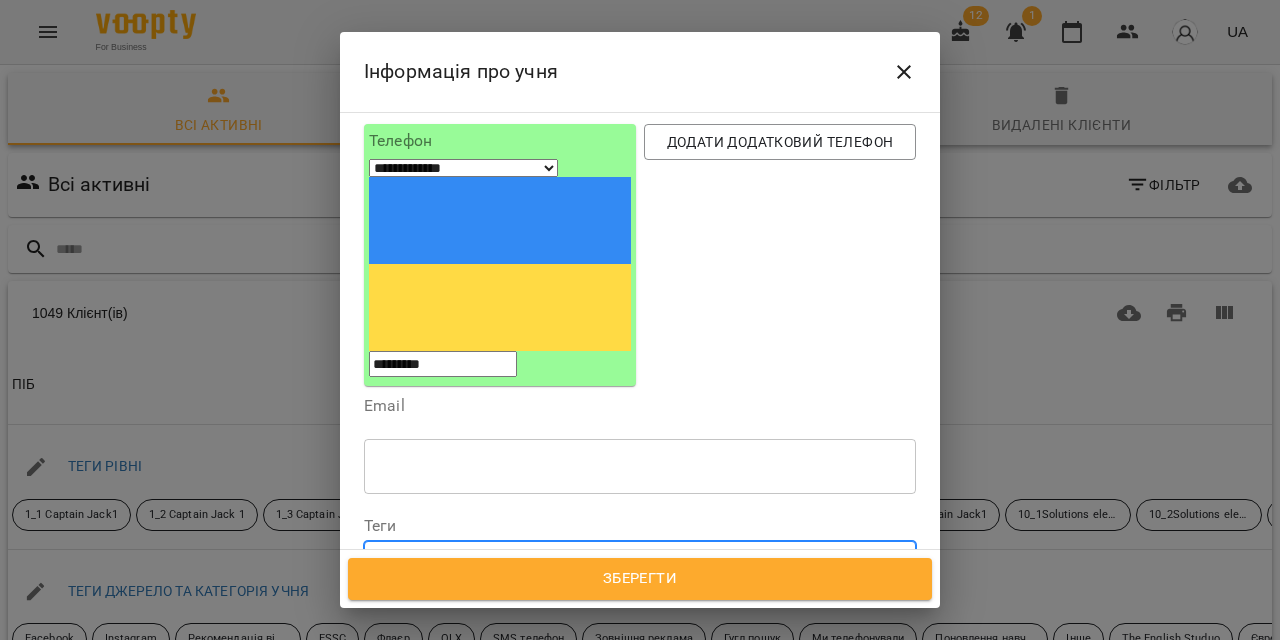 click on "**********" at bounding box center (450, 619) 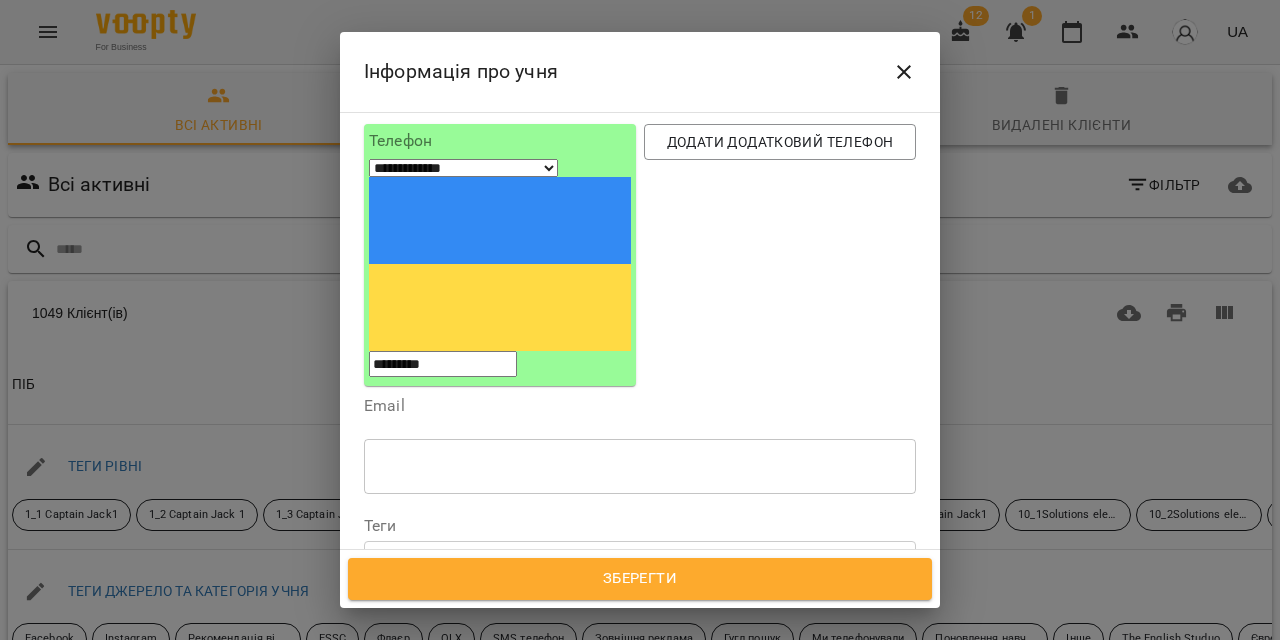 paste 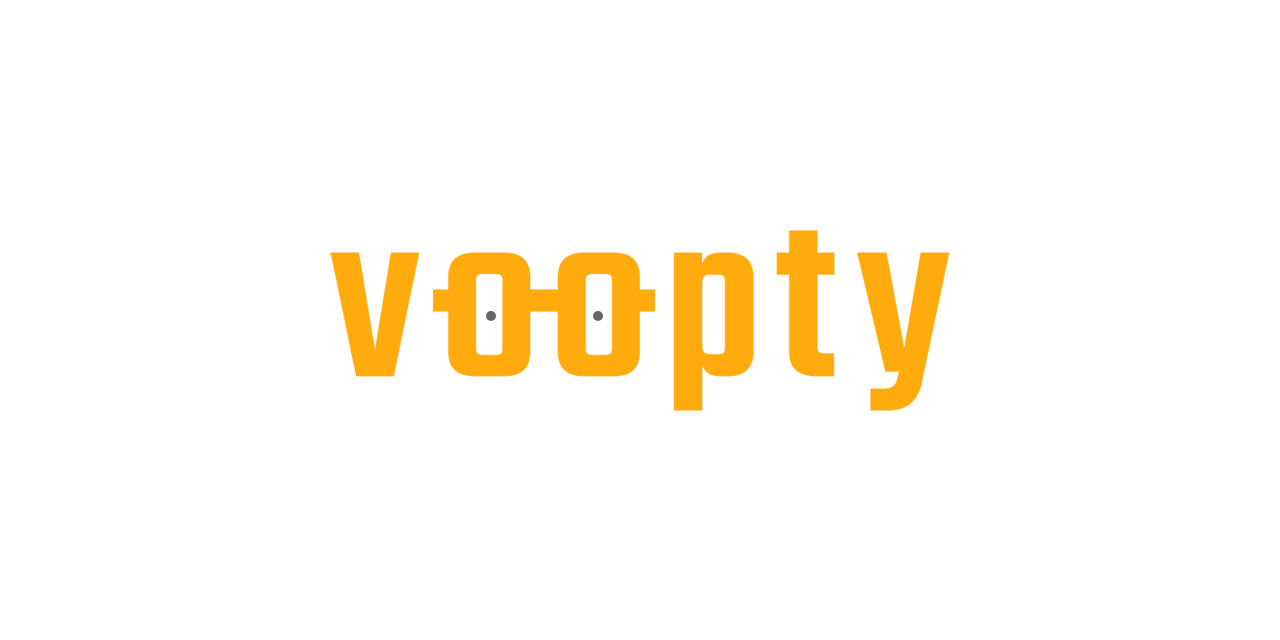 scroll, scrollTop: 0, scrollLeft: 0, axis: both 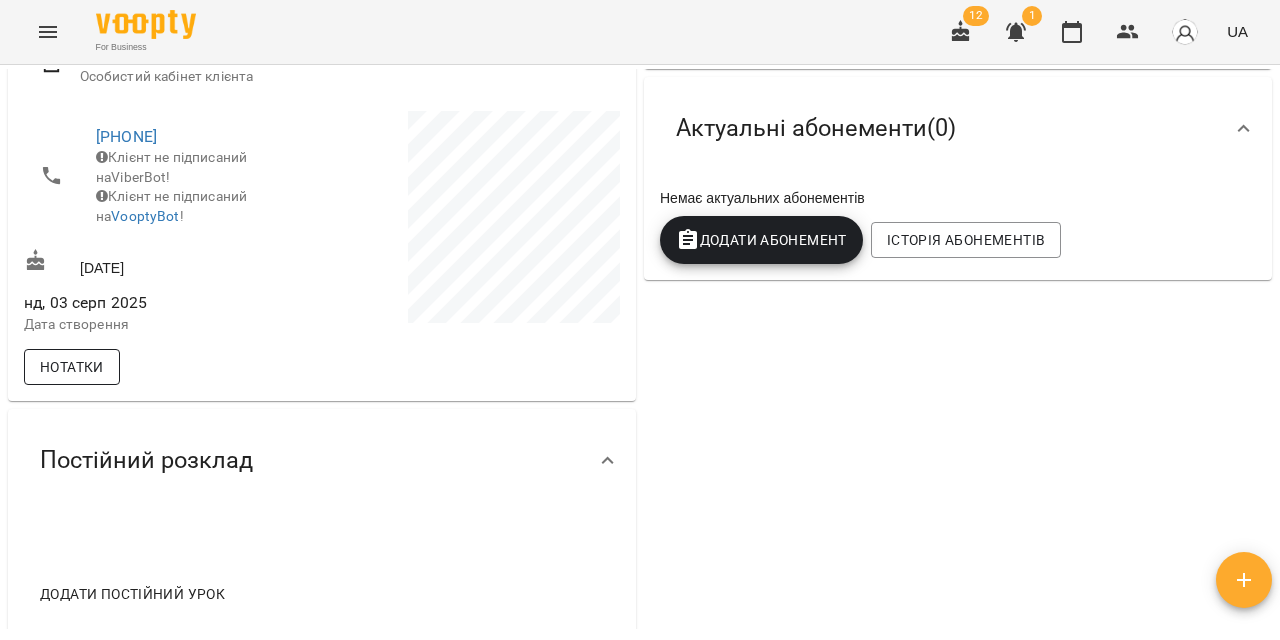 click on "Нотатки" at bounding box center [72, 367] 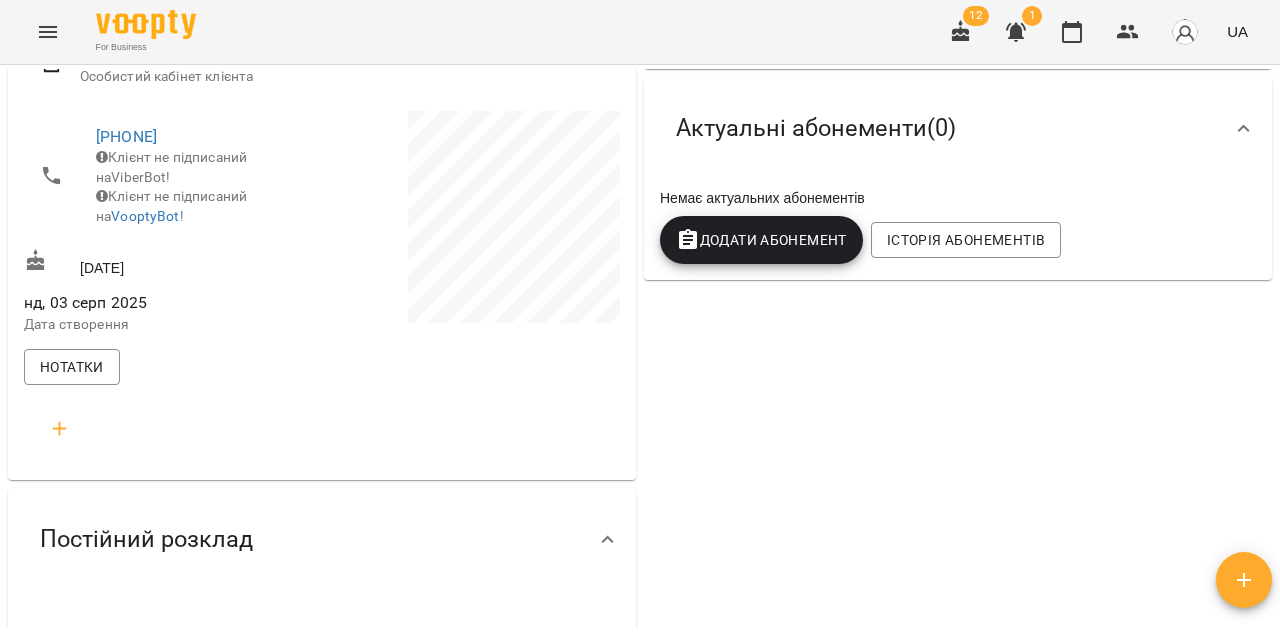 click 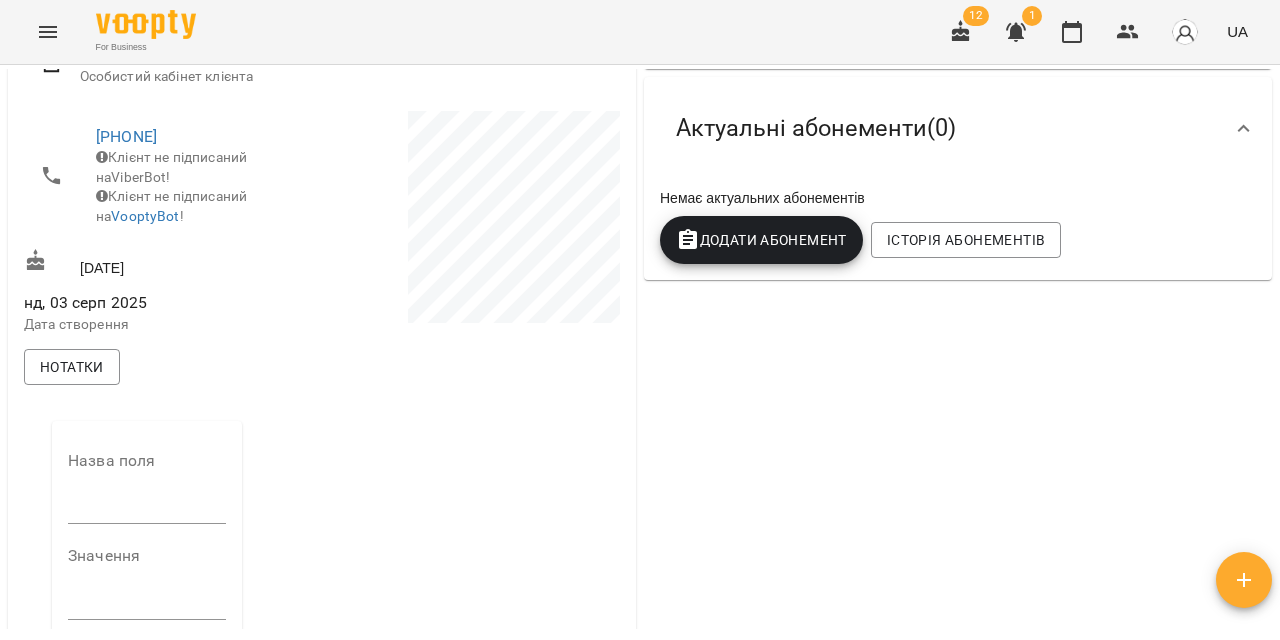 click on "Назва поля" at bounding box center [147, 492] 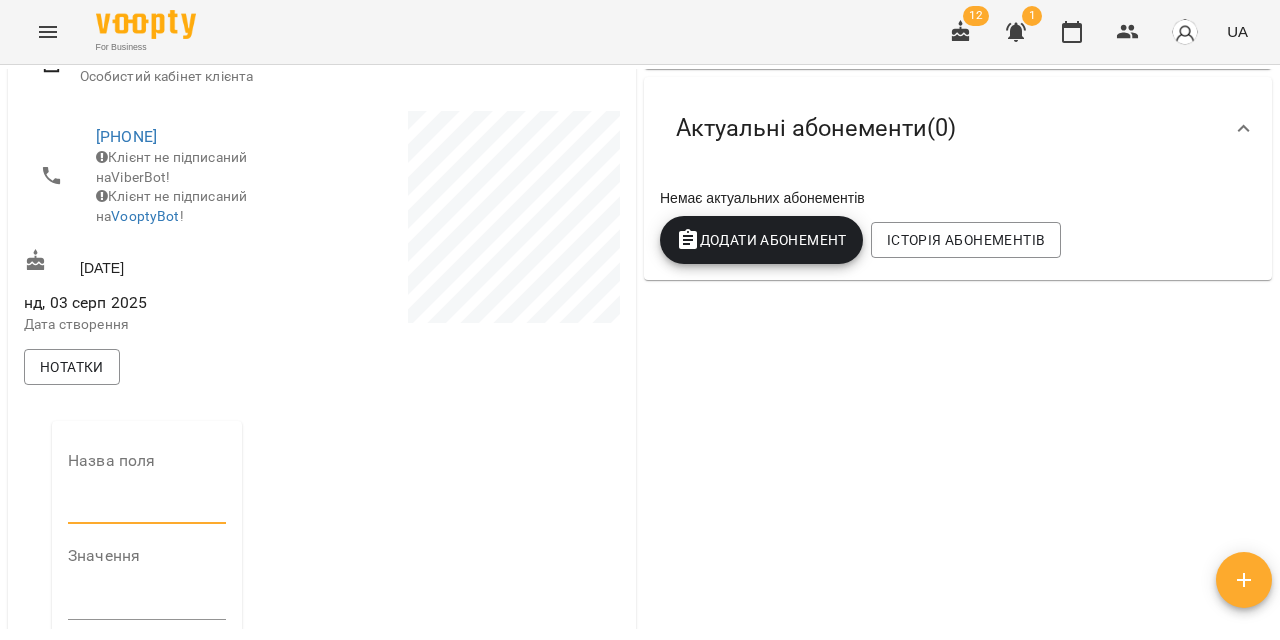 type on "**********" 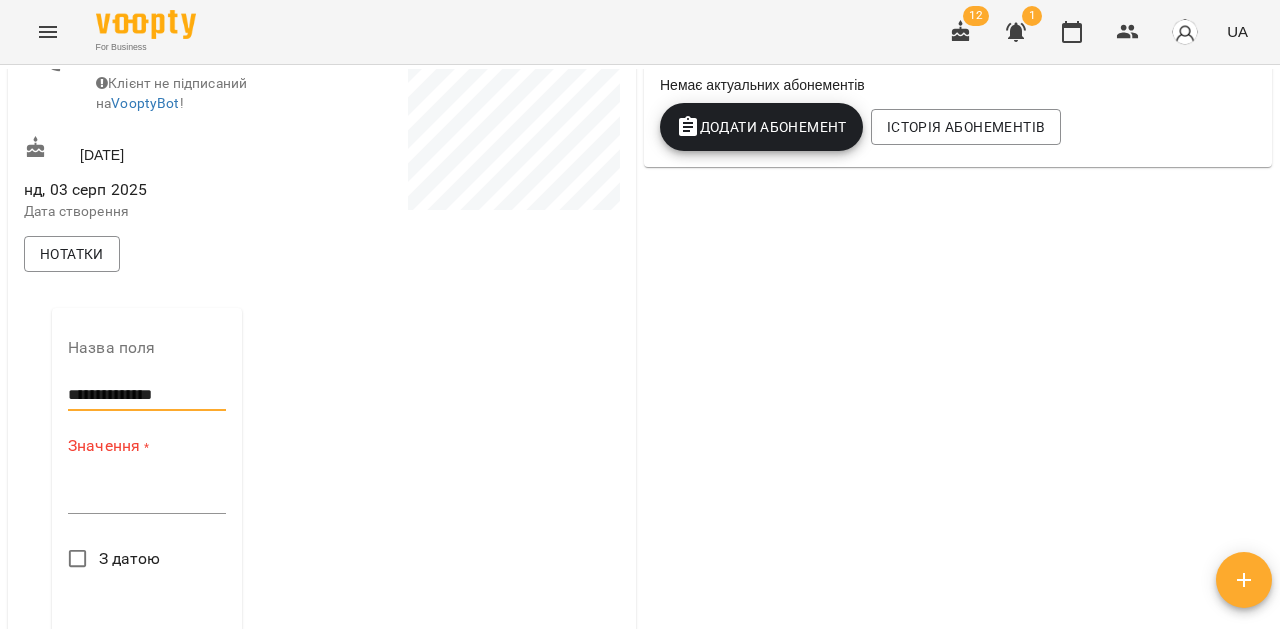 scroll, scrollTop: 422, scrollLeft: 0, axis: vertical 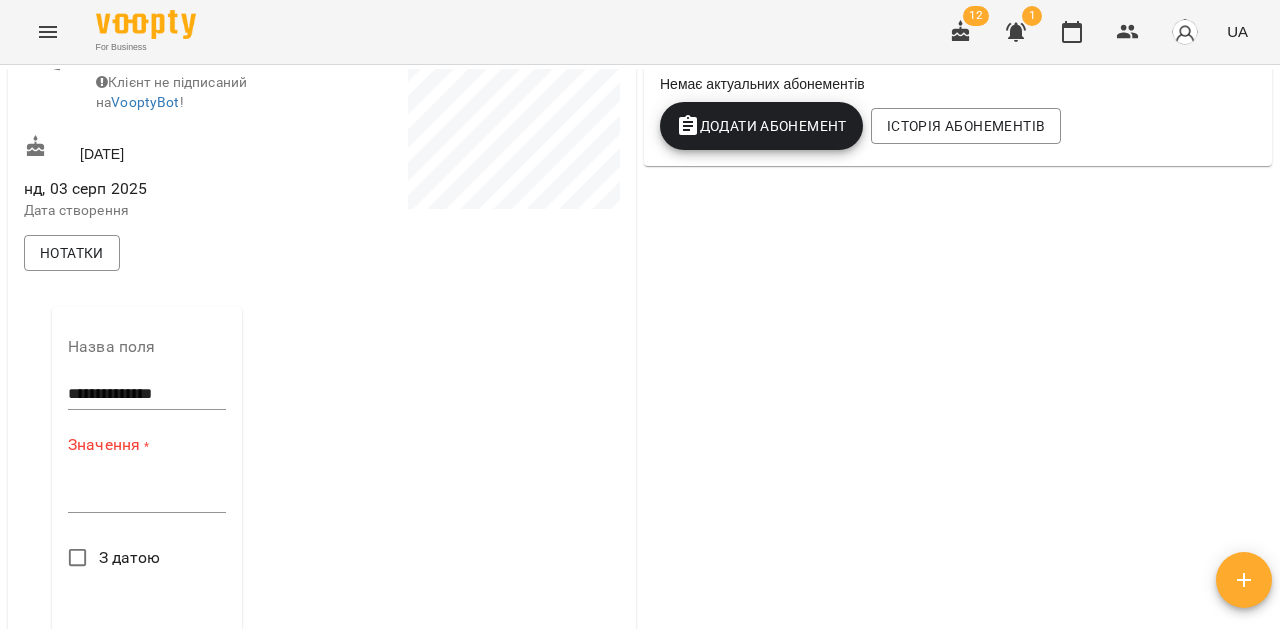 click on "*" at bounding box center [147, 497] 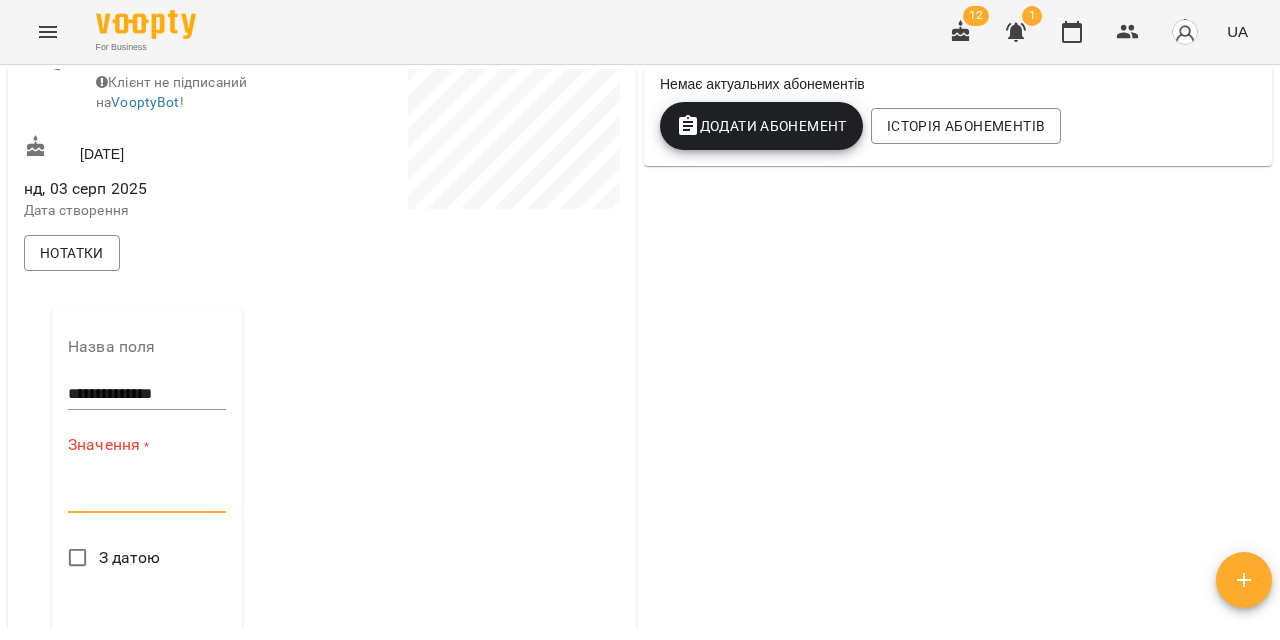 paste on "**********" 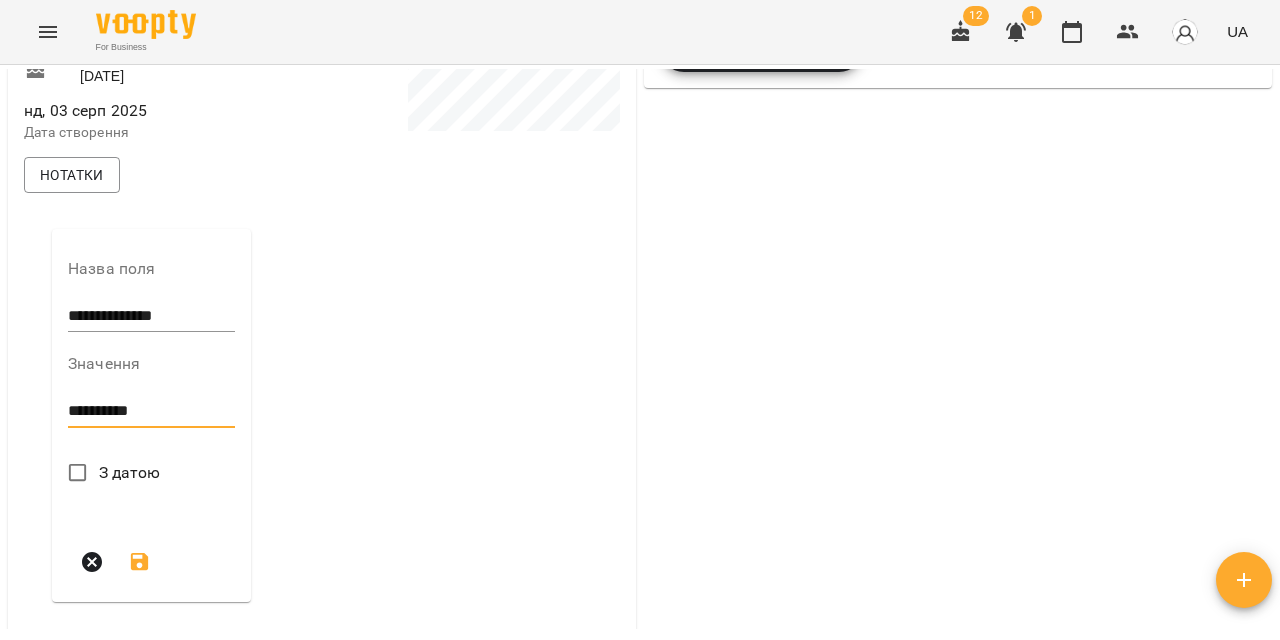 scroll, scrollTop: 501, scrollLeft: 0, axis: vertical 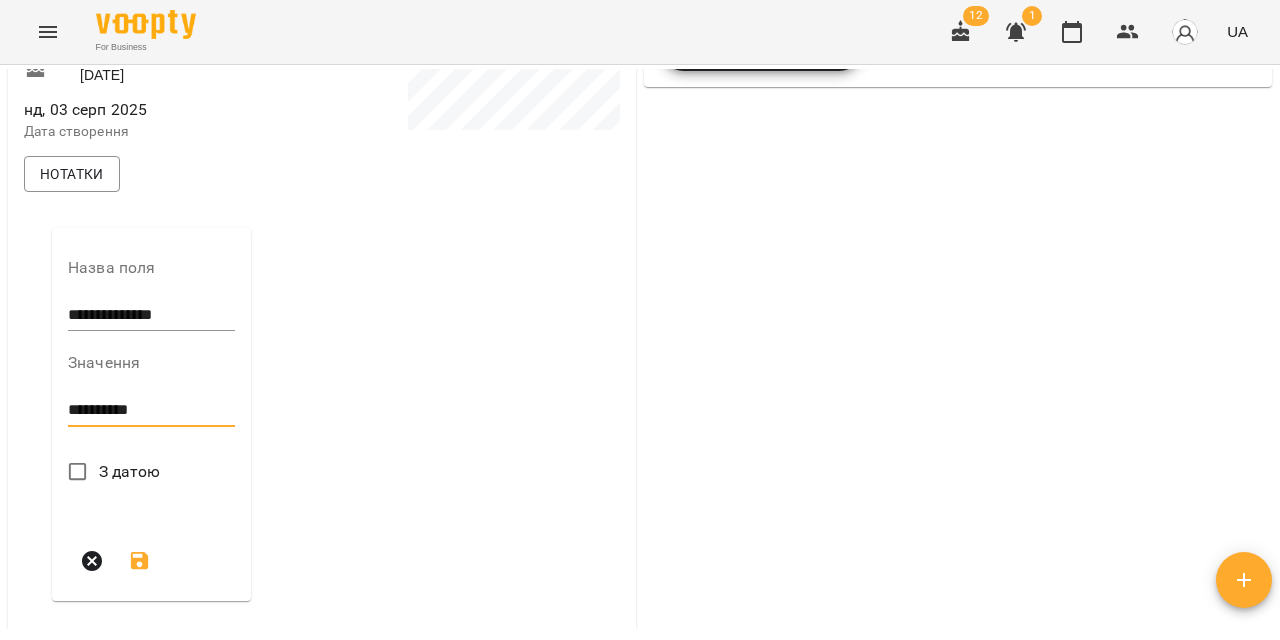 type on "**********" 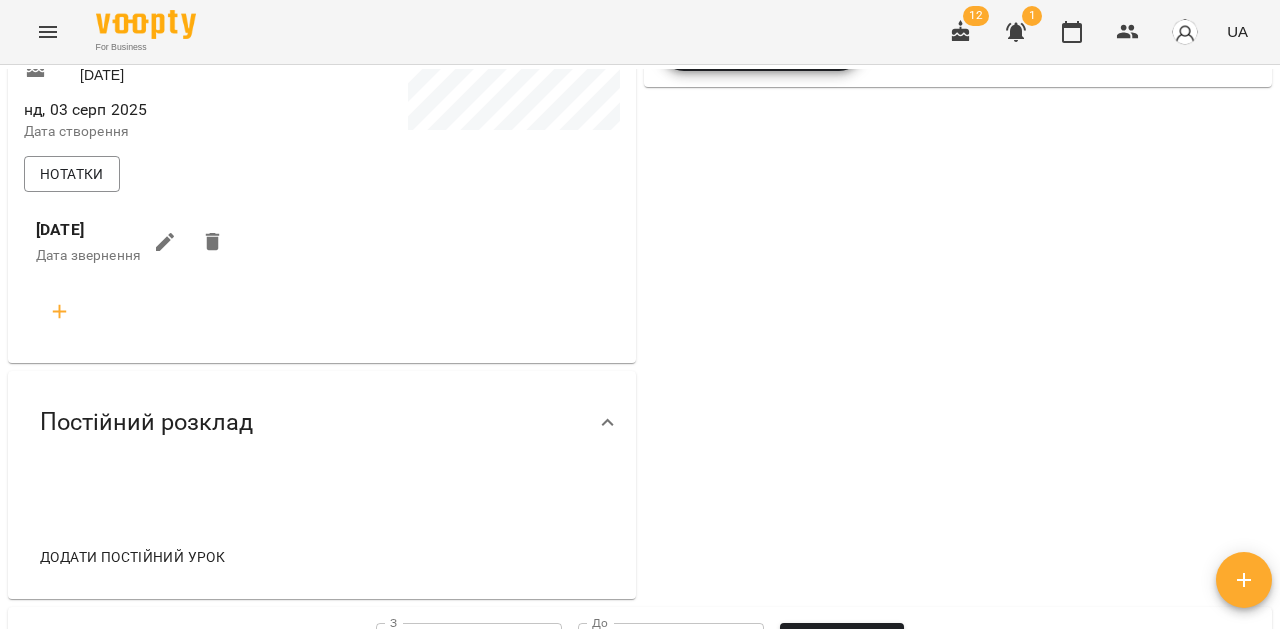 click at bounding box center (60, 312) 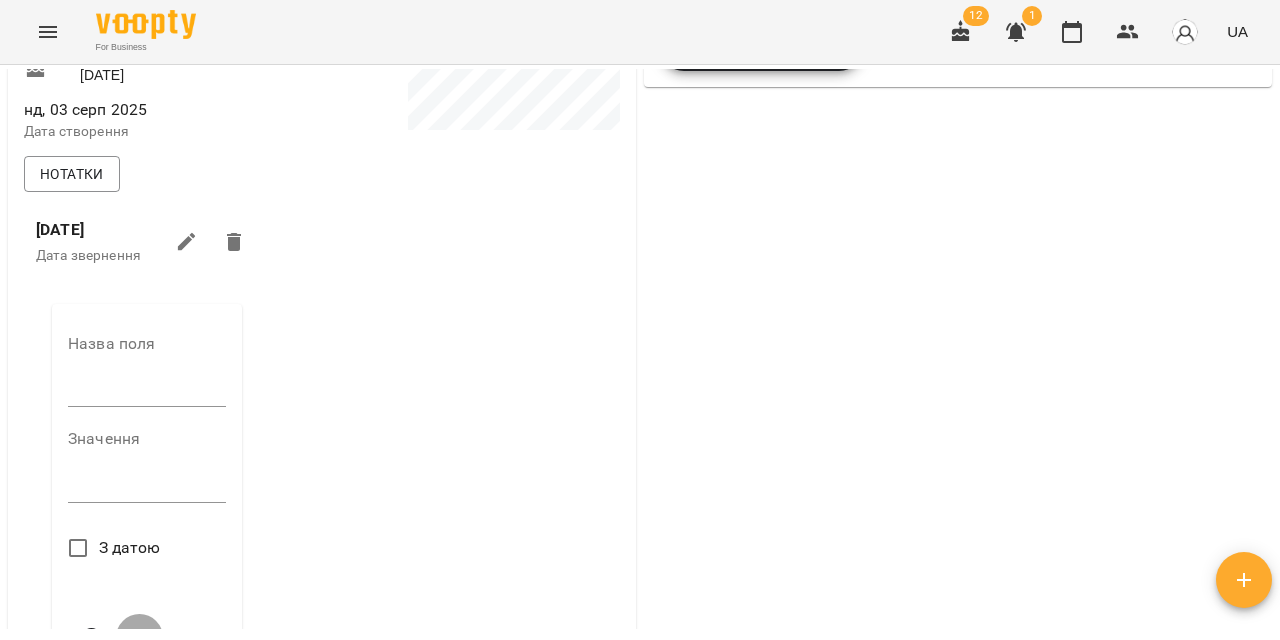 click at bounding box center [147, 392] 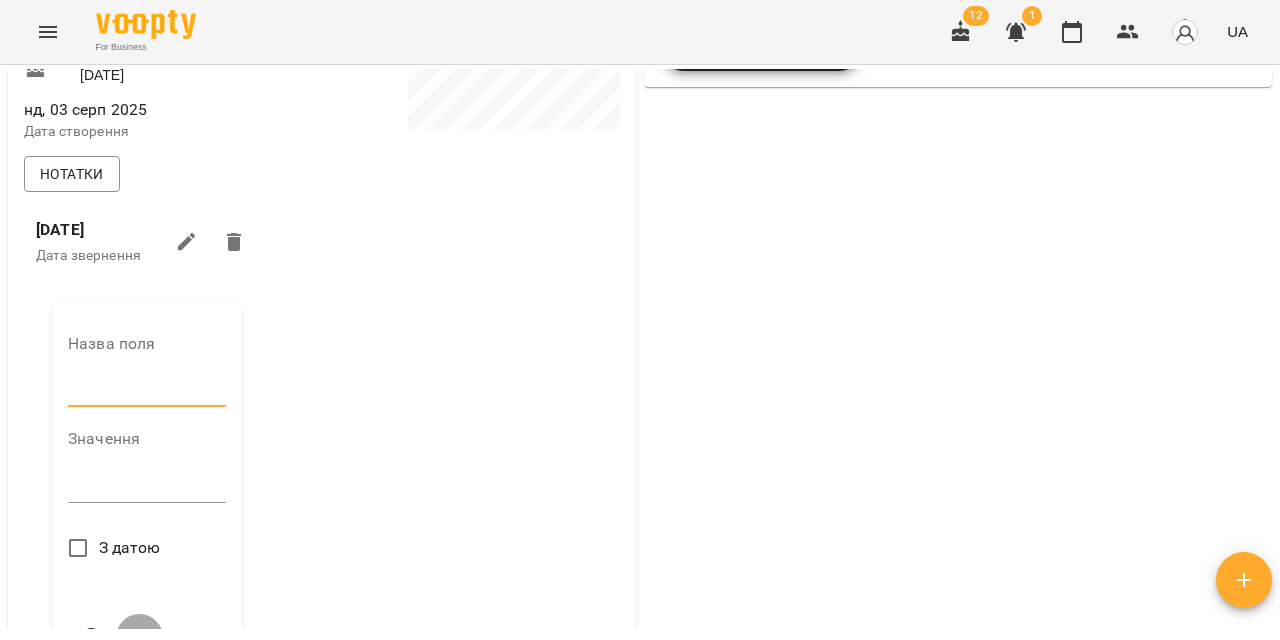 type on "**********" 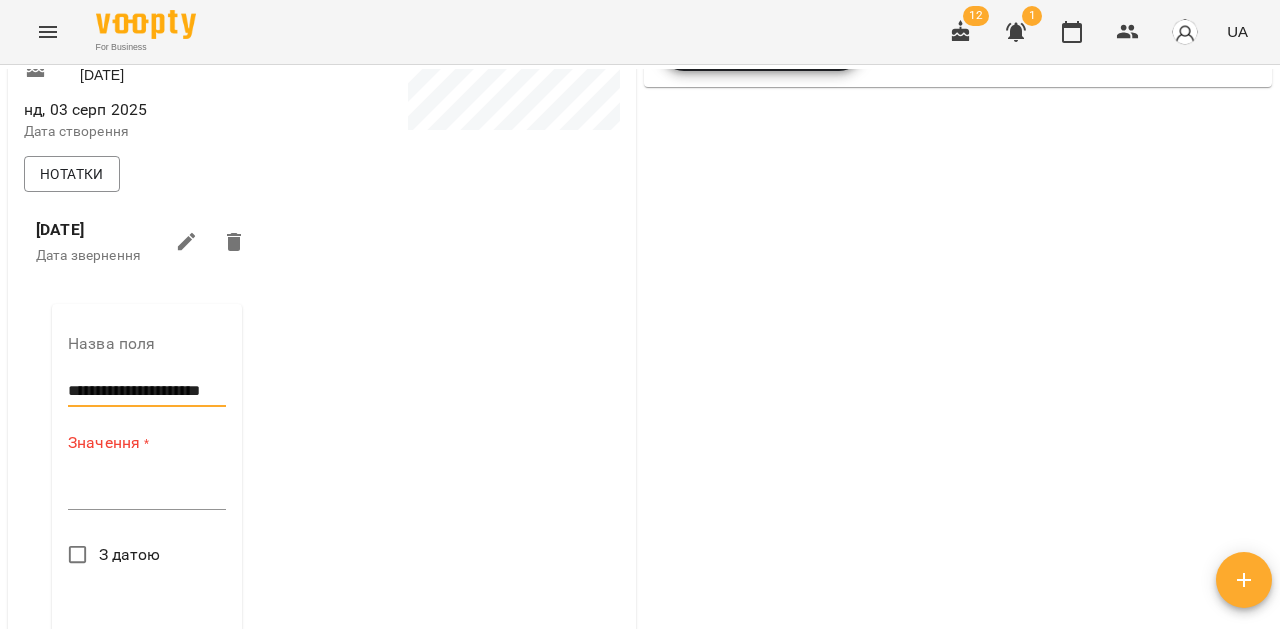click at bounding box center [147, 493] 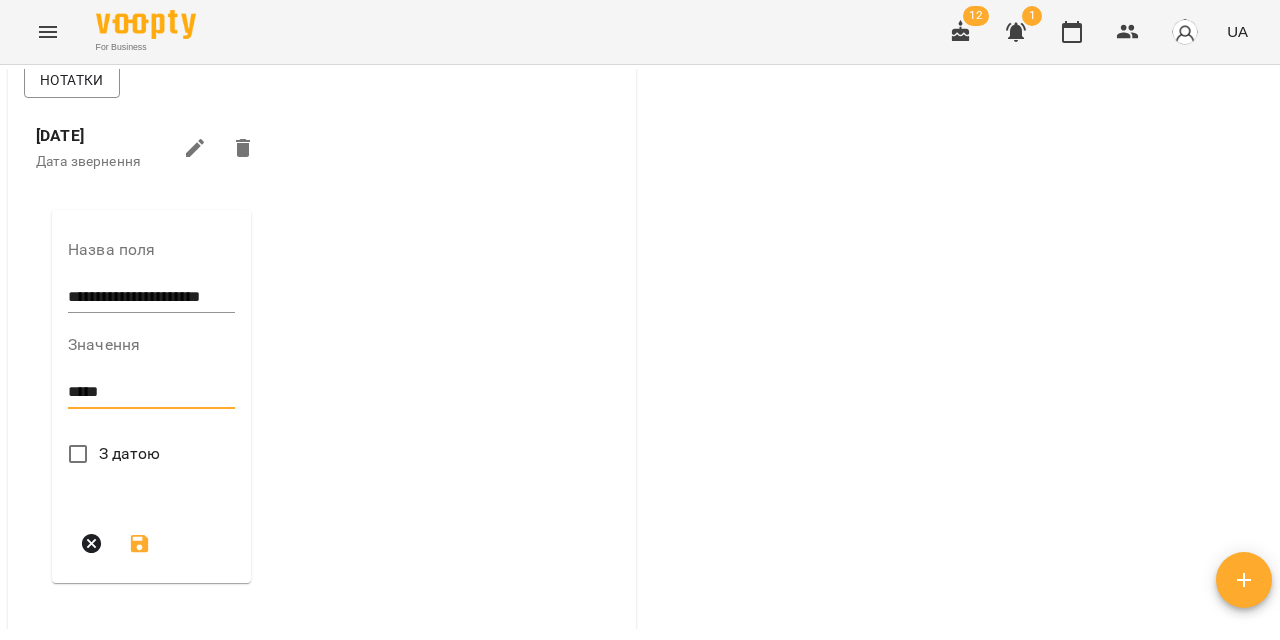 scroll, scrollTop: 600, scrollLeft: 0, axis: vertical 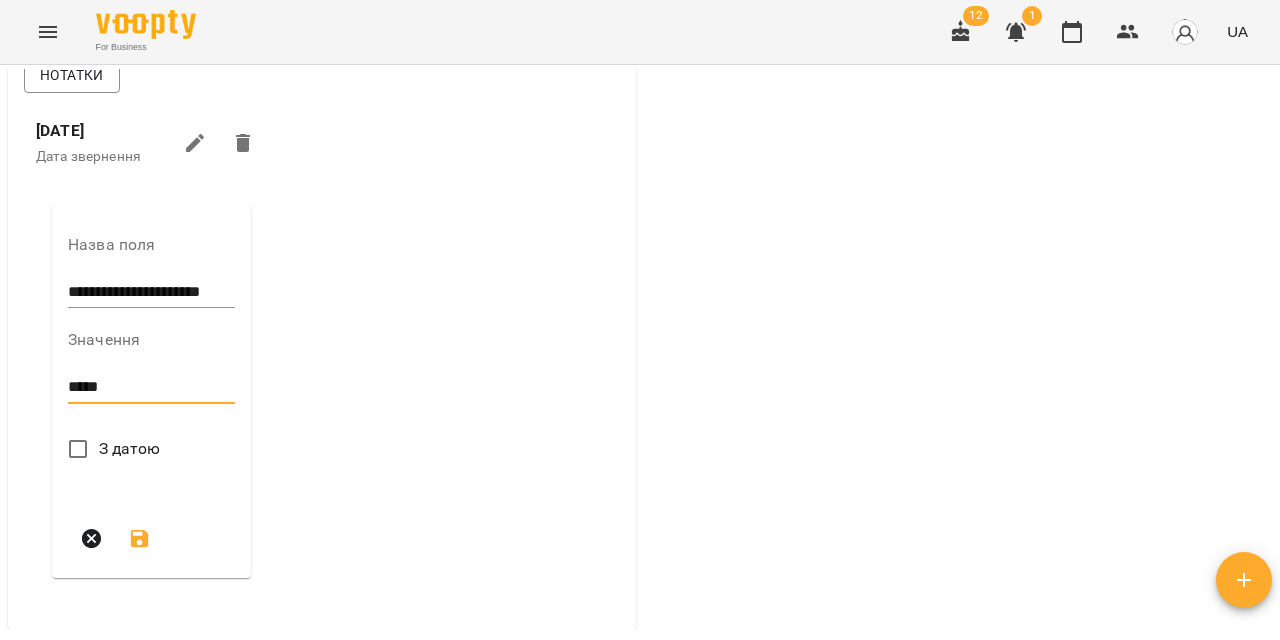 type on "*****" 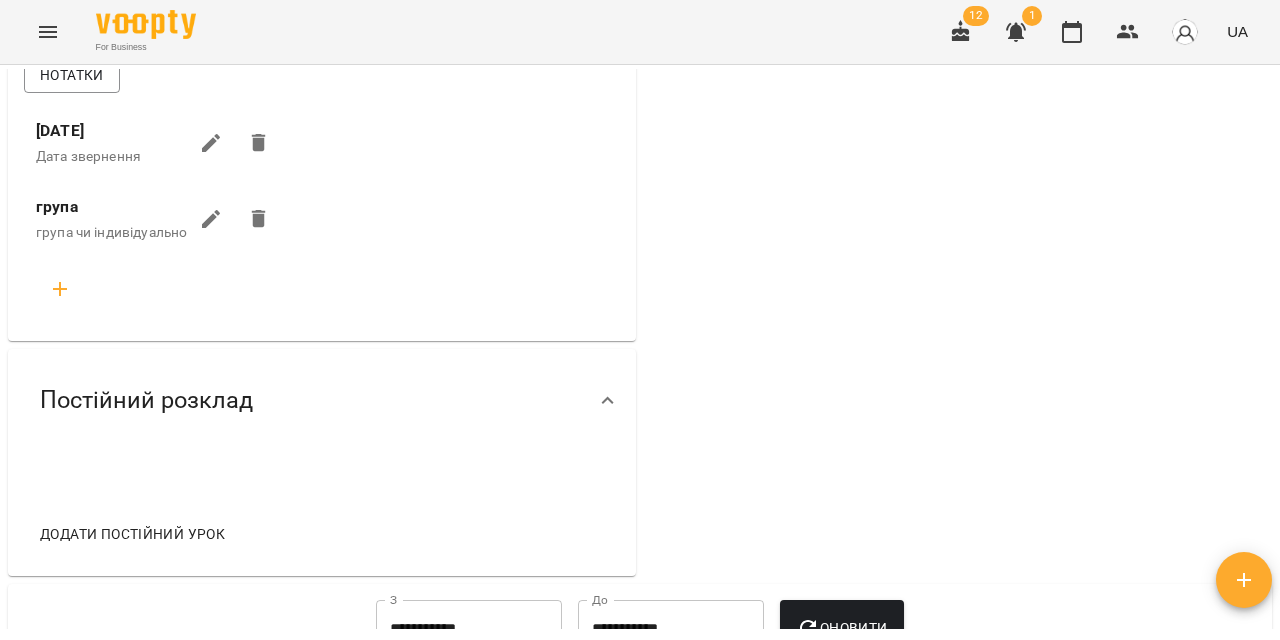 scroll, scrollTop: 0, scrollLeft: 0, axis: both 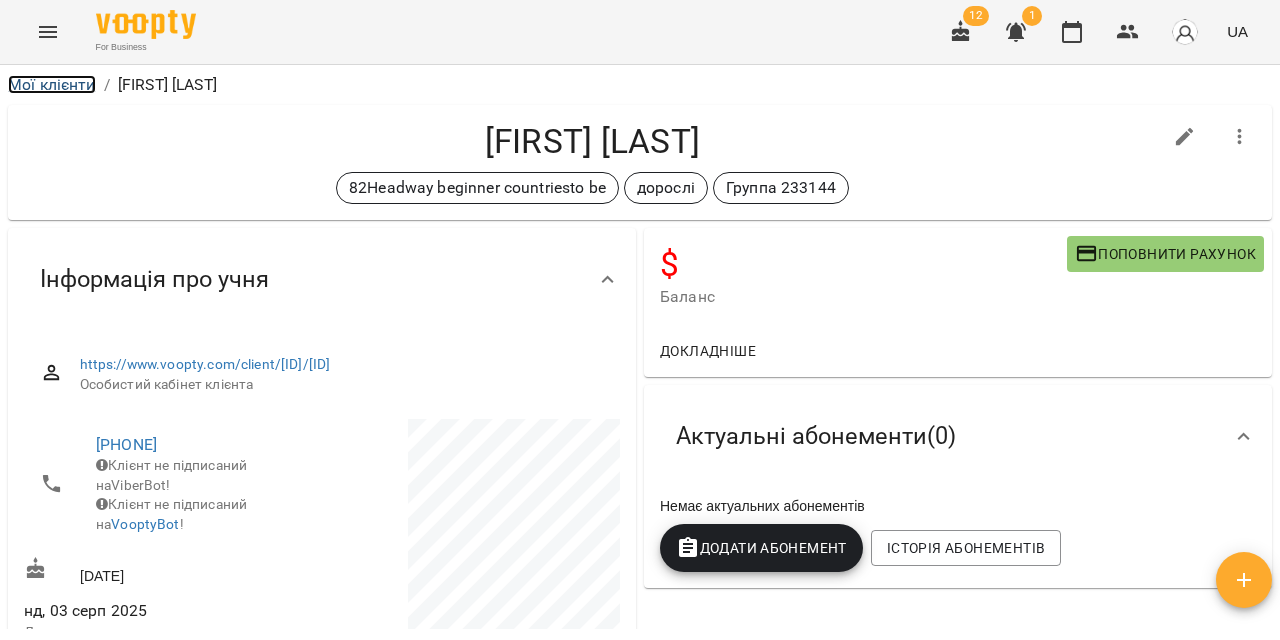 click on "Мої клієнти" at bounding box center (52, 84) 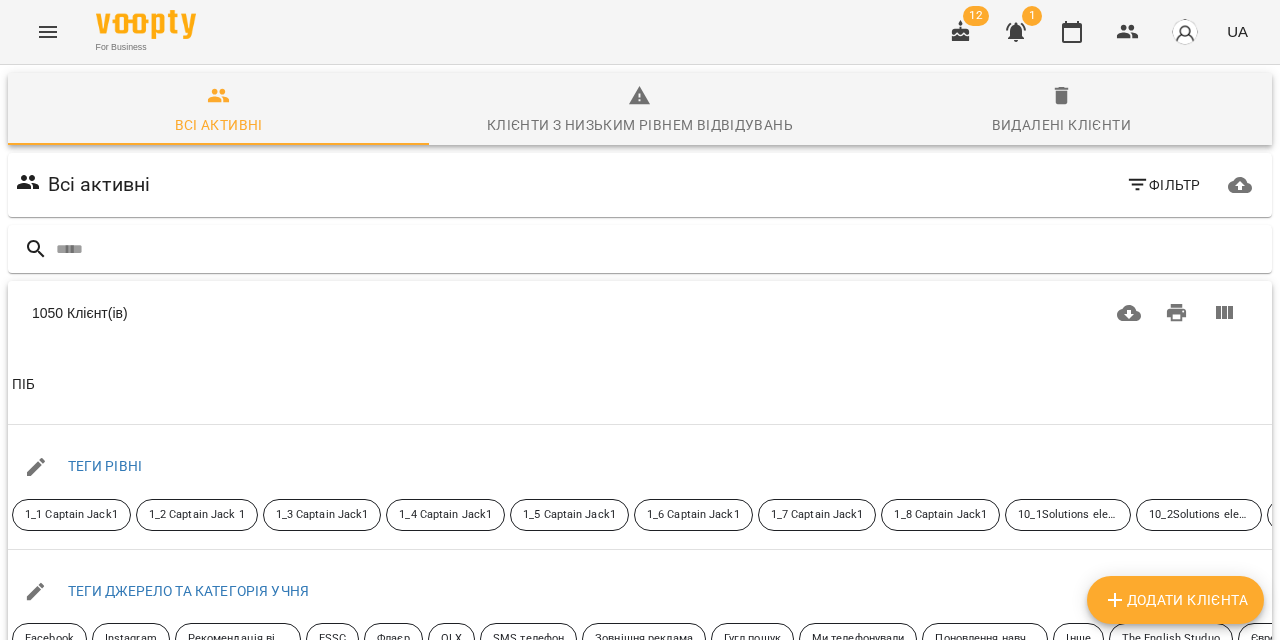 click on "Додати клієнта" at bounding box center (1175, 600) 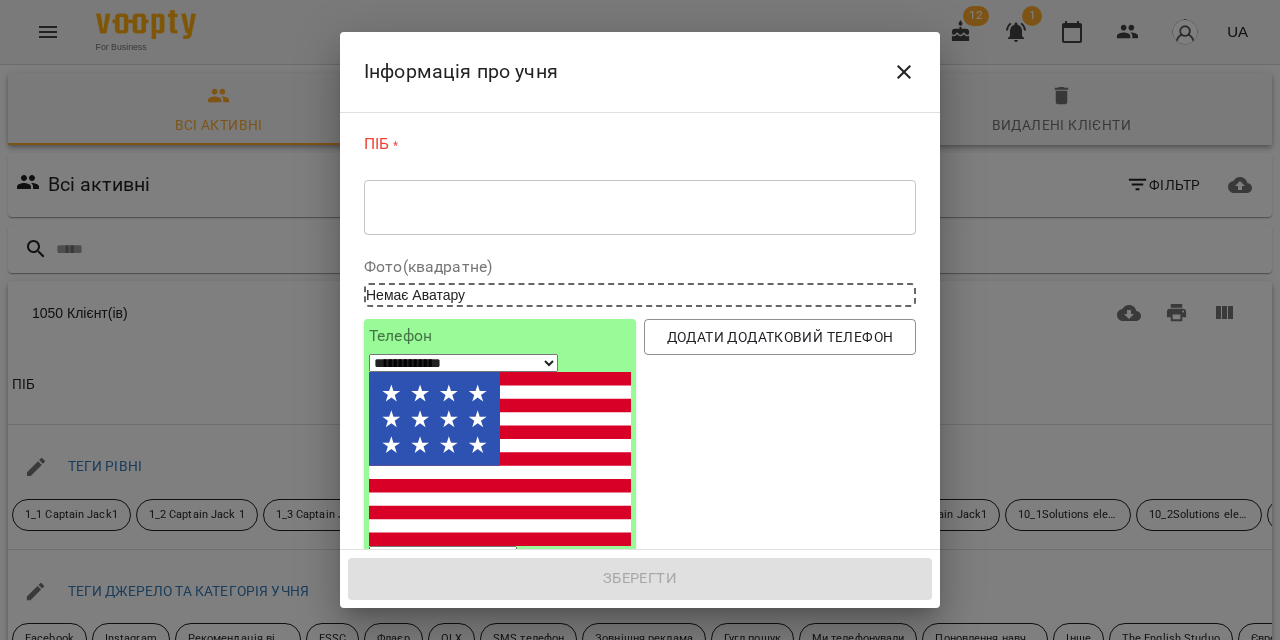 click on "* ​" at bounding box center [640, 207] 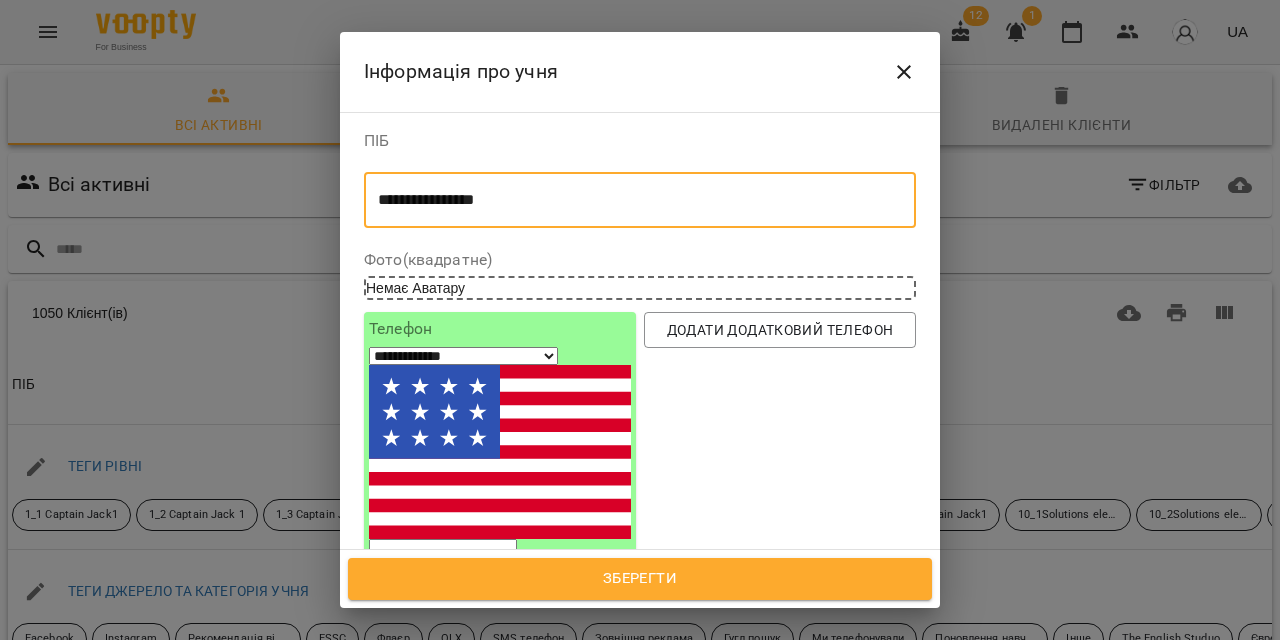 type on "**********" 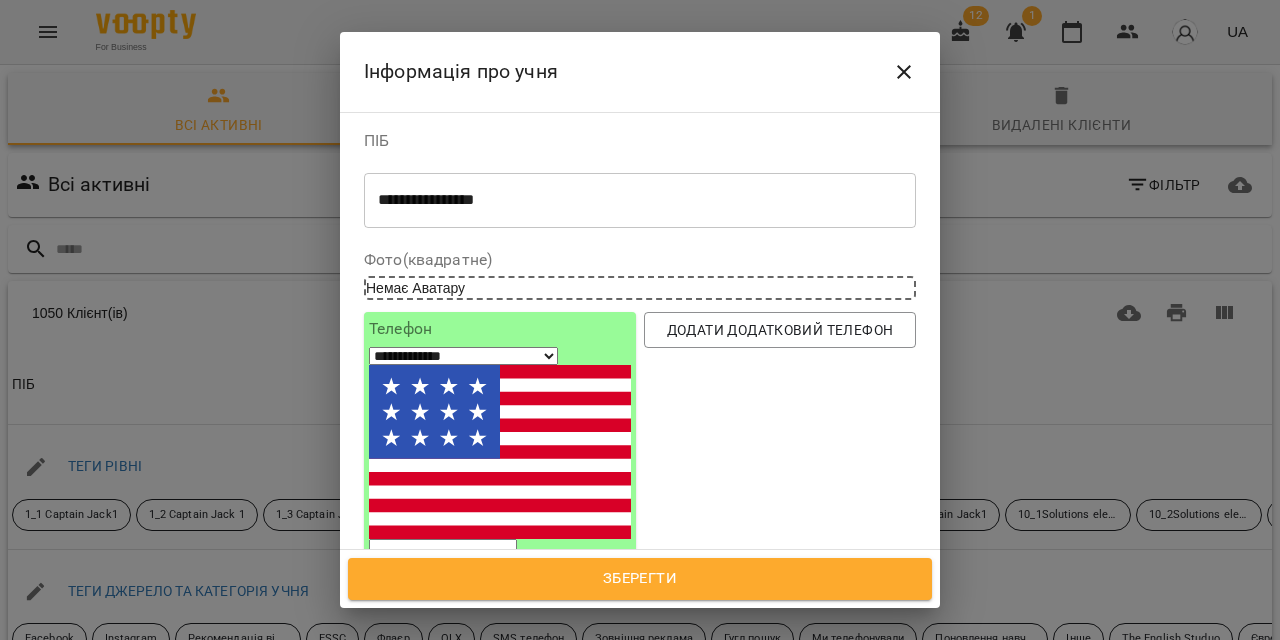 select on "**" 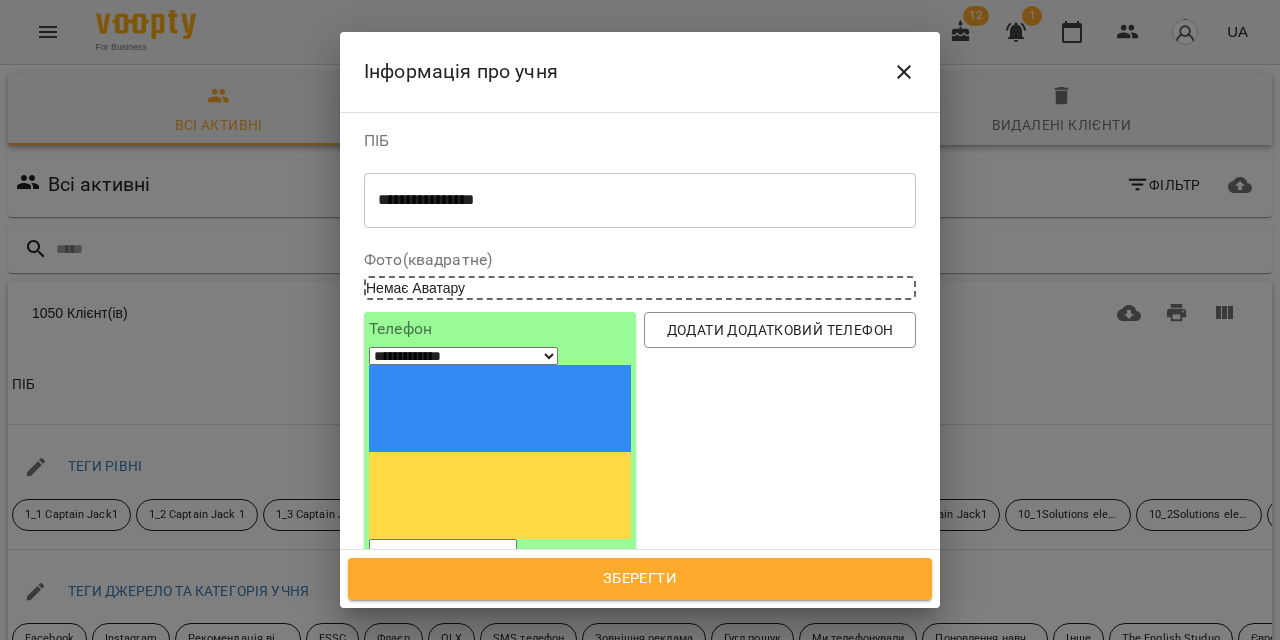 paste on "*********" 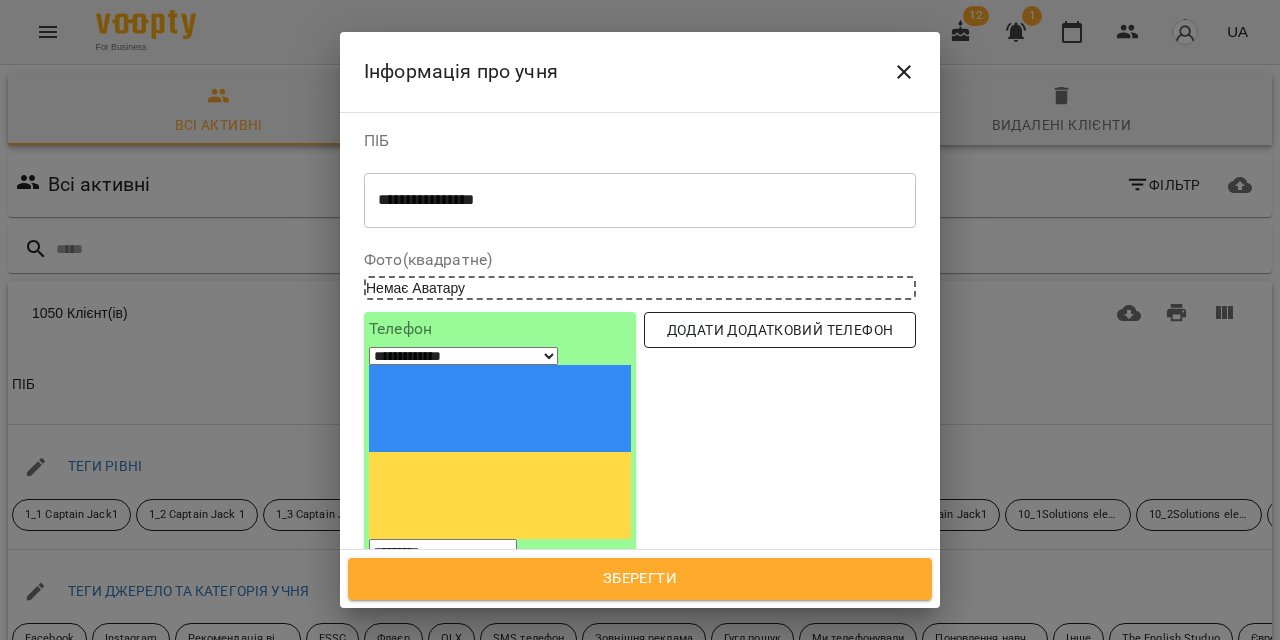 type on "*********" 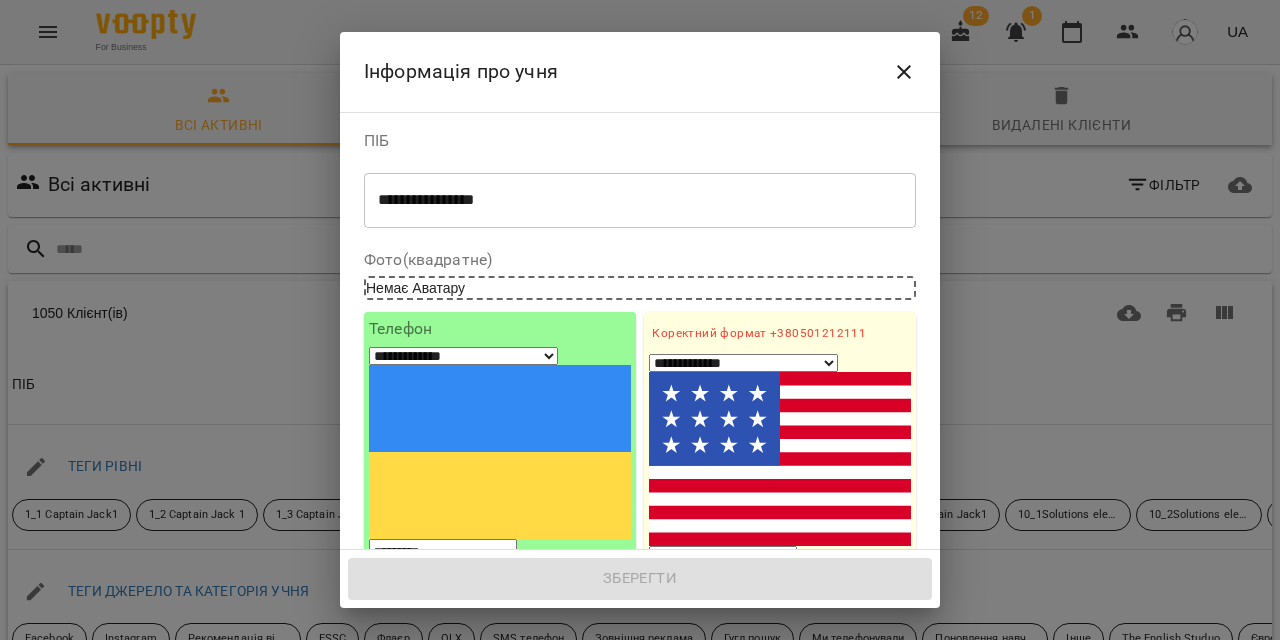 click on "1. Ім'я" at bounding box center (780, 636) 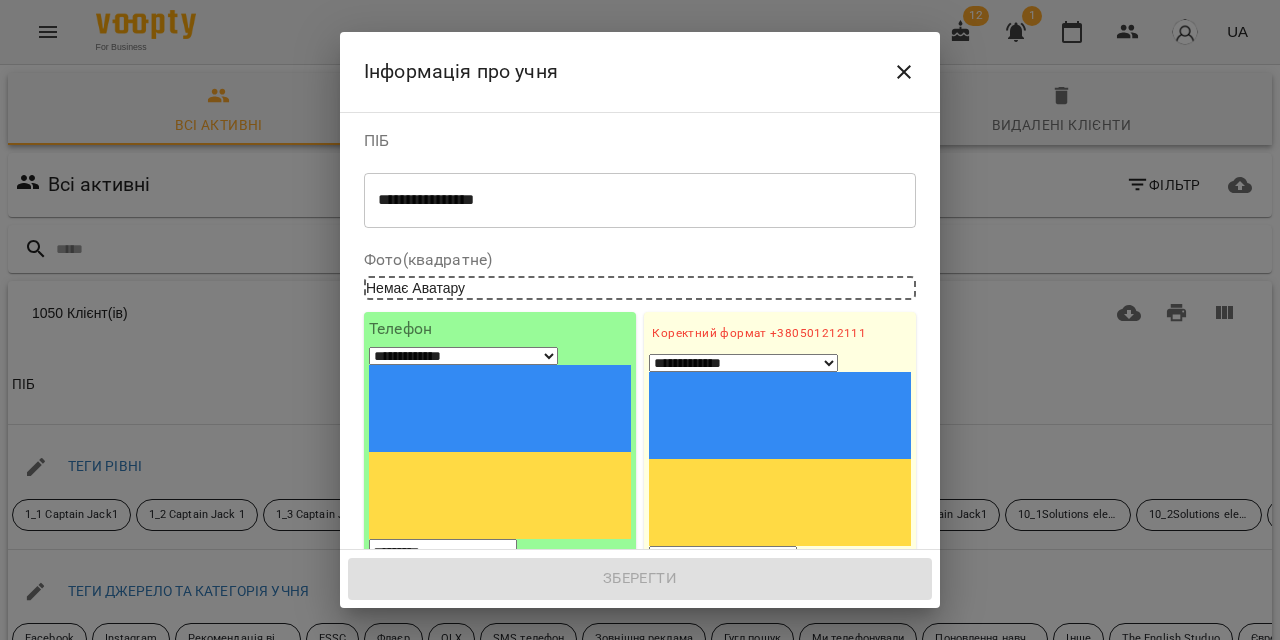 click on "Видалити" at bounding box center (780, 682) 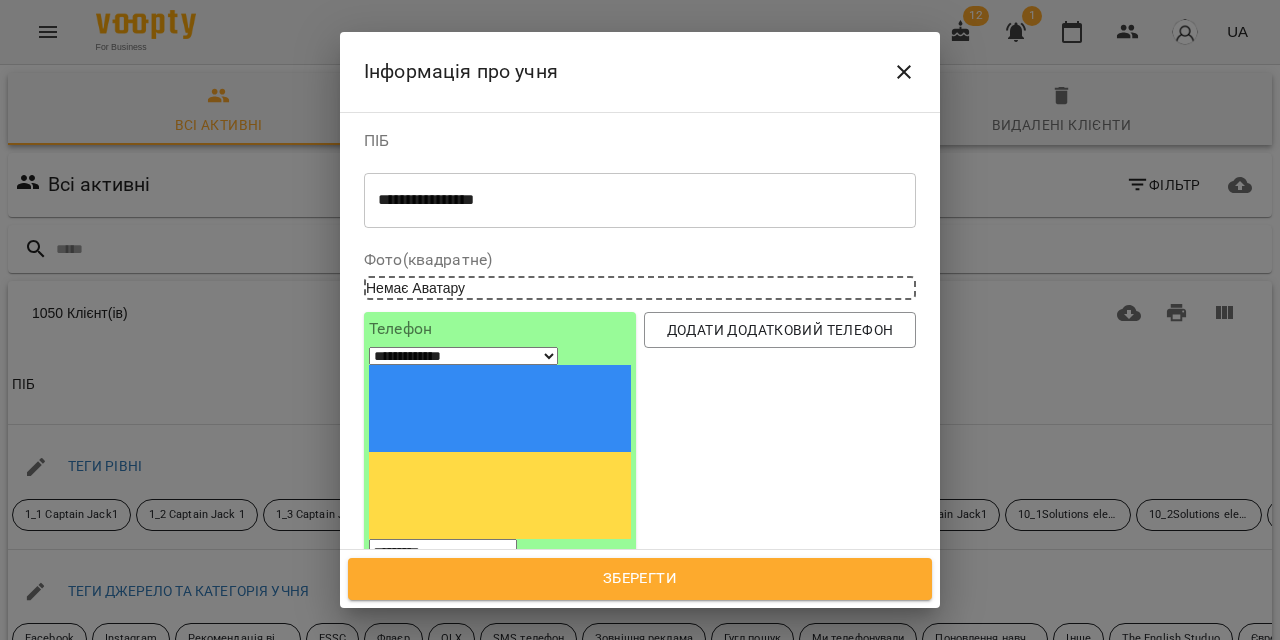 click at bounding box center (640, 654) 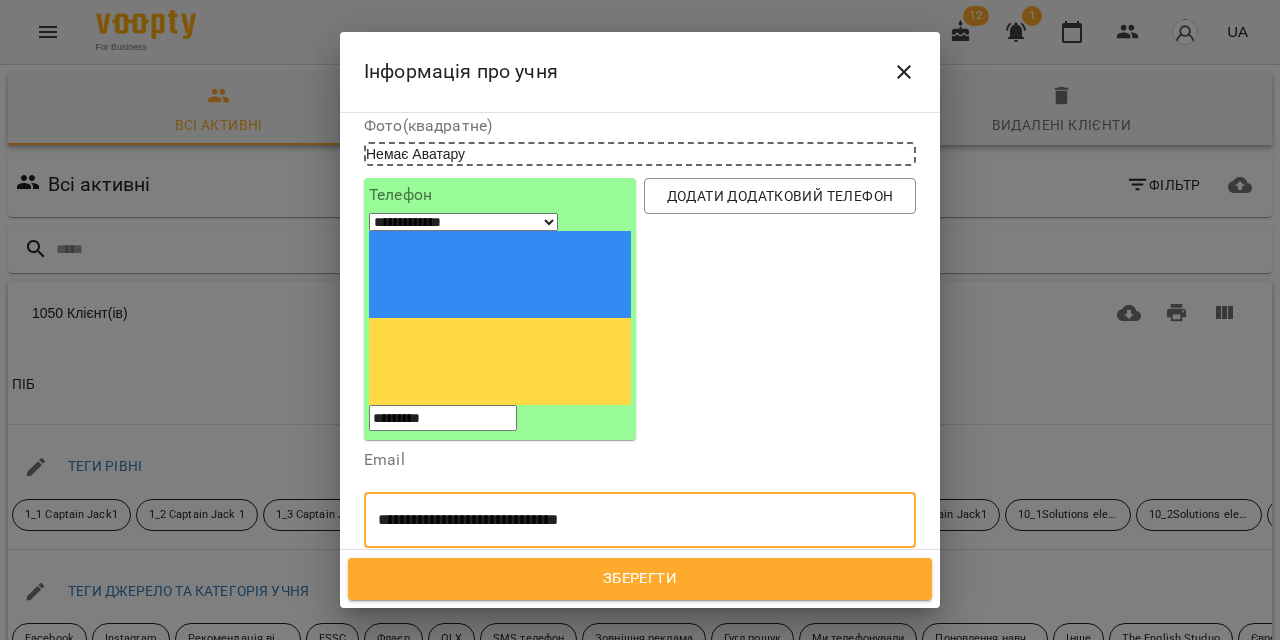 scroll, scrollTop: 135, scrollLeft: 0, axis: vertical 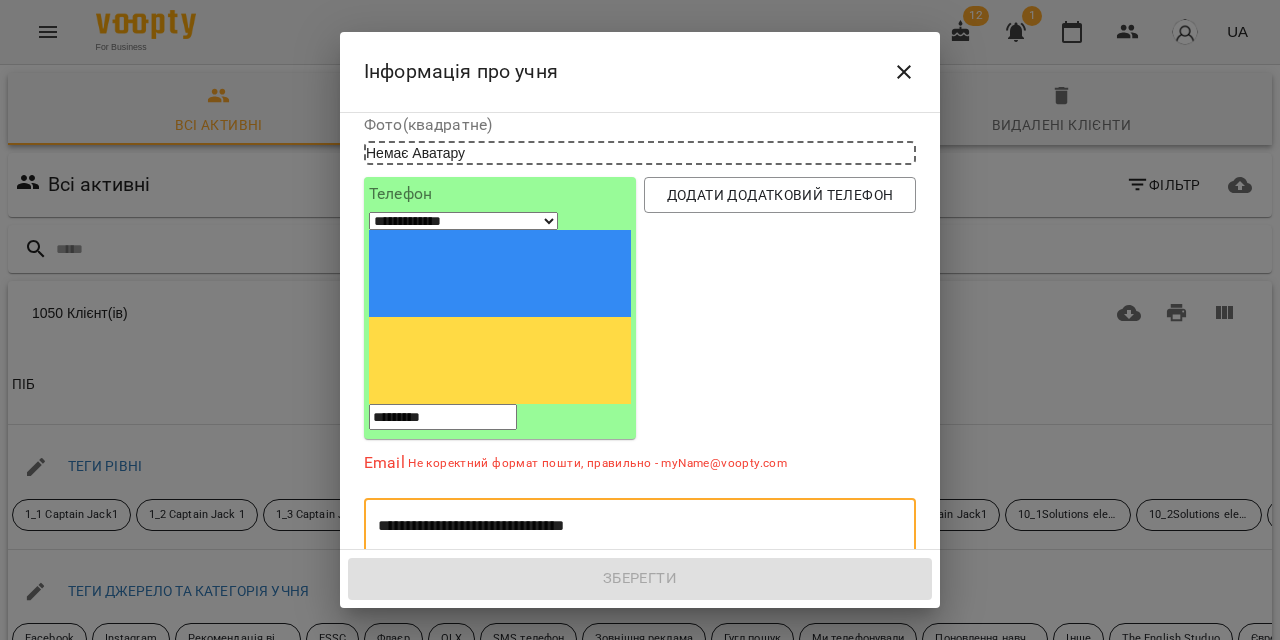 type on "**********" 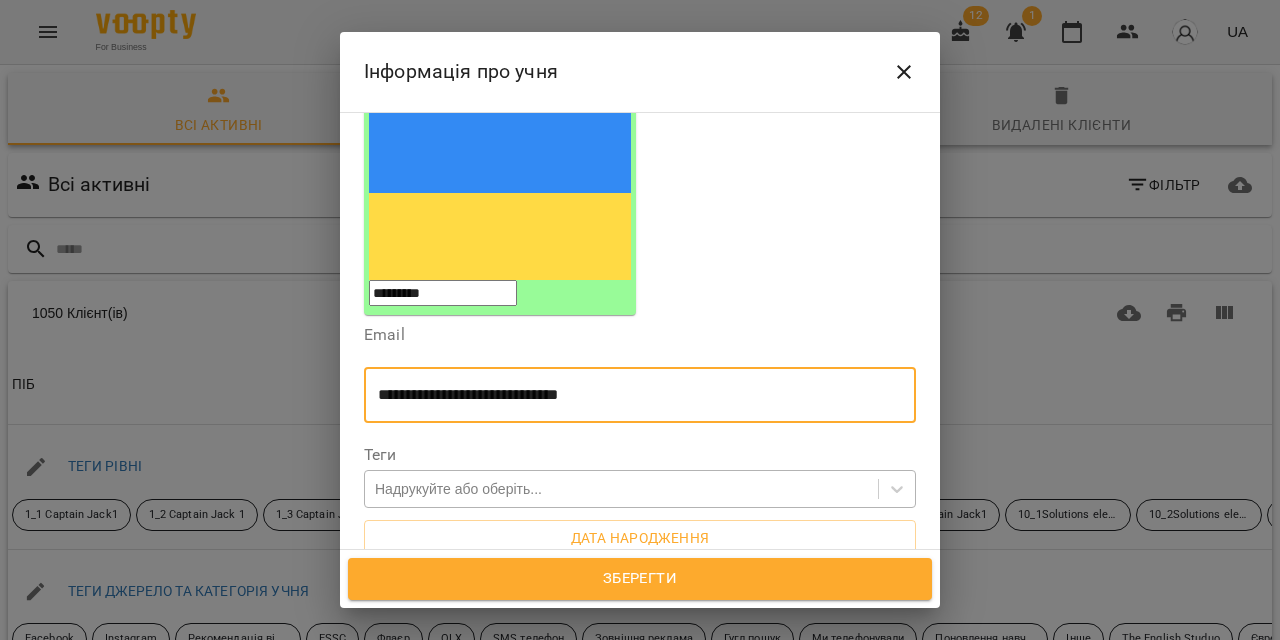 scroll, scrollTop: 271, scrollLeft: 0, axis: vertical 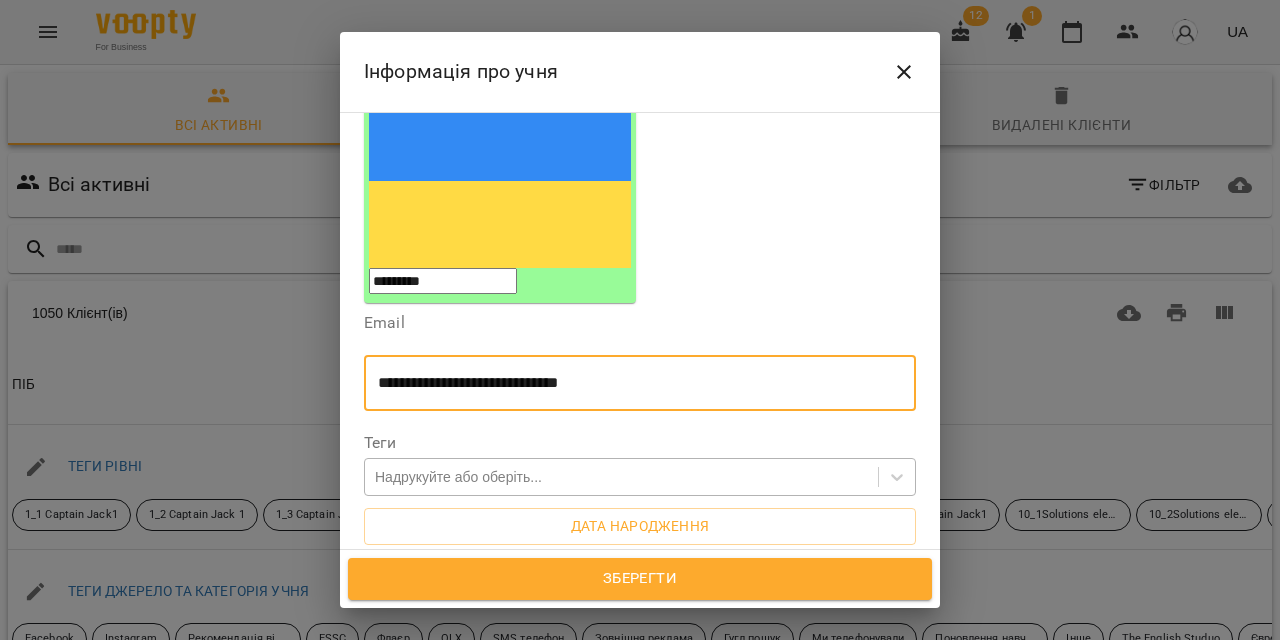 click on "Надрукуйте або оберіть..." at bounding box center [458, 477] 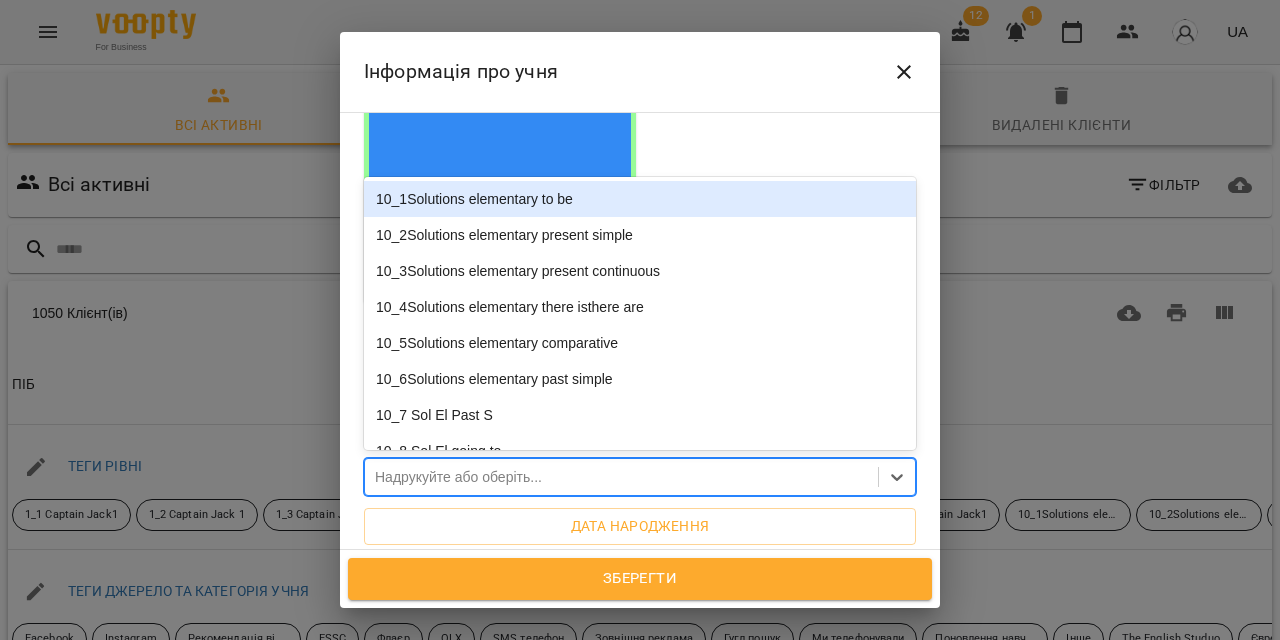 paste on "**********" 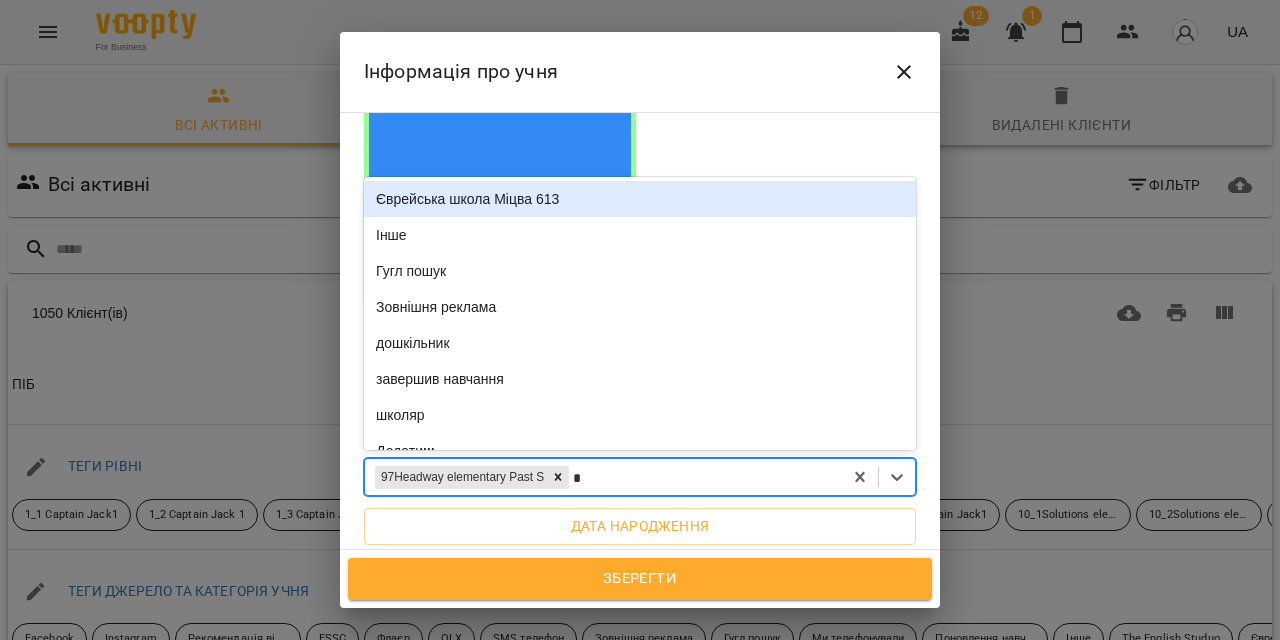 type on "**" 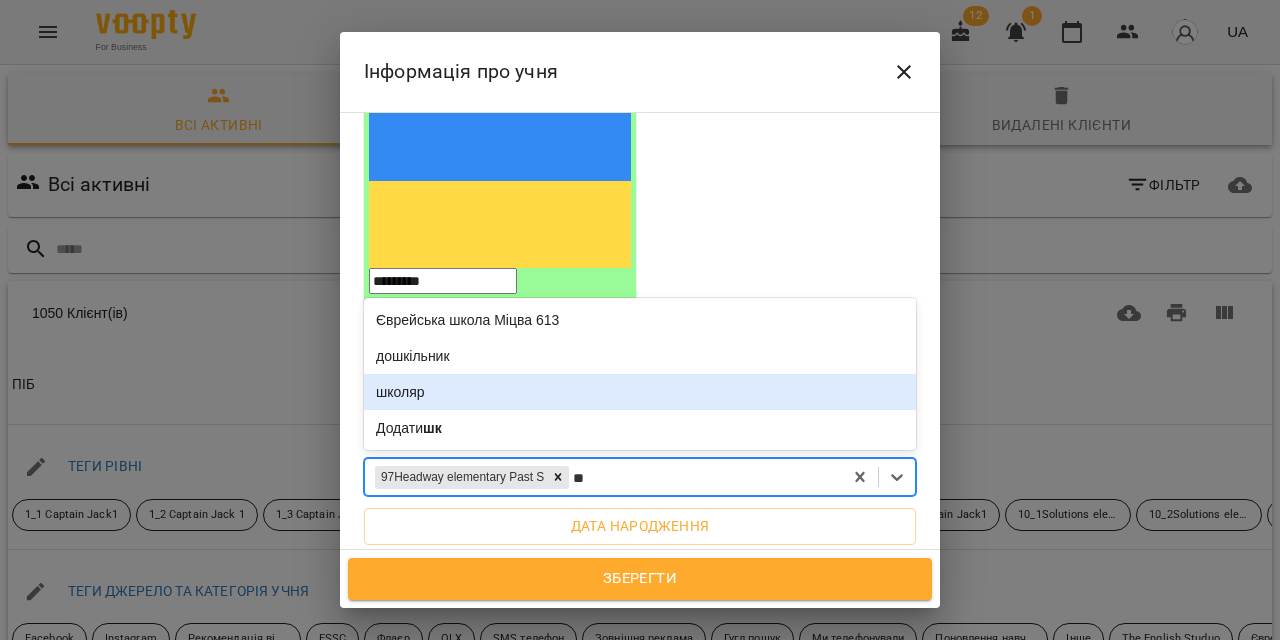 click on "школяр" at bounding box center (640, 392) 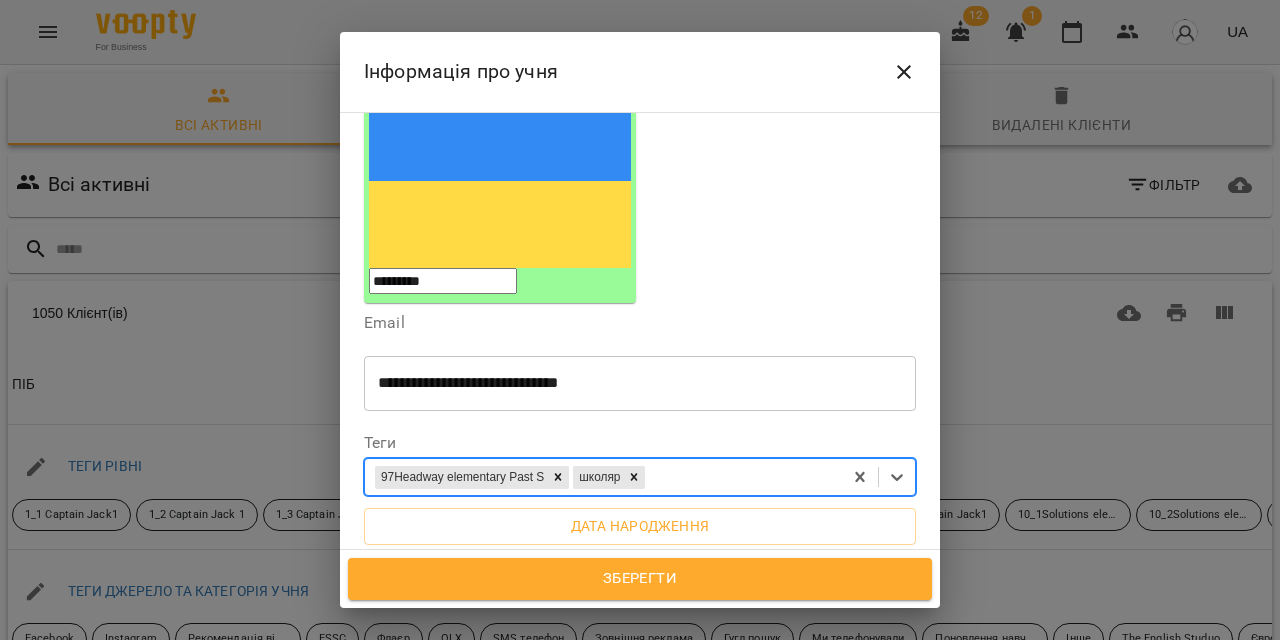 paste on "**********" 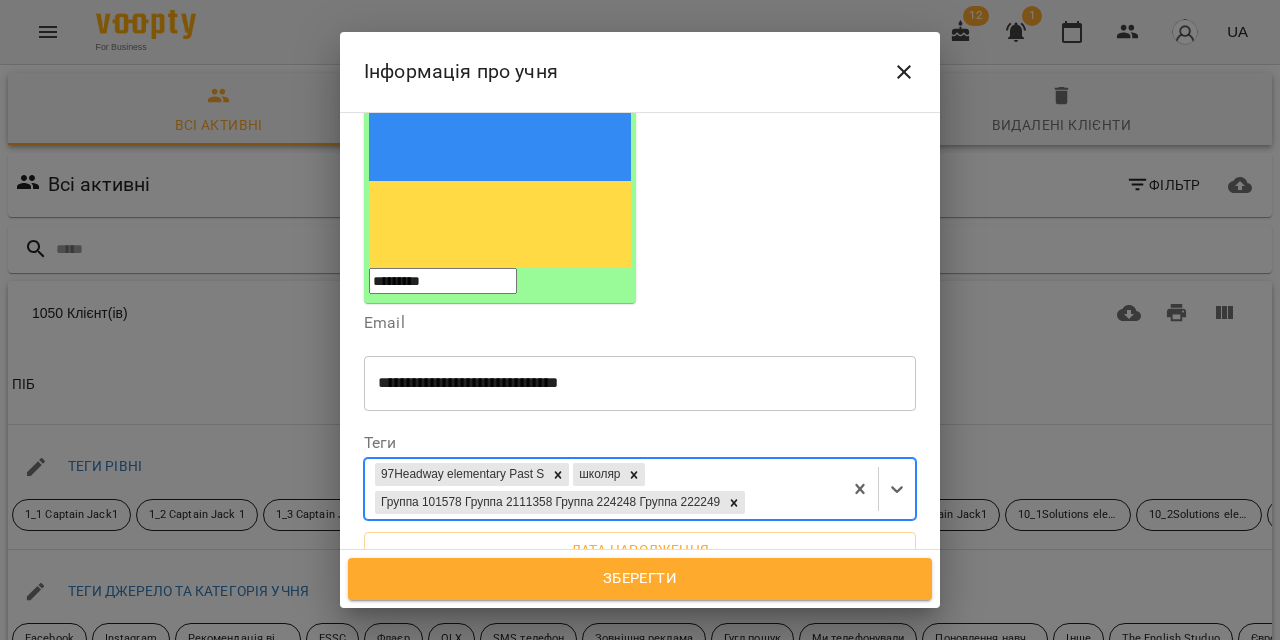 scroll, scrollTop: 0, scrollLeft: 0, axis: both 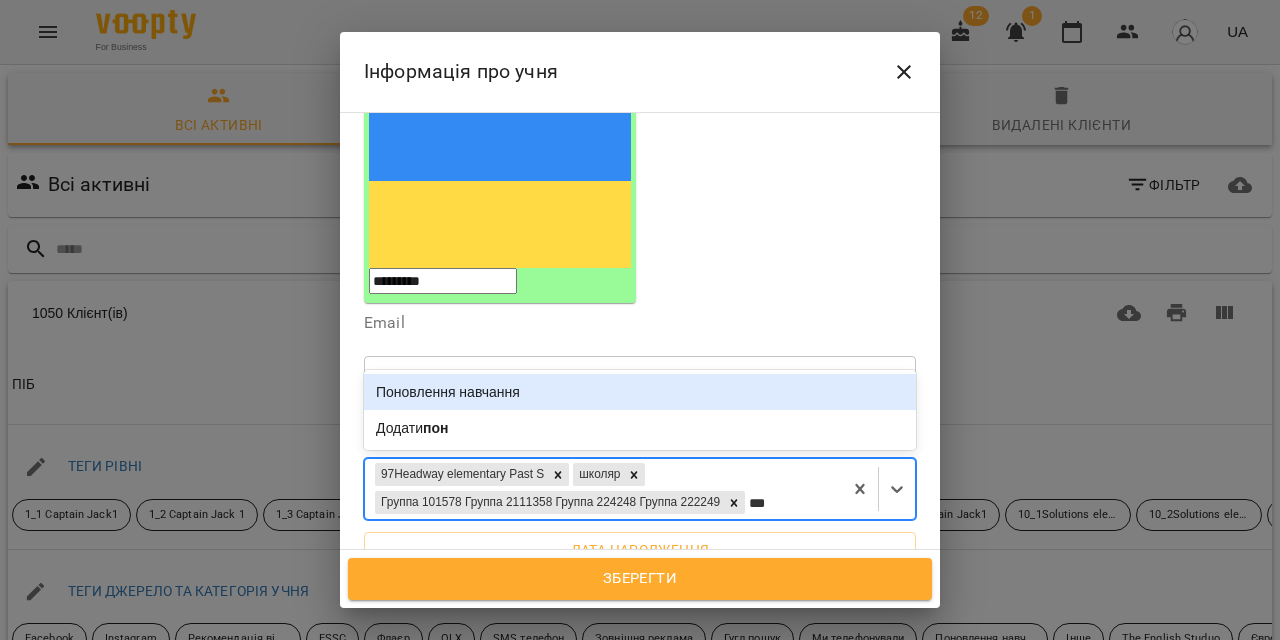 type on "****" 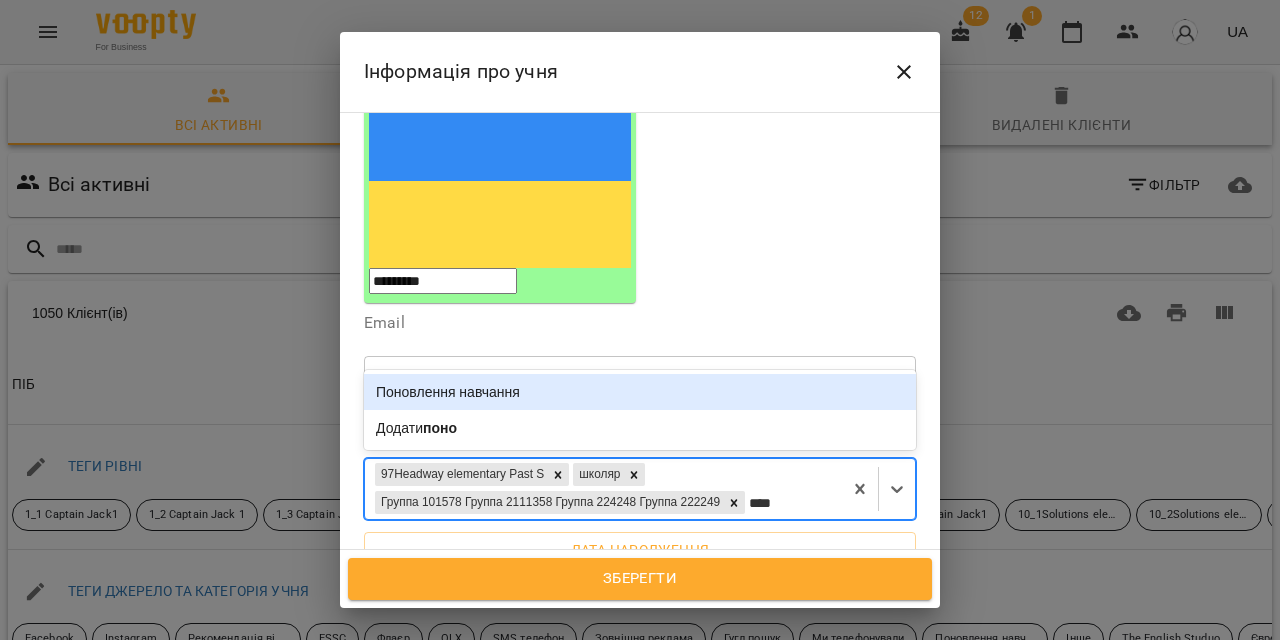 click on "Поновлення навчання" at bounding box center [640, 392] 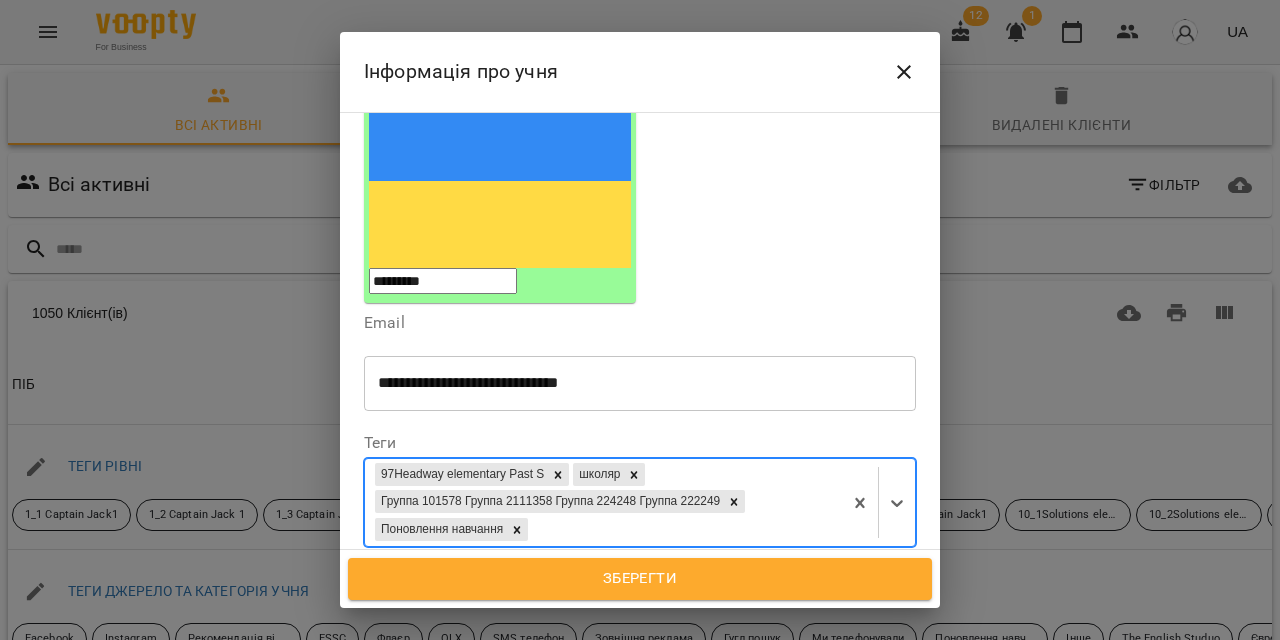 click on "Дата народження" at bounding box center (640, 577) 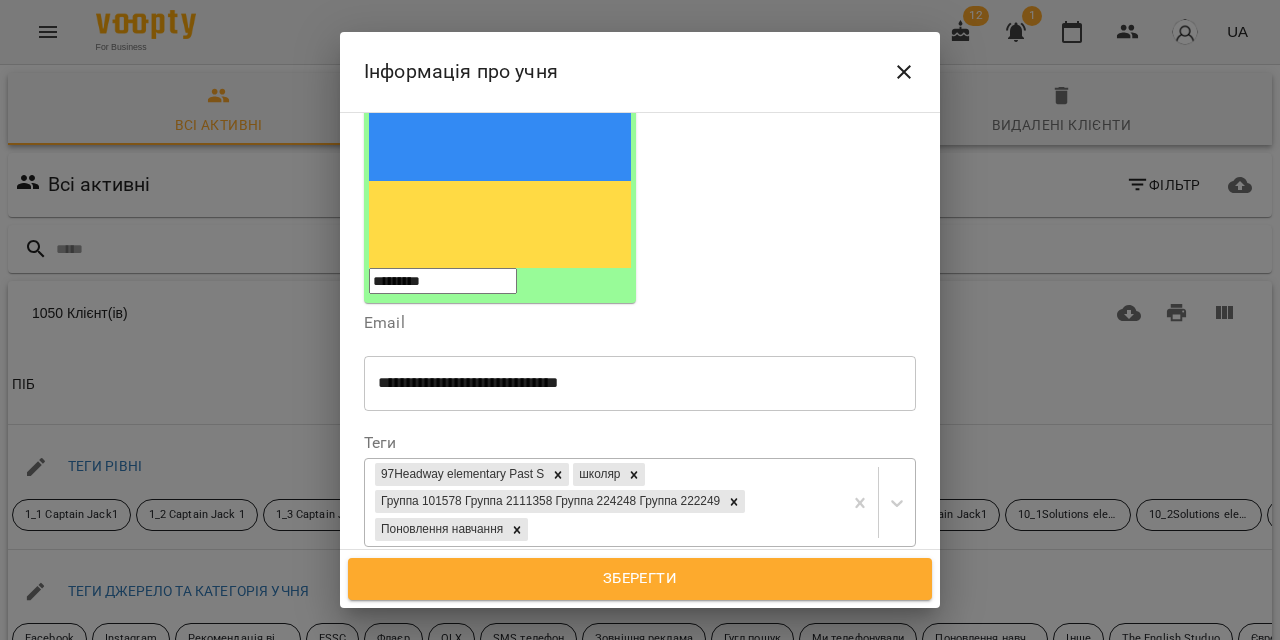 click on "**********" at bounding box center (450, 587) 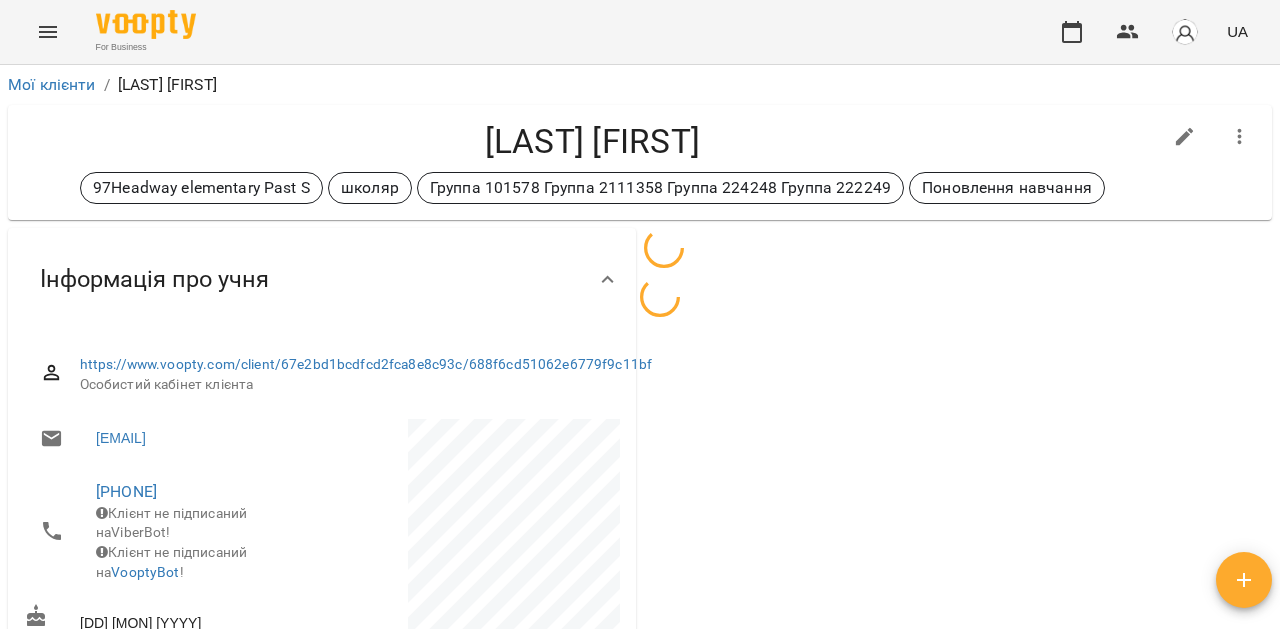 scroll, scrollTop: 0, scrollLeft: 0, axis: both 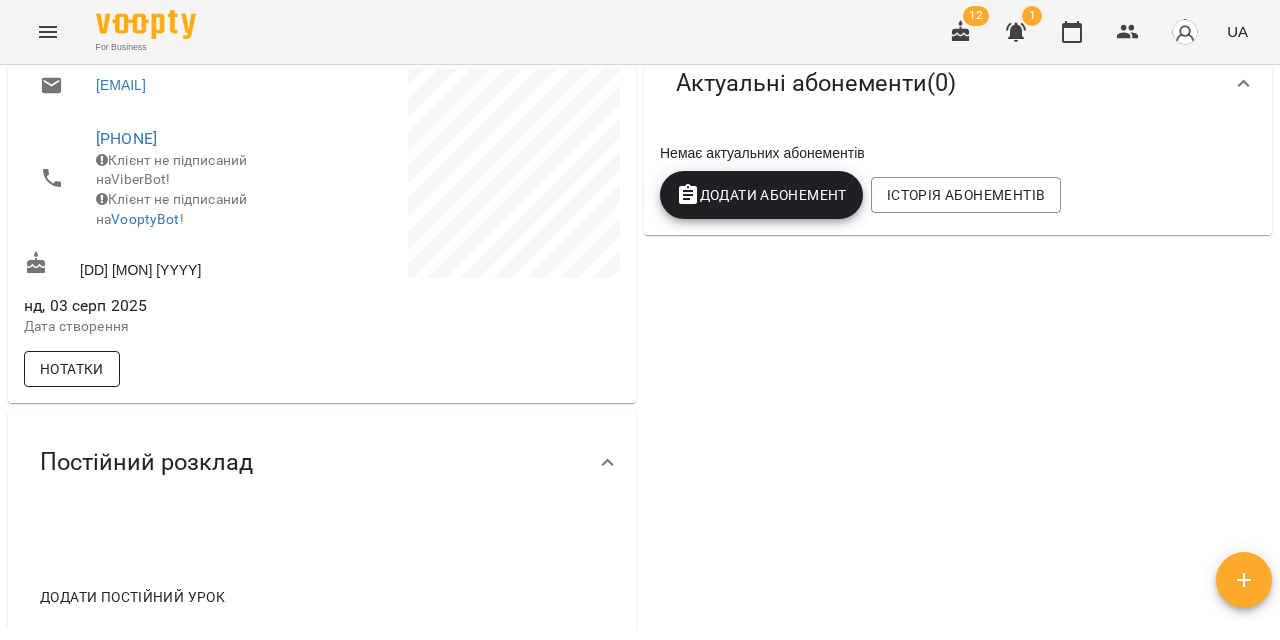click on "Нотатки" at bounding box center (72, 369) 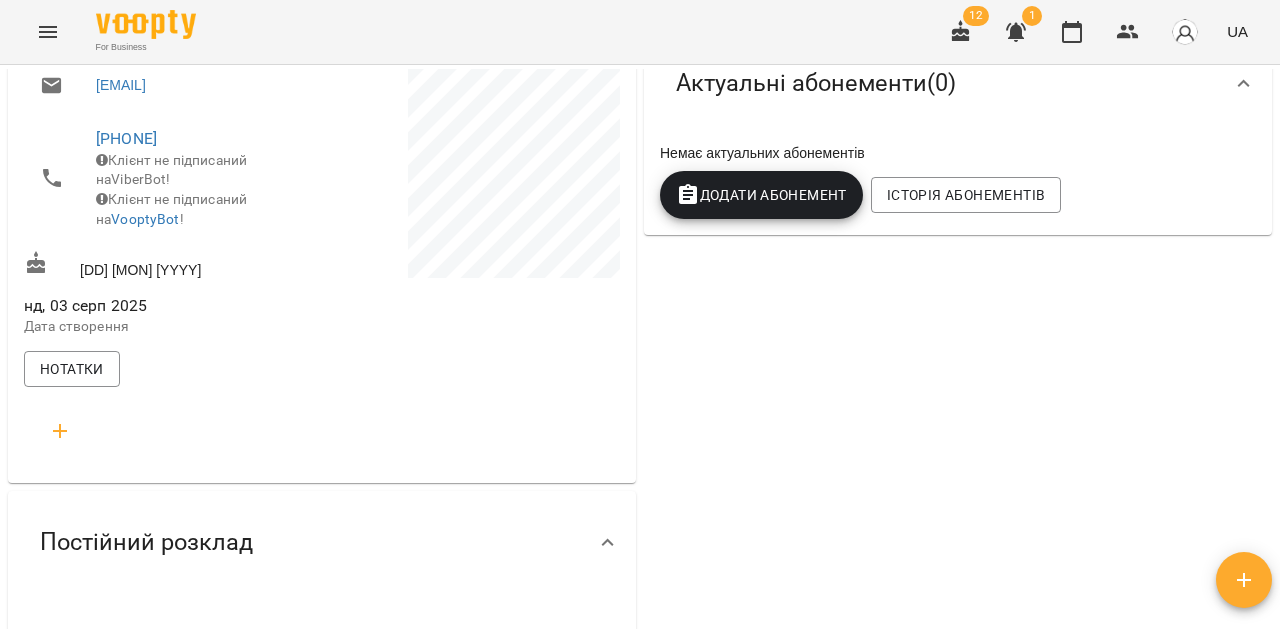 click 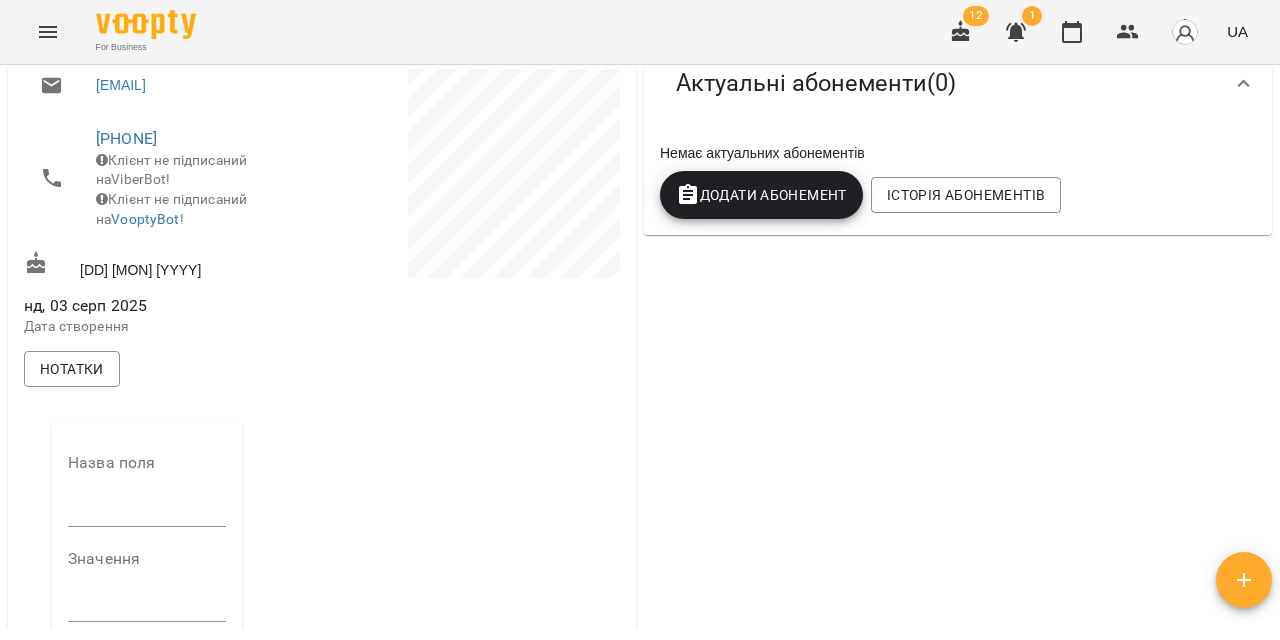 click at bounding box center [147, 511] 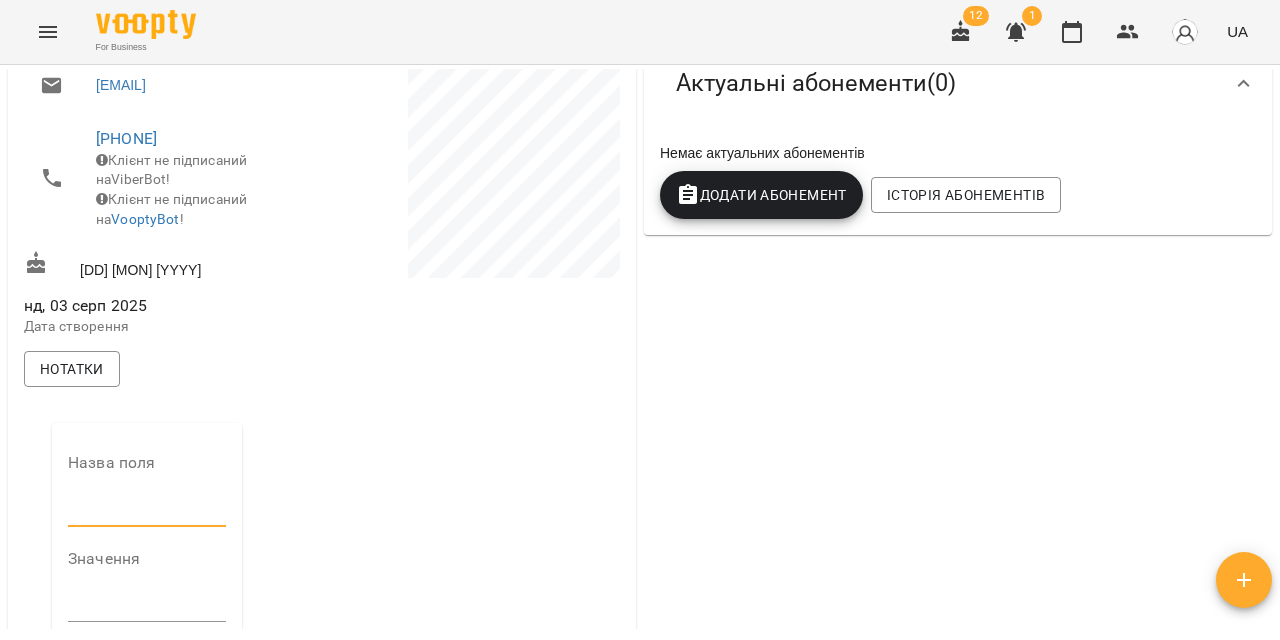 type on "**********" 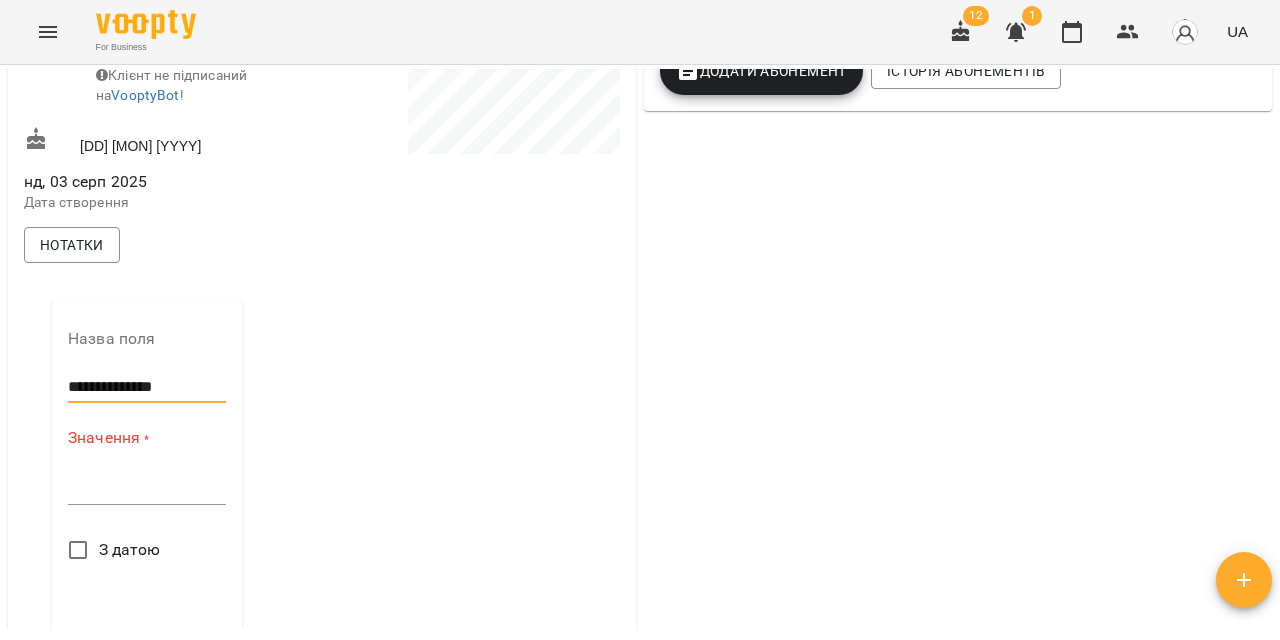 scroll, scrollTop: 503, scrollLeft: 0, axis: vertical 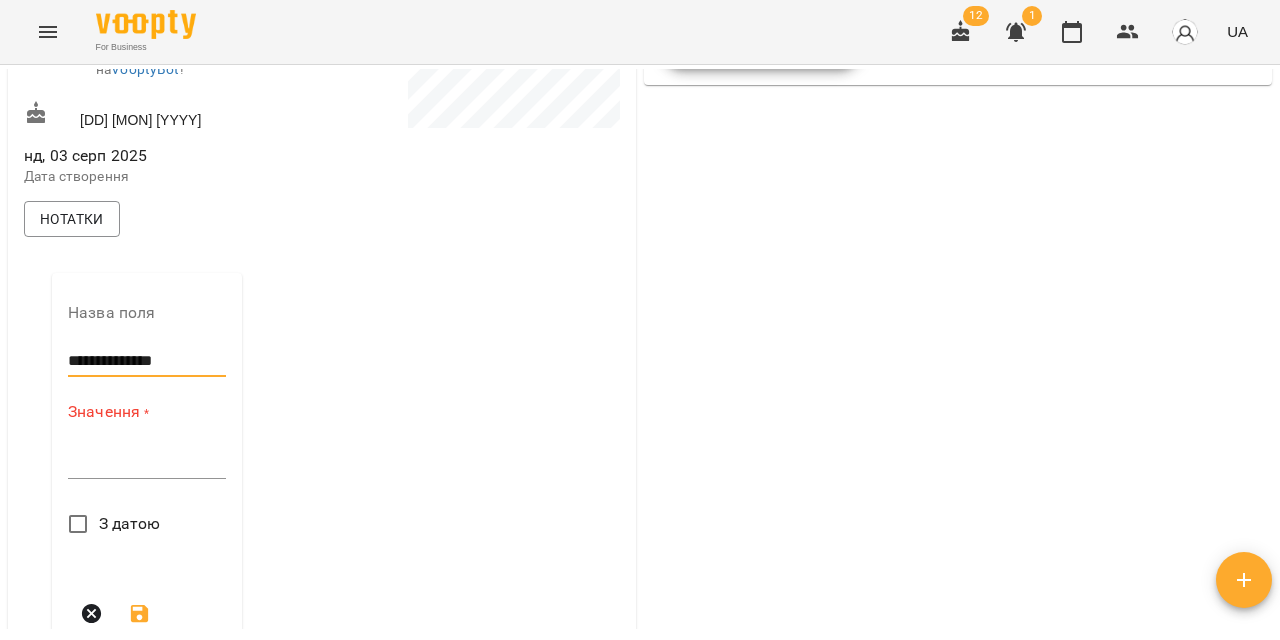 click at bounding box center (147, 462) 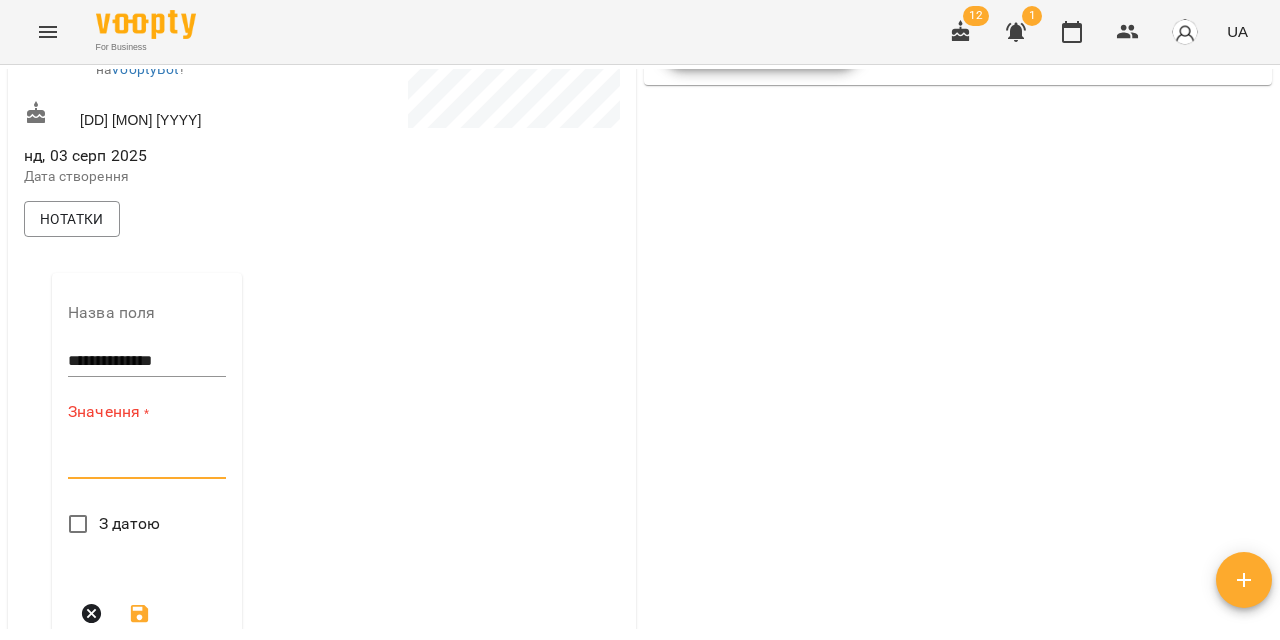 paste on "**********" 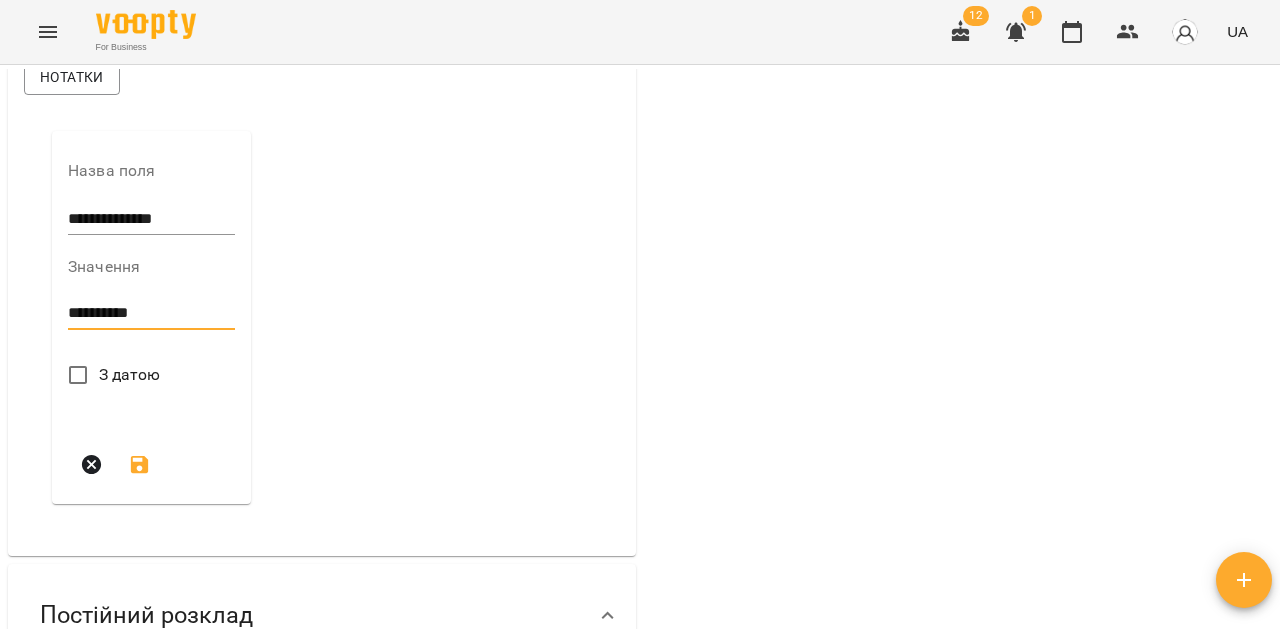 scroll, scrollTop: 648, scrollLeft: 0, axis: vertical 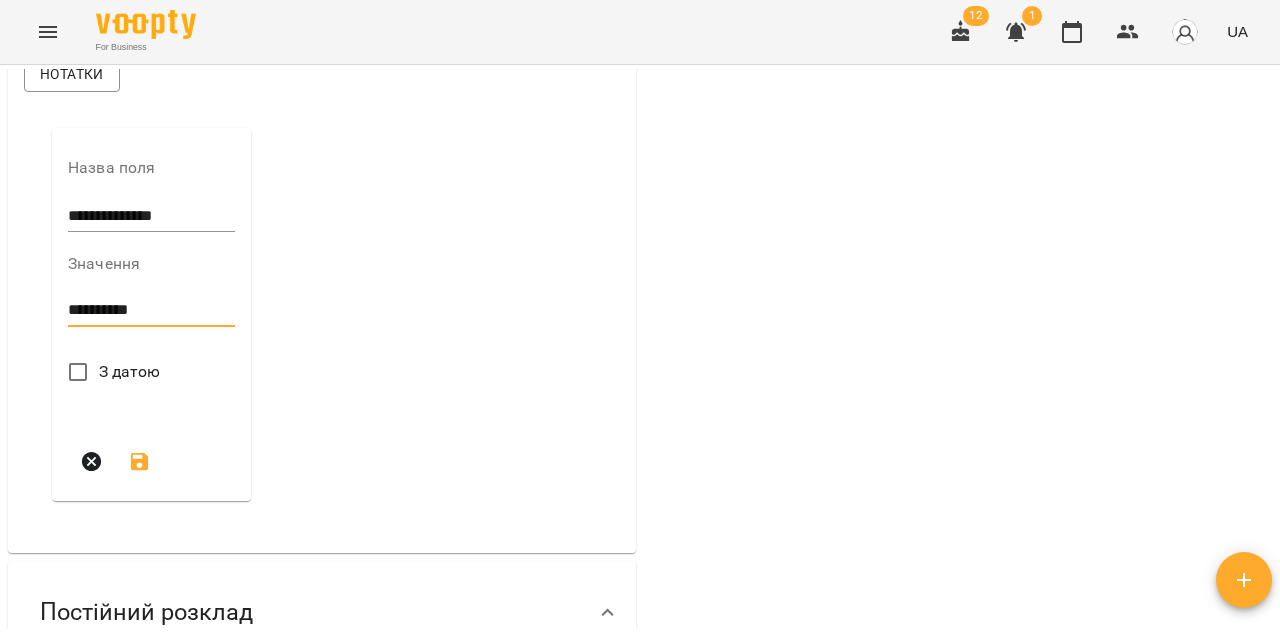 type on "**********" 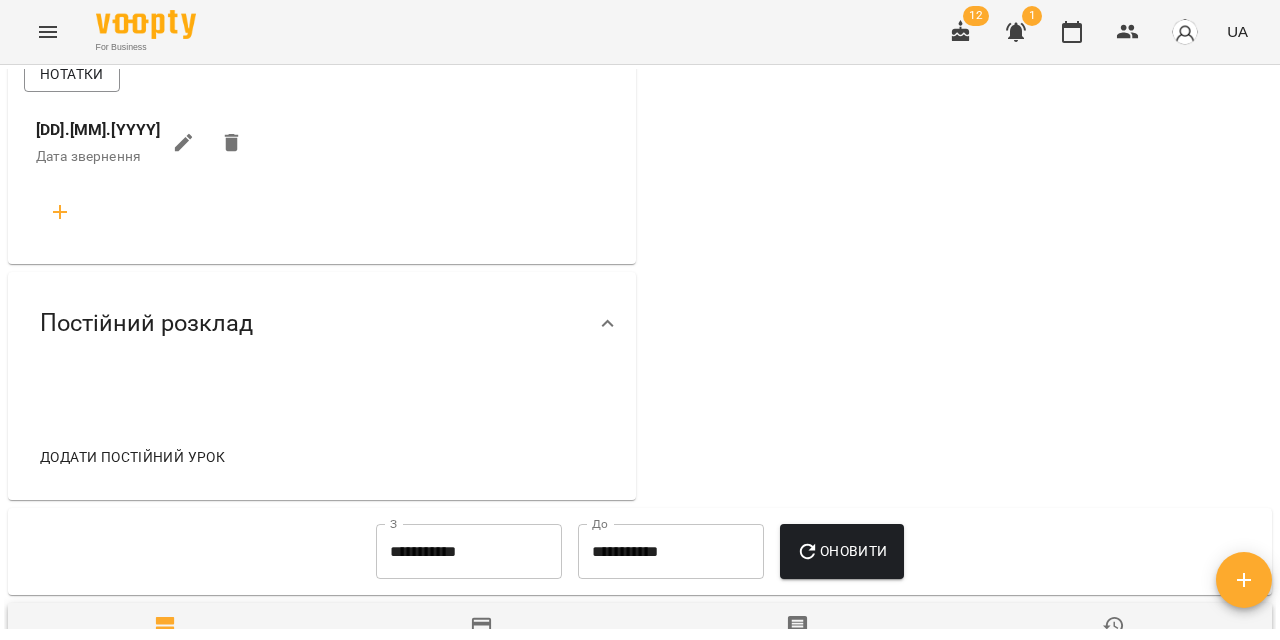 click 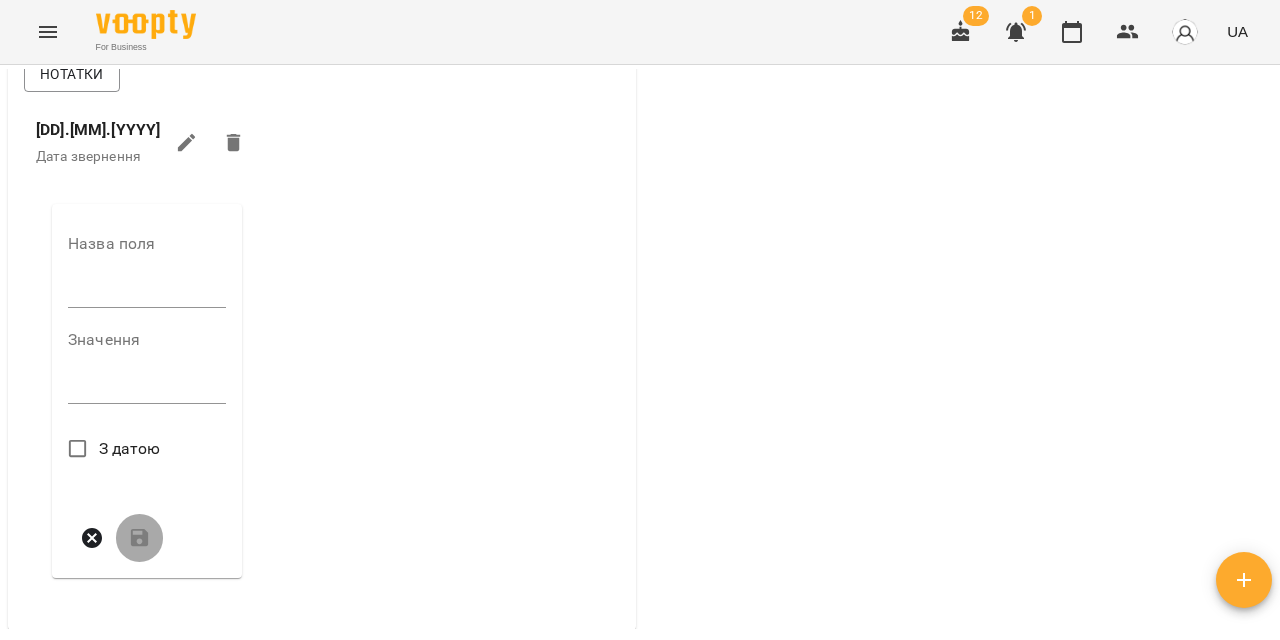click at bounding box center [147, 292] 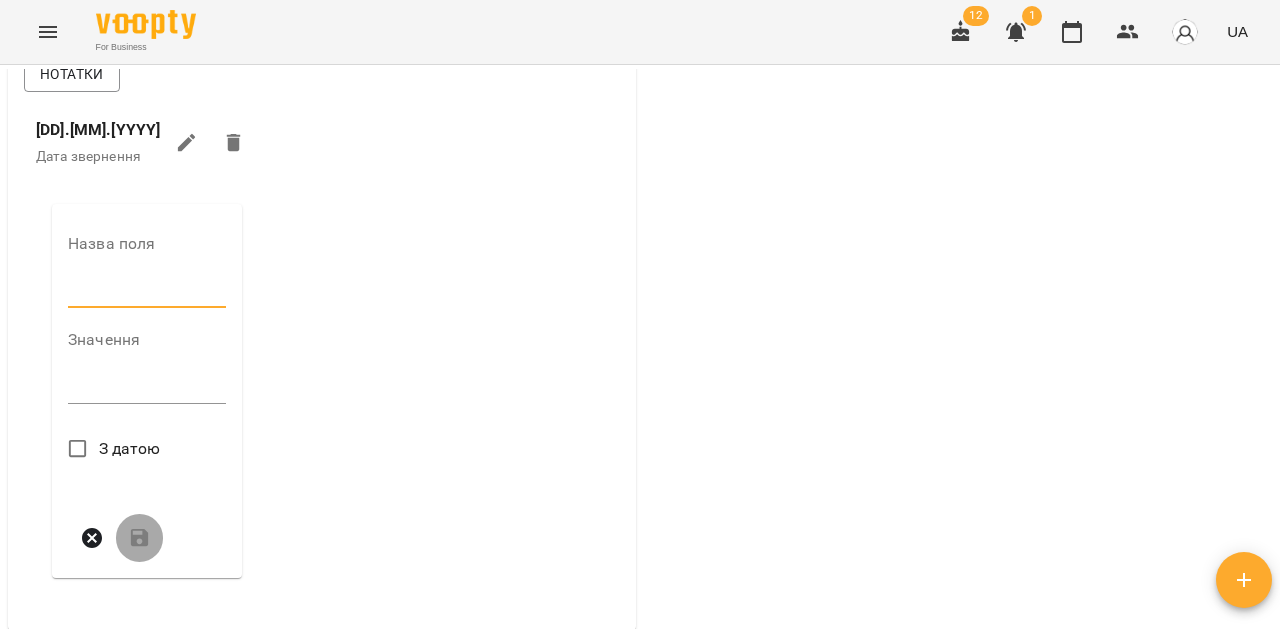 type on "**********" 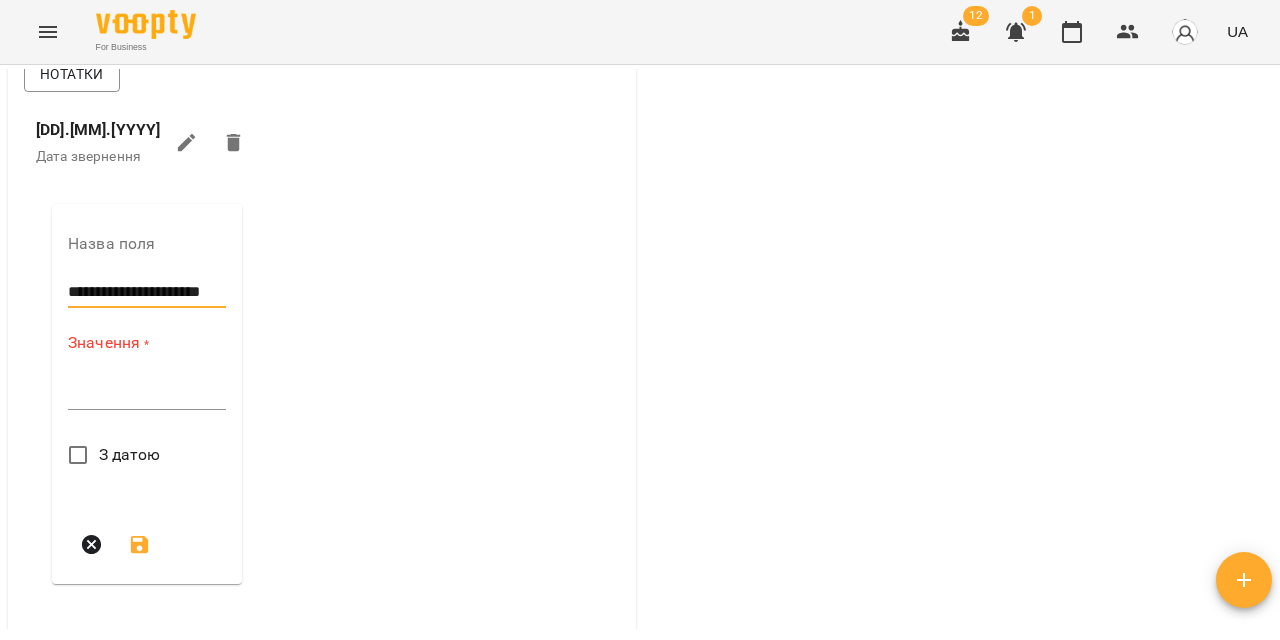 click on "*" at bounding box center (147, 394) 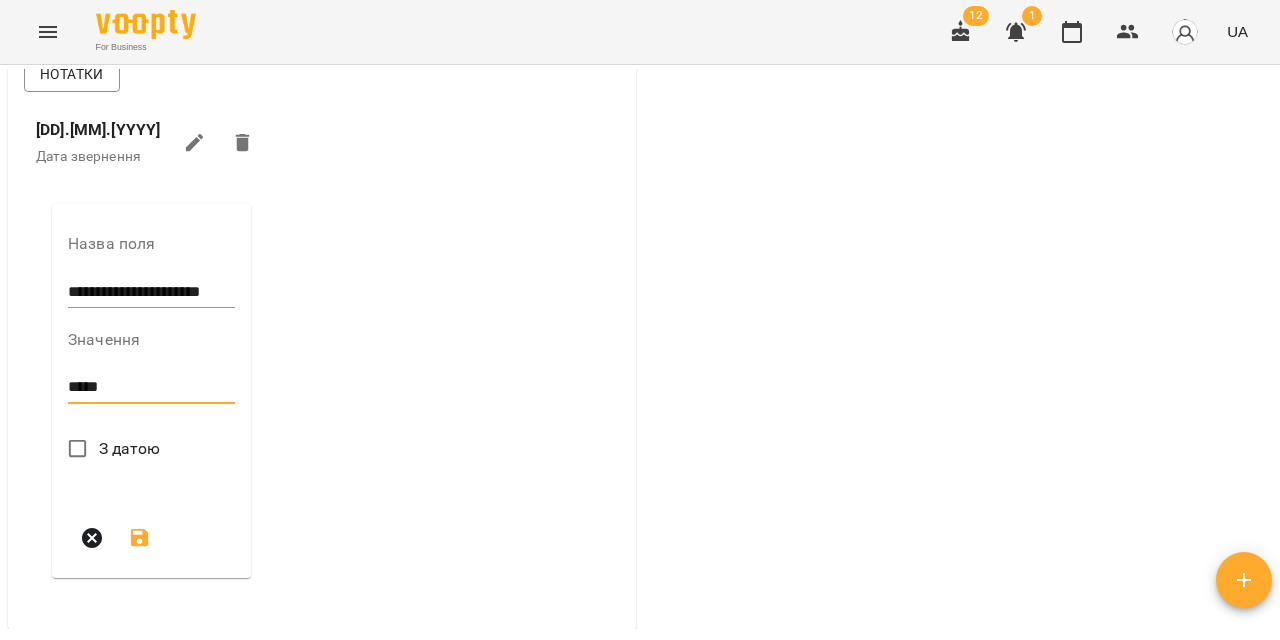 type on "*****" 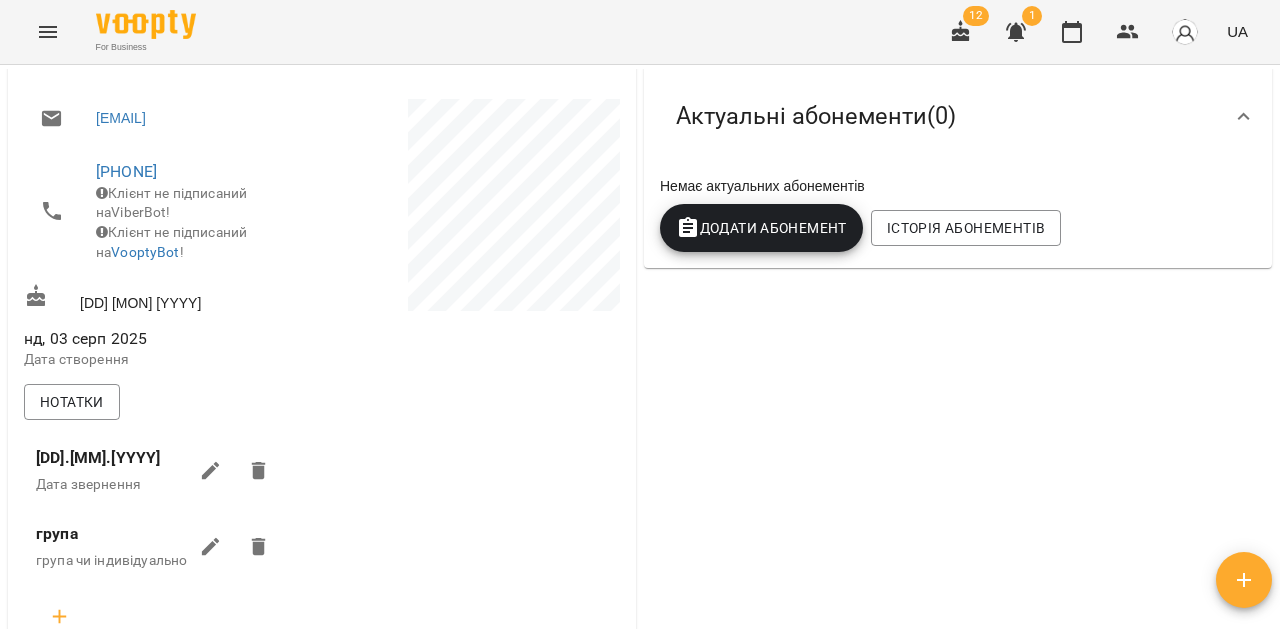 scroll, scrollTop: 0, scrollLeft: 0, axis: both 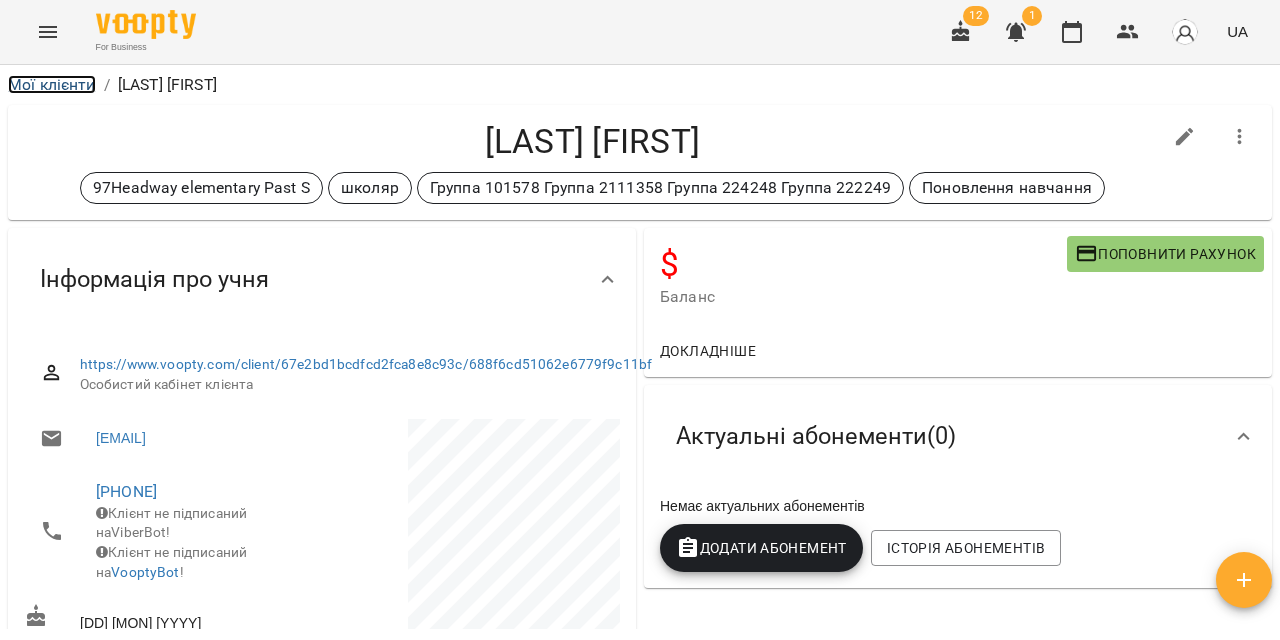 click on "Мої клієнти" at bounding box center (52, 84) 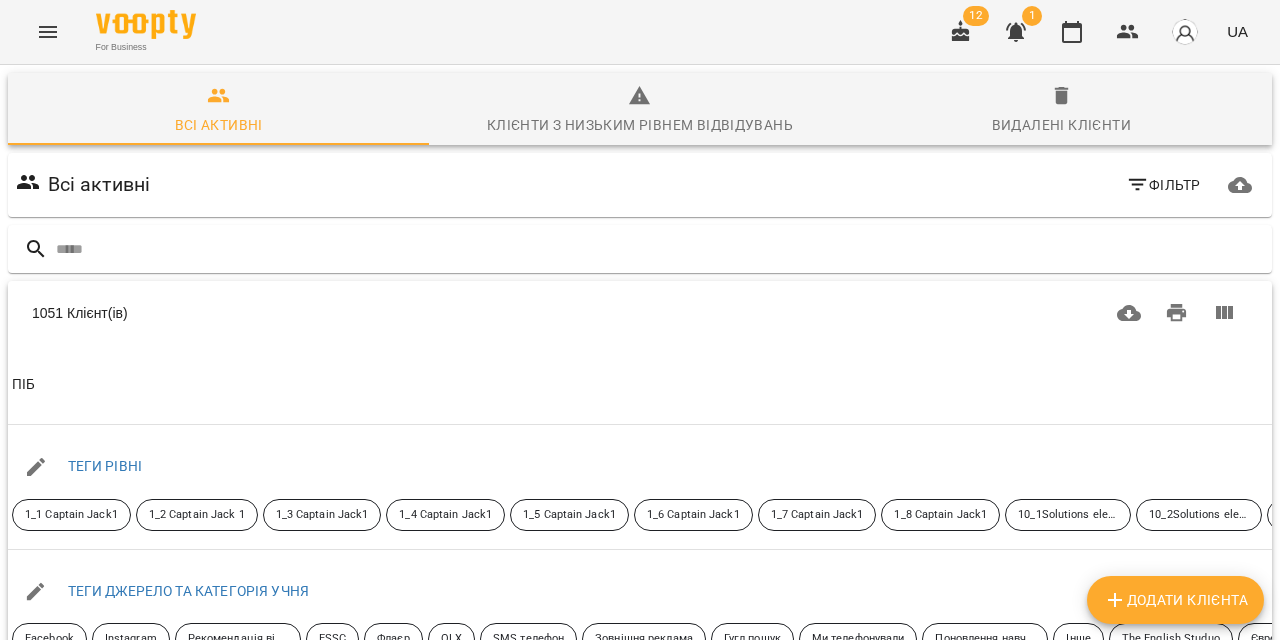 click on "Додати клієнта" at bounding box center [1175, 600] 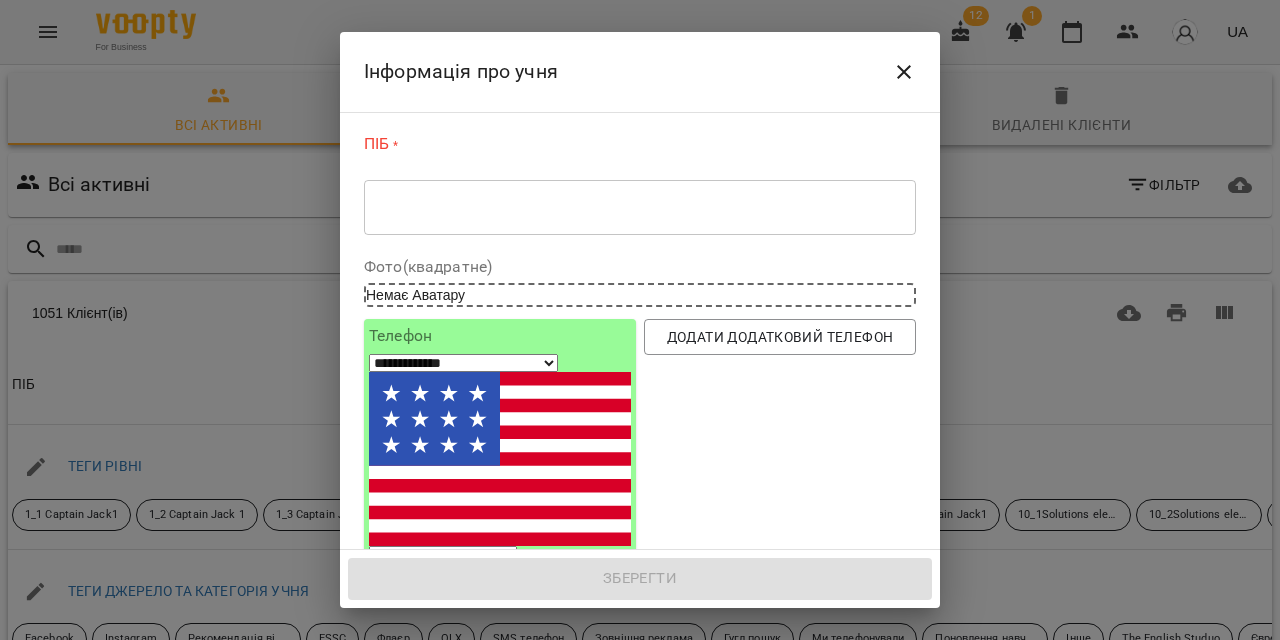click at bounding box center [640, 207] 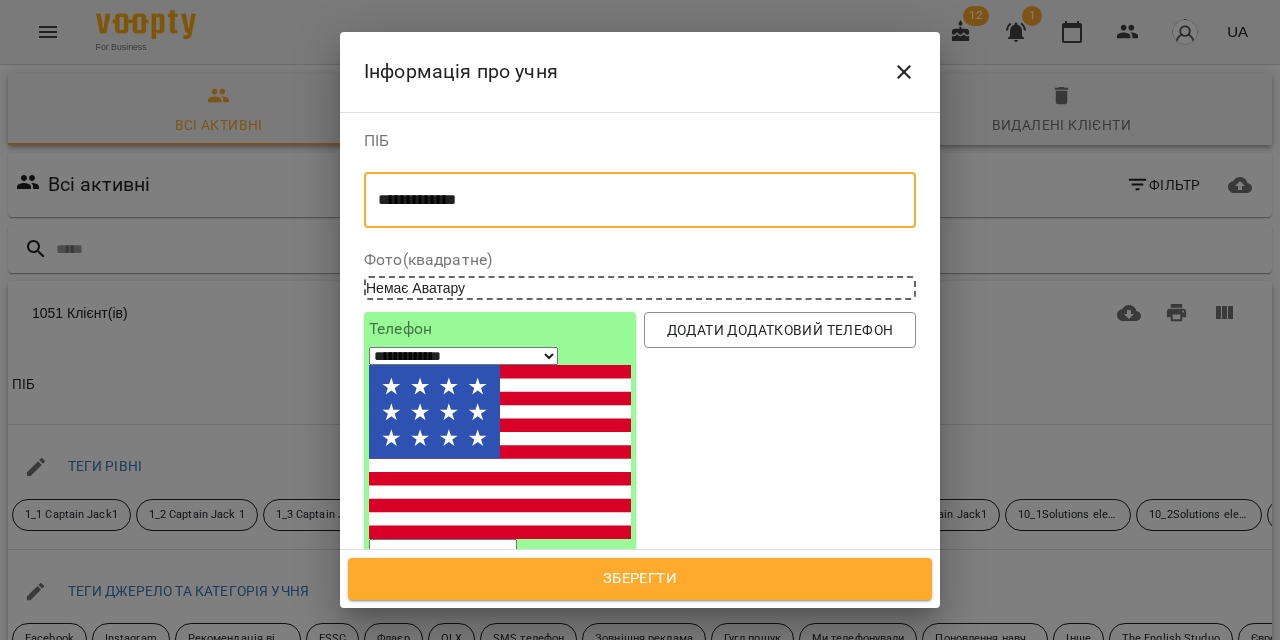 type on "**********" 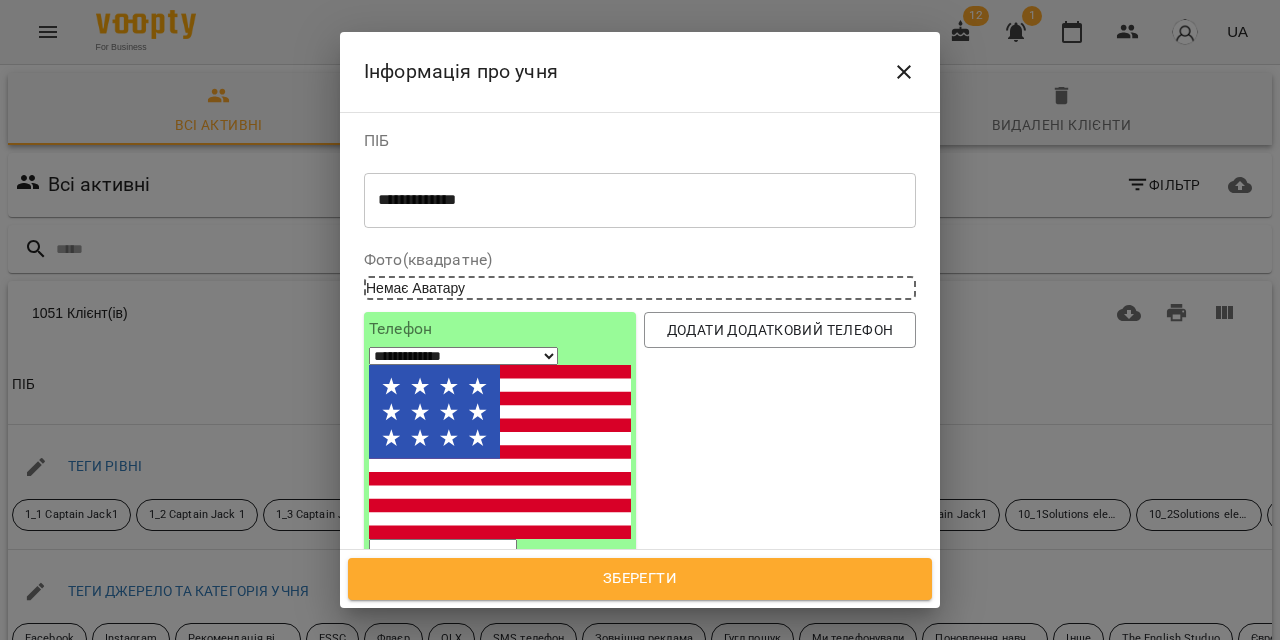 select on "**" 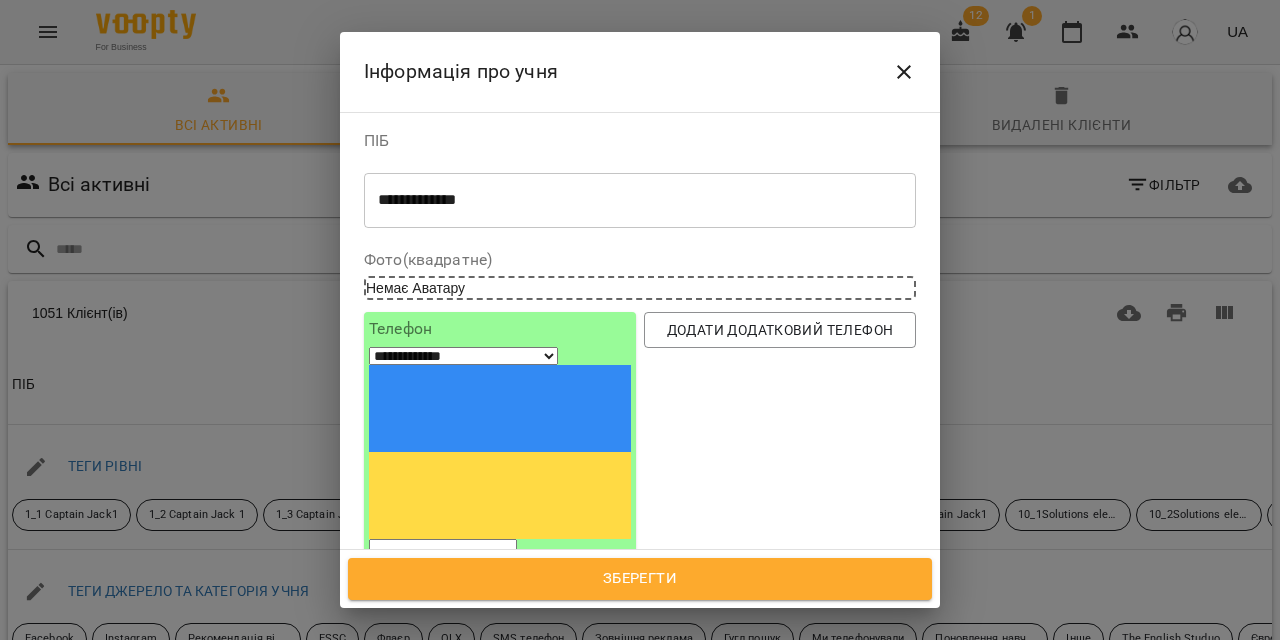 paste on "*********" 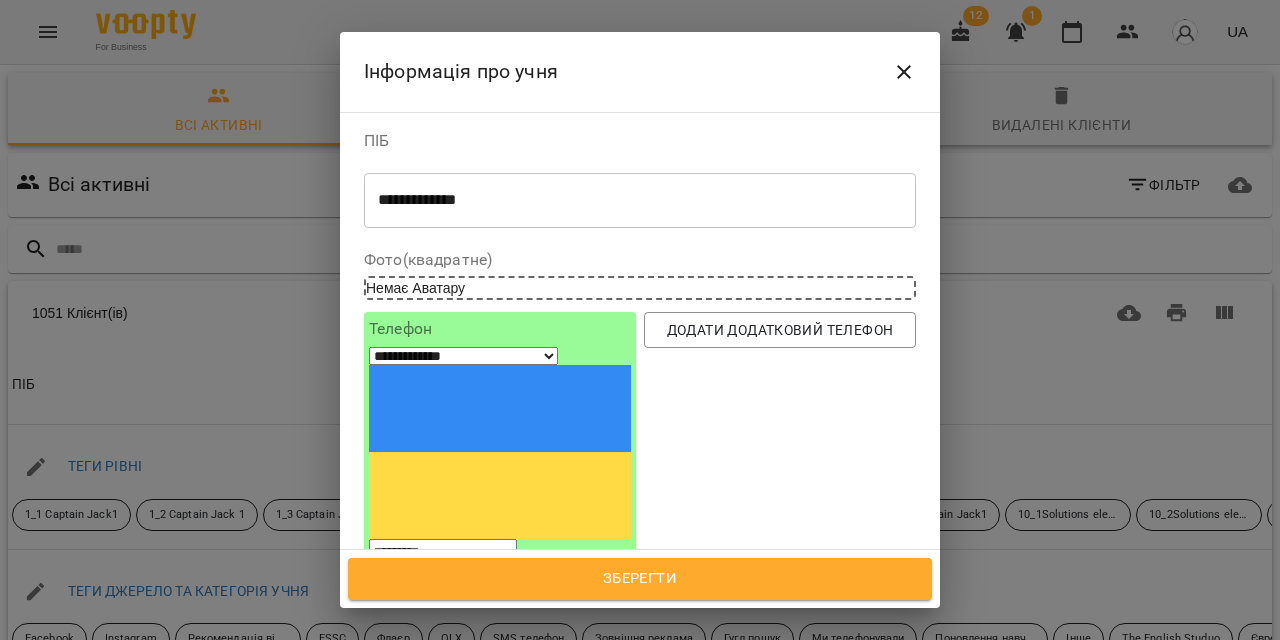 type on "*********" 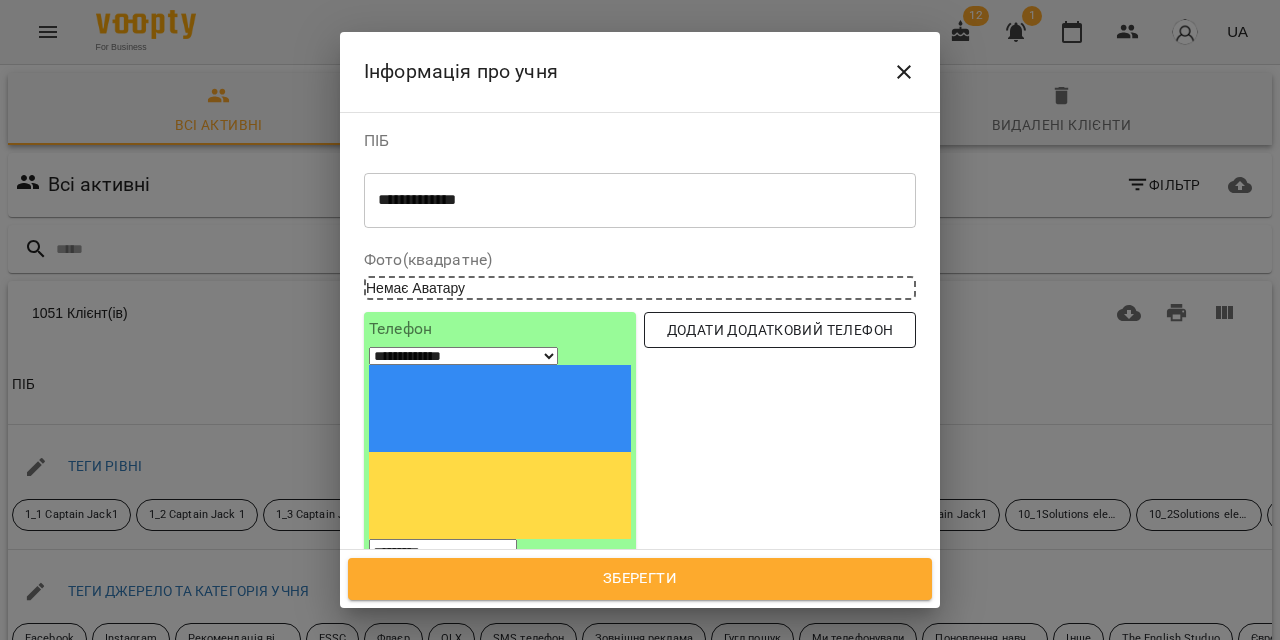 click on "Додати додатковий телефон" at bounding box center [780, 330] 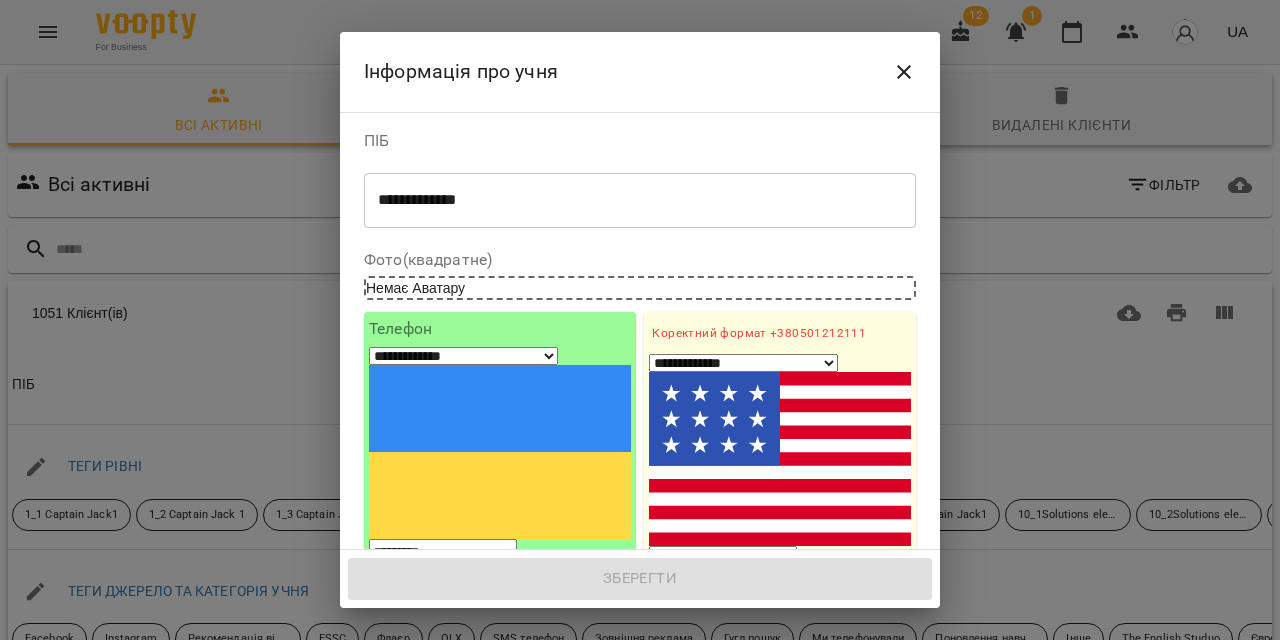 click on "1. Ім'я" at bounding box center [780, 636] 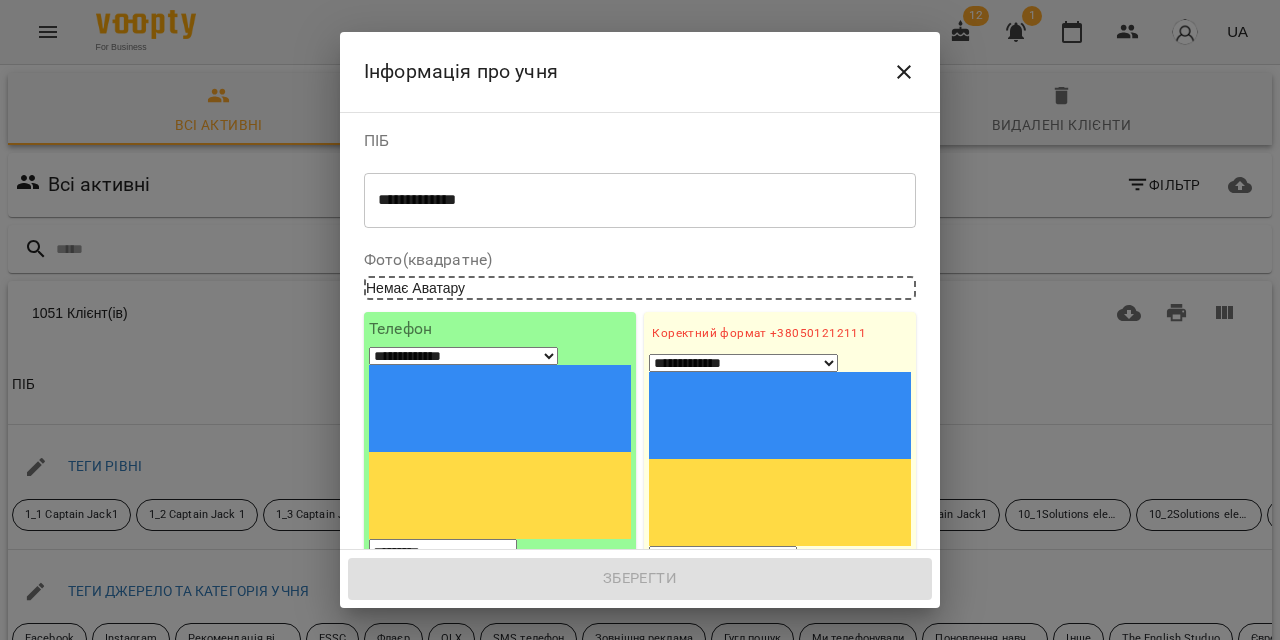 paste on "*********" 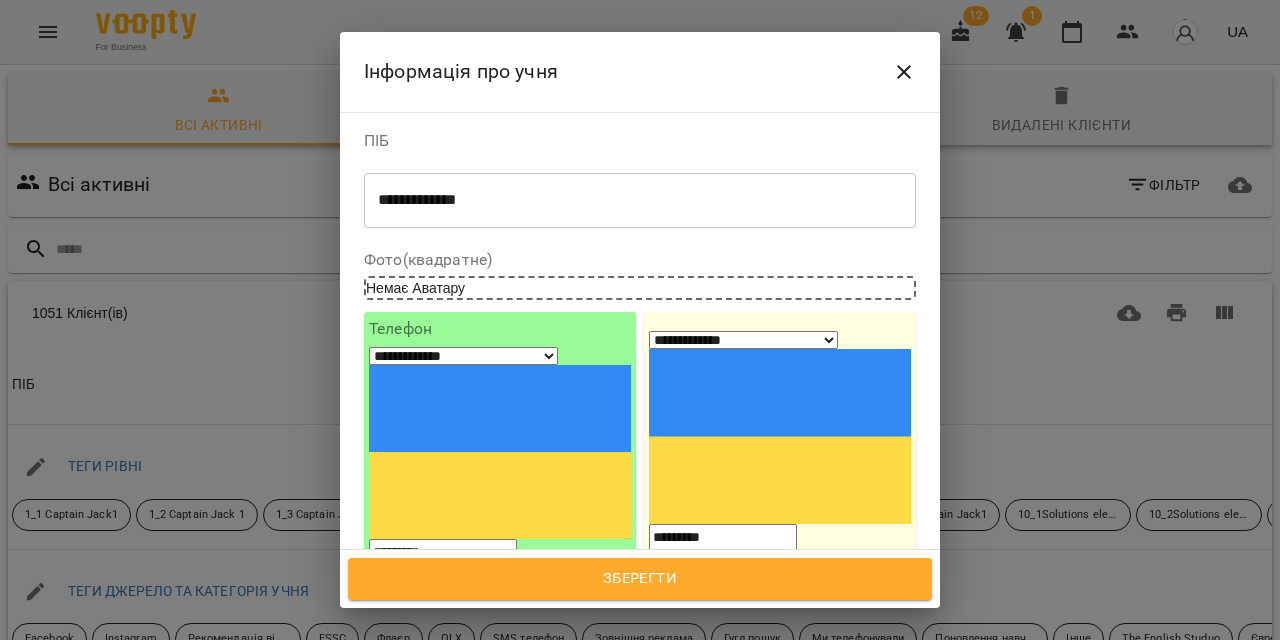 click on "**********" at bounding box center [780, 439] 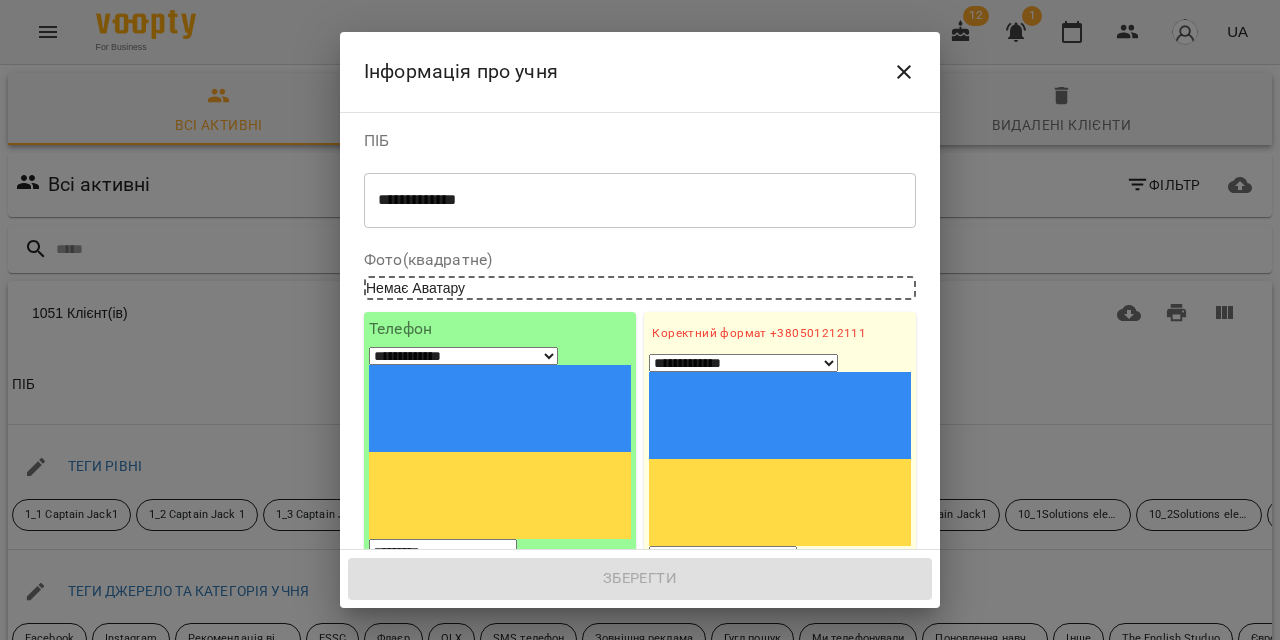 drag, startPoint x: 786, startPoint y: 369, endPoint x: 875, endPoint y: 361, distance: 89.358826 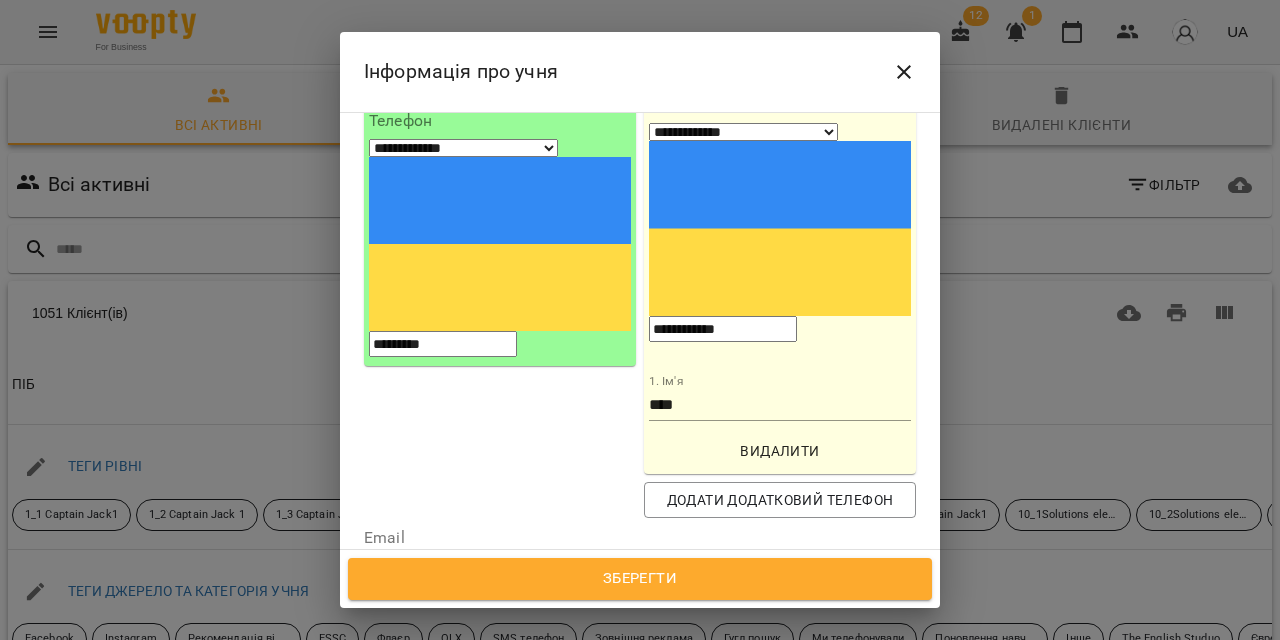 scroll, scrollTop: 227, scrollLeft: 0, axis: vertical 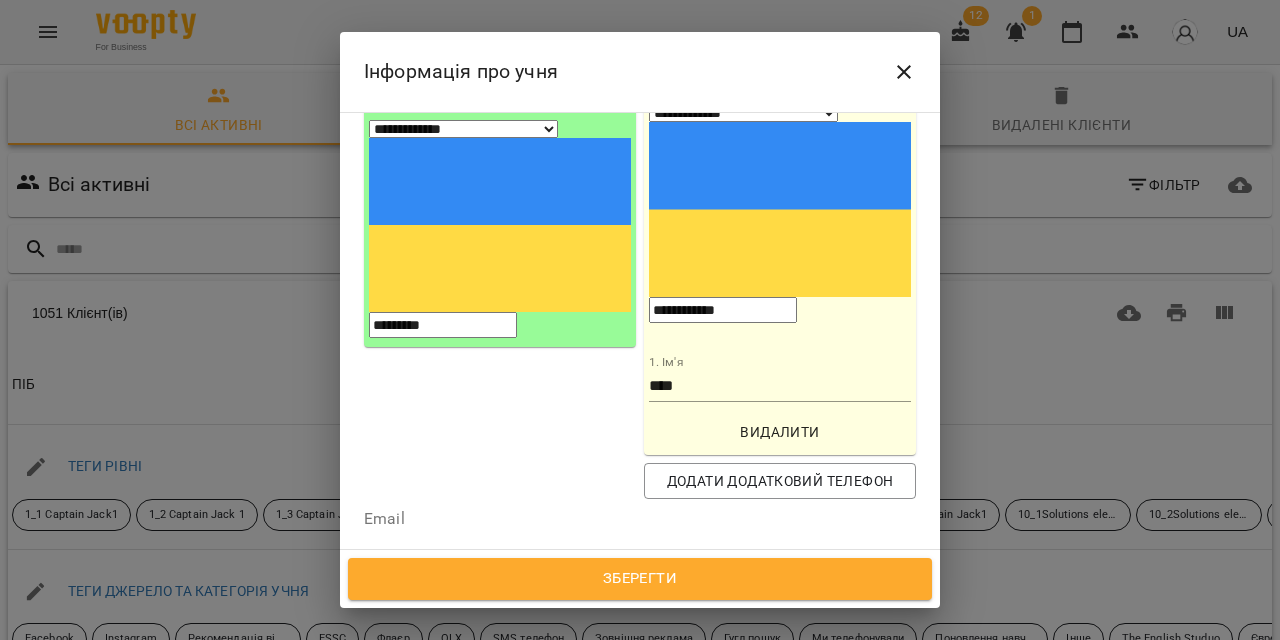 type on "**********" 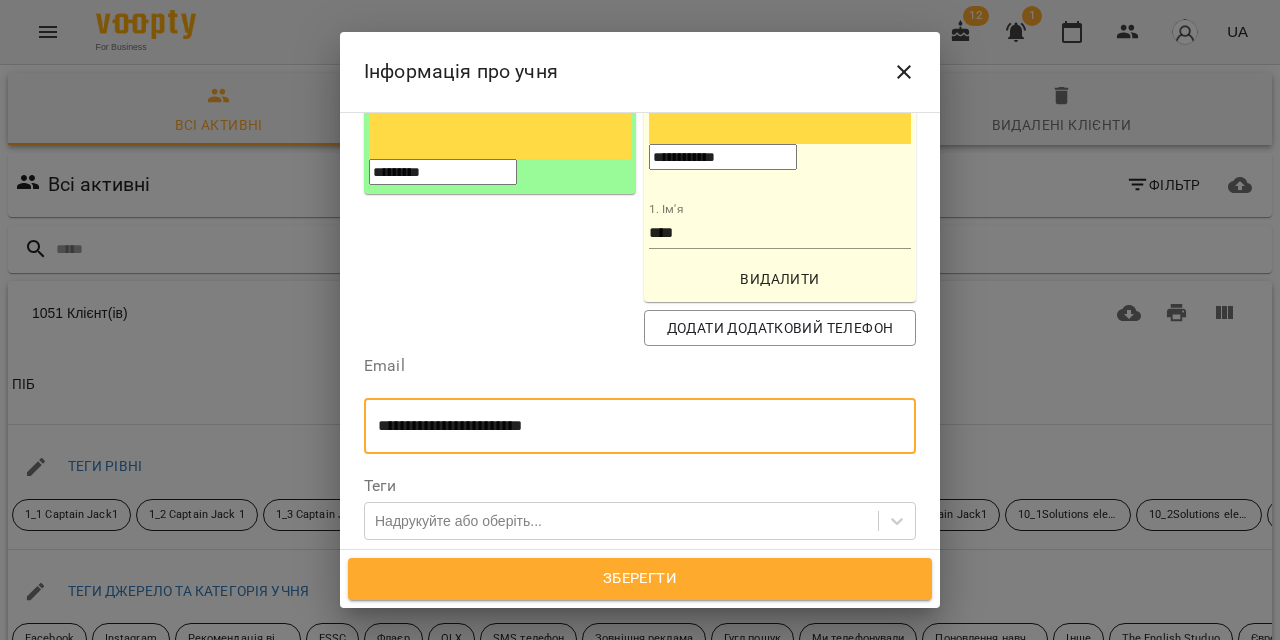 scroll, scrollTop: 388, scrollLeft: 0, axis: vertical 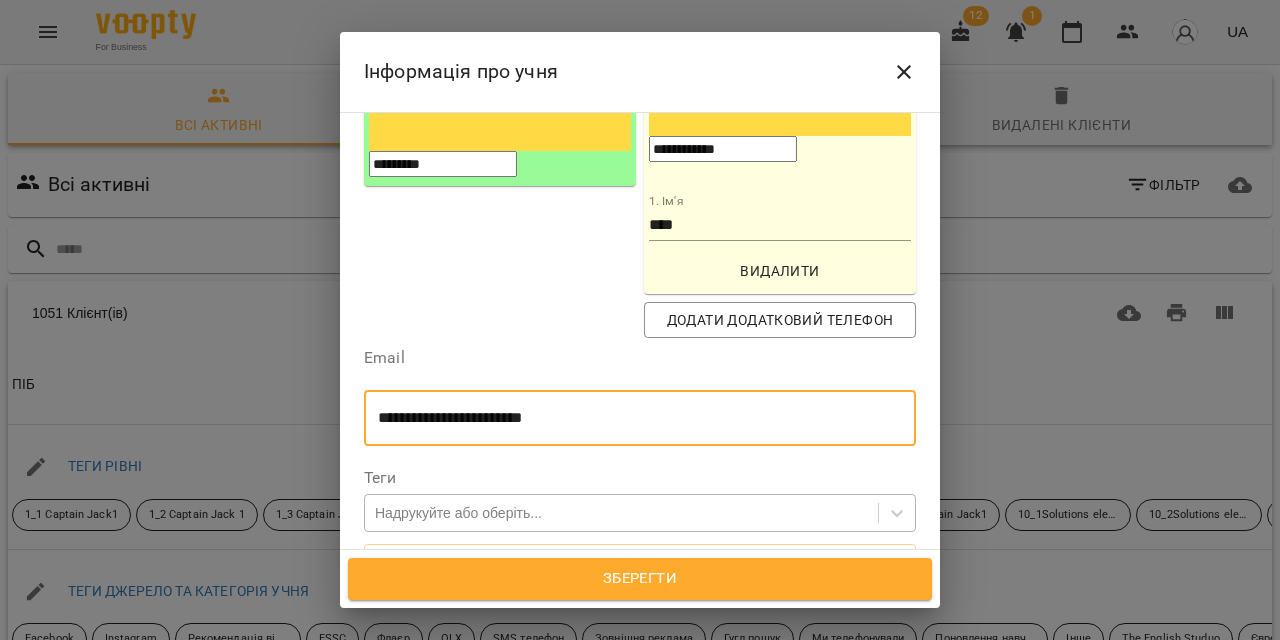 type on "**********" 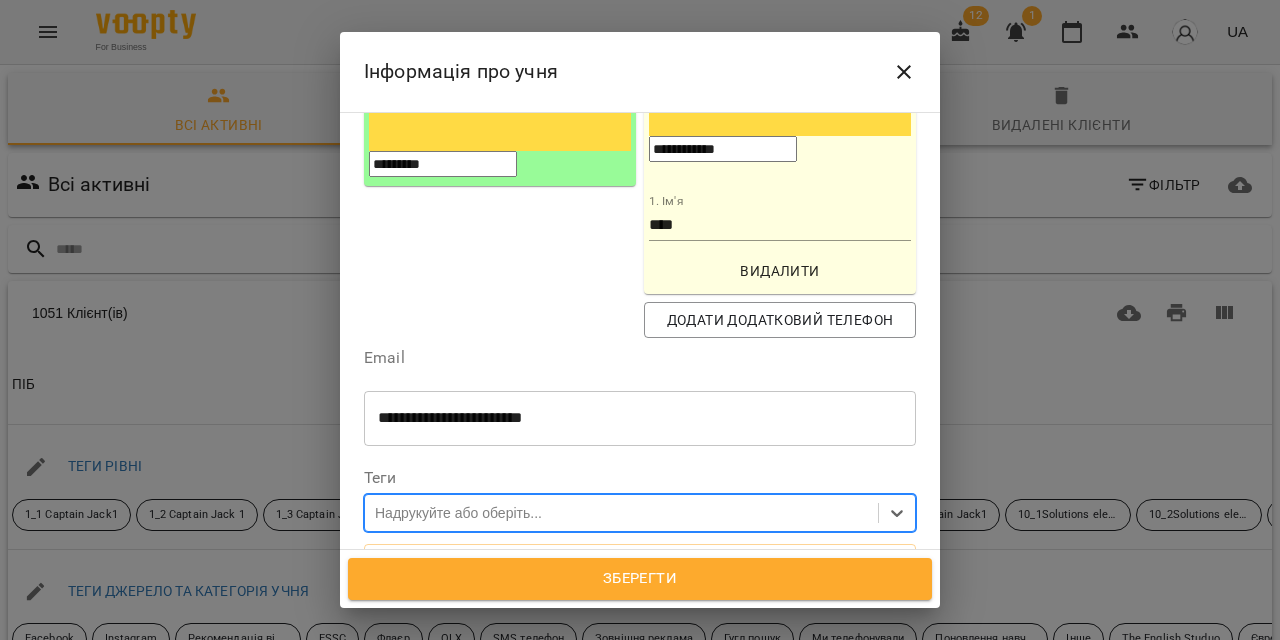 paste on "**********" 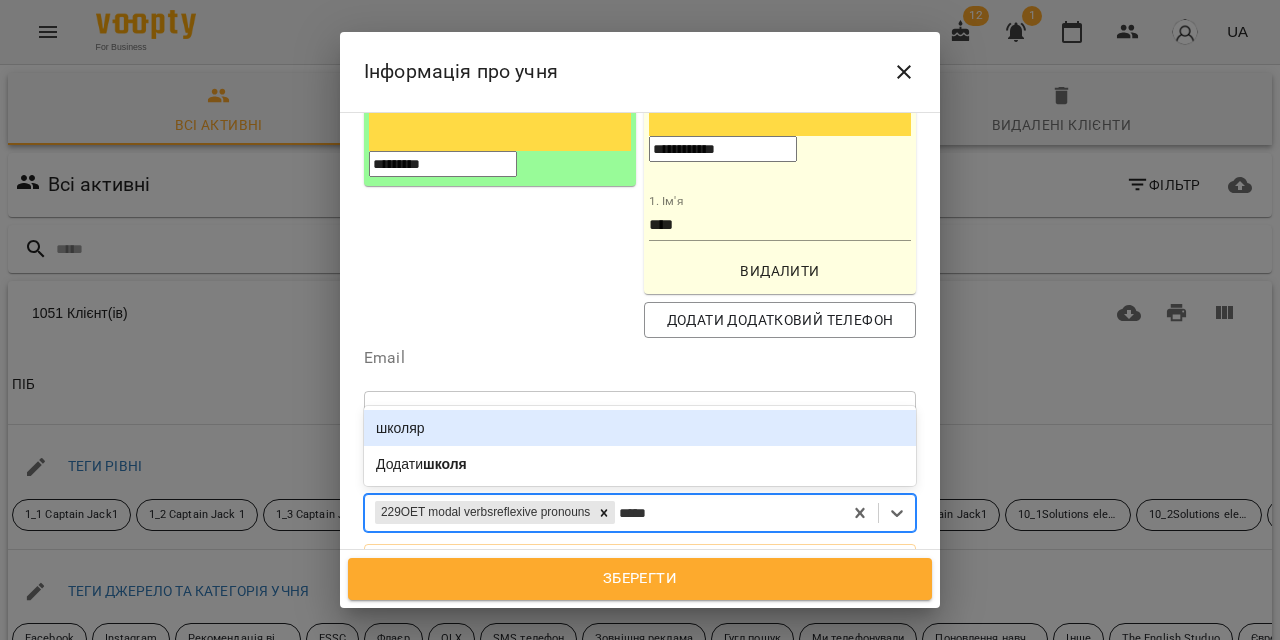 type on "******" 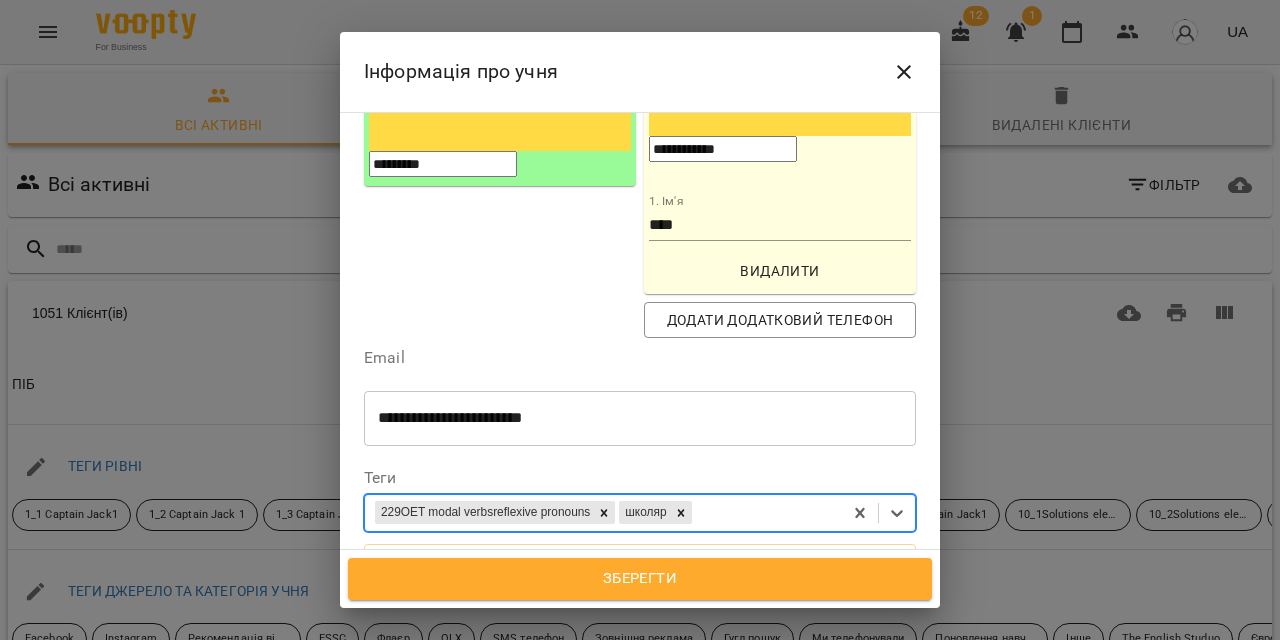 paste on "**********" 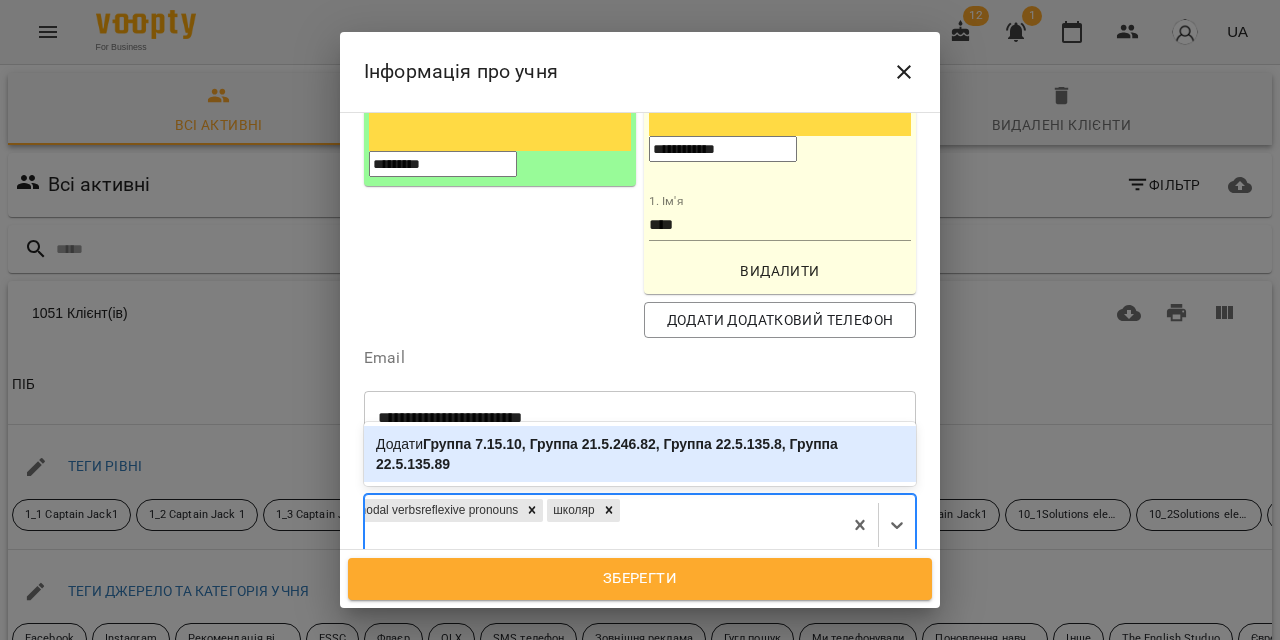 scroll, scrollTop: 0, scrollLeft: 0, axis: both 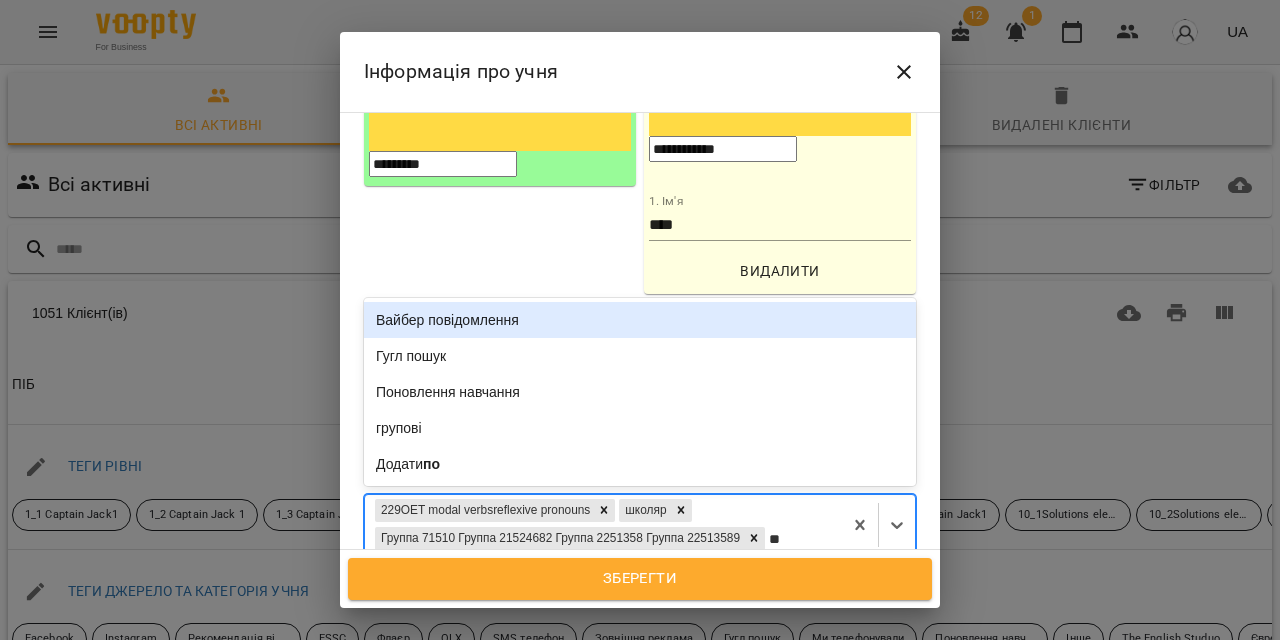 type on "***" 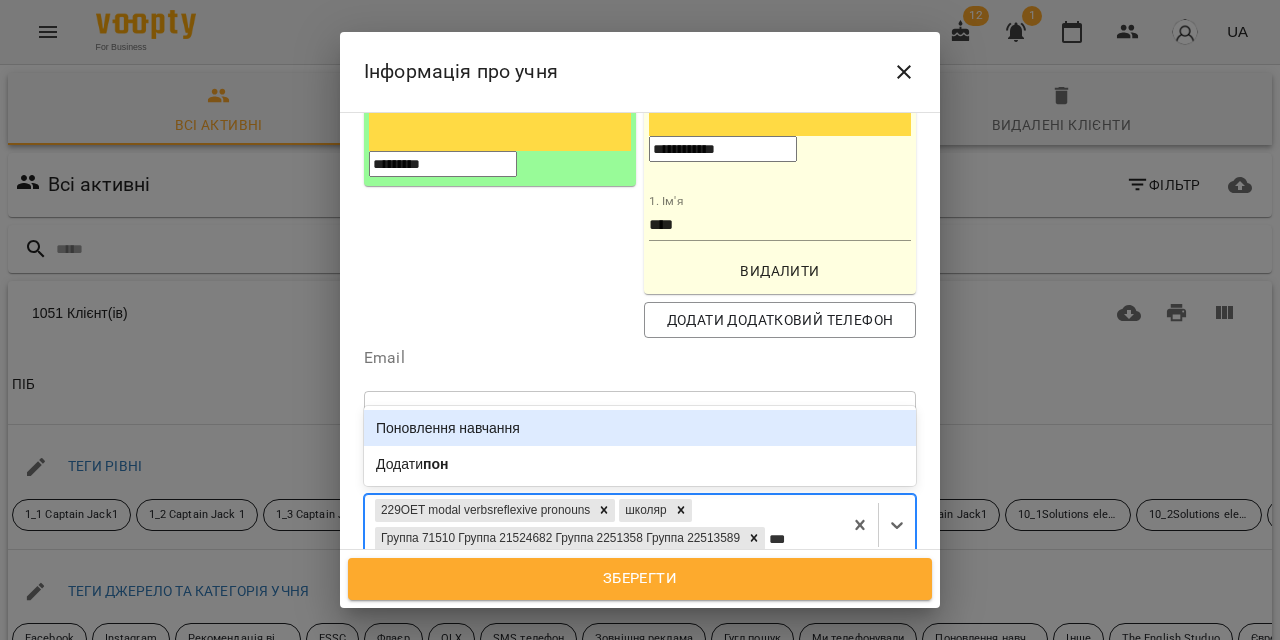 click on "Поновлення навчання" at bounding box center [640, 428] 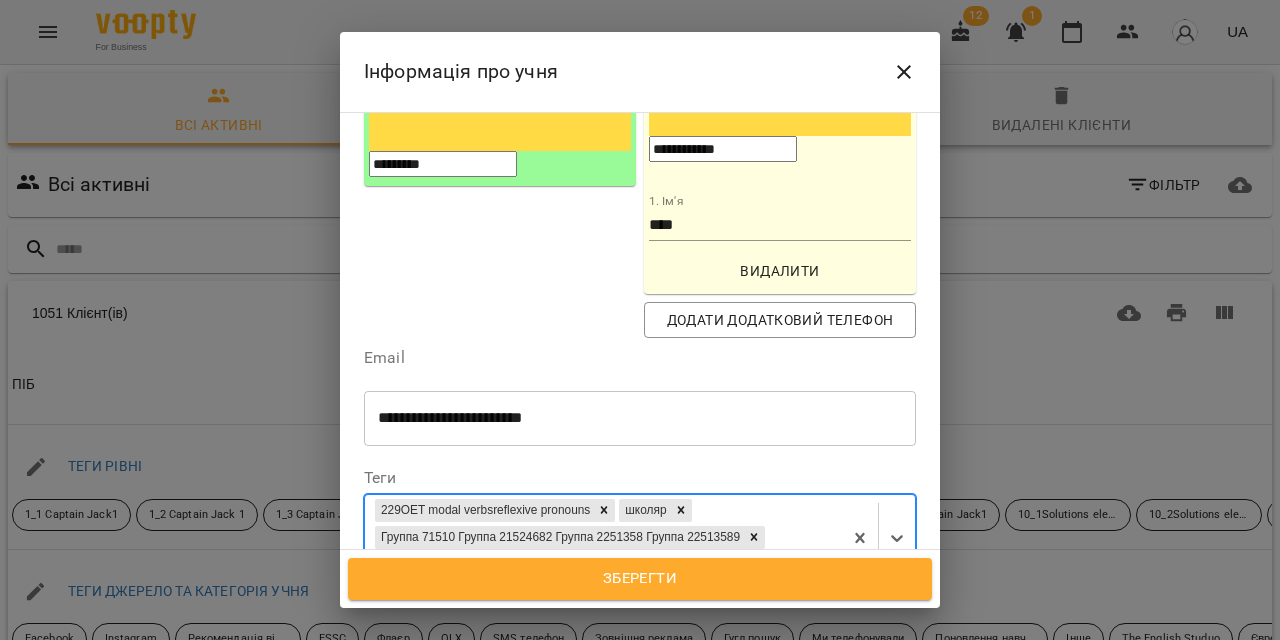 click on "Дата народження" at bounding box center (640, 613) 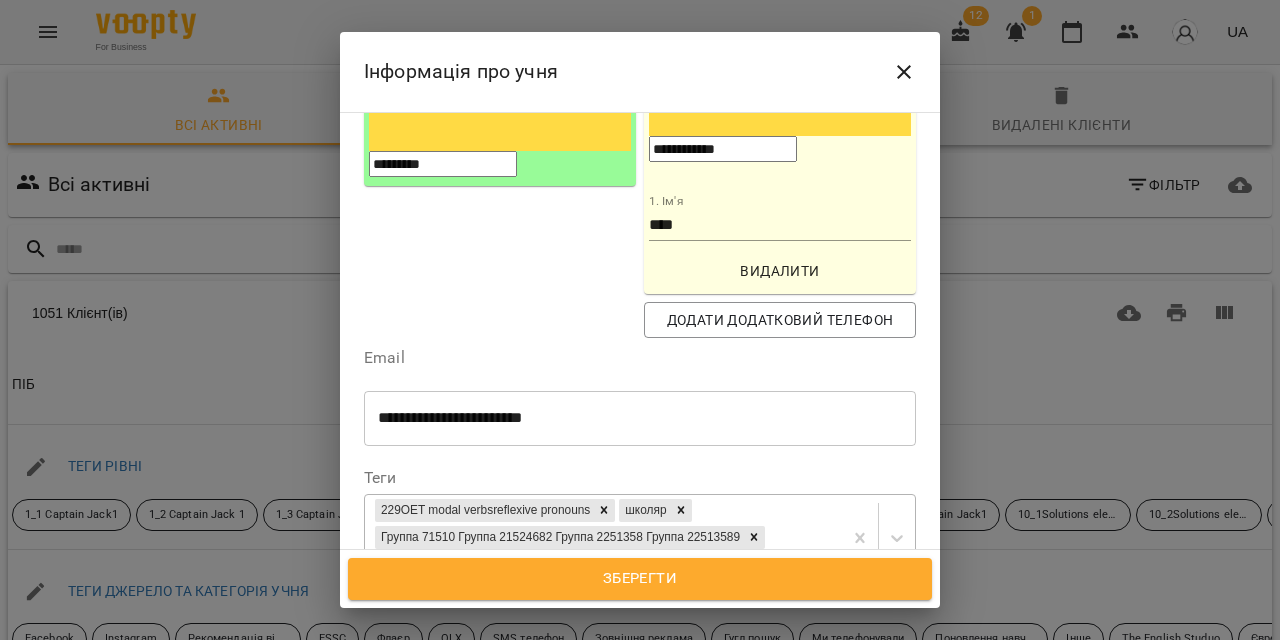click on "**********" at bounding box center [450, 623] 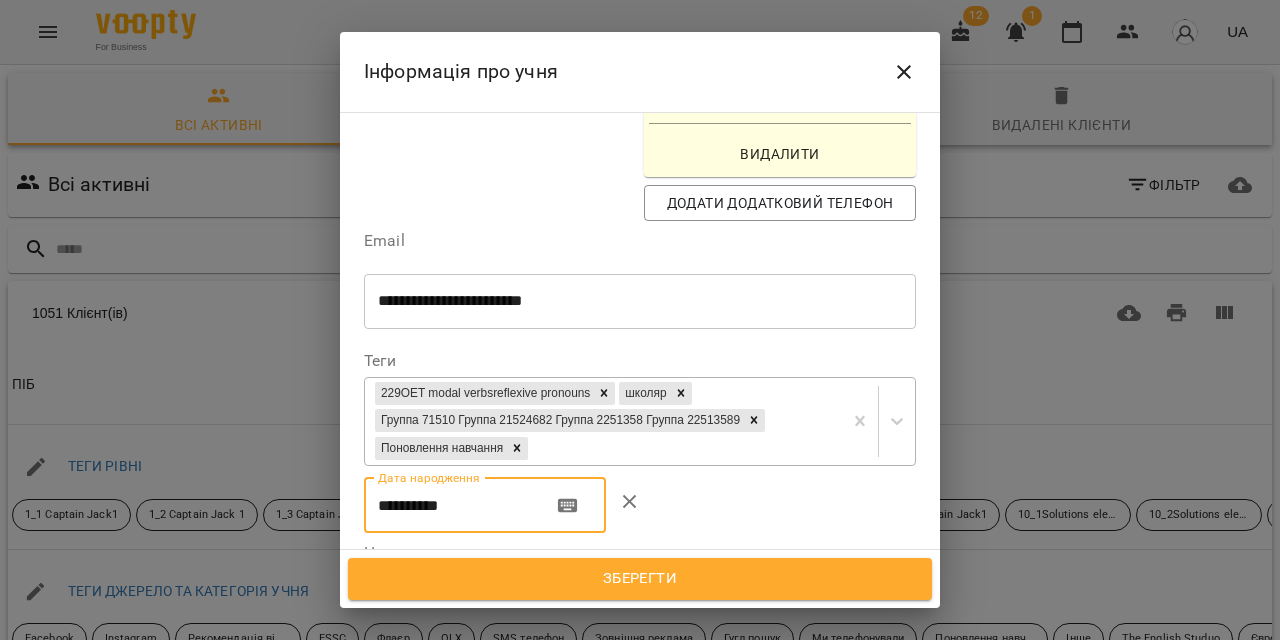 scroll, scrollTop: 541, scrollLeft: 0, axis: vertical 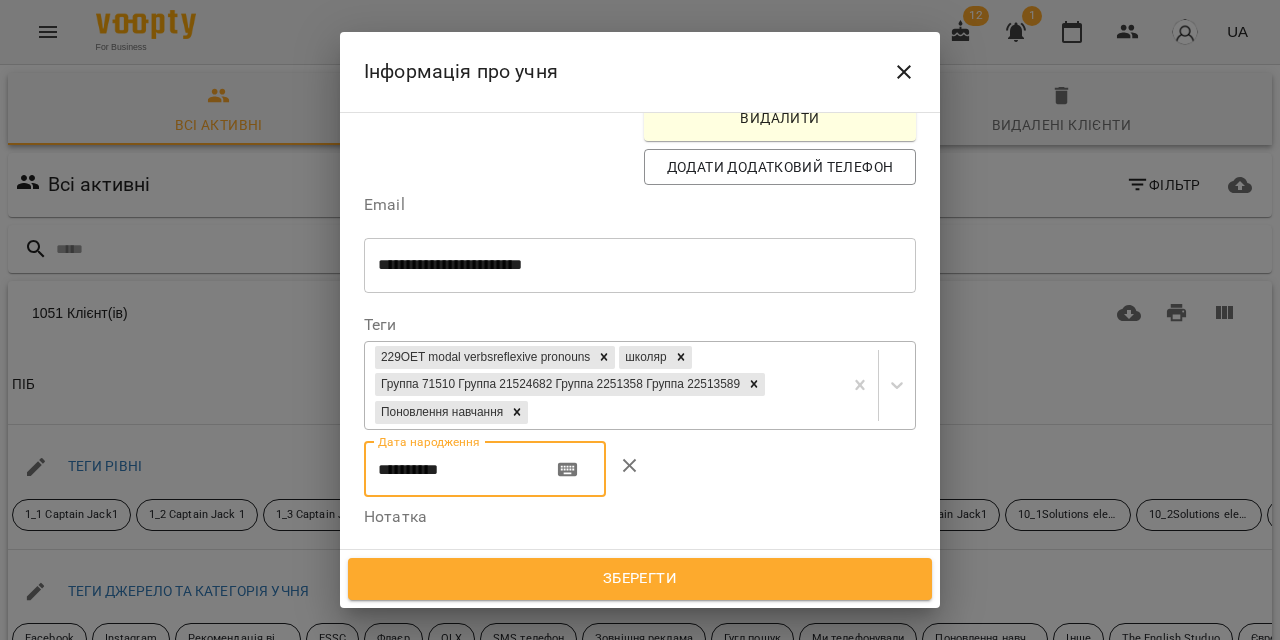 type on "**********" 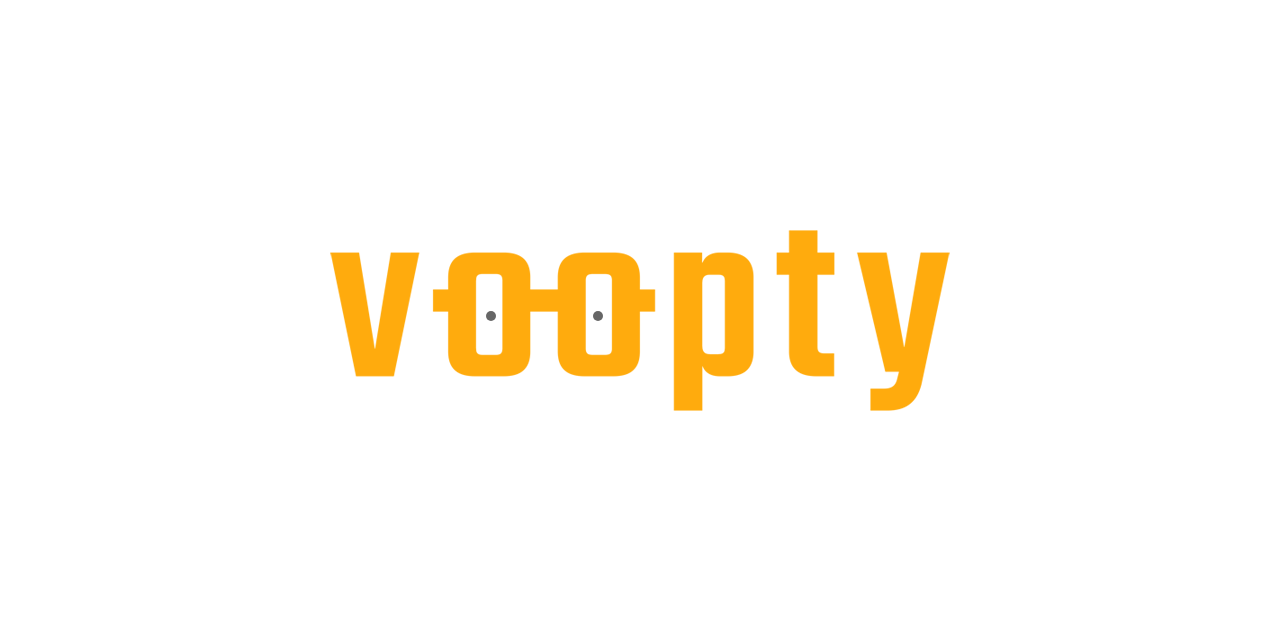 scroll, scrollTop: 0, scrollLeft: 0, axis: both 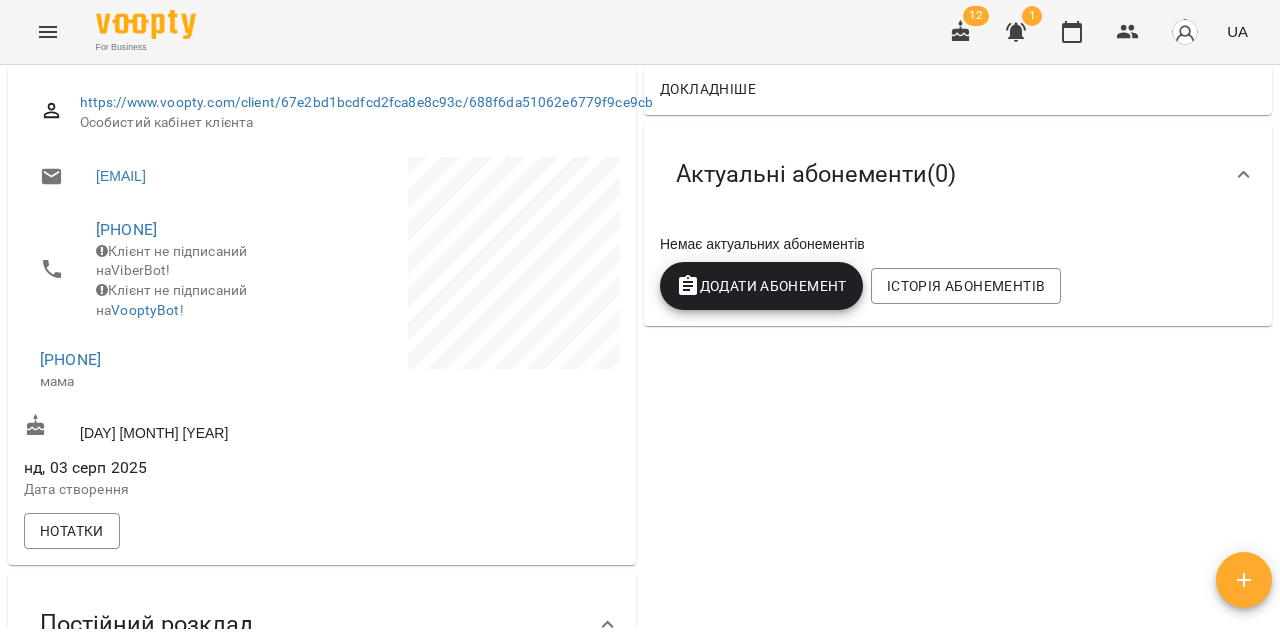 click on "Нотатки" at bounding box center [322, 531] 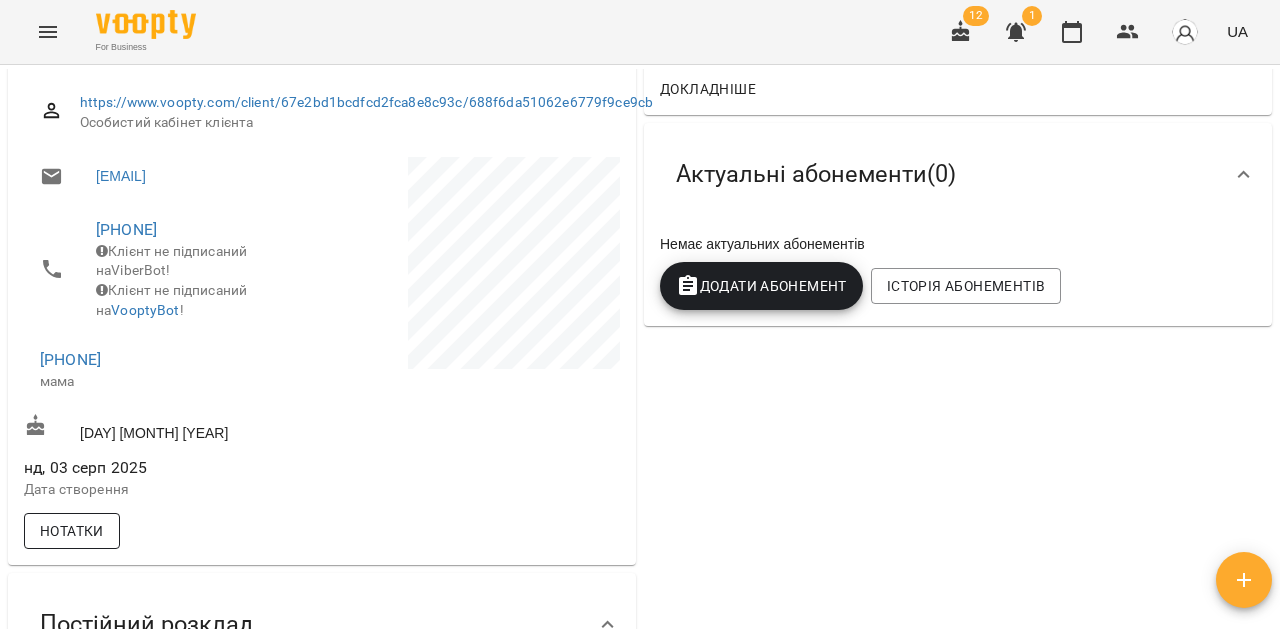 click on "Нотатки" at bounding box center (72, 531) 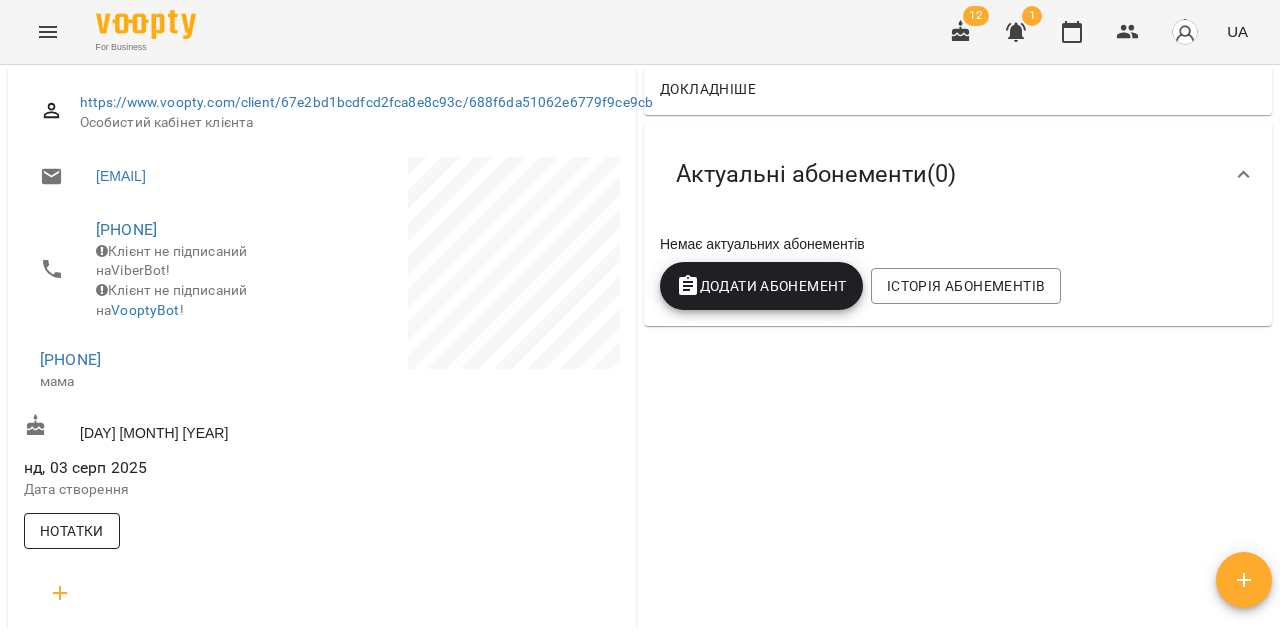 click on "Нотатки" at bounding box center [72, 531] 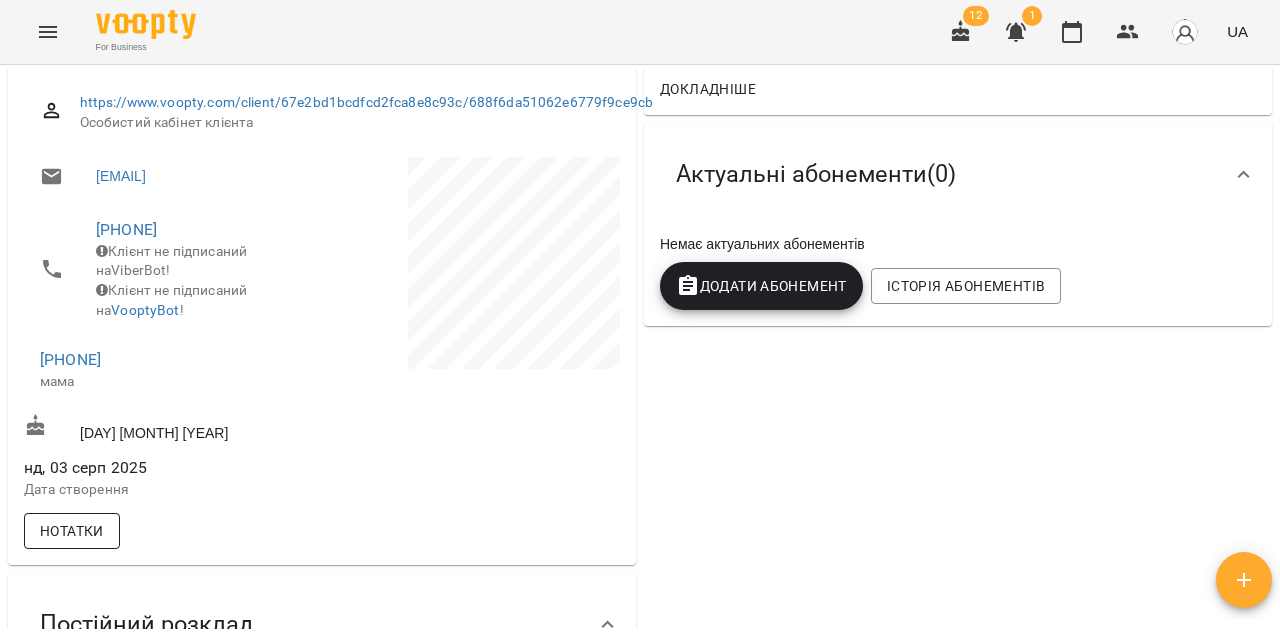 click on "Нотатки" at bounding box center (72, 531) 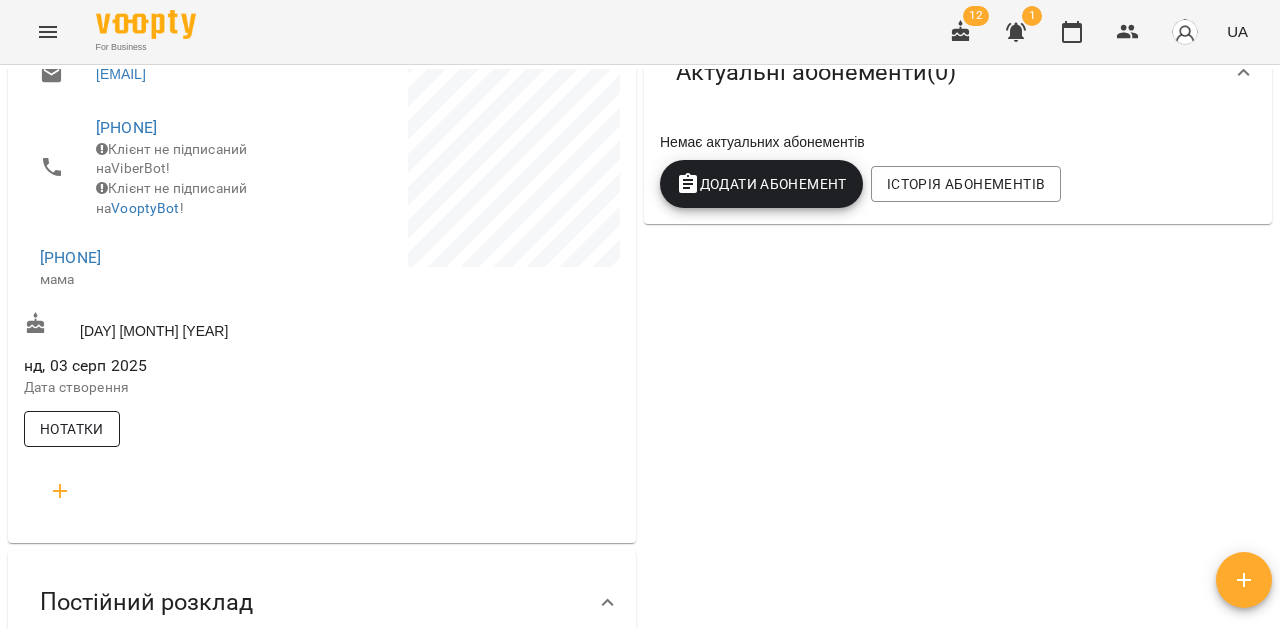 scroll, scrollTop: 371, scrollLeft: 0, axis: vertical 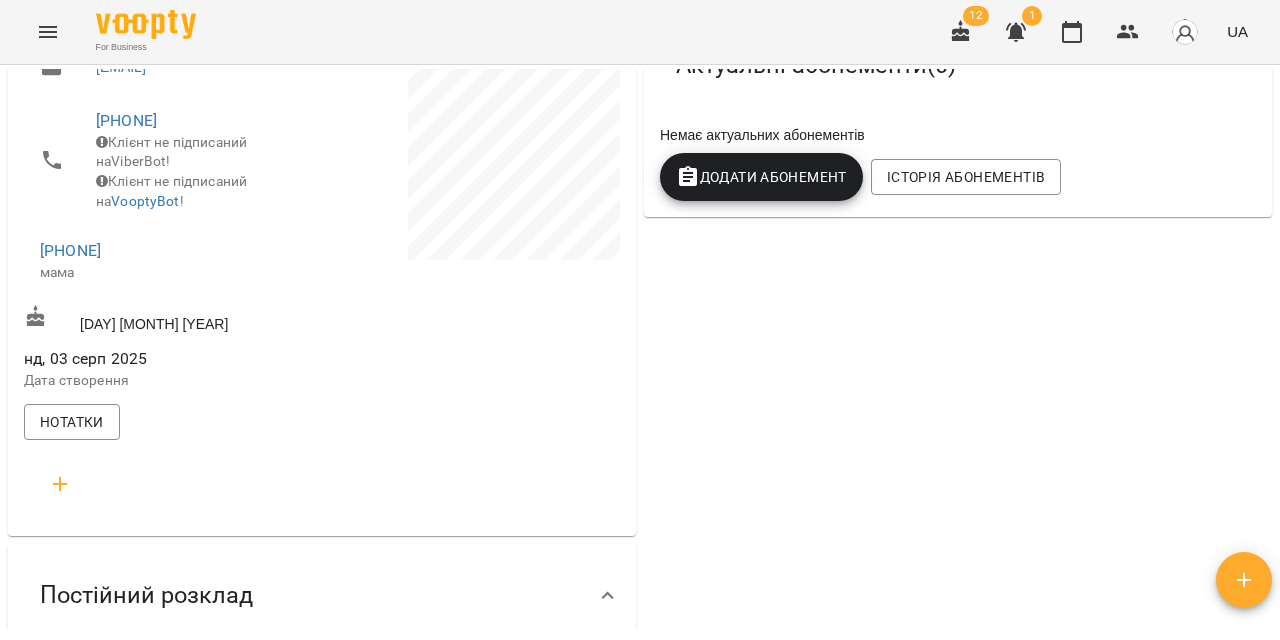 click 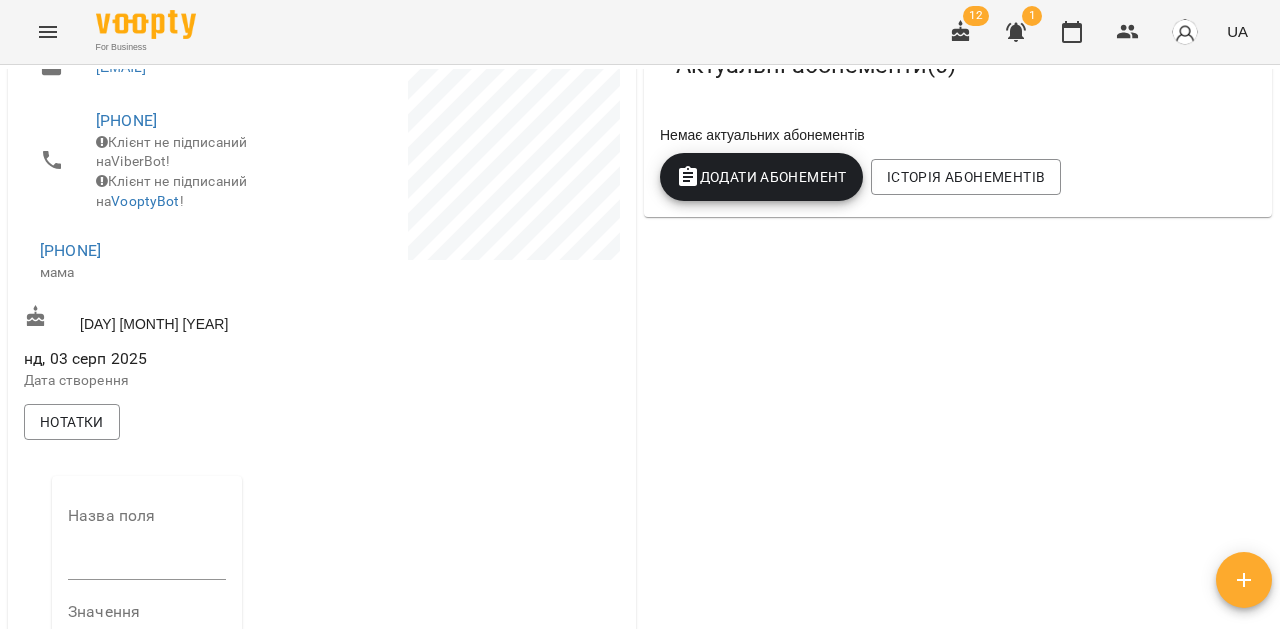 click on "Назва поля" at bounding box center [147, 547] 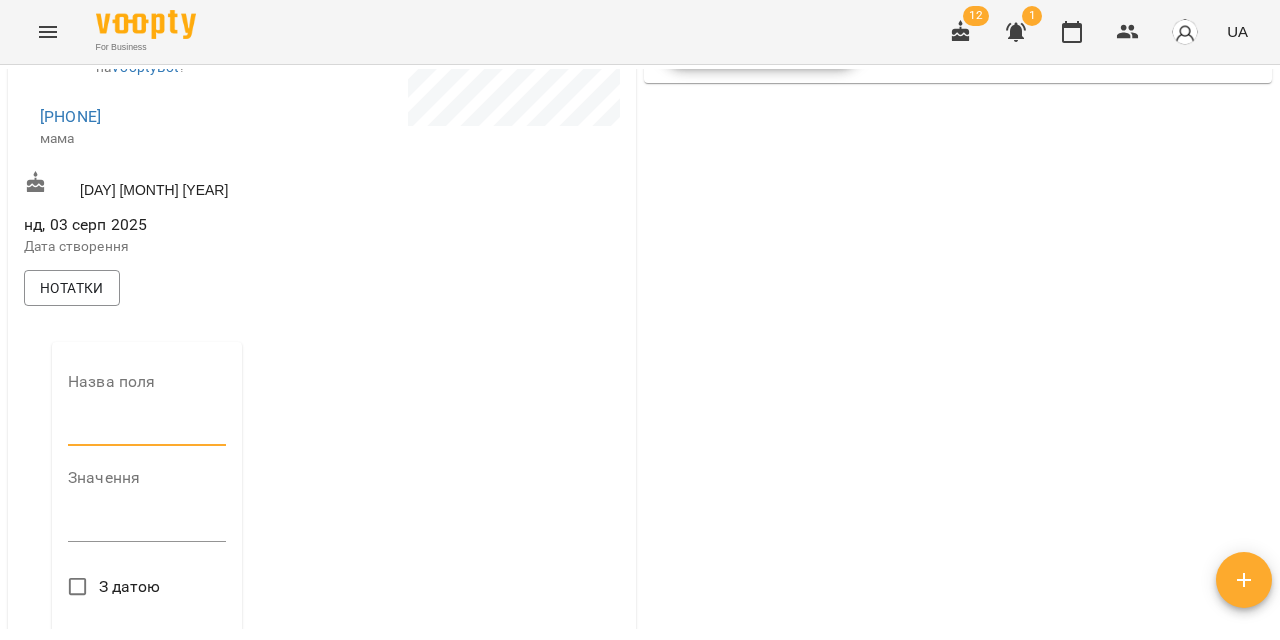 scroll, scrollTop: 508, scrollLeft: 0, axis: vertical 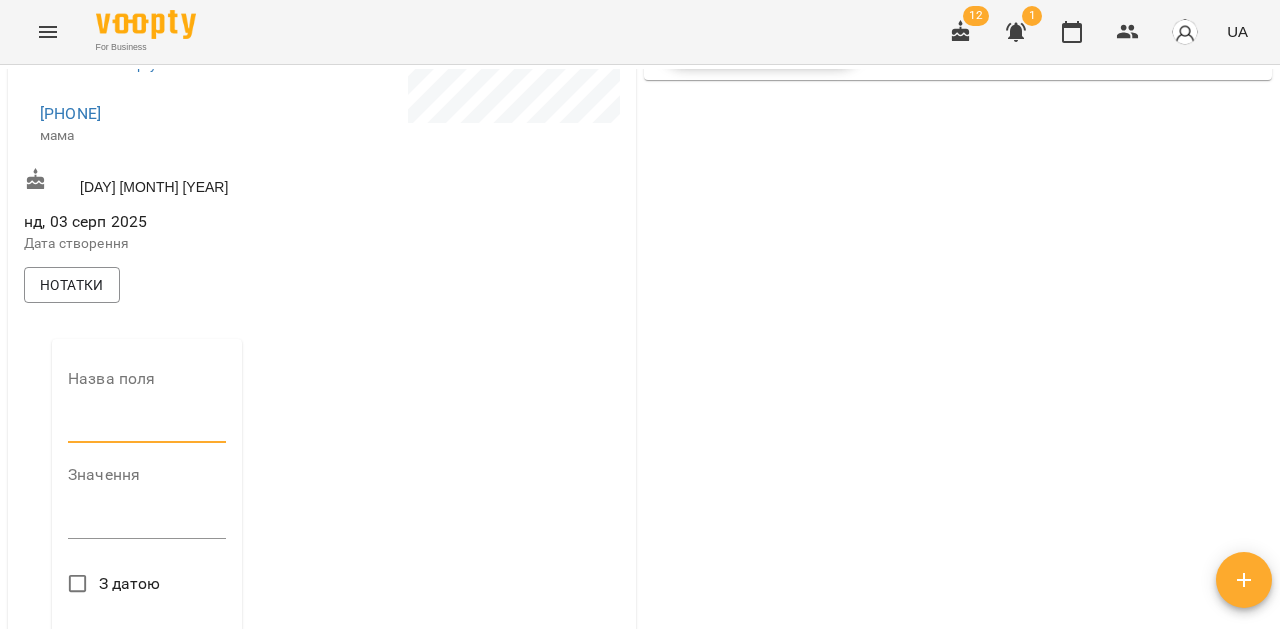 type on "**********" 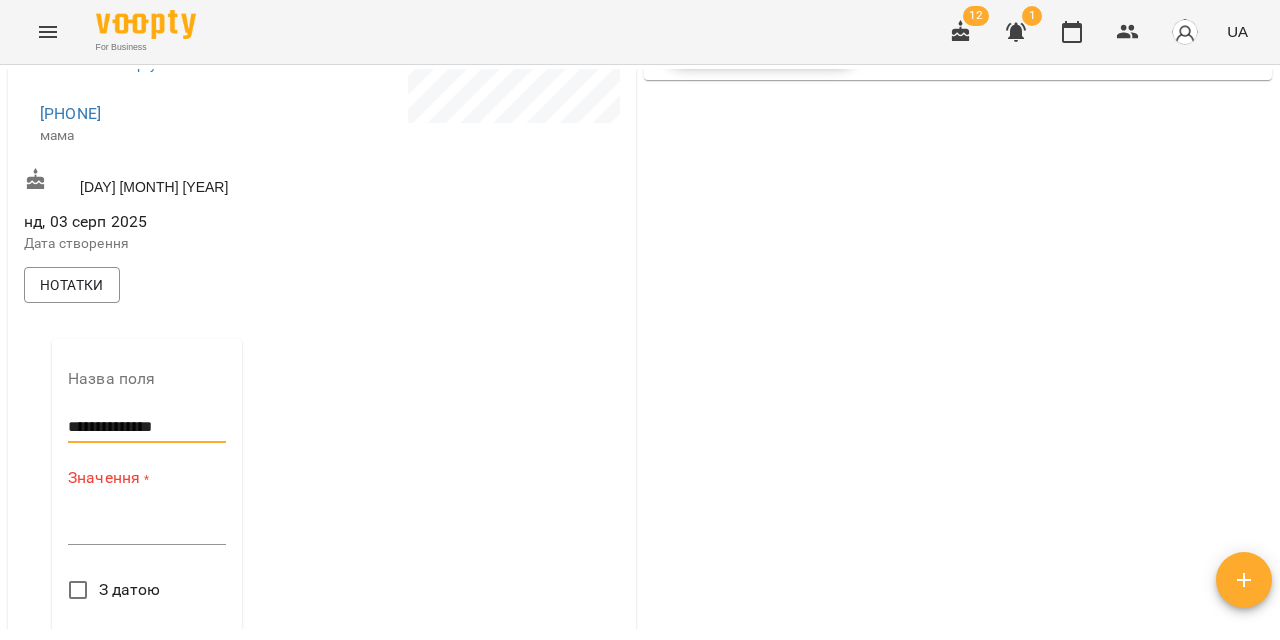 click at bounding box center (147, 528) 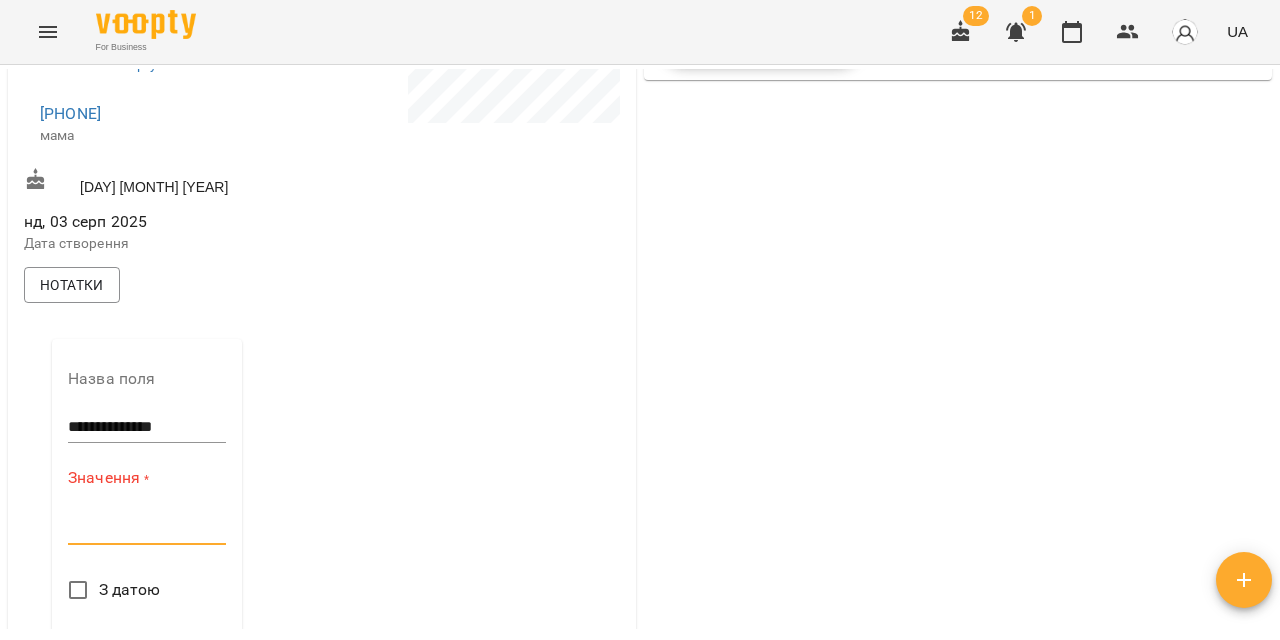 paste on "**********" 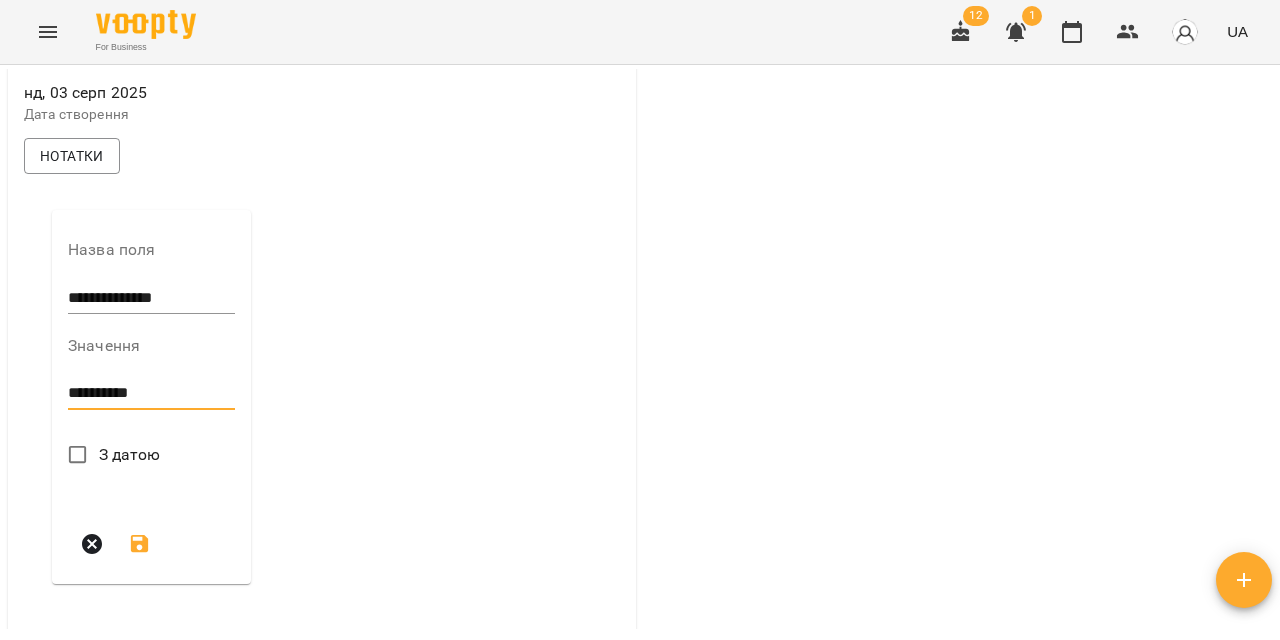 scroll, scrollTop: 643, scrollLeft: 0, axis: vertical 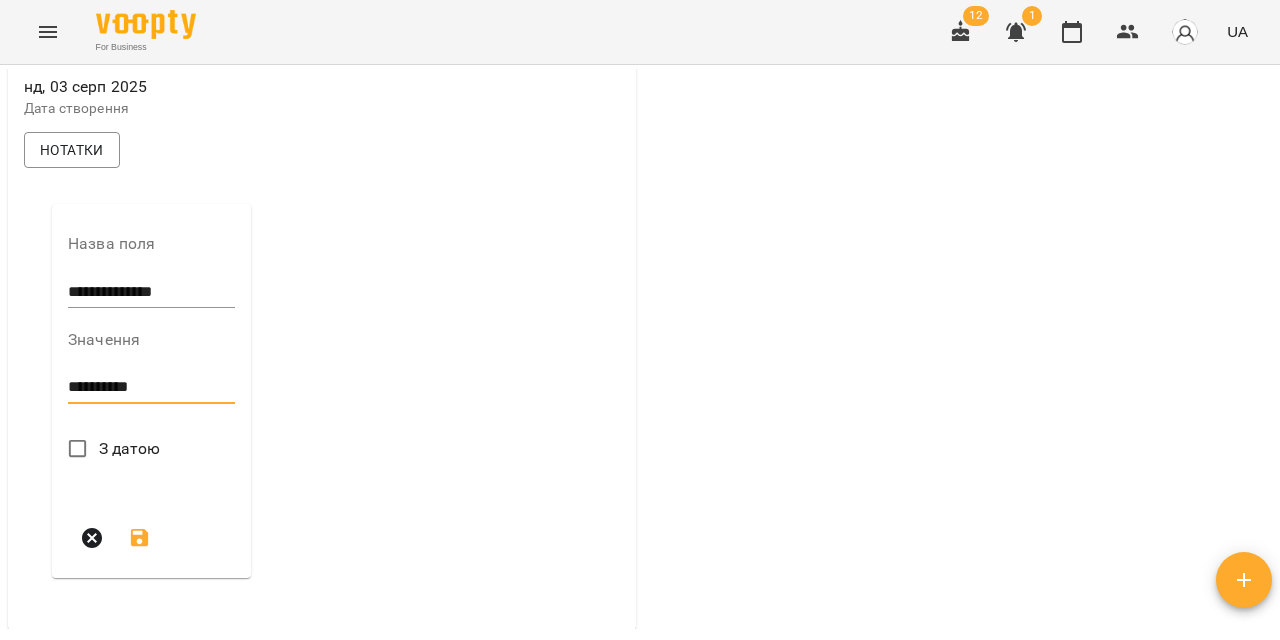 type on "**********" 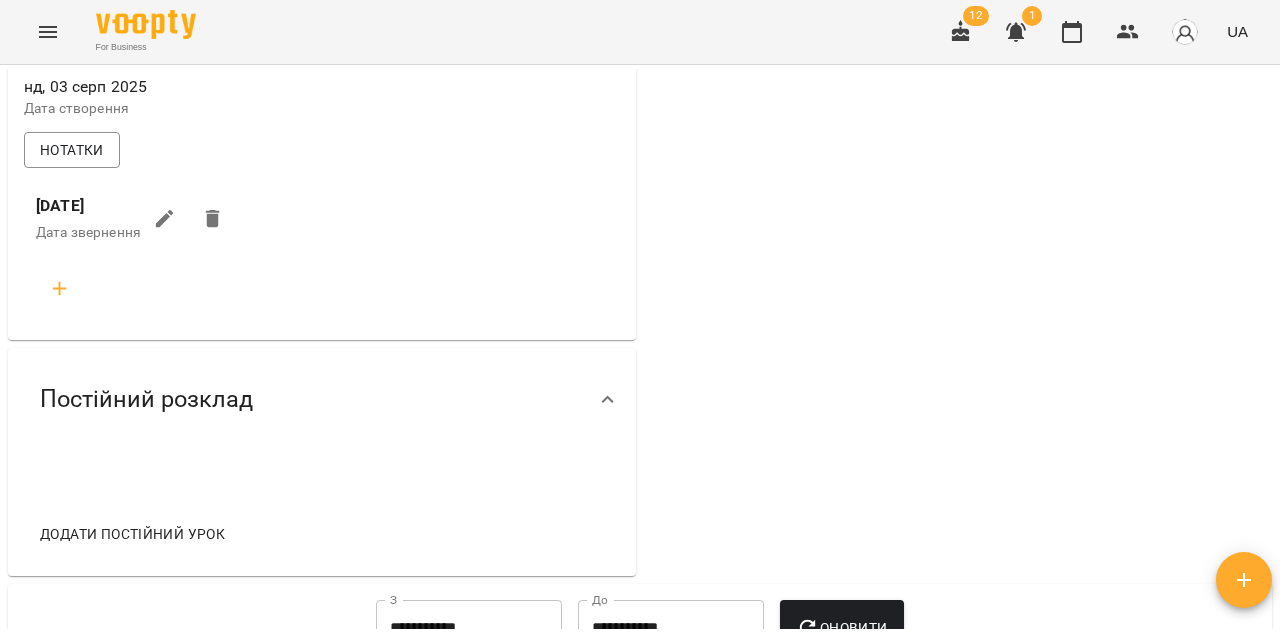 click 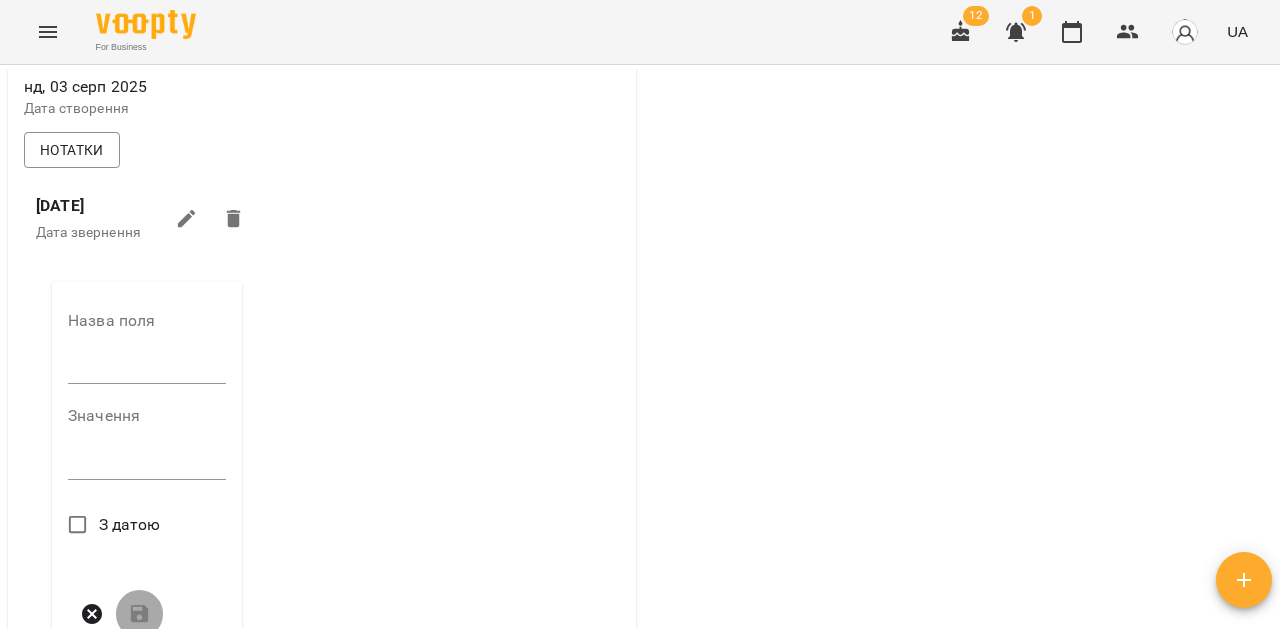 click at bounding box center (147, 368) 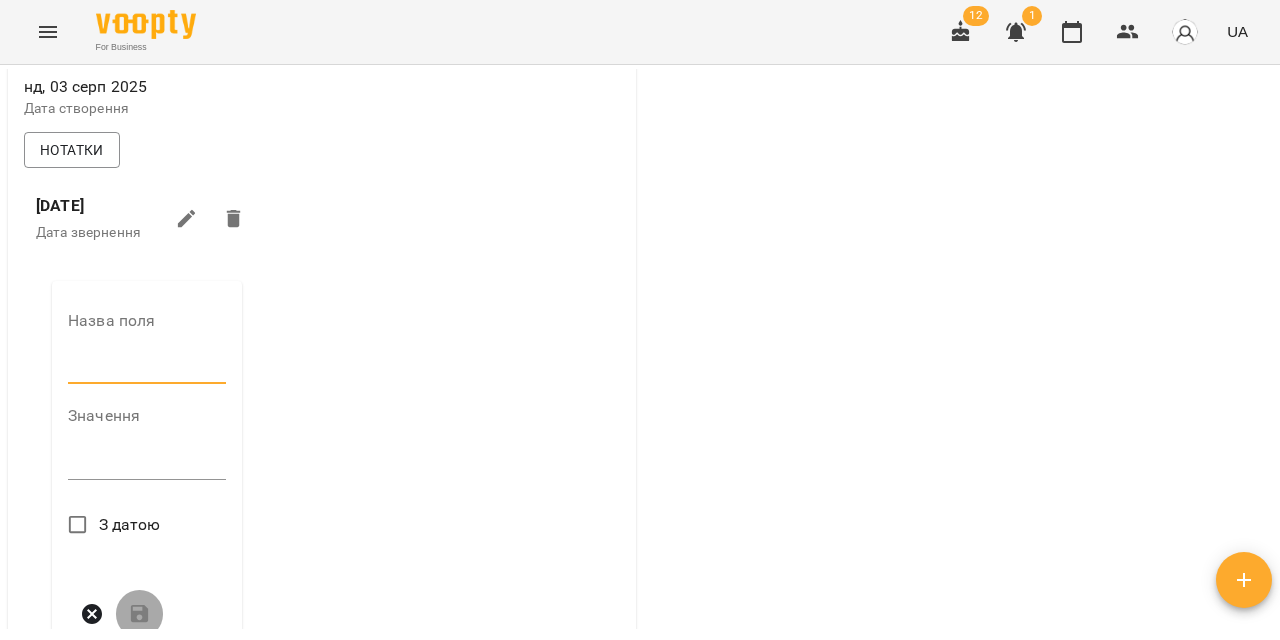 type on "**********" 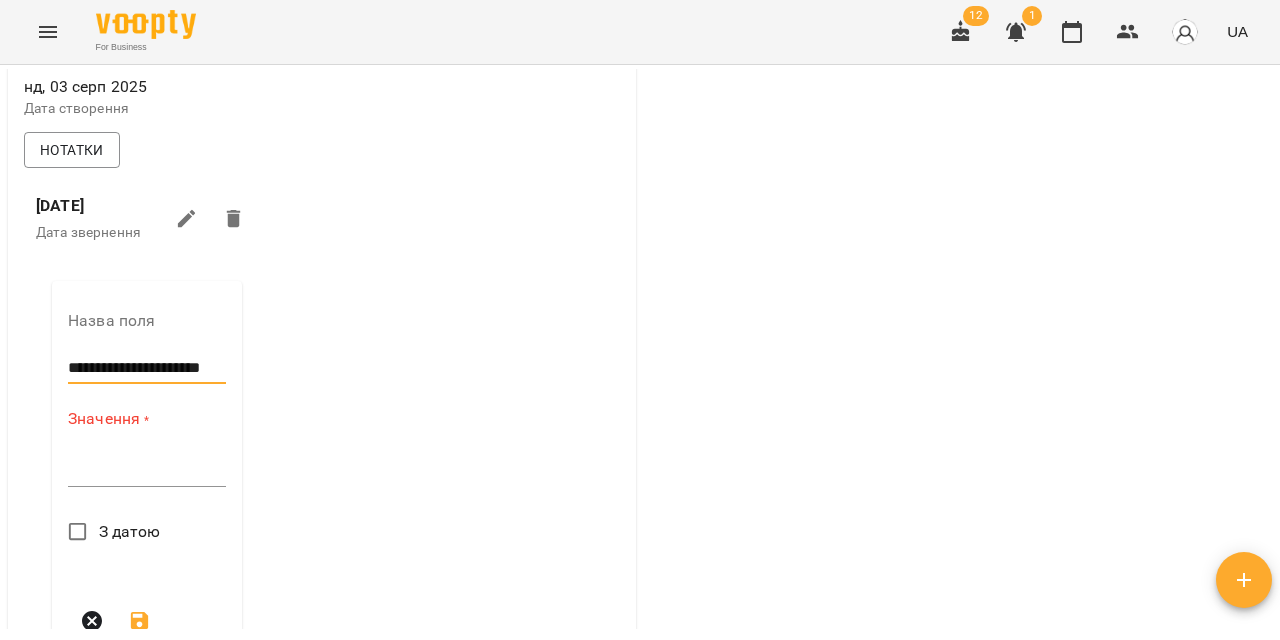 click at bounding box center (147, 470) 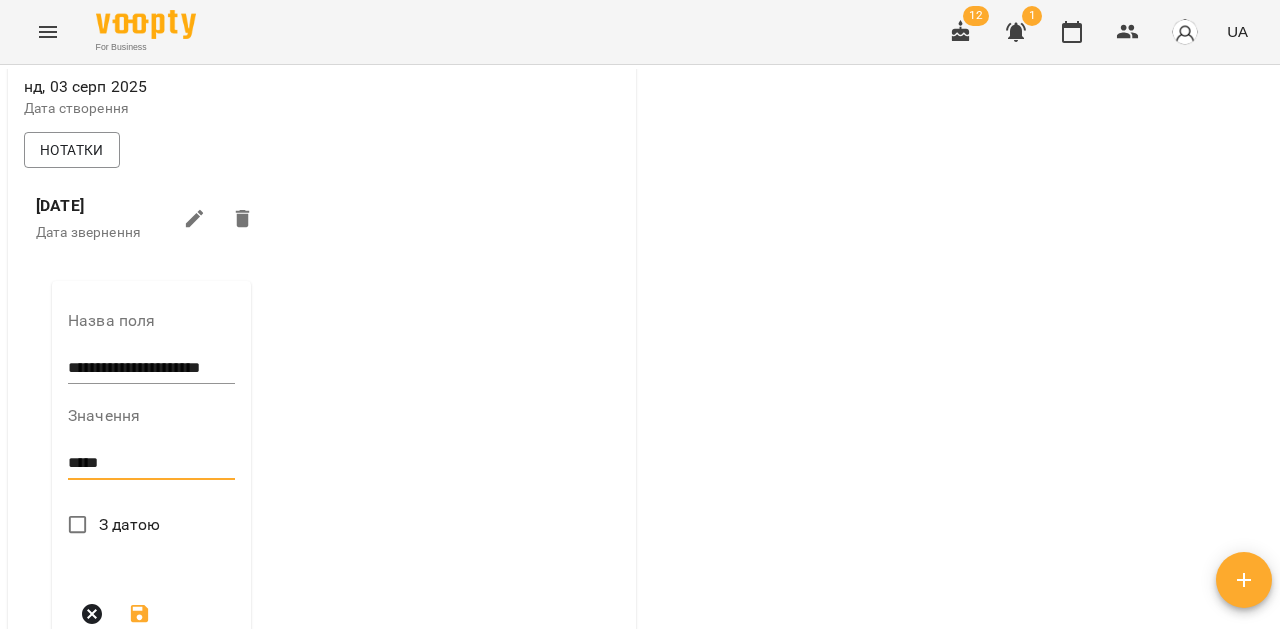 scroll, scrollTop: 734, scrollLeft: 0, axis: vertical 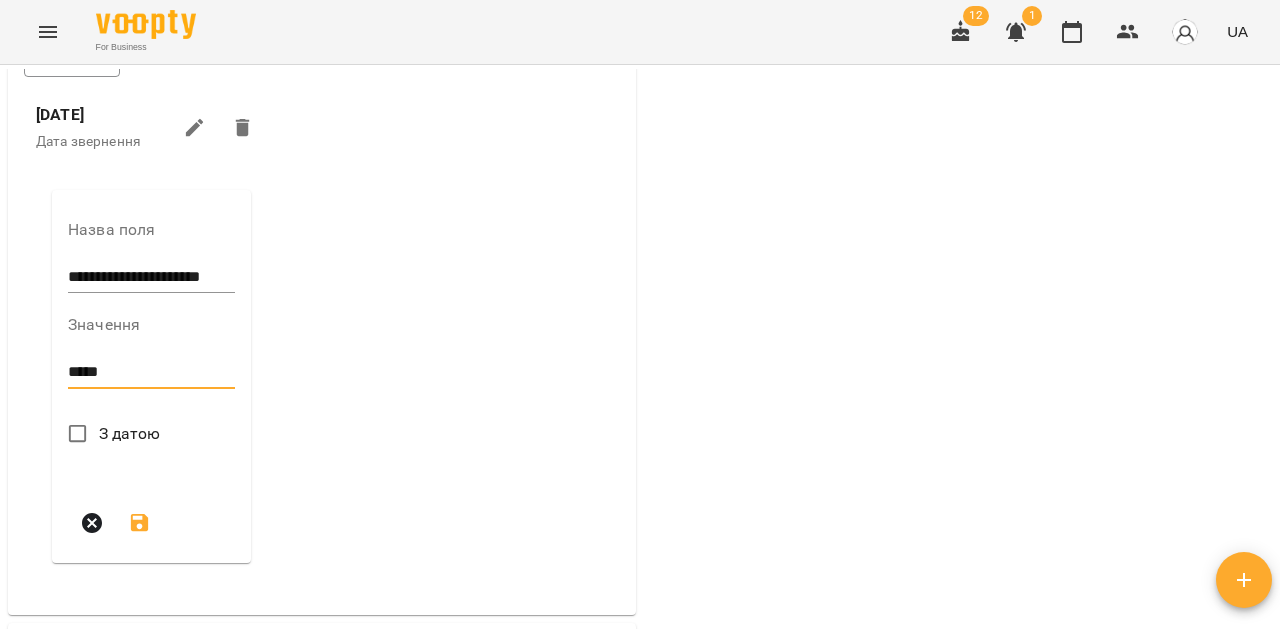 type on "*****" 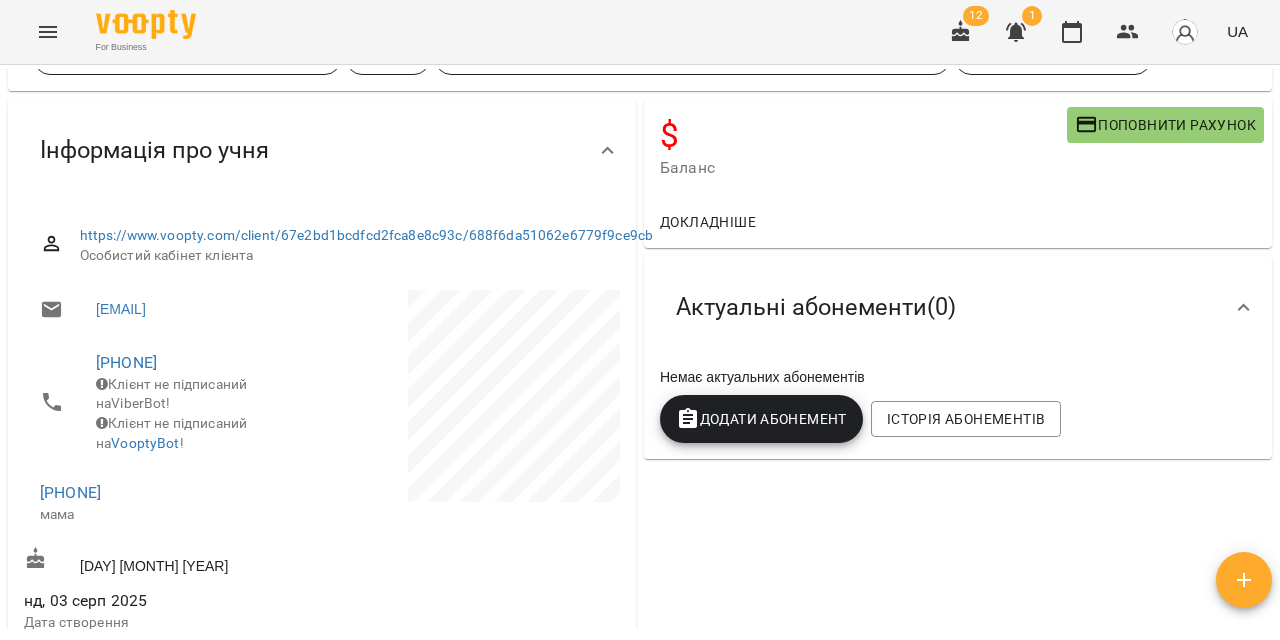 scroll, scrollTop: 0, scrollLeft: 0, axis: both 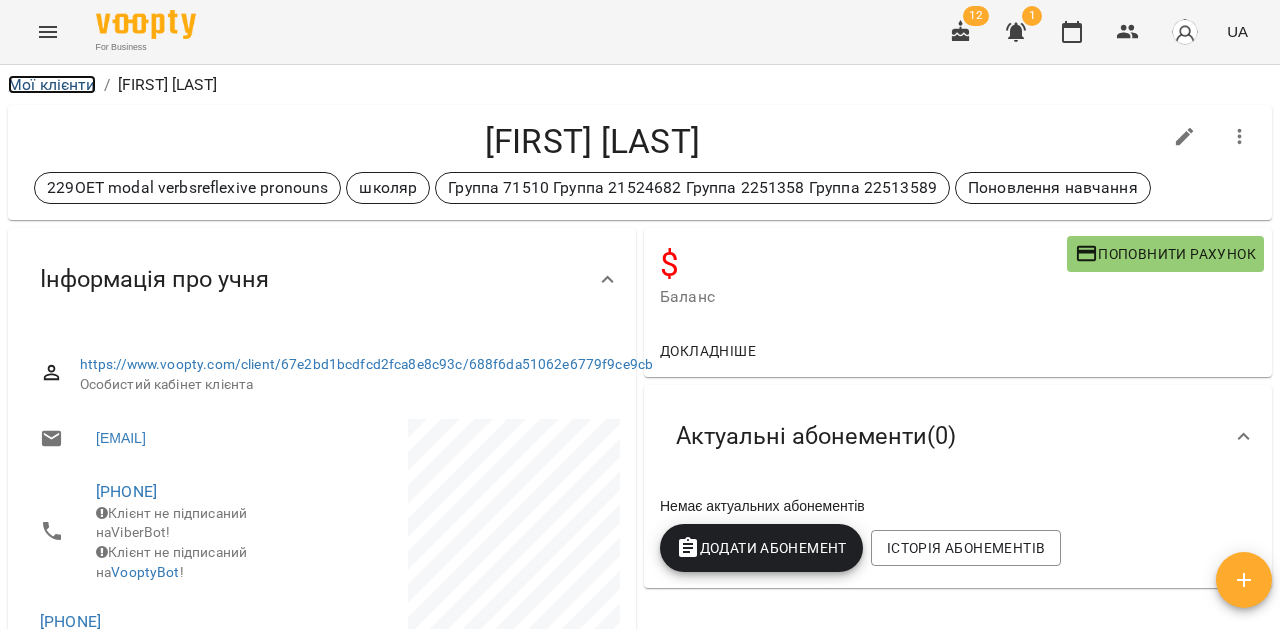 click on "Мої клієнти" at bounding box center (52, 84) 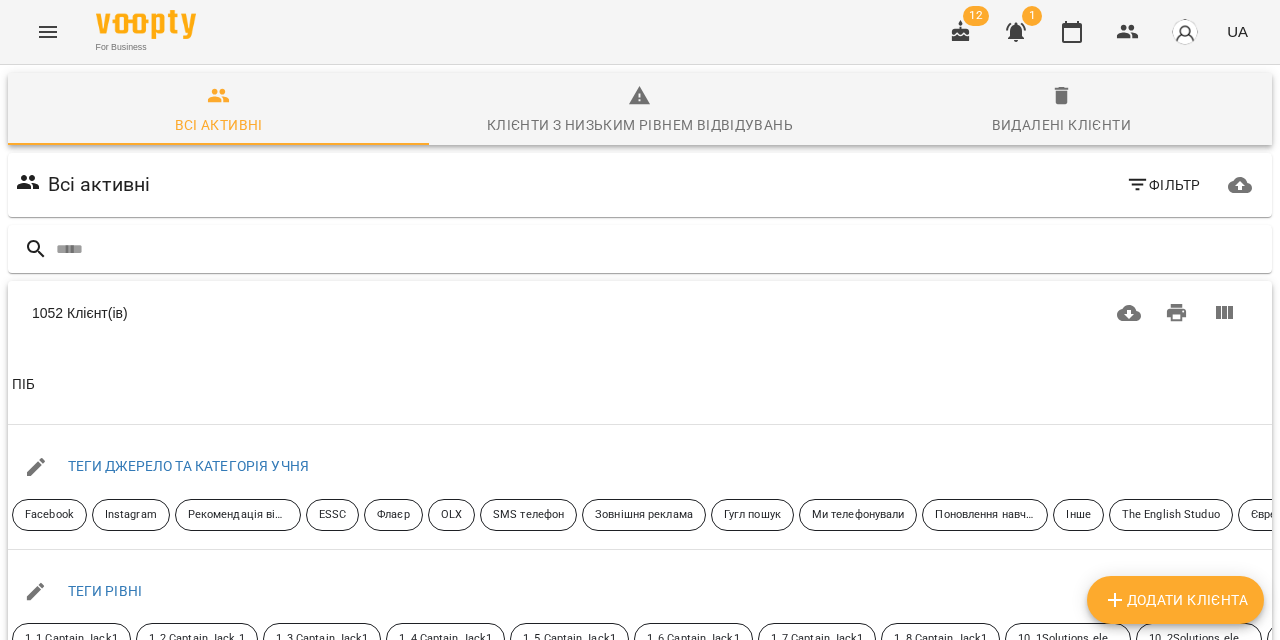 click on "Додати клієнта" at bounding box center (1175, 600) 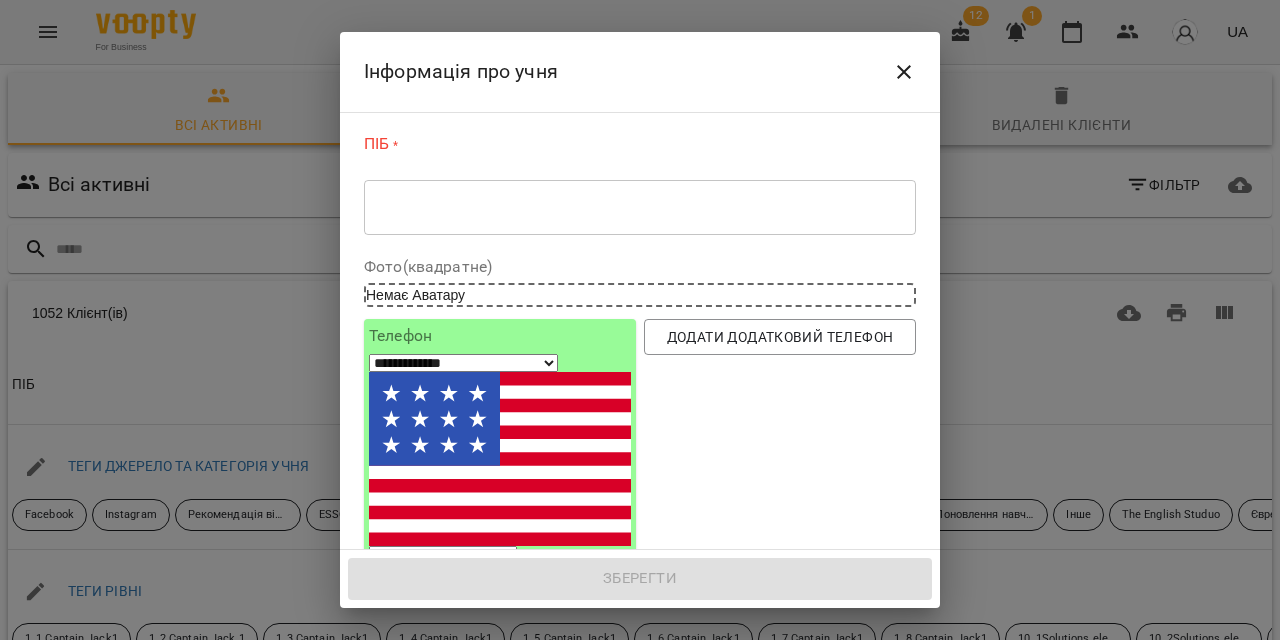 click on "* ​" at bounding box center [640, 207] 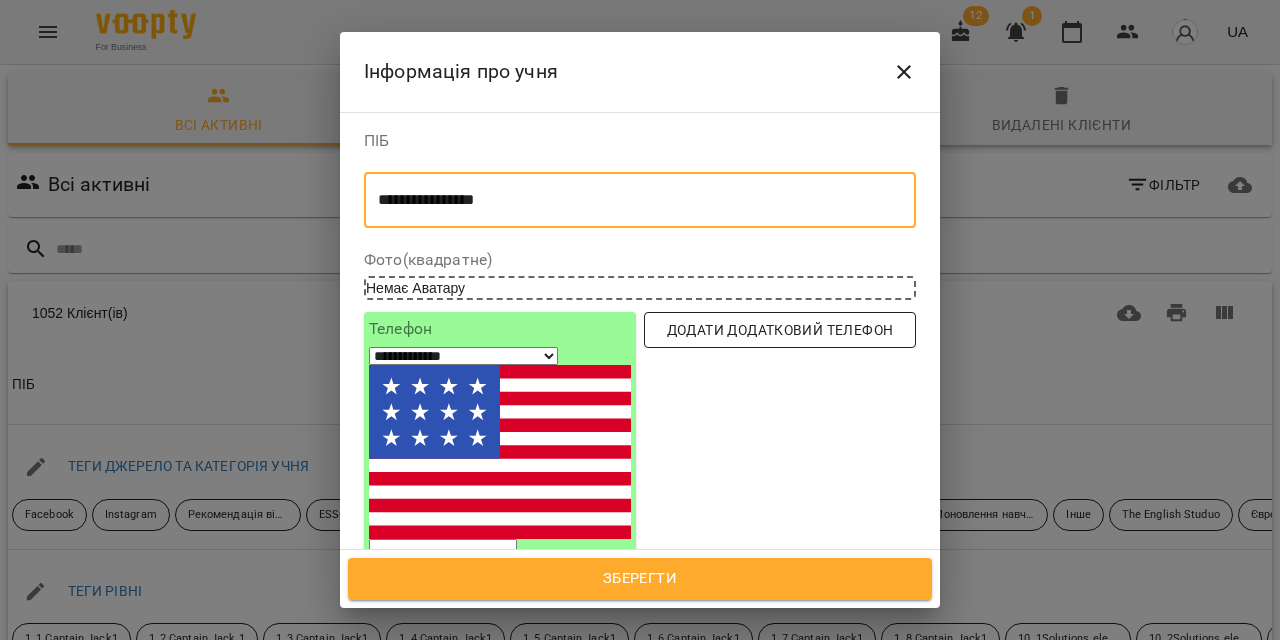 type on "**********" 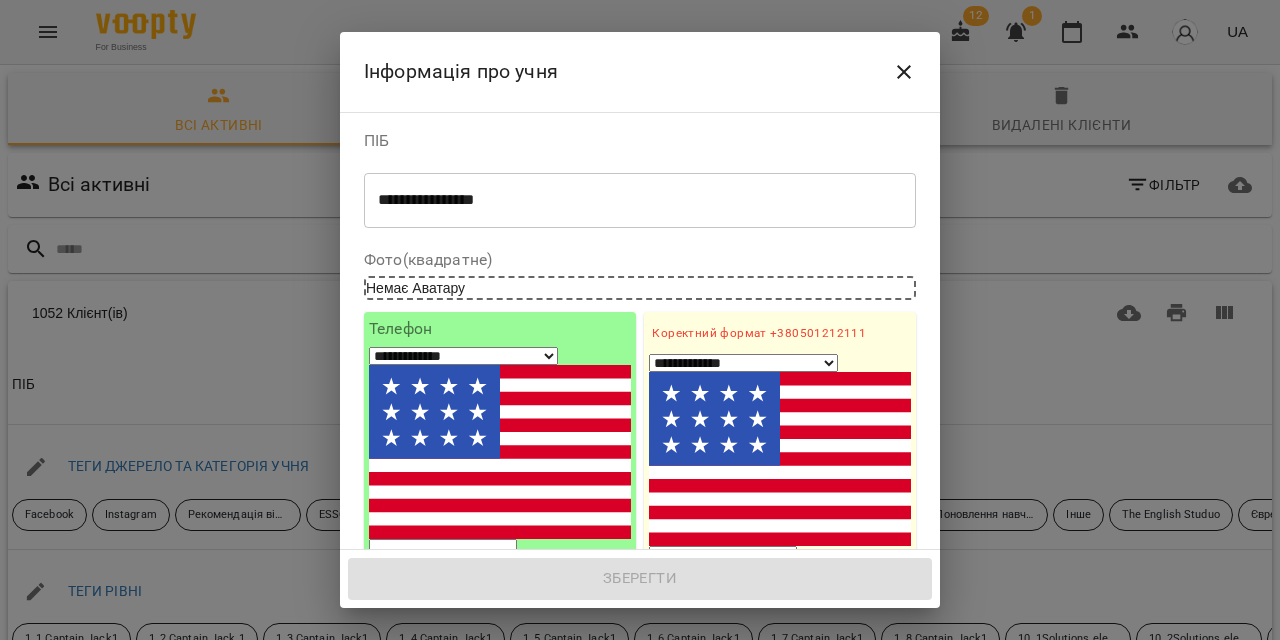 click on "**********" at bounding box center [743, 363] 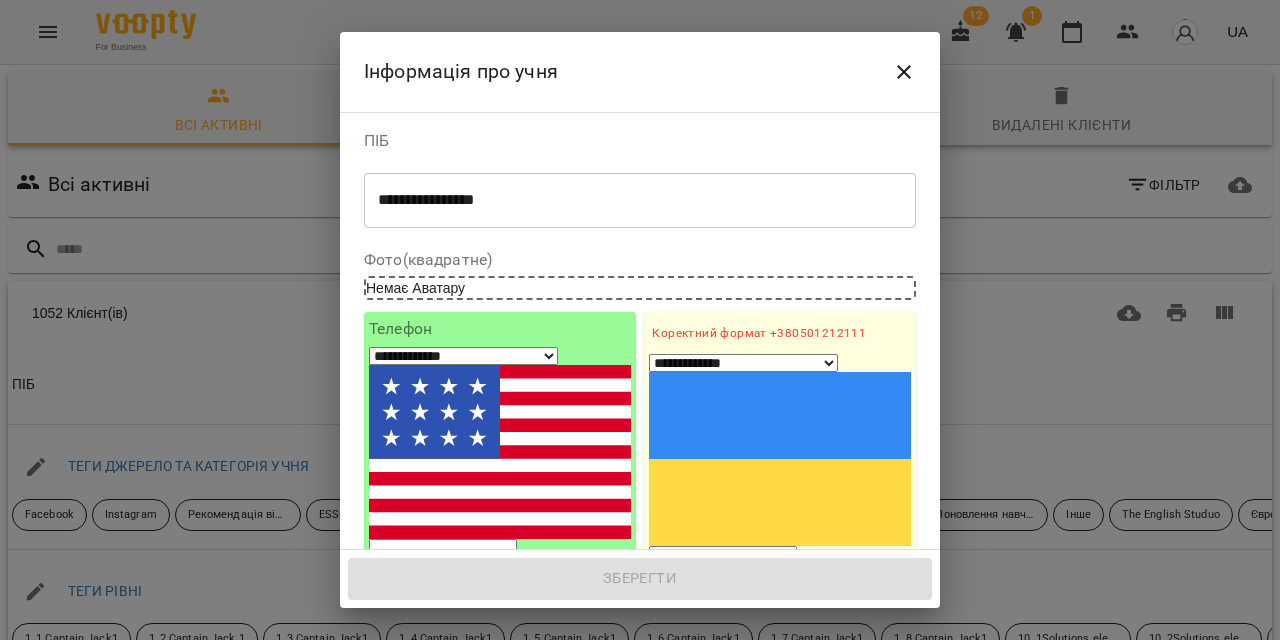 click on "1. Ім'я" 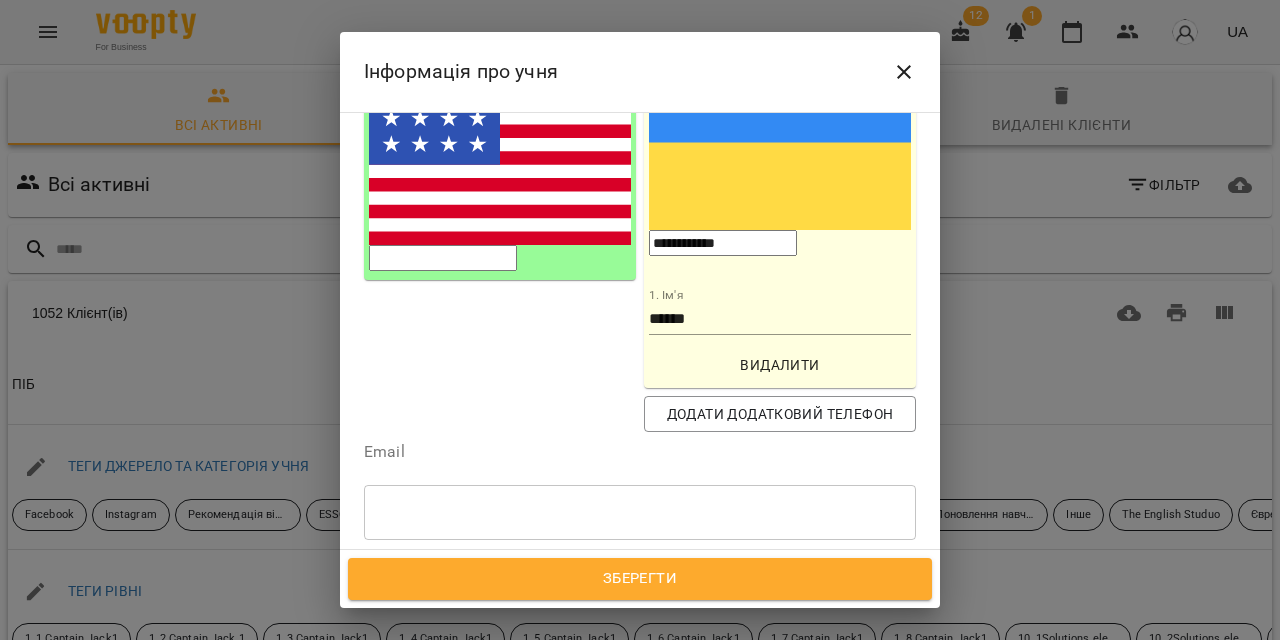 scroll, scrollTop: 306, scrollLeft: 0, axis: vertical 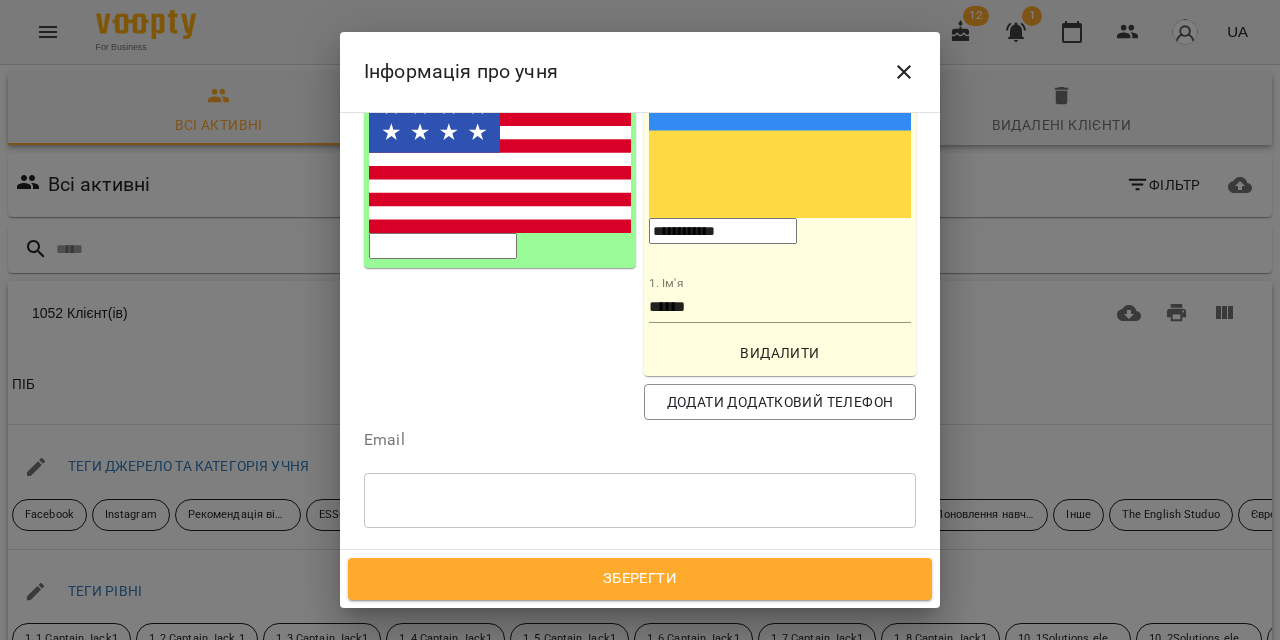 type on "**********" 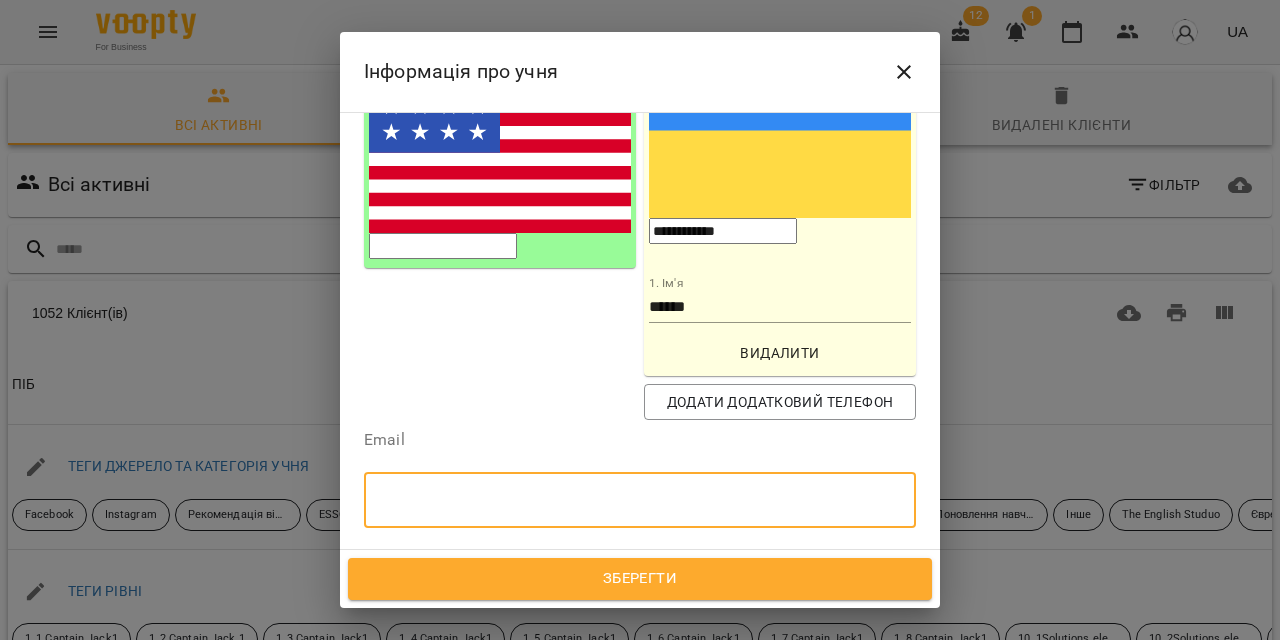 click on "Надрукуйте або оберіть..." 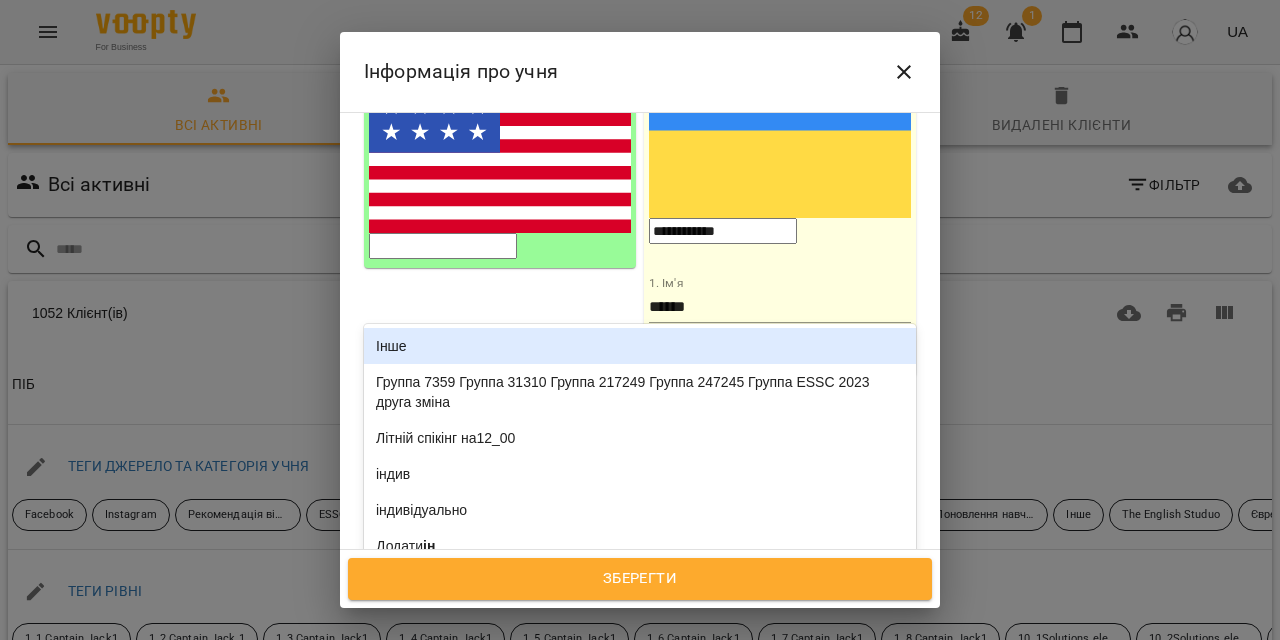 type on "*" 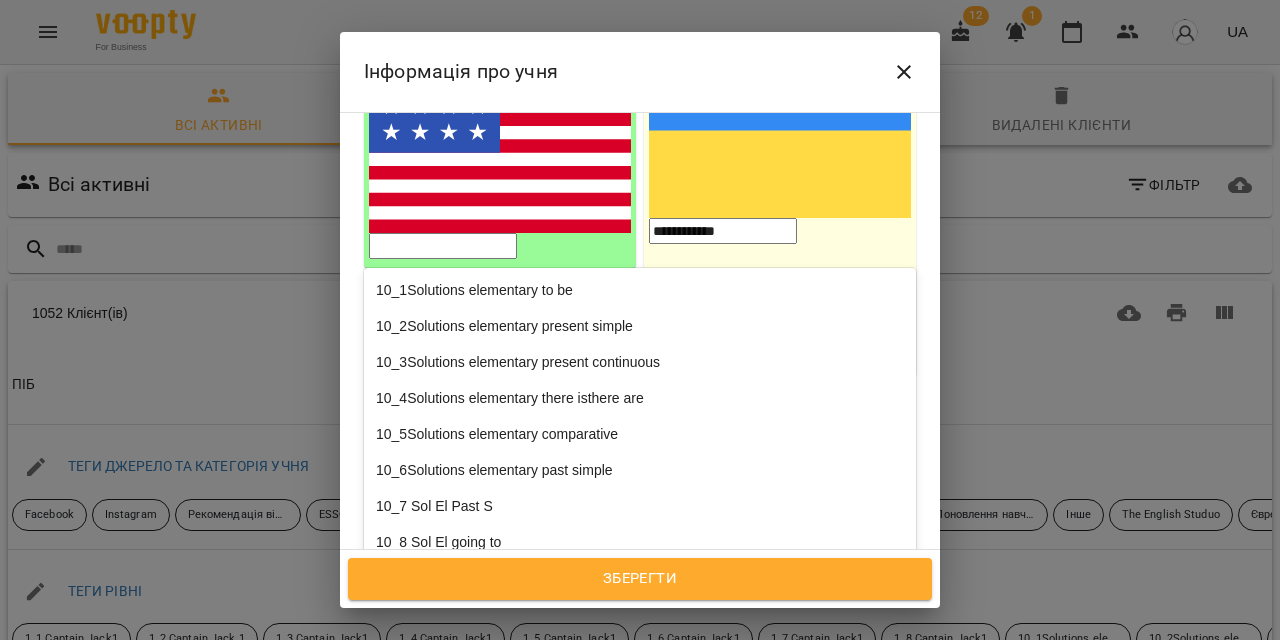paste on "**********" 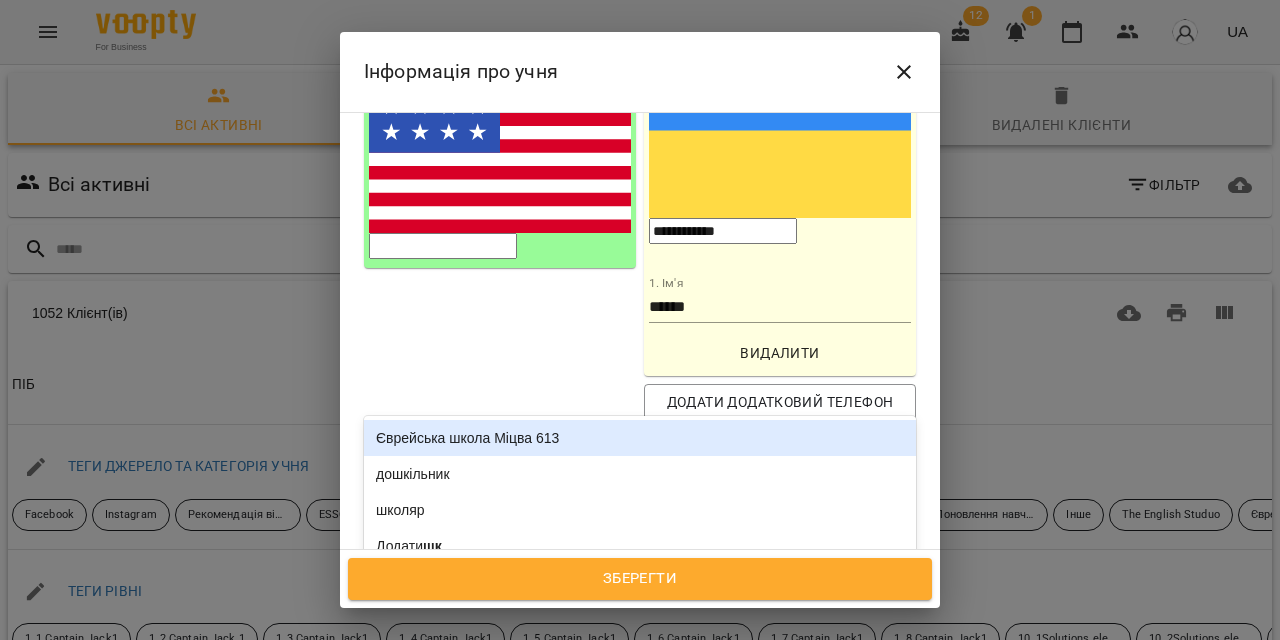 type on "***" 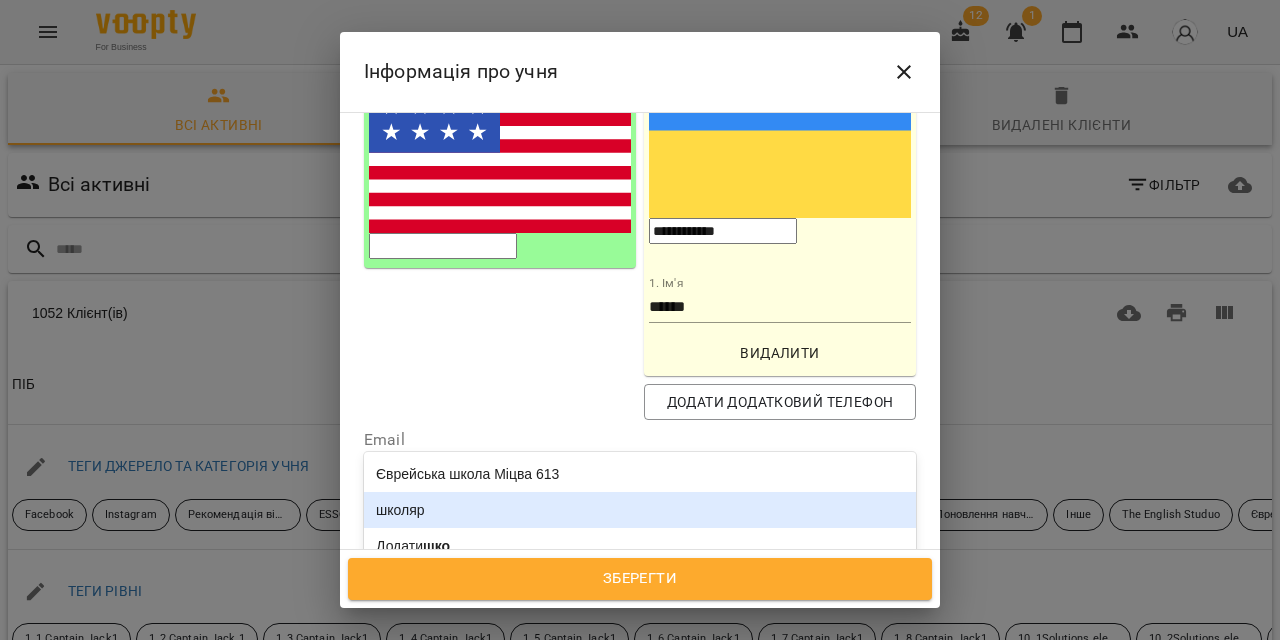 click on "школяр" 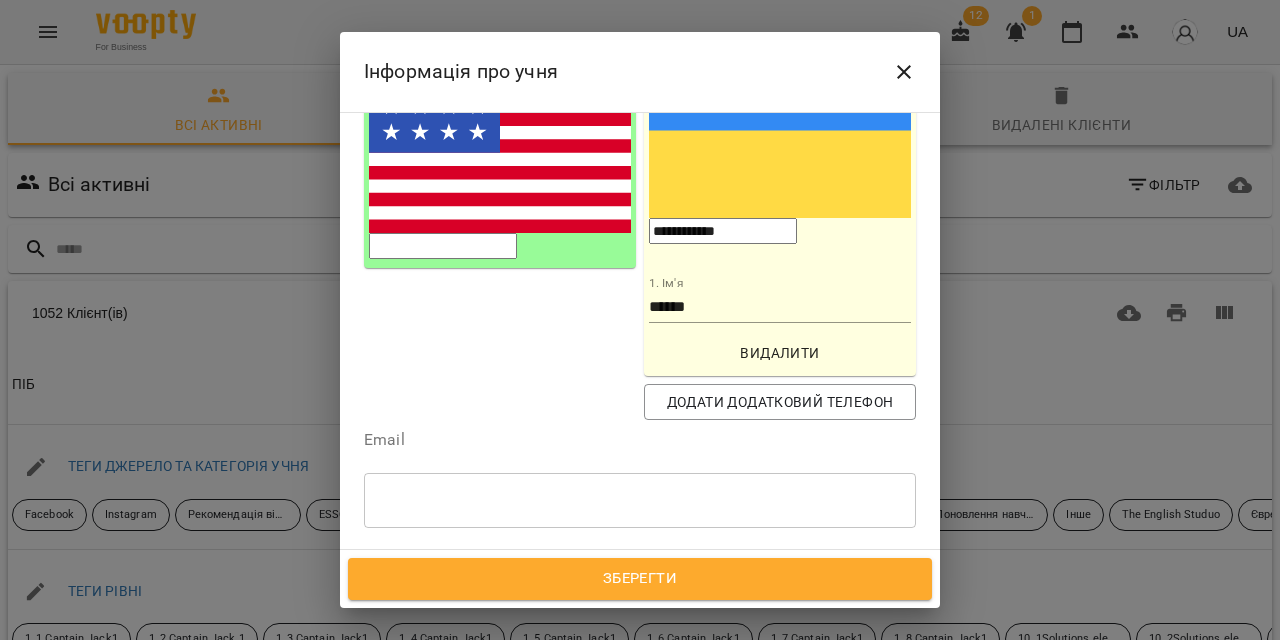 paste on "**********" 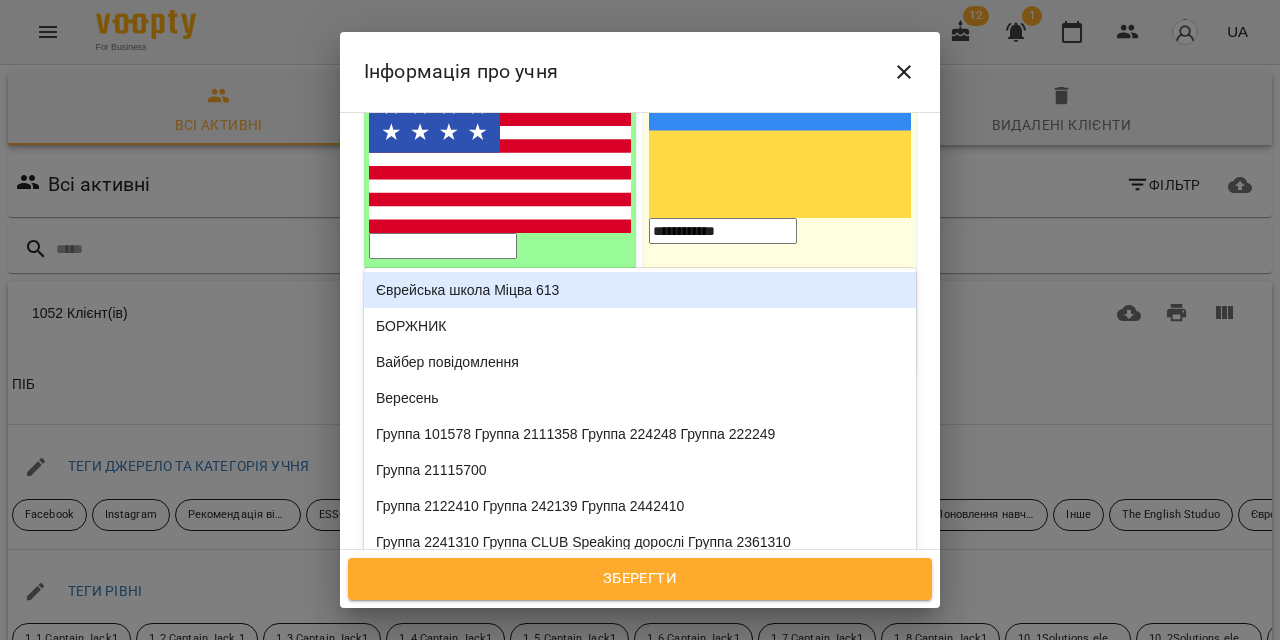 type on "**" 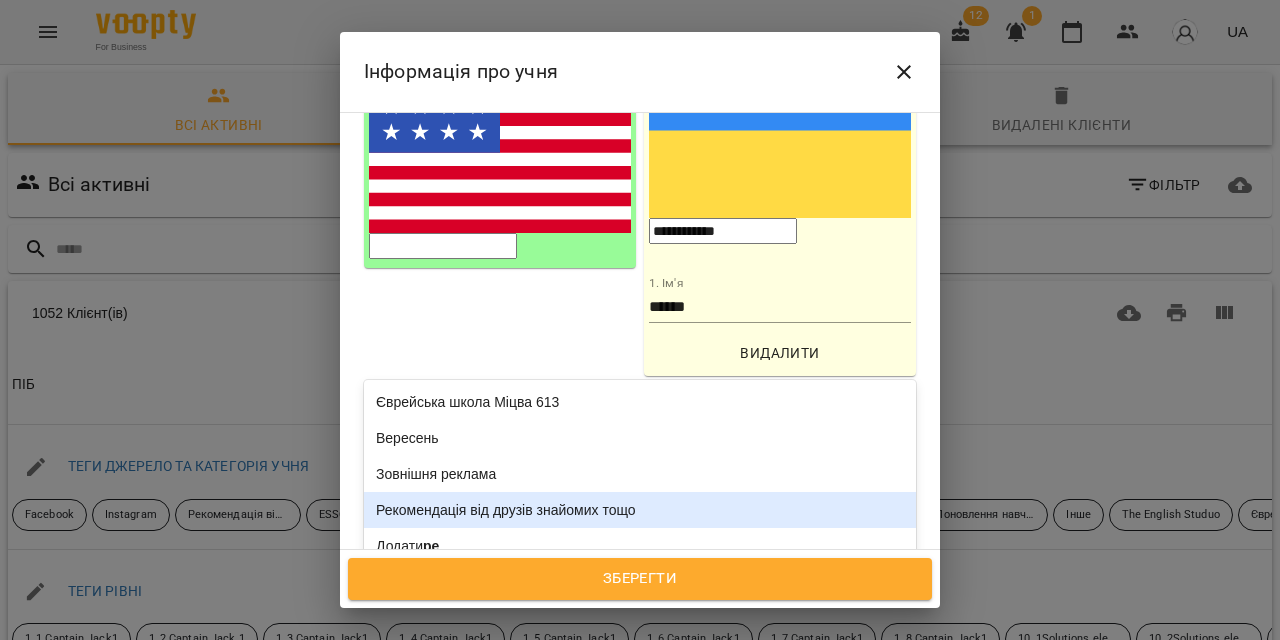 click on "Рекомендація від друзів знайомих тощо" 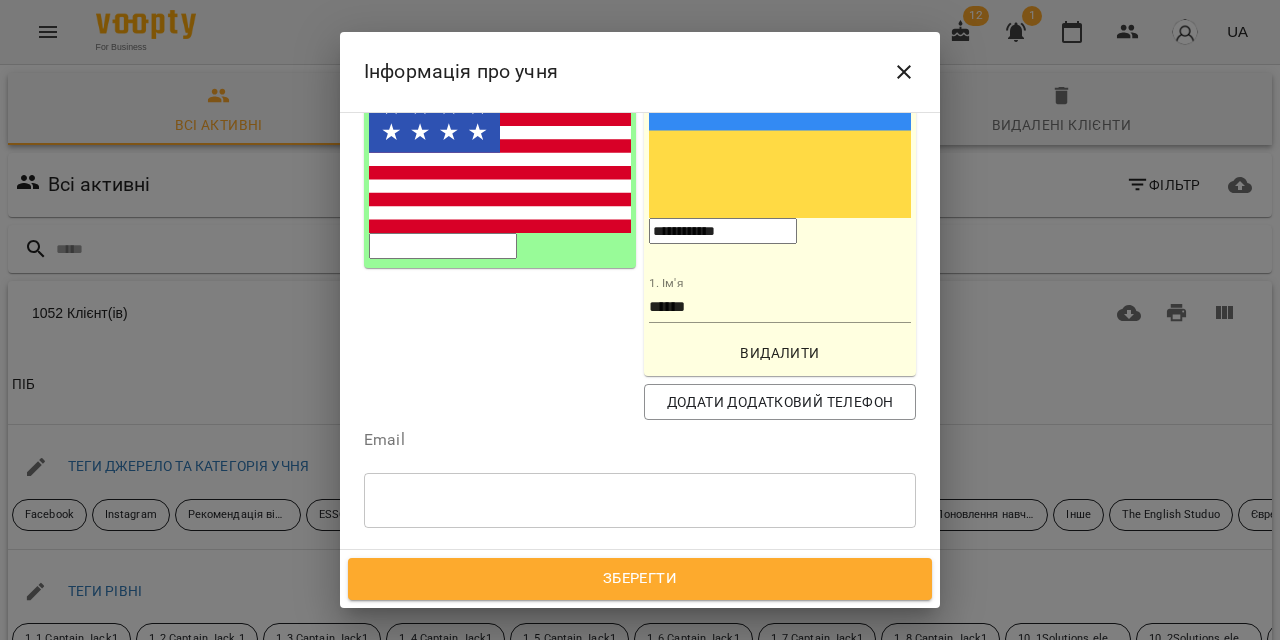 click on "Дата народження" 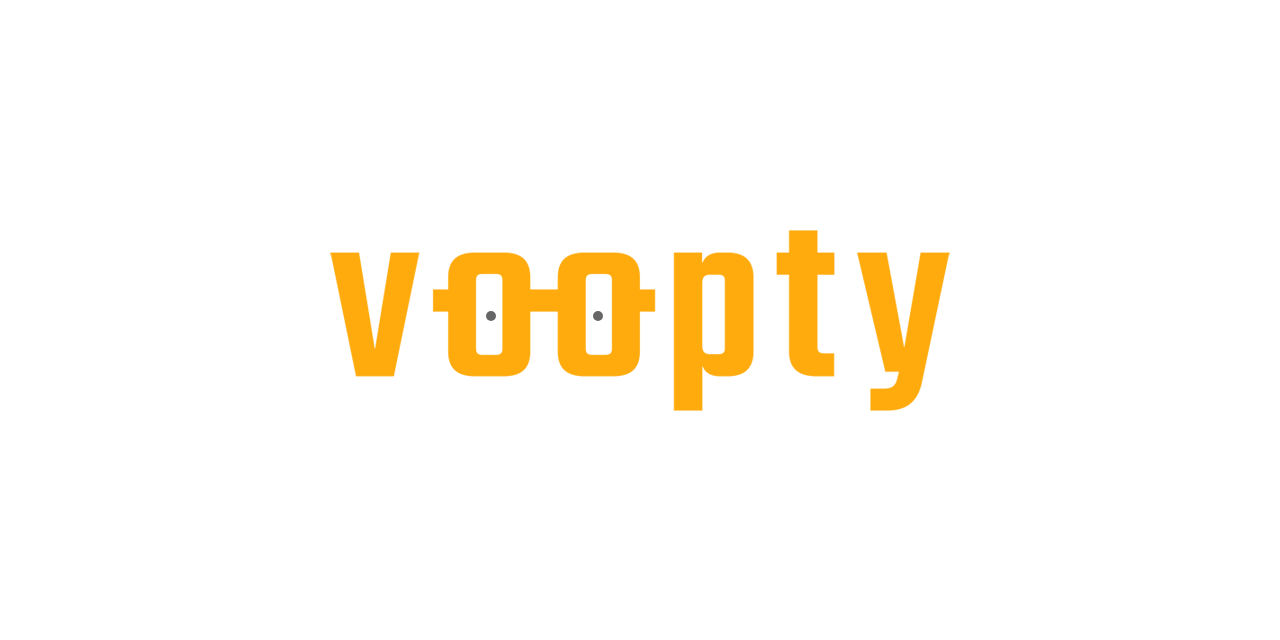 scroll, scrollTop: 0, scrollLeft: 0, axis: both 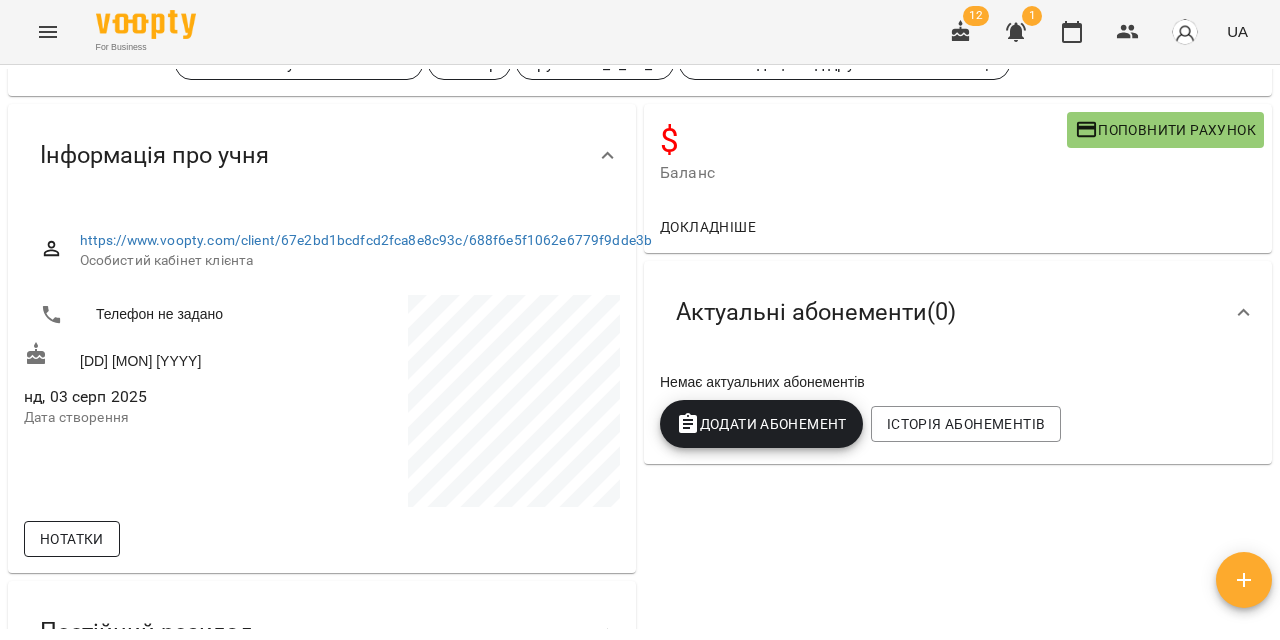 click on "Нотатки" at bounding box center (72, 539) 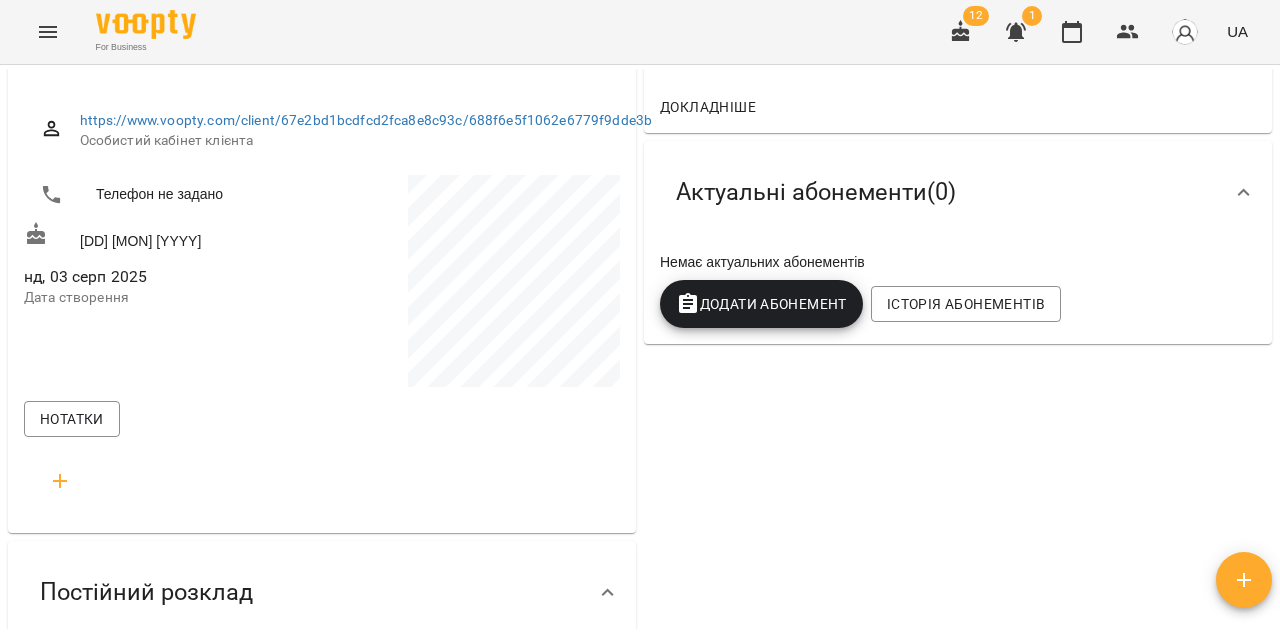 scroll, scrollTop: 245, scrollLeft: 0, axis: vertical 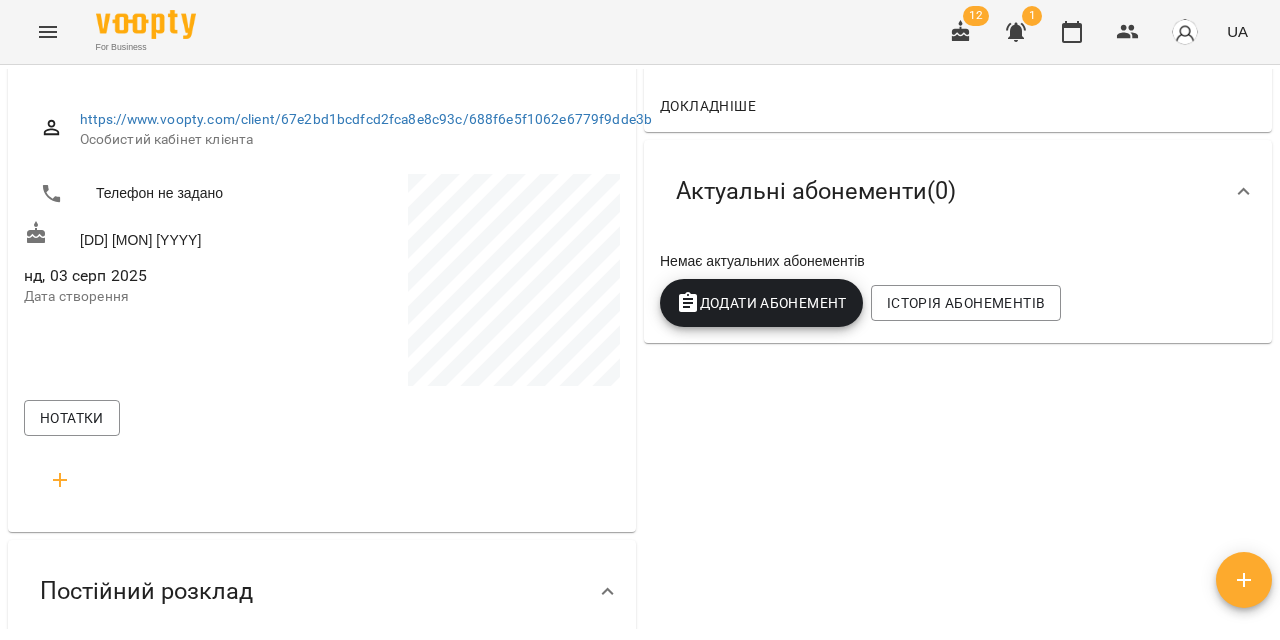 click 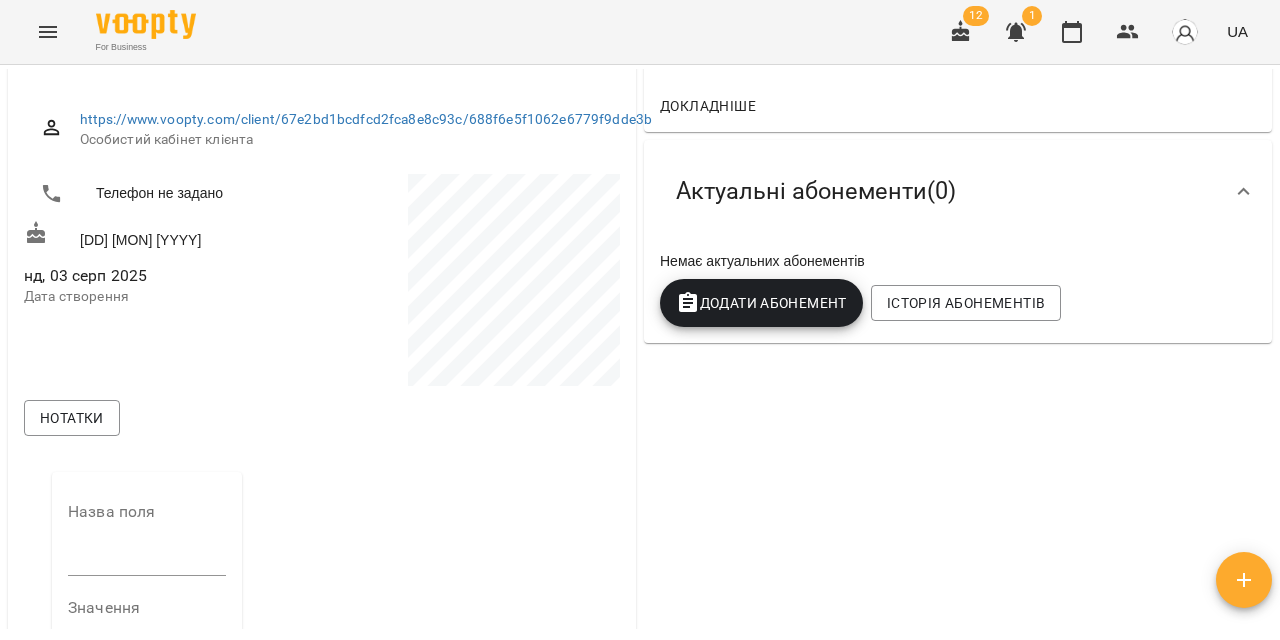 click at bounding box center (147, 560) 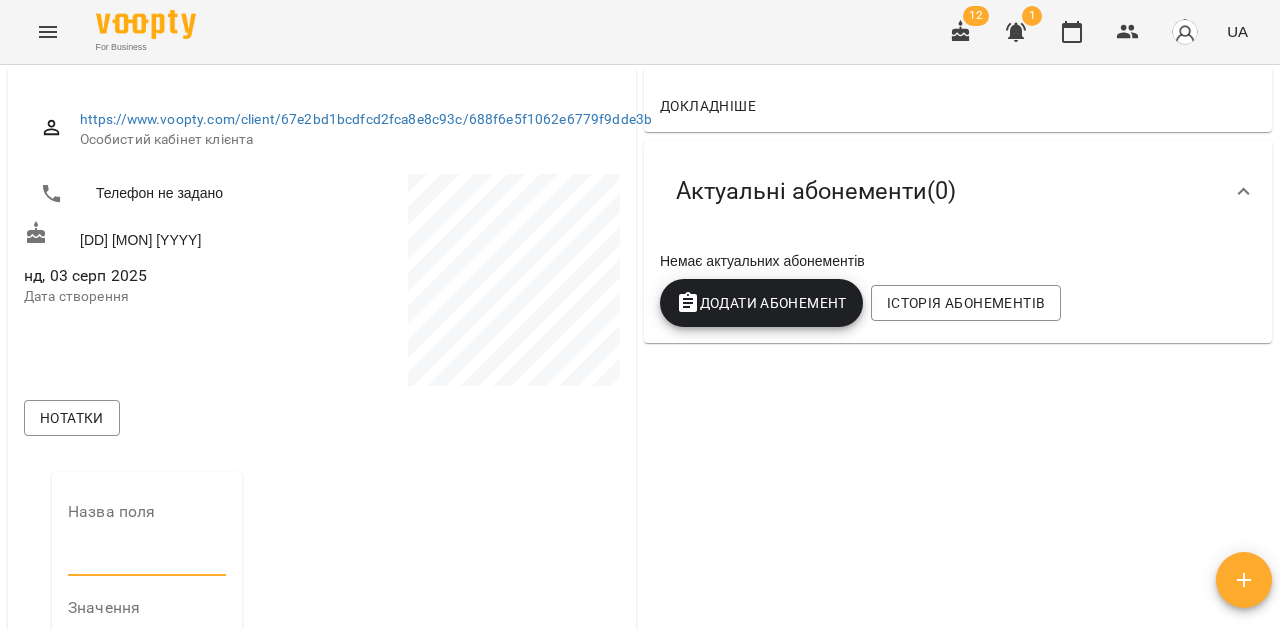 type on "**********" 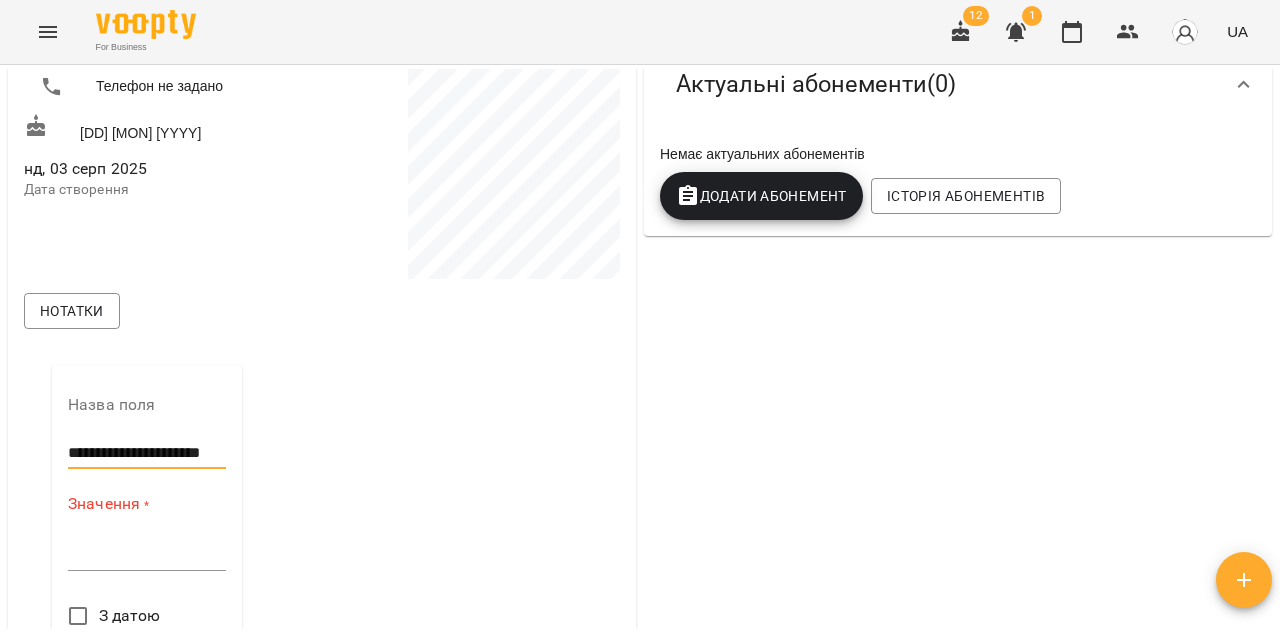 scroll, scrollTop: 353, scrollLeft: 0, axis: vertical 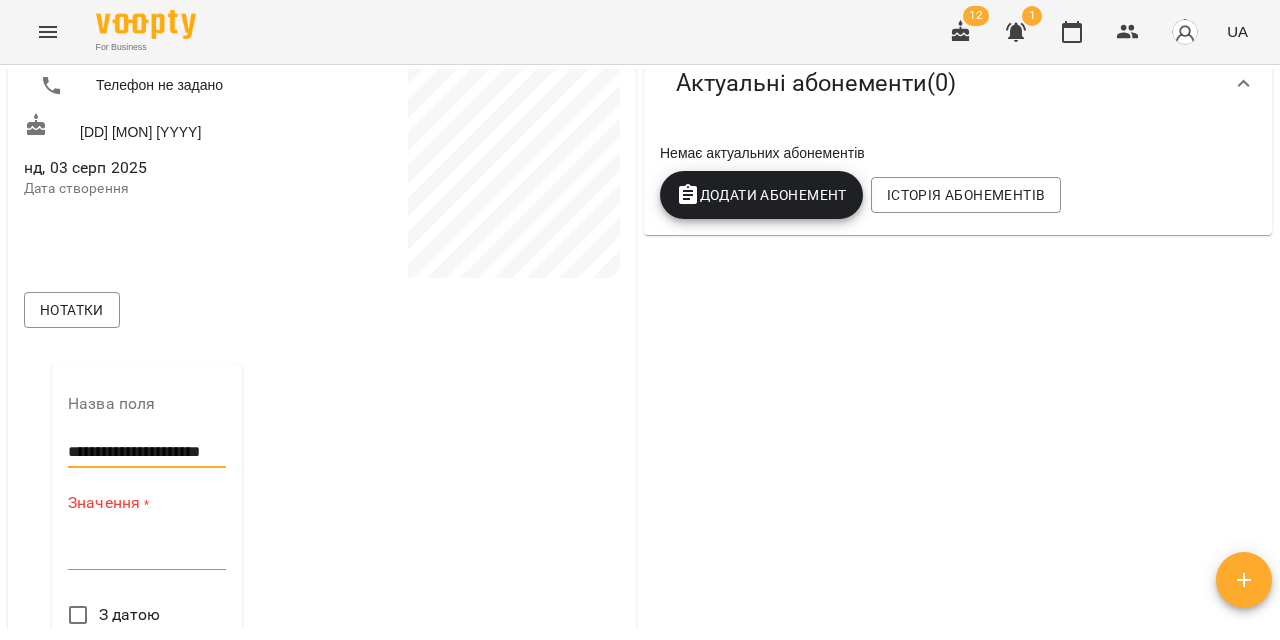 click at bounding box center (147, 553) 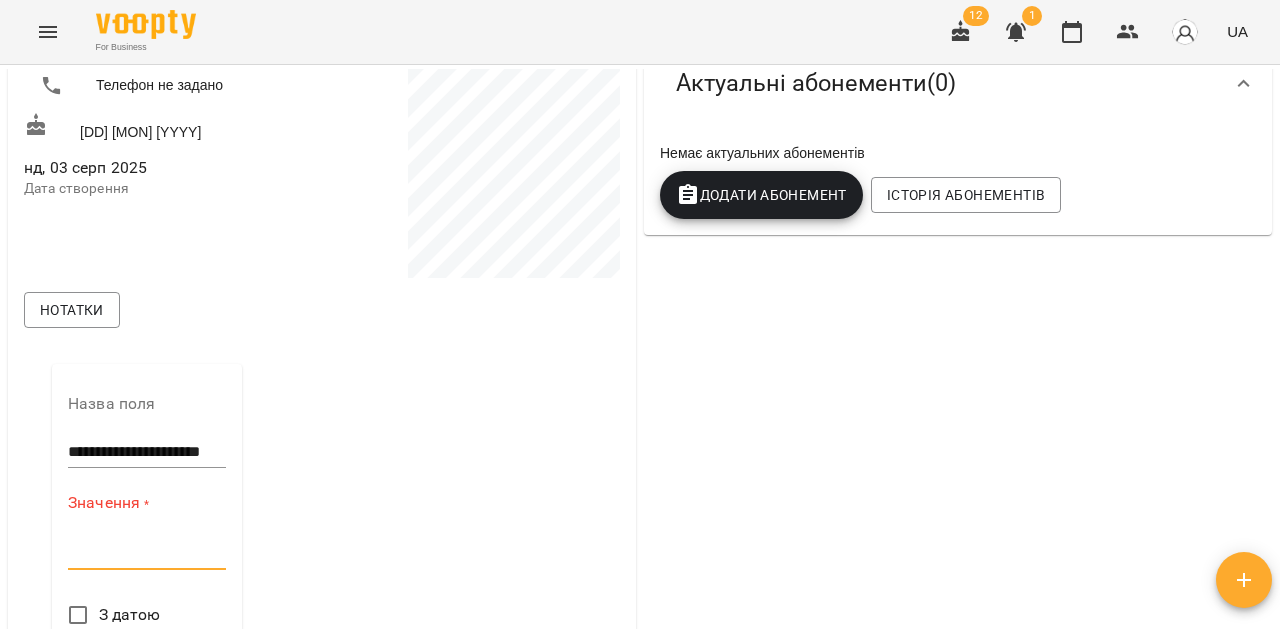 type on "*" 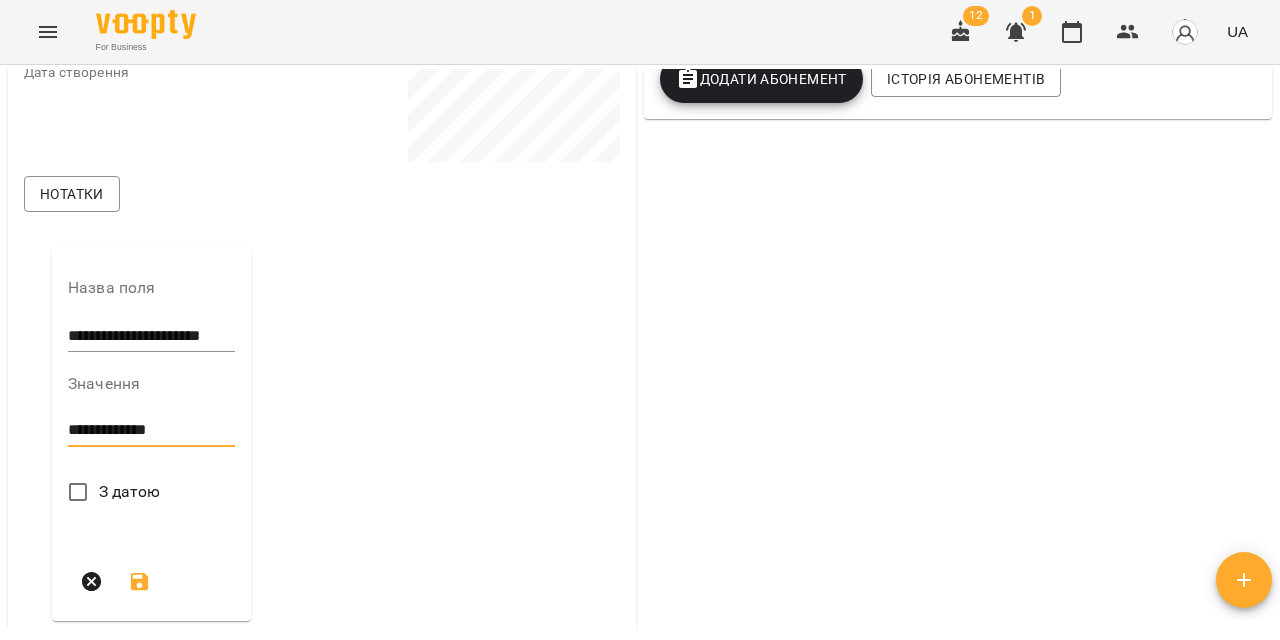 scroll, scrollTop: 492, scrollLeft: 0, axis: vertical 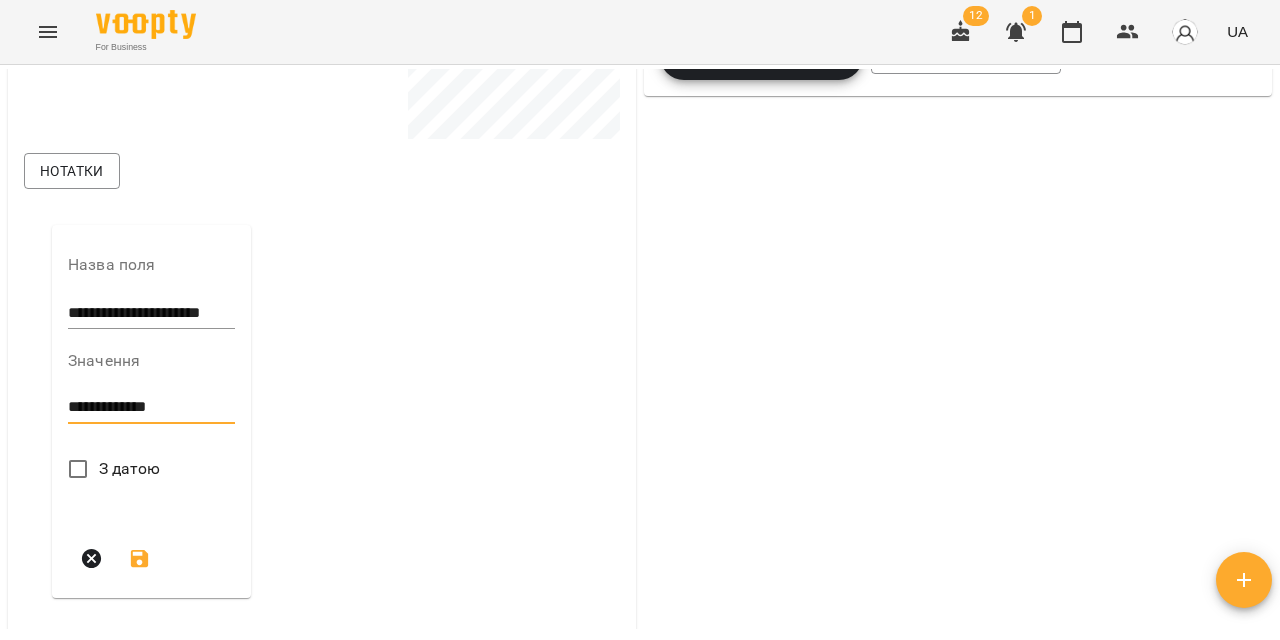 type on "**********" 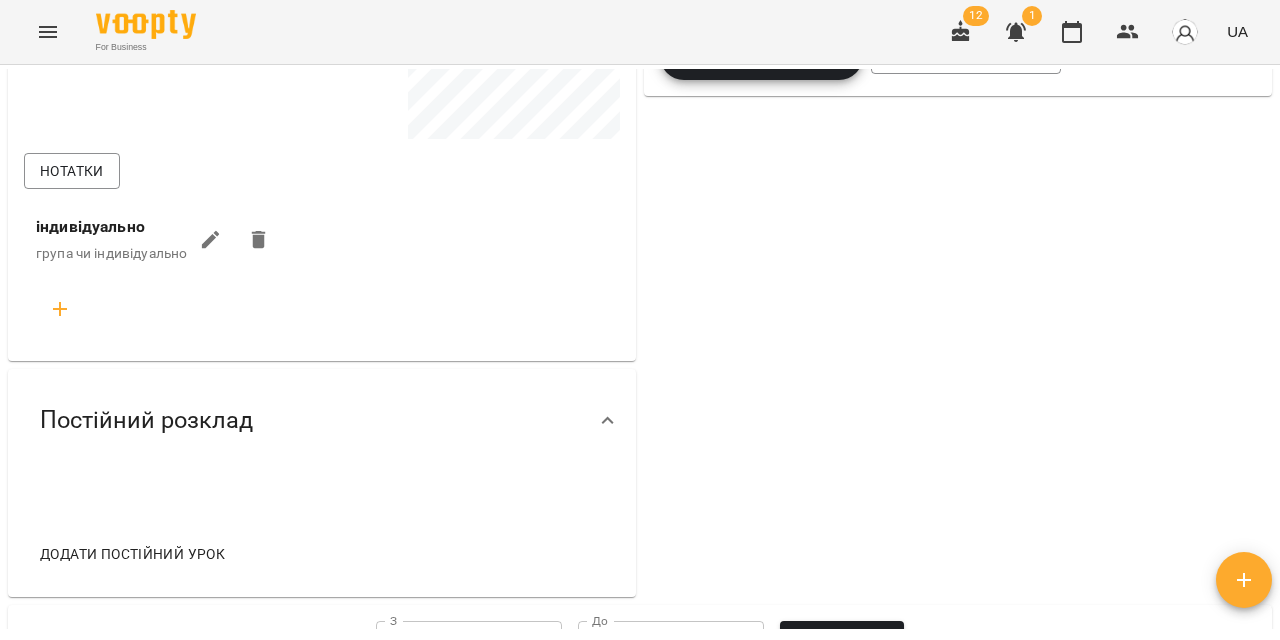 click 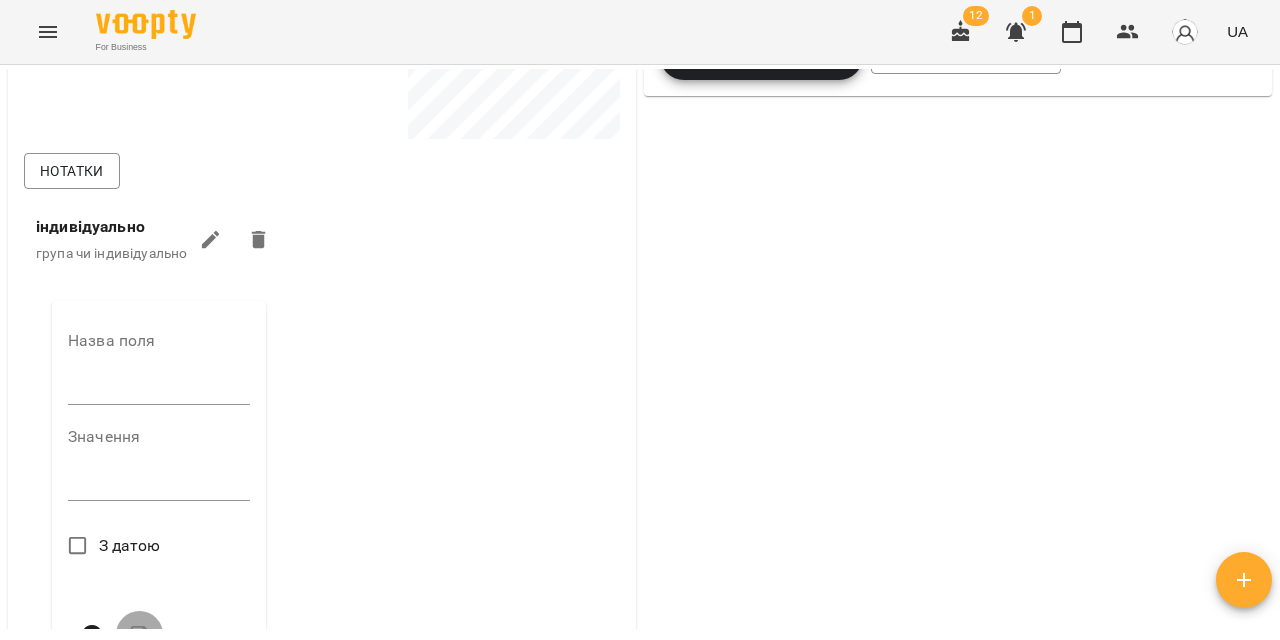 click at bounding box center [159, 389] 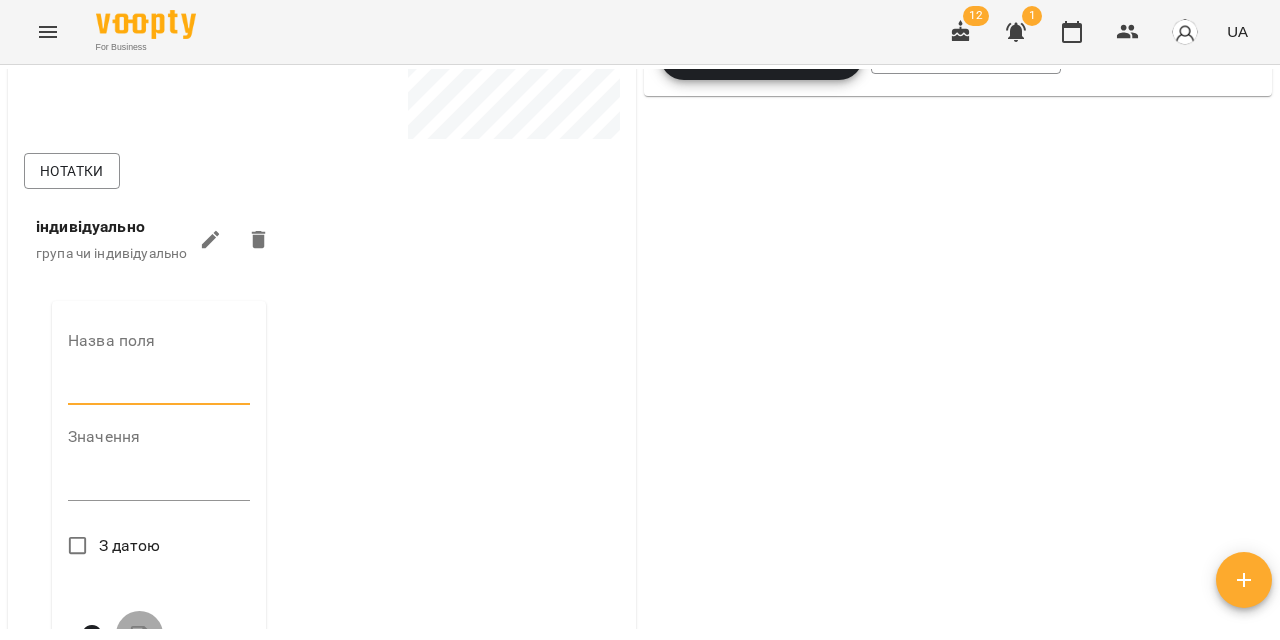 type on "**********" 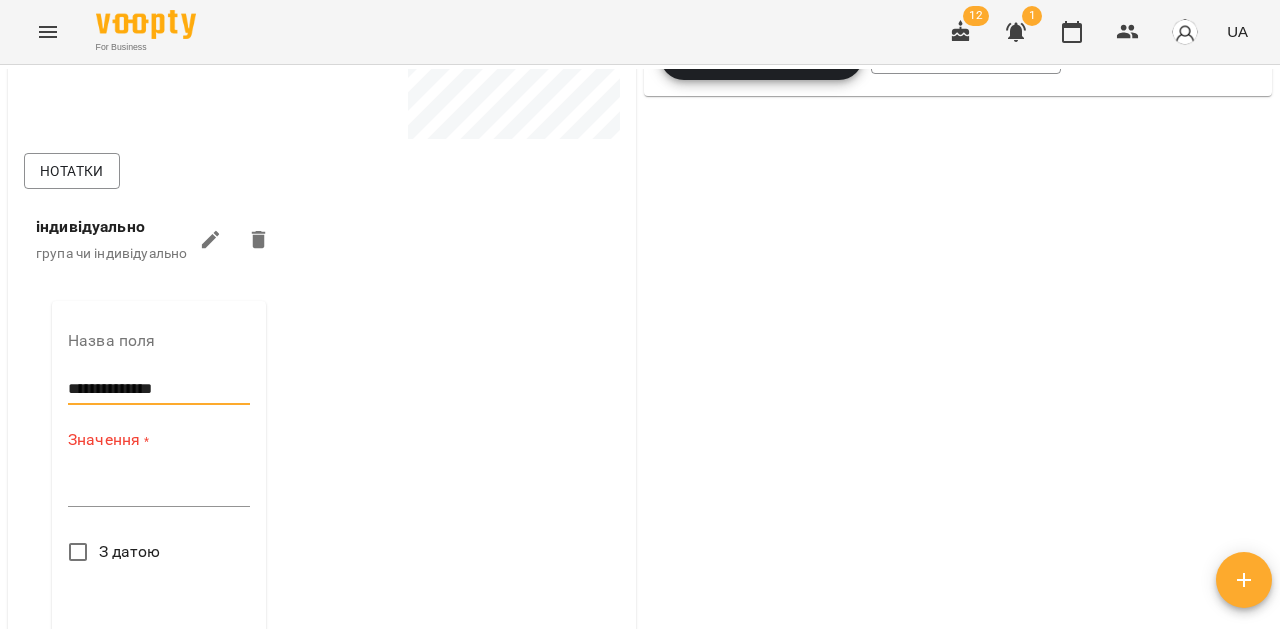 click at bounding box center [159, 490] 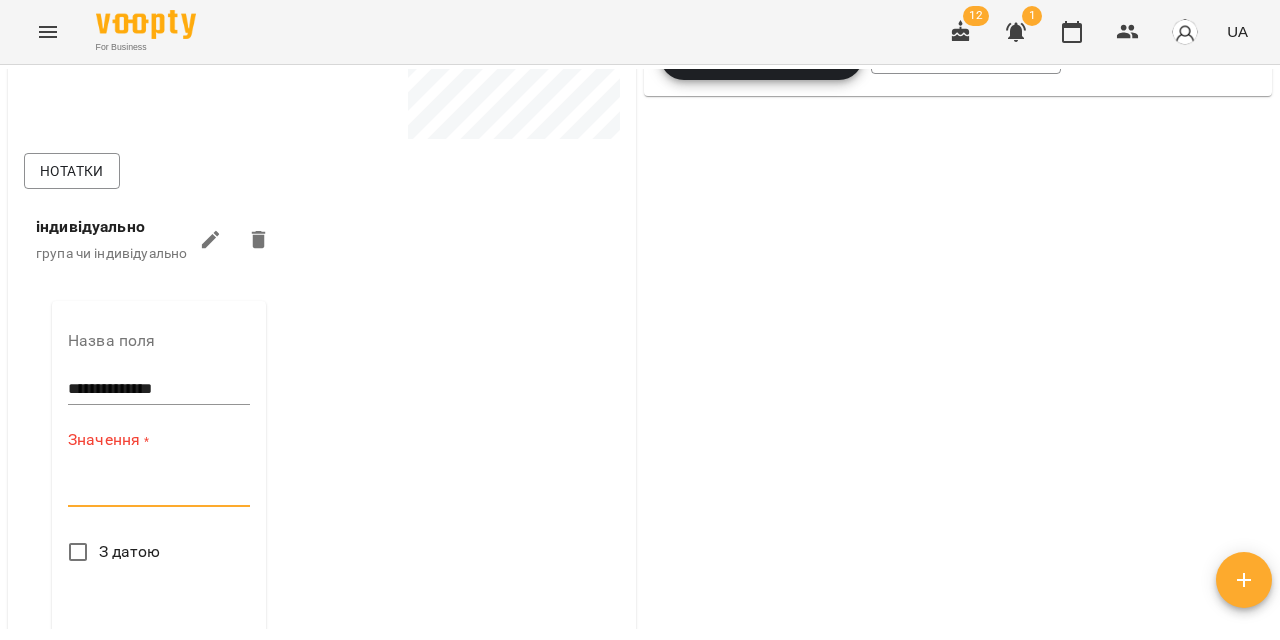 paste on "**********" 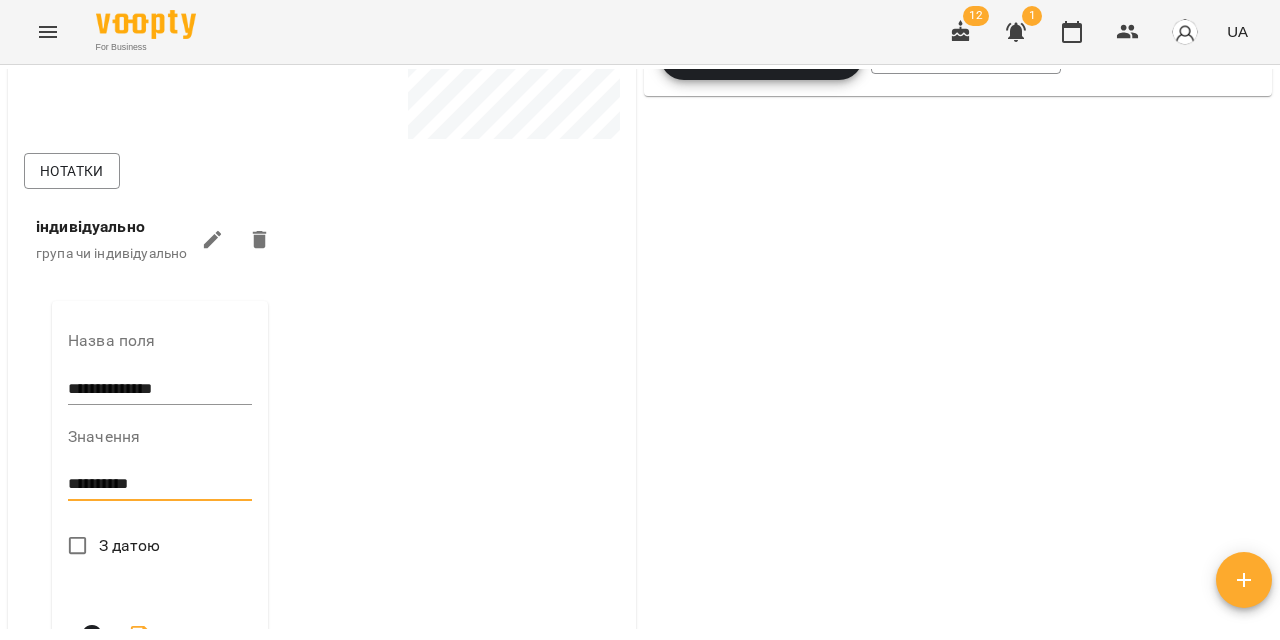 scroll, scrollTop: 565, scrollLeft: 0, axis: vertical 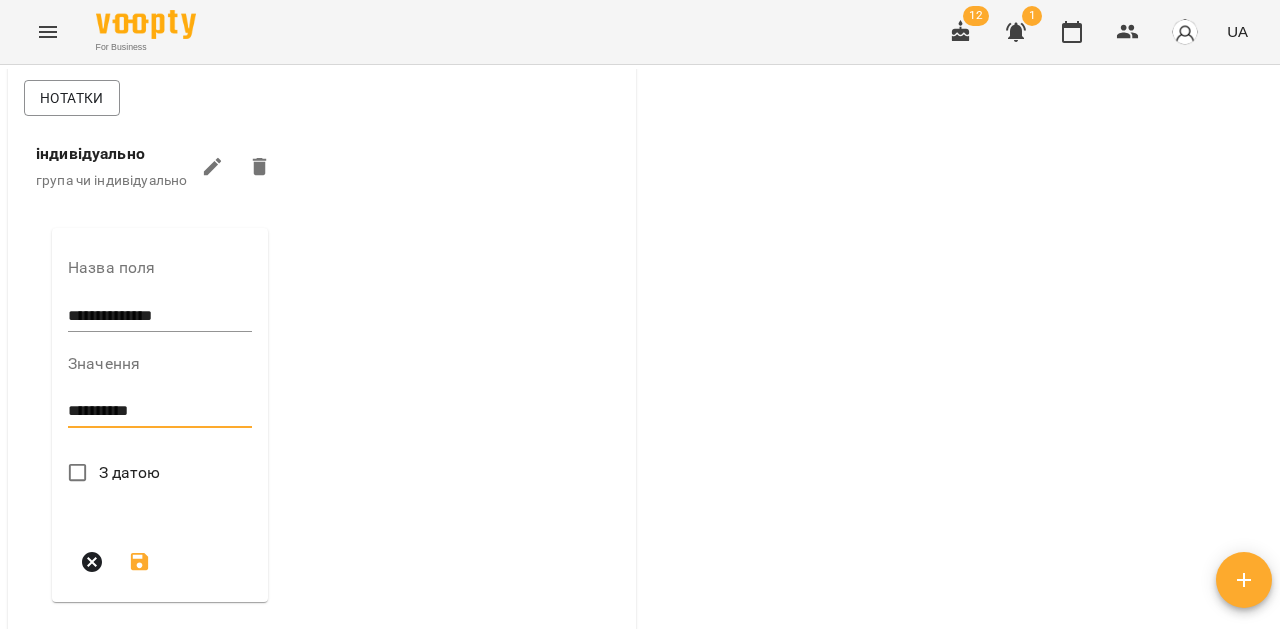 type on "**********" 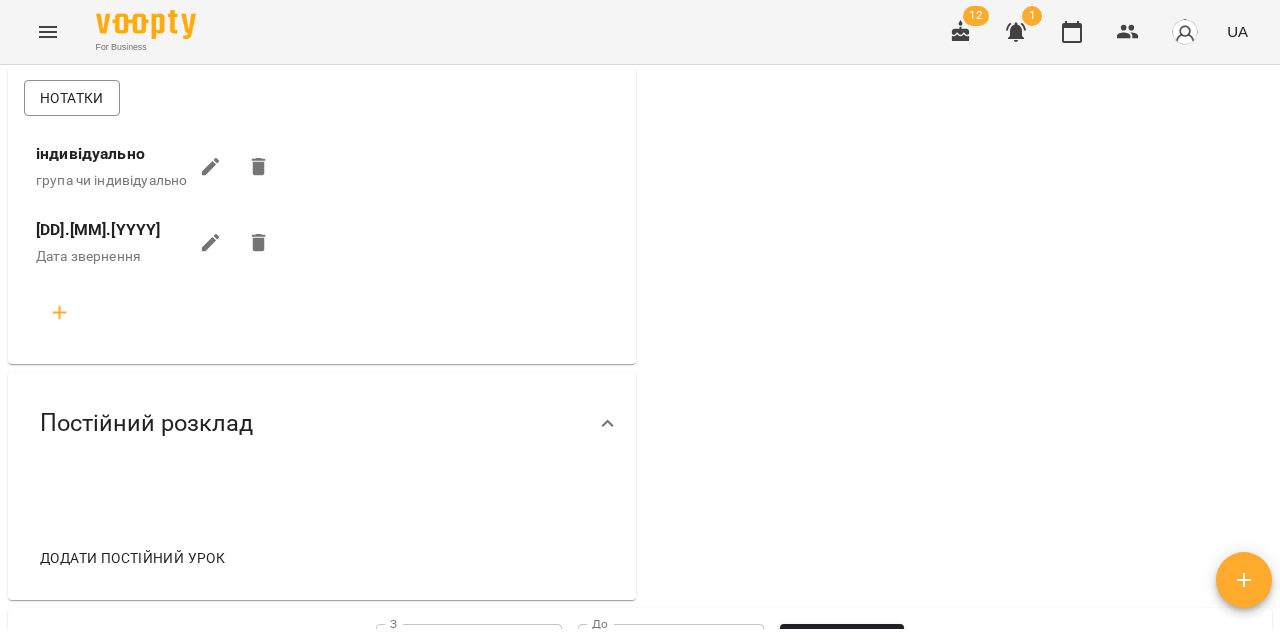 scroll, scrollTop: 0, scrollLeft: 0, axis: both 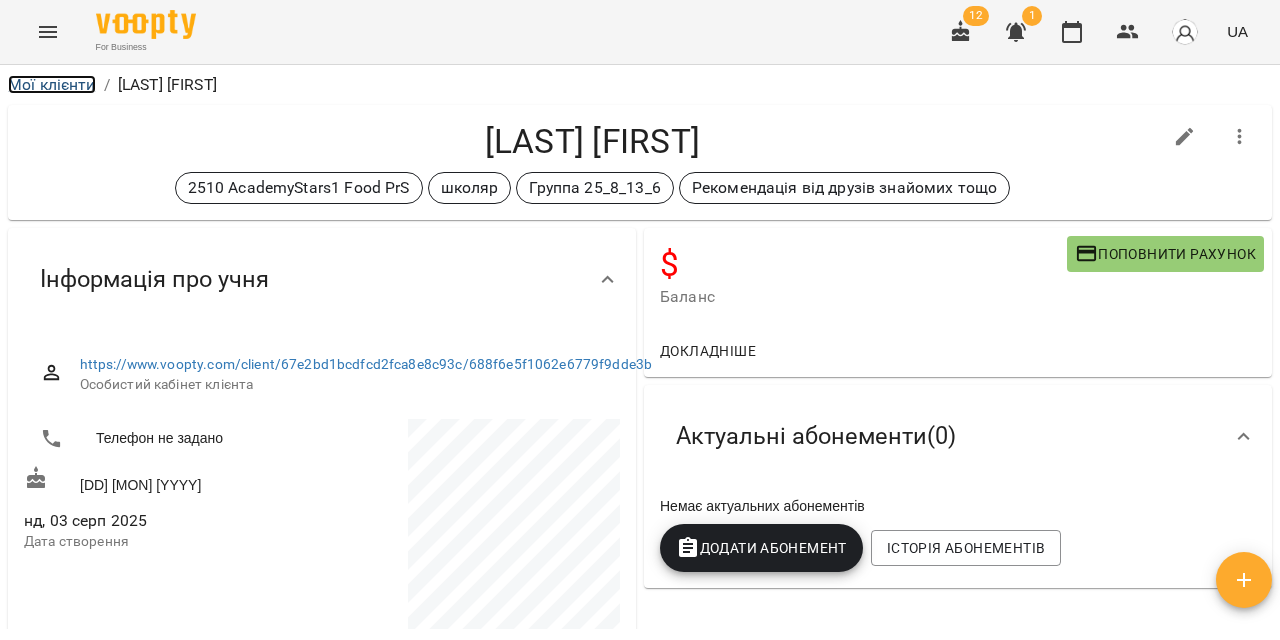 click on "Мої клієнти" at bounding box center (52, 84) 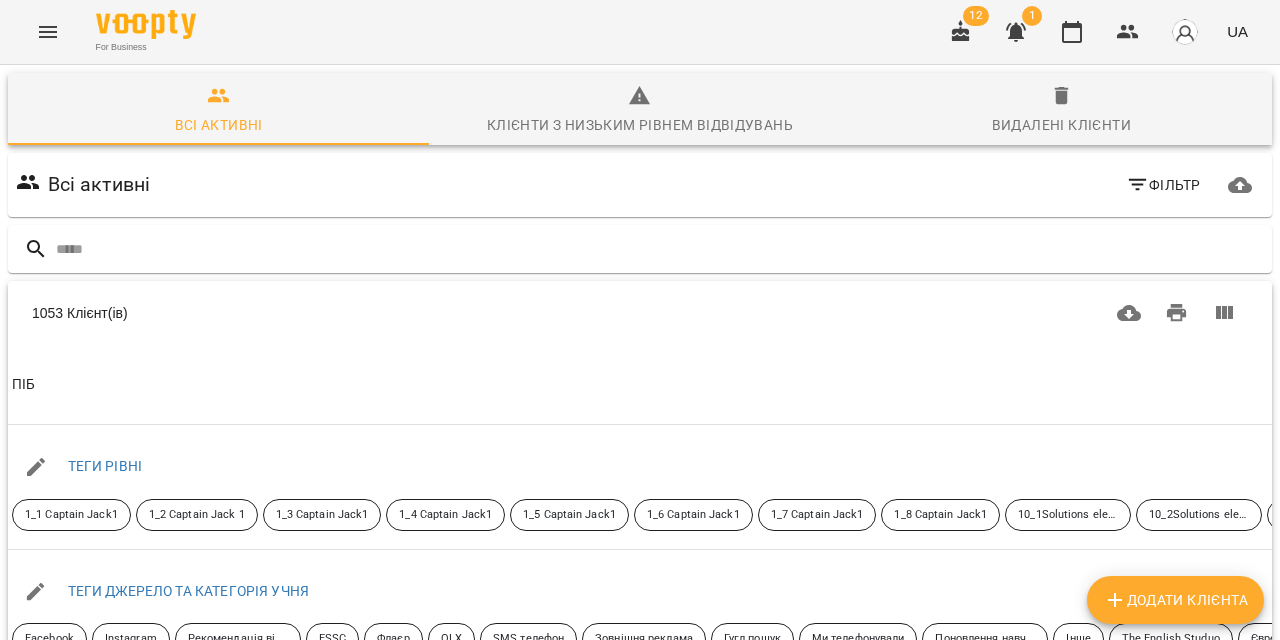 click on "Додати клієнта" at bounding box center [1175, 600] 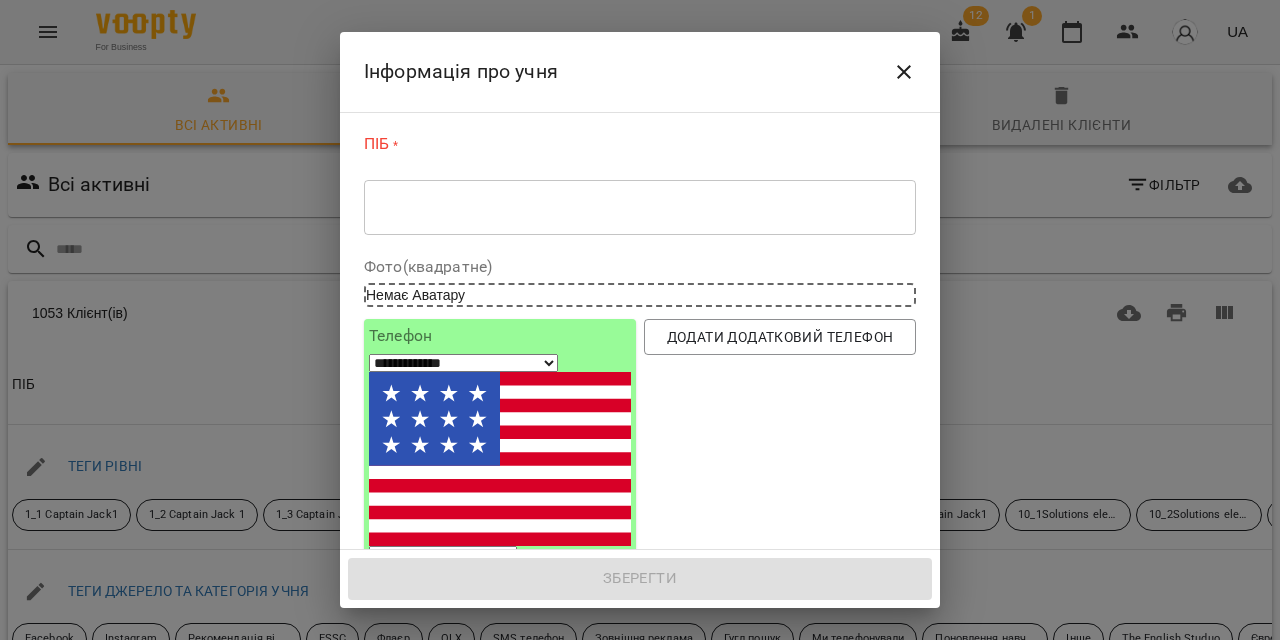 click at bounding box center [640, 207] 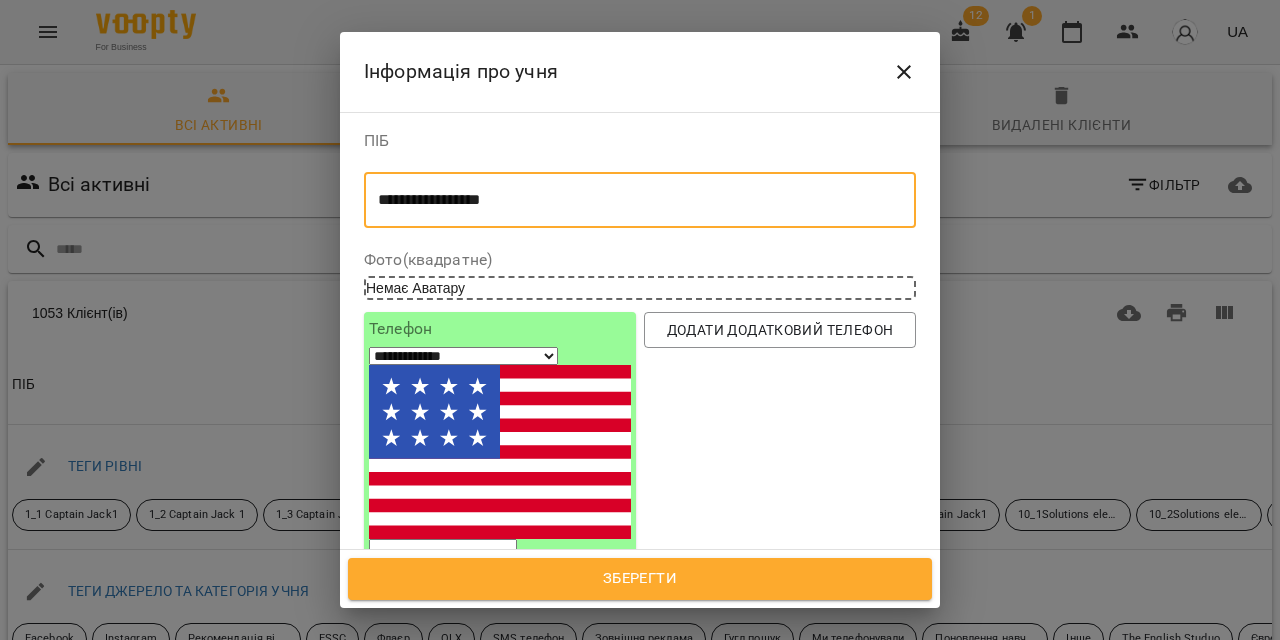 click on "**********" at bounding box center (640, 200) 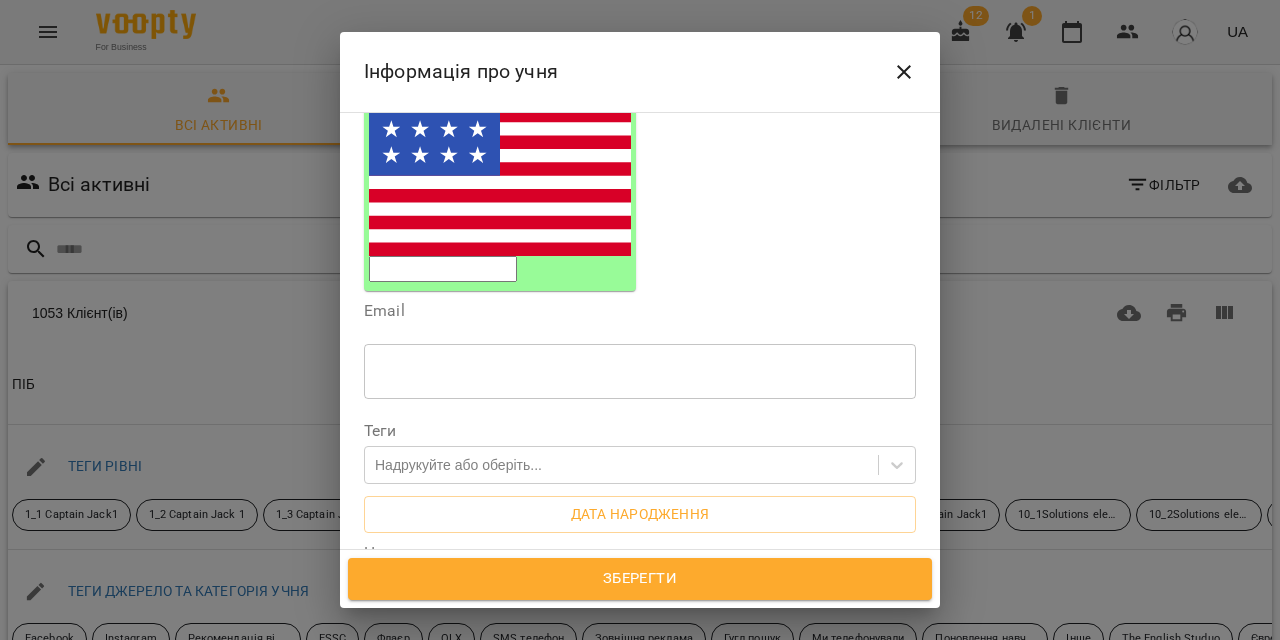 scroll, scrollTop: 304, scrollLeft: 0, axis: vertical 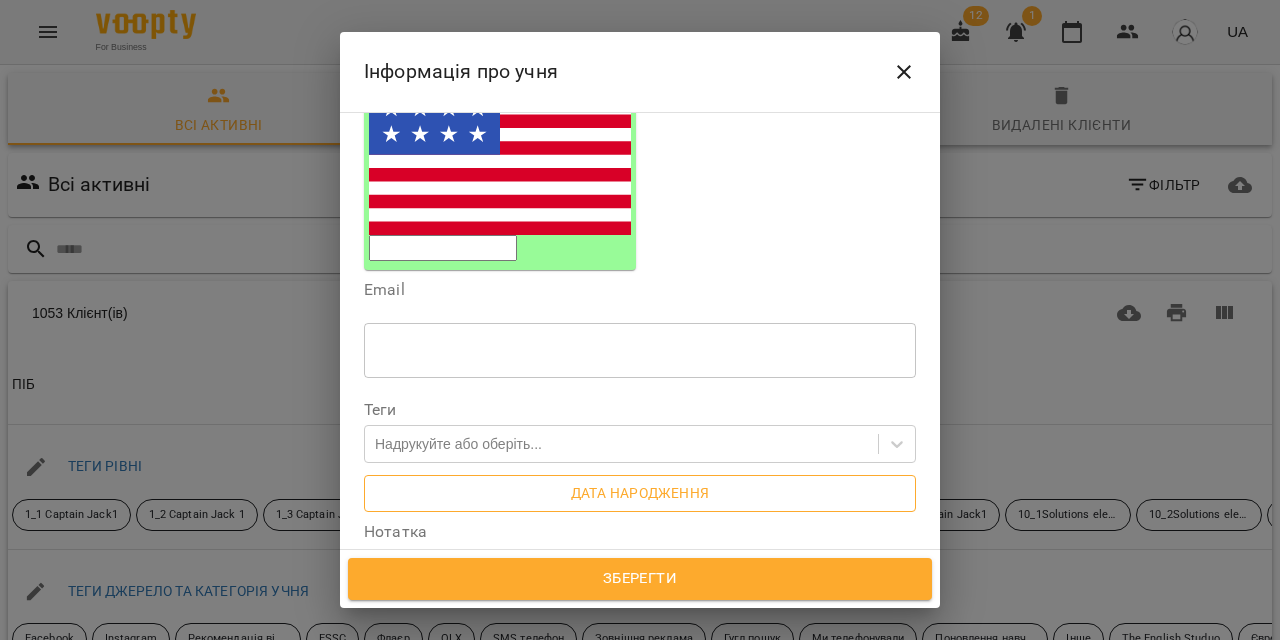 type on "**********" 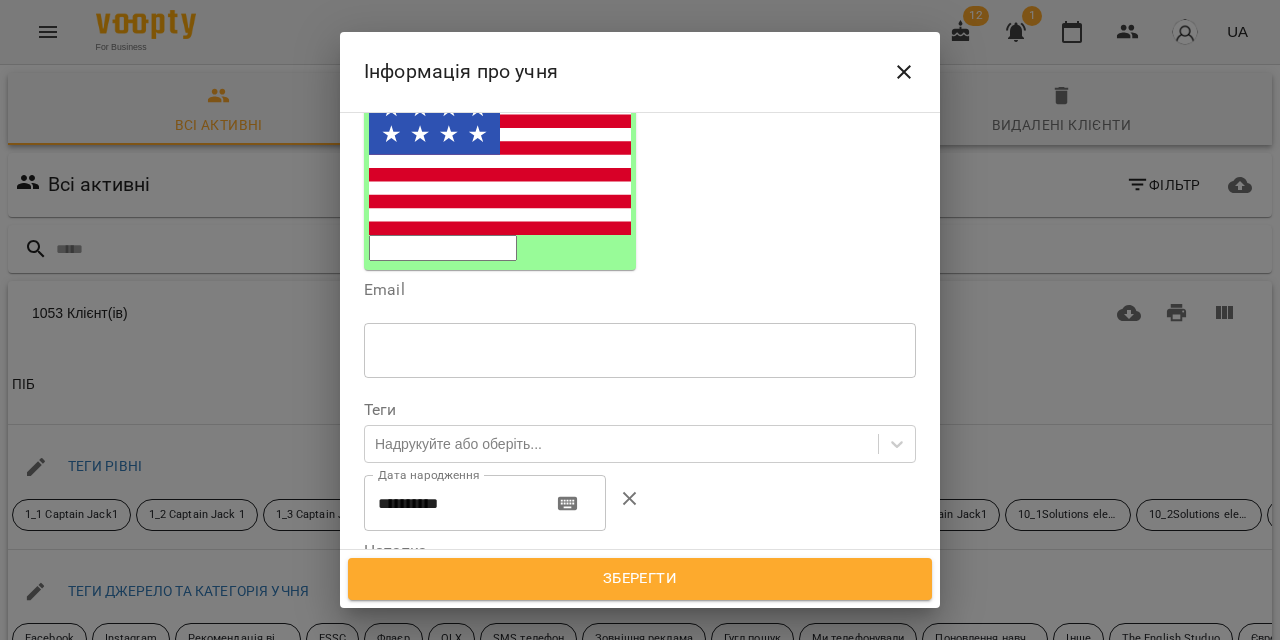 click on "**********" at bounding box center [450, 503] 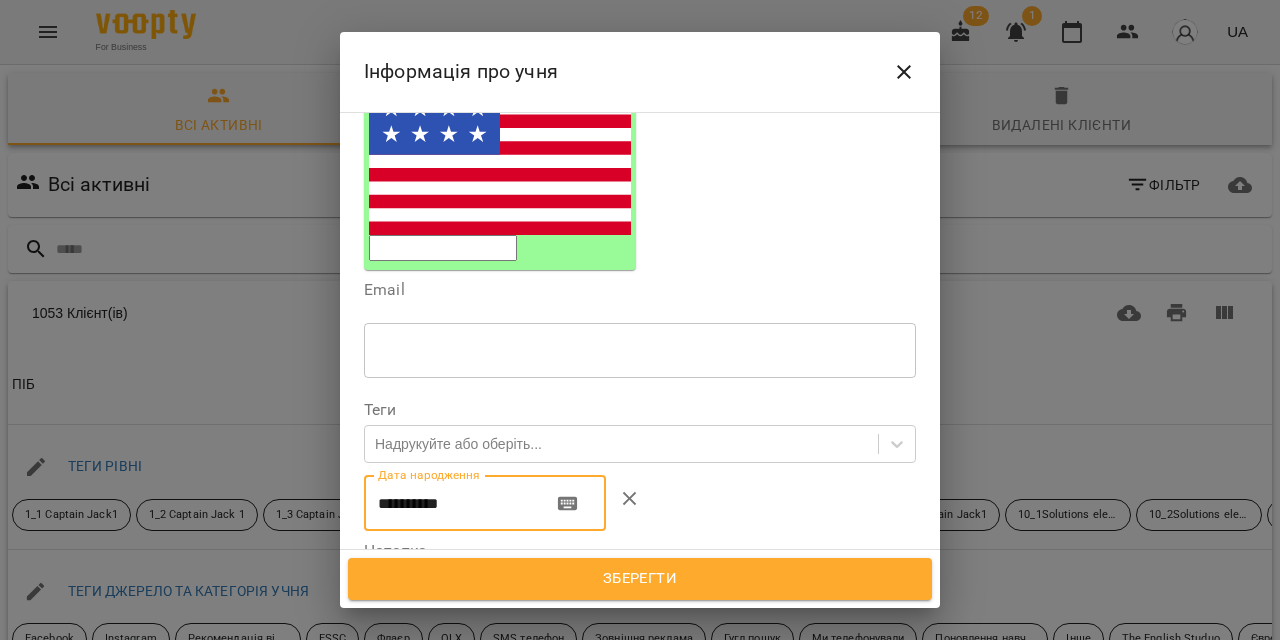 paste 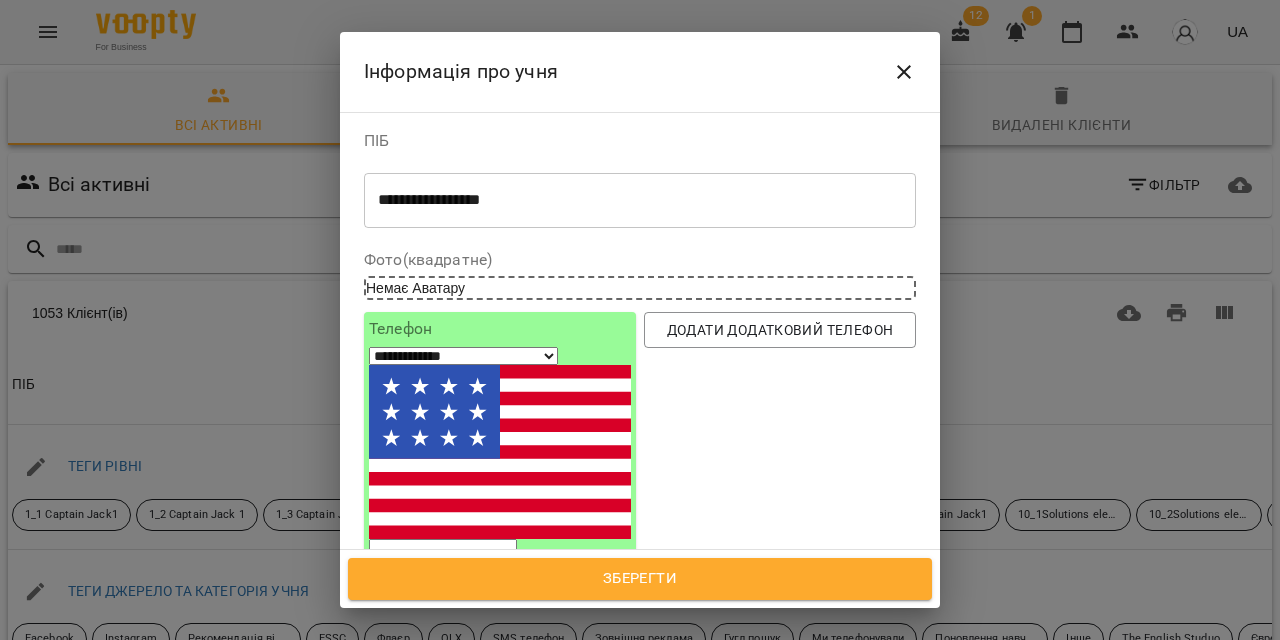 type on "**********" 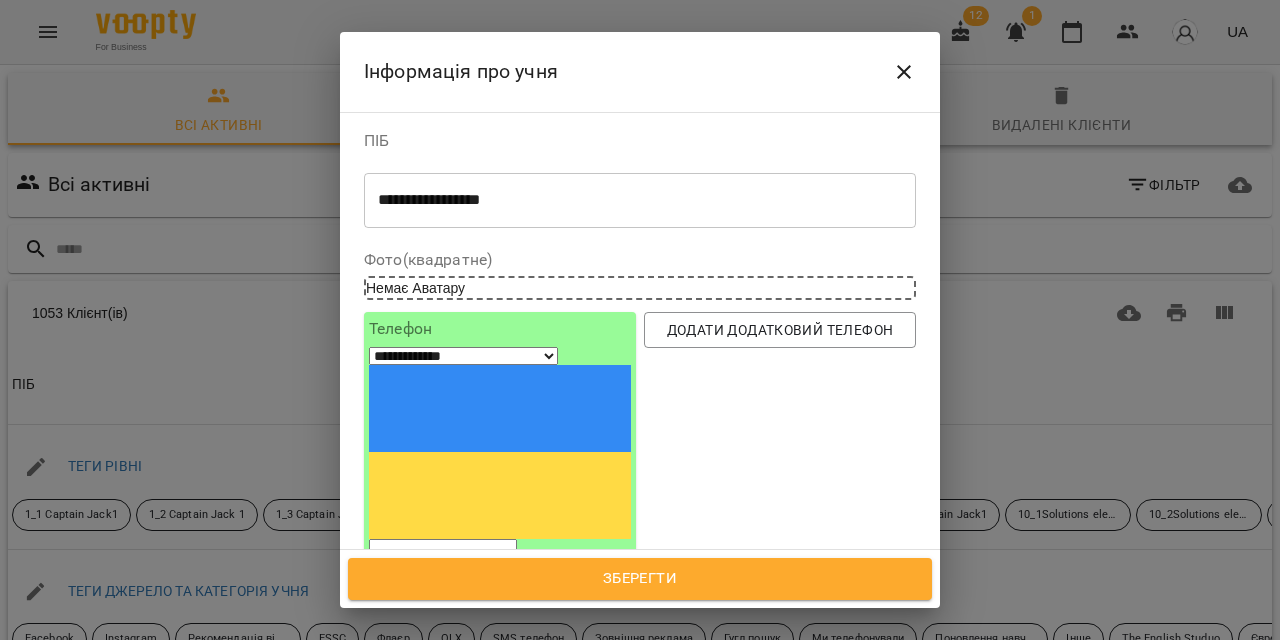 paste on "*********" 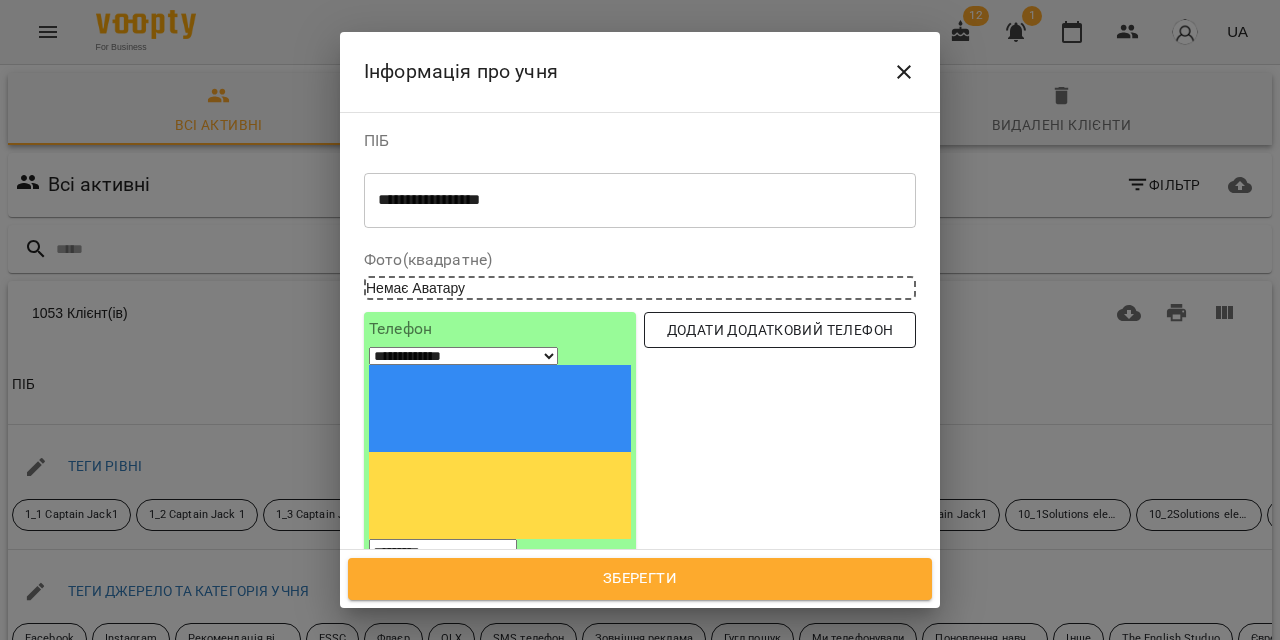 type on "*********" 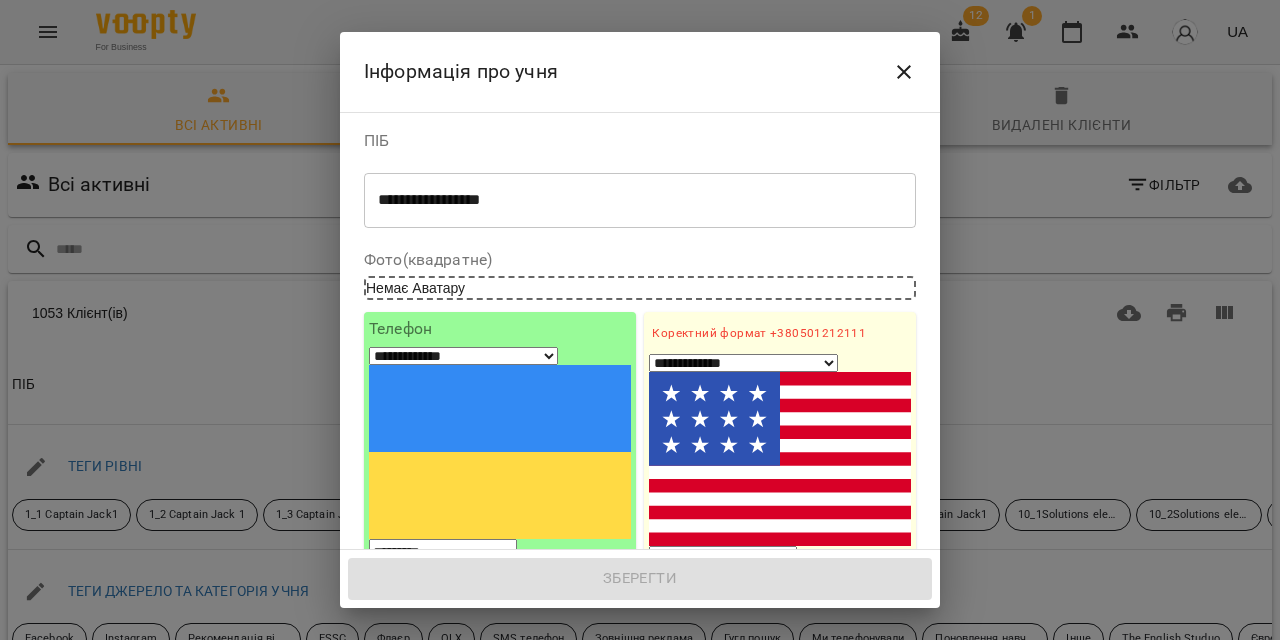 click on "1. Ім'я" at bounding box center [780, 636] 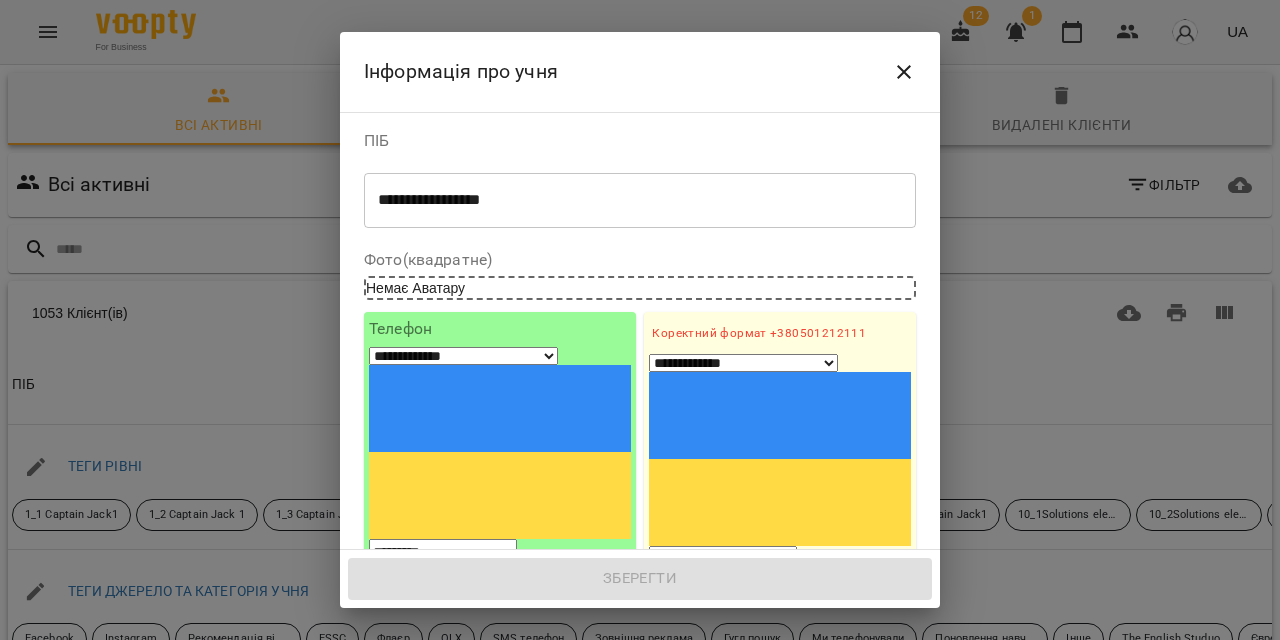 paste on "**********" 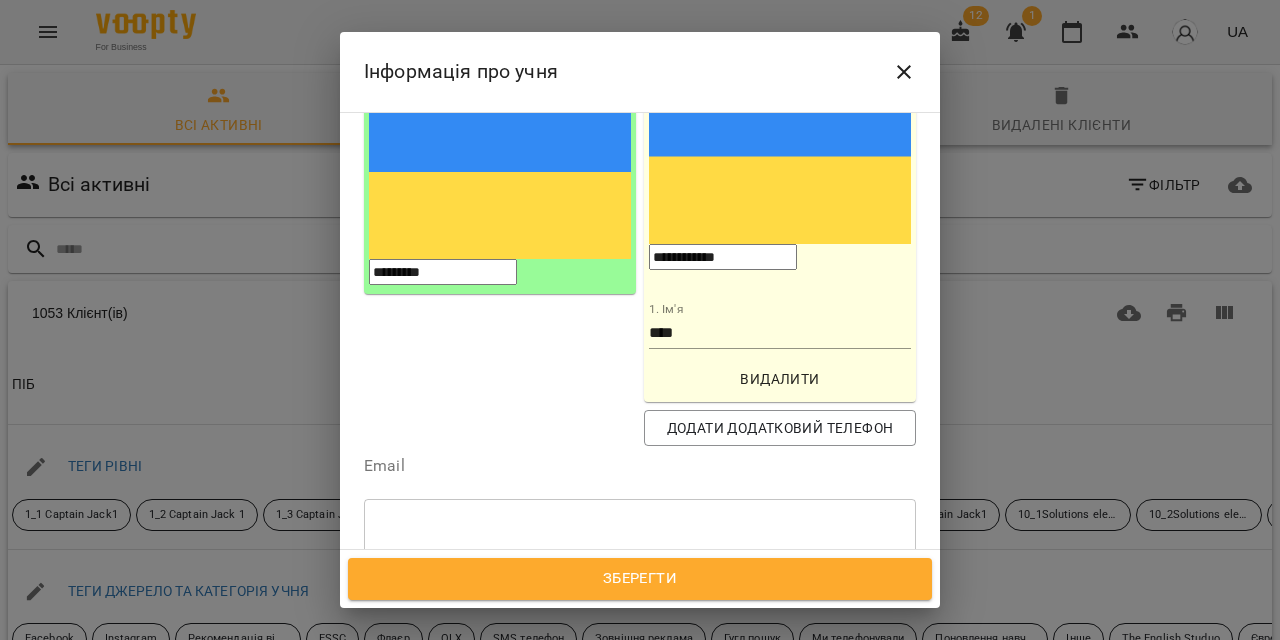 scroll, scrollTop: 283, scrollLeft: 0, axis: vertical 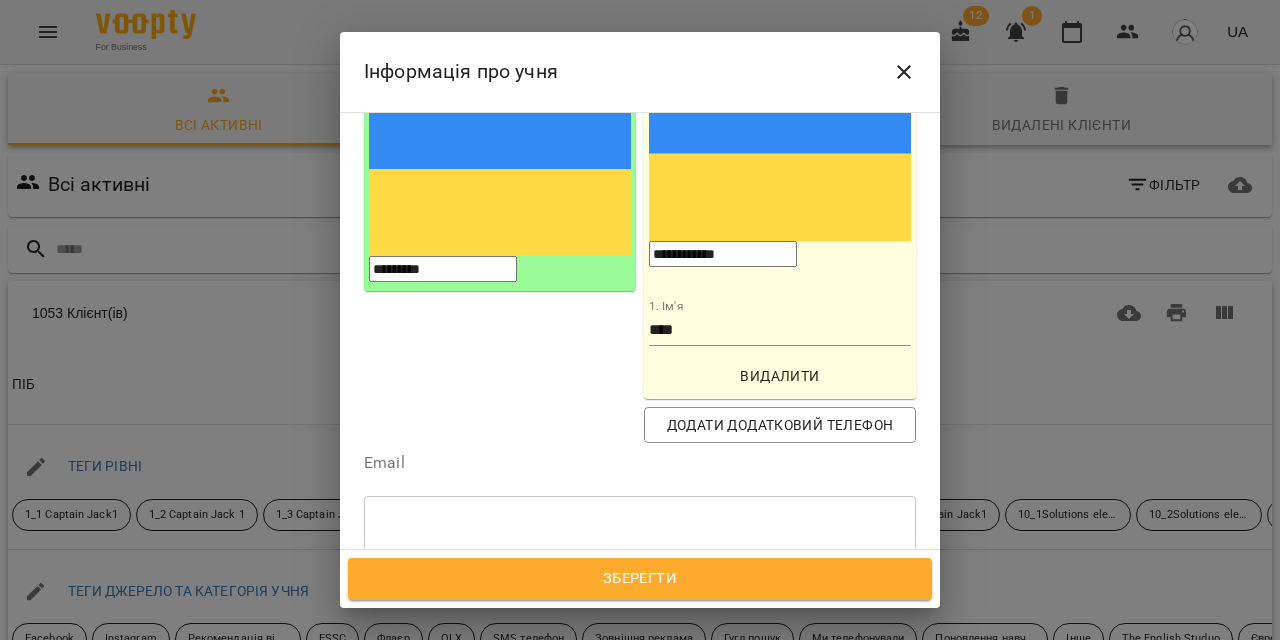 type on "**********" 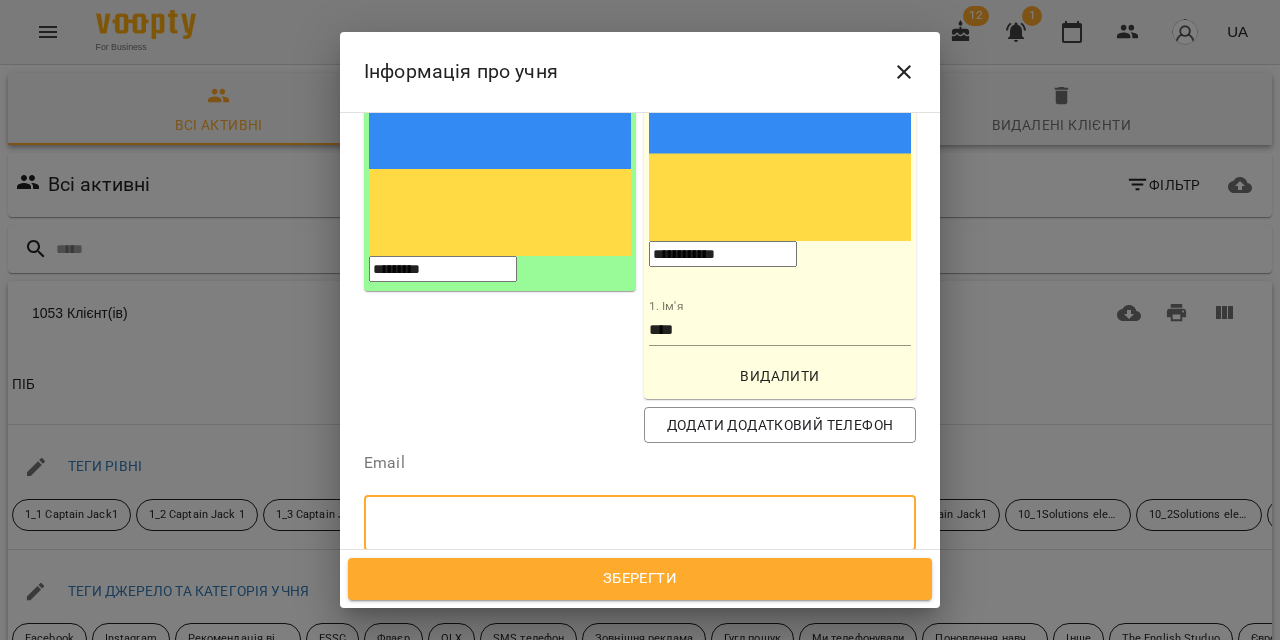 paste on "**********" 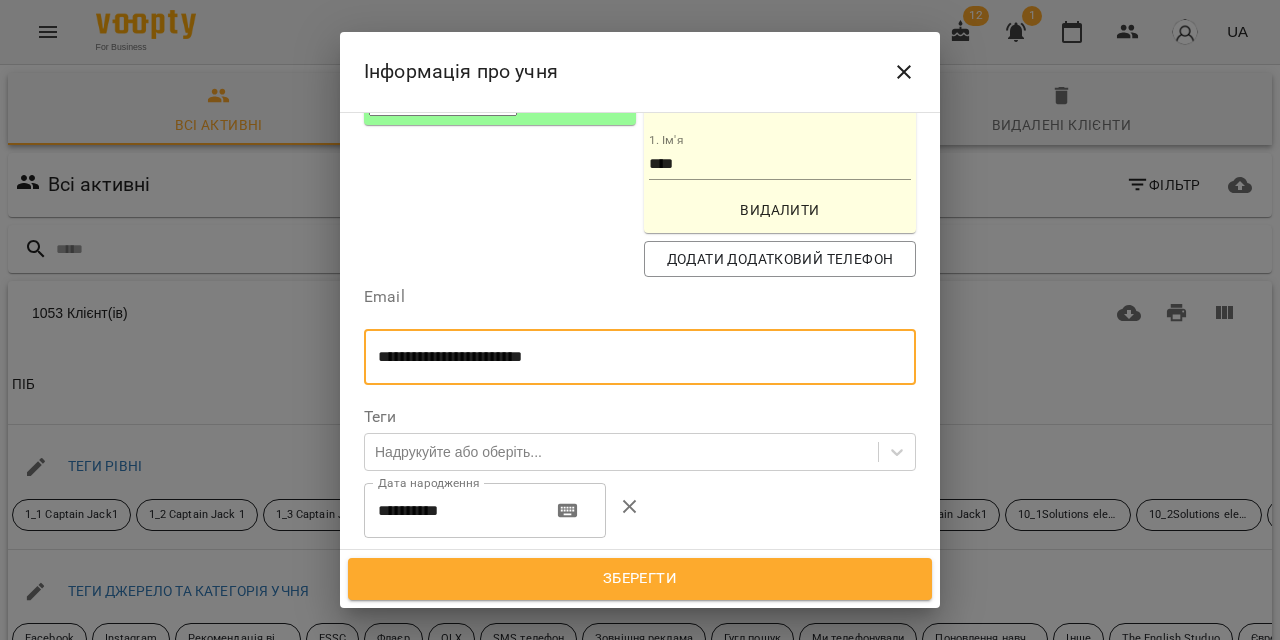 scroll, scrollTop: 457, scrollLeft: 0, axis: vertical 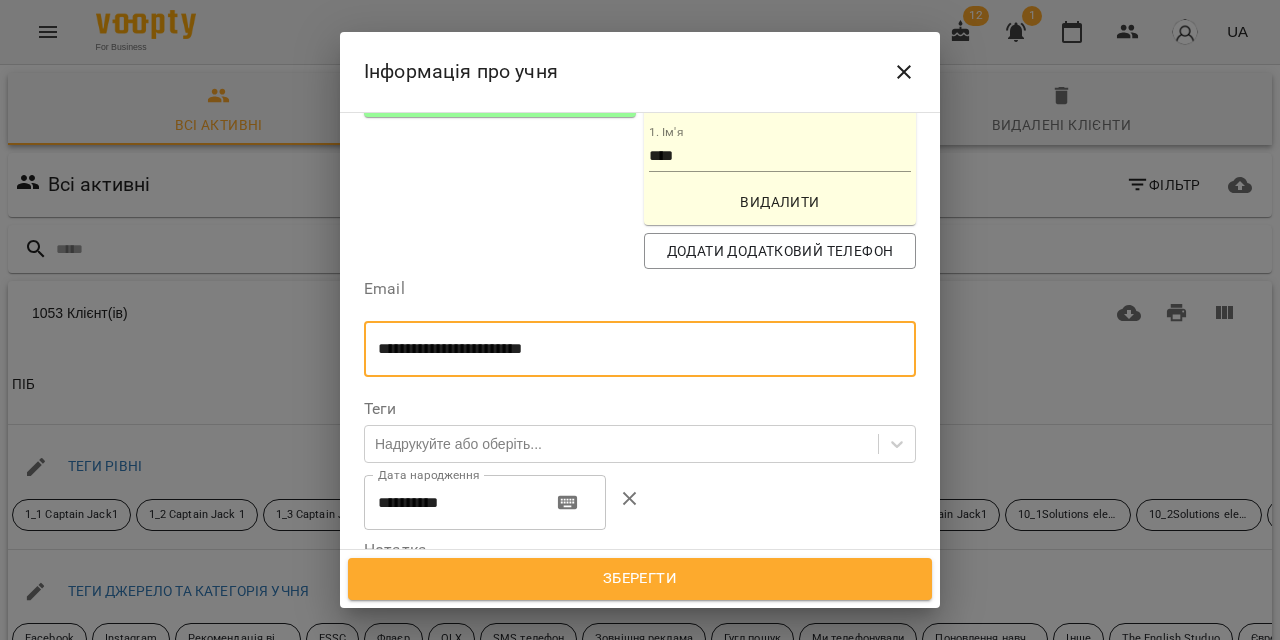 type on "**********" 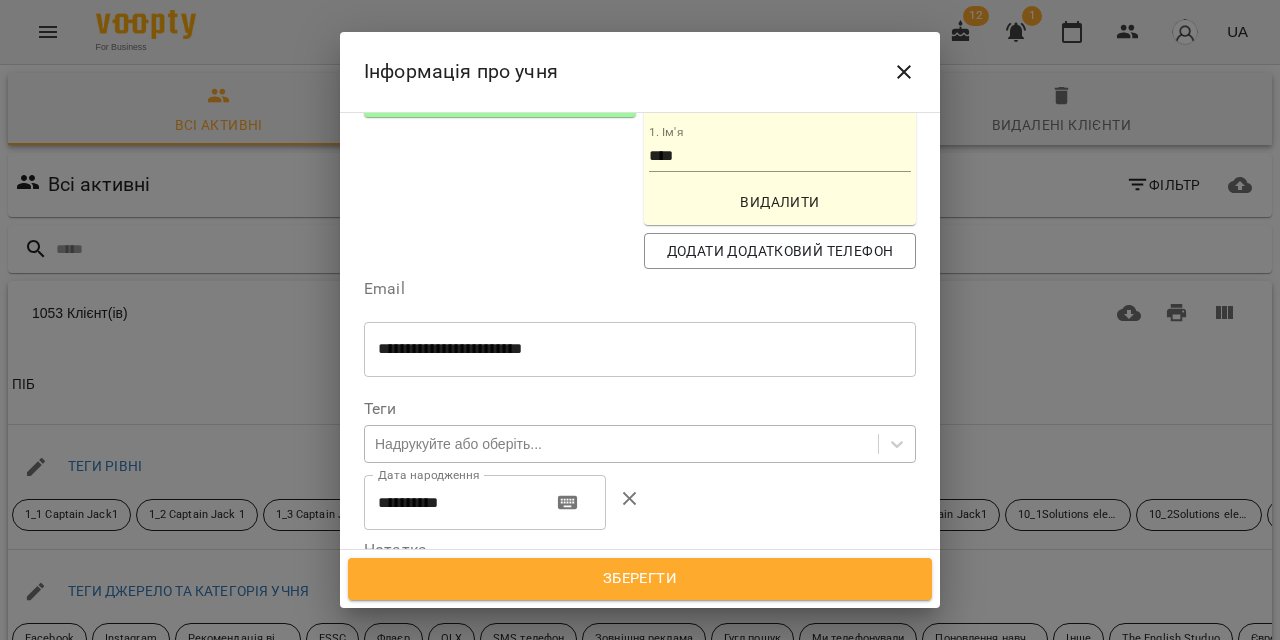 click on "Надрукуйте або оберіть..." at bounding box center [458, 444] 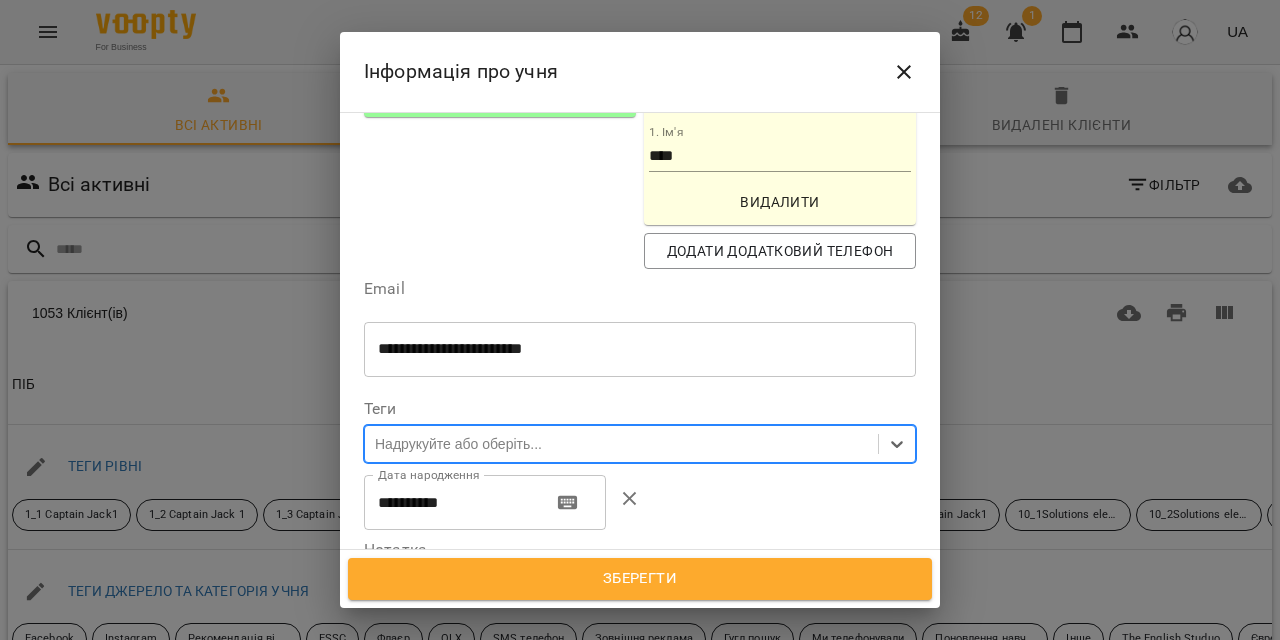 paste on "**********" 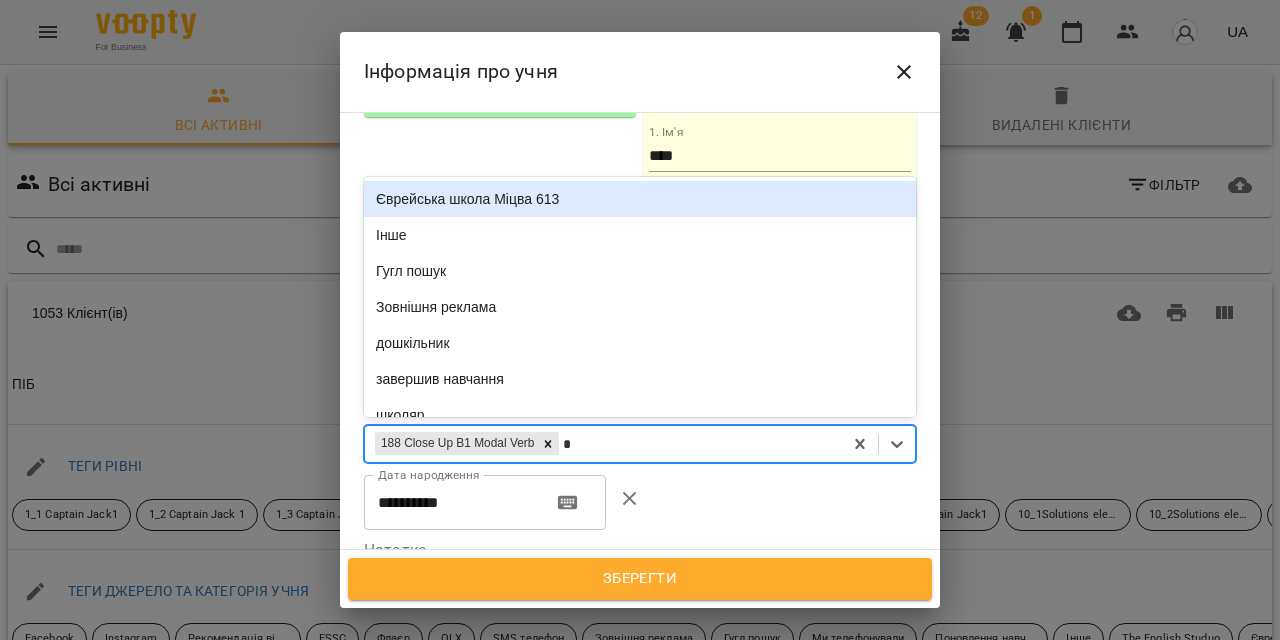 type on "**" 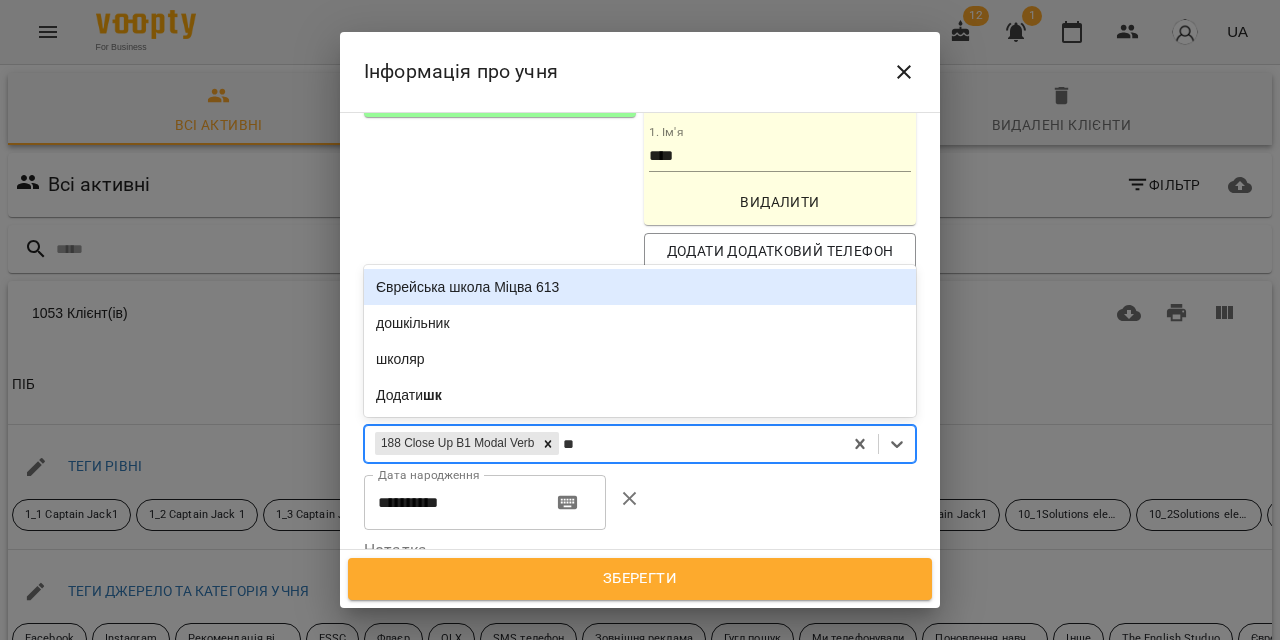 click on "школяр" at bounding box center (640, 359) 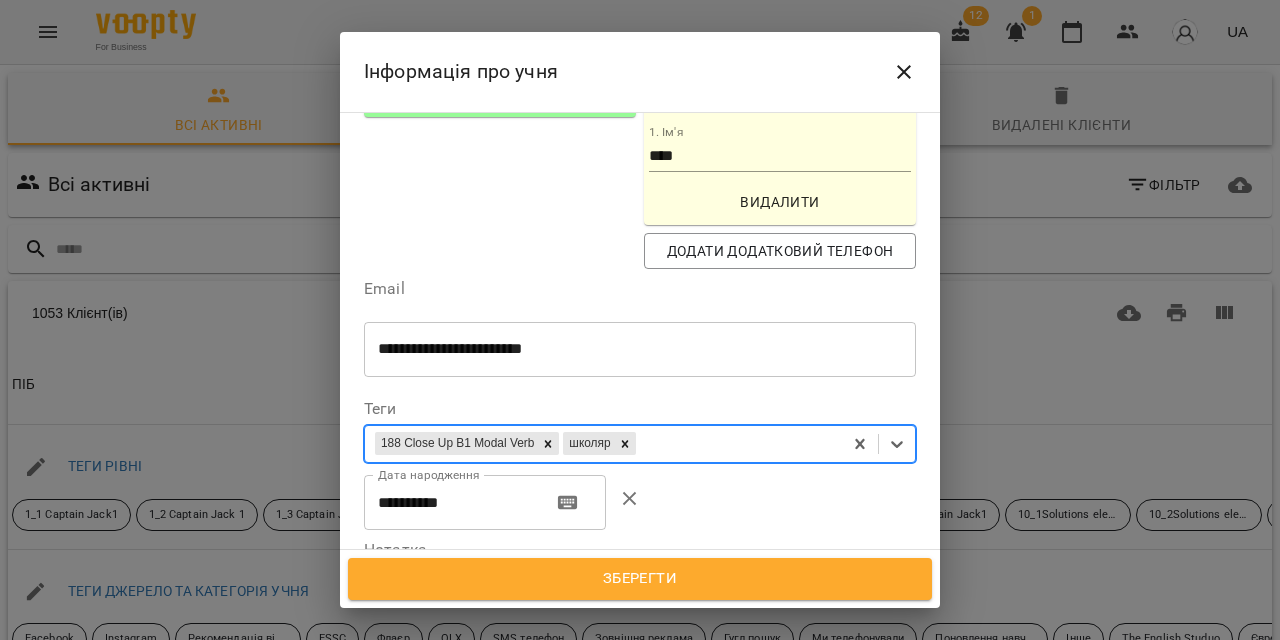 paste on "**********" 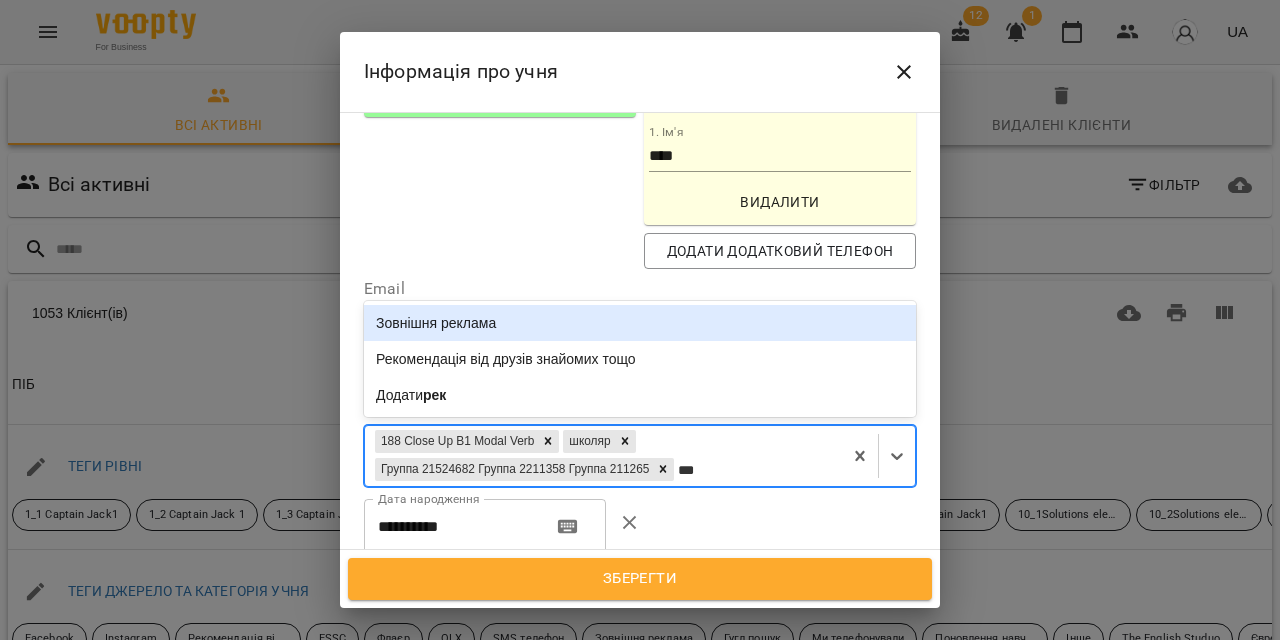 type on "****" 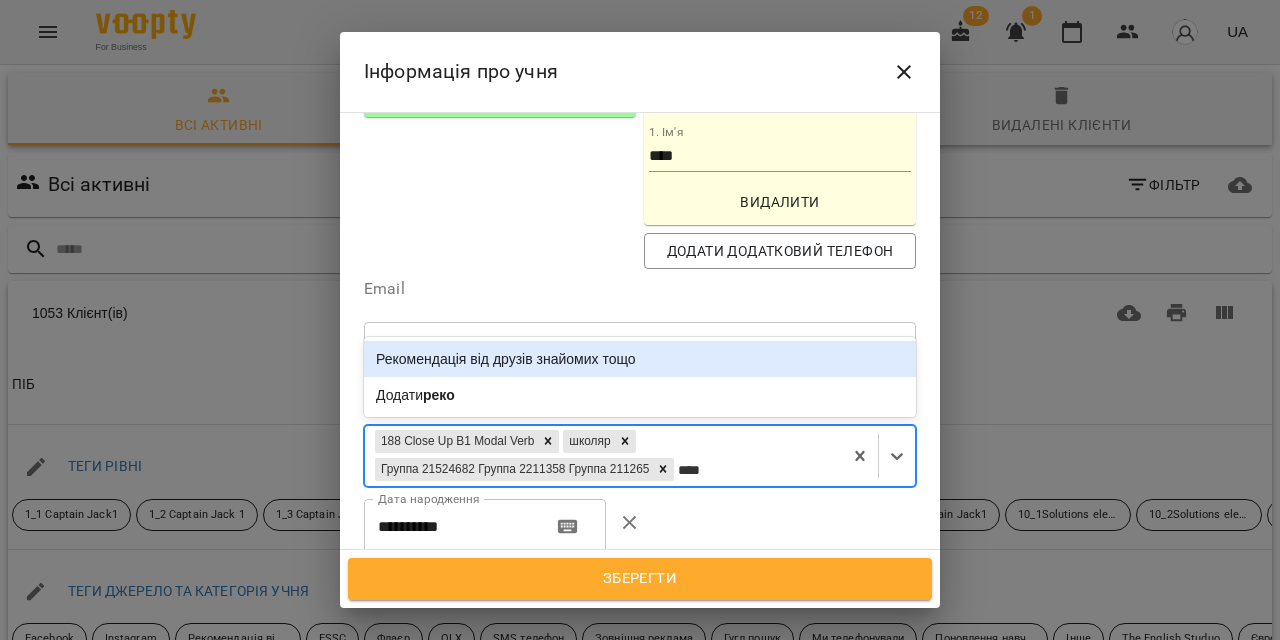 click on "Рекомендація від друзів знайомих тощо" at bounding box center (640, 359) 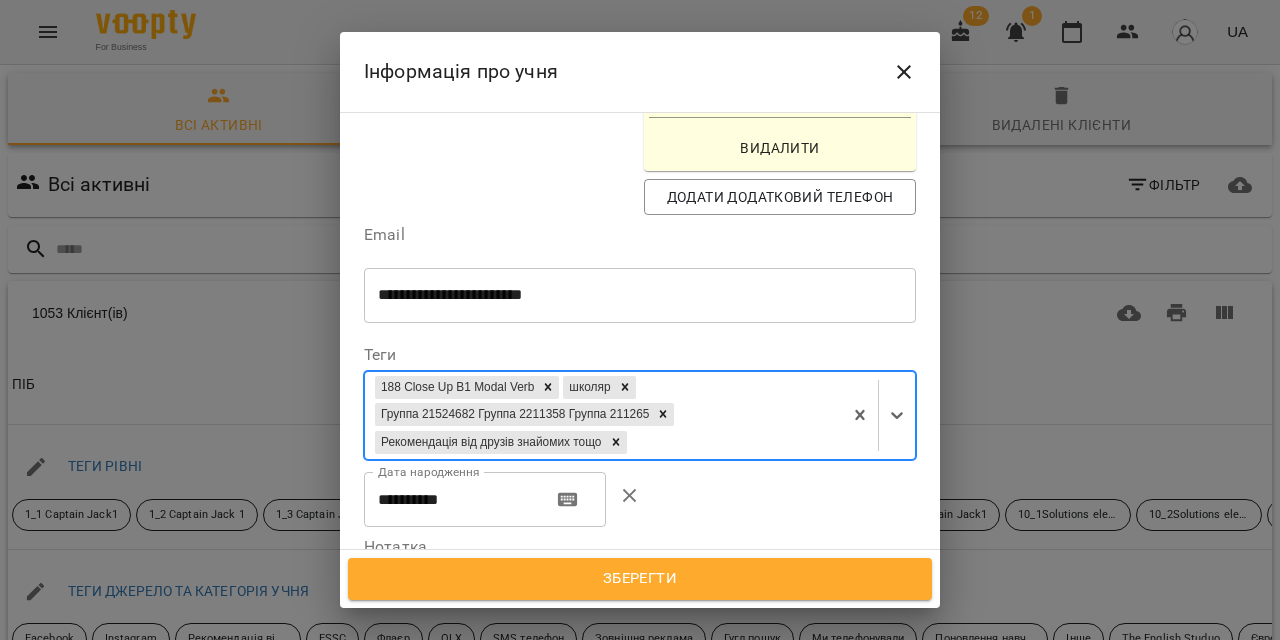 scroll, scrollTop: 513, scrollLeft: 0, axis: vertical 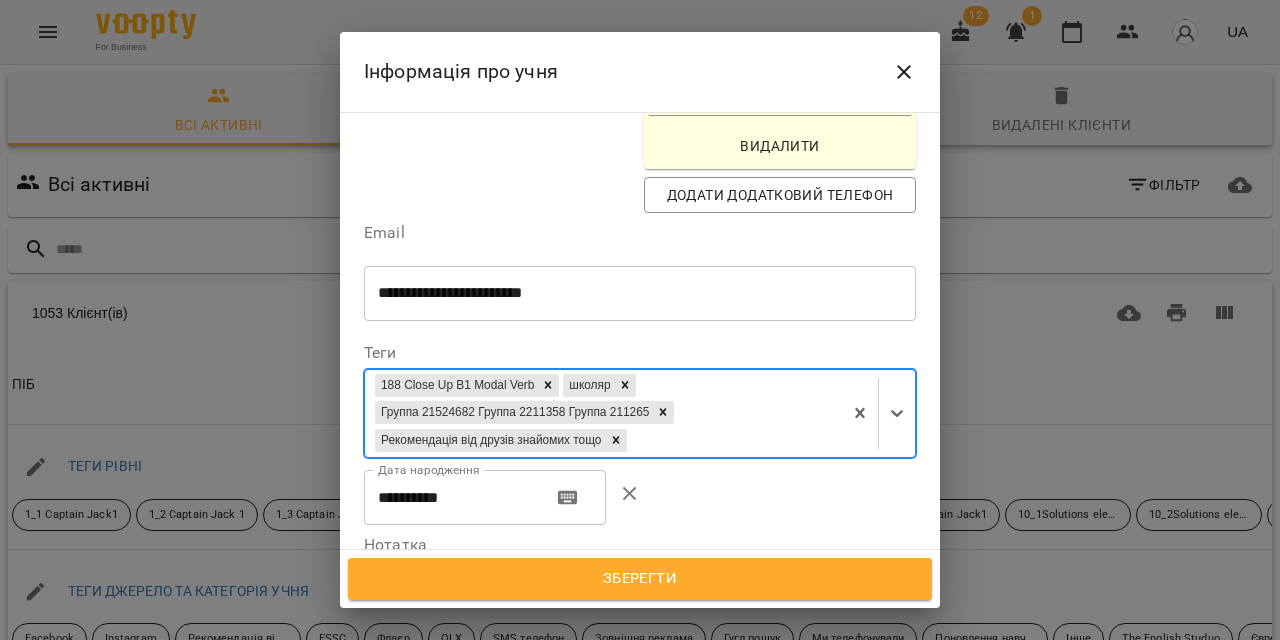 click on "Зберегти" at bounding box center (640, 579) 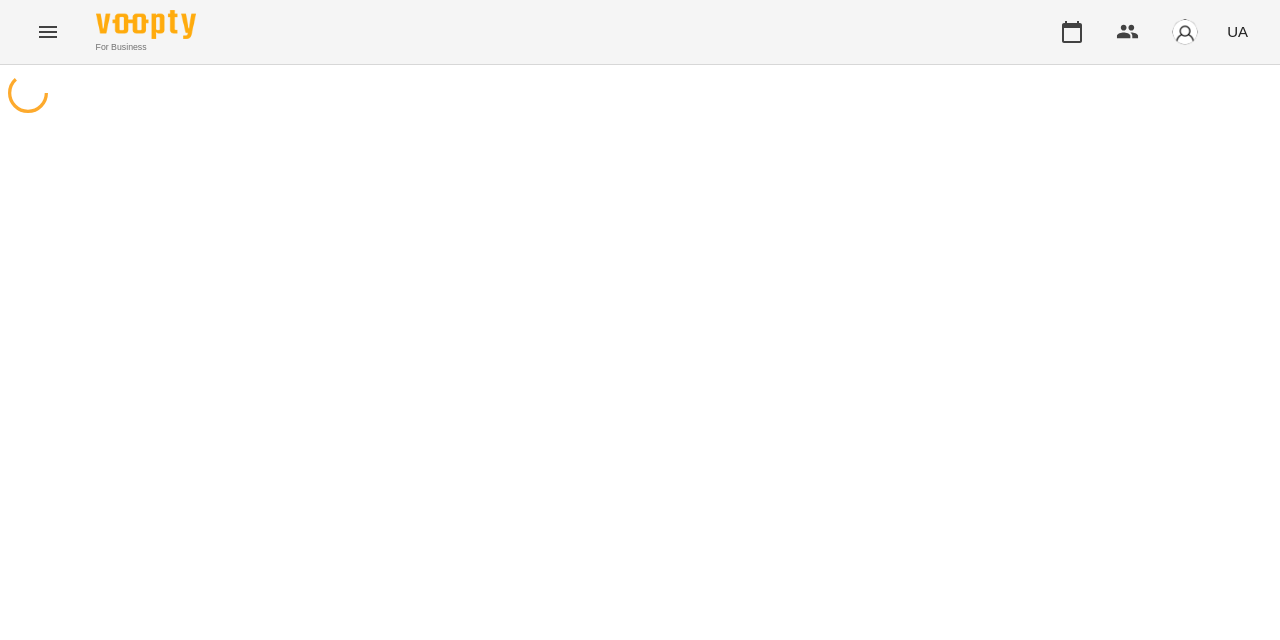 scroll, scrollTop: 0, scrollLeft: 0, axis: both 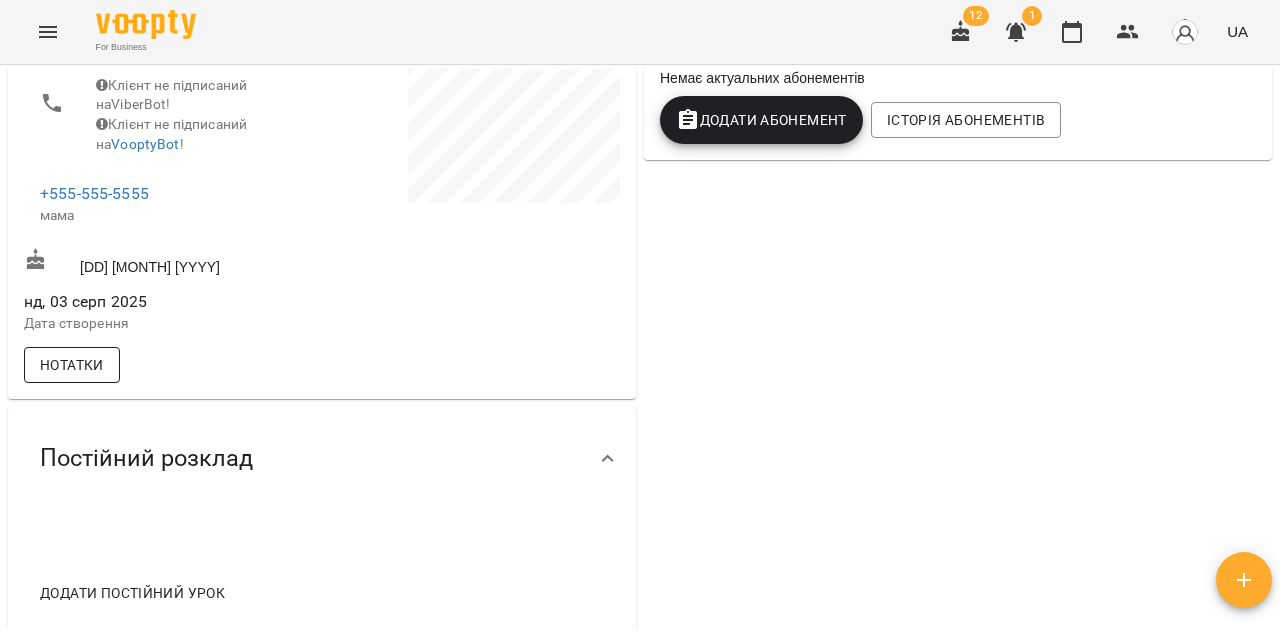 click on "Нотатки" at bounding box center [72, 365] 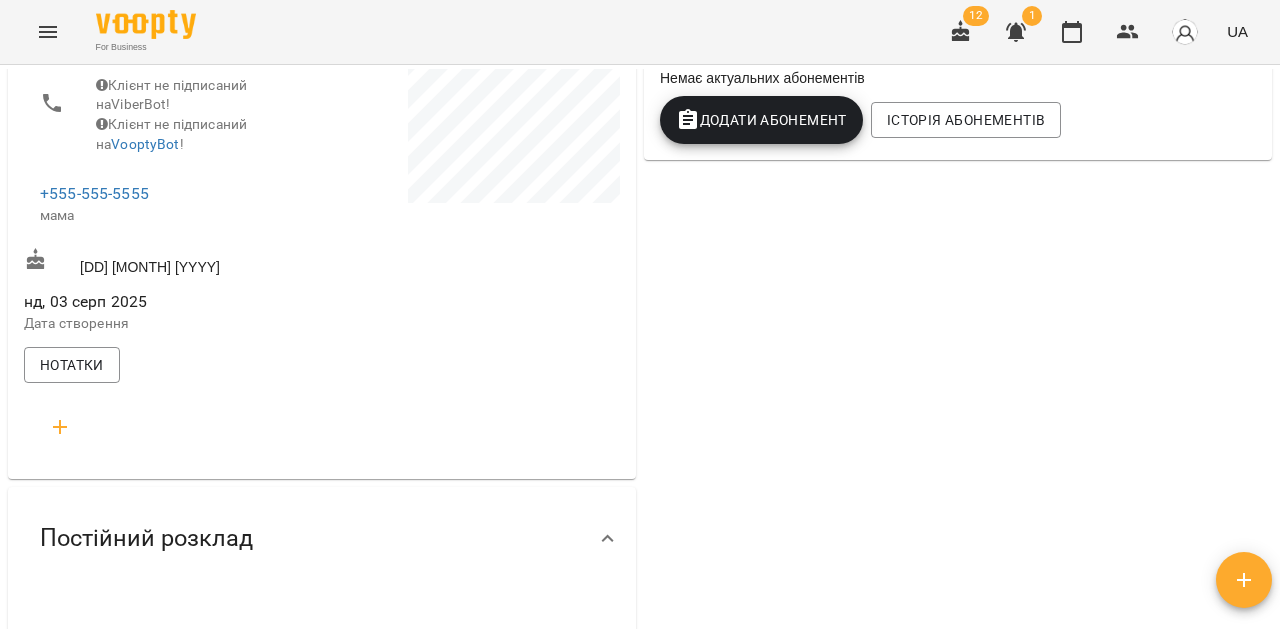 click 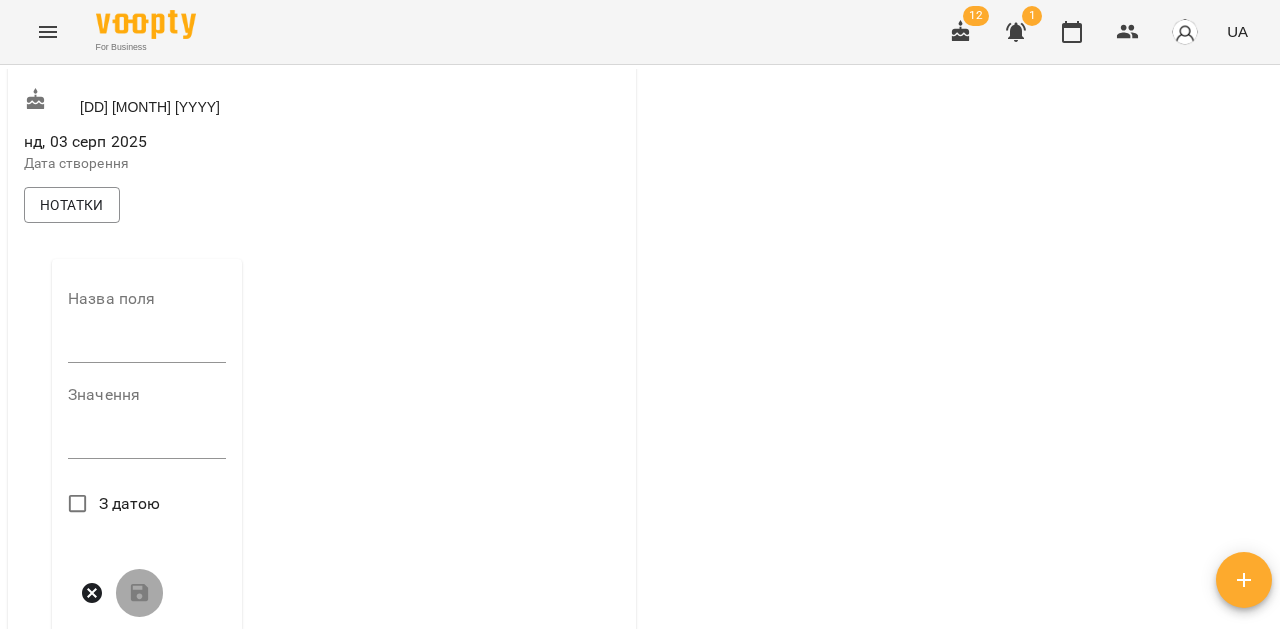 scroll, scrollTop: 615, scrollLeft: 0, axis: vertical 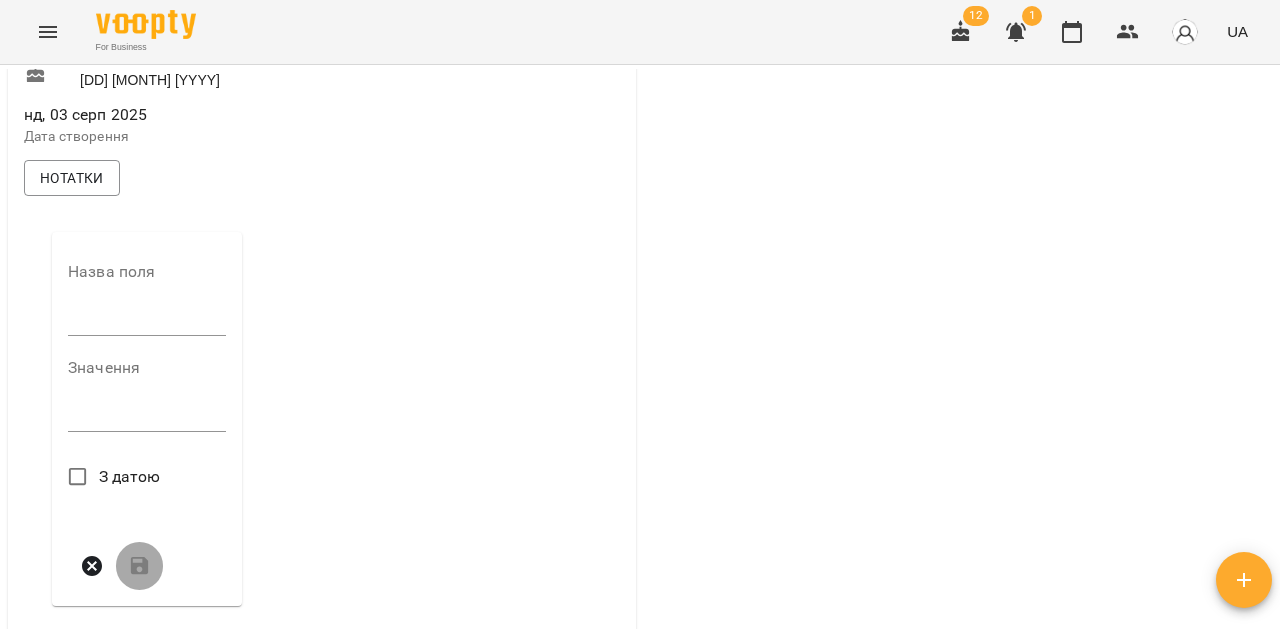 click at bounding box center [147, 320] 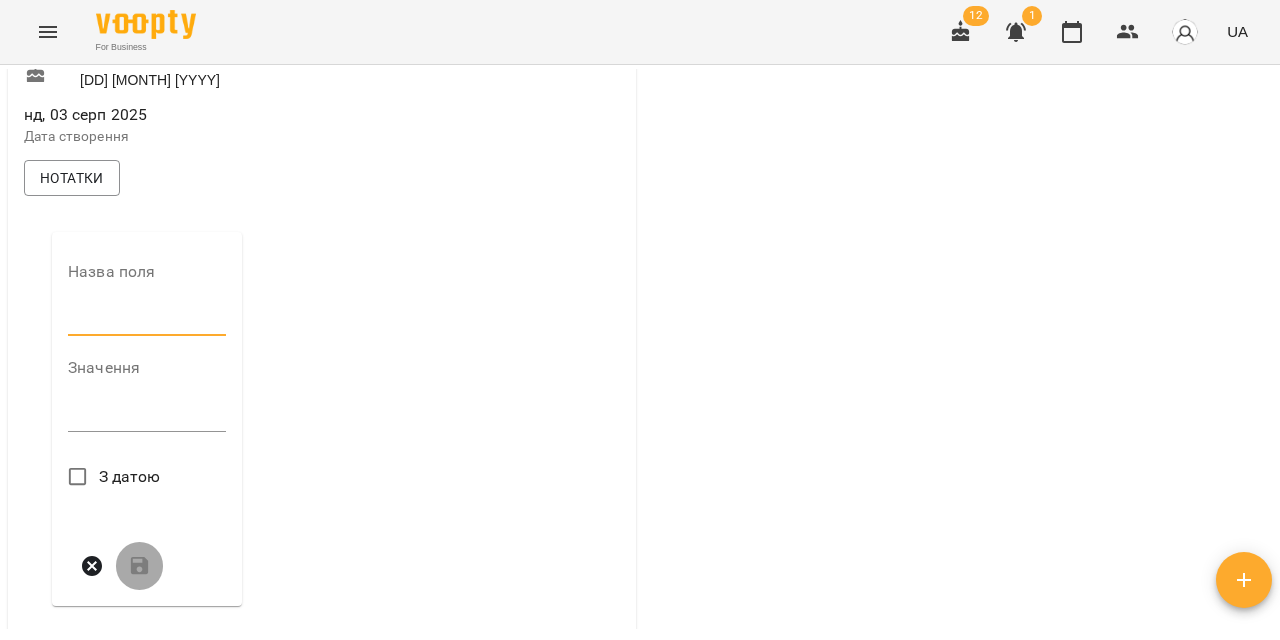 type on "**********" 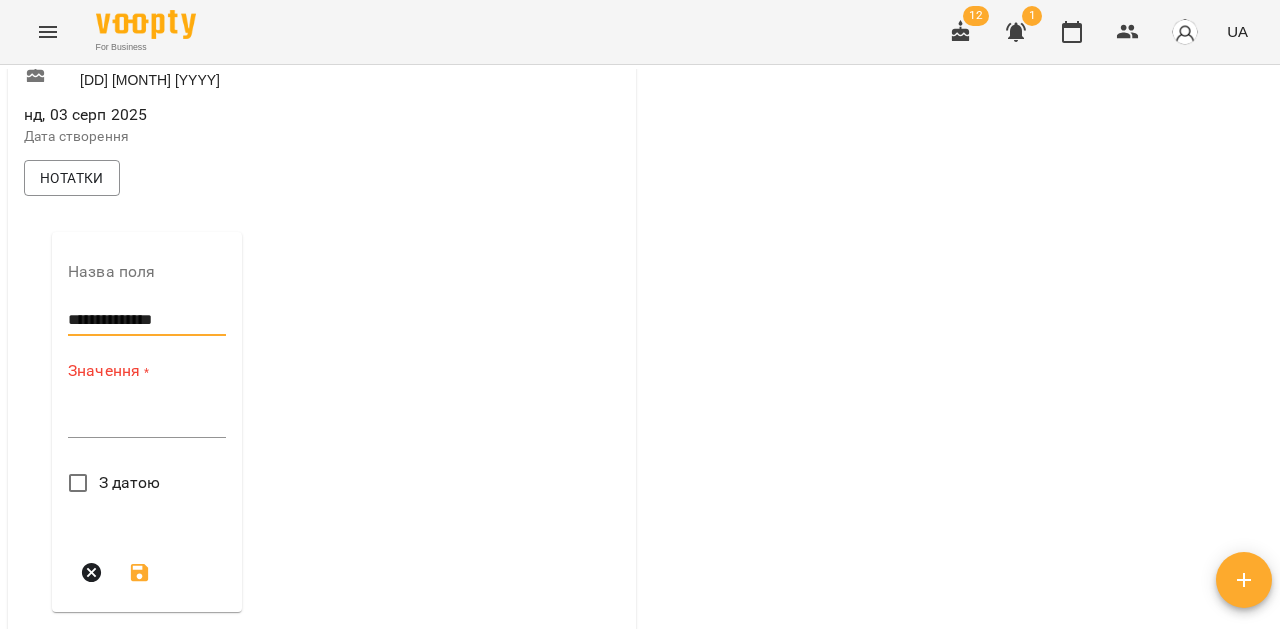 click at bounding box center [147, 421] 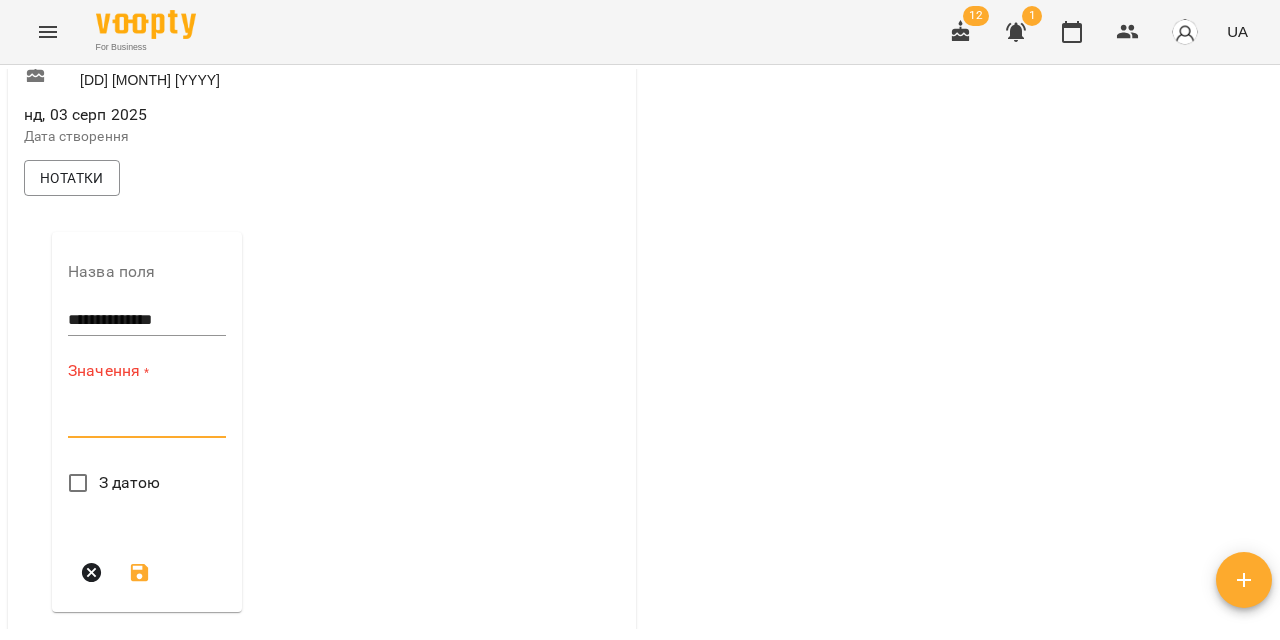 paste on "**********" 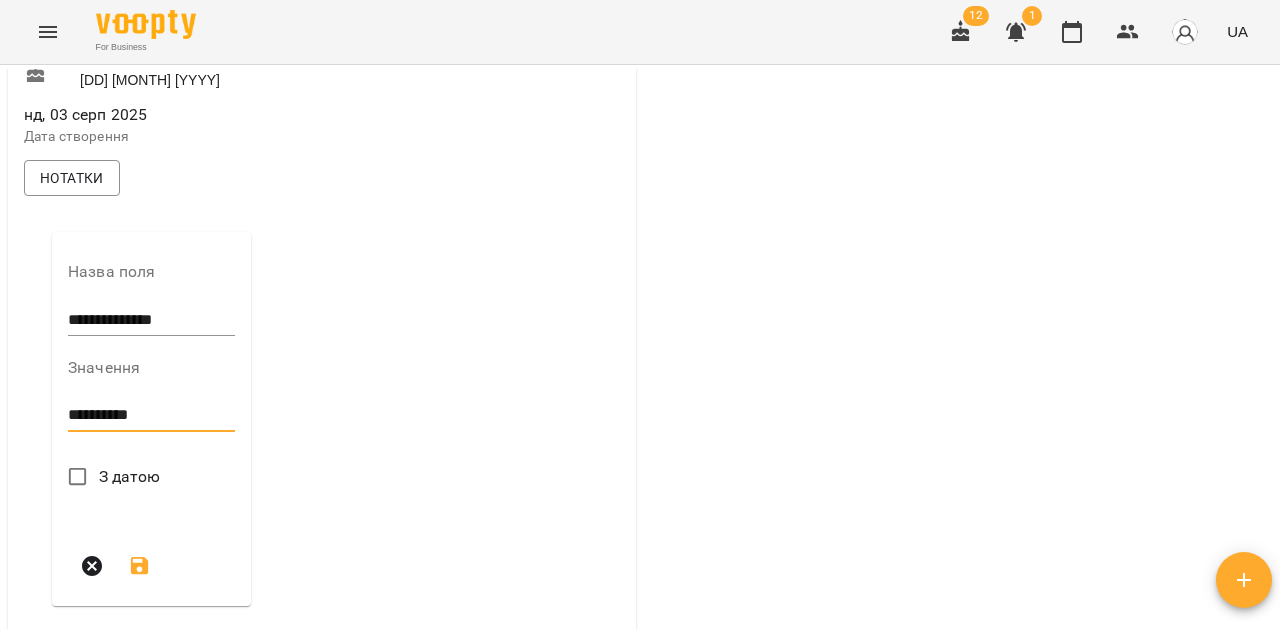scroll, scrollTop: 674, scrollLeft: 0, axis: vertical 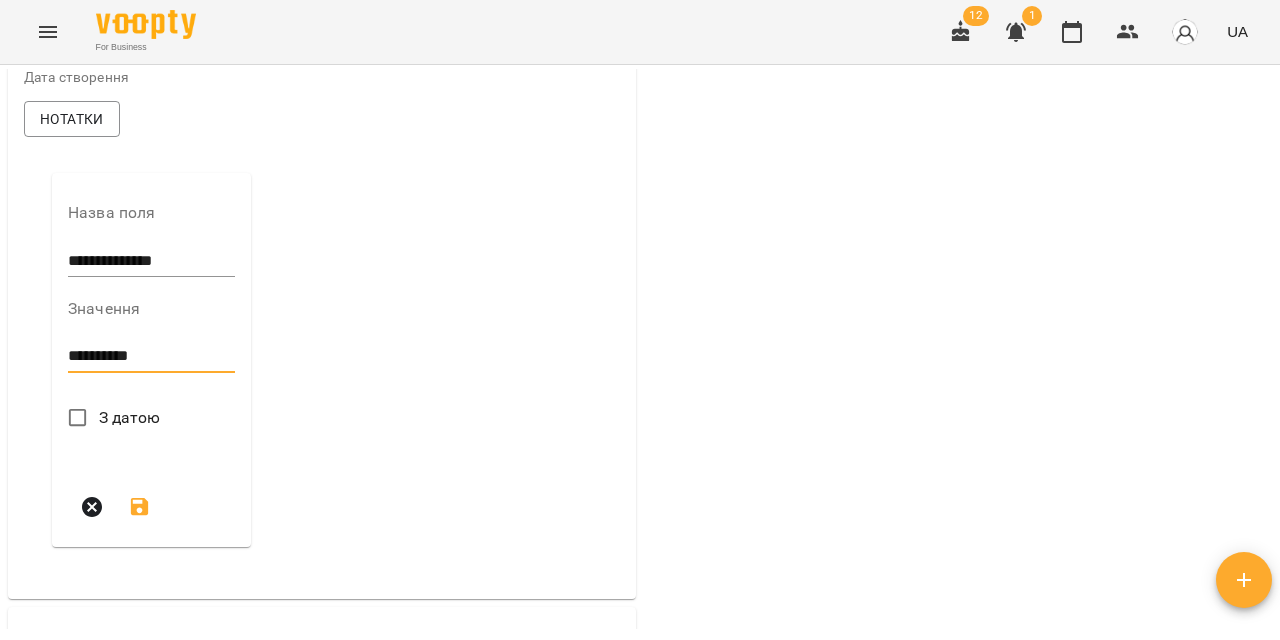 type on "**********" 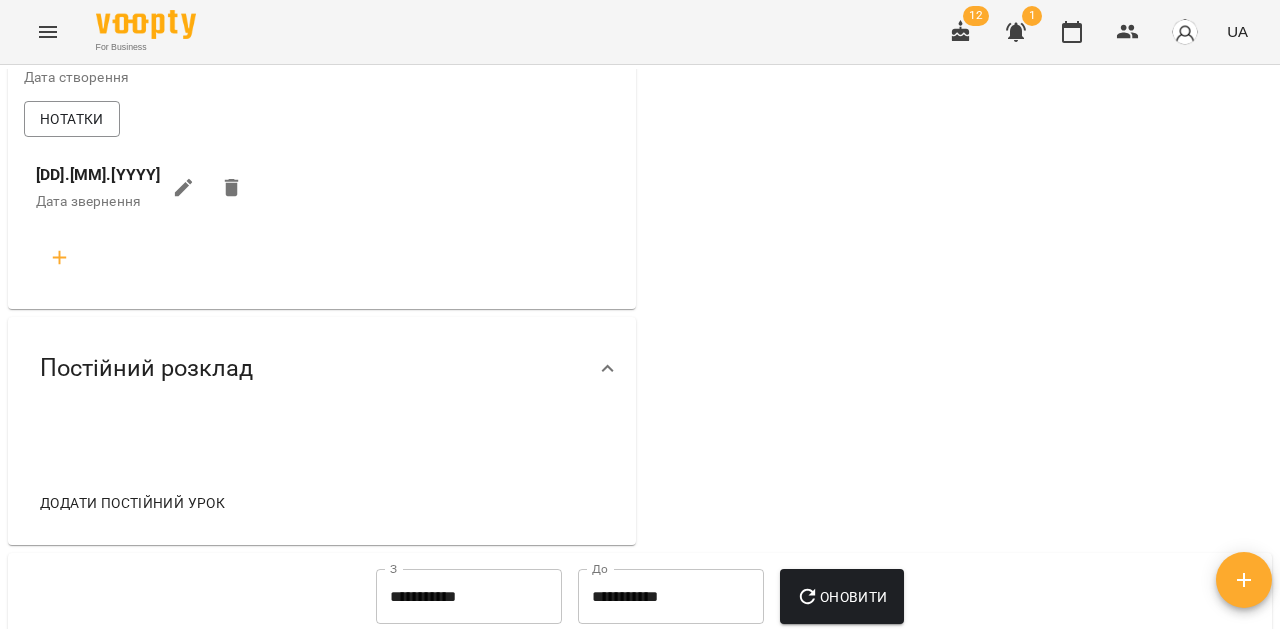 click 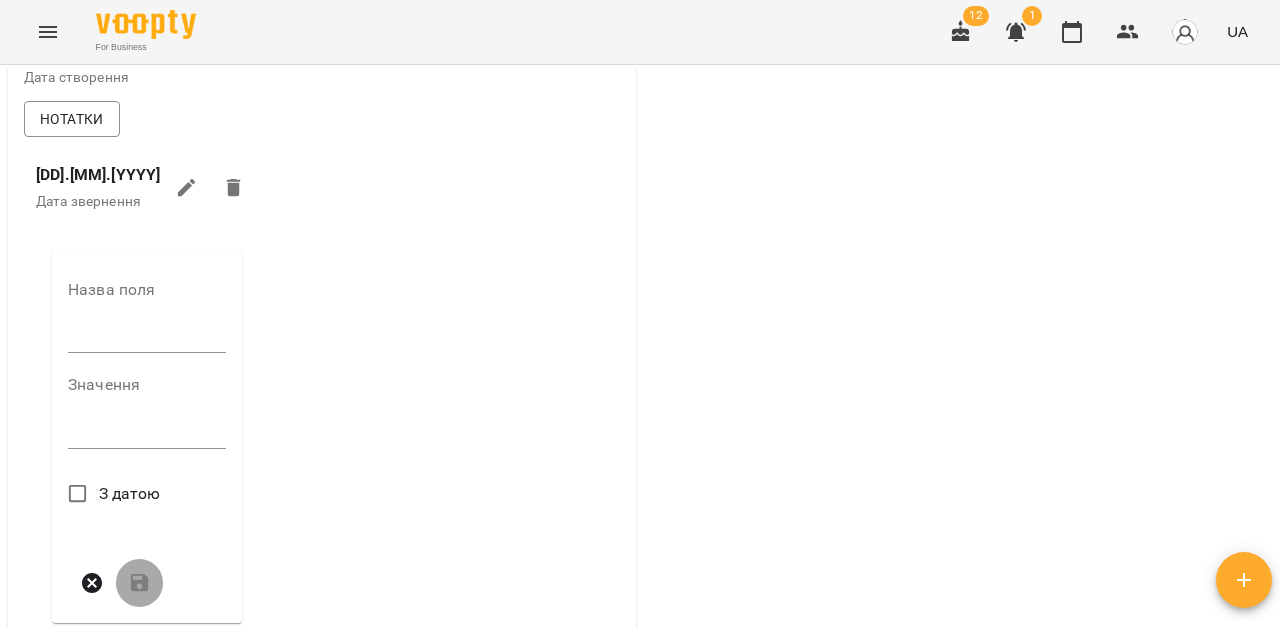 click at bounding box center (147, 337) 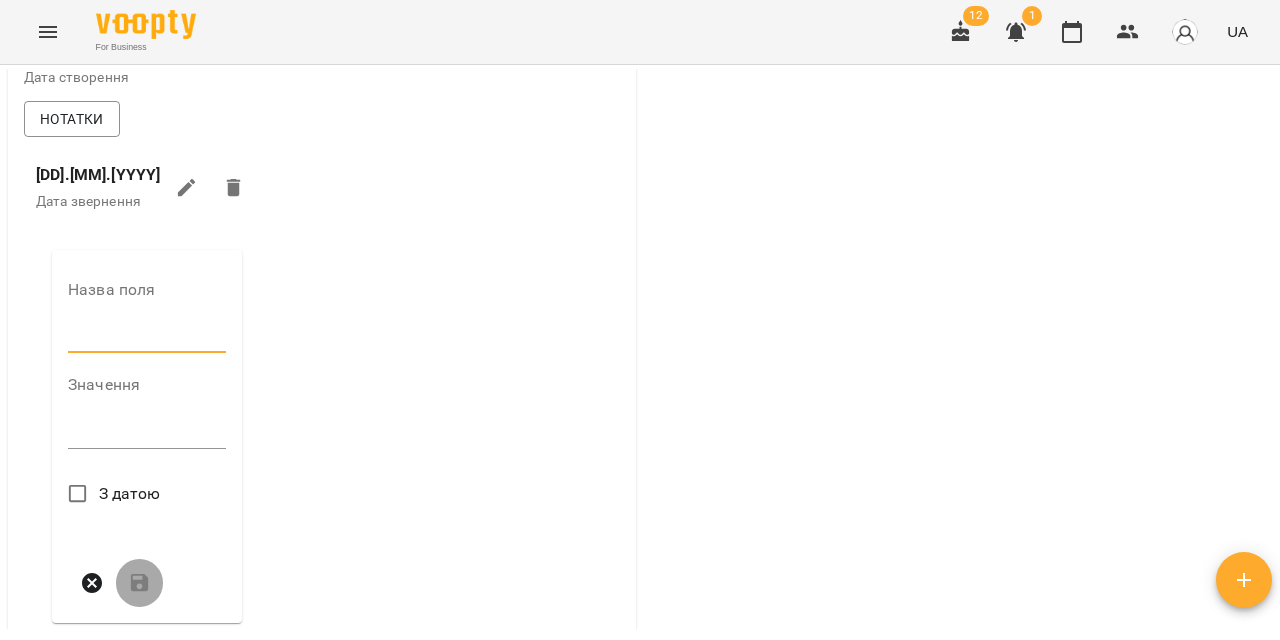 type on "**********" 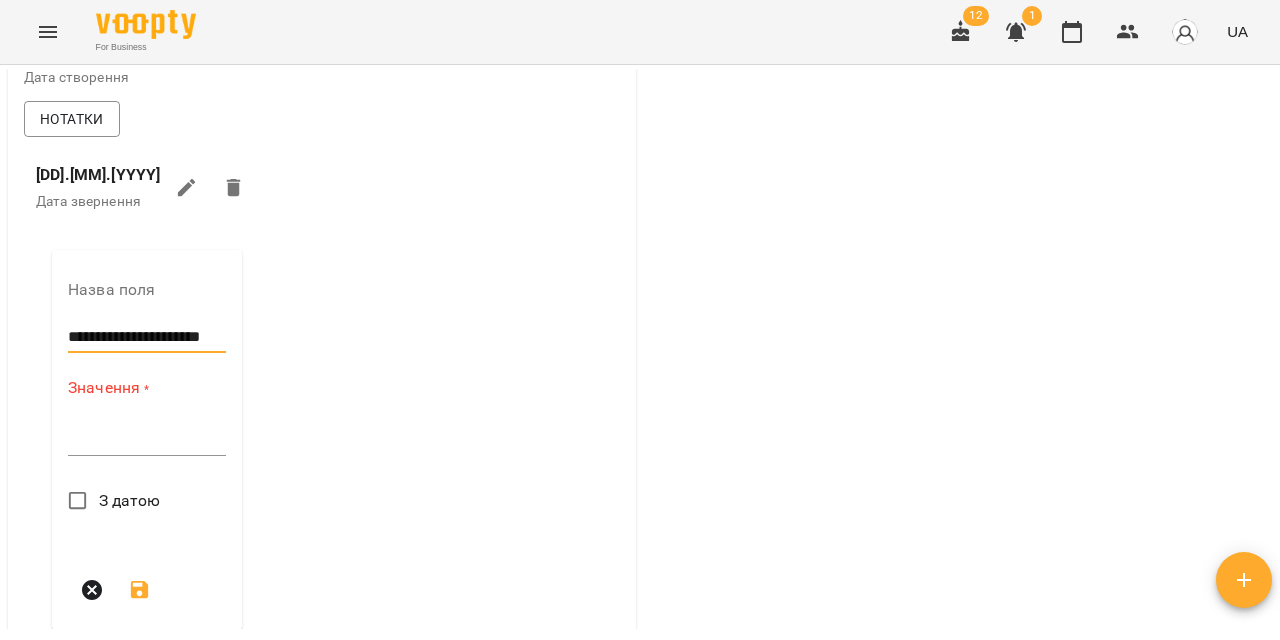 click at bounding box center [147, 439] 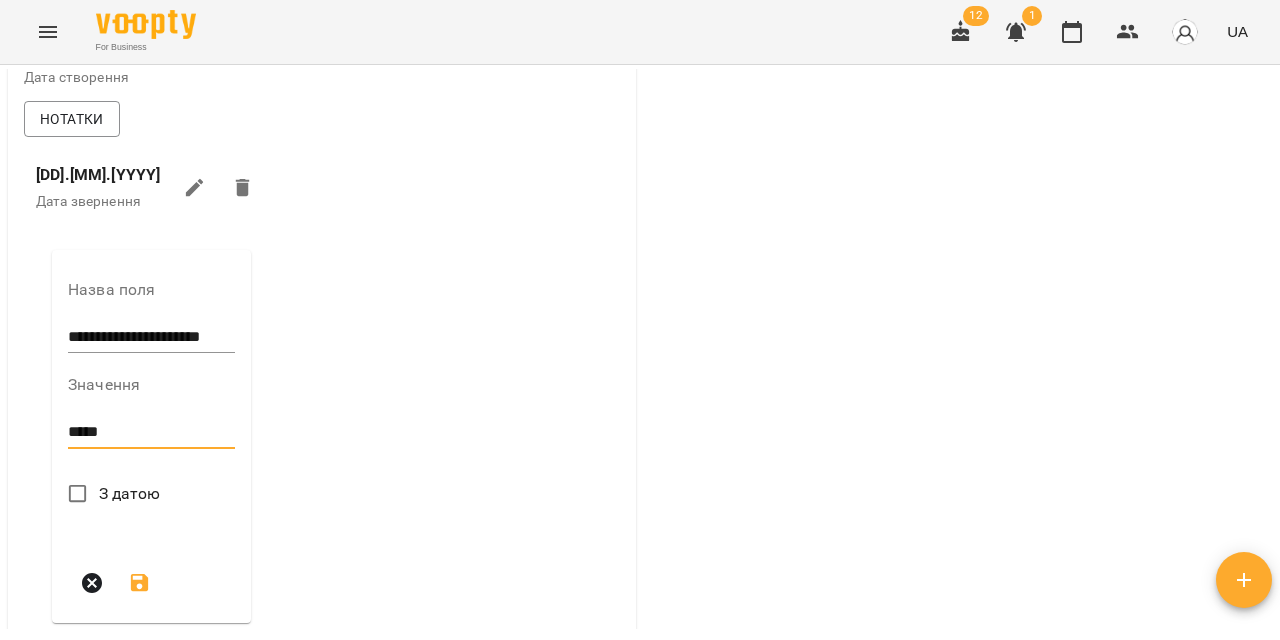 type on "*****" 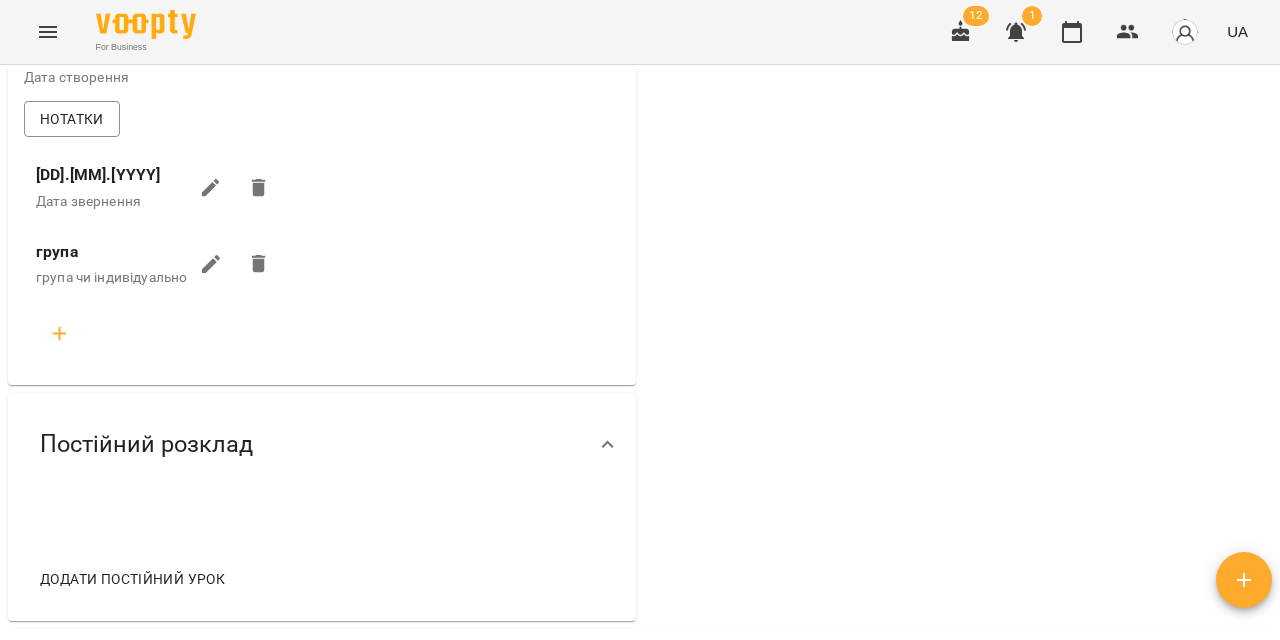 scroll, scrollTop: 0, scrollLeft: 0, axis: both 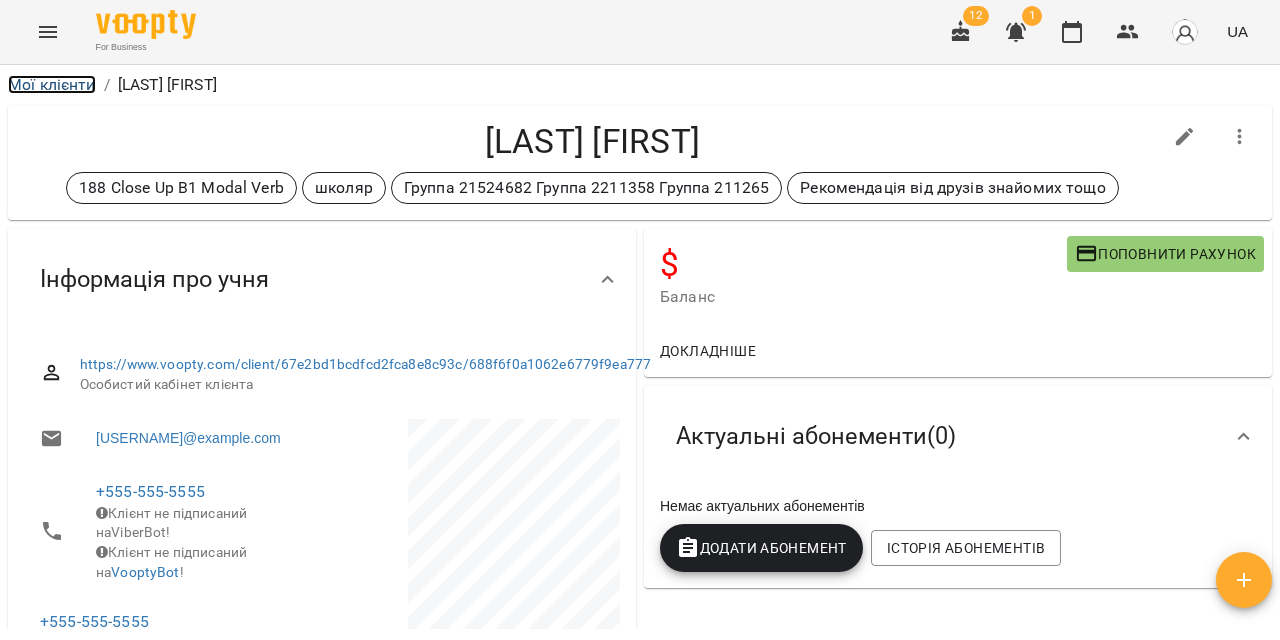 click on "Мої клієнти" at bounding box center (52, 84) 